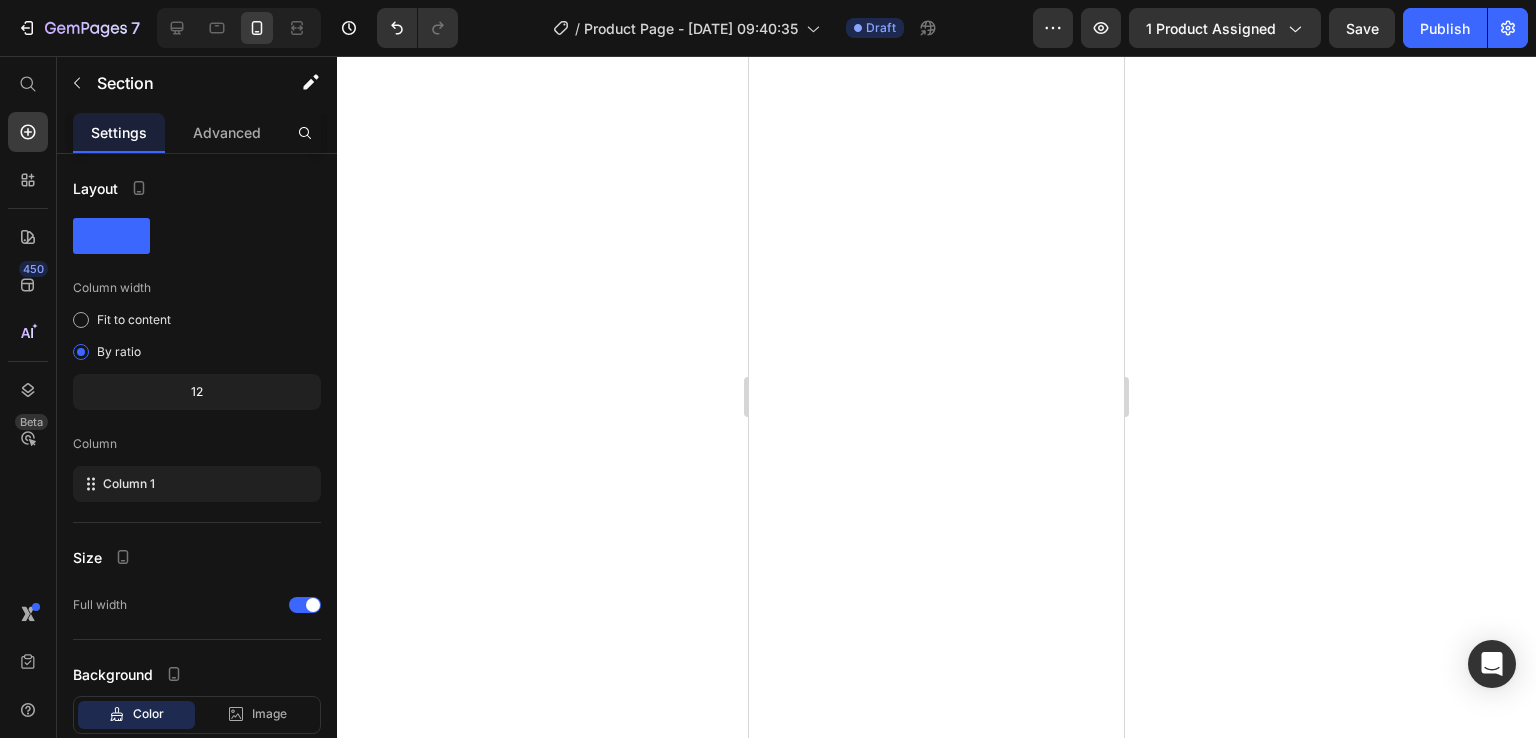 scroll, scrollTop: 0, scrollLeft: 0, axis: both 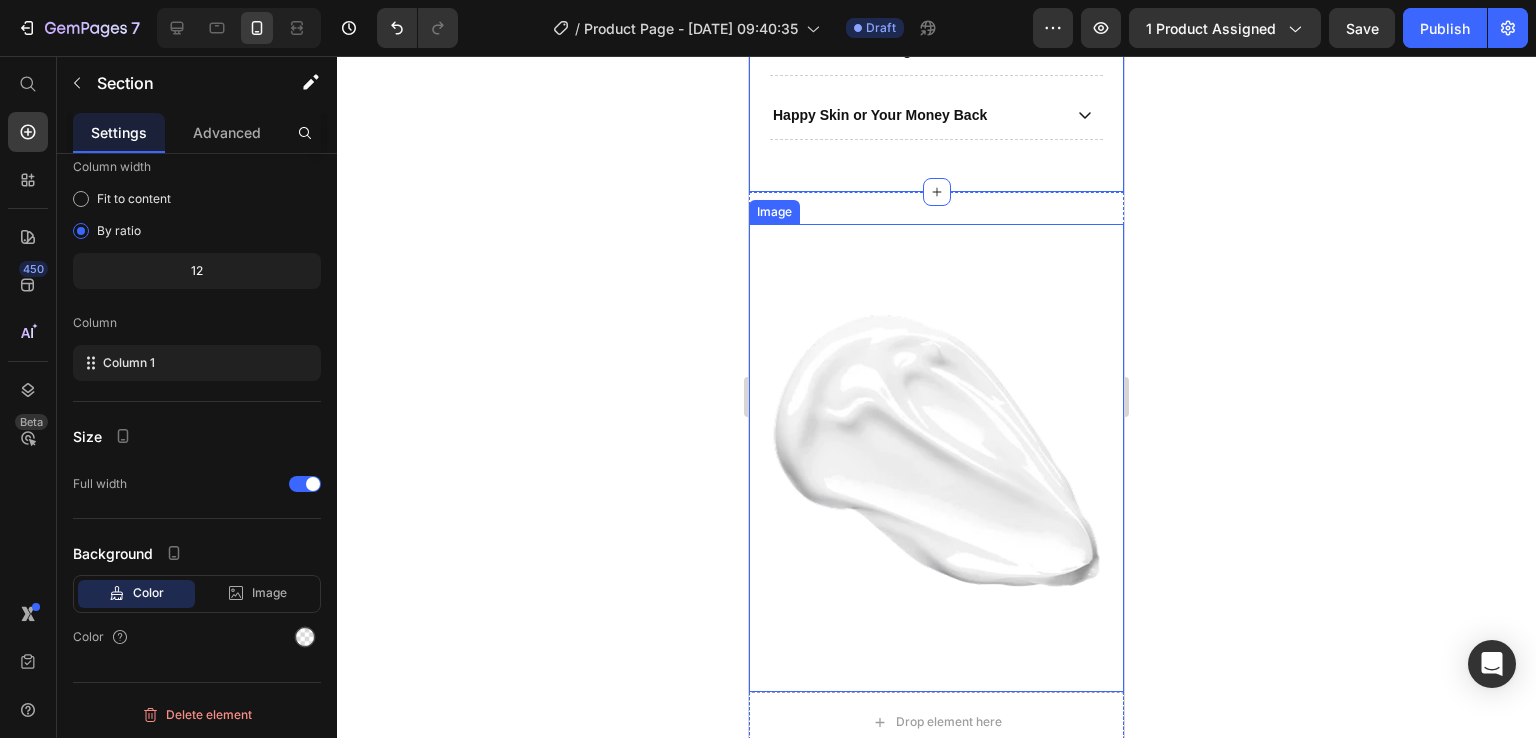 click at bounding box center (936, 458) 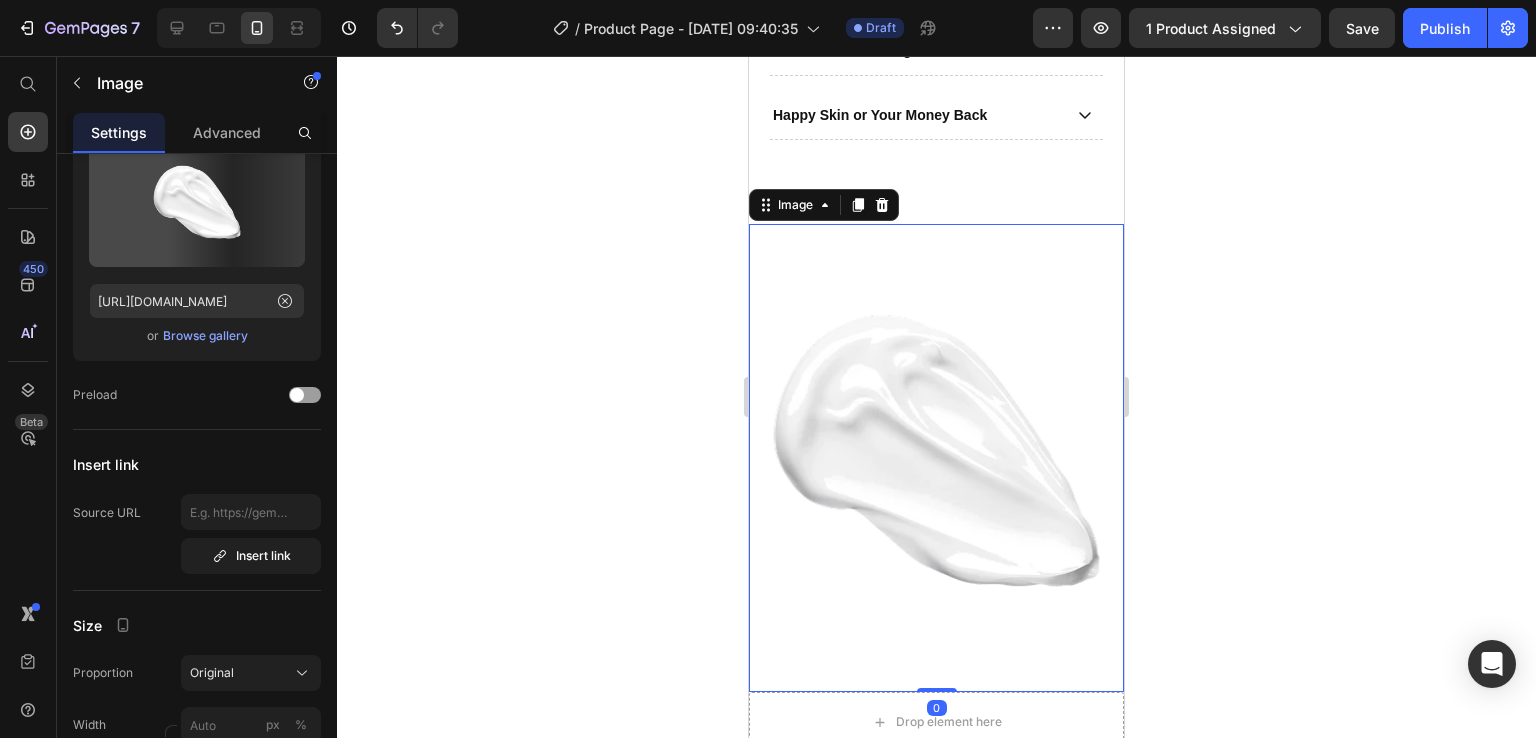 scroll, scrollTop: 0, scrollLeft: 0, axis: both 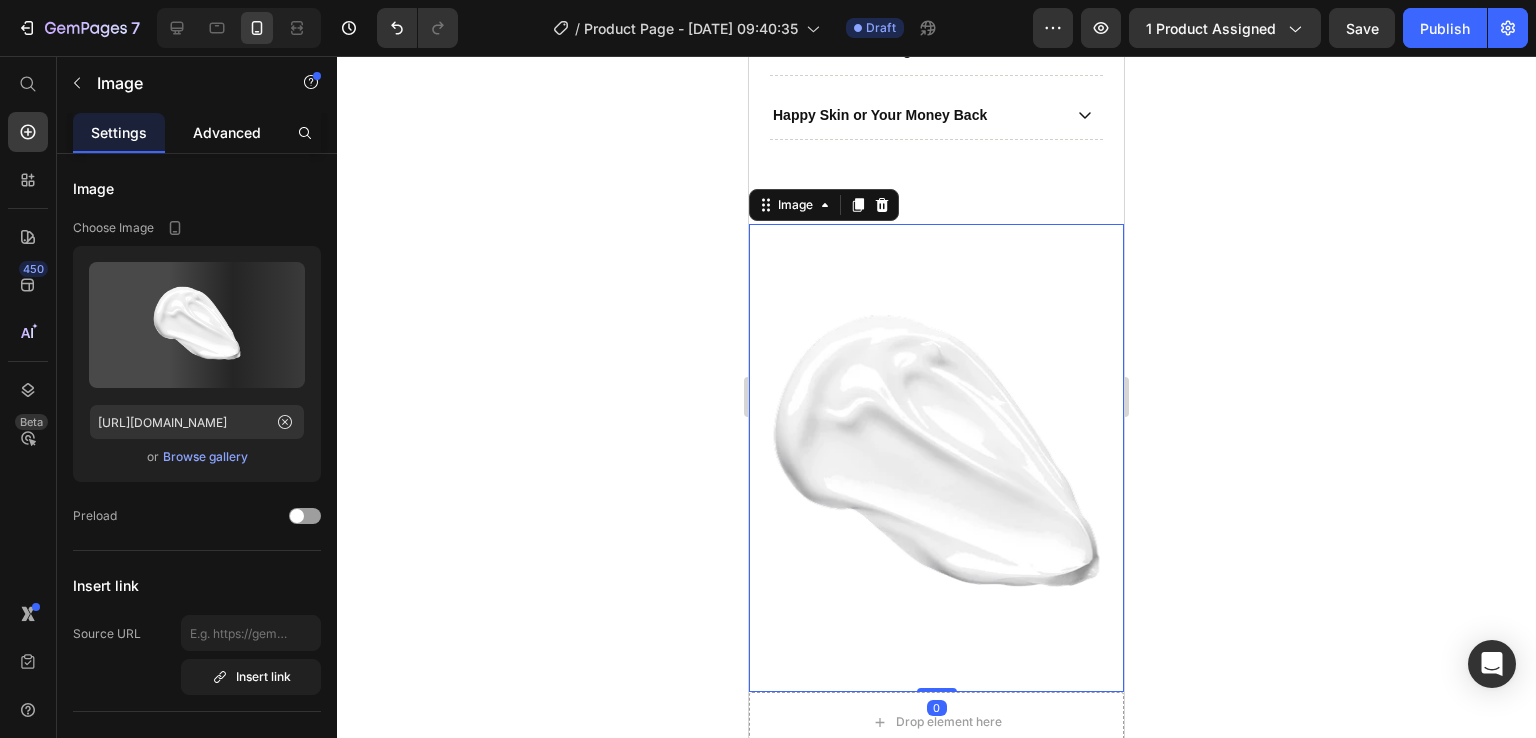click on "Advanced" at bounding box center (227, 132) 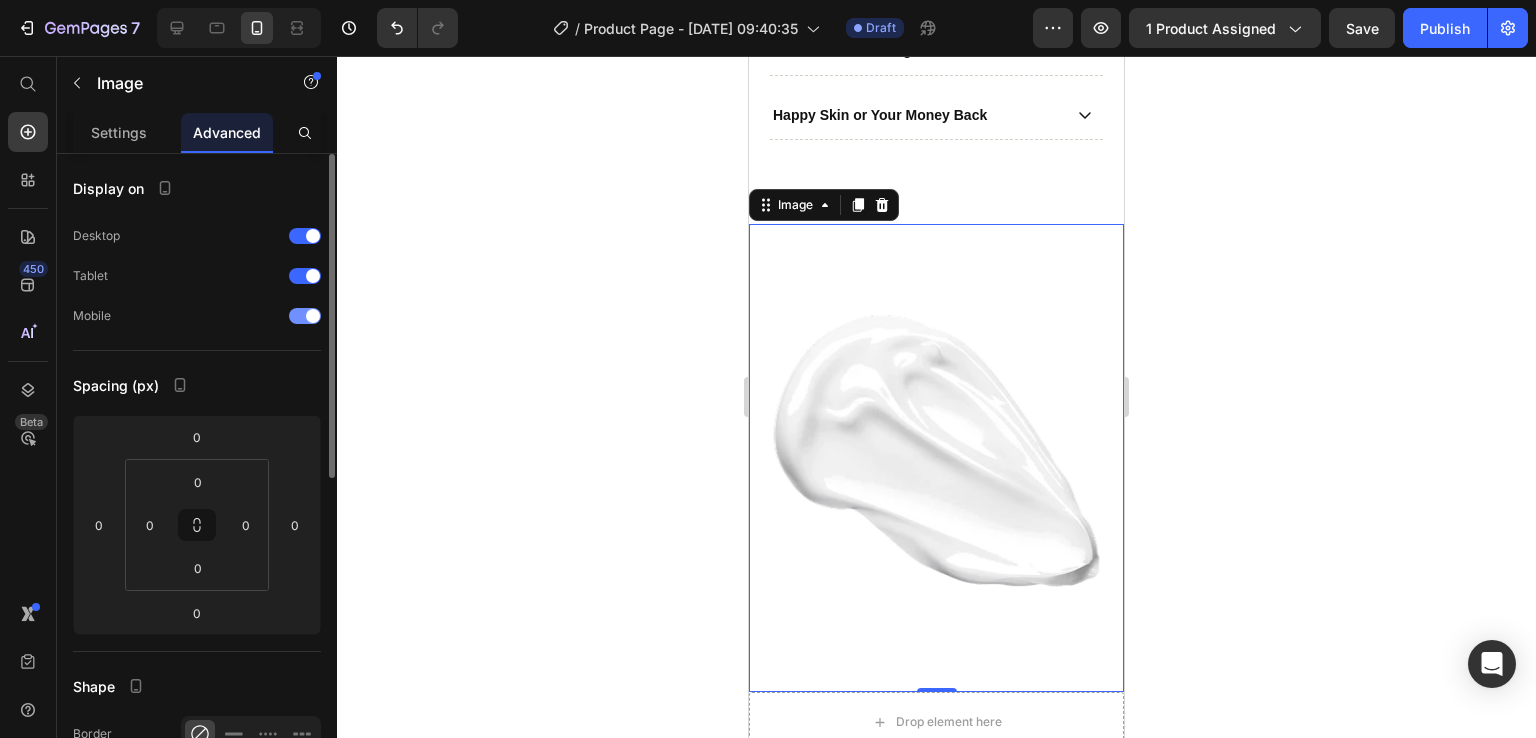 click at bounding box center [305, 316] 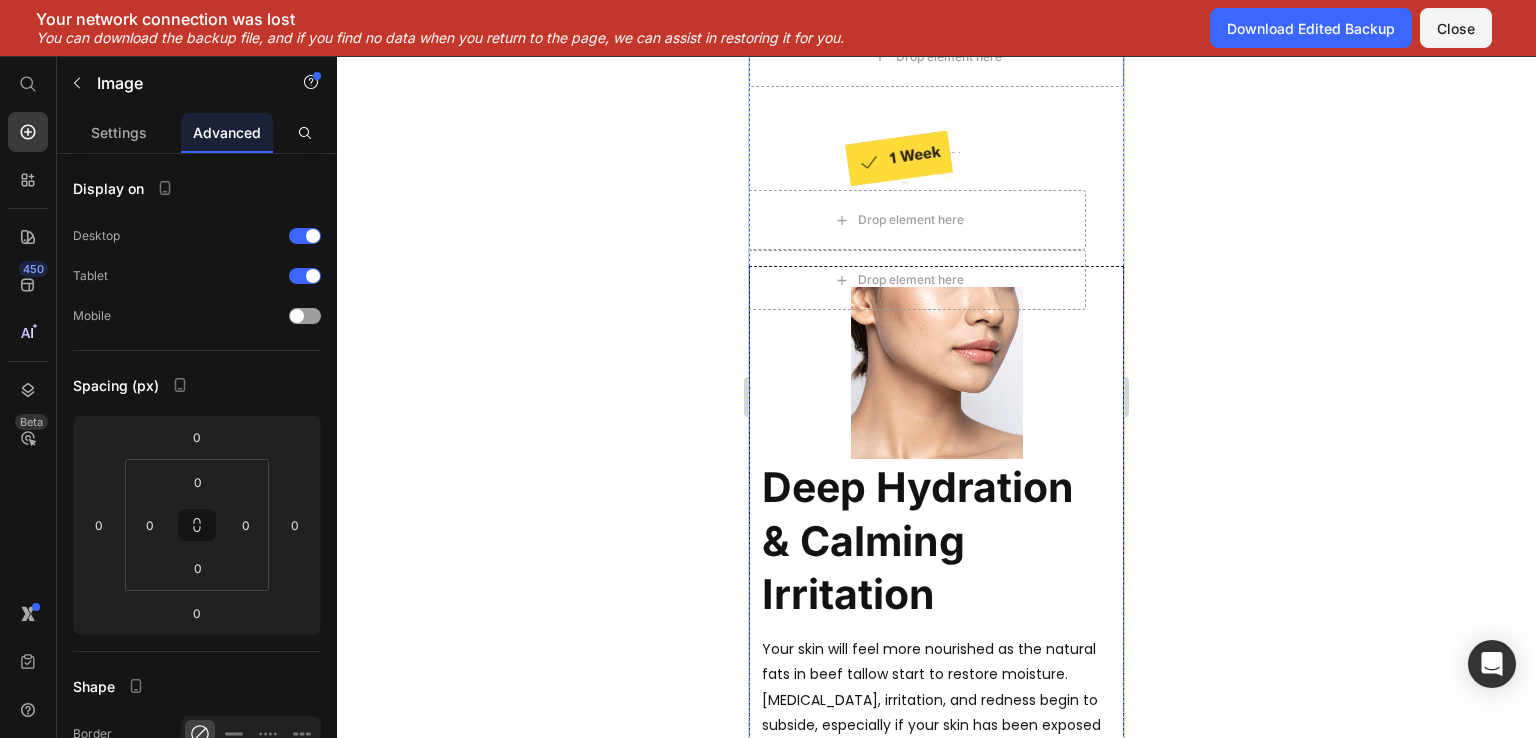 scroll, scrollTop: 800, scrollLeft: 0, axis: vertical 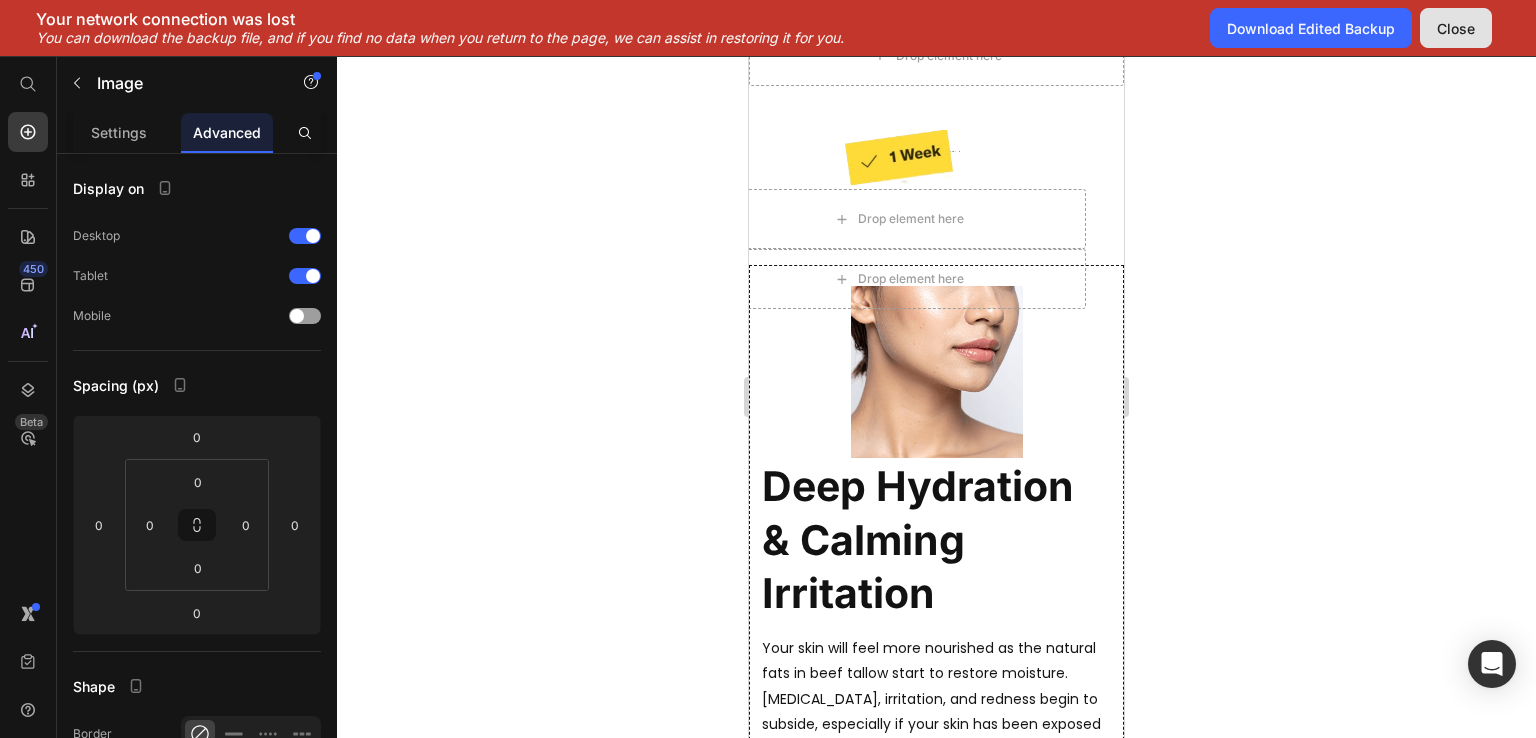 click on "Close" at bounding box center (1456, 28) 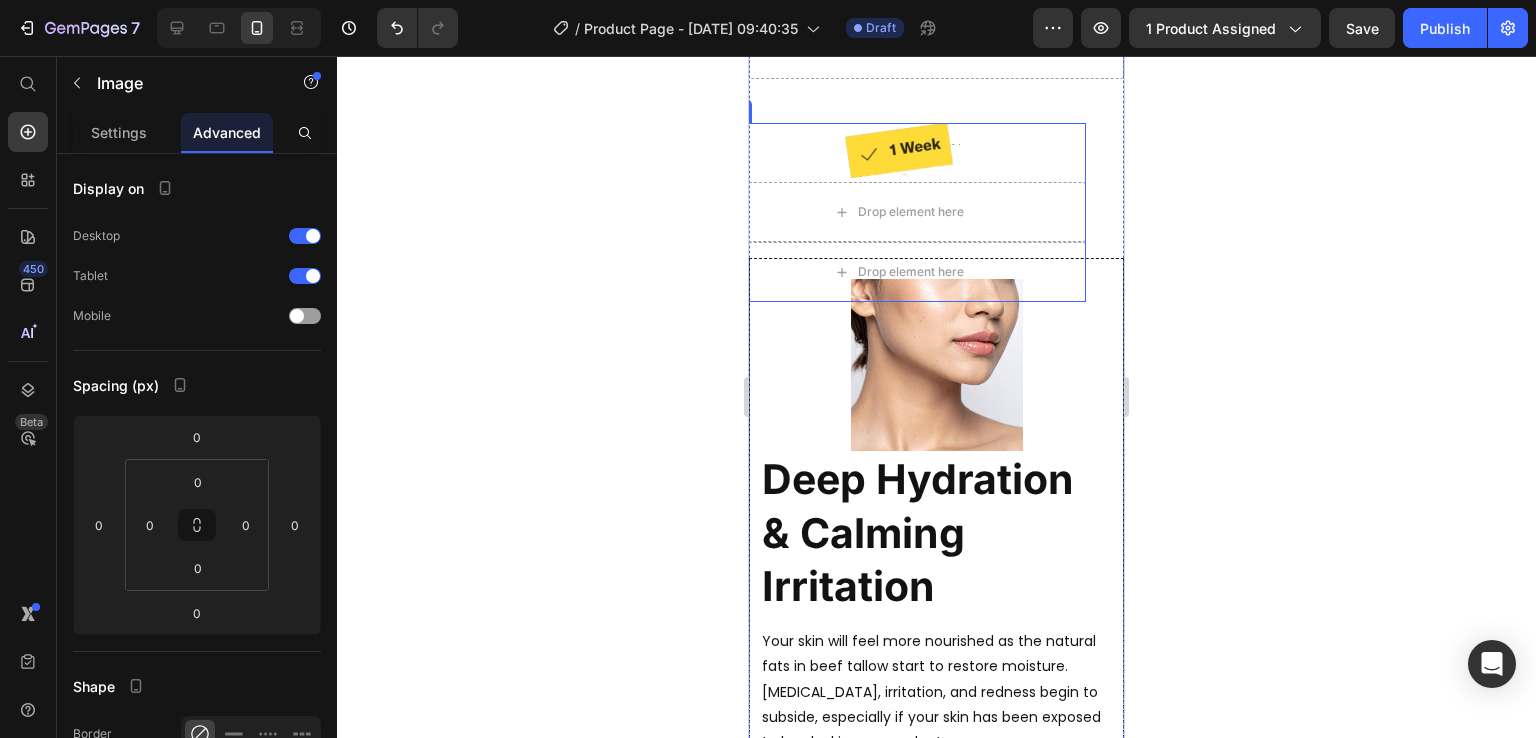scroll, scrollTop: 2951, scrollLeft: 0, axis: vertical 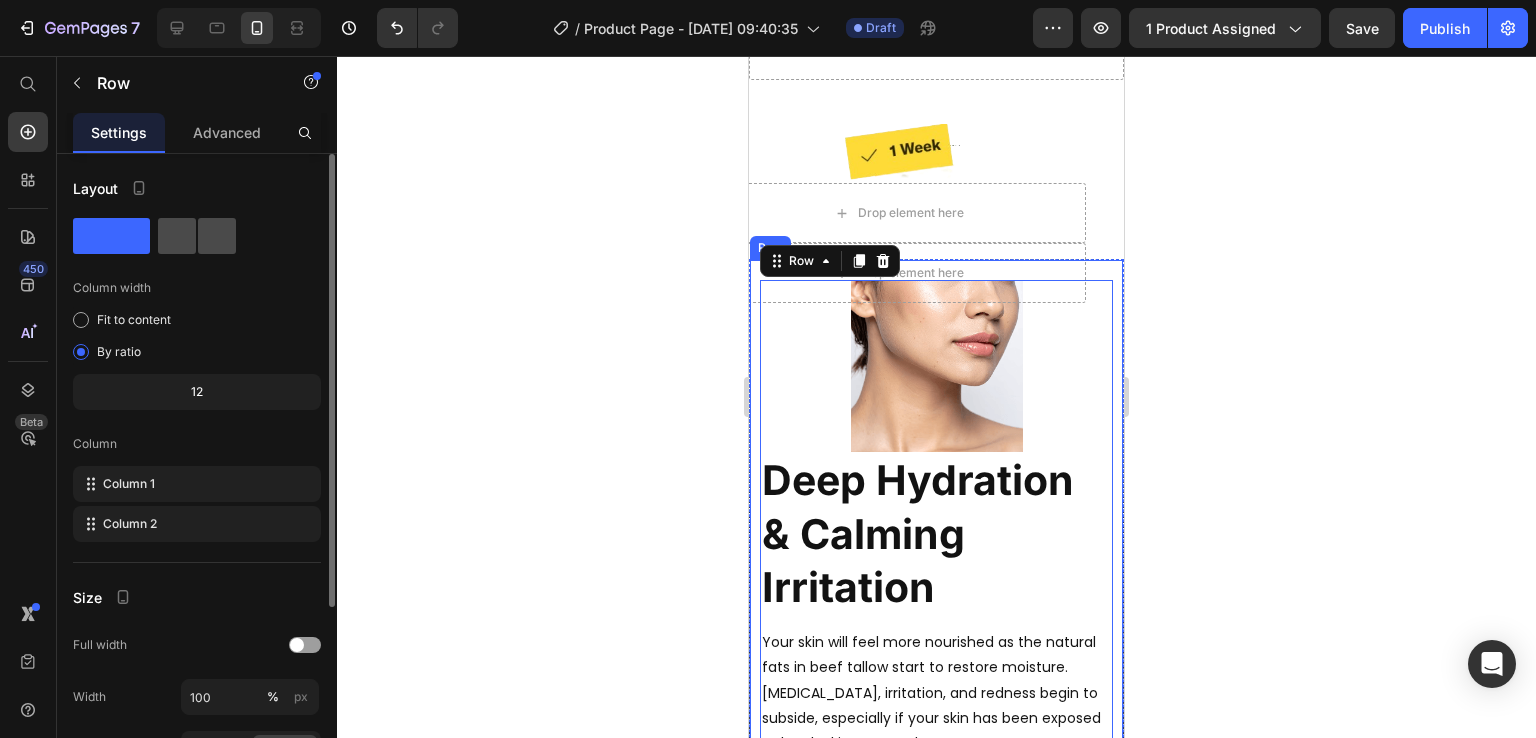 click 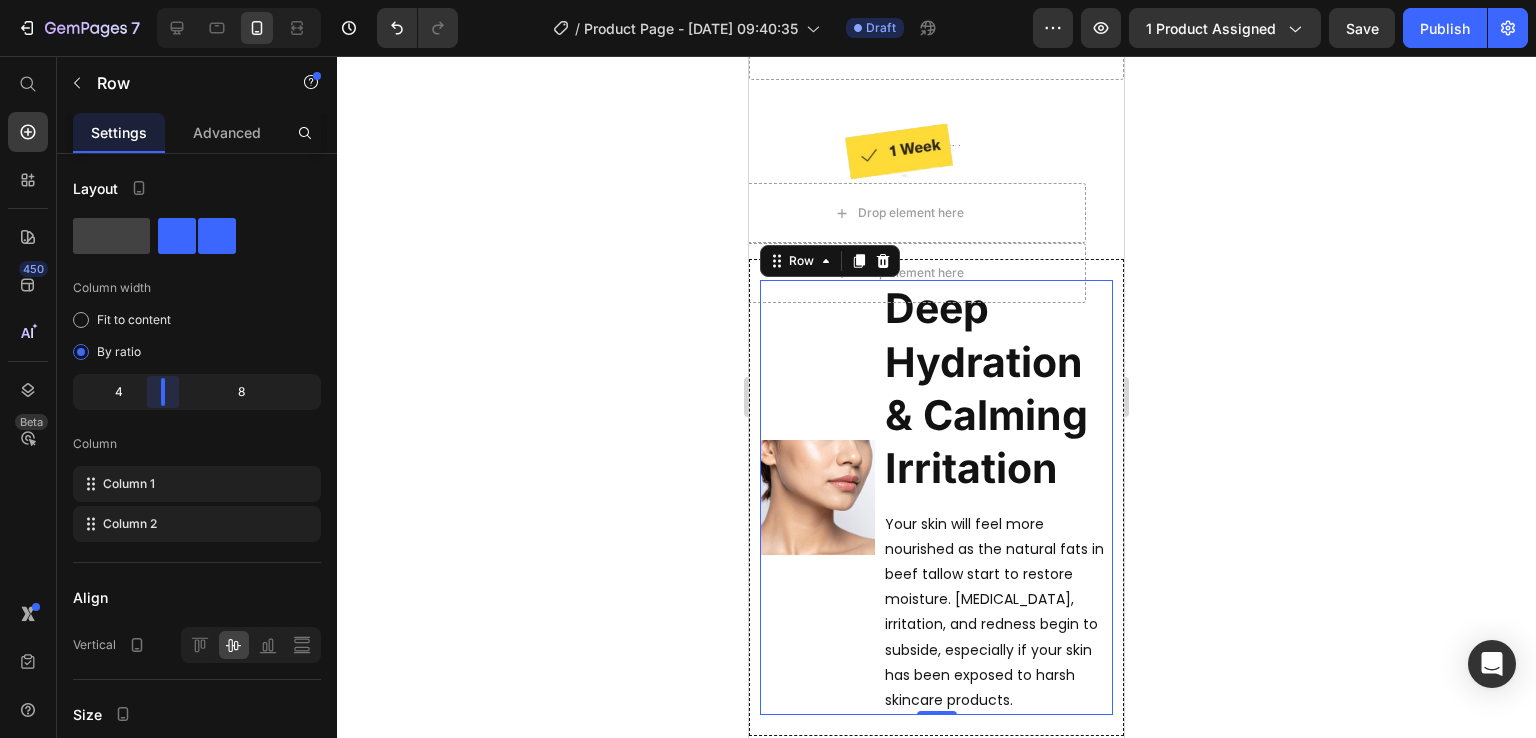 drag, startPoint x: 200, startPoint y: 389, endPoint x: 154, endPoint y: 389, distance: 46 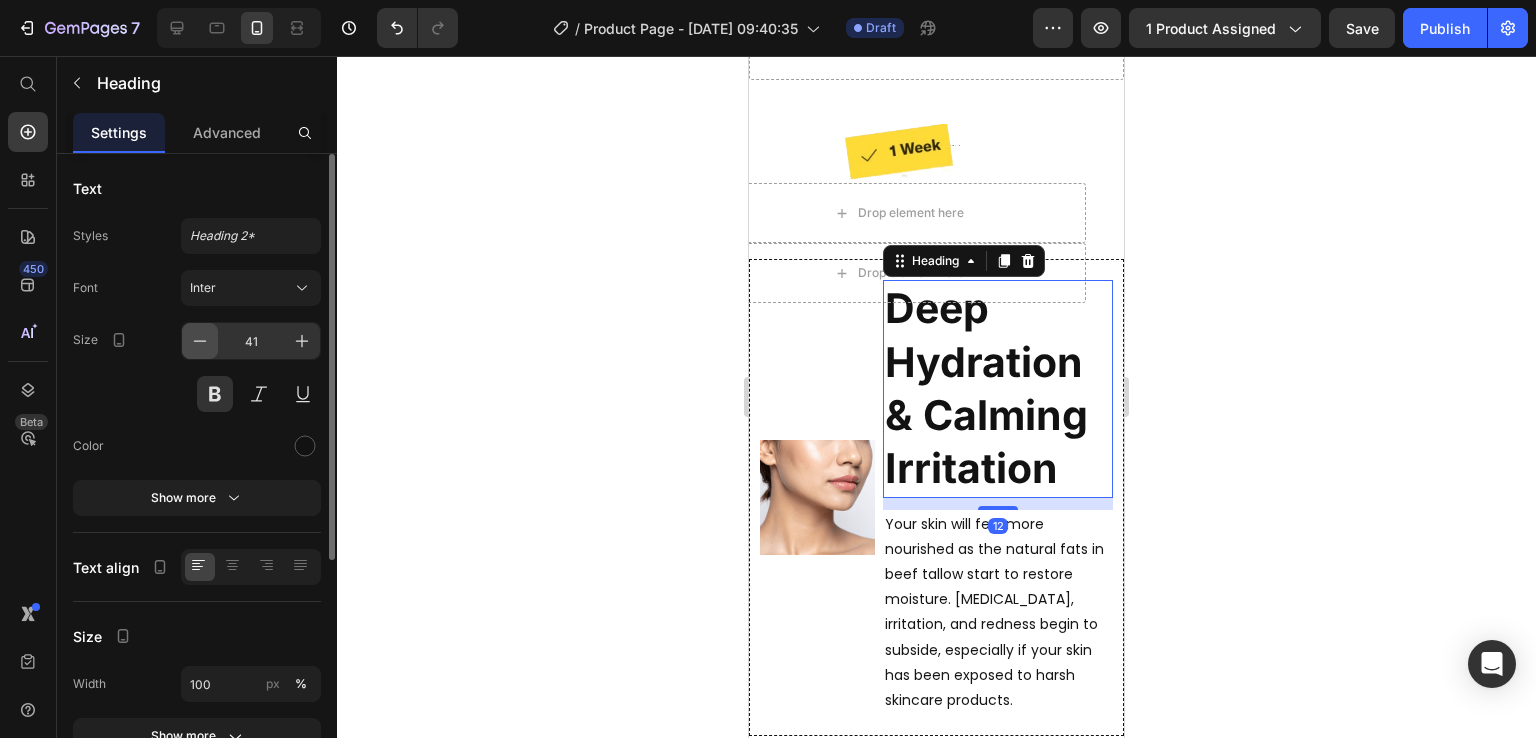 click 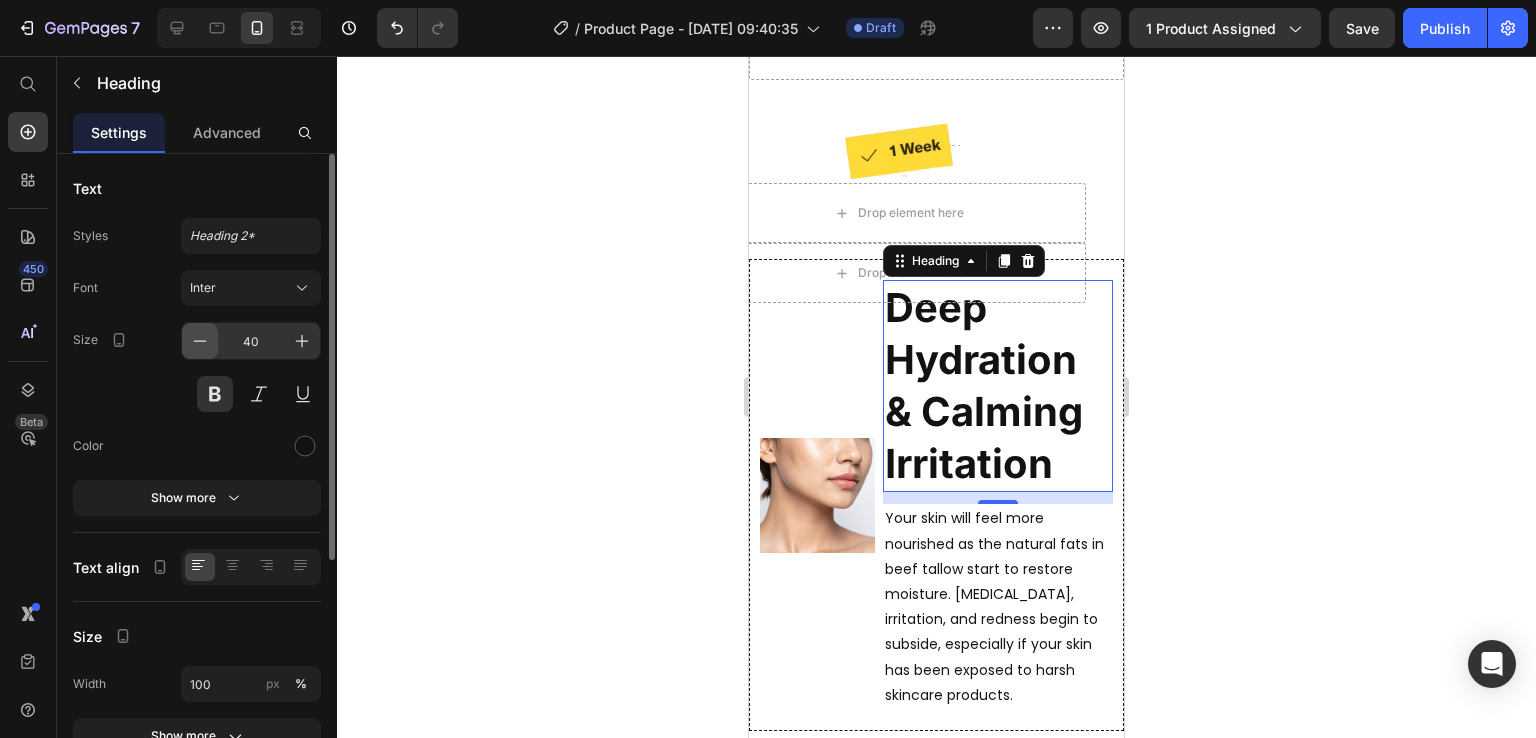 click 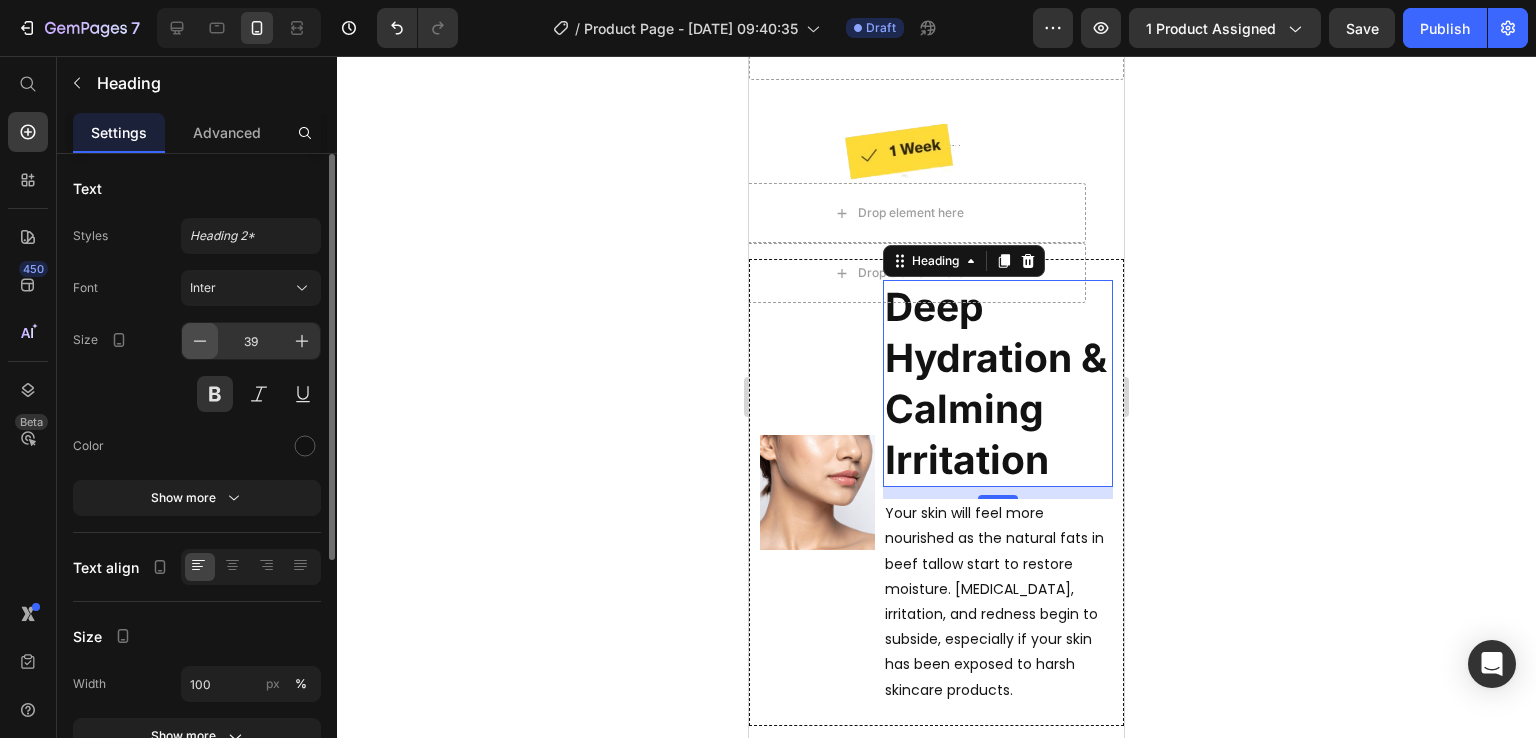 click 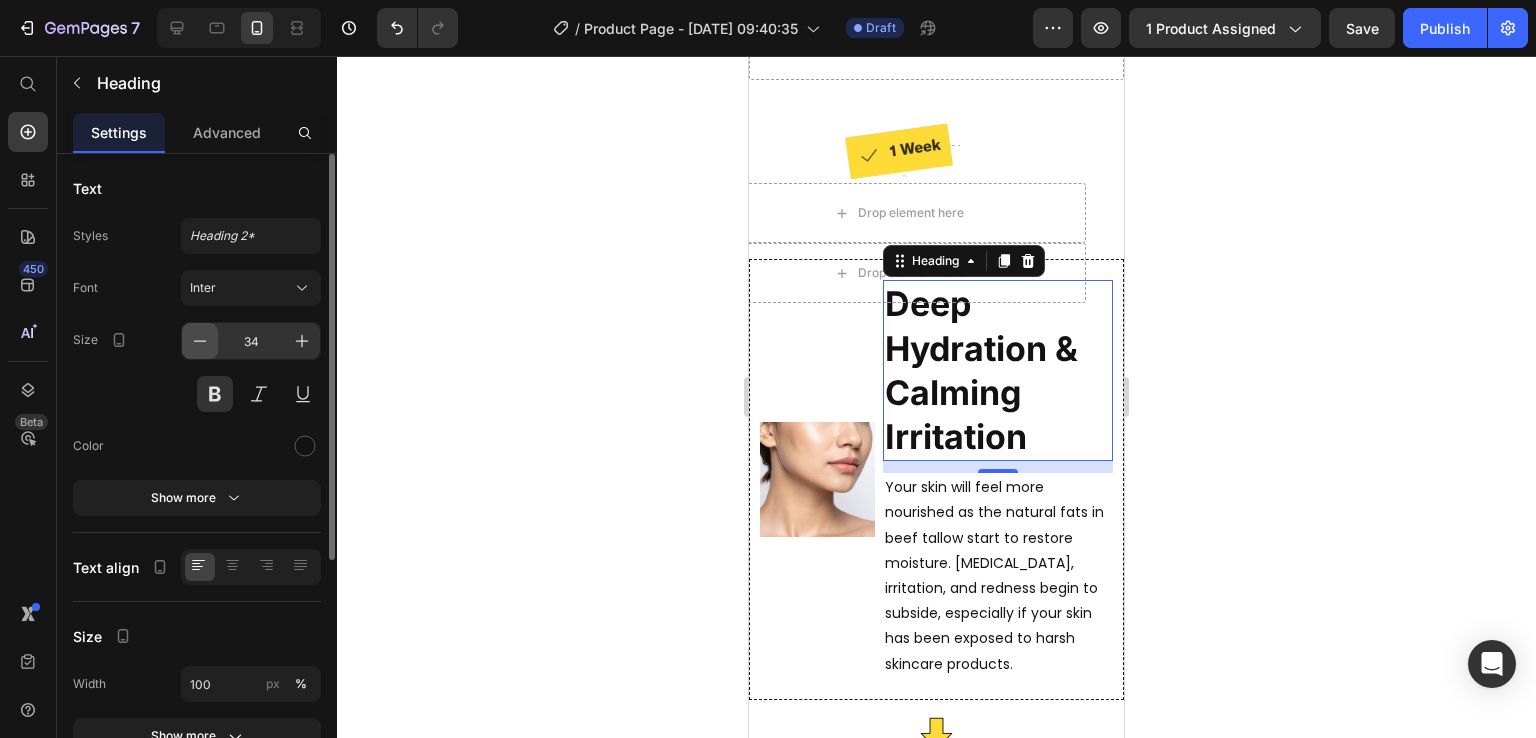 click 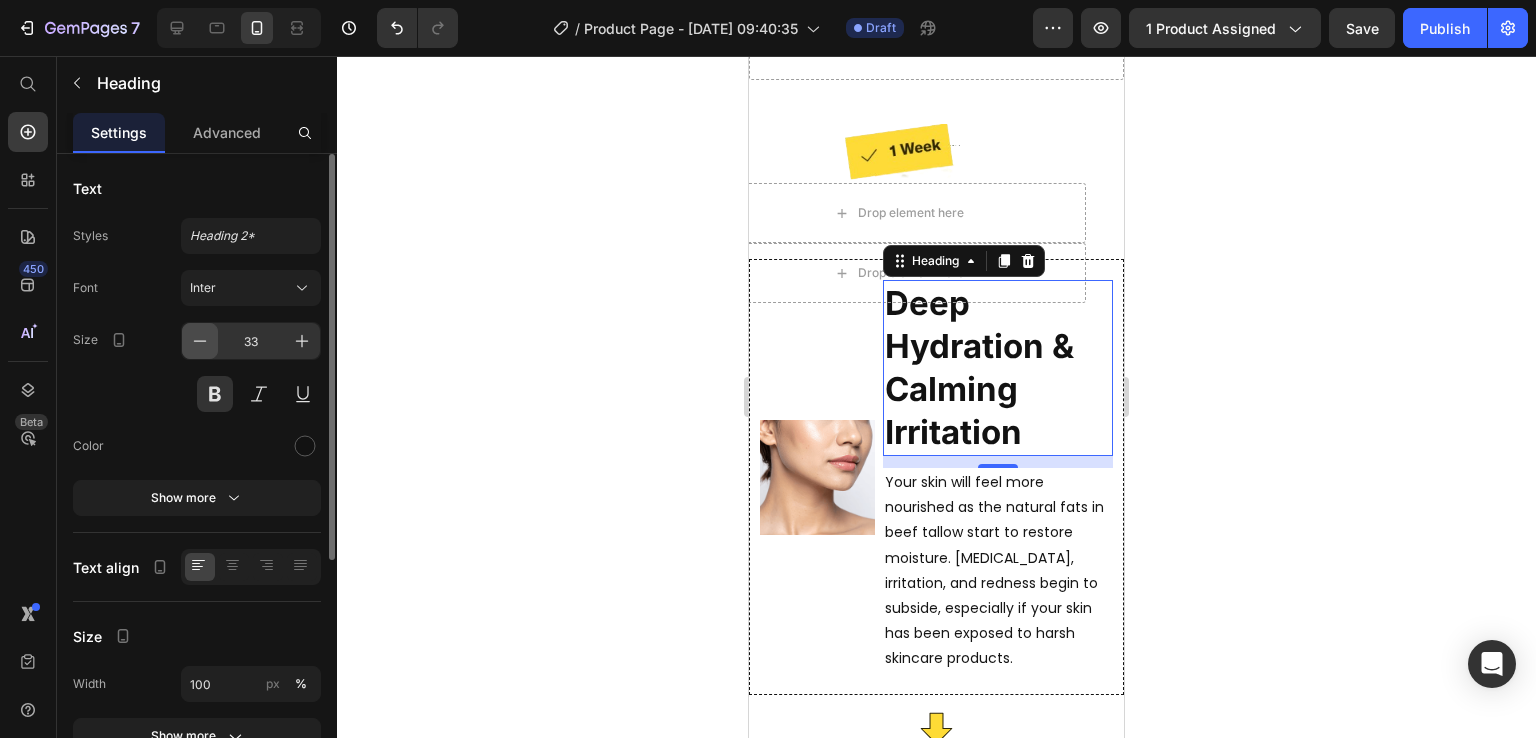 click 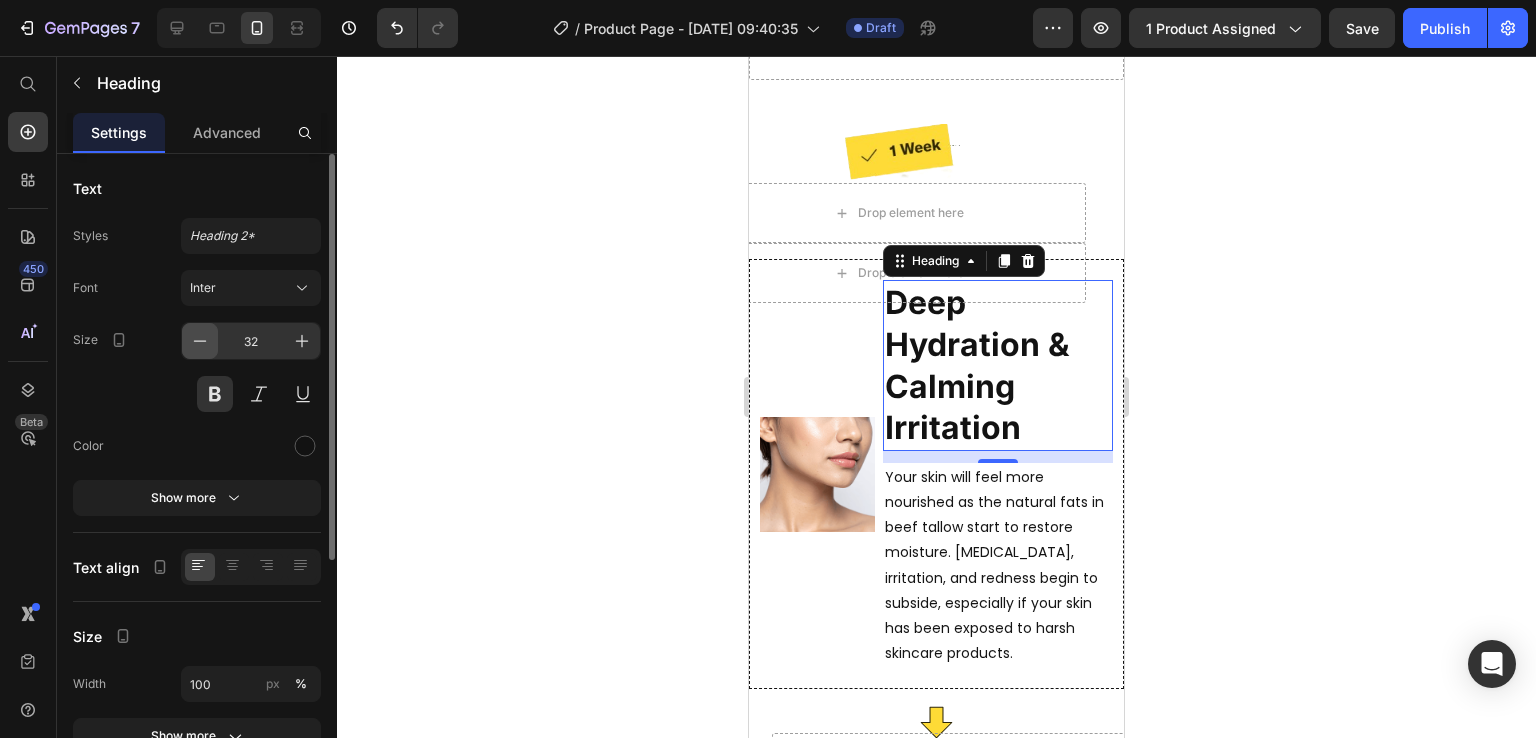 click 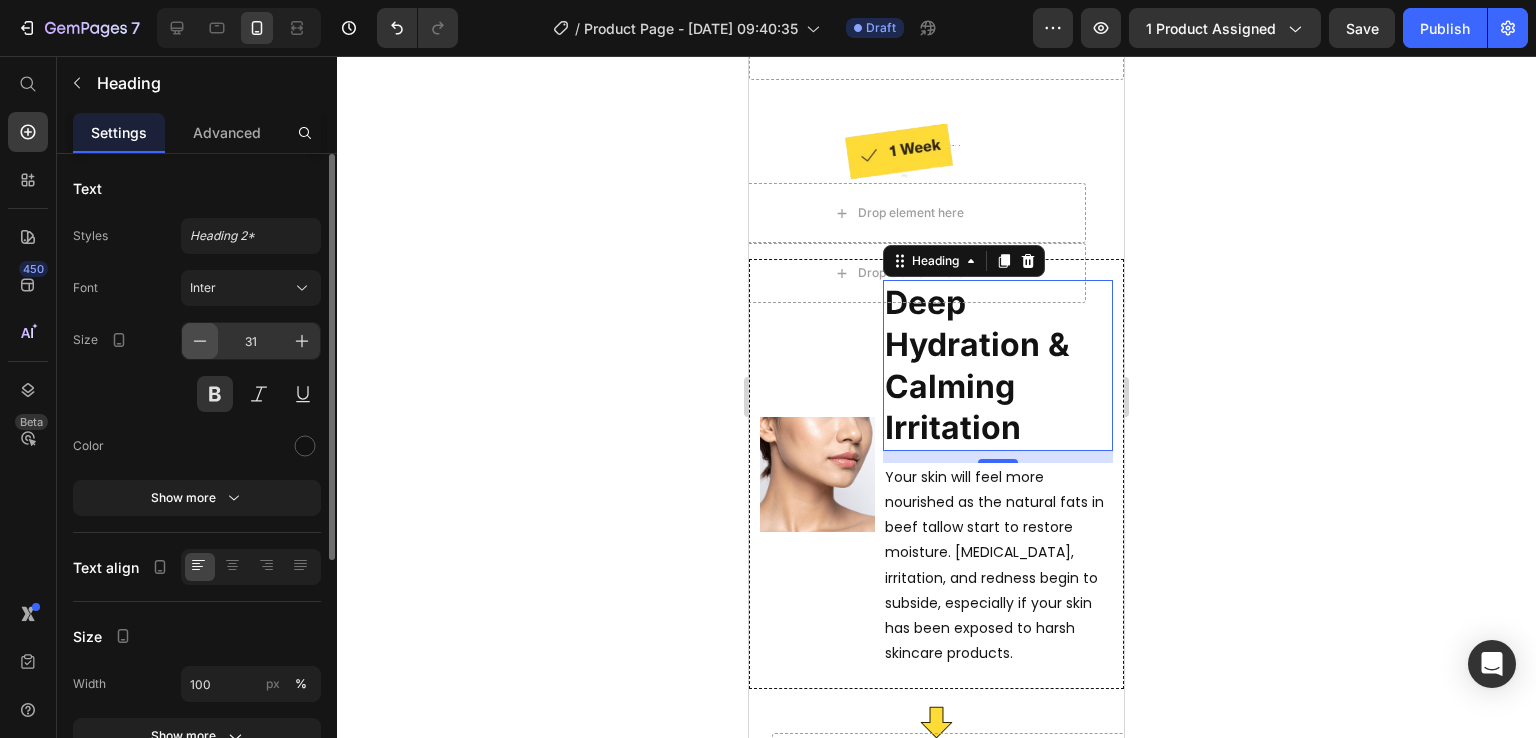 click 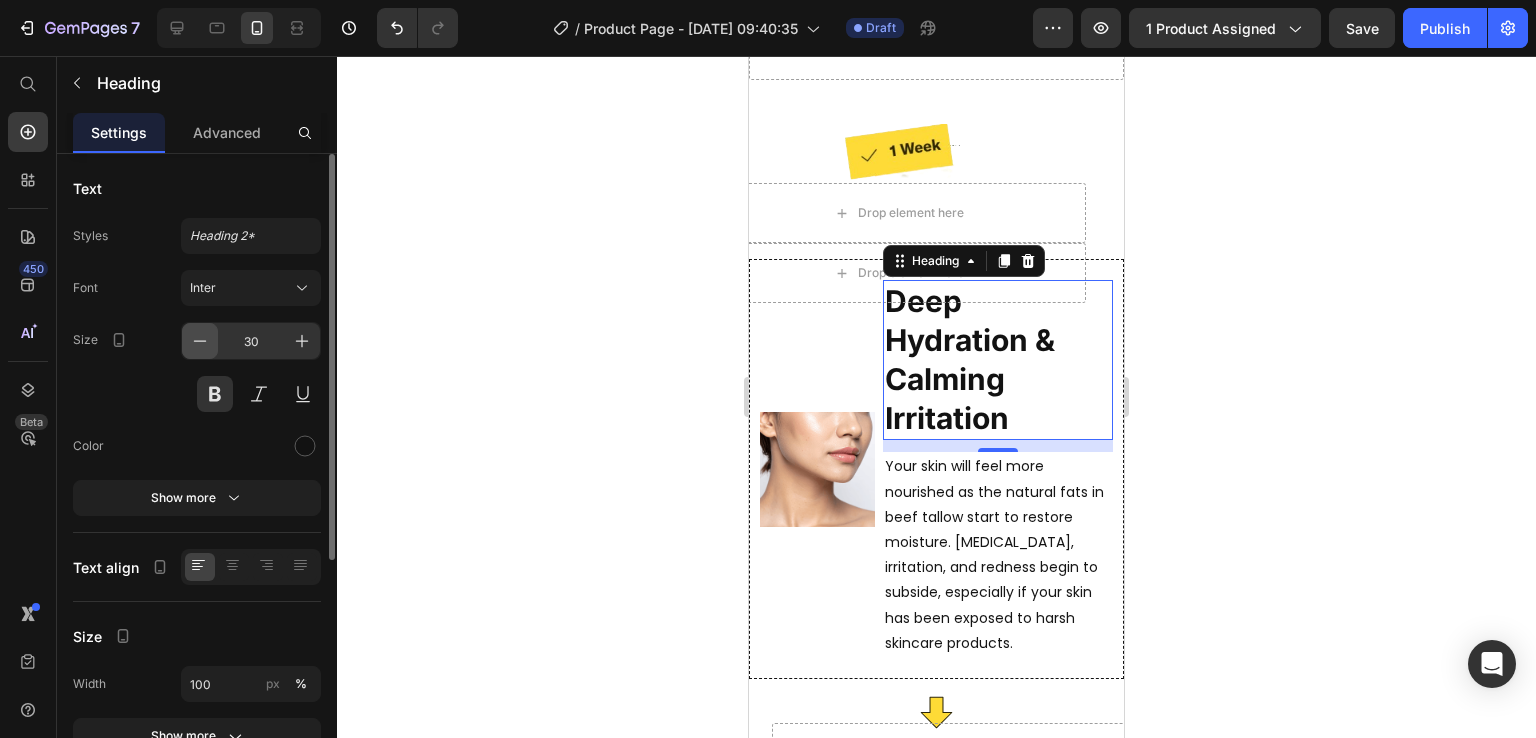 click 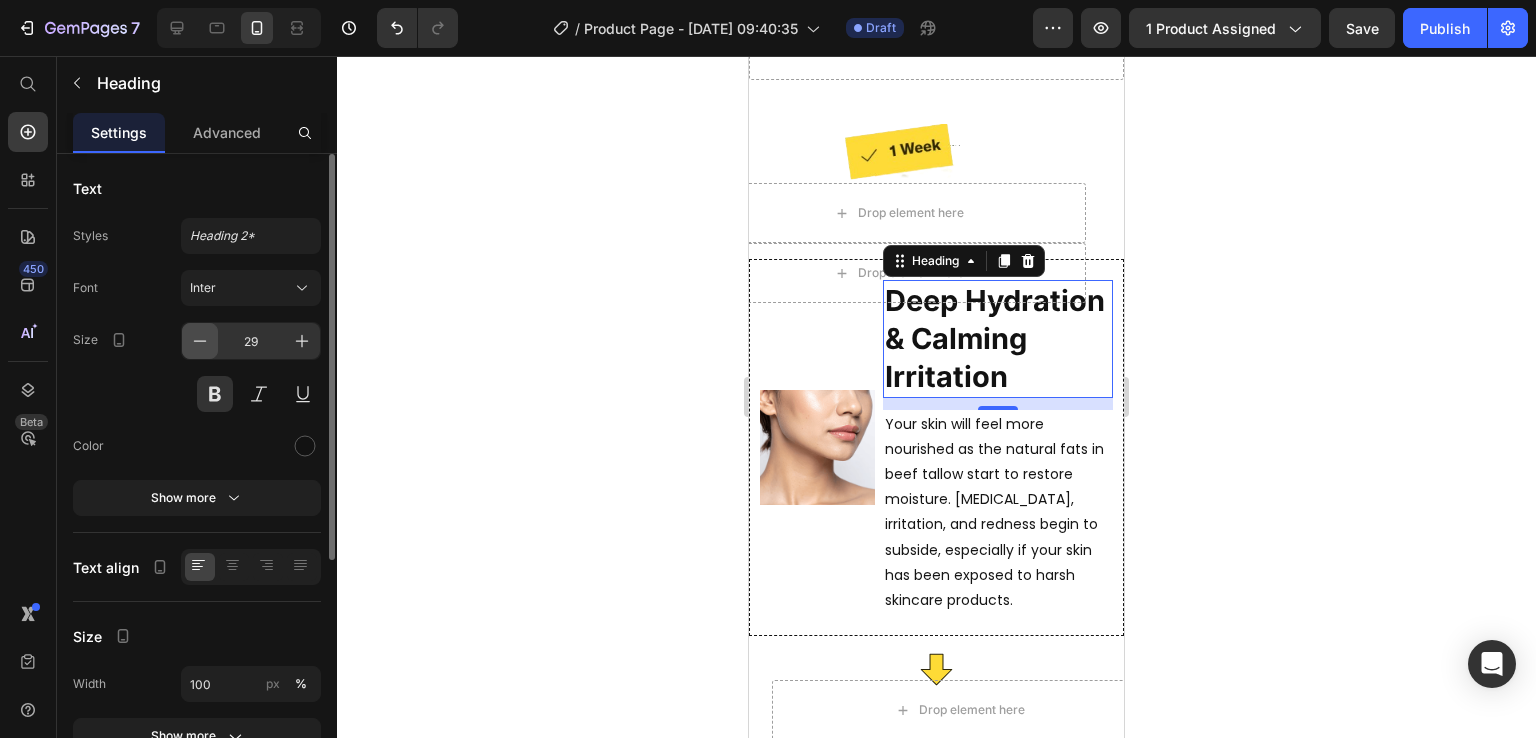 click 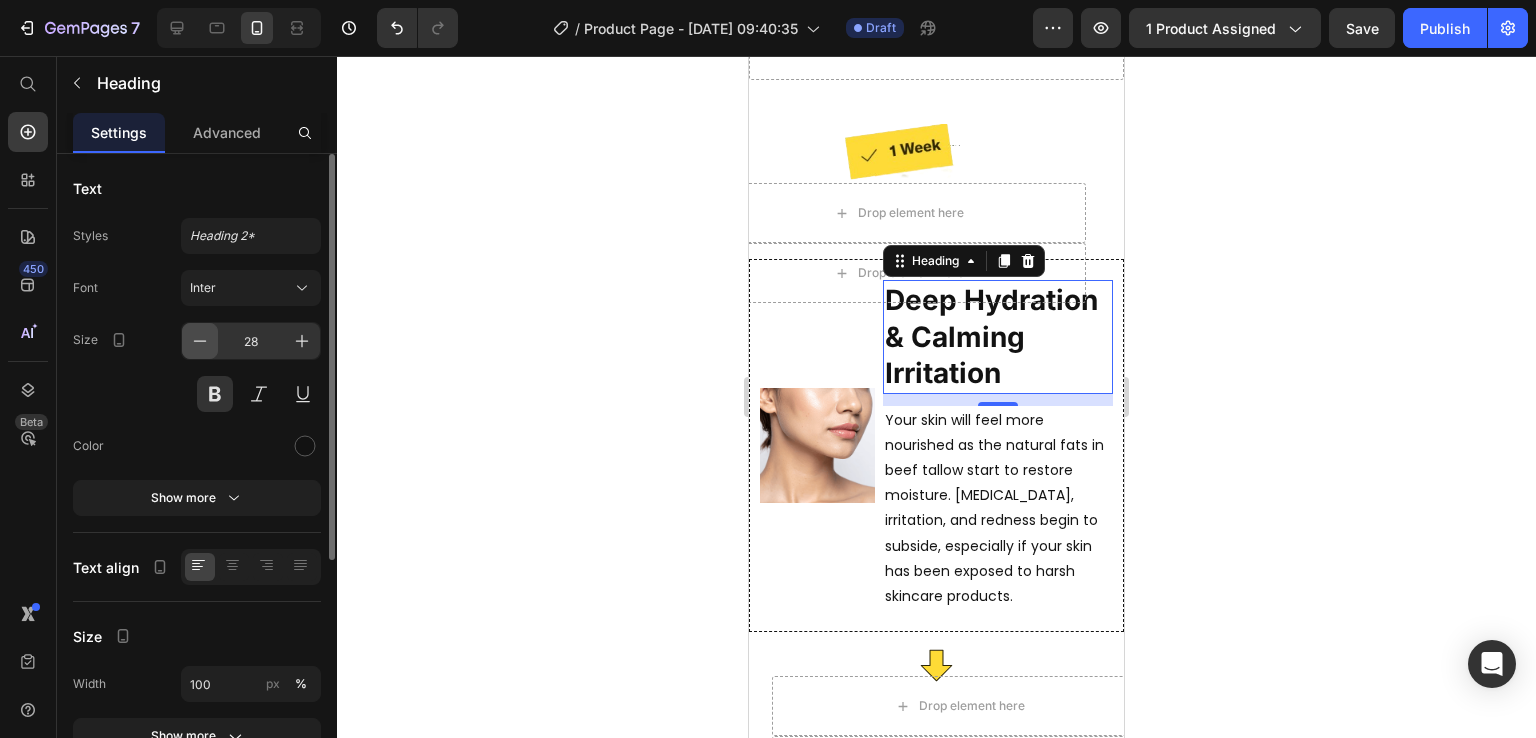 click 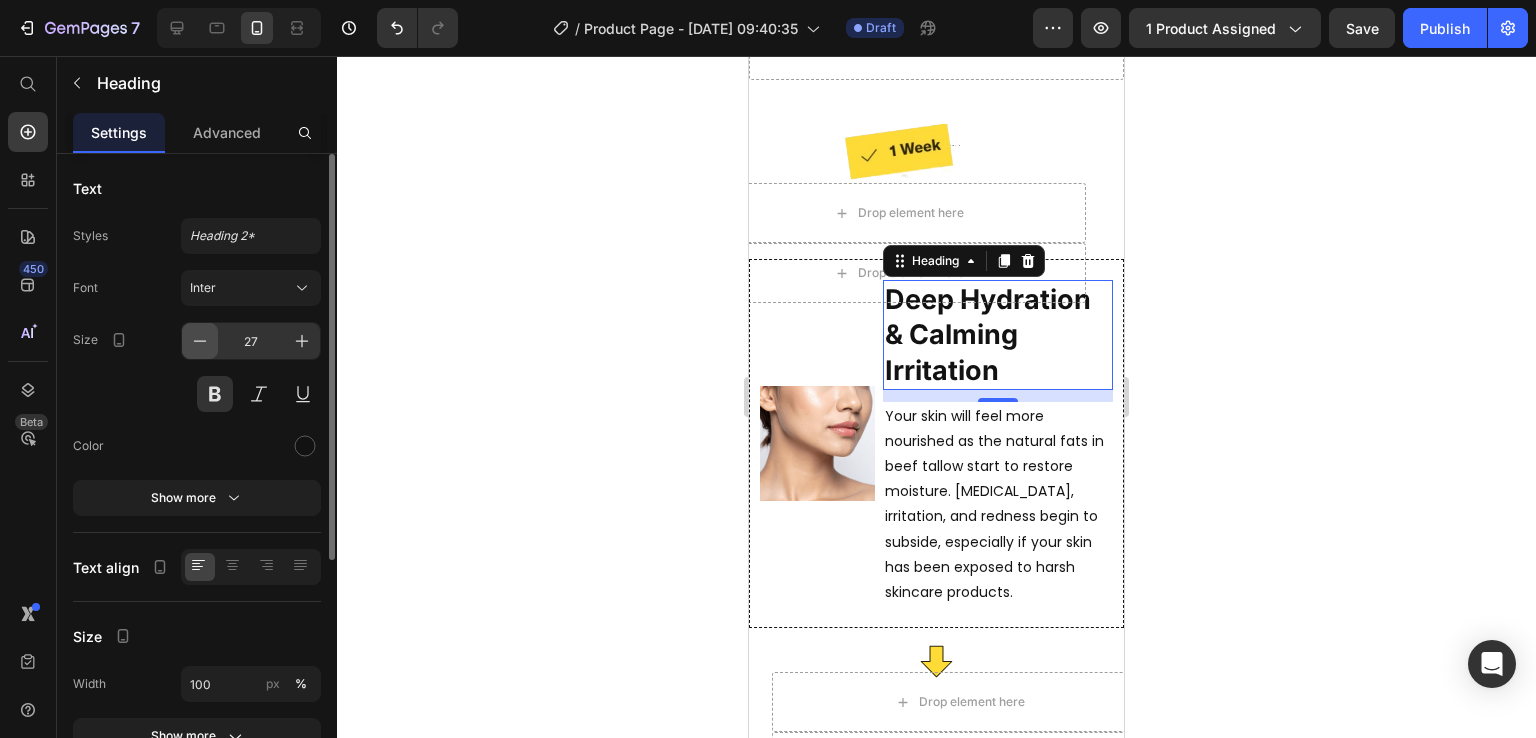 click 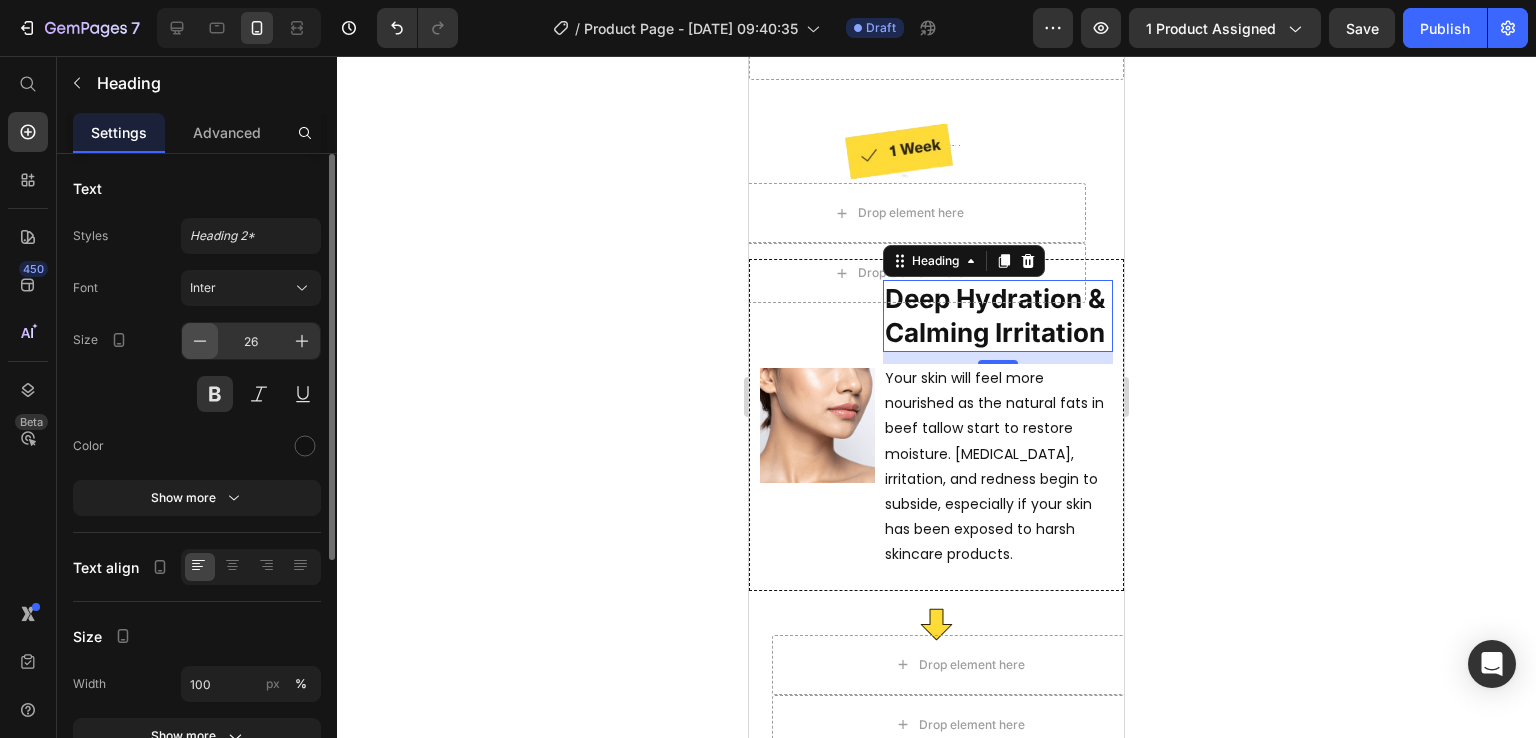 click 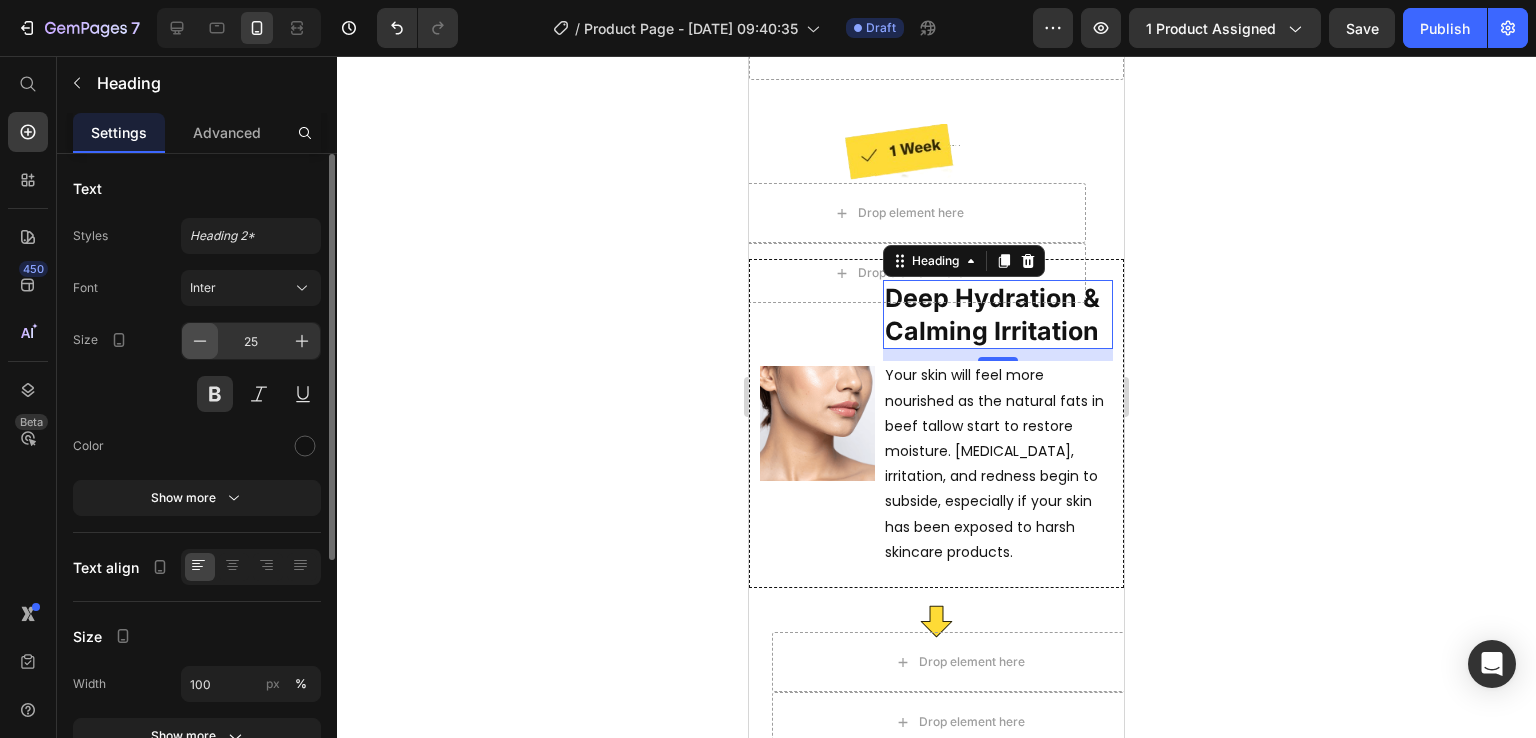 click 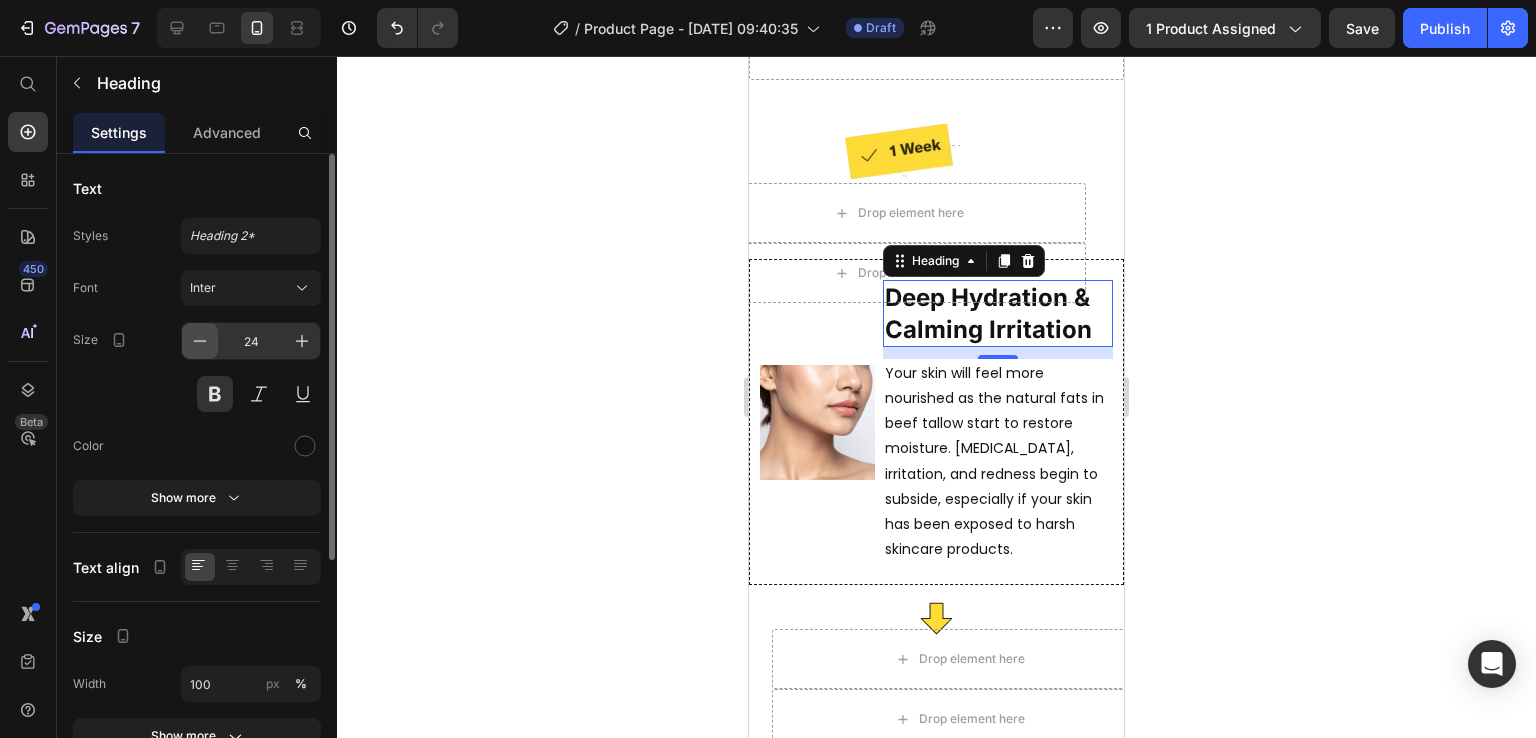 click 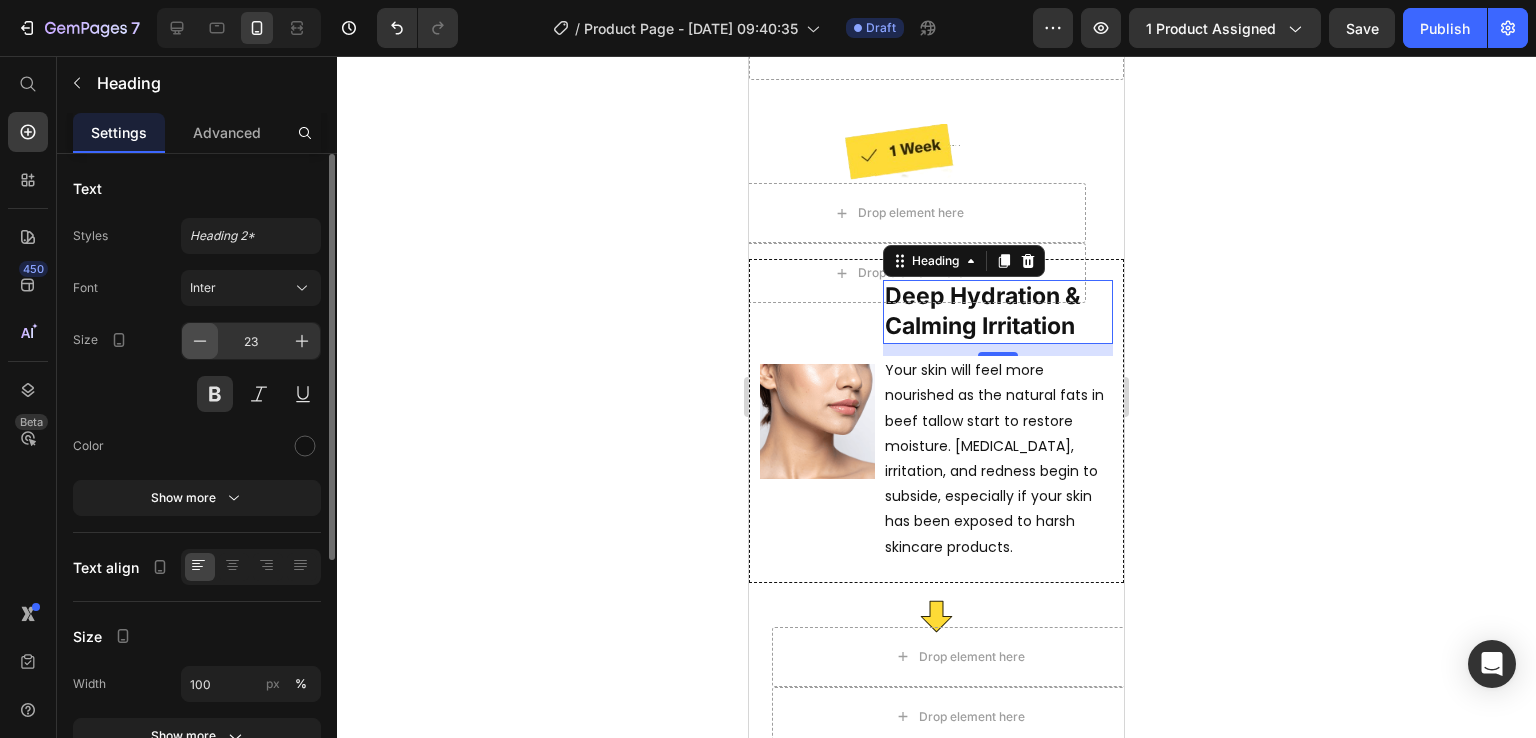 click 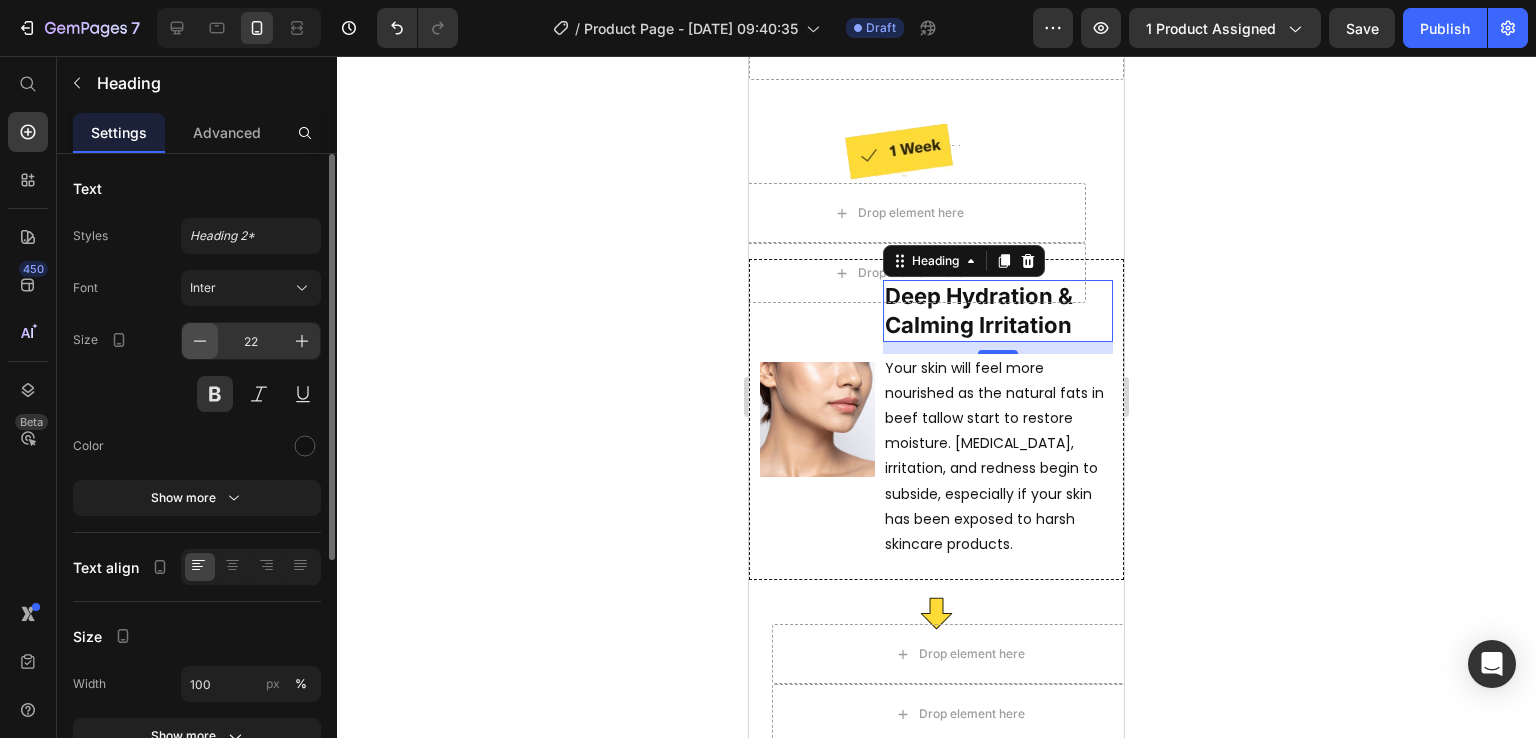 click 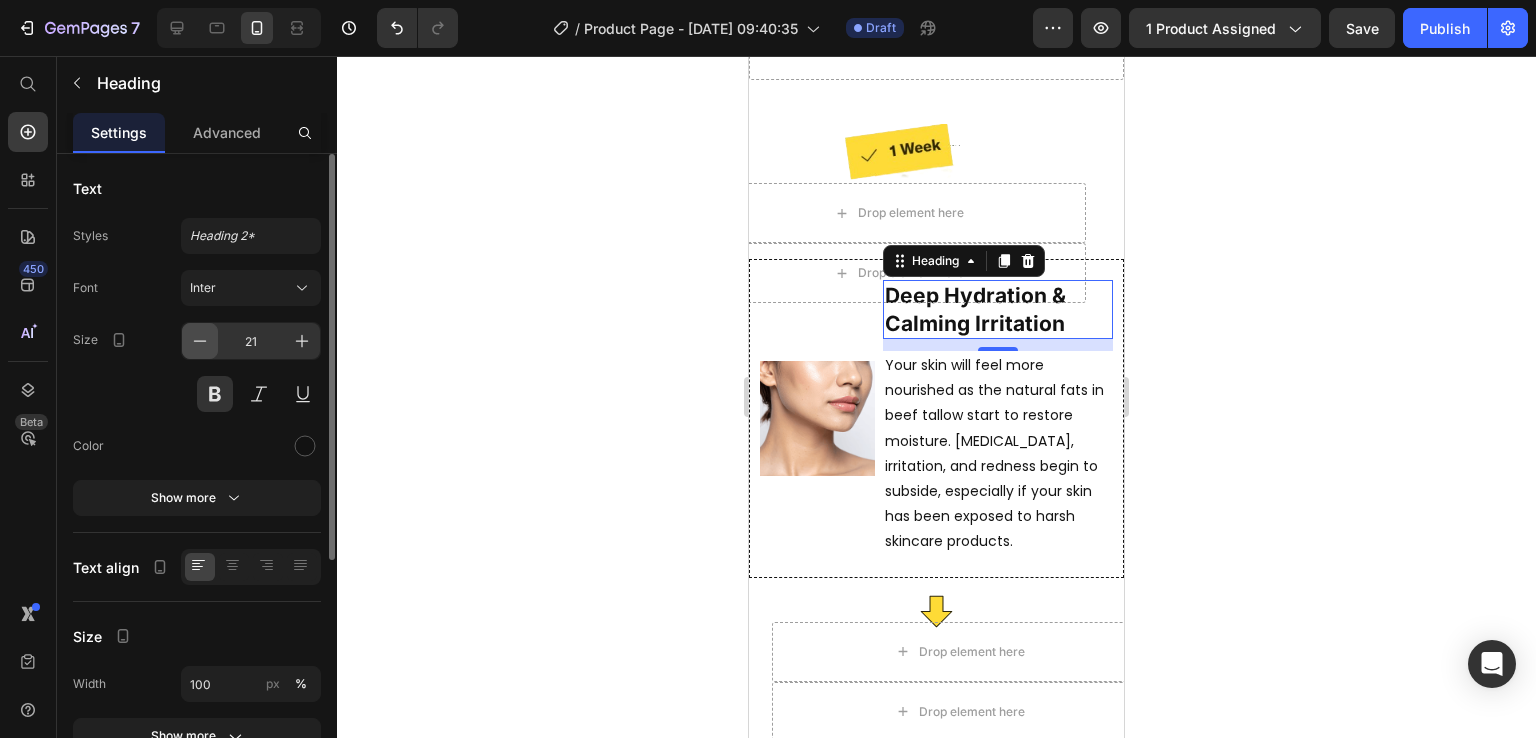 click 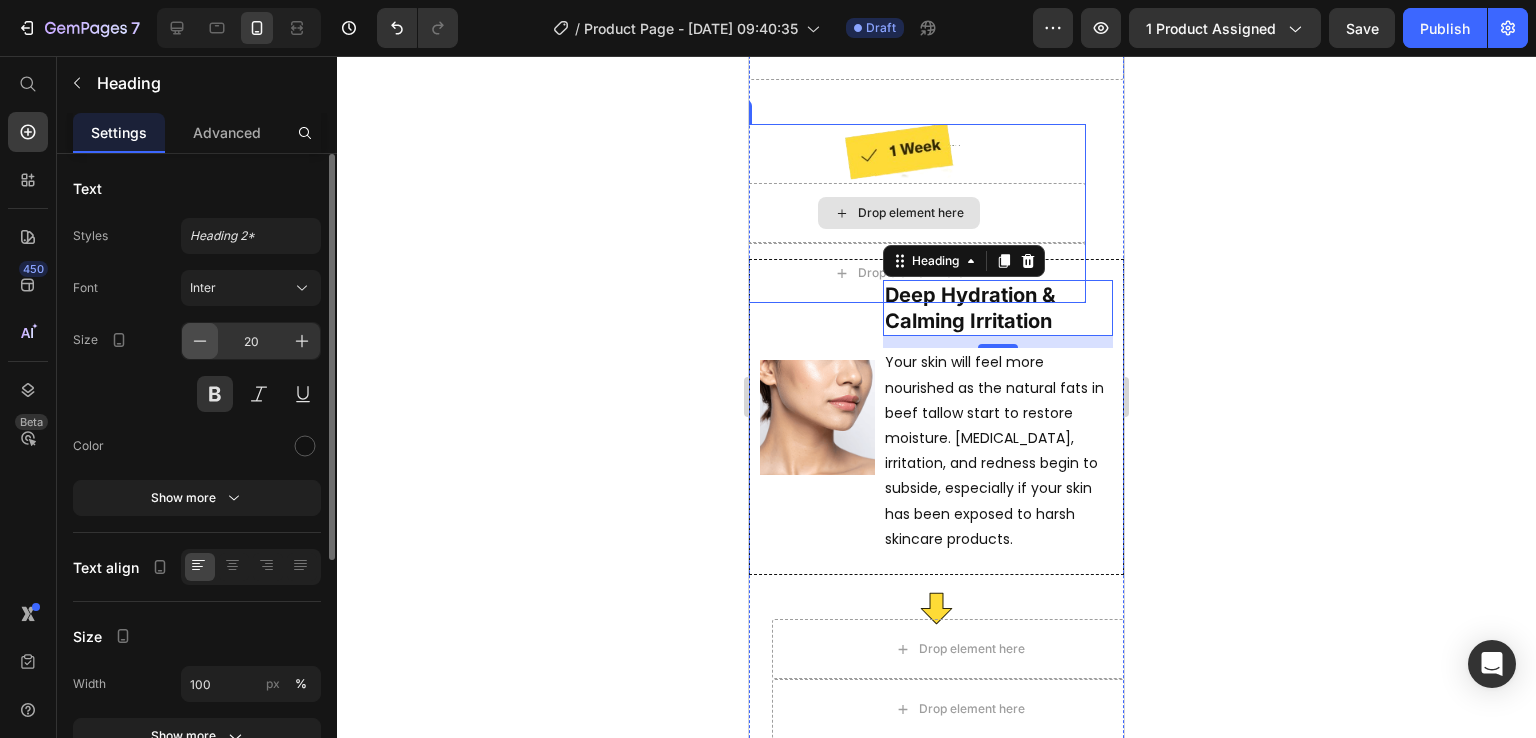 click at bounding box center (200, 341) 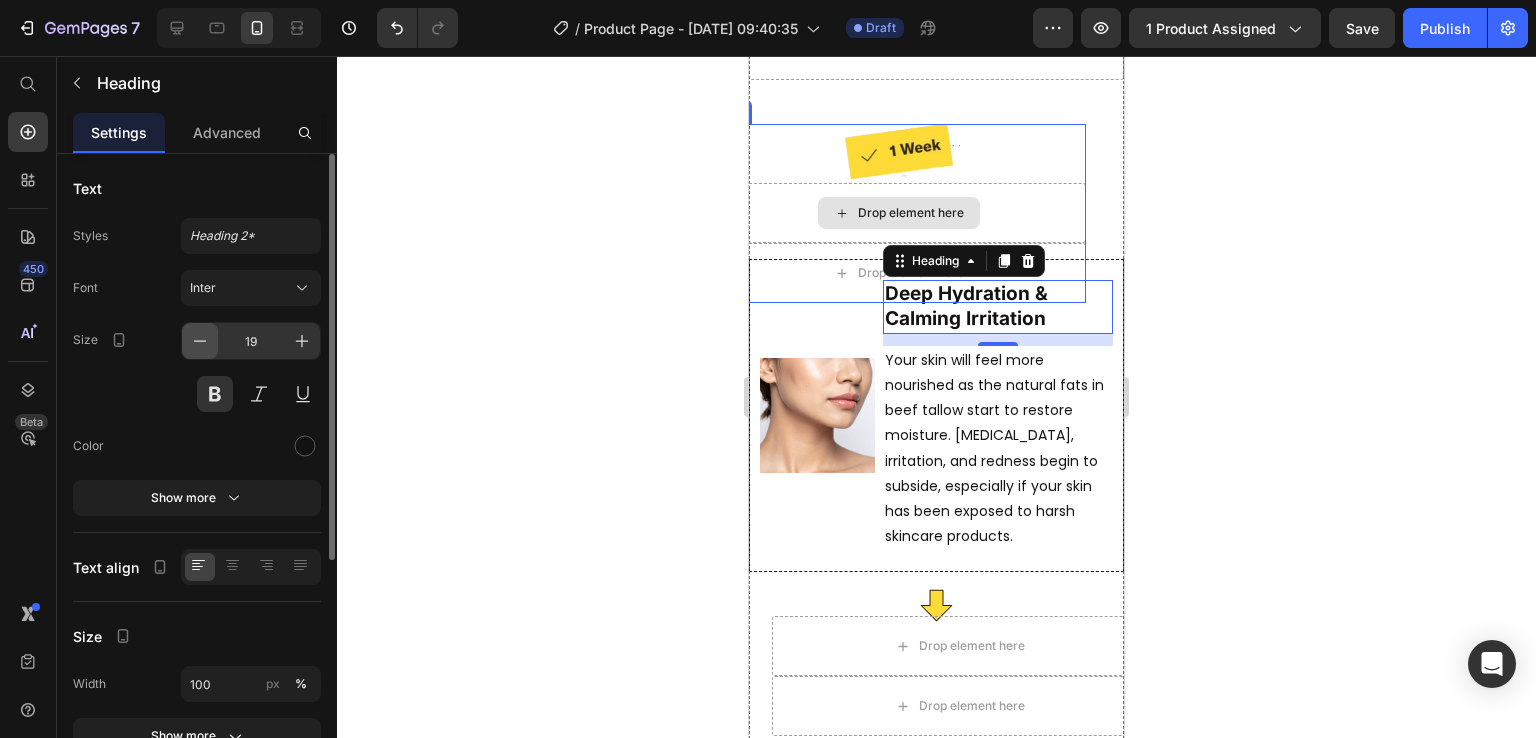 click at bounding box center (200, 341) 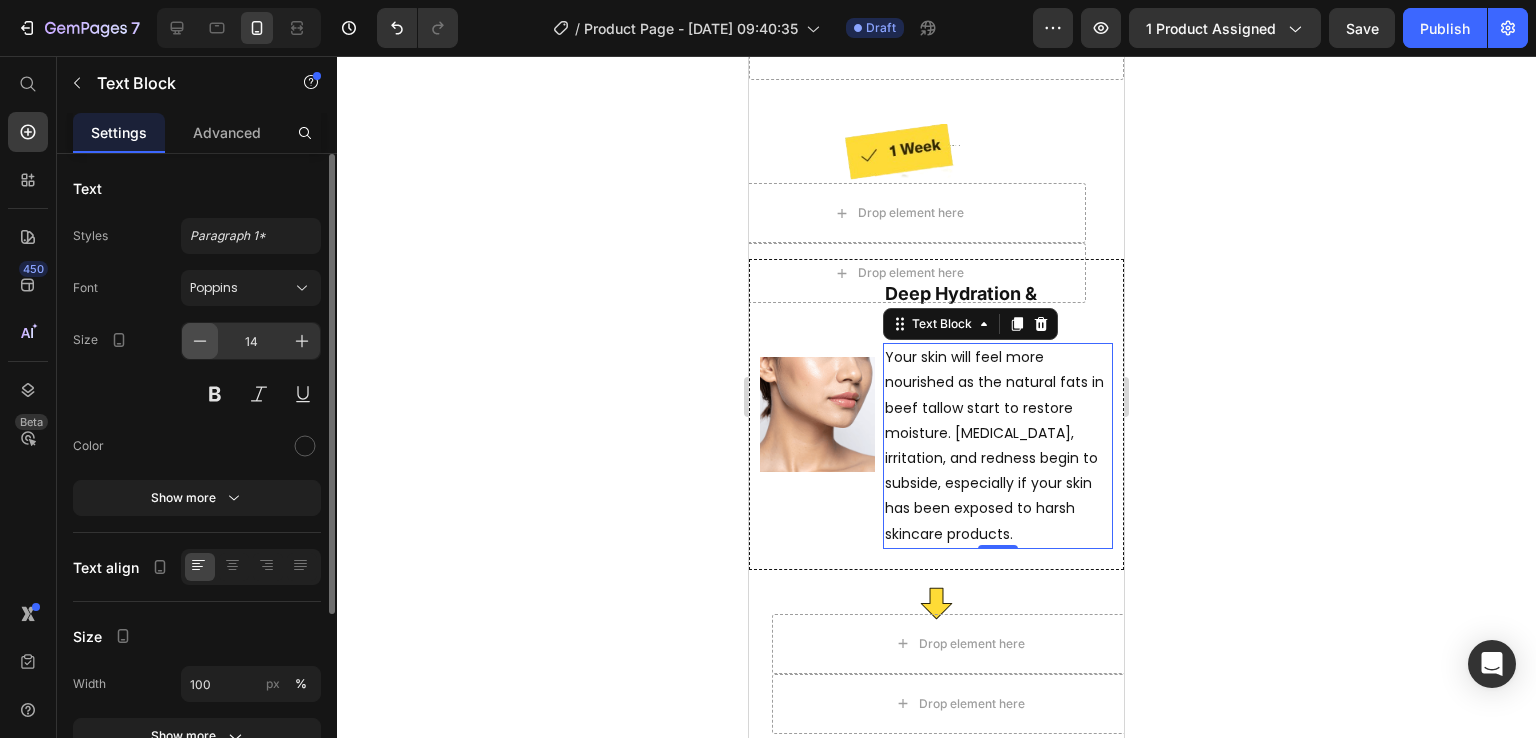 click at bounding box center [200, 341] 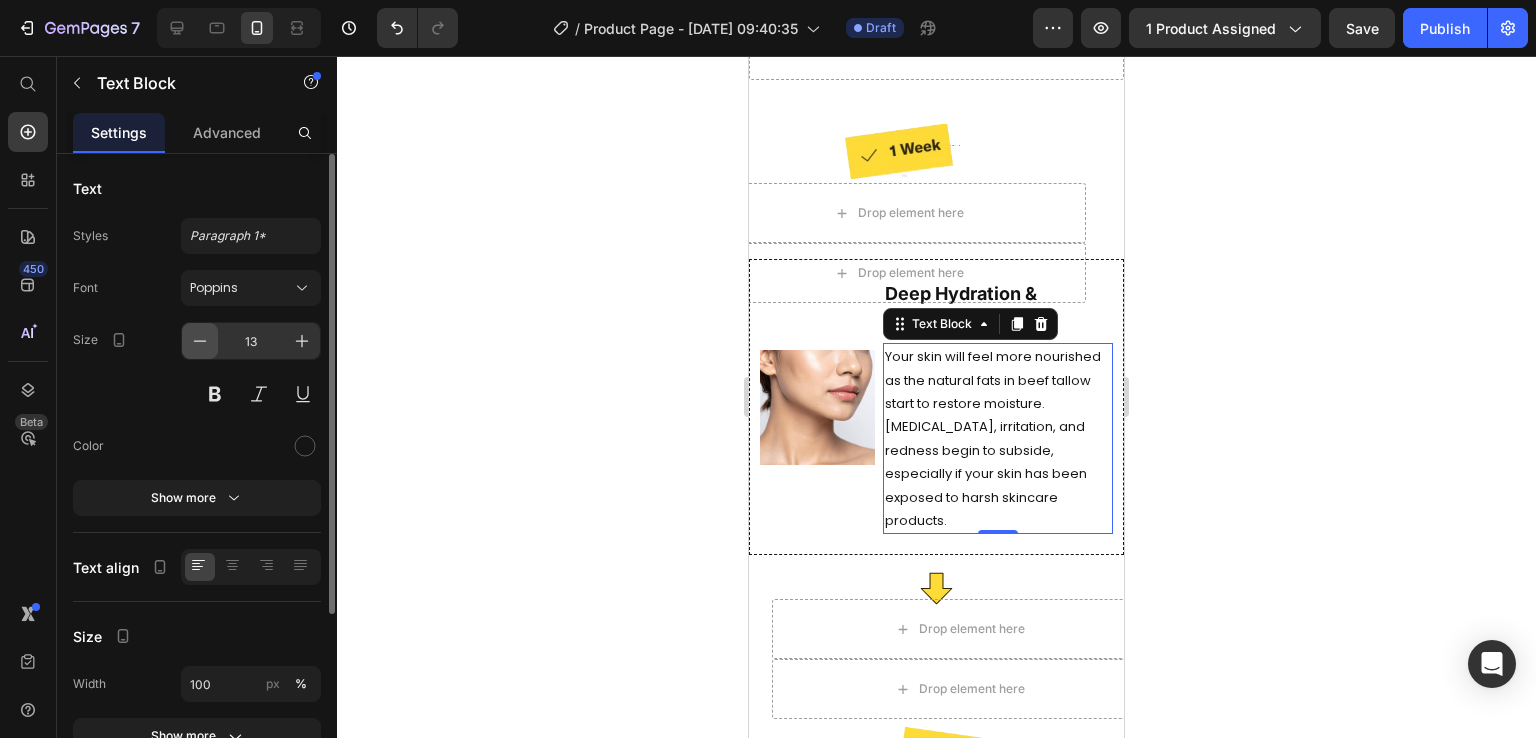 click at bounding box center (200, 341) 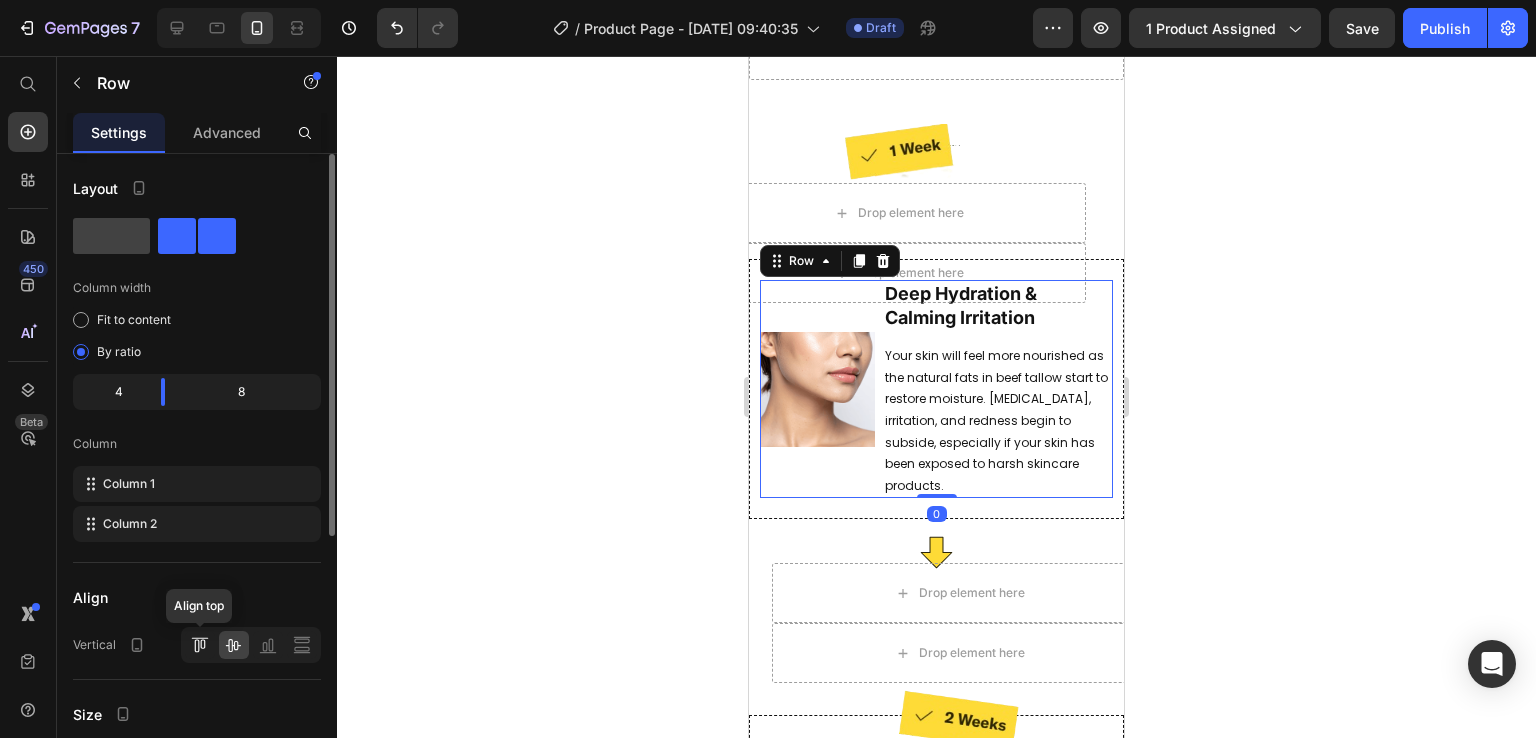 click 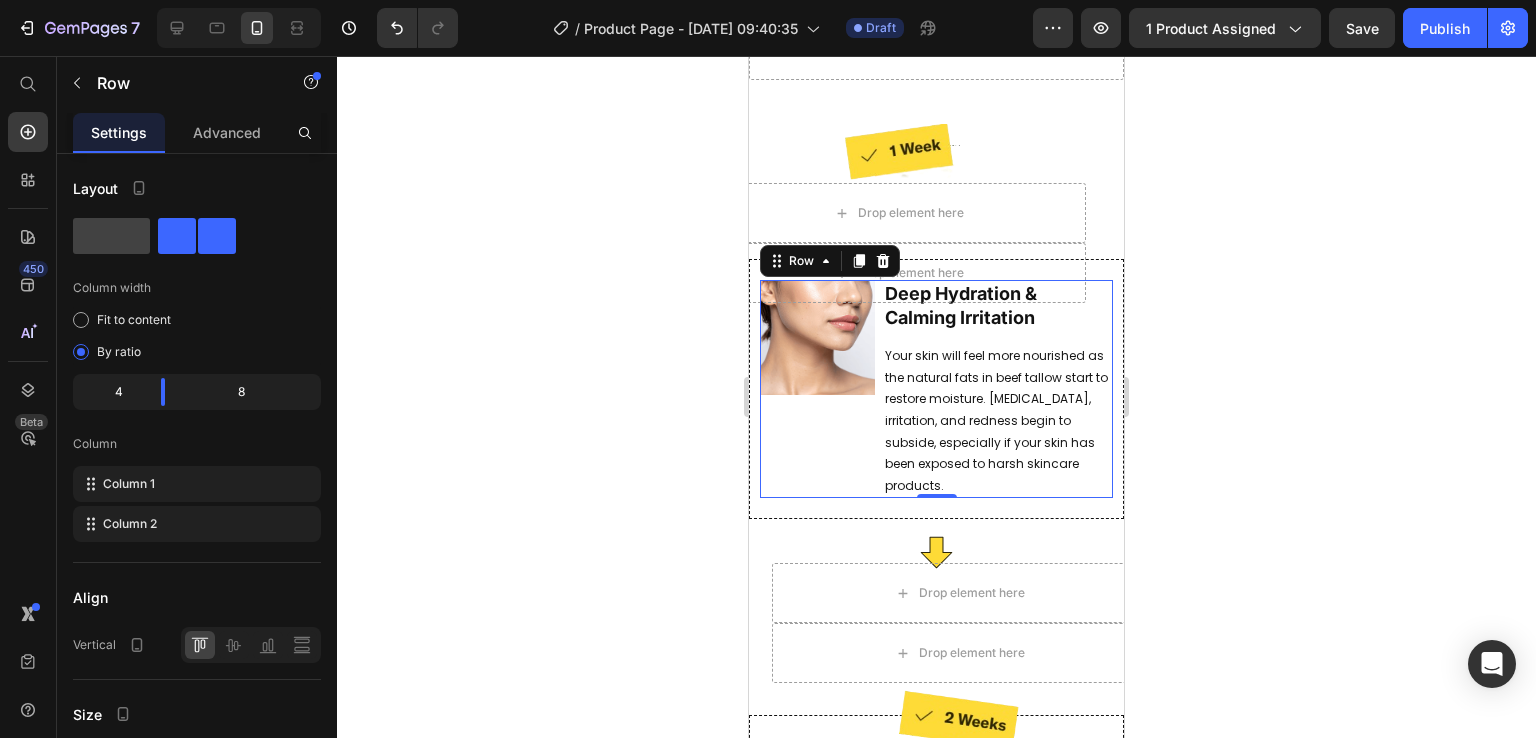 click 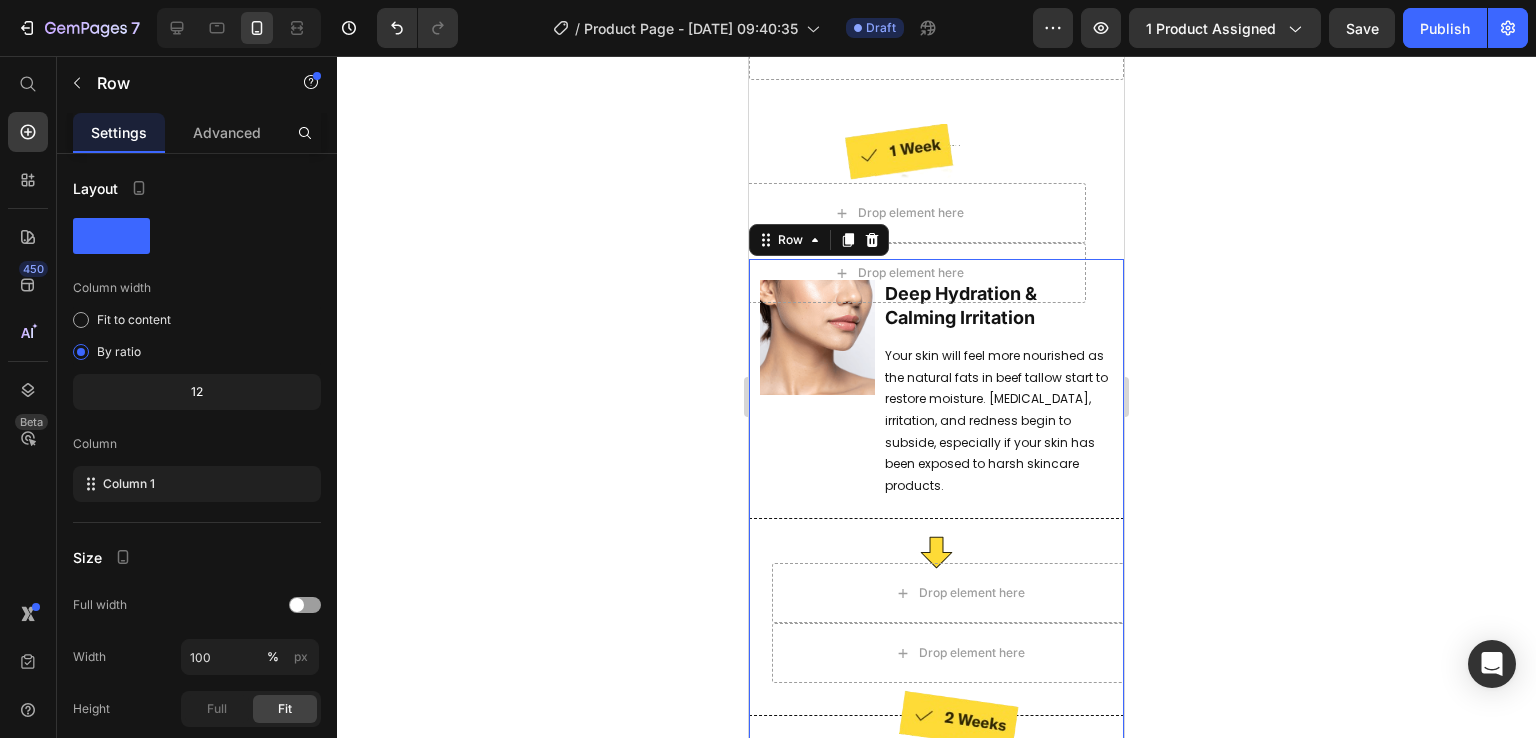 click on "Image Deep Hydration & Calming Irritation Heading Your skin will feel more nourished as the natural fats in beef tallow start to restore moisture. Dryness, irritation, and redness begin to subside, especially if your skin has been exposed to harsh skincare products. Text Block Row Row
Icon
Drop element here
Drop element here Image Row Image Strengthened Skin Barrier & Balanced Oil Production Heading Your skin barrier becomes stronger, helping to lock in moisture for longer periods. Dry patches become less noticeable, and oily areas start to balance out as your skin adjusts to real nourishment. Text Block Row Row
Icon Image
Drop element here
Drop element here Row Image Smoother Texture & Reduced Redness Heading Text Block Row Row
Icon
Drop element here
Row" at bounding box center [936, 1224] 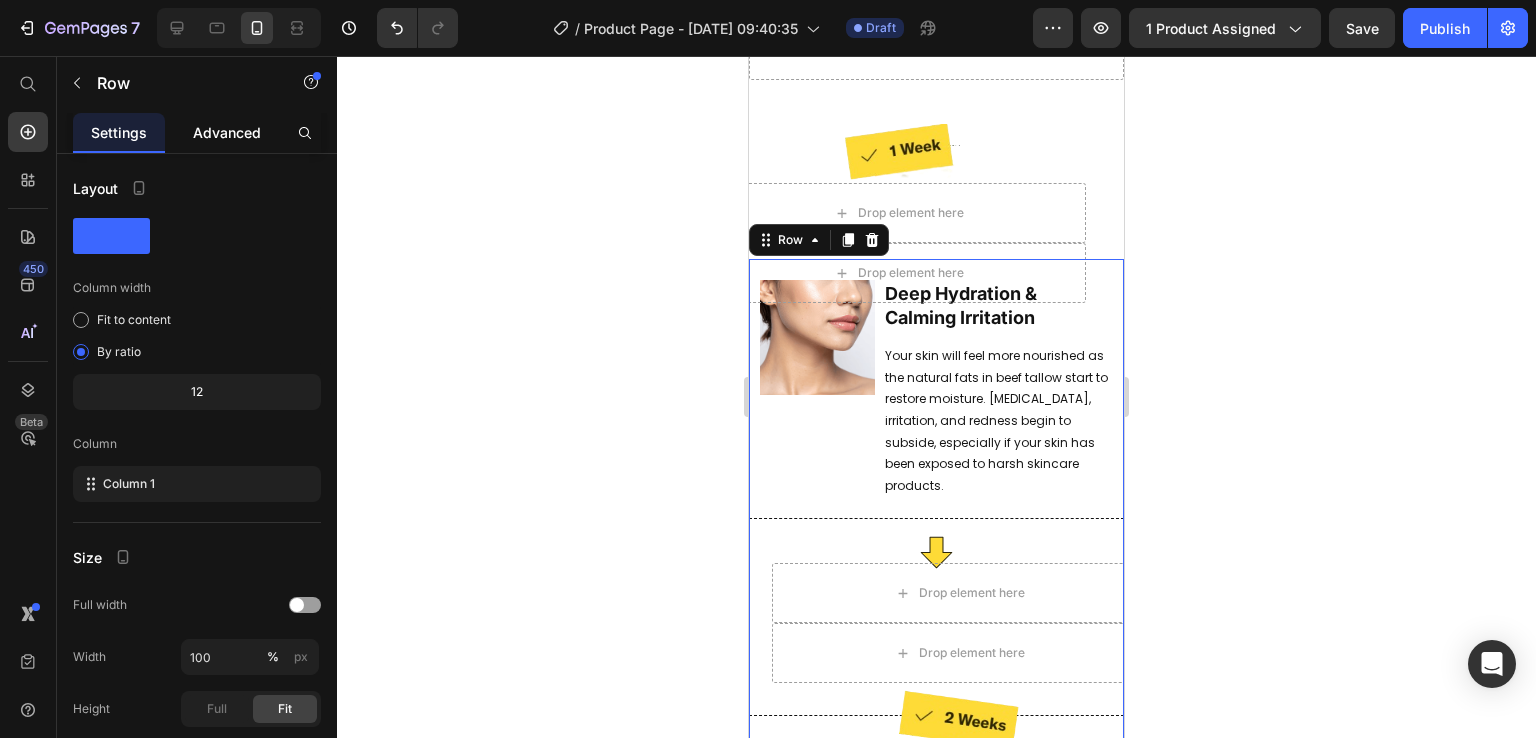 click on "Advanced" at bounding box center [227, 132] 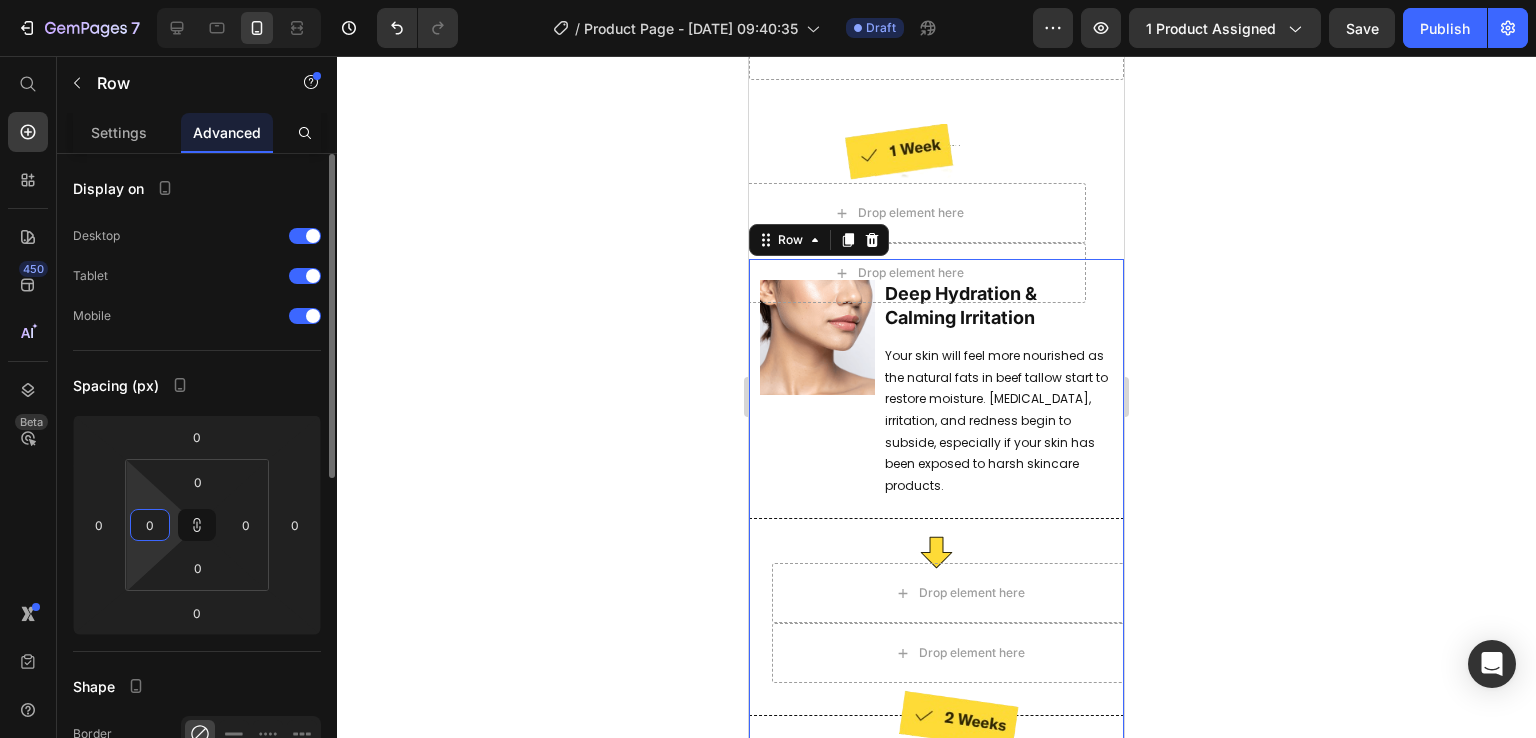 click on "7  Version history  /  Product Page - Jul 9, 09:40:35 Draft Preview 1 product assigned  Save   Publish  450 Beta Start with Sections Elements Hero Section Product Detail Brands Trusted Badges Guarantee Product Breakdown How to use Testimonials Compare Bundle FAQs Social Proof Brand Story Product List Collection Blog List Contact Sticky Add to Cart Custom Footer Browse Library 450 Layout
Row
Row
Row
Row Text
Heading
Text Block Button
Button
Button
Sticky Back to top Media" at bounding box center (768, 0) 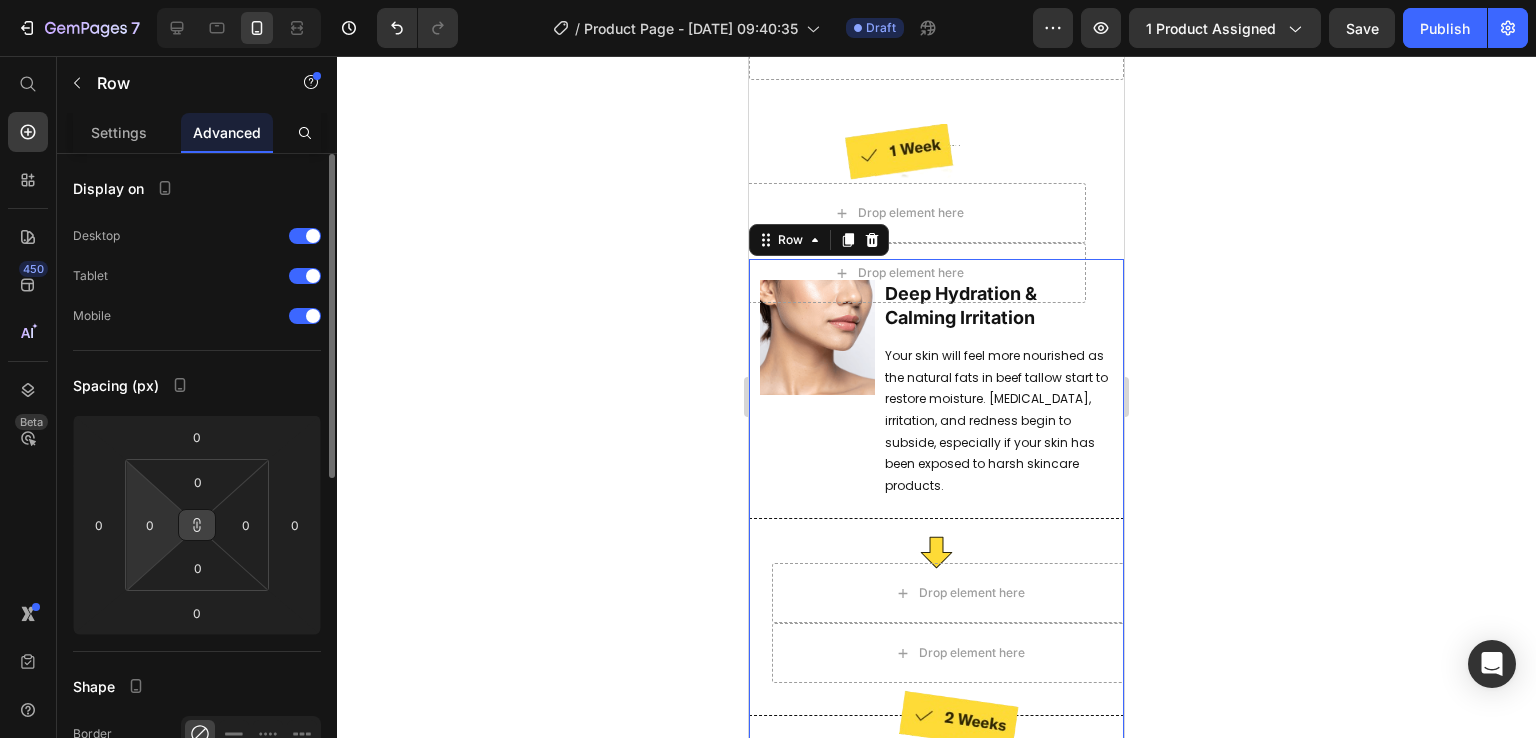click at bounding box center (197, 525) 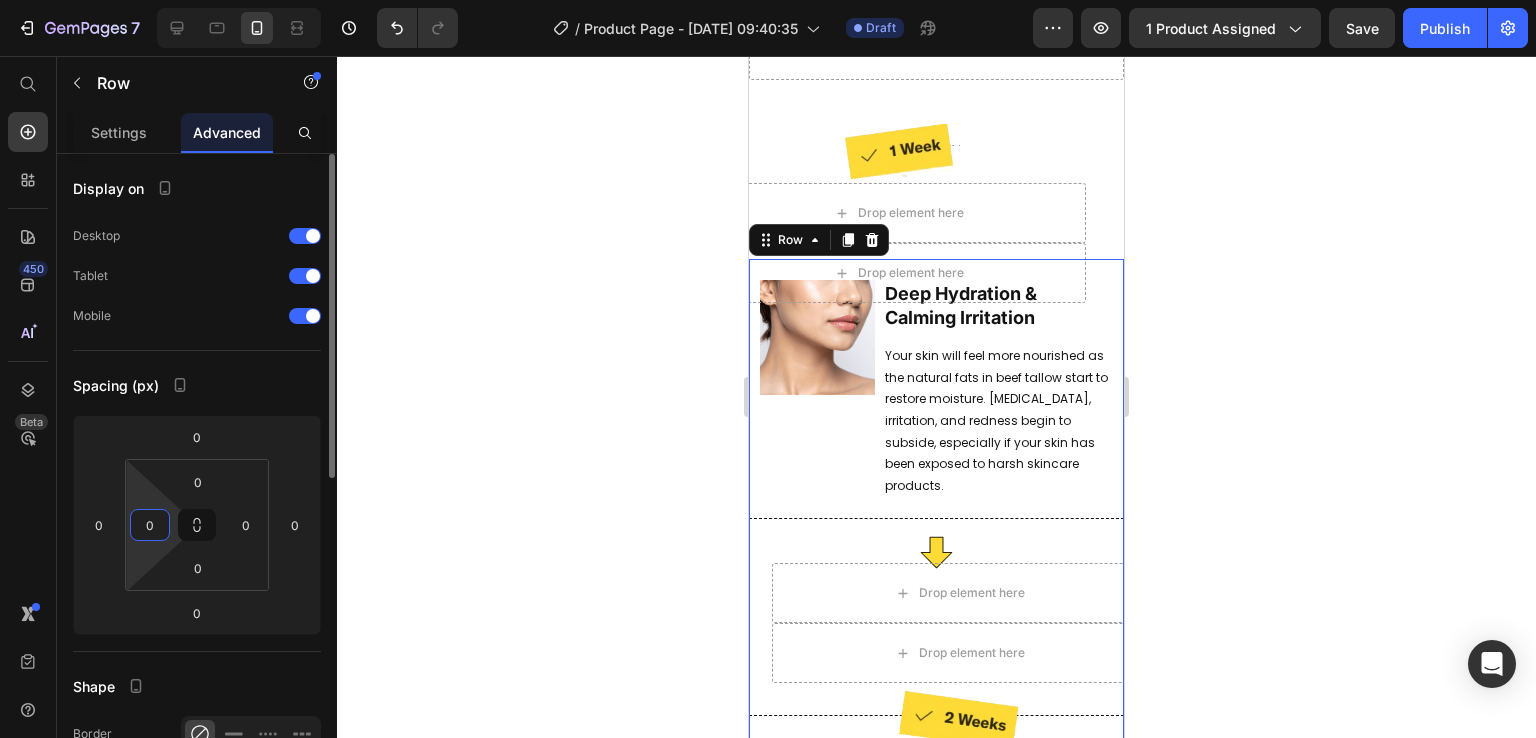 click on "0" at bounding box center (150, 525) 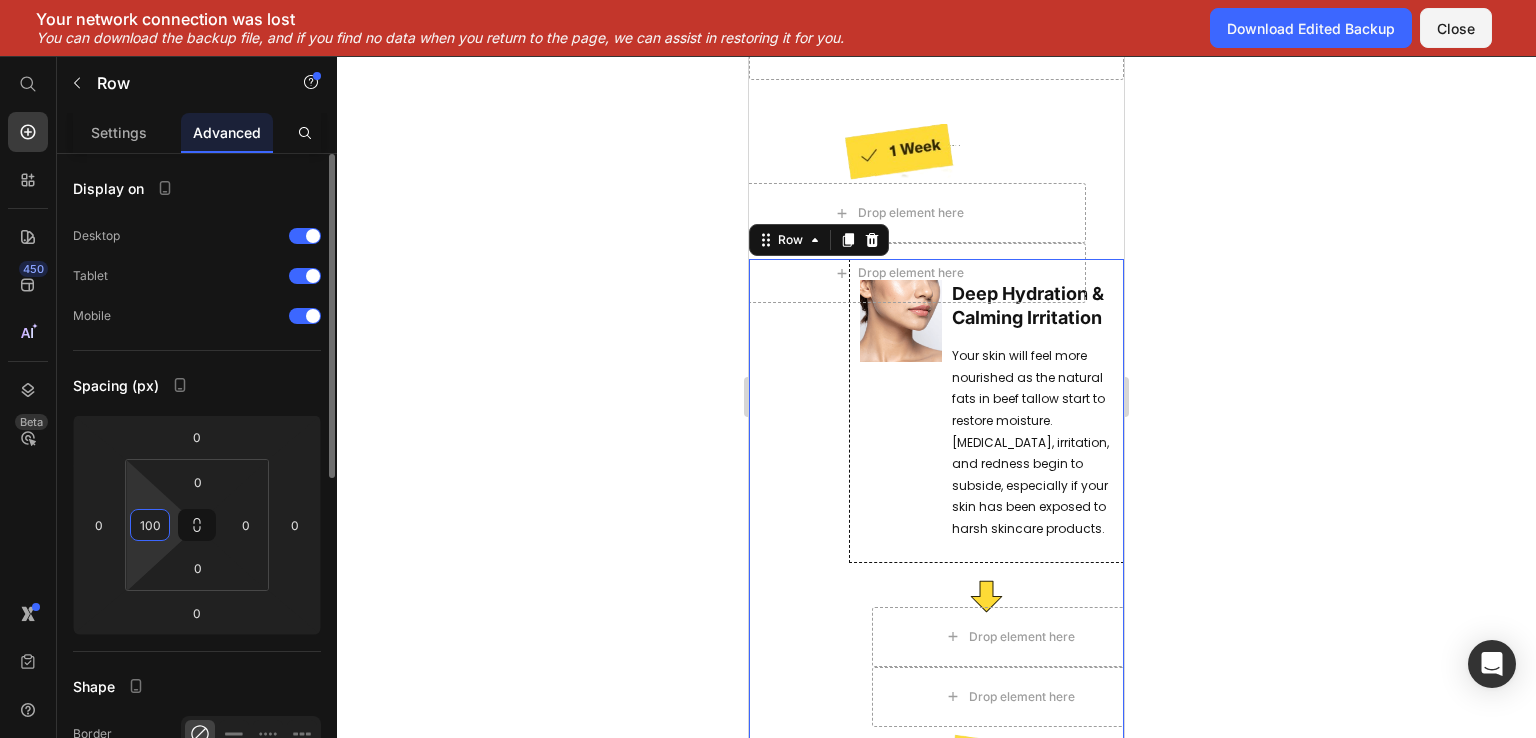 click on "100" at bounding box center [150, 525] 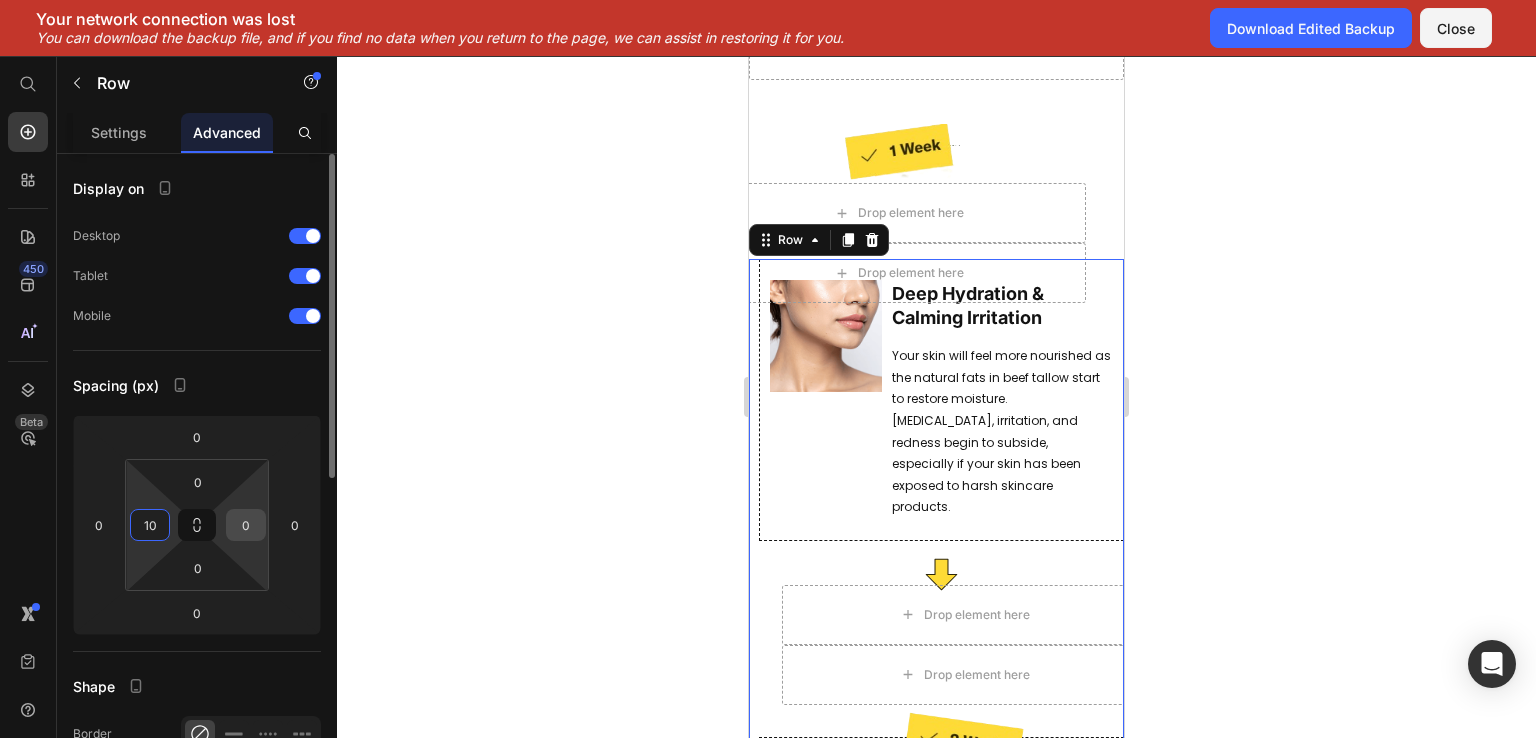 type on "10" 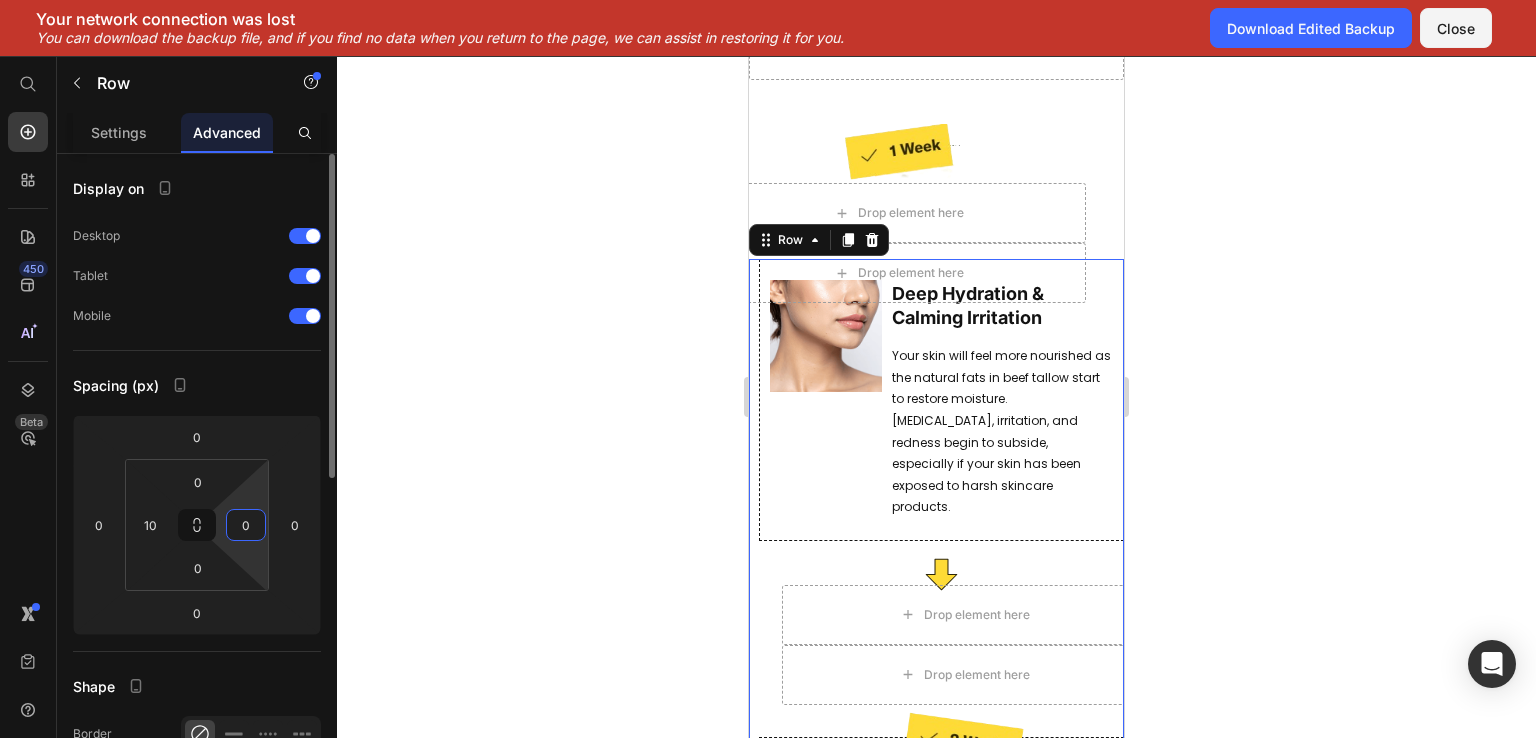 click on "0" at bounding box center (246, 525) 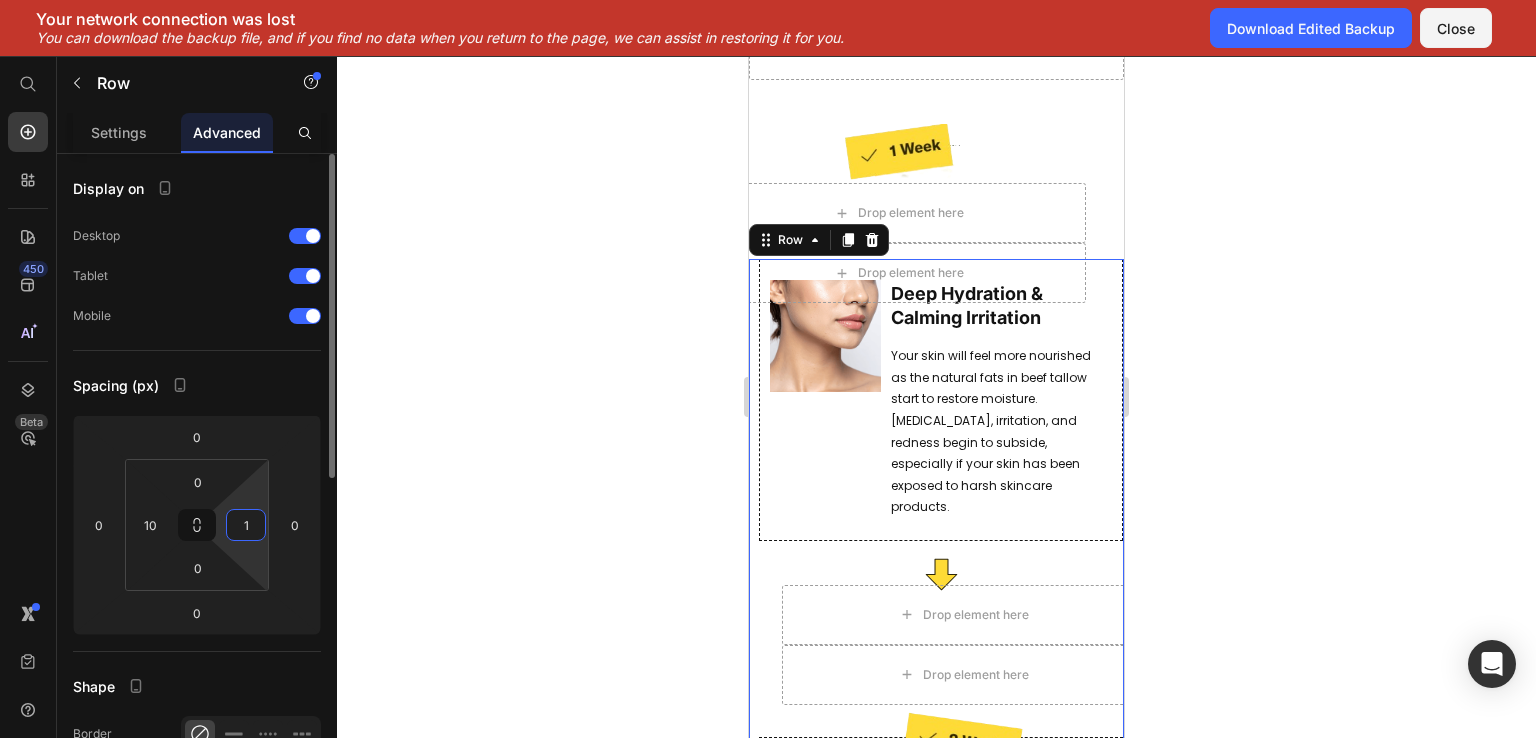 type on "10" 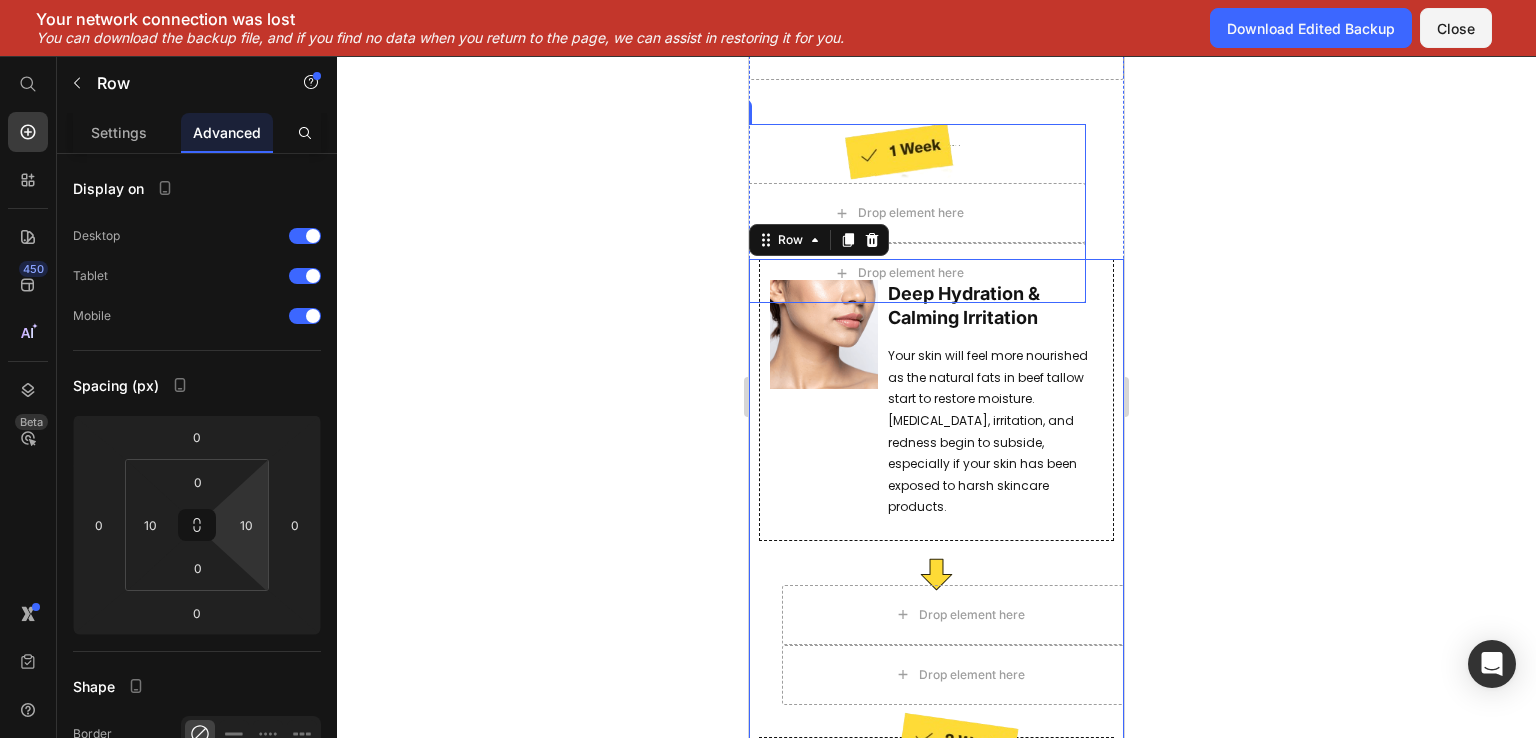 click 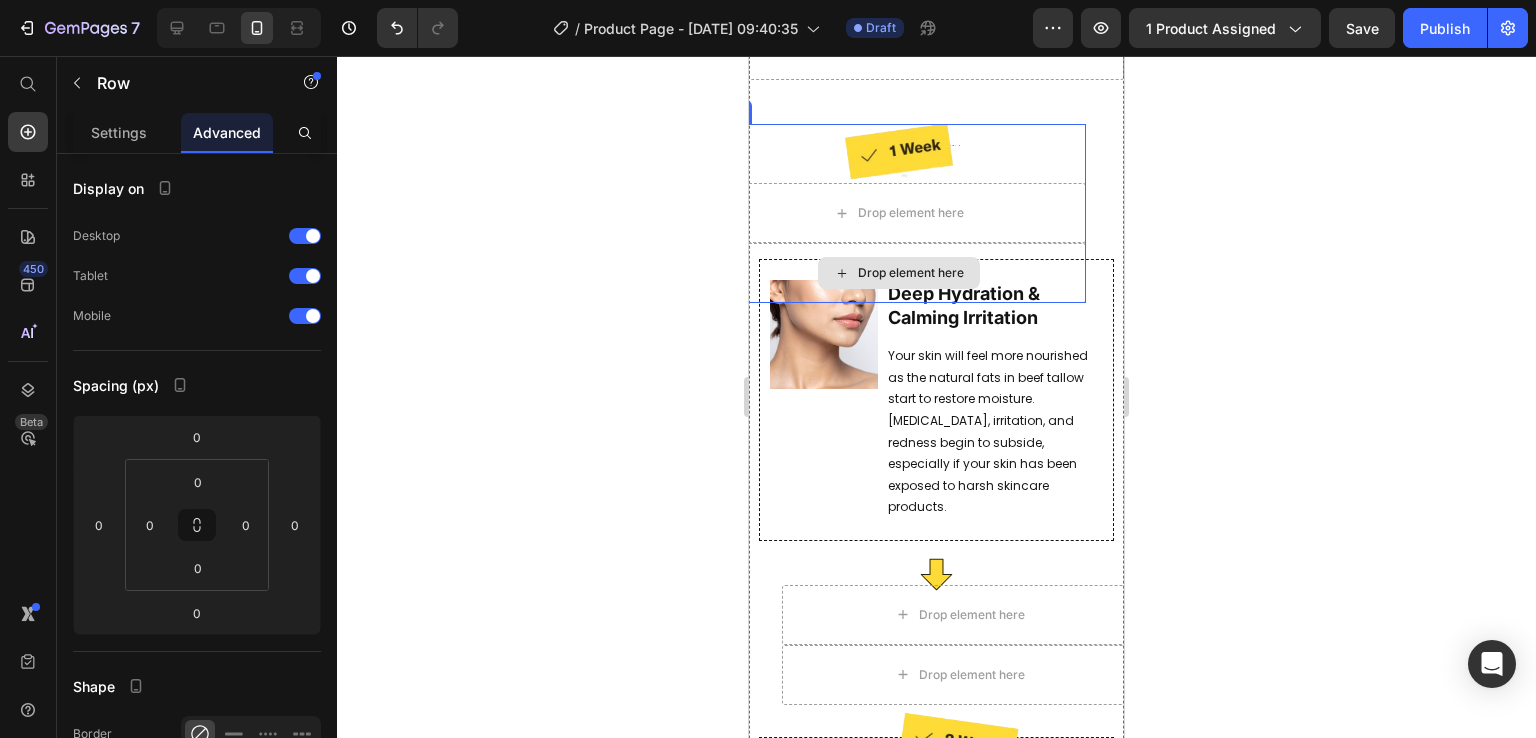 click on "Drop element here" at bounding box center (898, 273) 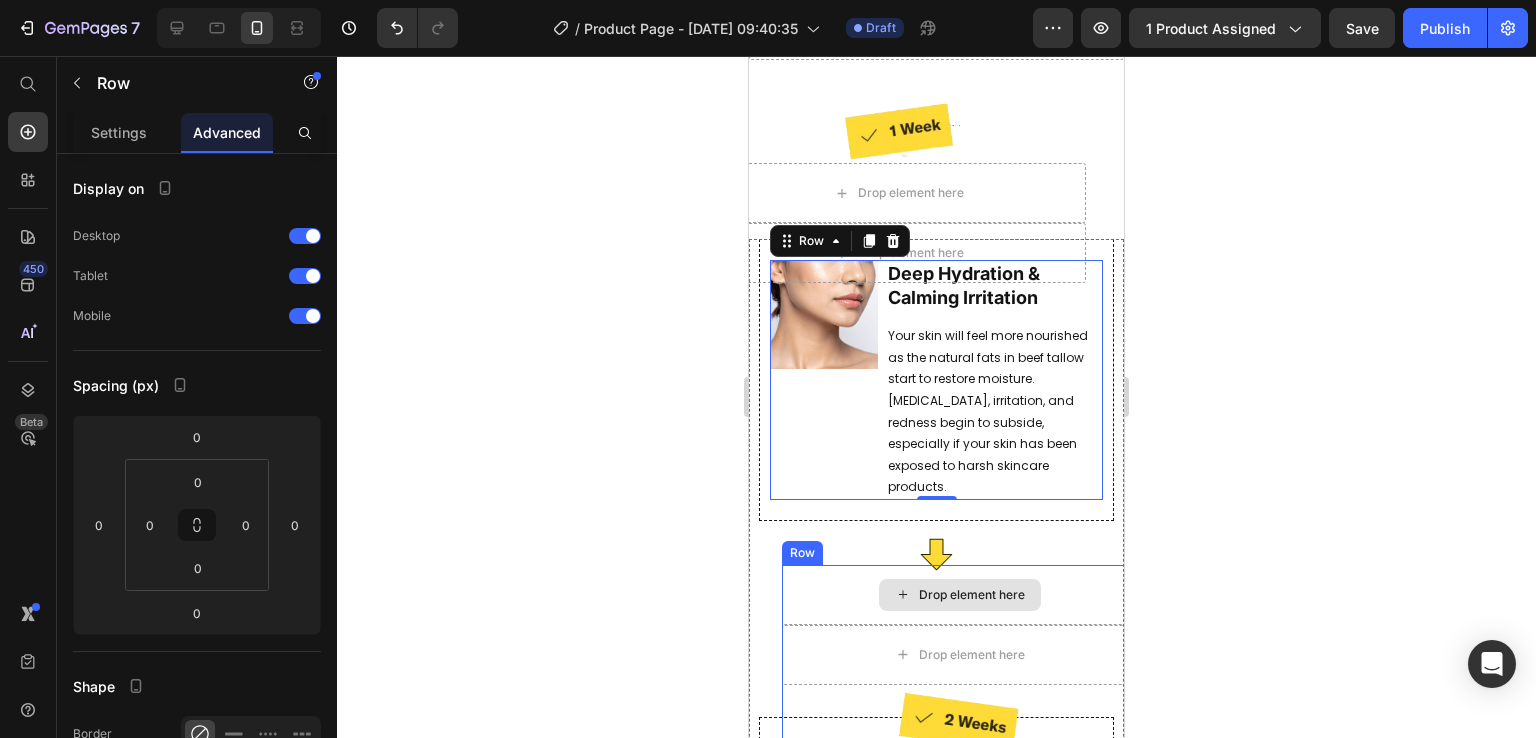 scroll, scrollTop: 2972, scrollLeft: 0, axis: vertical 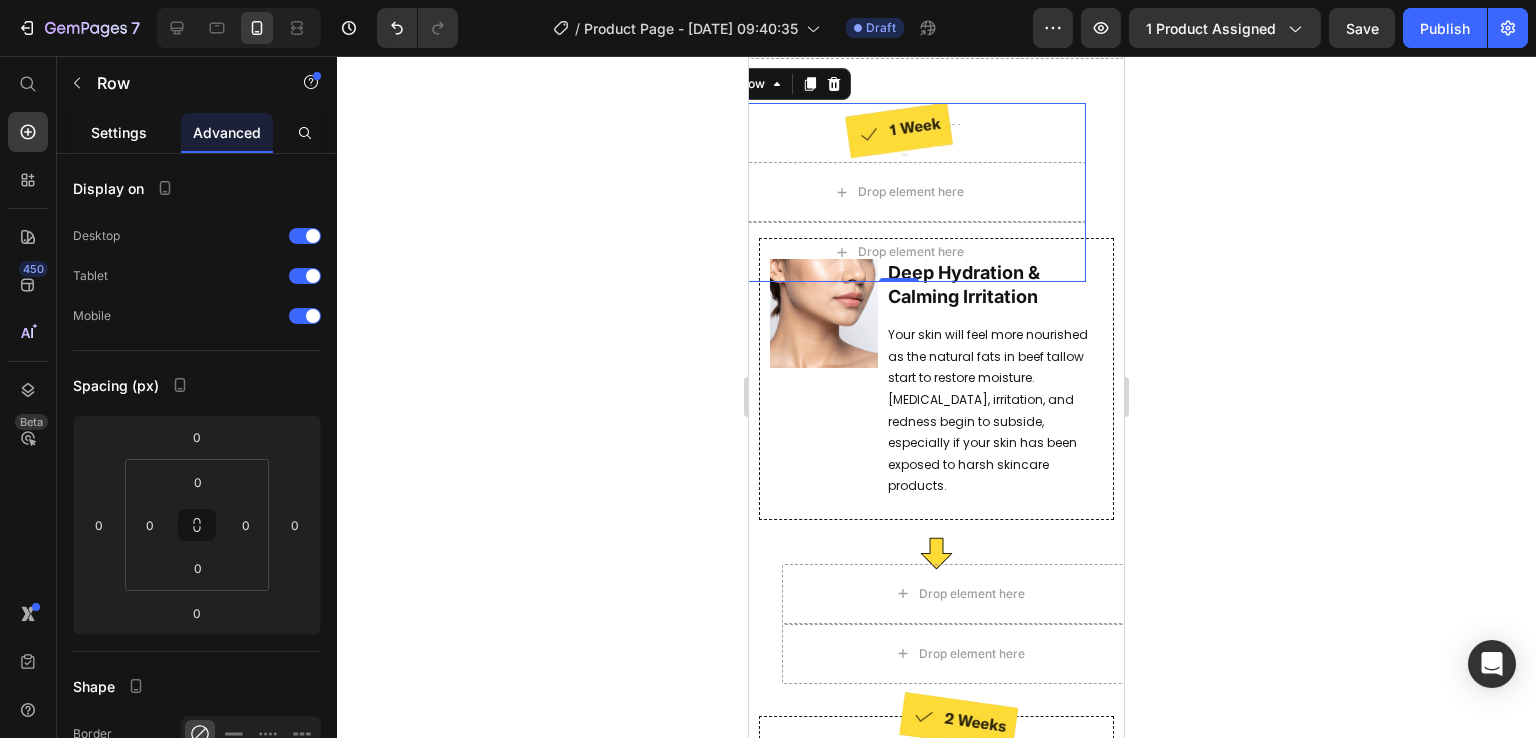 click on "Settings" at bounding box center (119, 132) 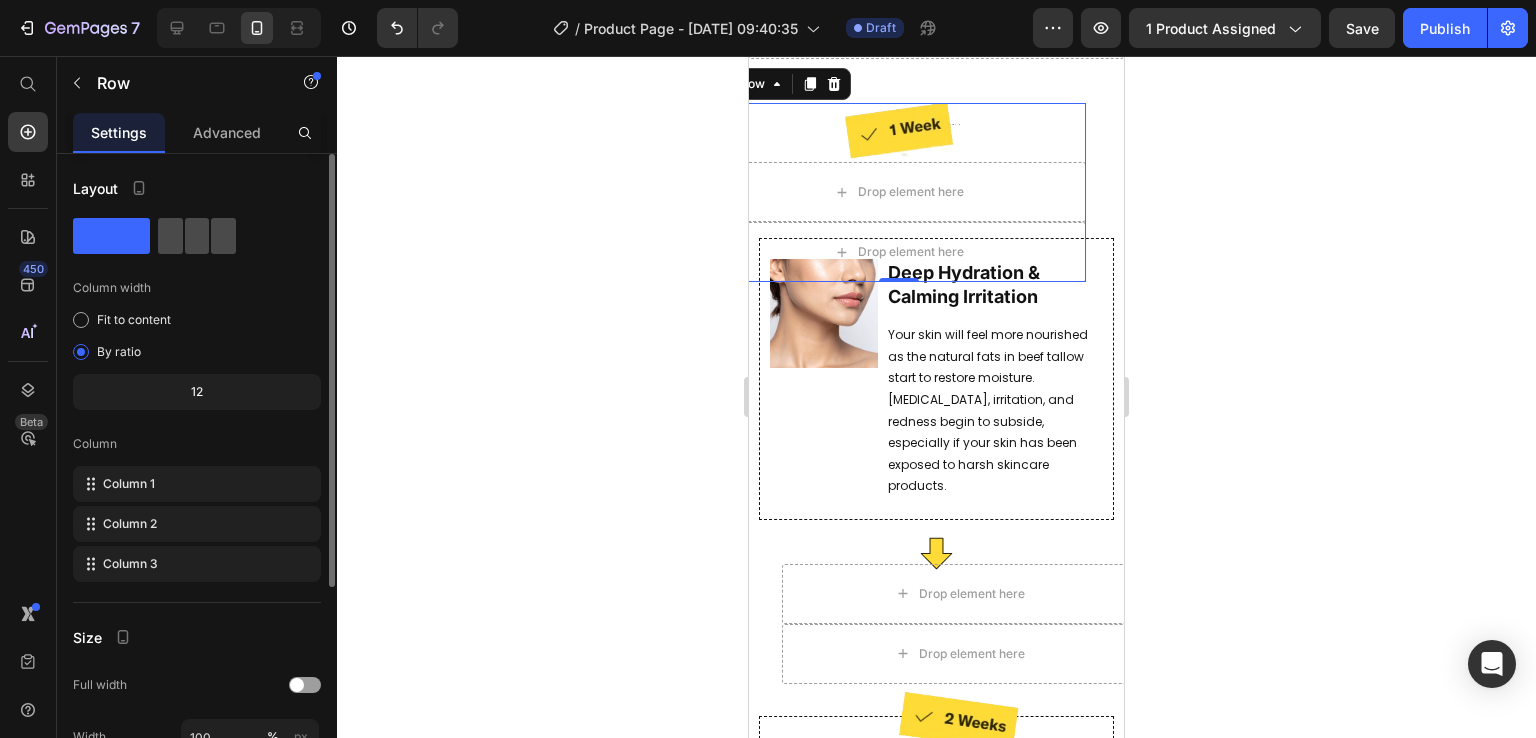 click 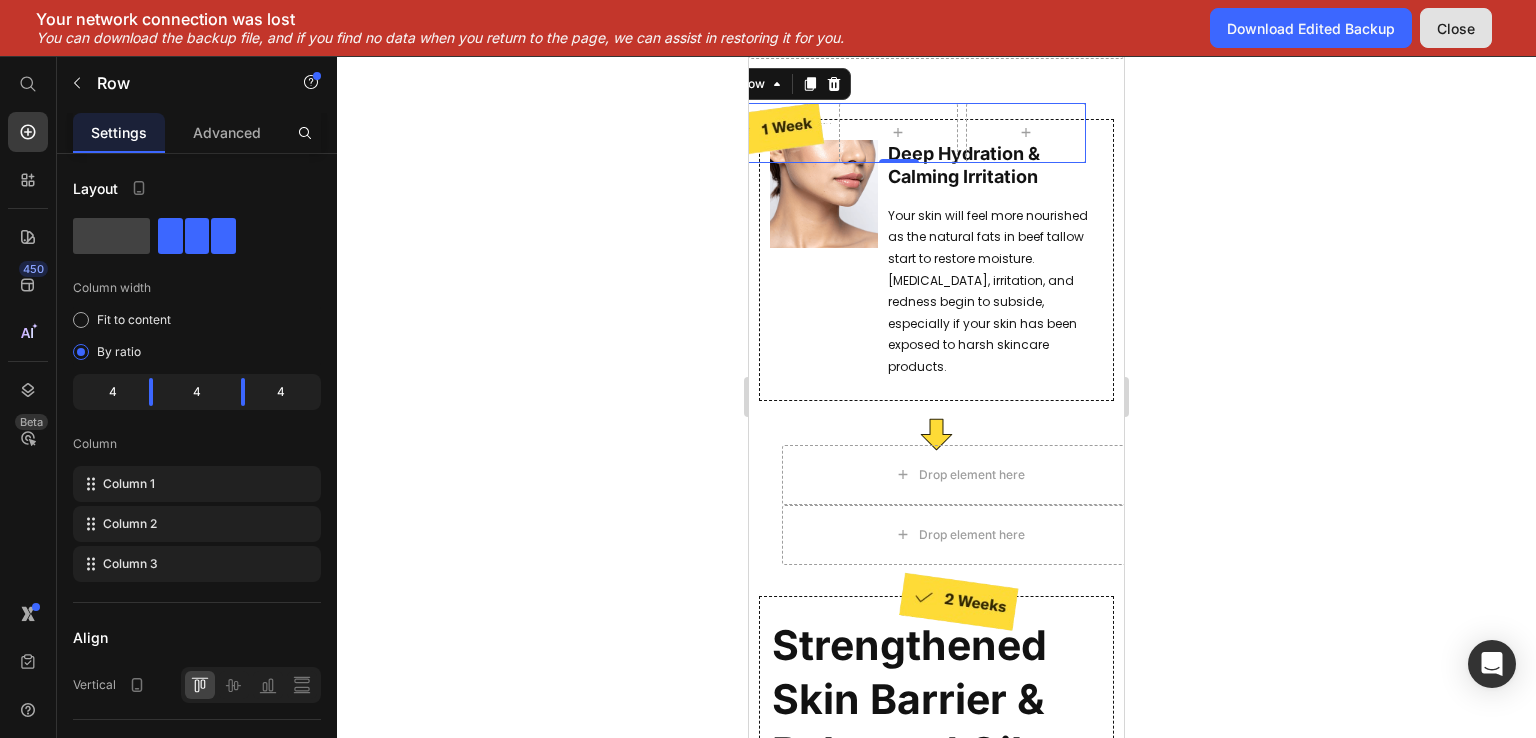 click on "Close" at bounding box center [1456, 28] 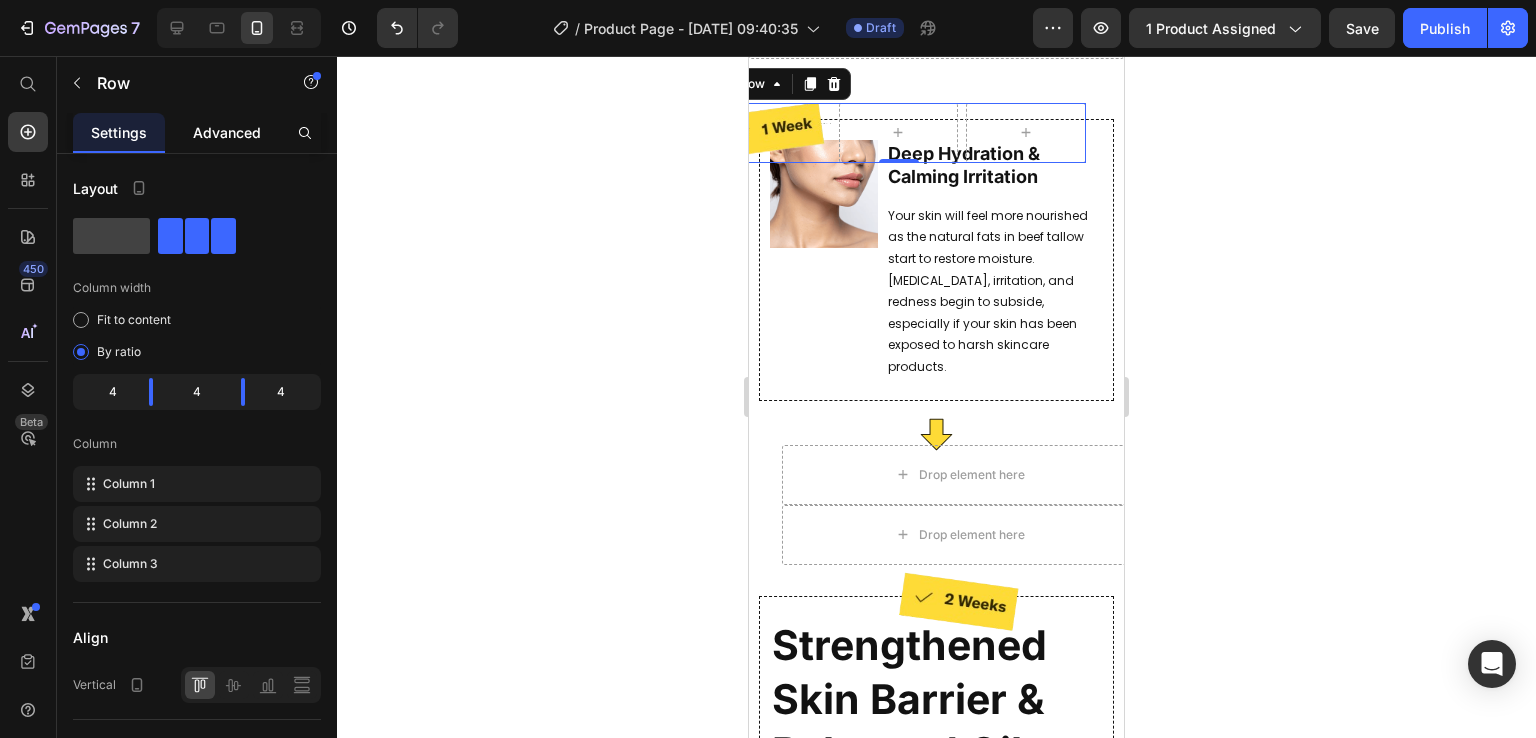 click on "Advanced" at bounding box center [227, 132] 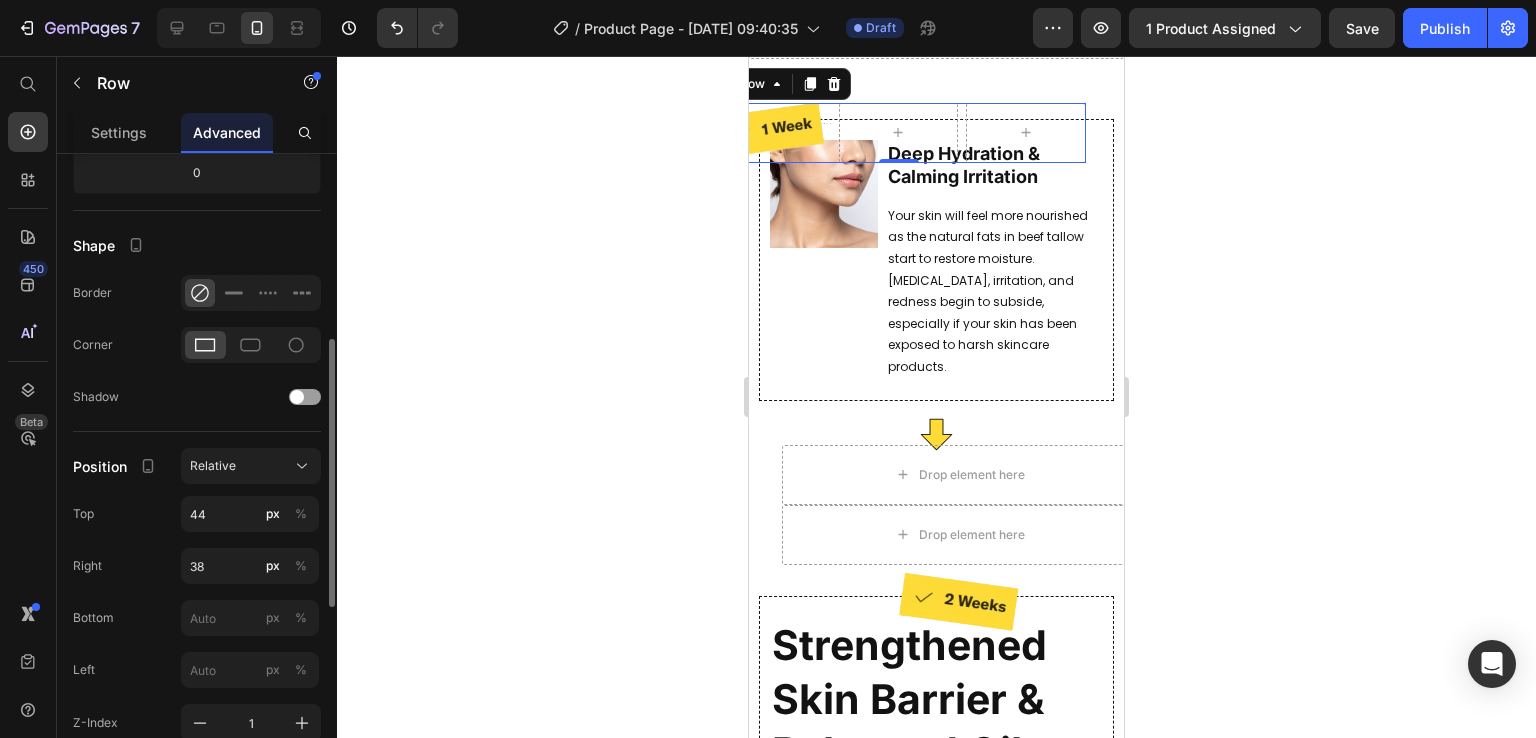 scroll, scrollTop: 442, scrollLeft: 0, axis: vertical 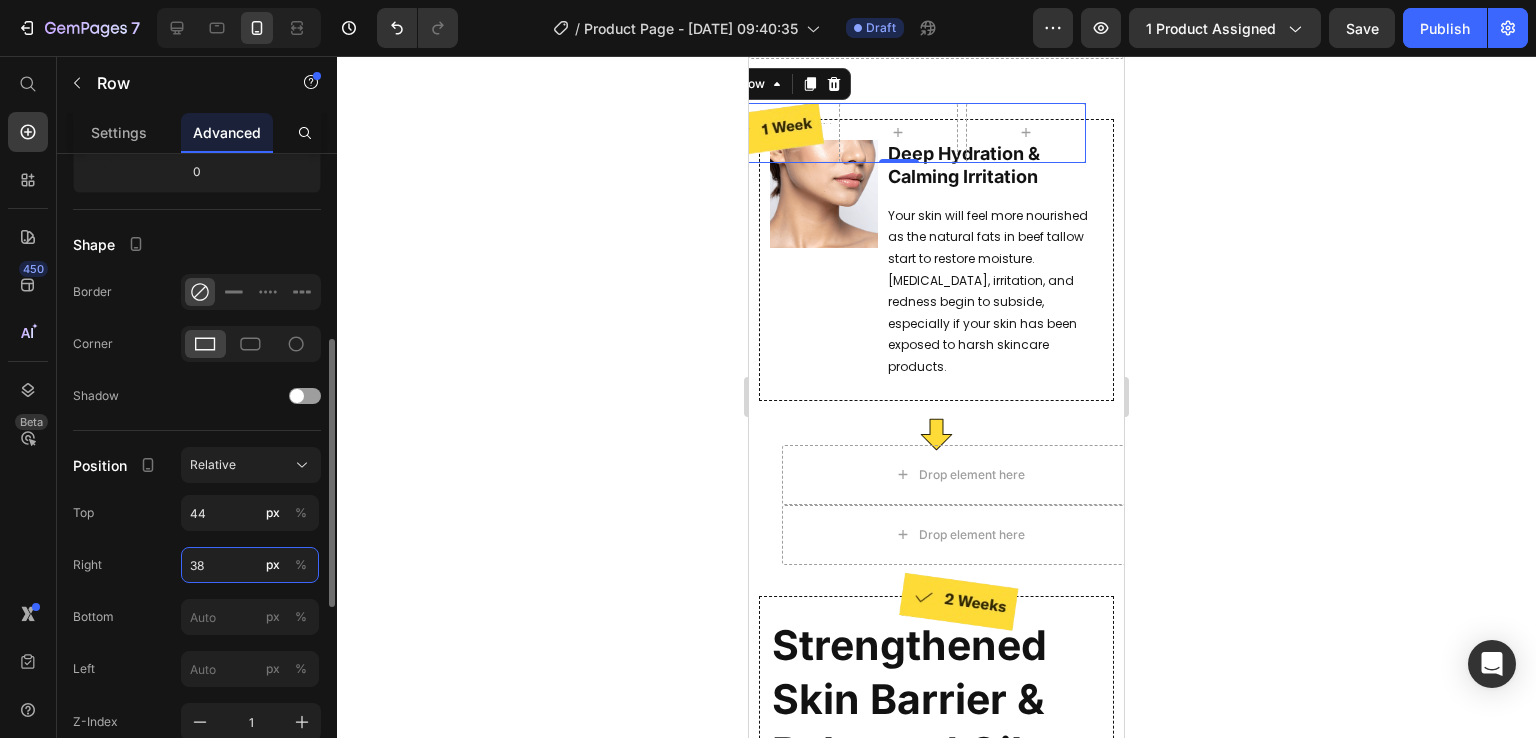click on "38" at bounding box center (250, 565) 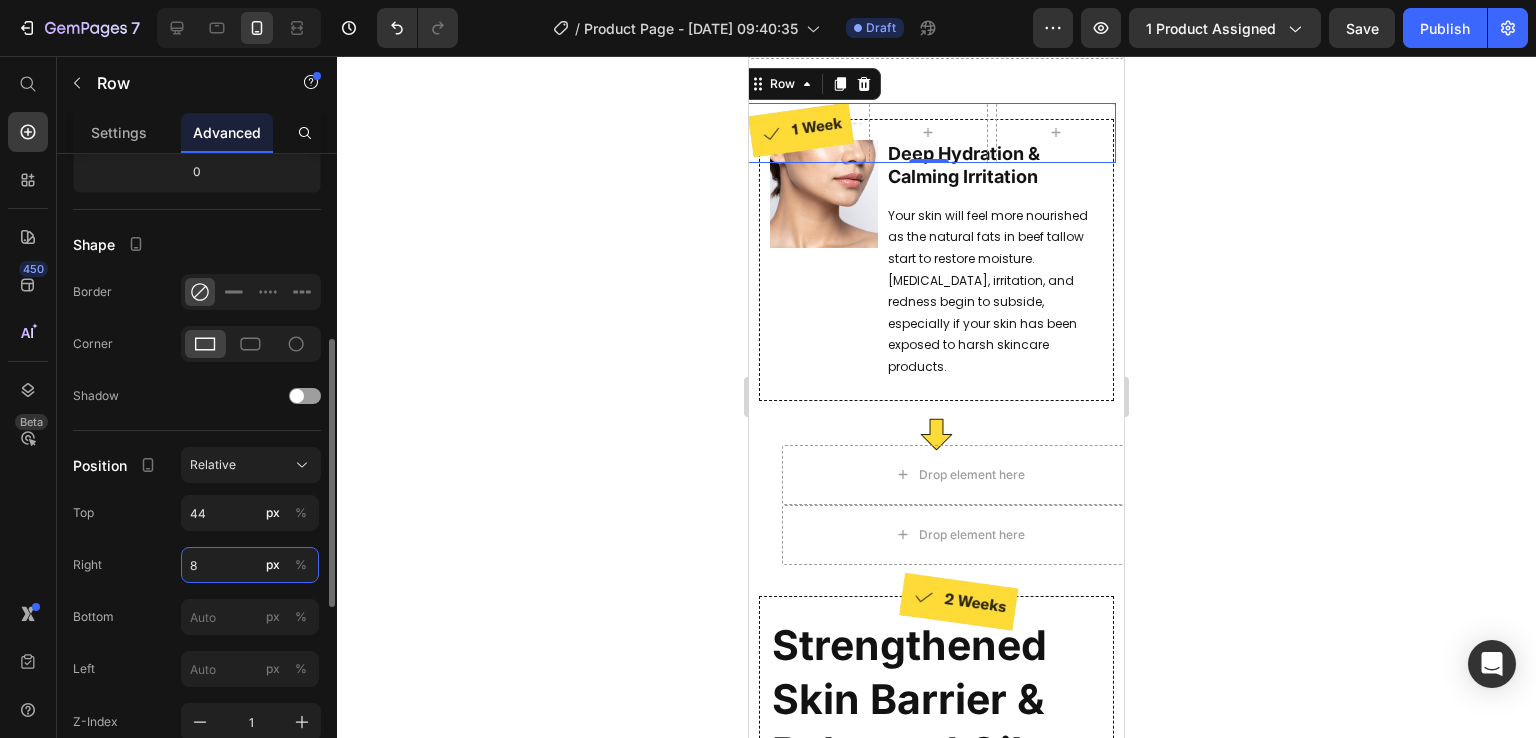 type on "7" 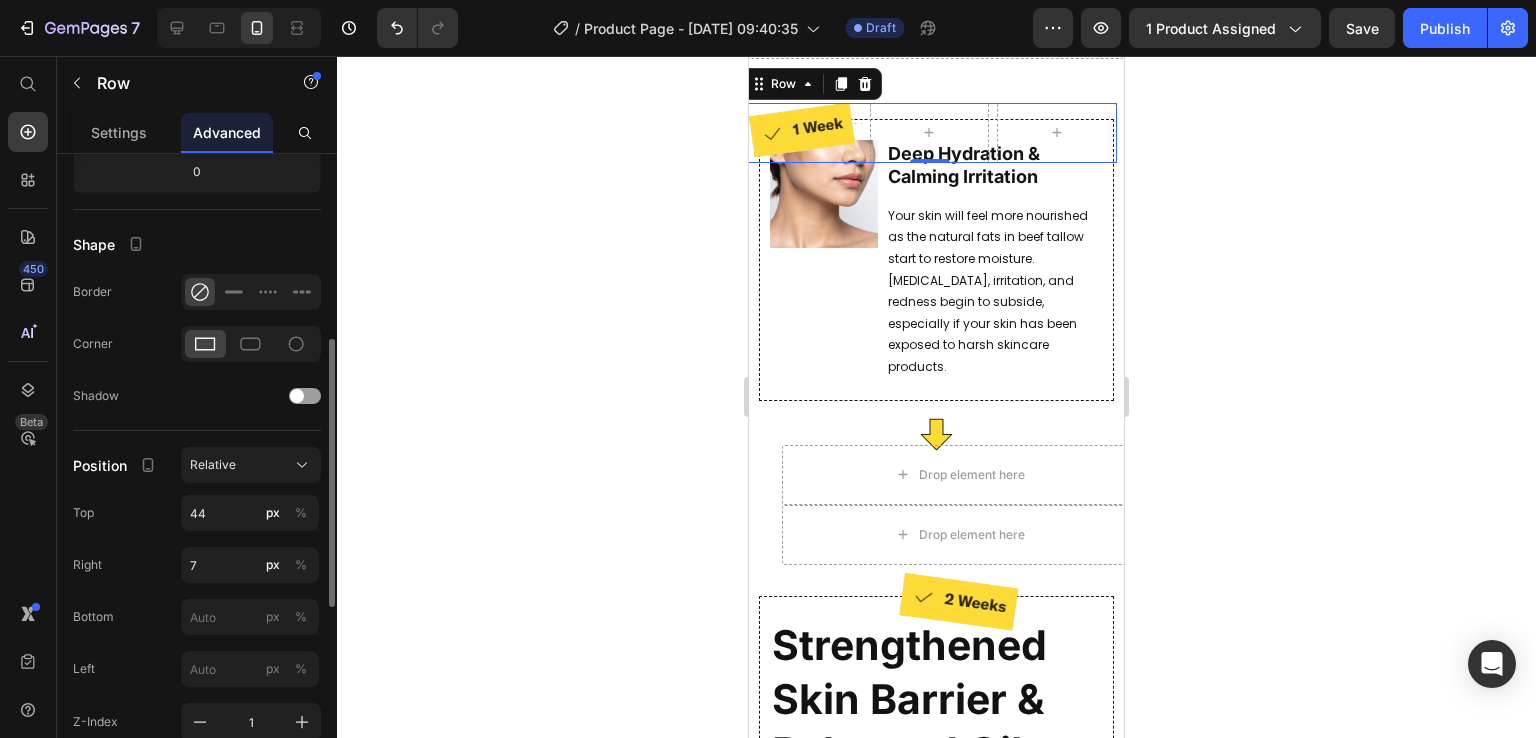 click on "Position Relative Top 44 px % Right 7 px % Bottom px % Left px % Z-Index 1" 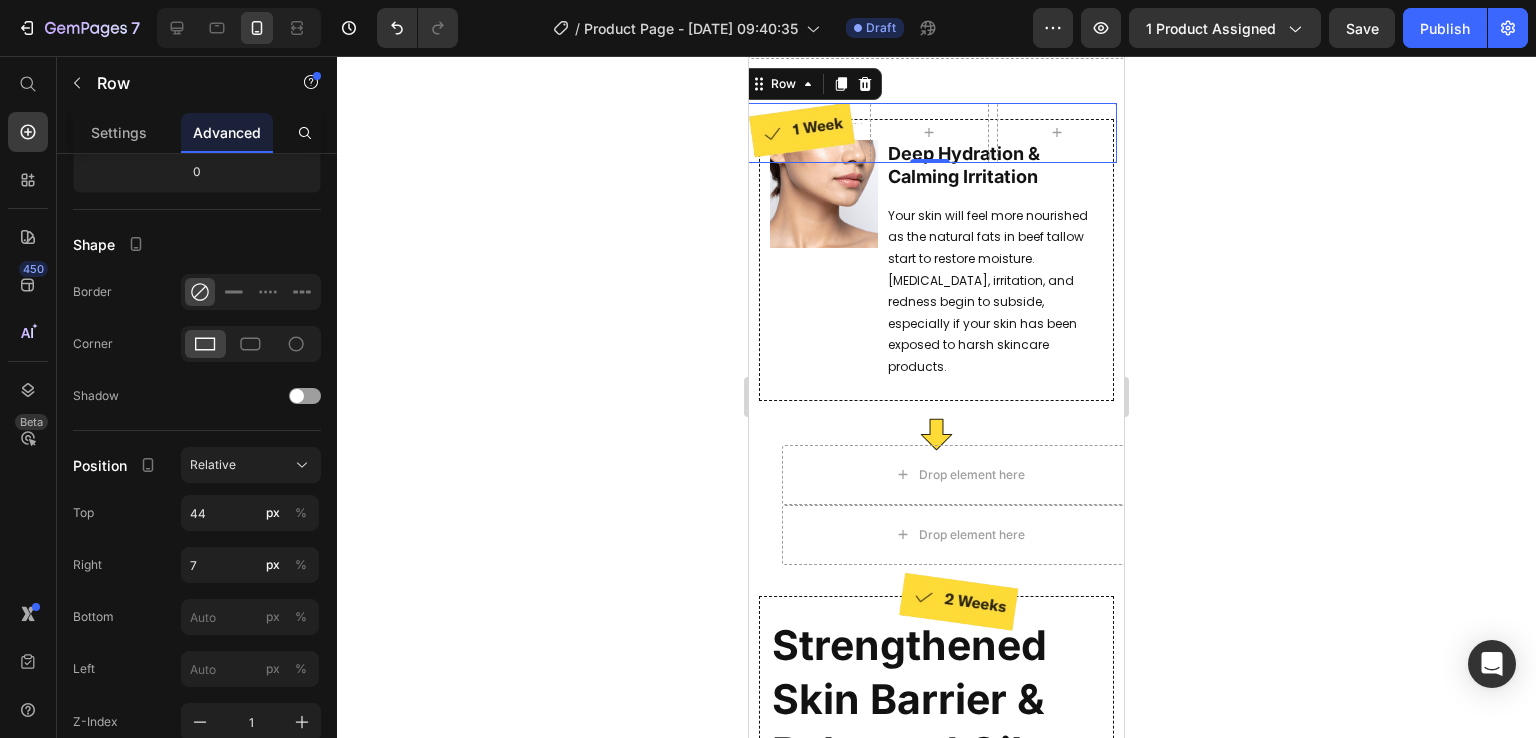 click 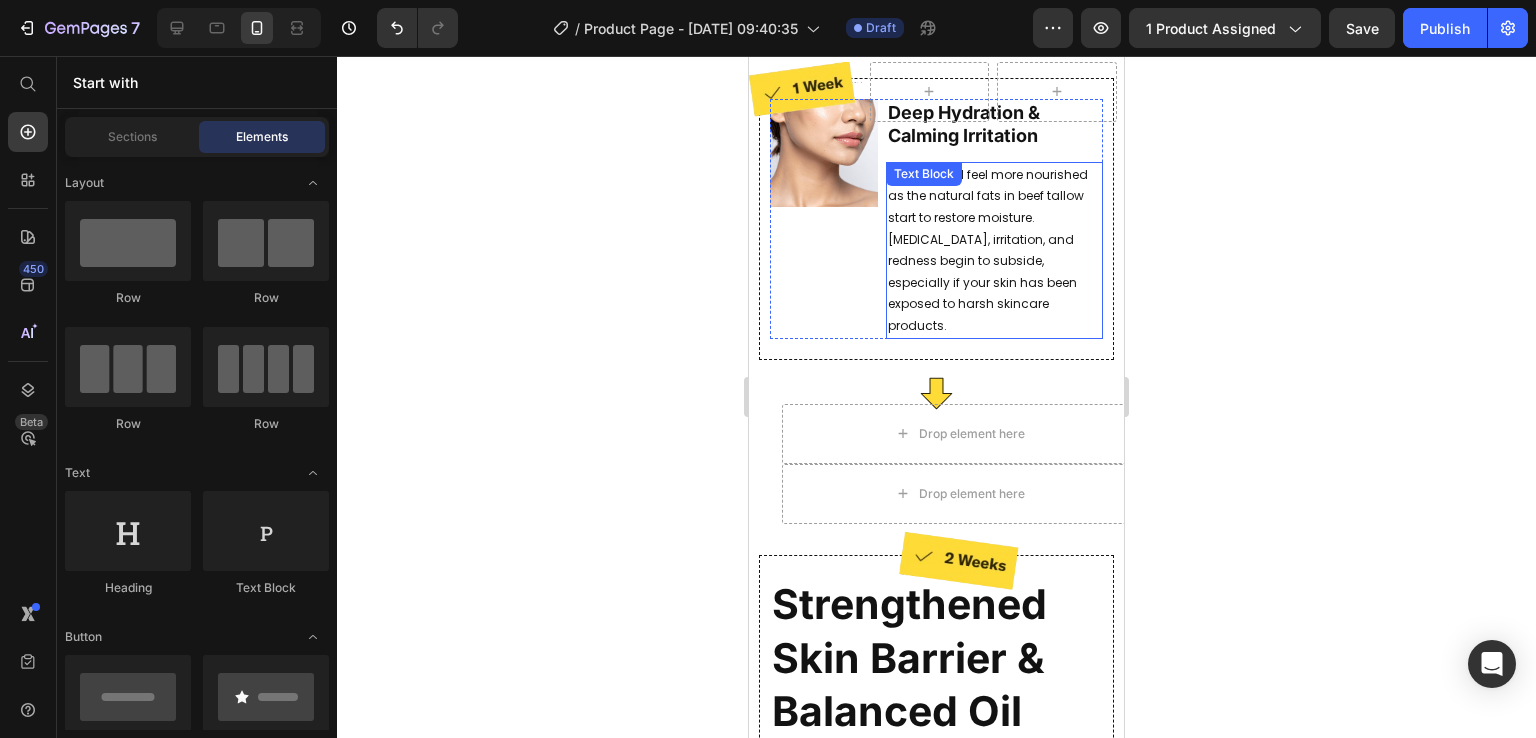 scroll, scrollTop: 3012, scrollLeft: 0, axis: vertical 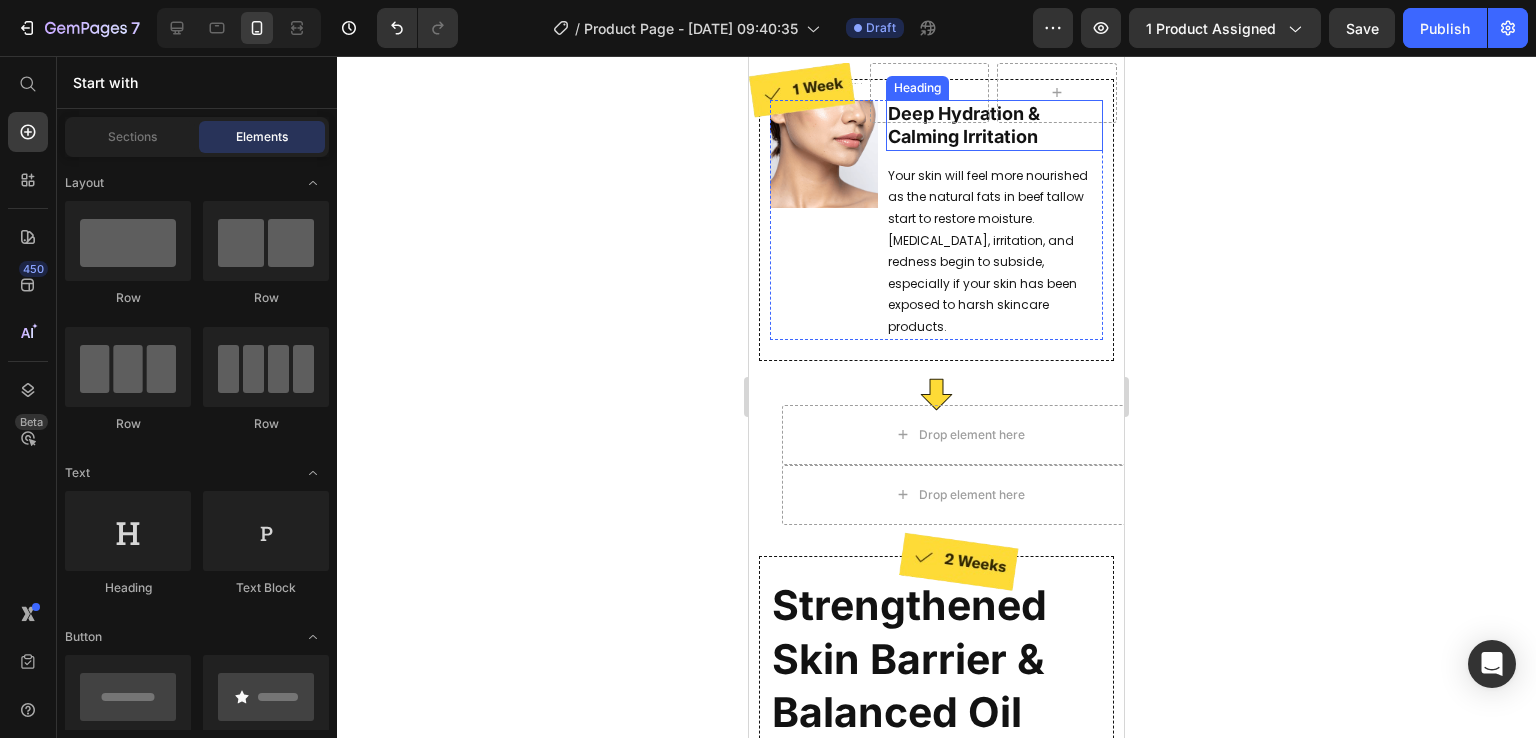 click on "Deep Hydration & Calming Irritation" at bounding box center (994, 125) 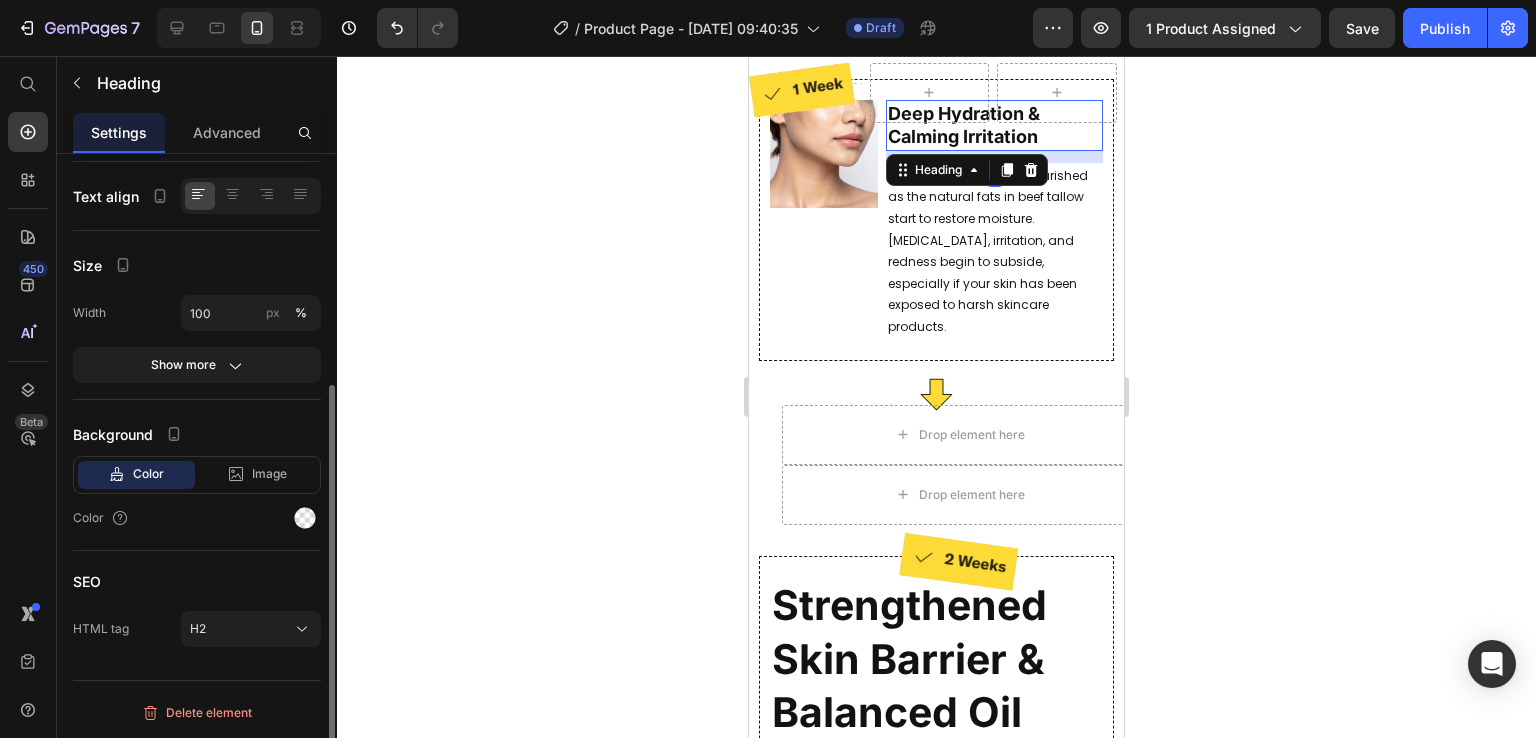 scroll, scrollTop: 0, scrollLeft: 0, axis: both 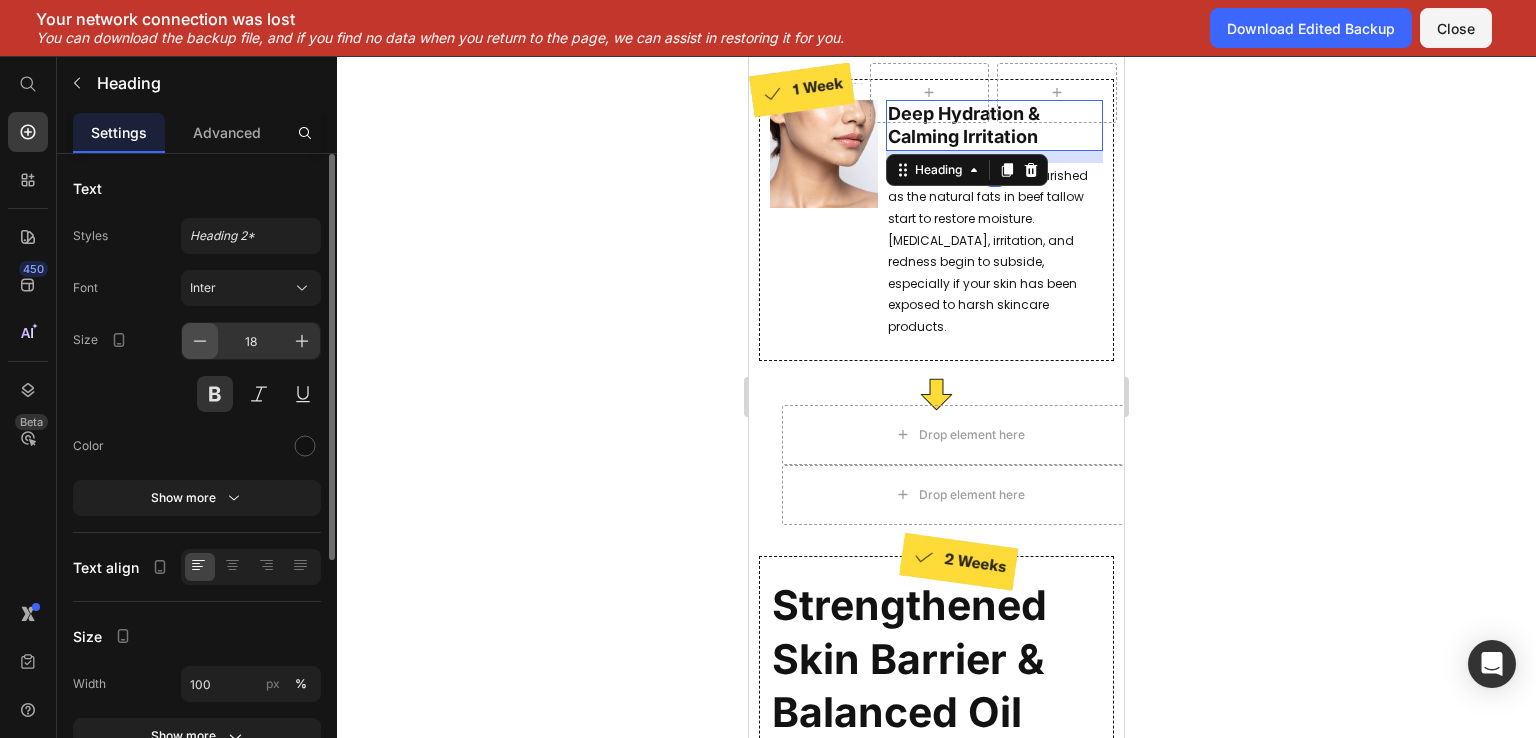 click 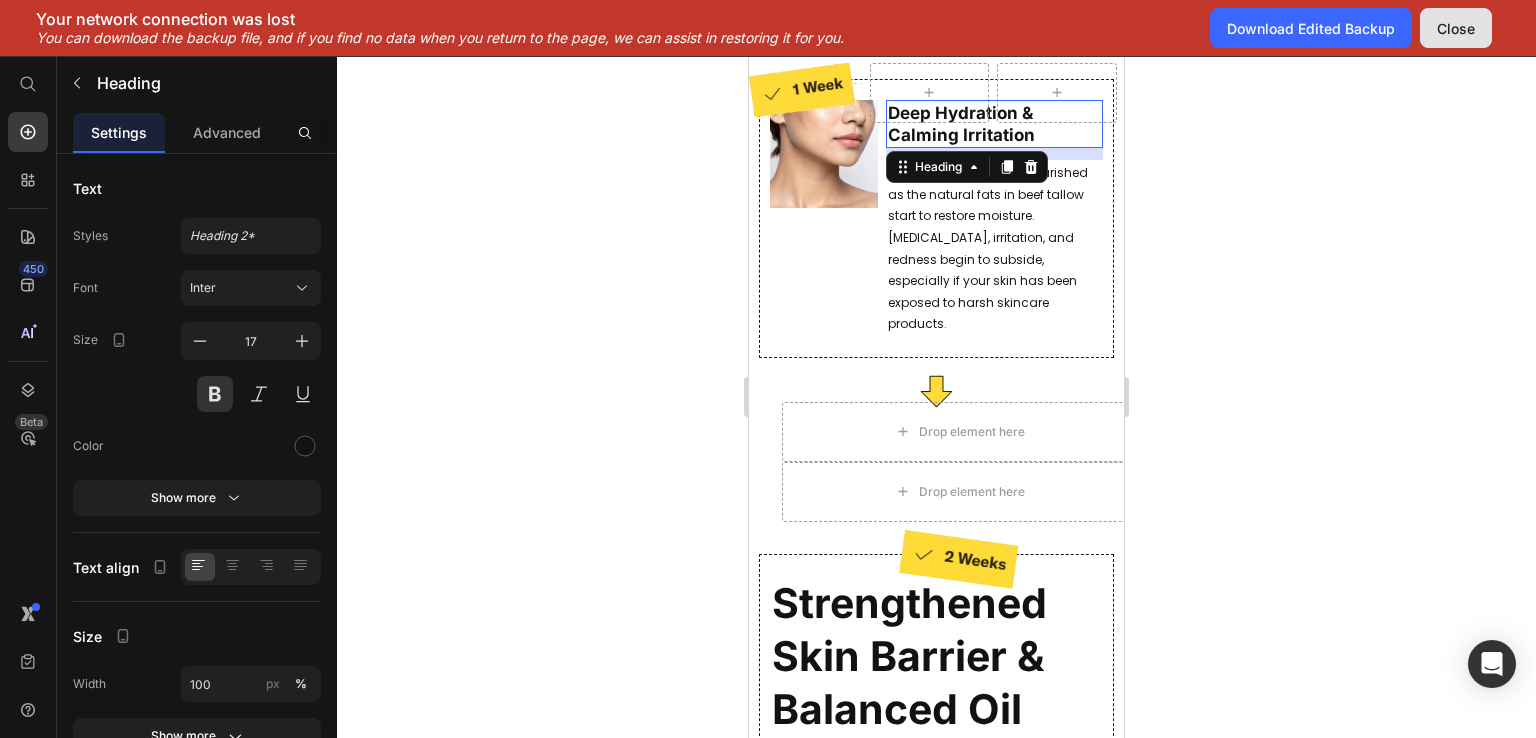 click on "Close" at bounding box center (1456, 28) 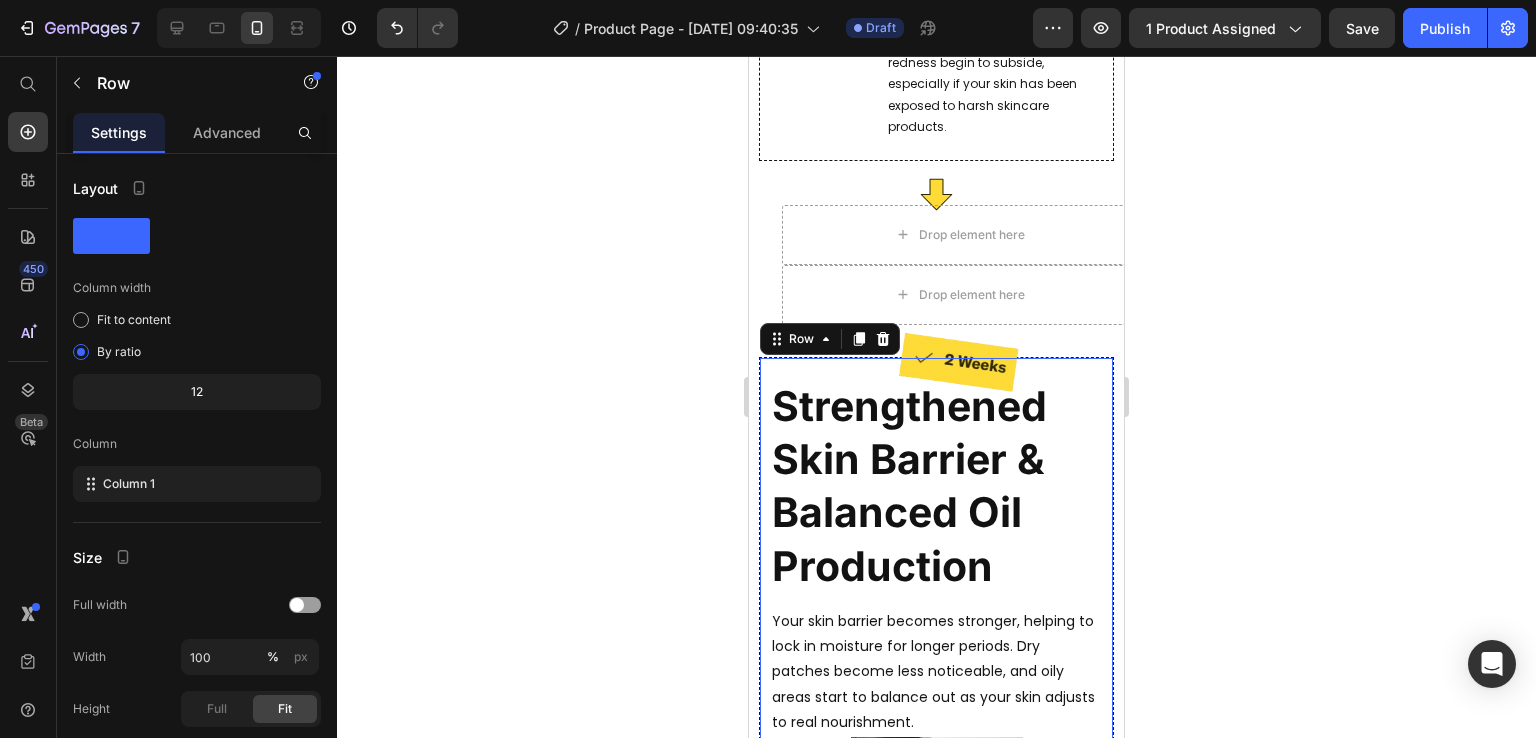 scroll, scrollTop: 3300, scrollLeft: 0, axis: vertical 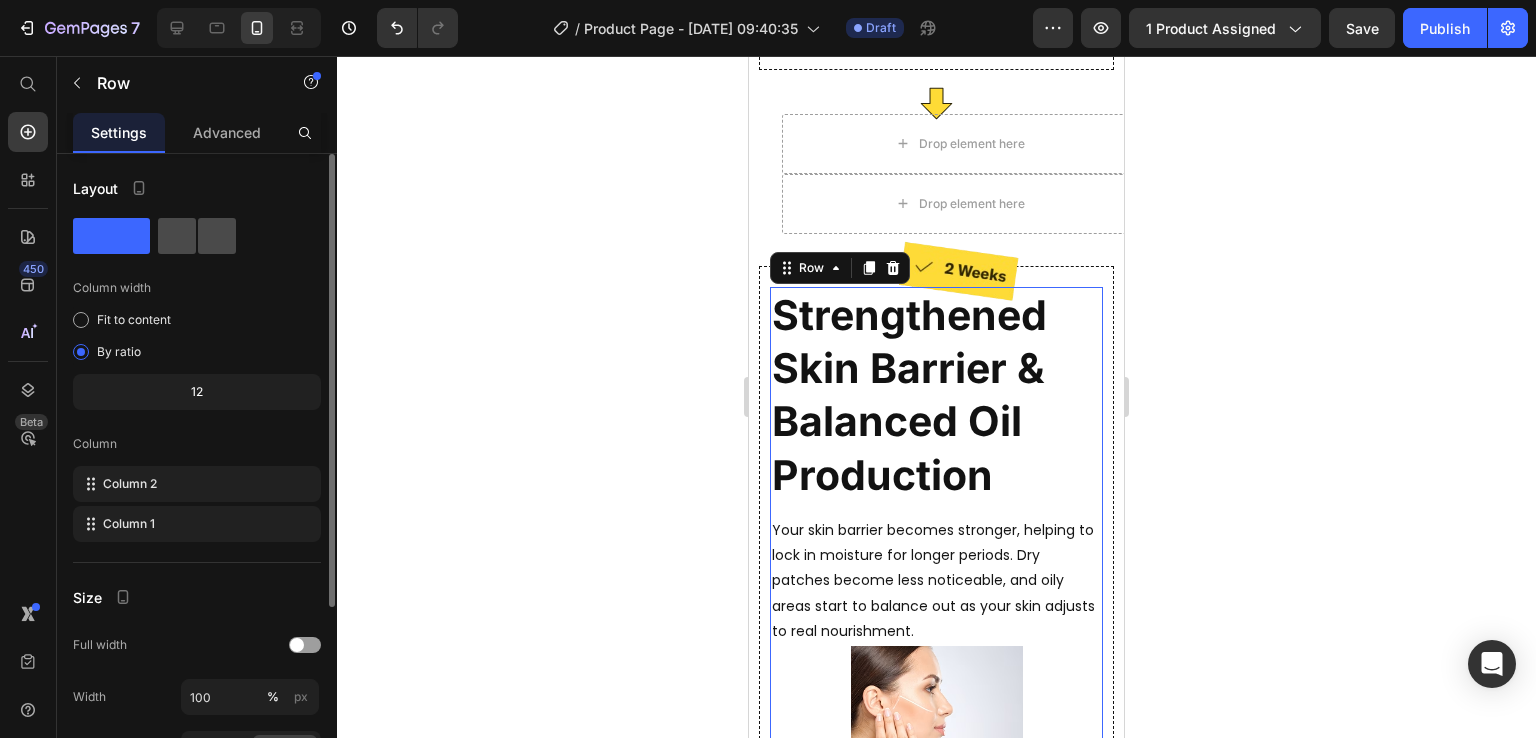 click 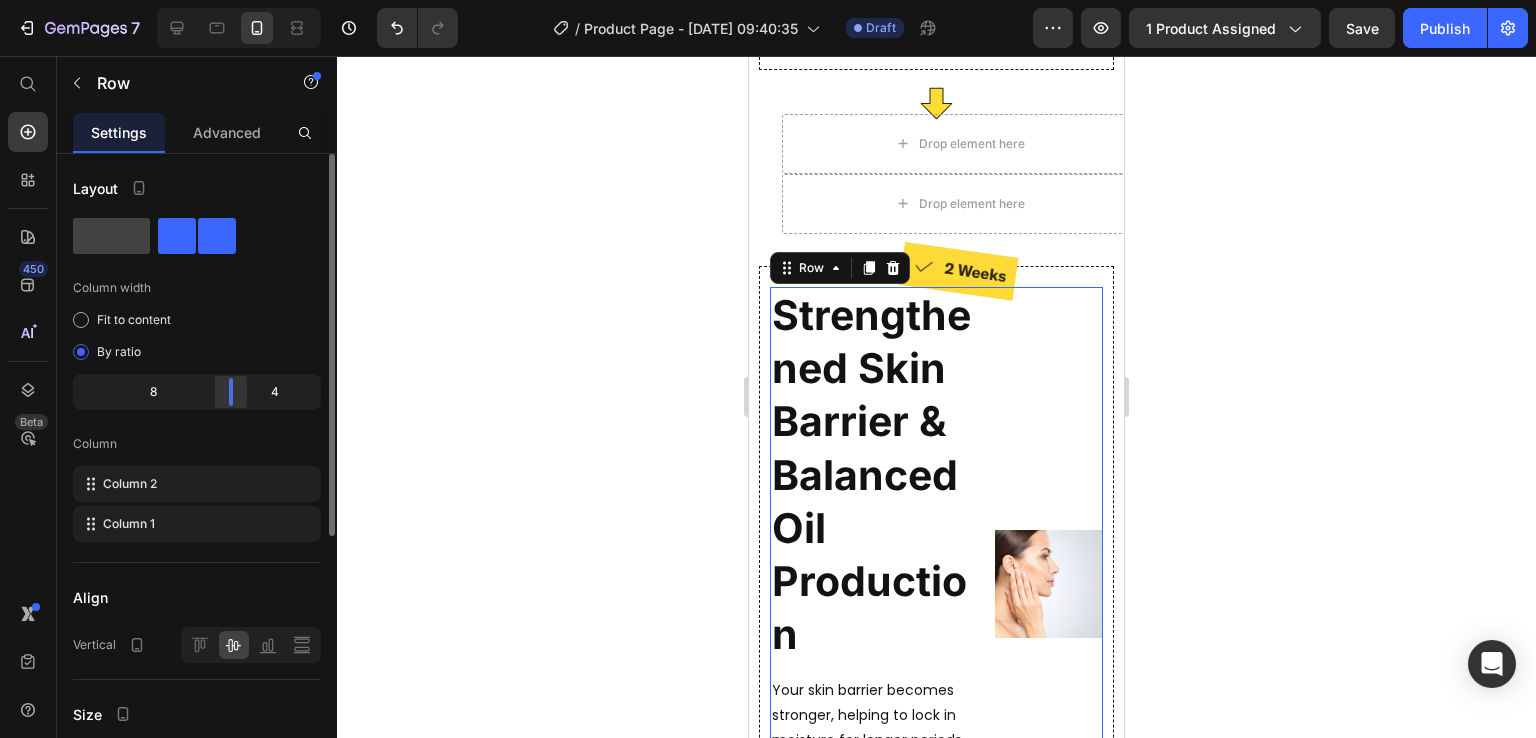 drag, startPoint x: 196, startPoint y: 387, endPoint x: 232, endPoint y: 386, distance: 36.013885 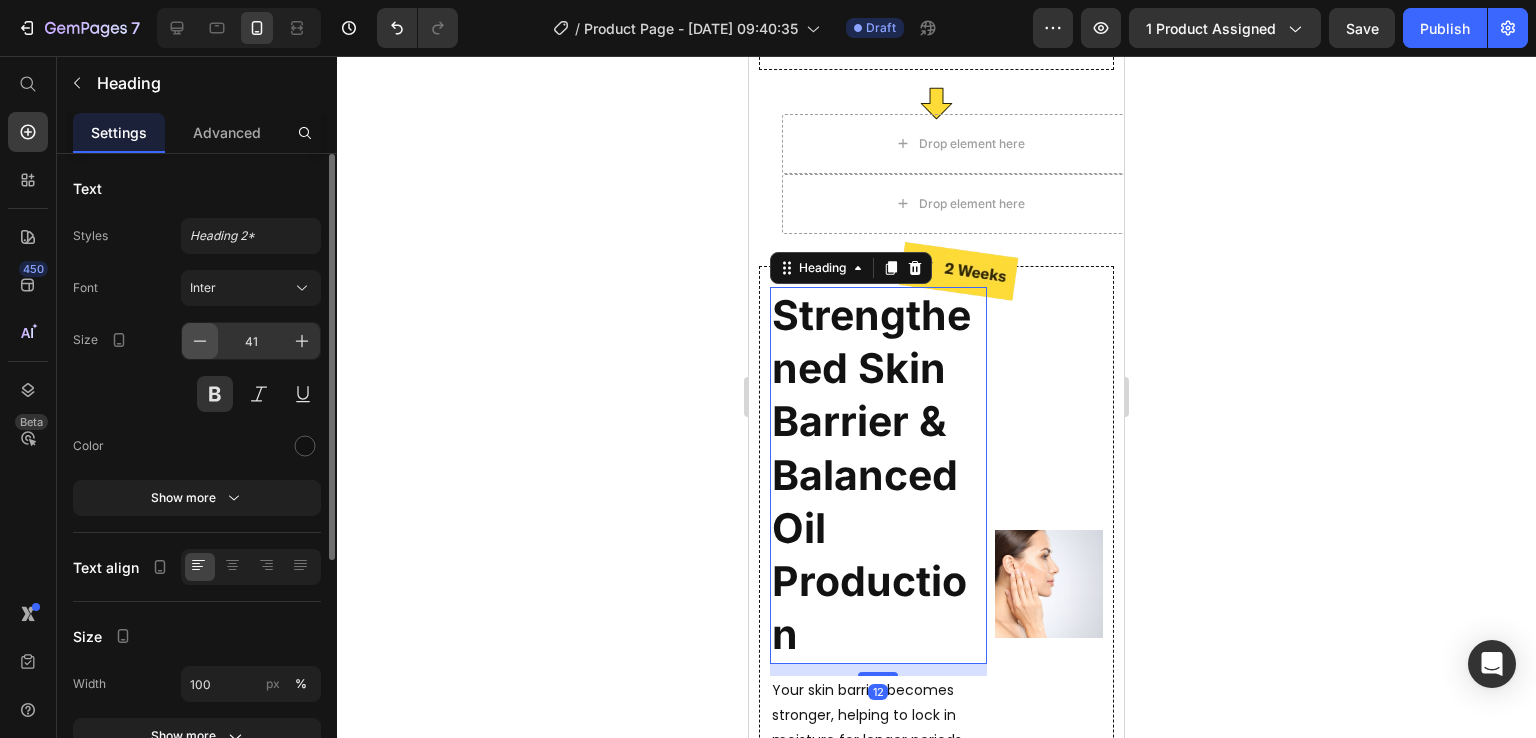 click 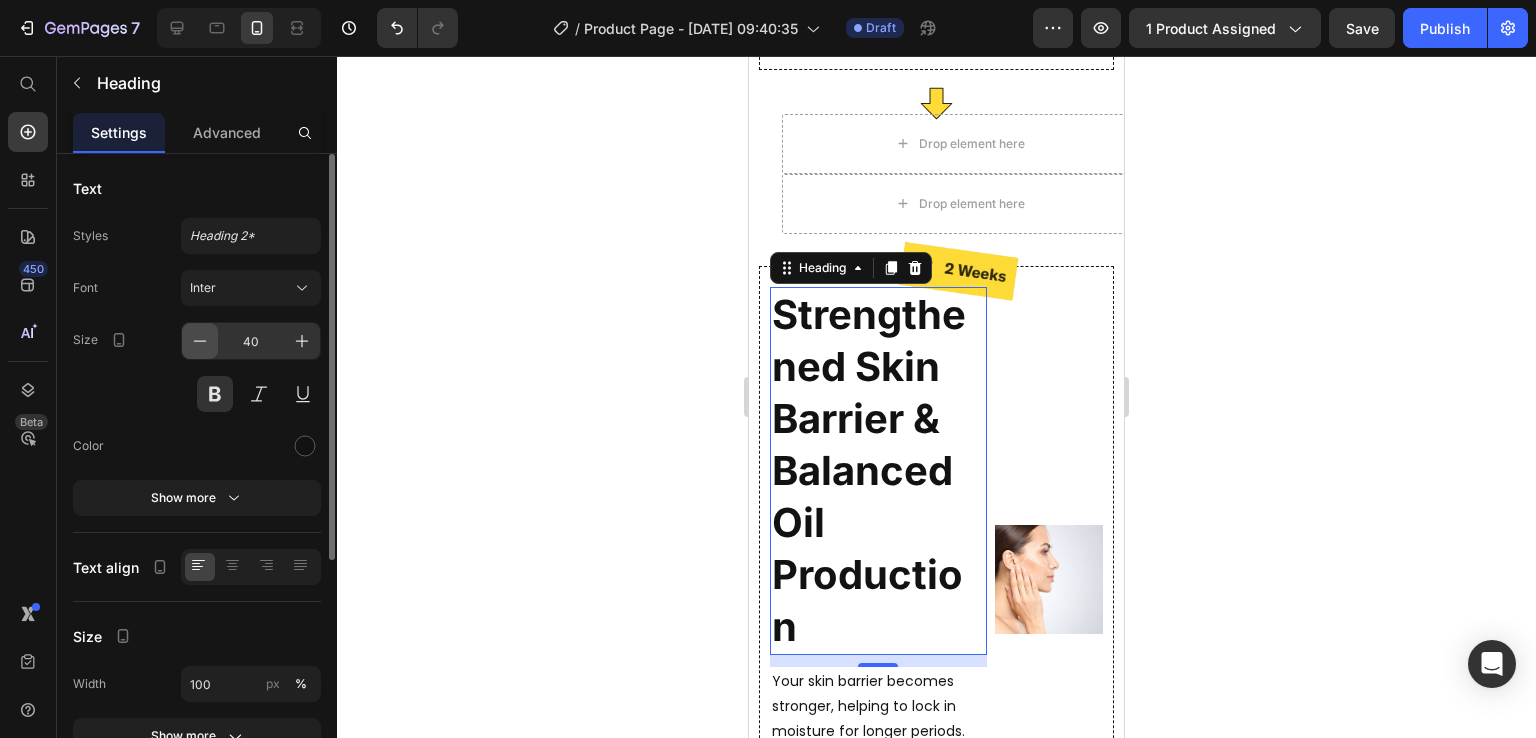 click 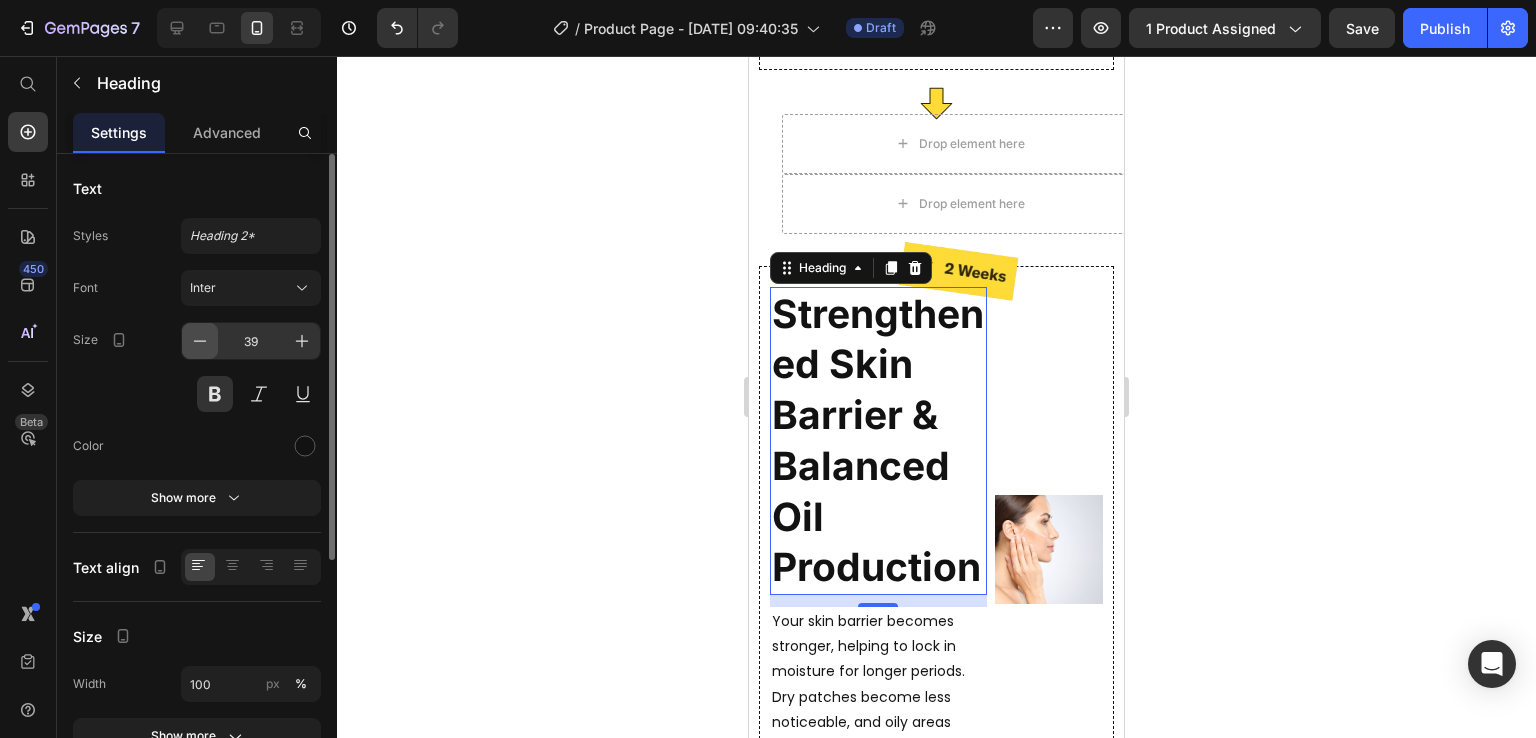 click 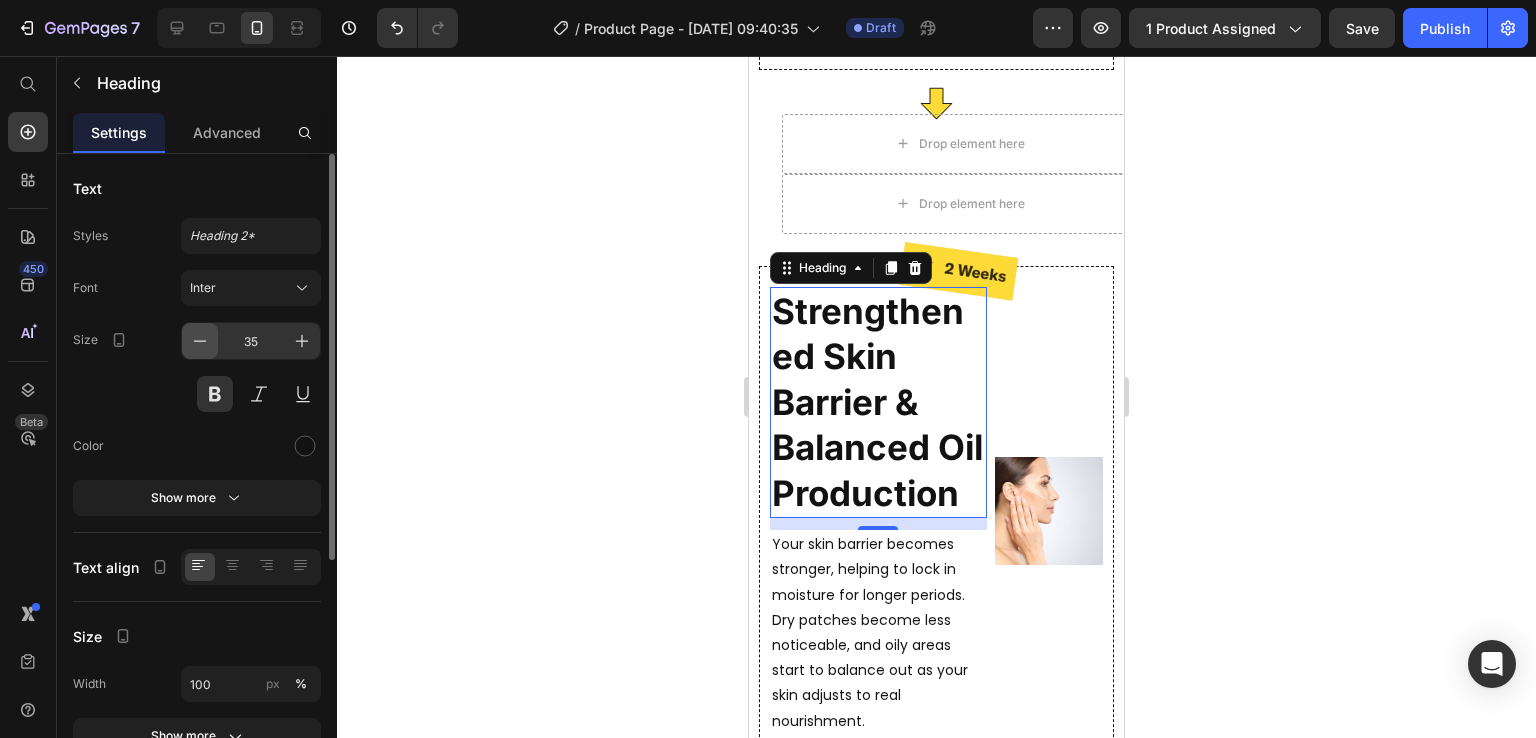 click 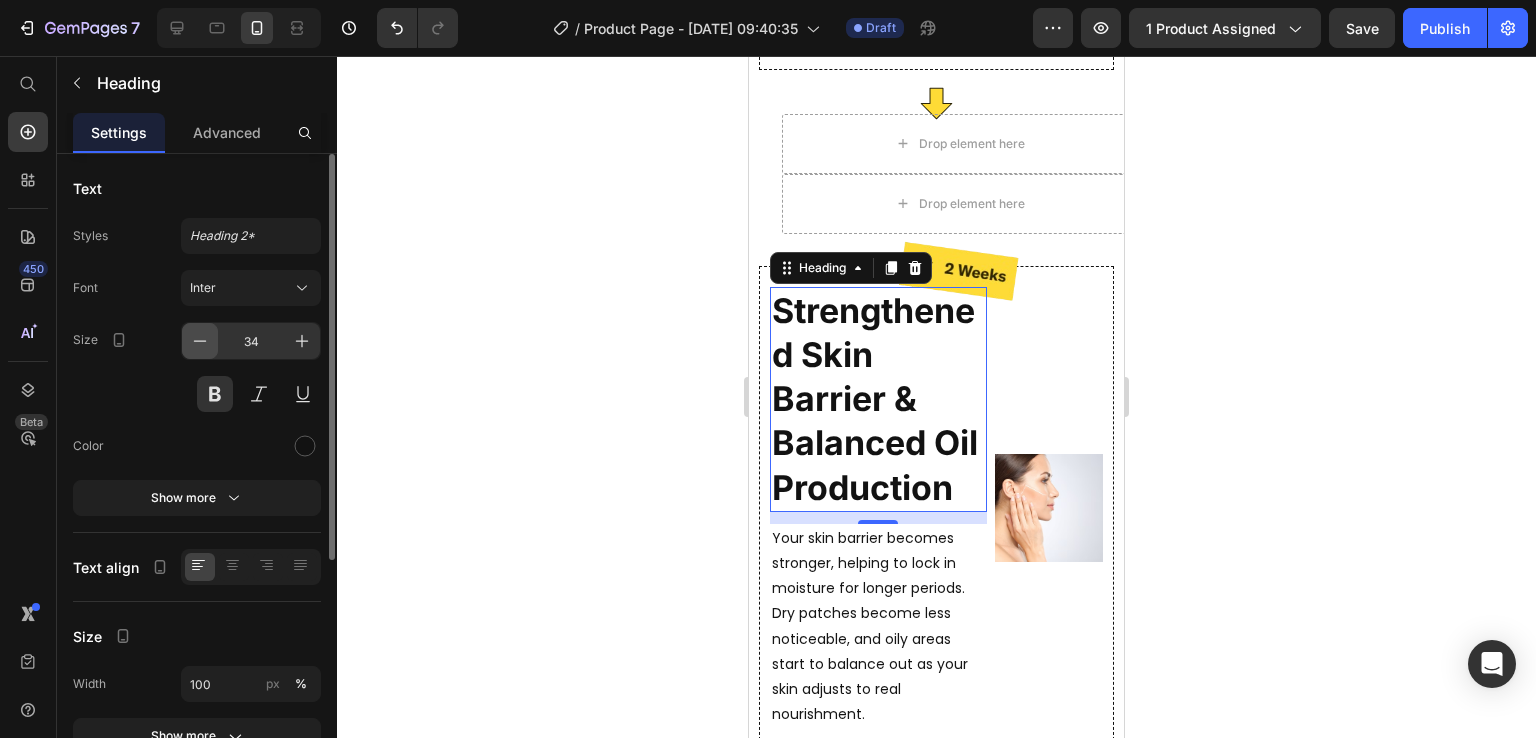 click 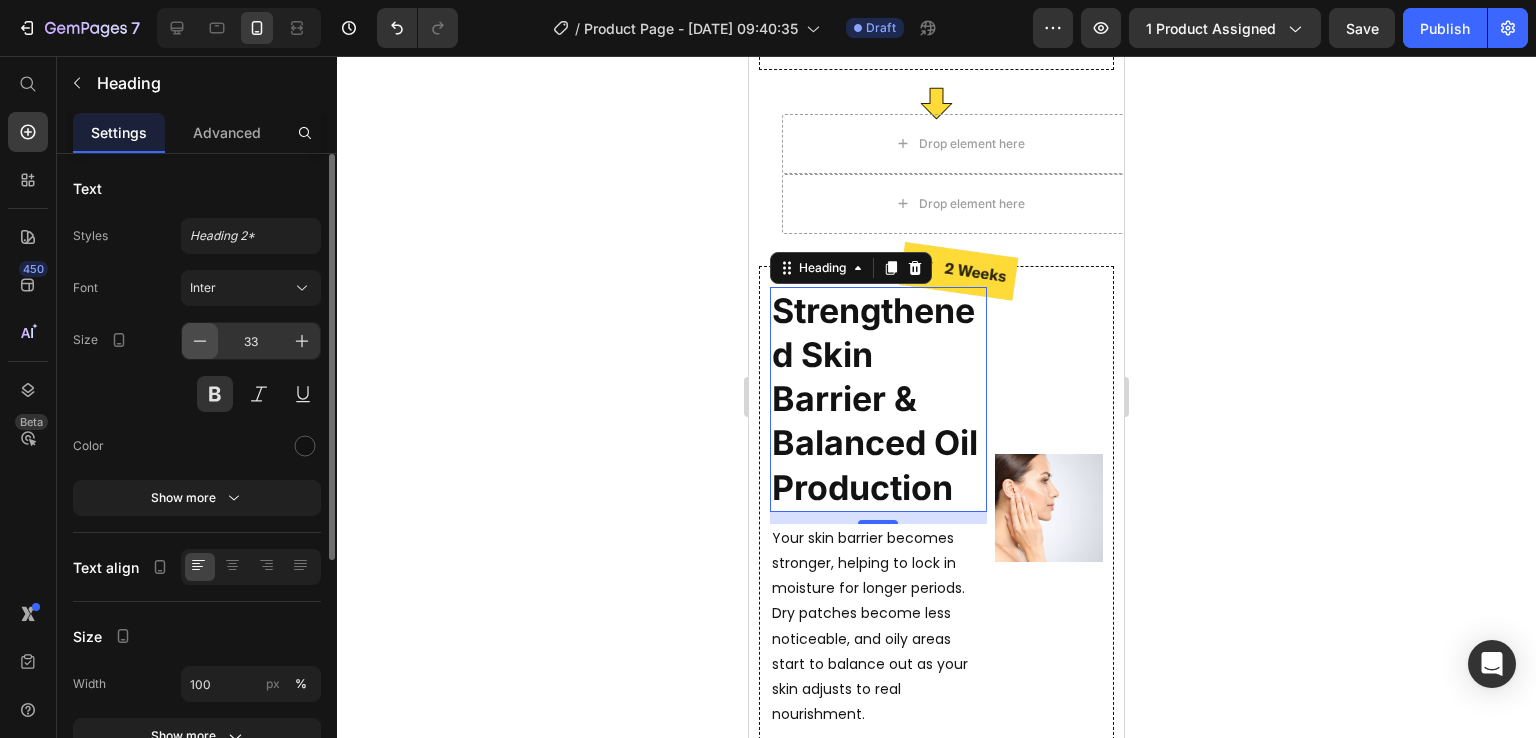 click 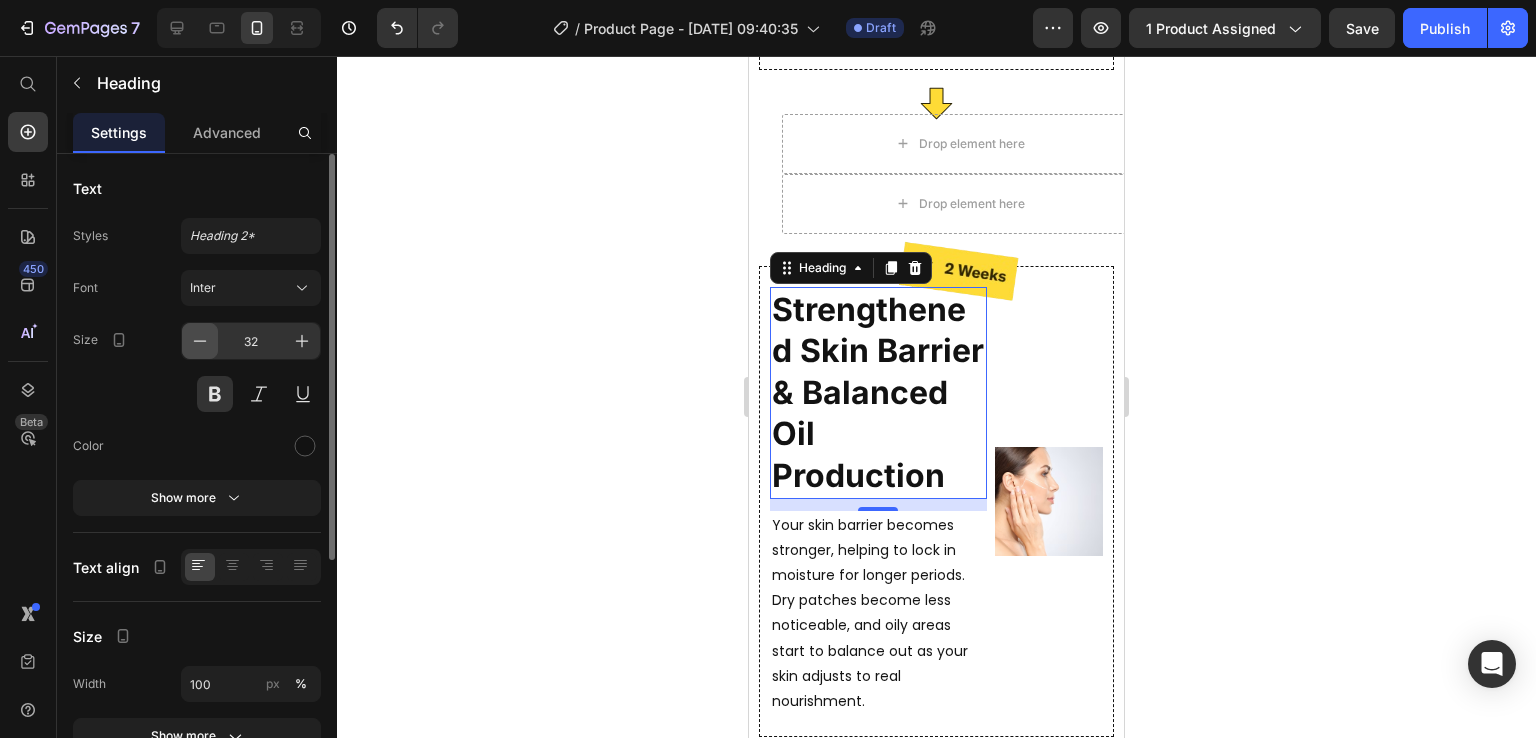 click 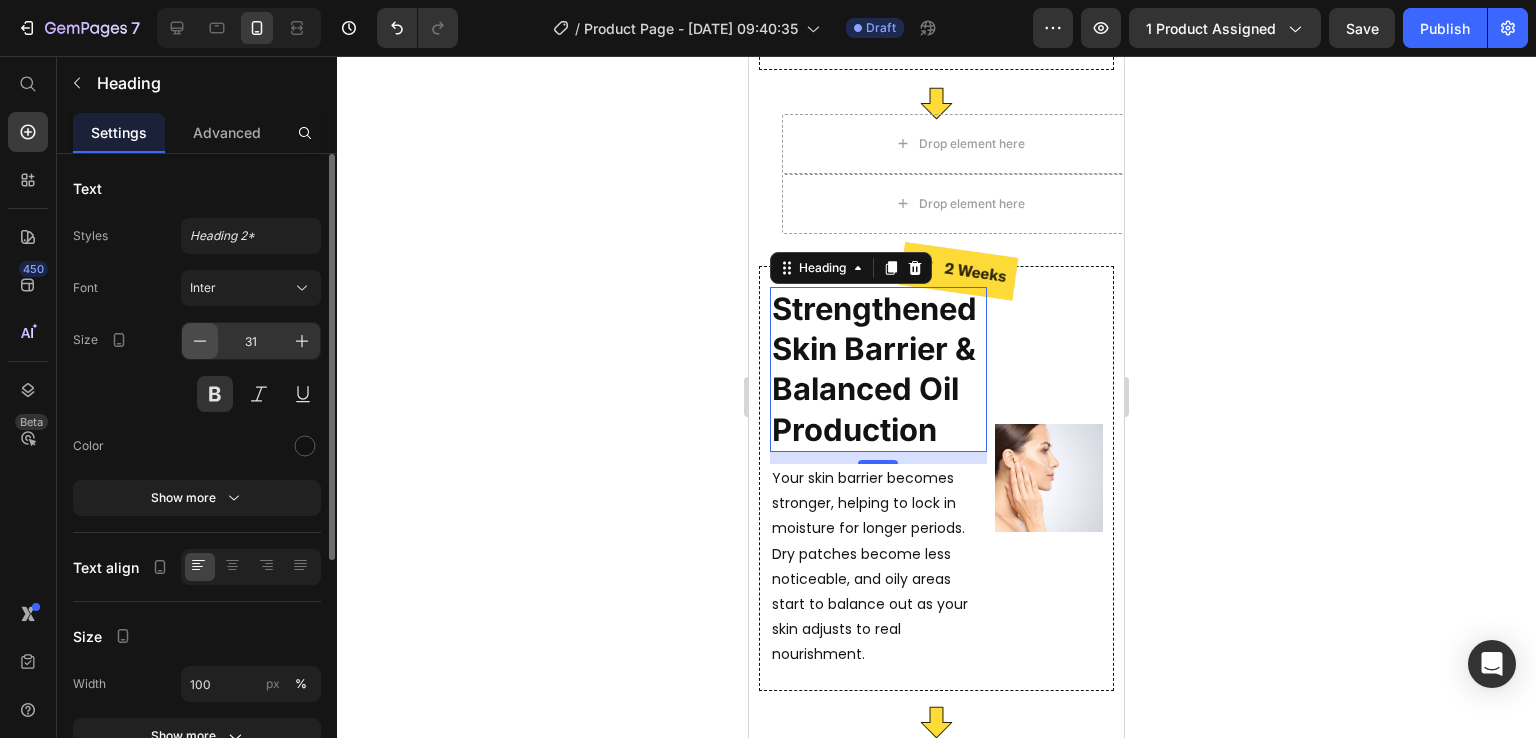 click 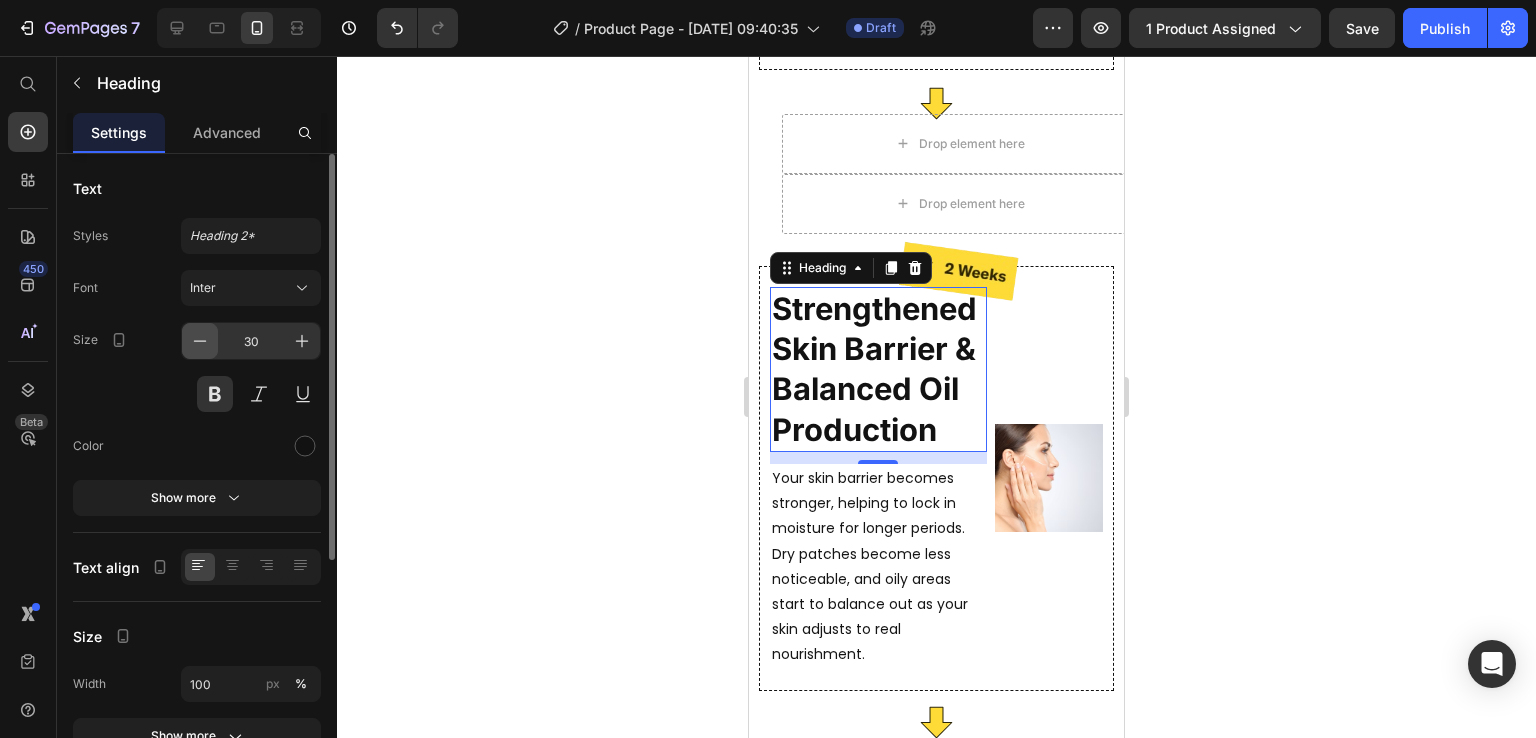 click 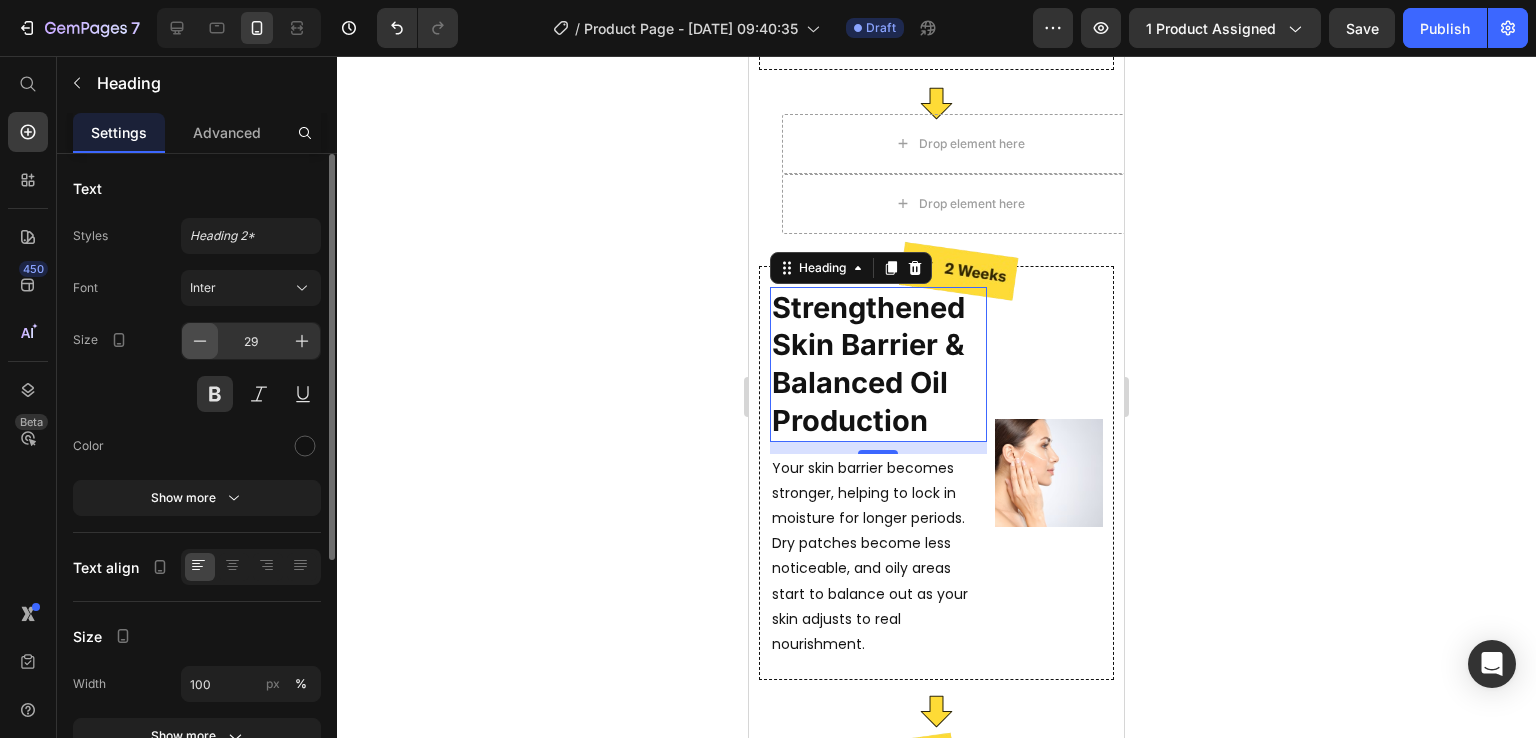 click 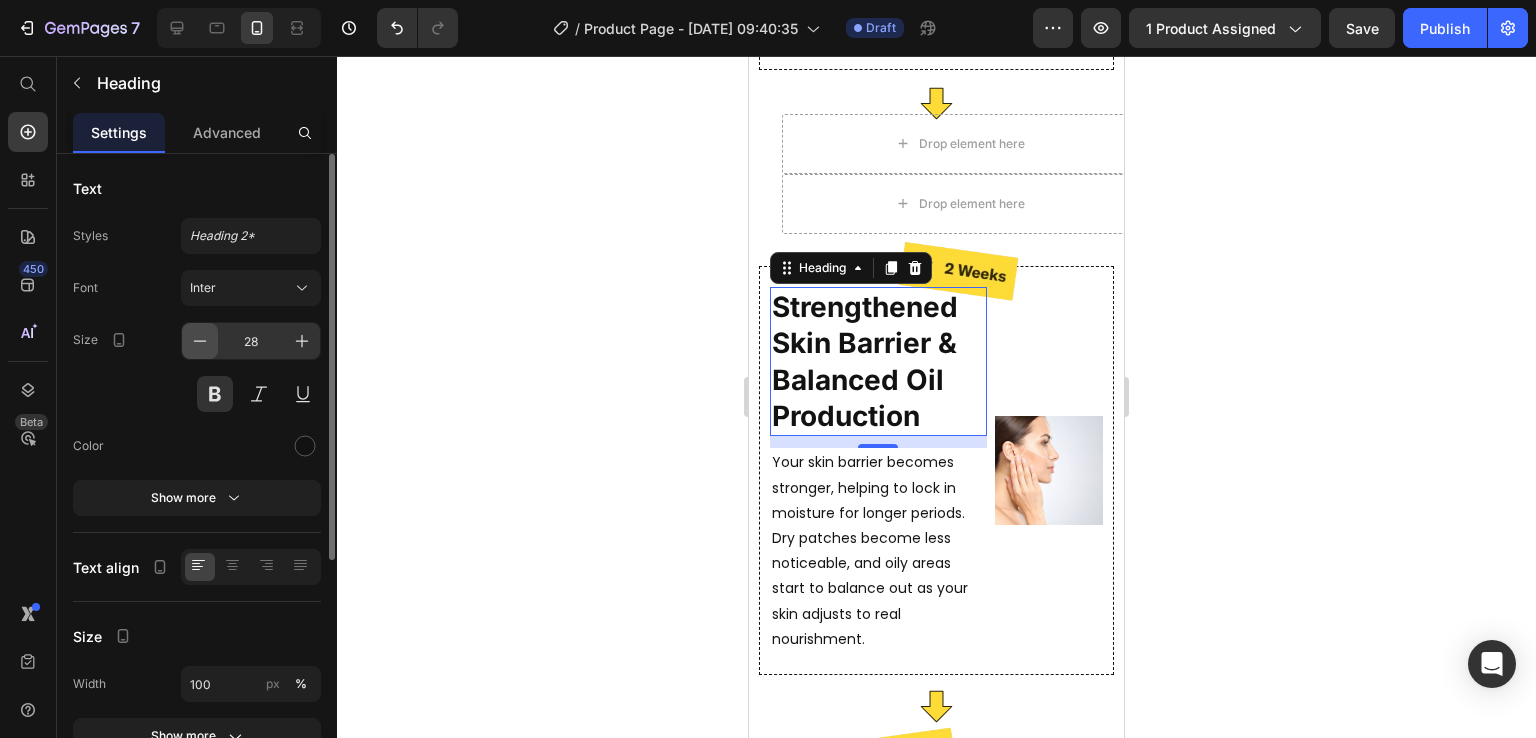 click 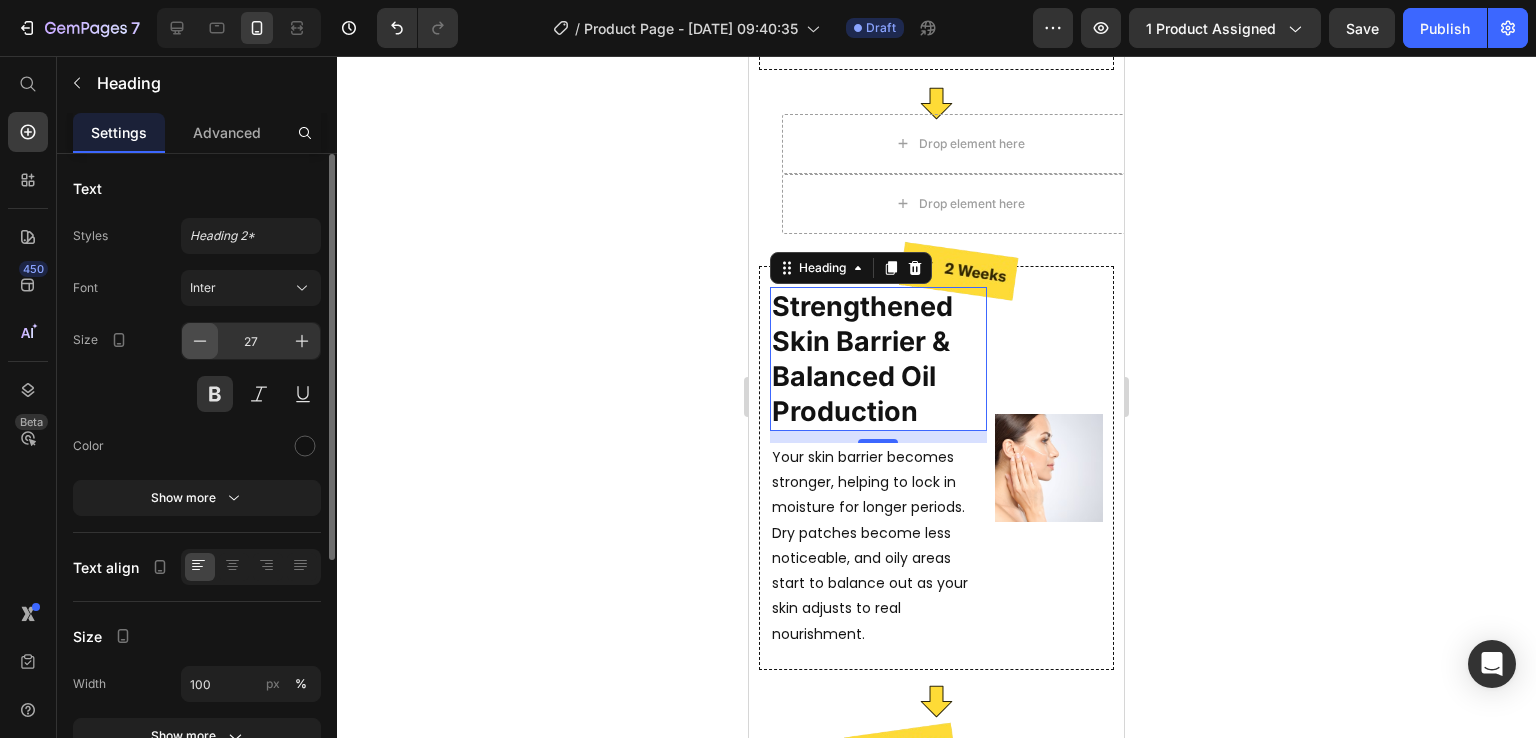 click 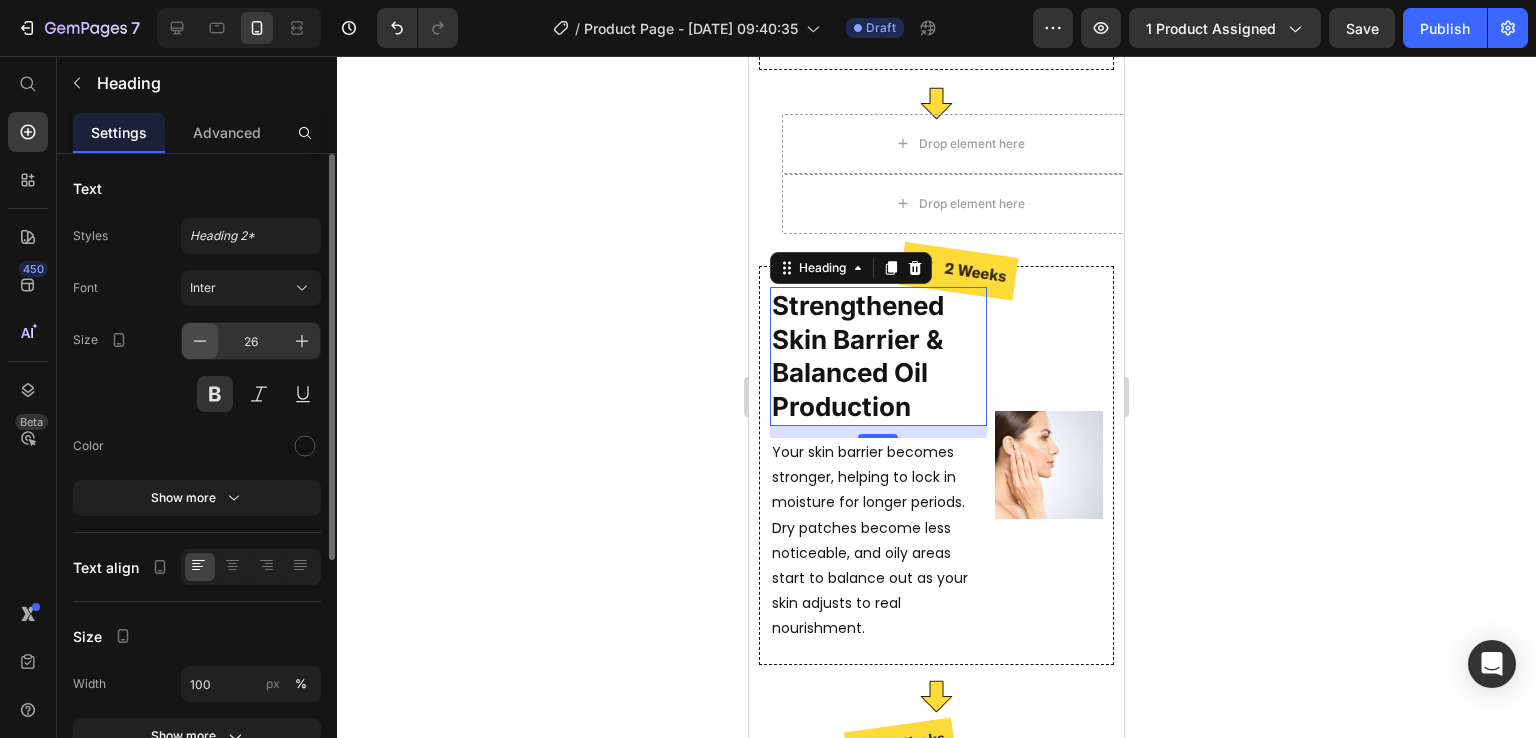 click 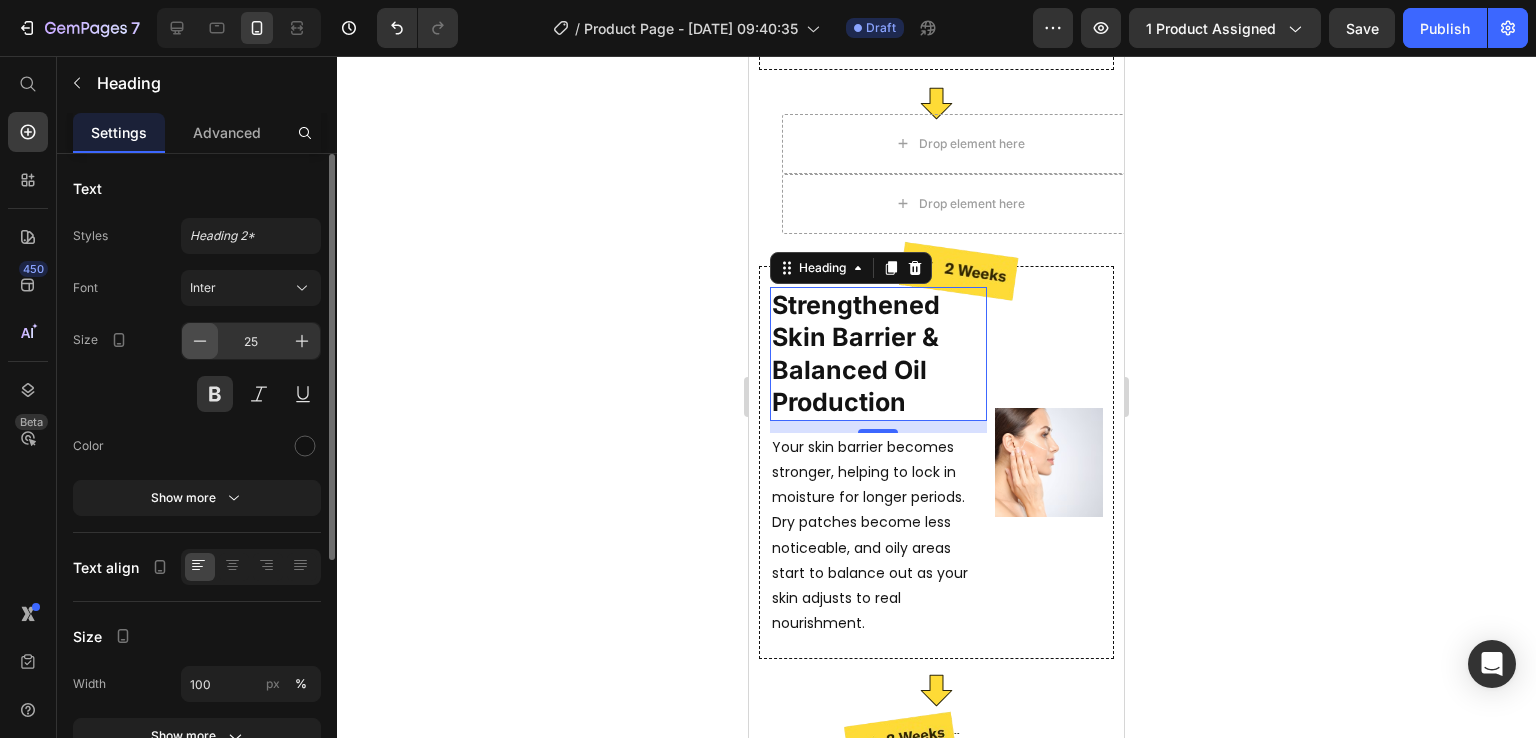 click 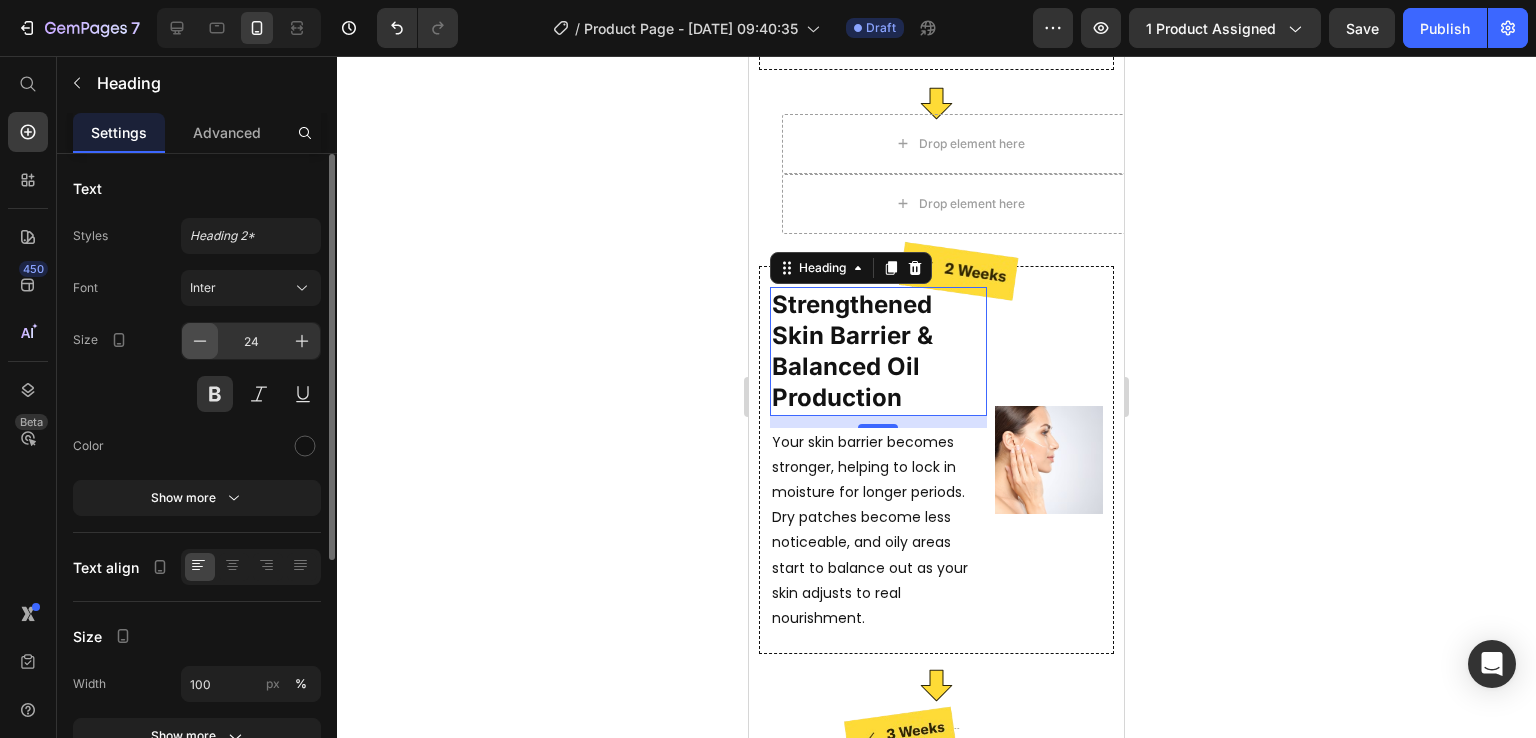 click 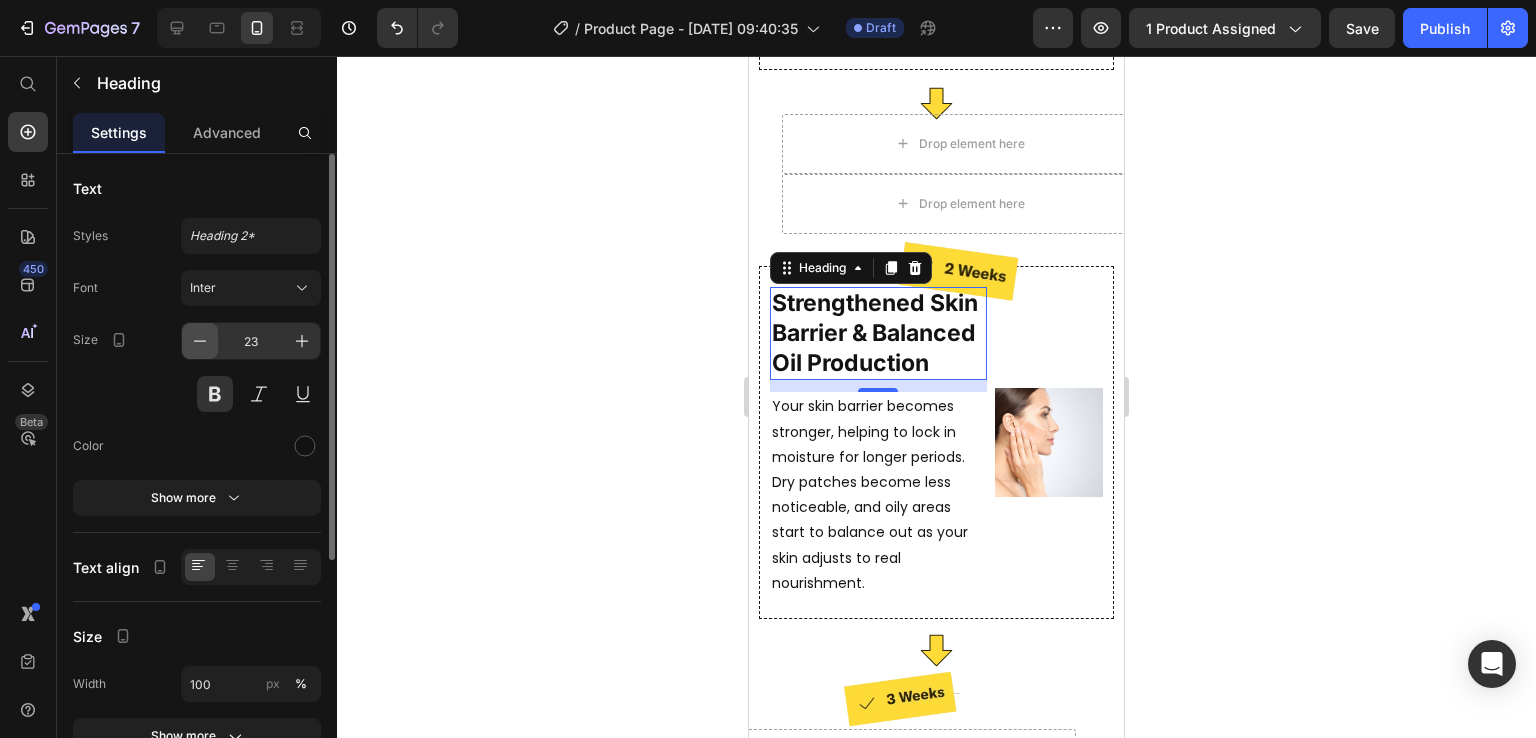 click 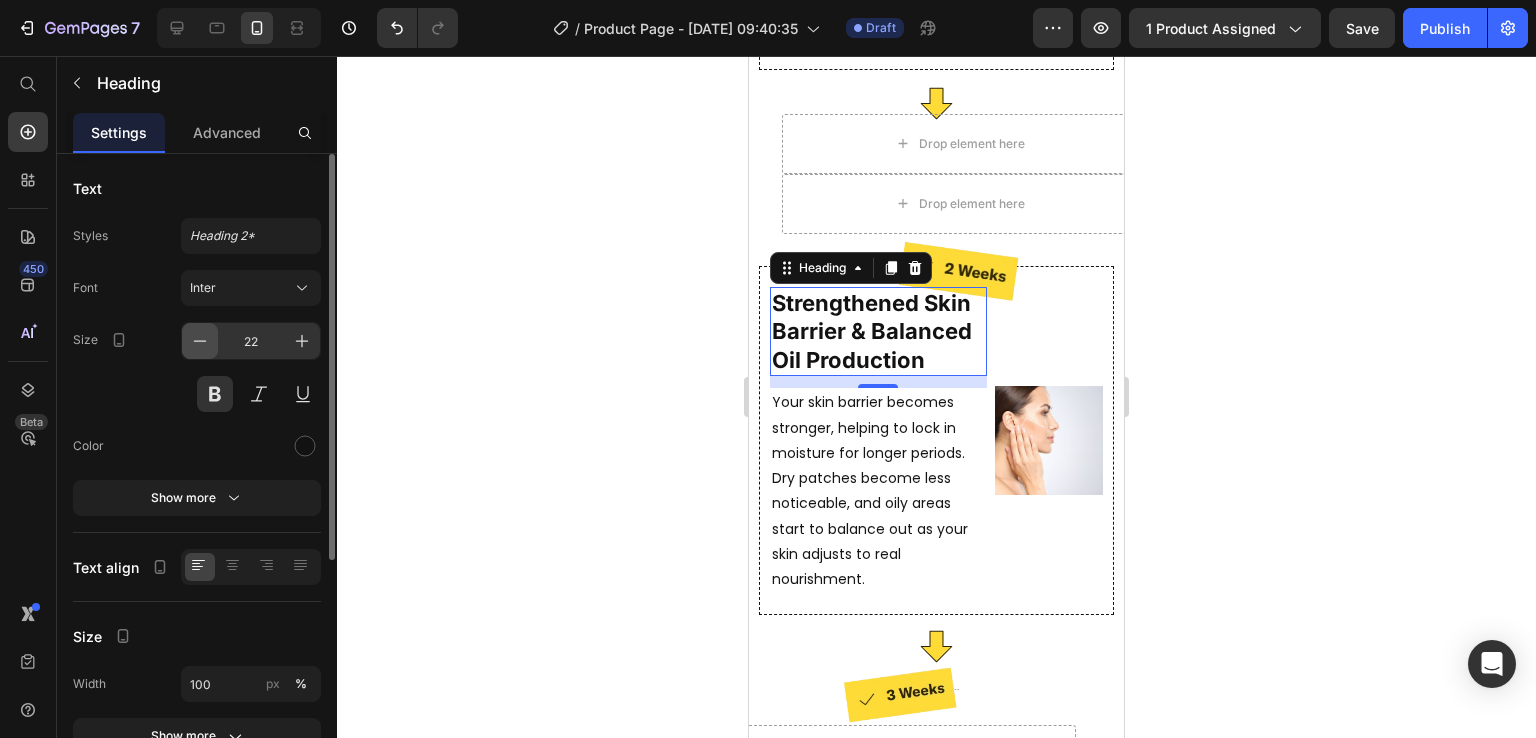 click 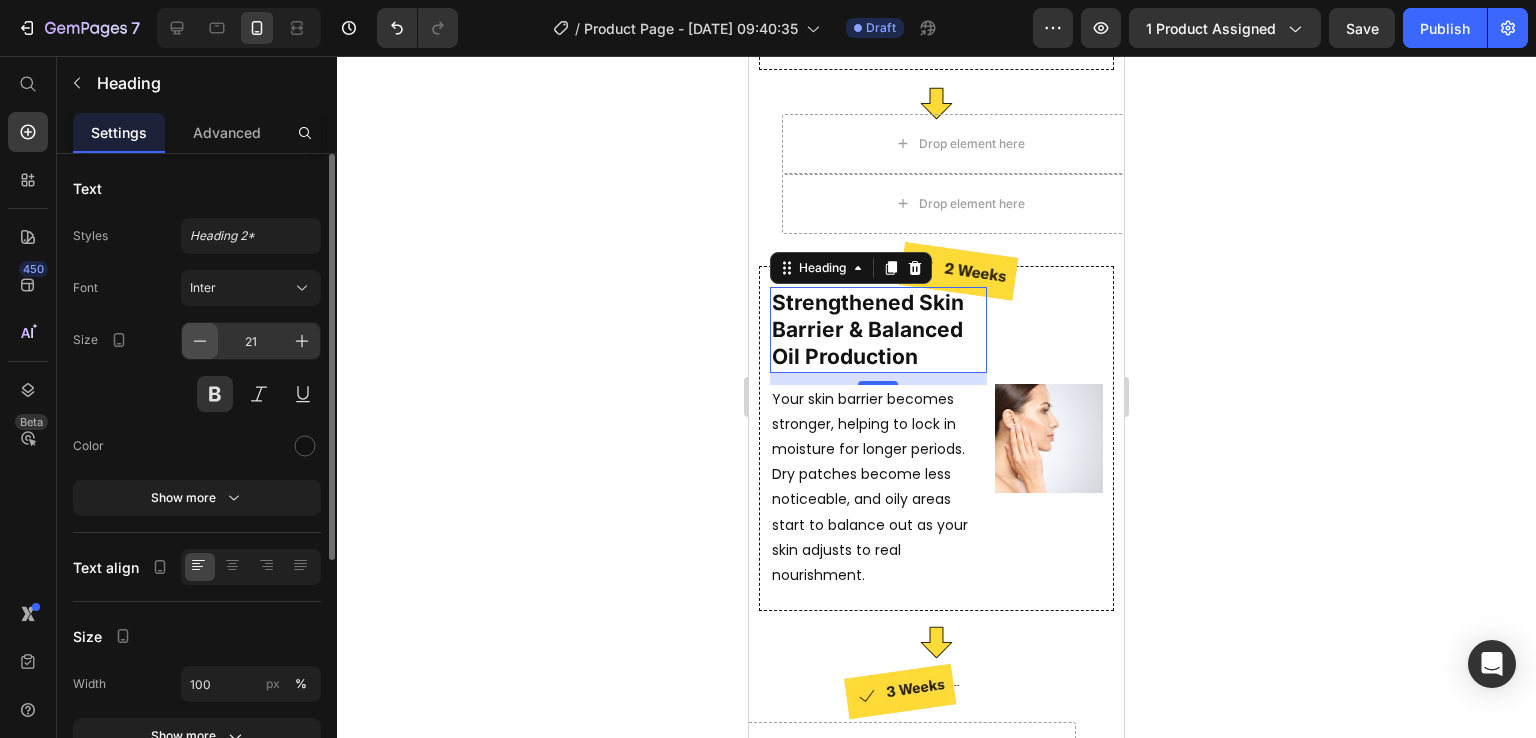 click 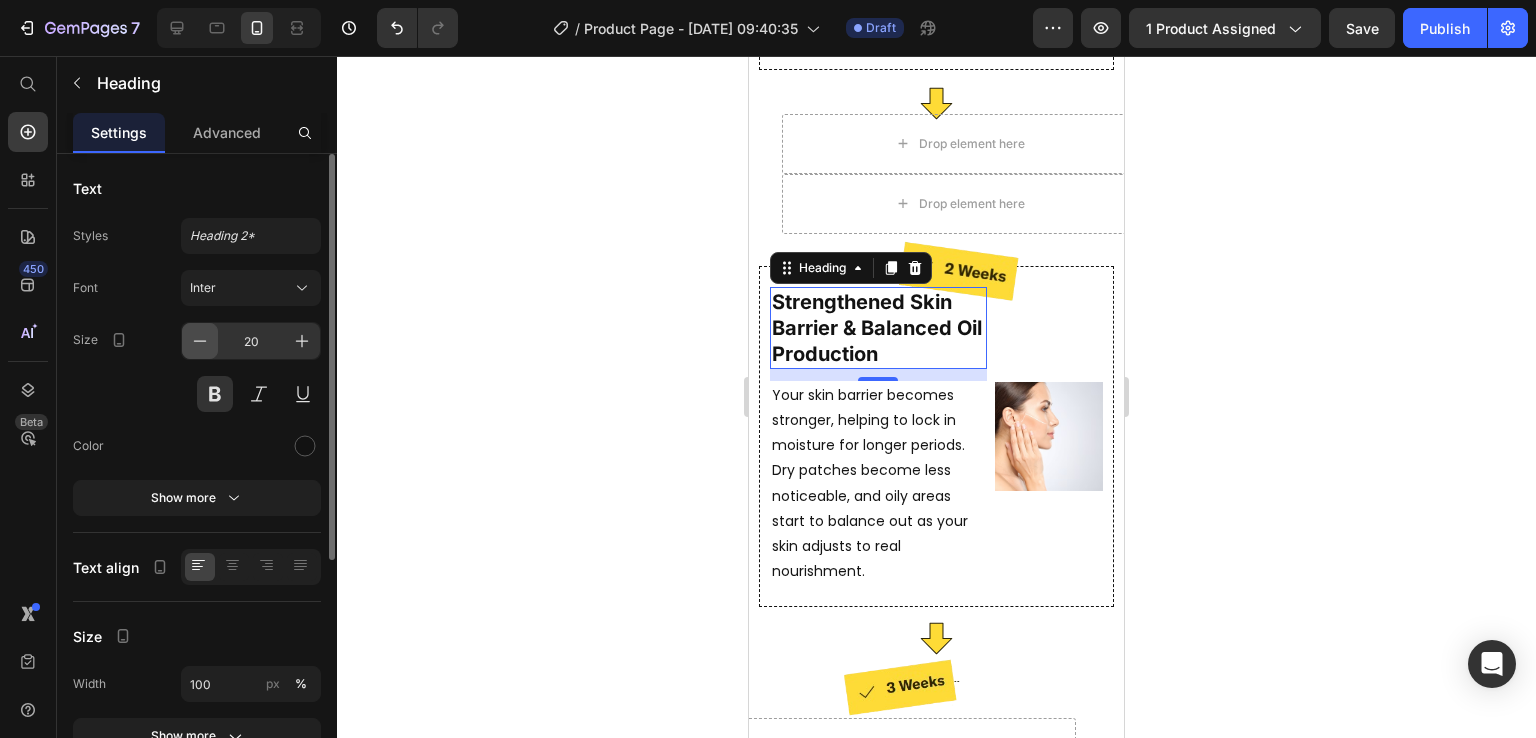 click 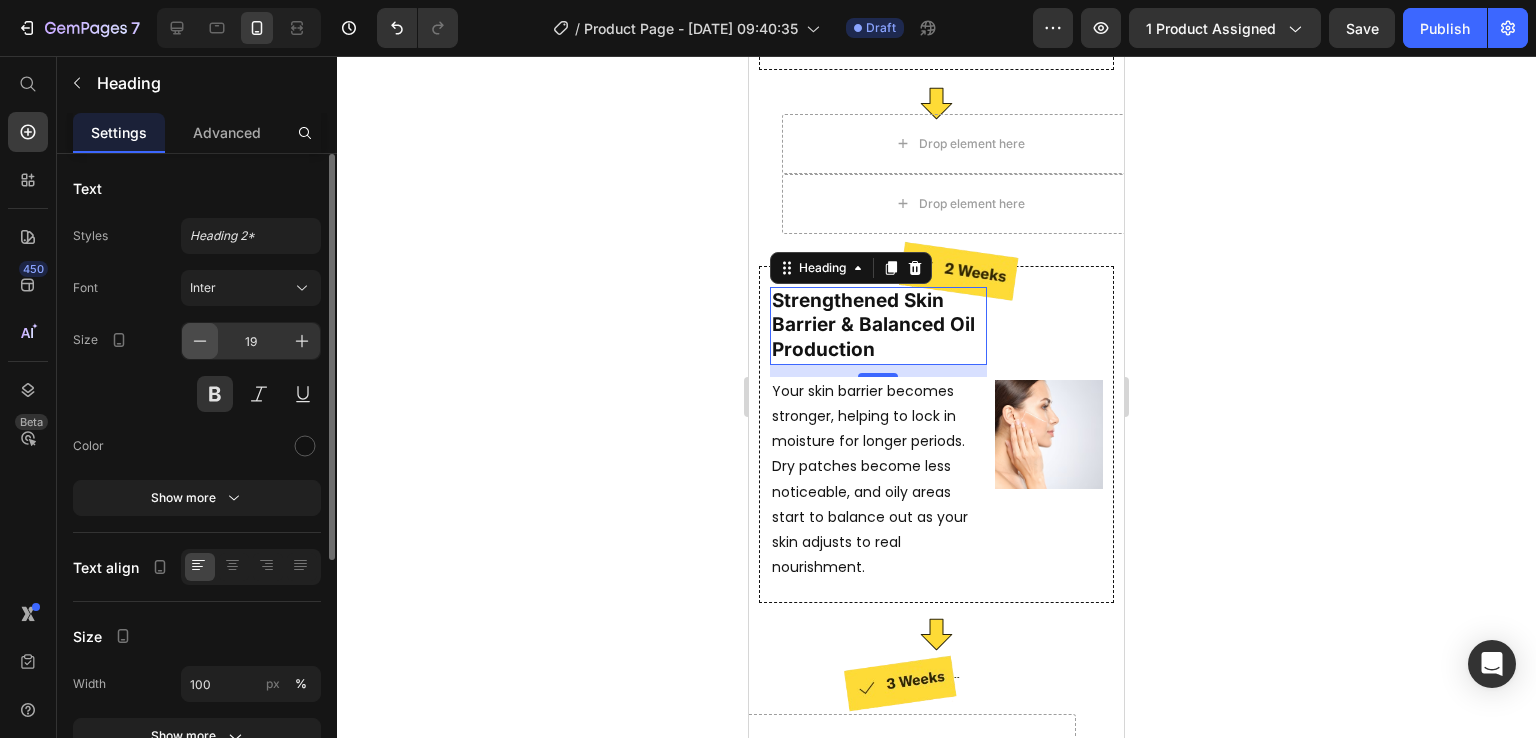 click 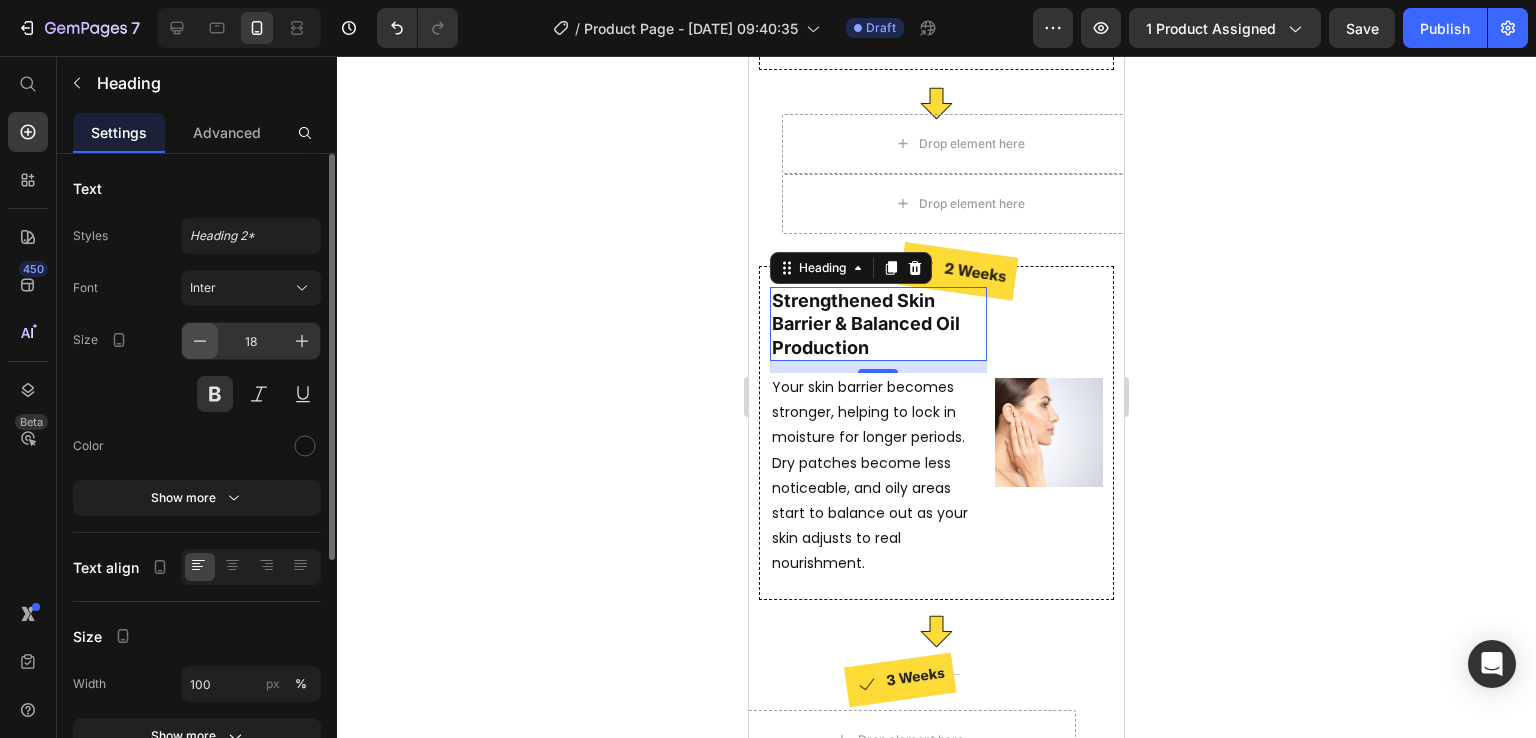 click 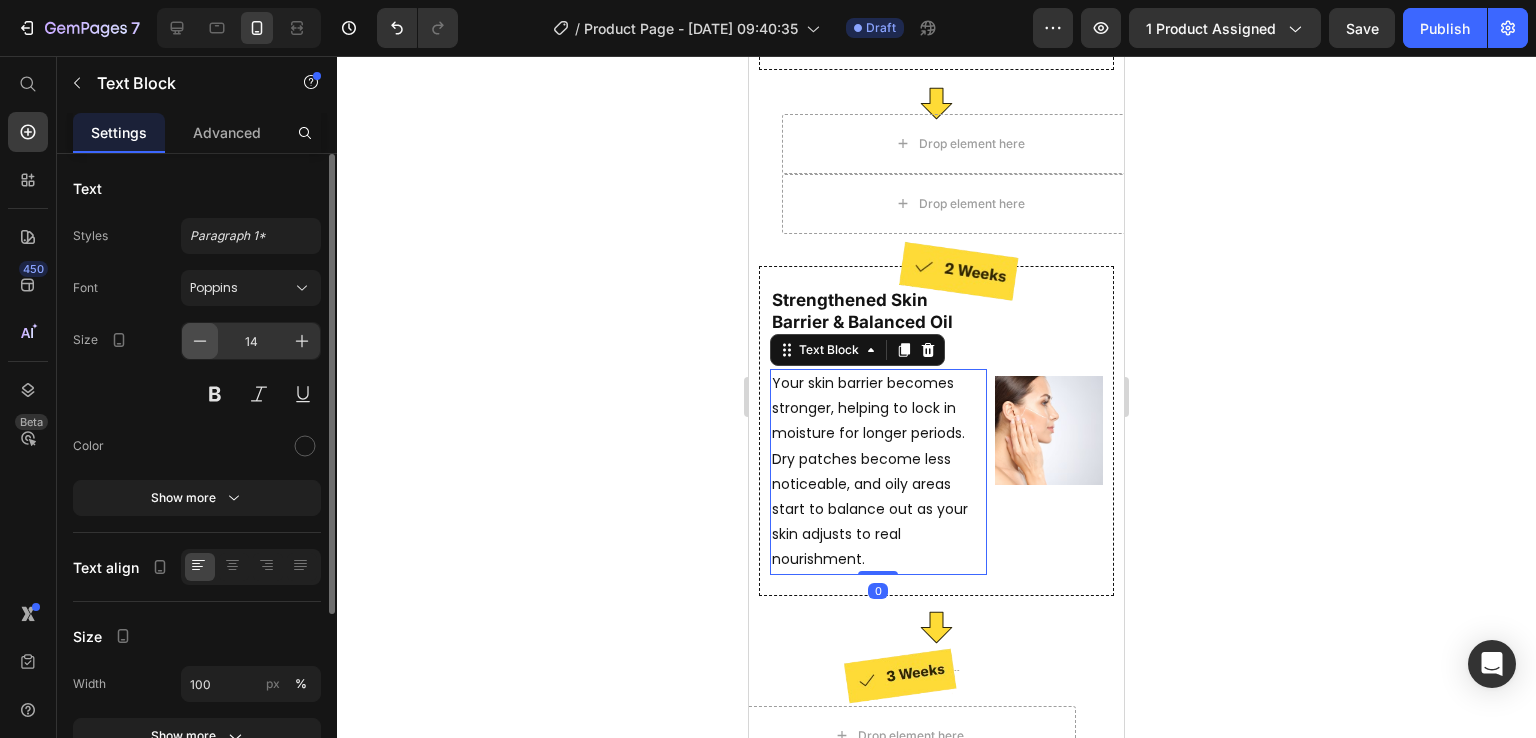 click at bounding box center [200, 341] 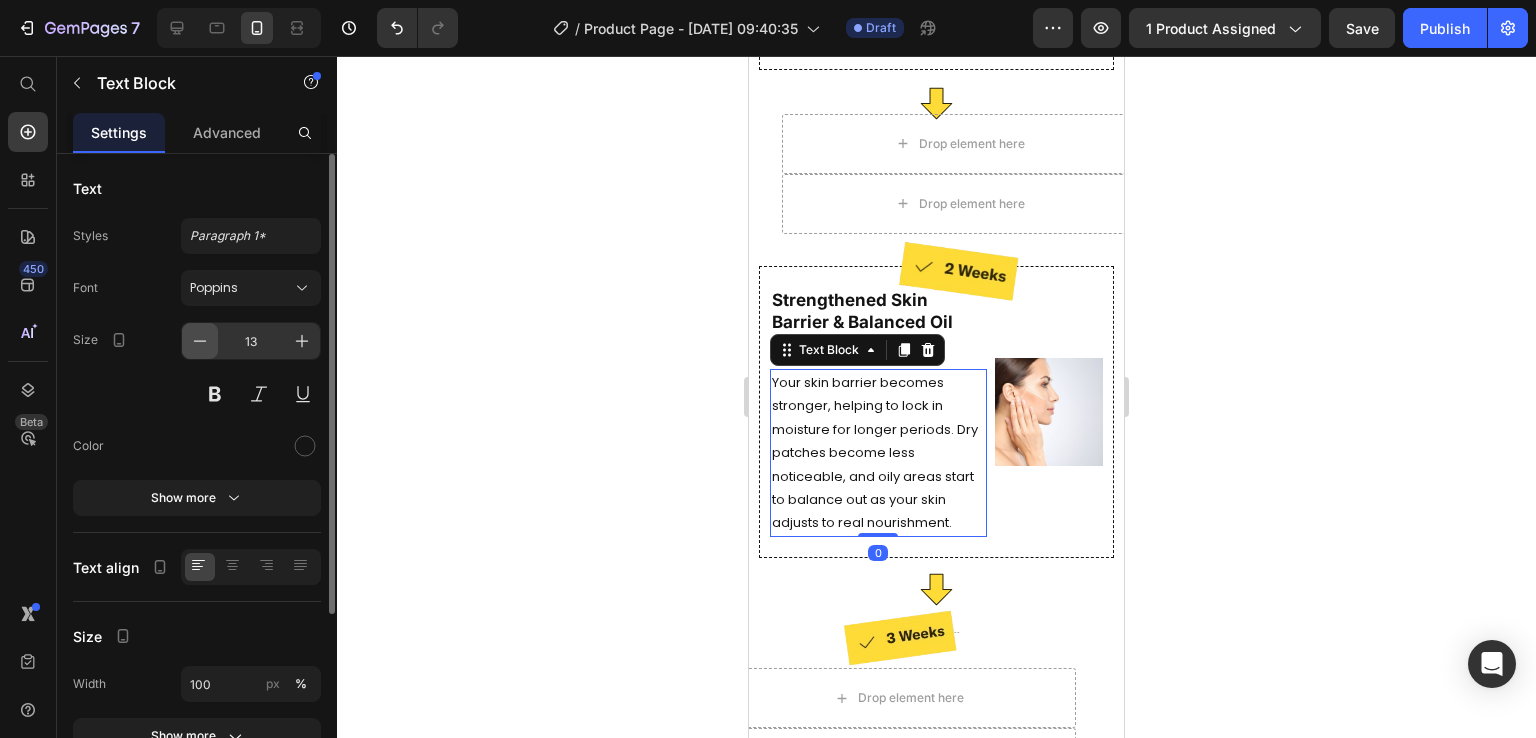 click at bounding box center (200, 341) 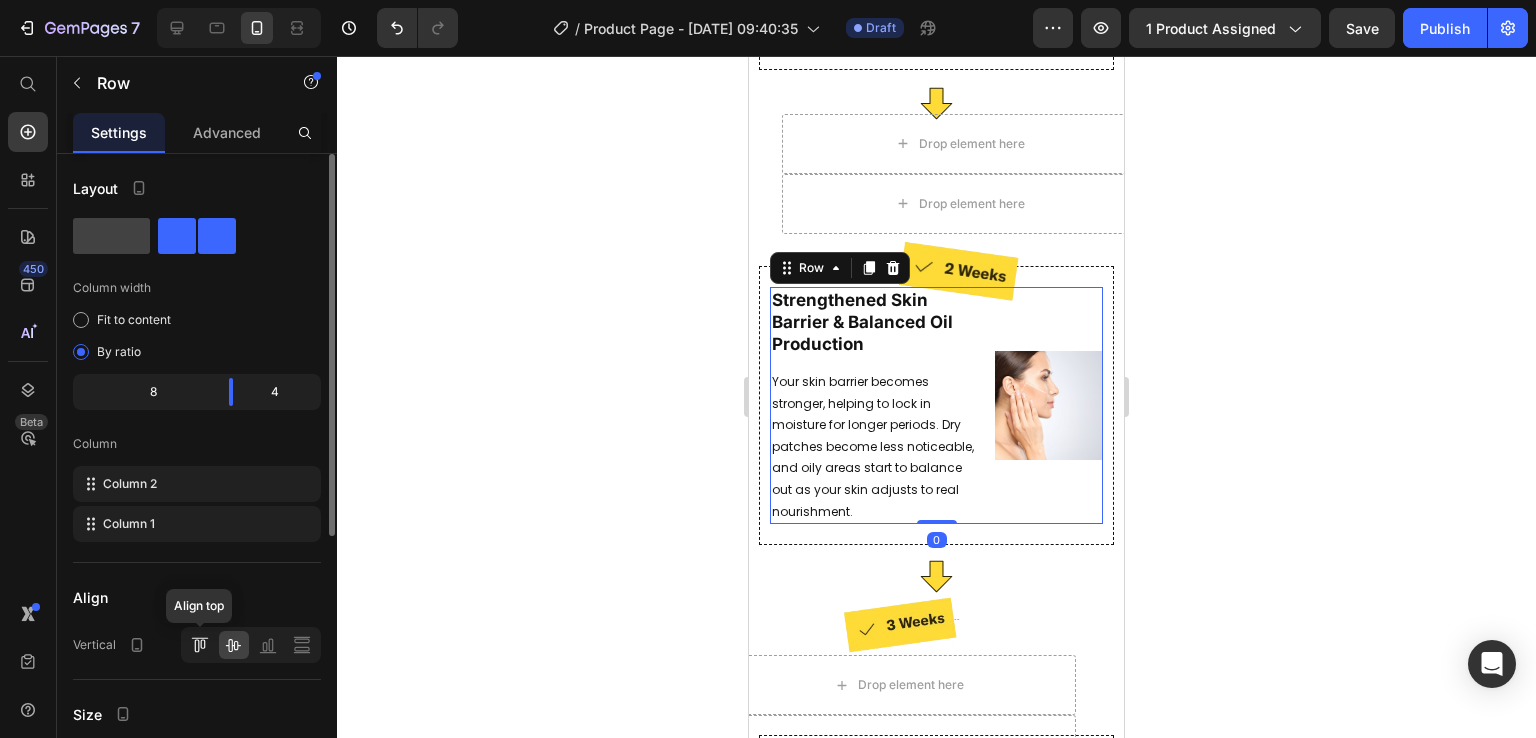 click 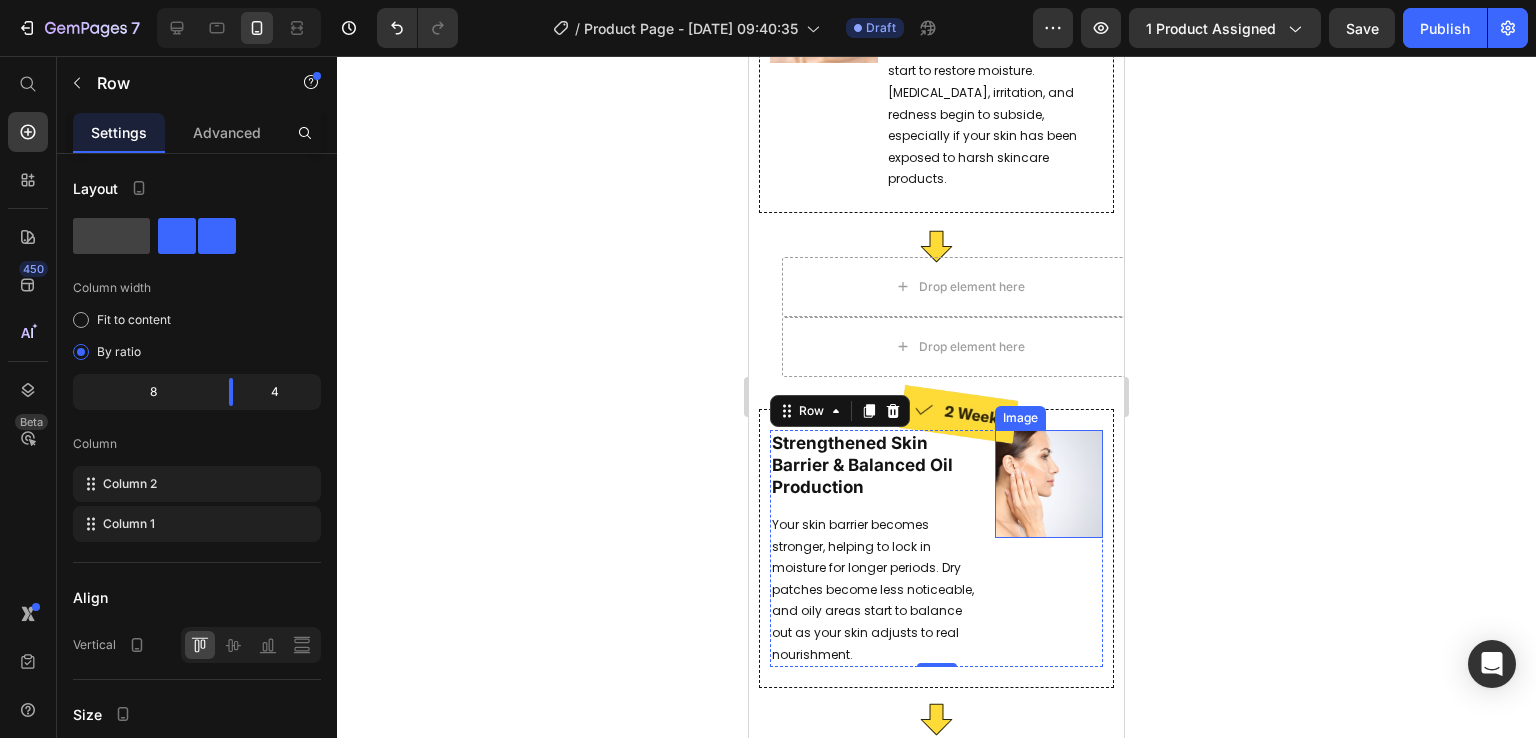 scroll, scrollTop: 3156, scrollLeft: 0, axis: vertical 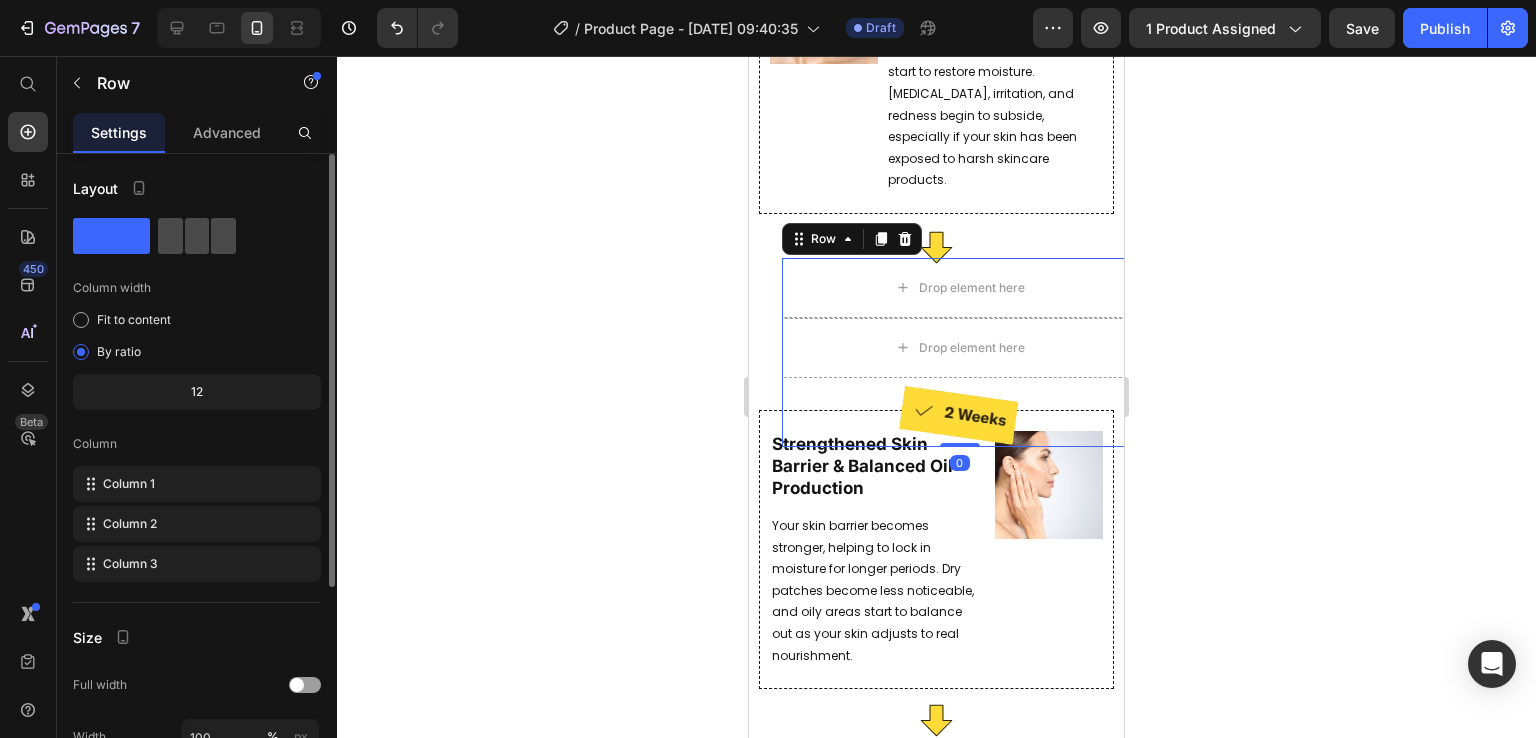 click 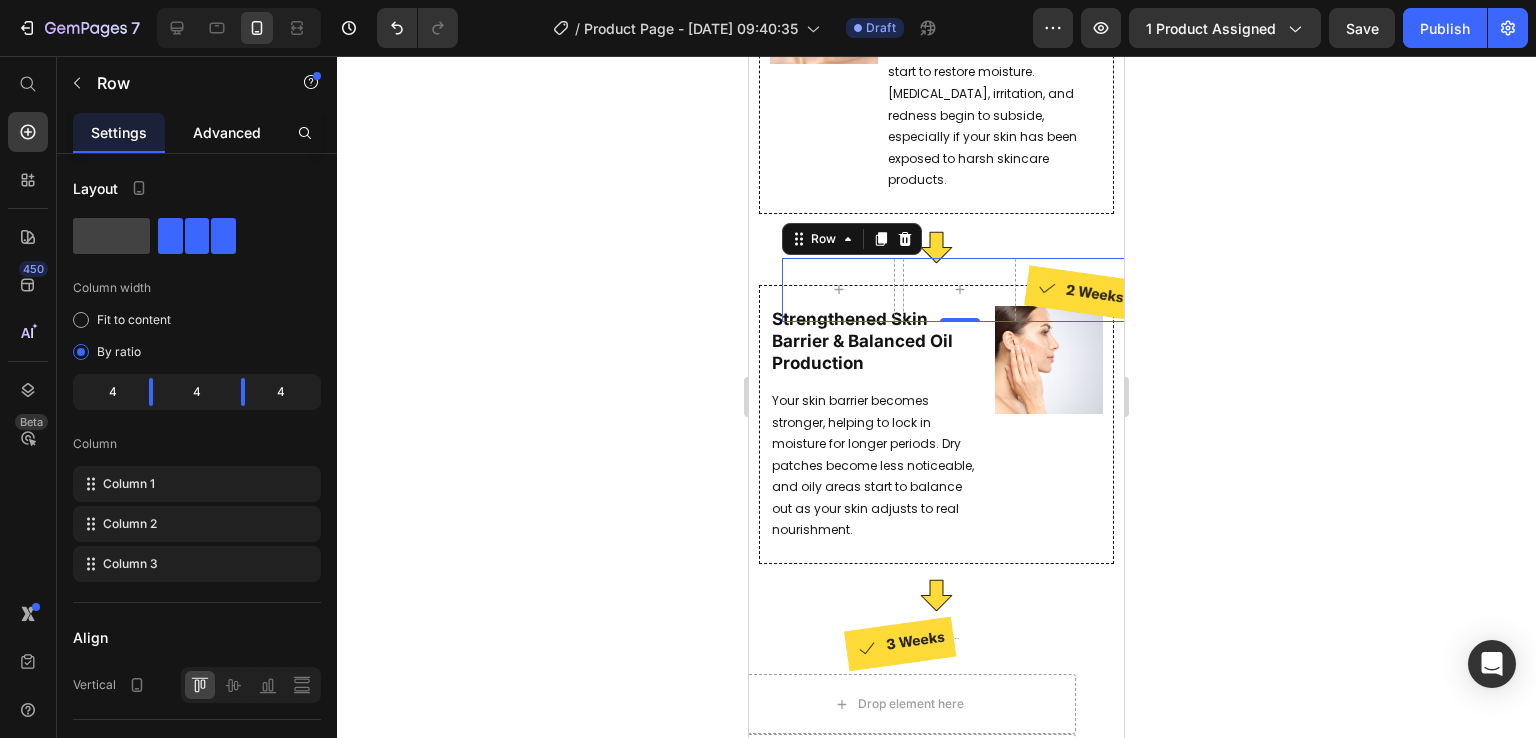 click on "Advanced" 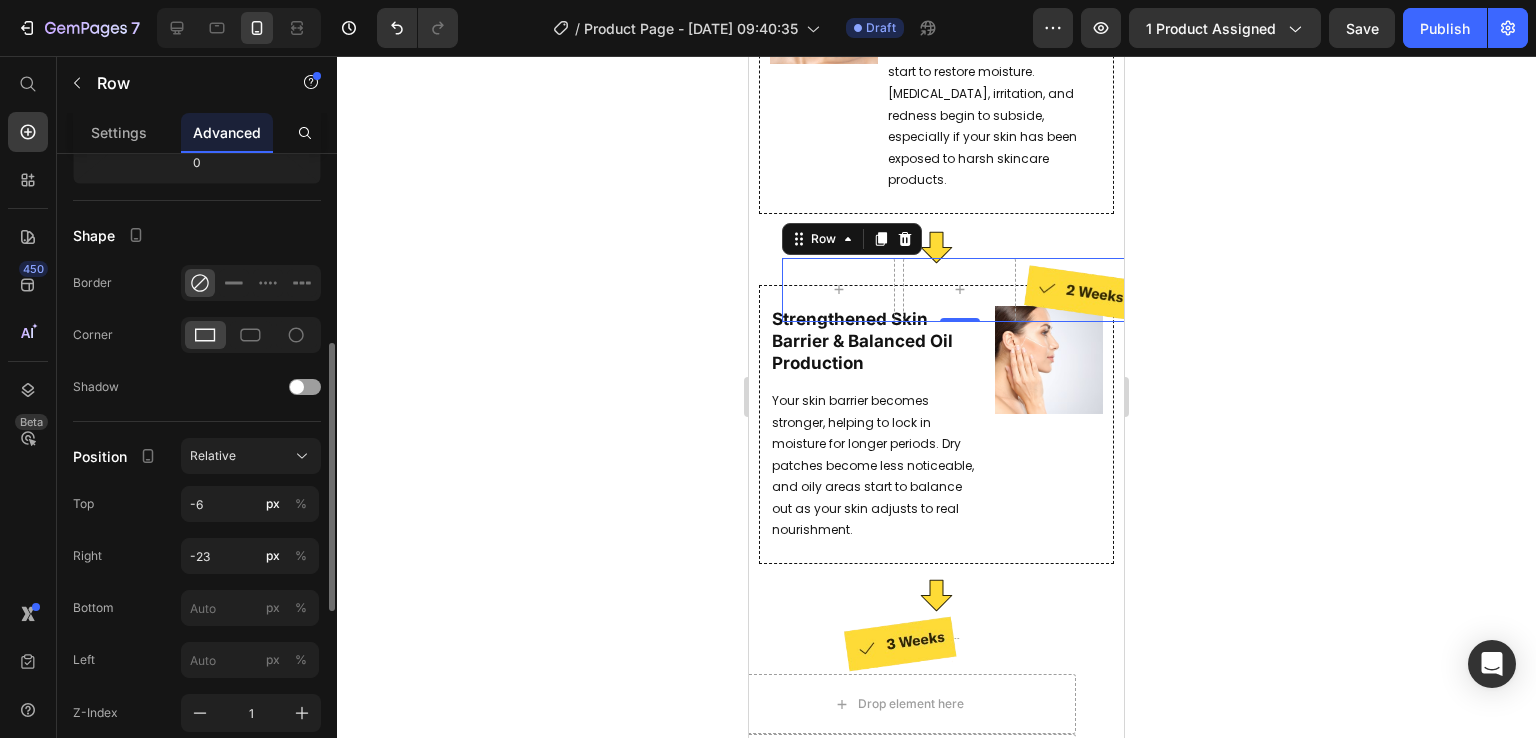 scroll, scrollTop: 452, scrollLeft: 0, axis: vertical 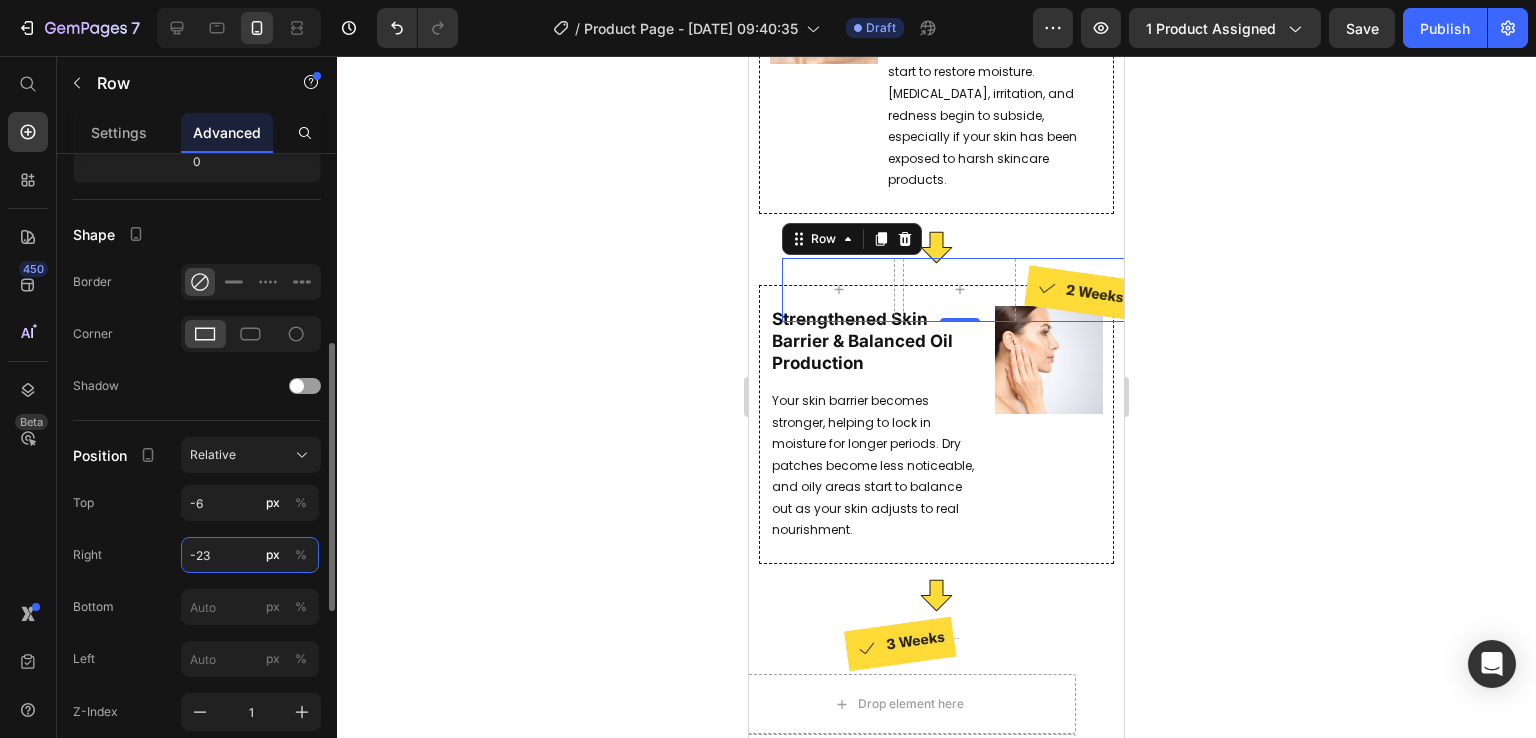 click on "-23" at bounding box center [250, 555] 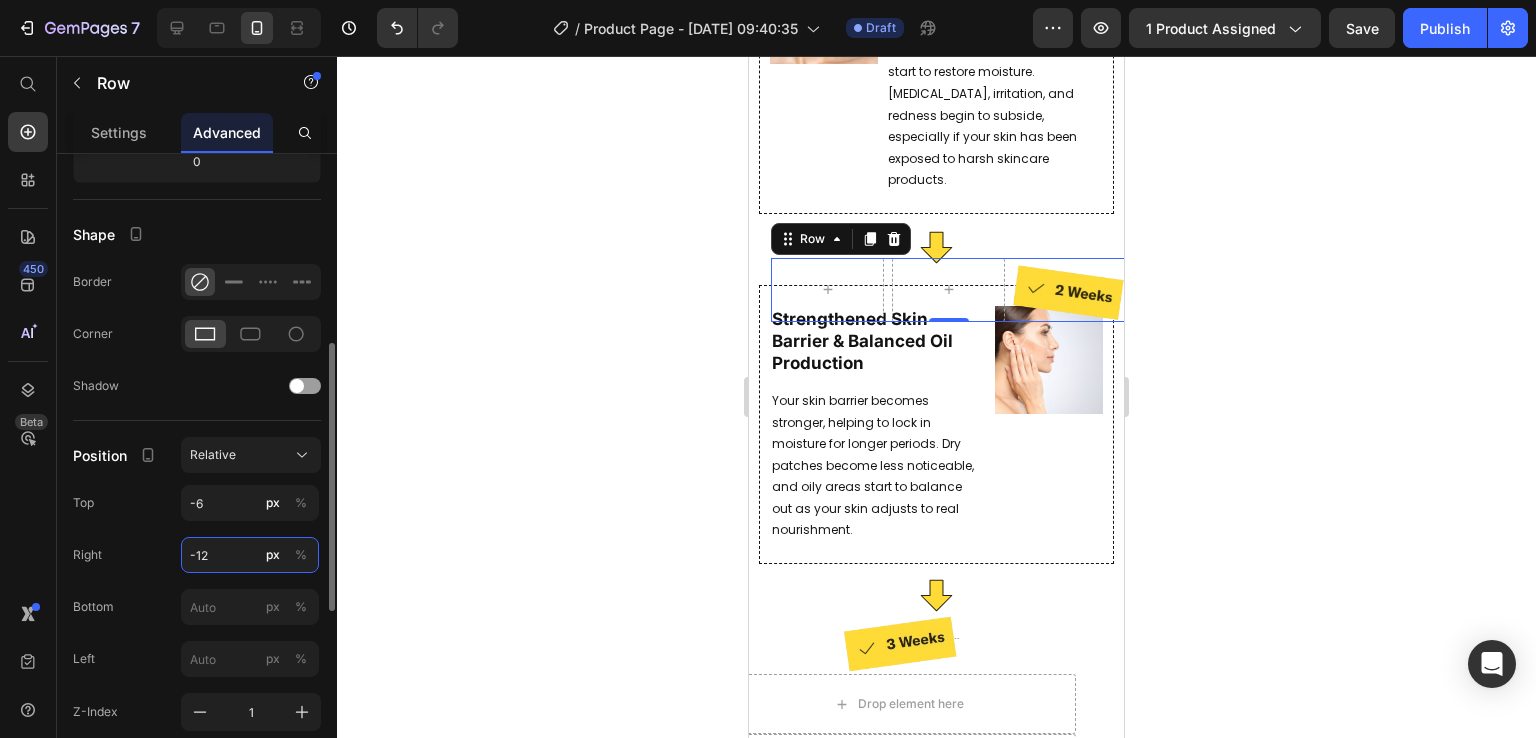 type on "-11" 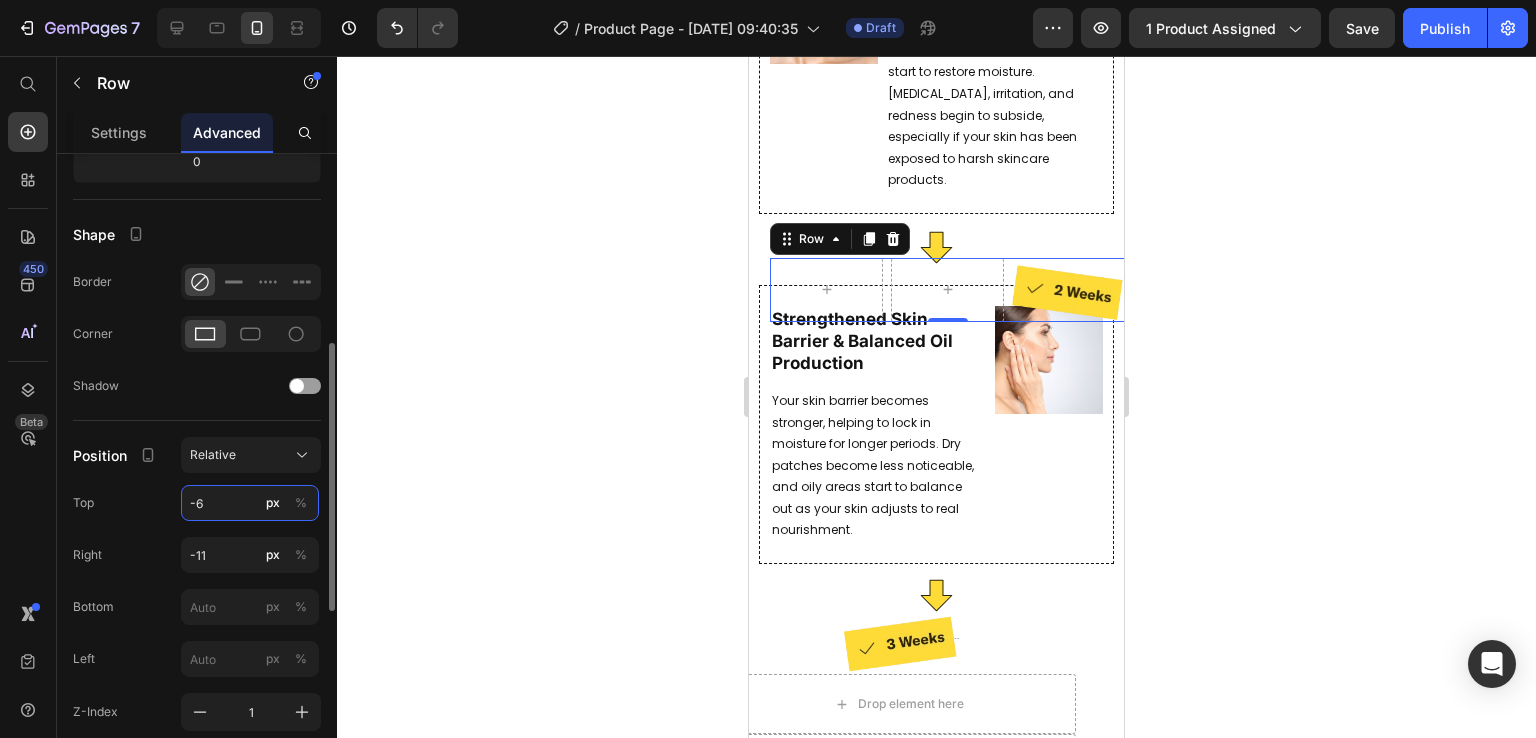 click on "-6" at bounding box center [250, 503] 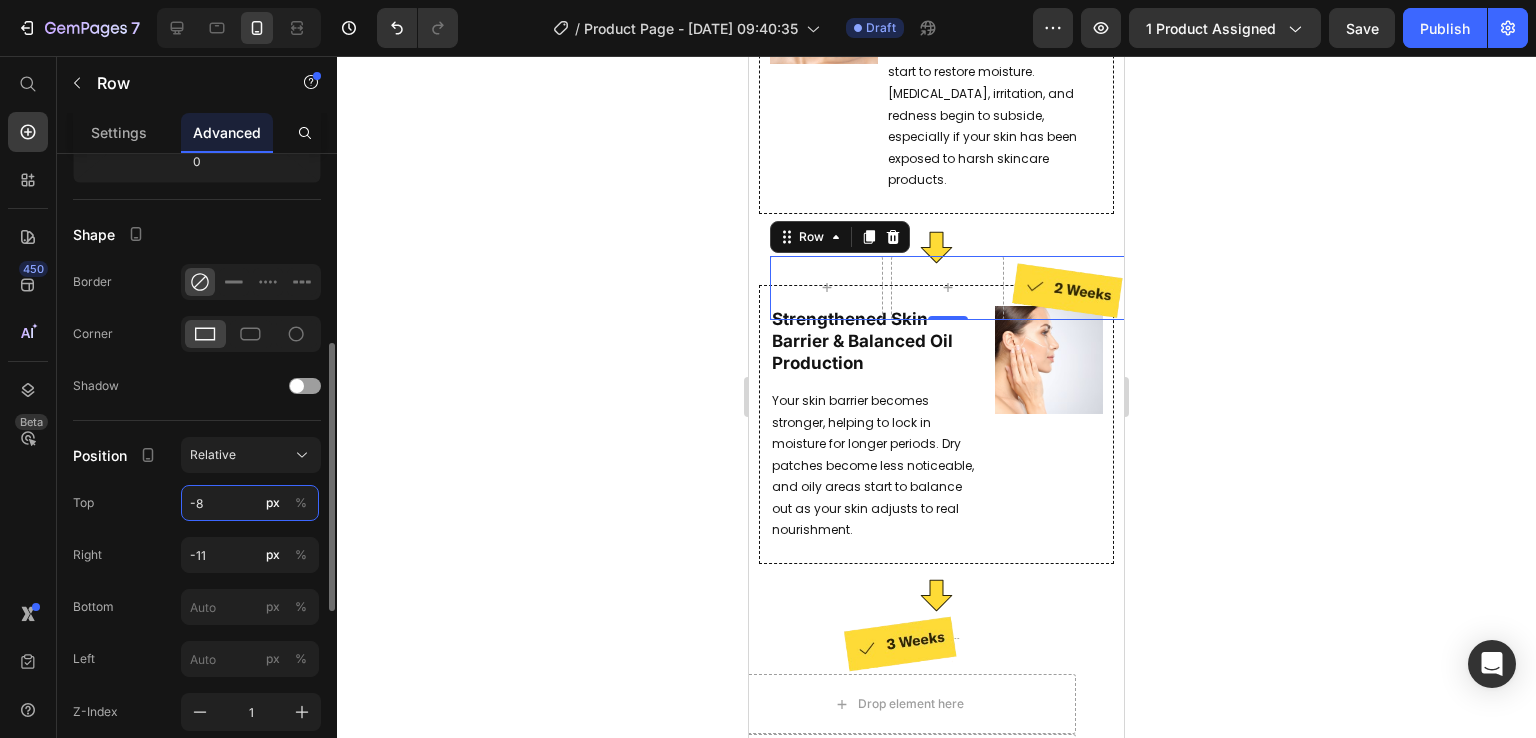 type on "-9" 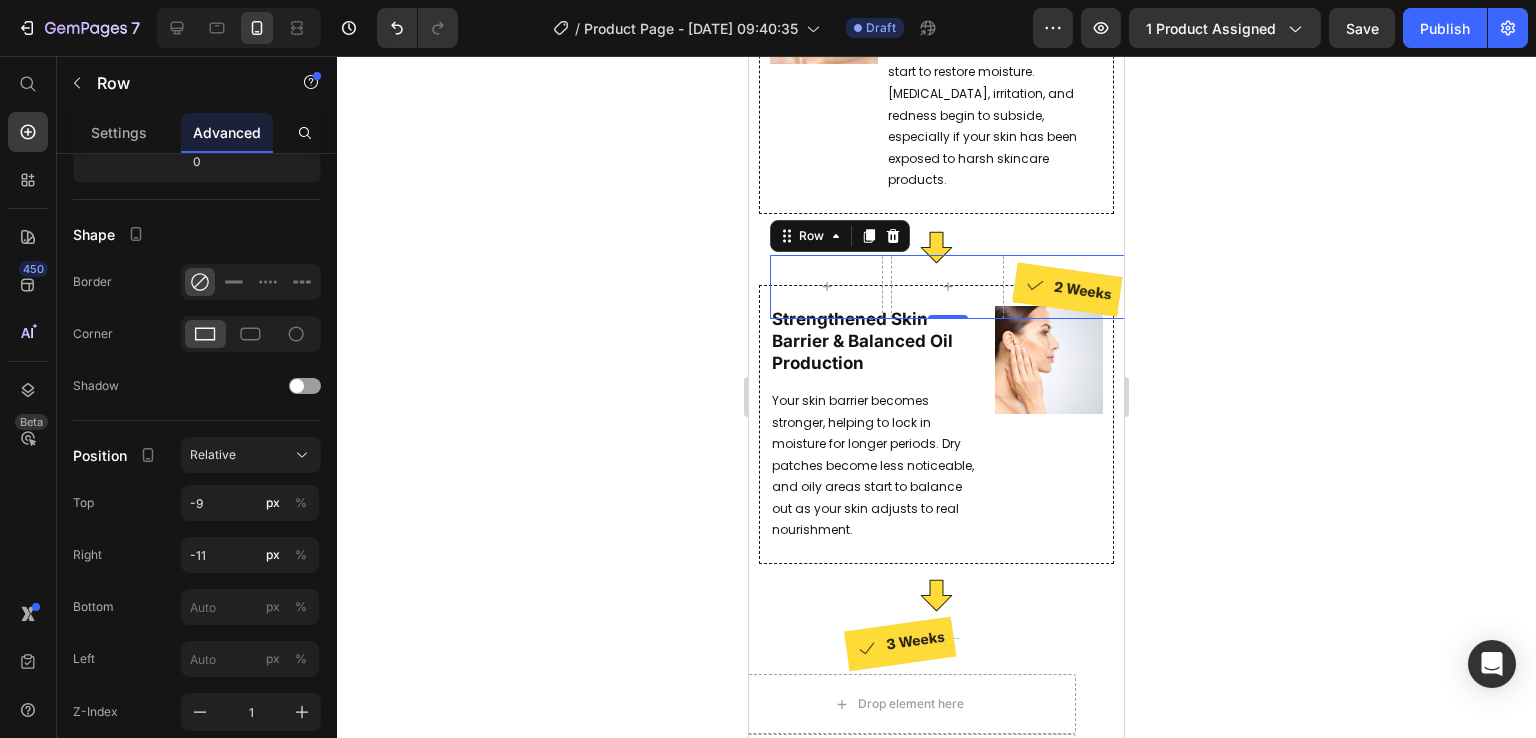 click 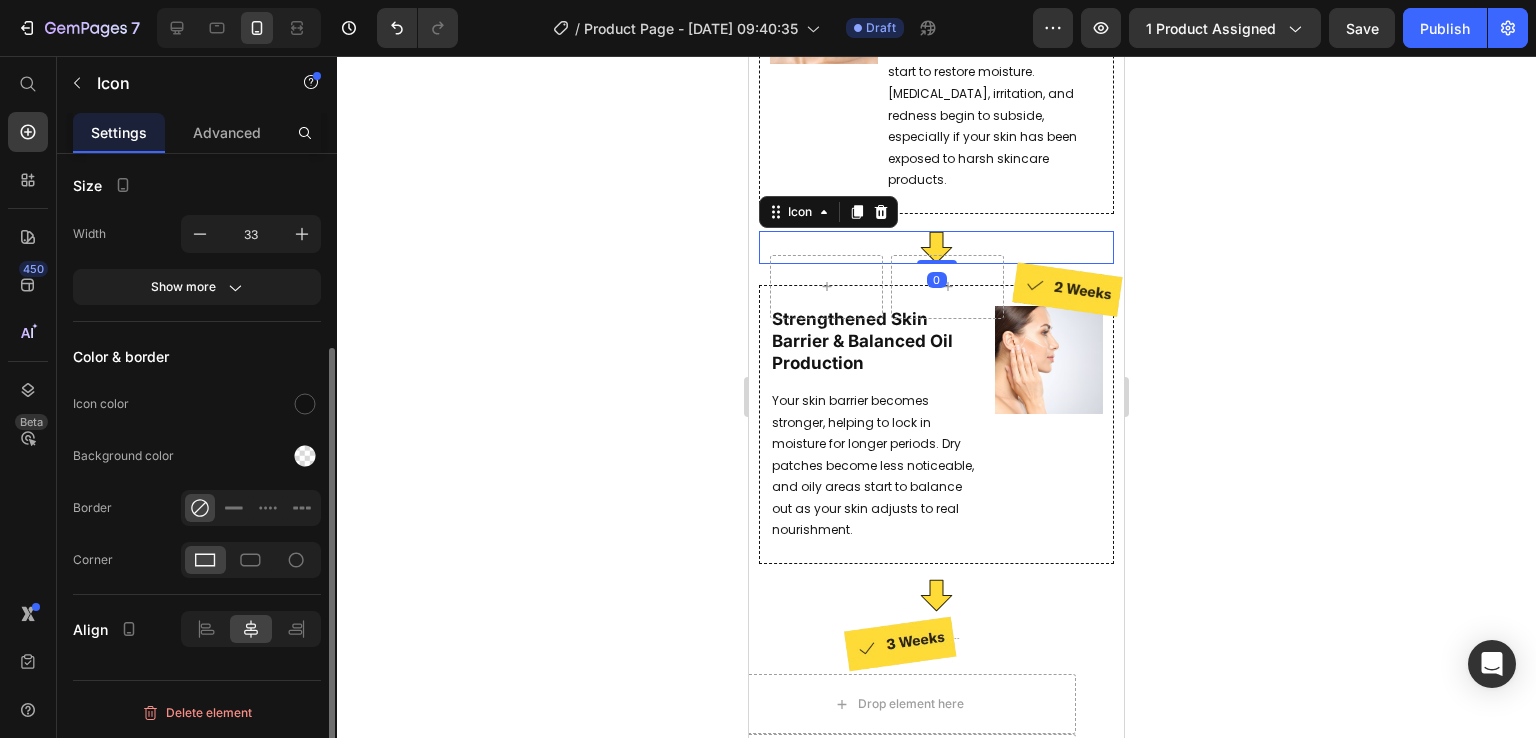 scroll, scrollTop: 0, scrollLeft: 0, axis: both 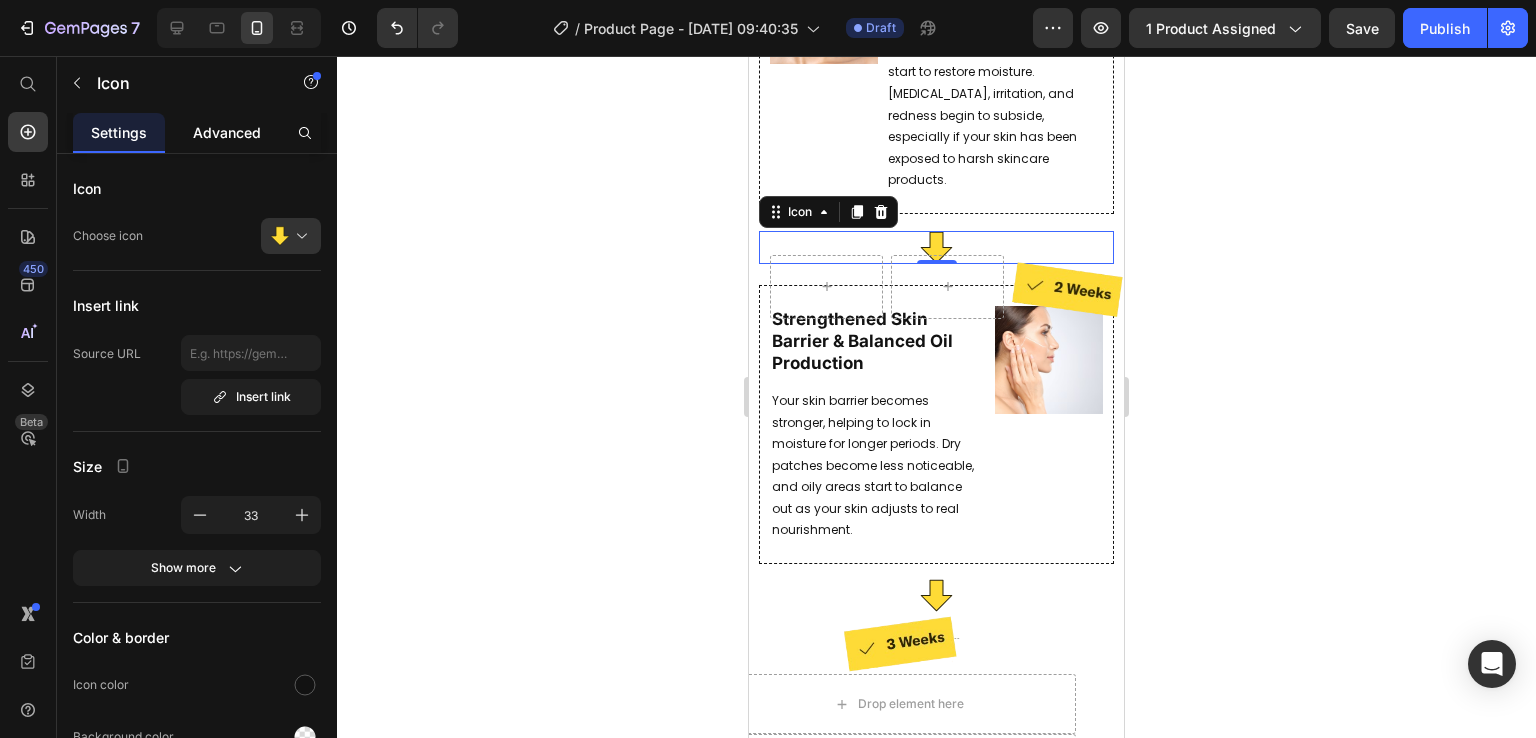 click on "Advanced" 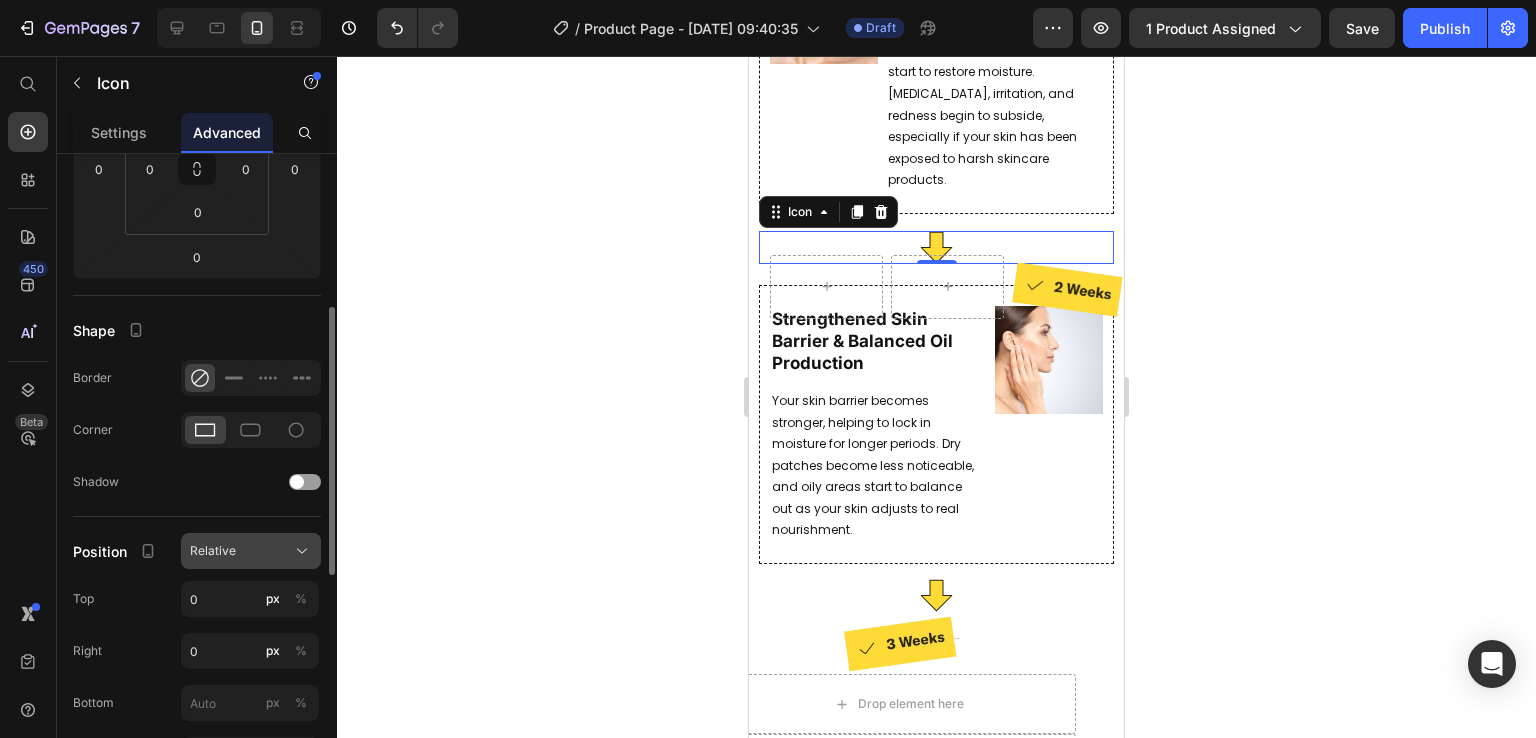 scroll, scrollTop: 359, scrollLeft: 0, axis: vertical 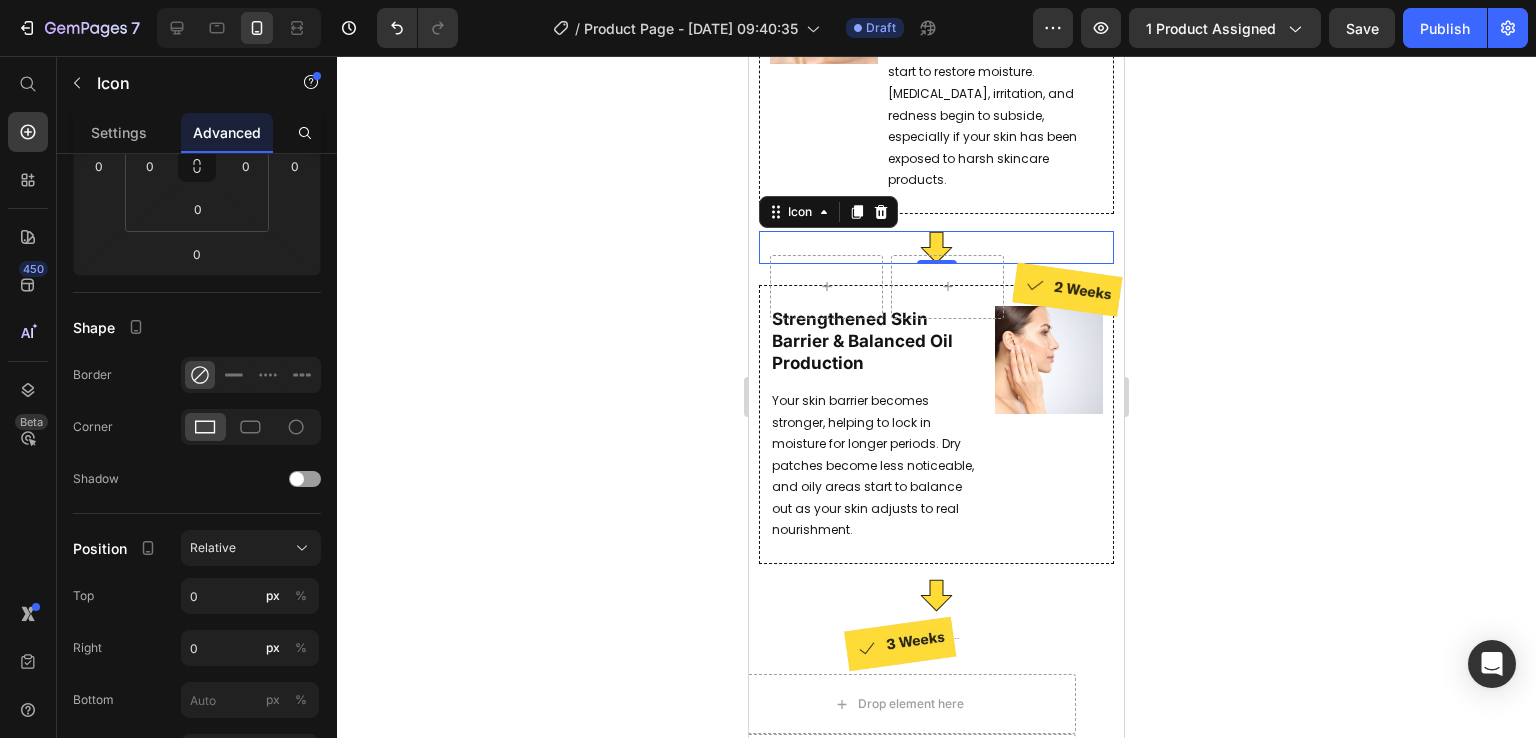 click 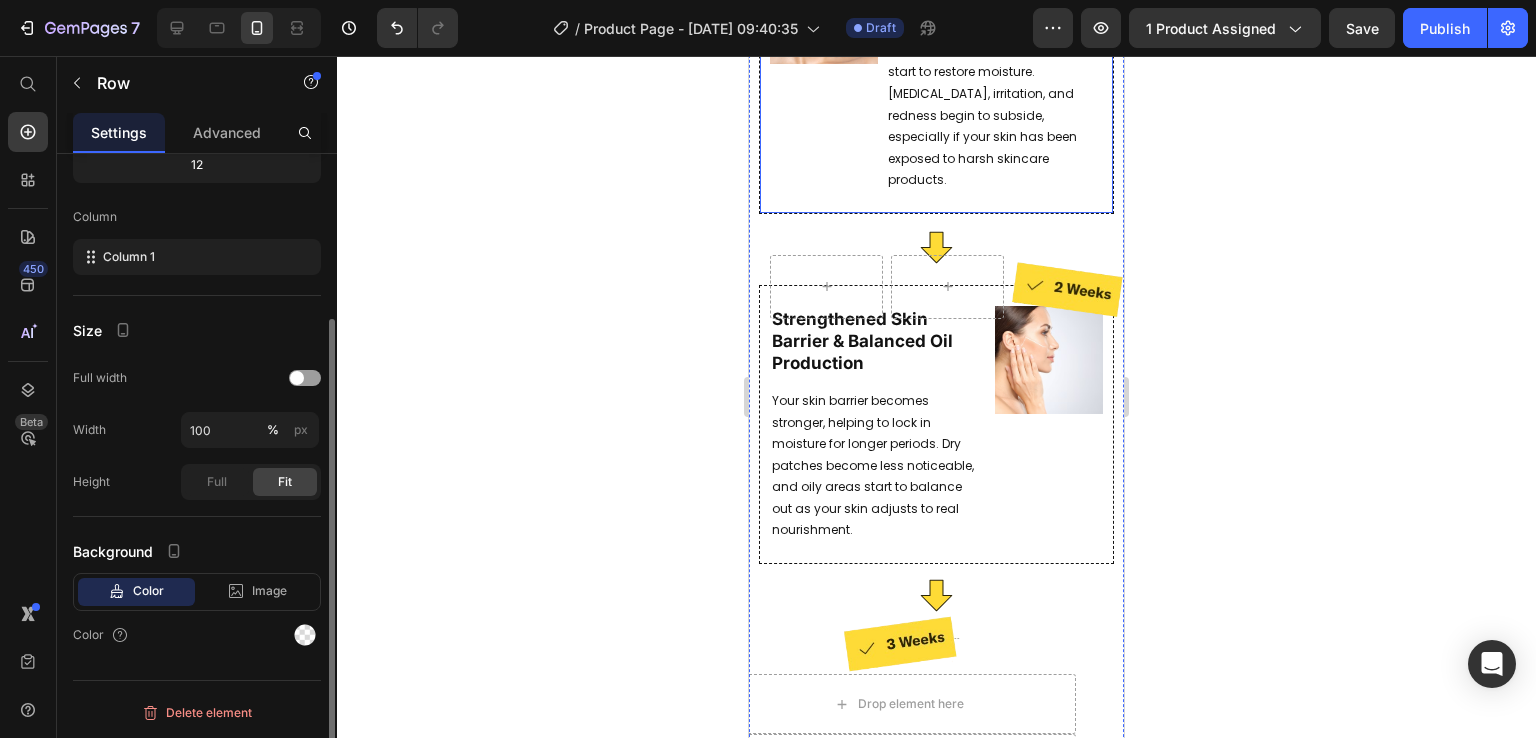 scroll, scrollTop: 0, scrollLeft: 0, axis: both 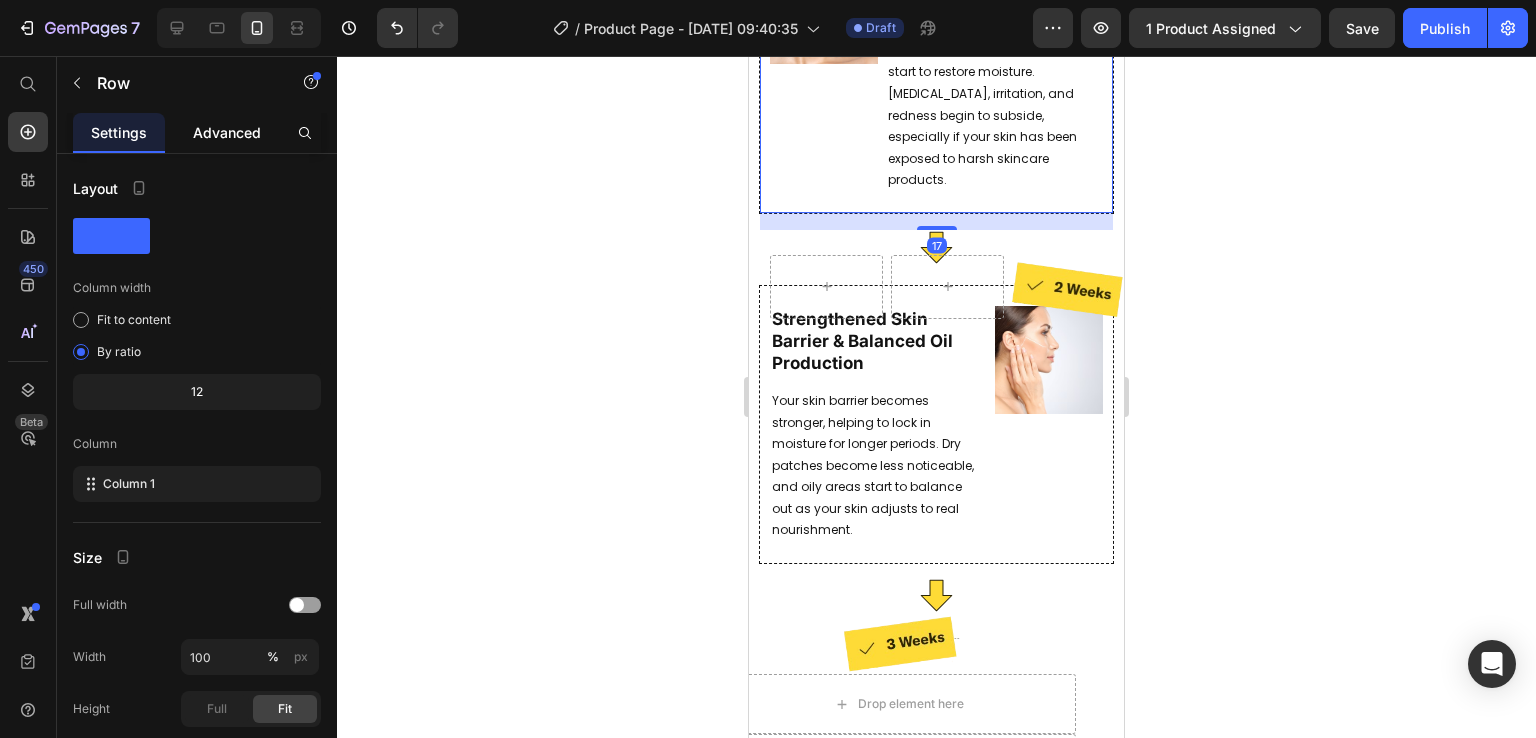 click on "Advanced" at bounding box center [227, 132] 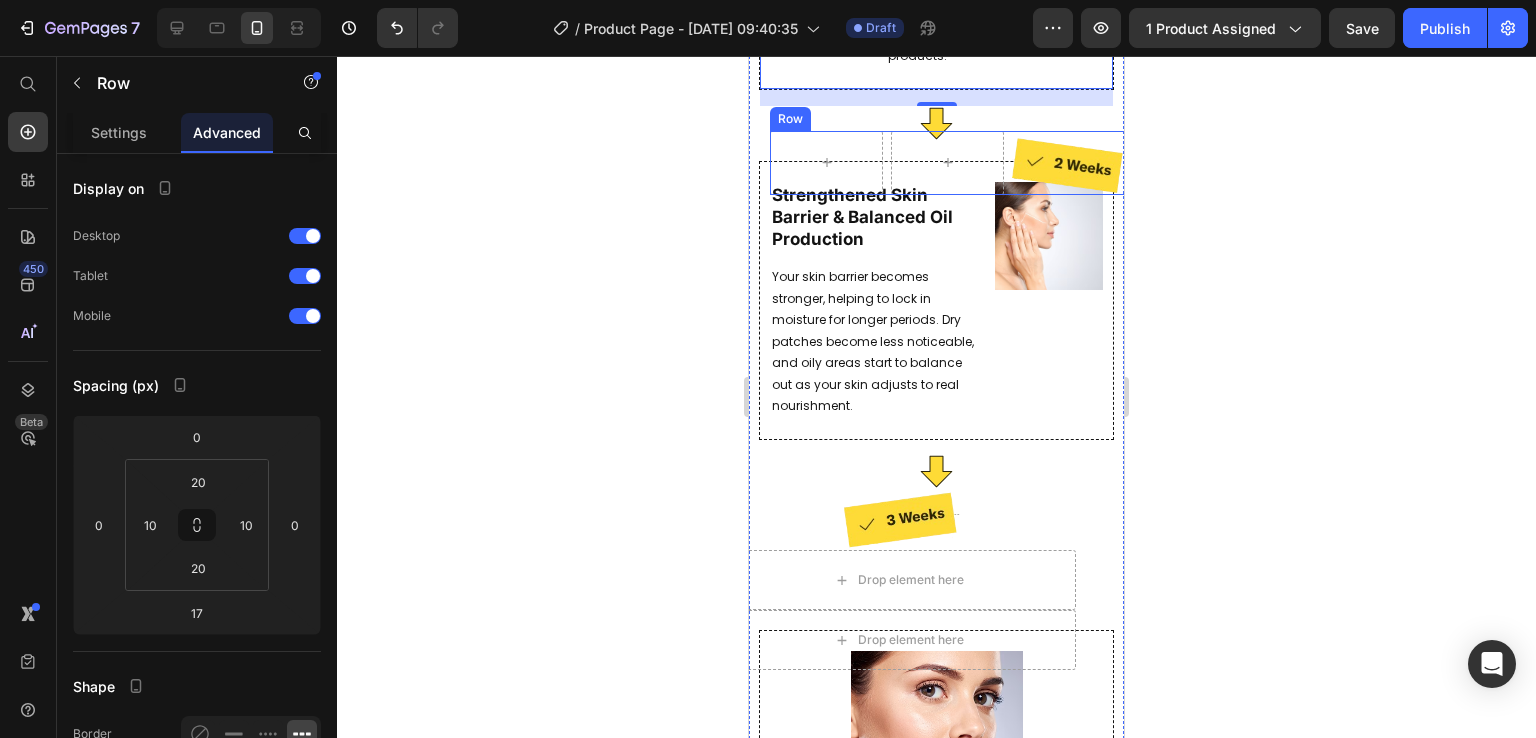 scroll, scrollTop: 3272, scrollLeft: 0, axis: vertical 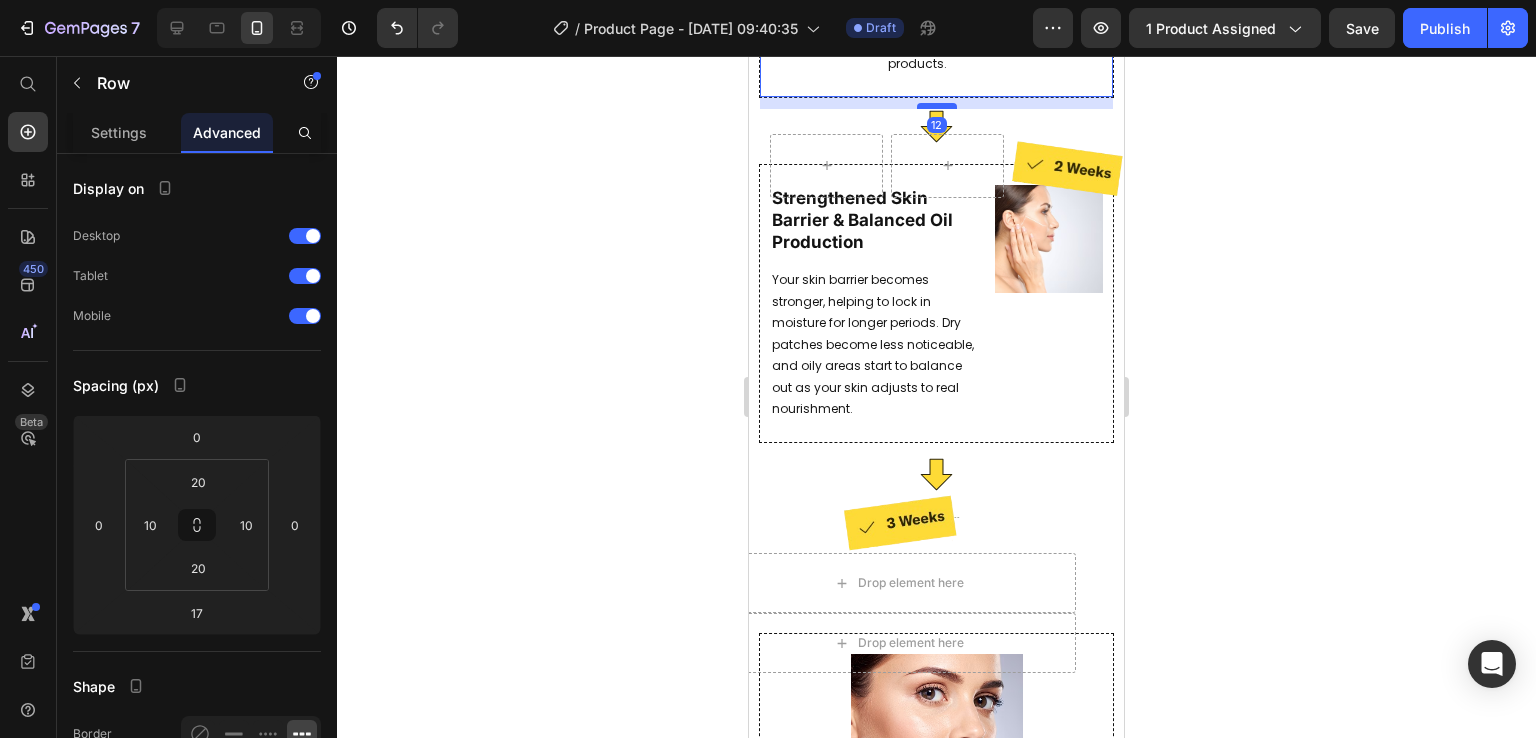 click at bounding box center [937, 106] 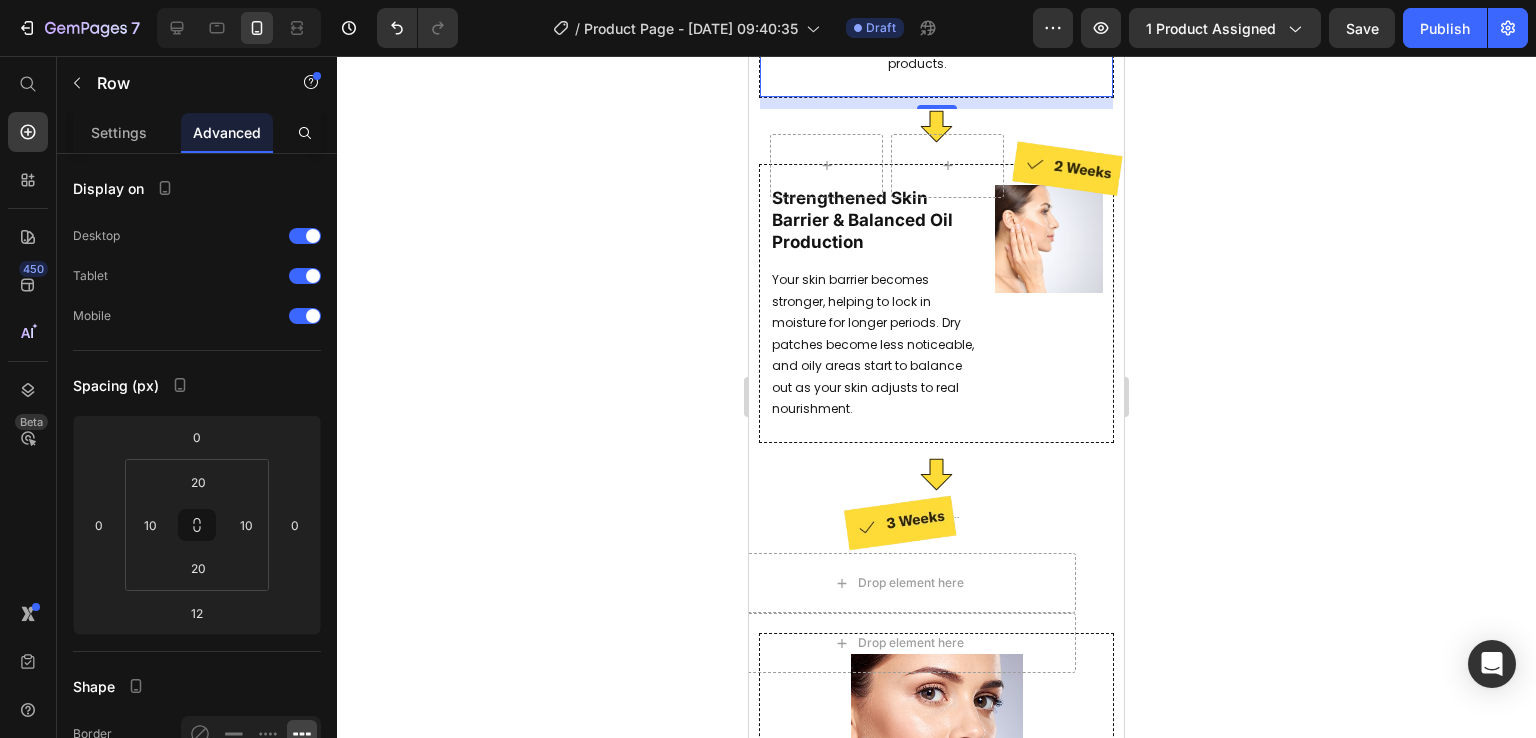 click 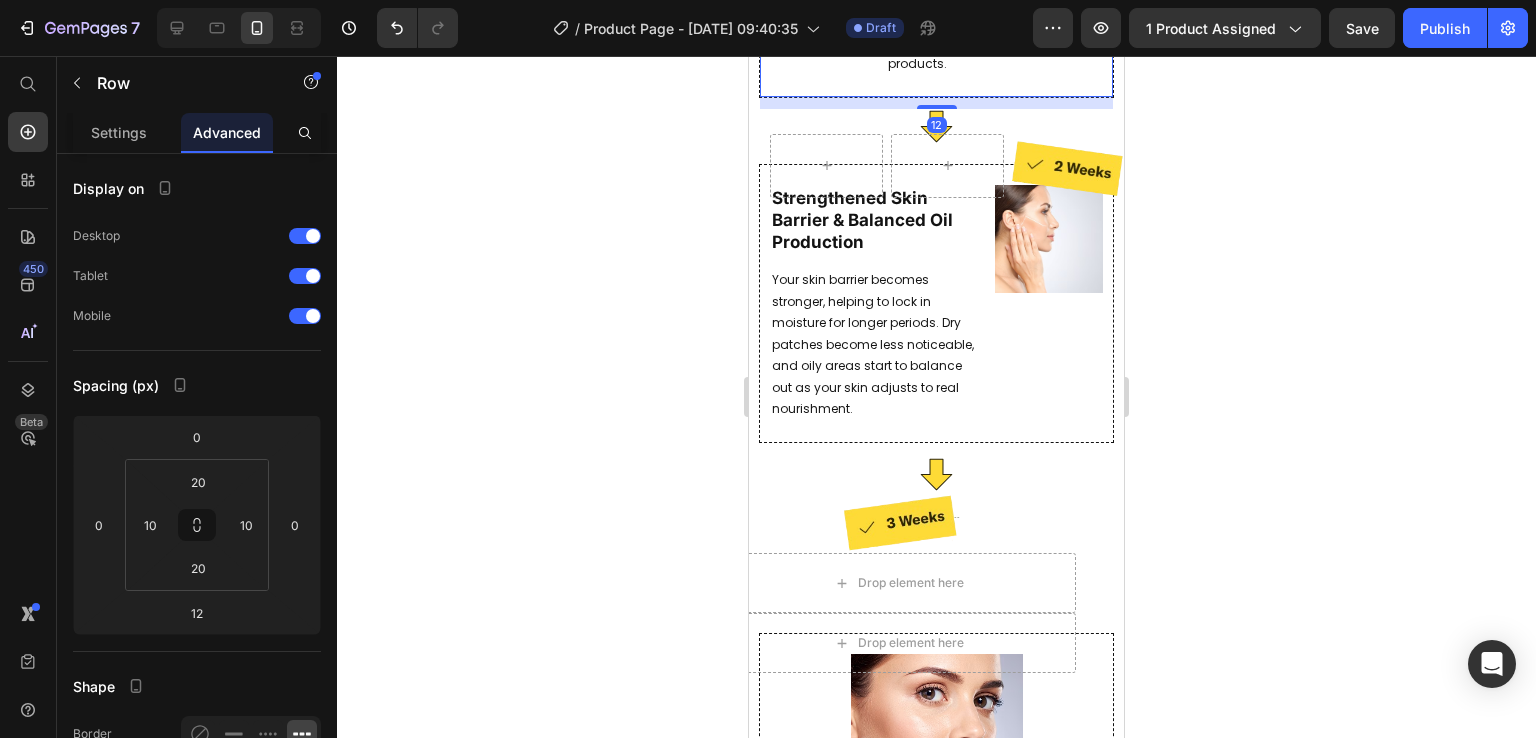 click on "Image Deep Hydration & Calming Irritation Heading Your skin will feel more nourished as the natural fats in beef tallow start to restore moisture. Dryness, irritation, and redness begin to subside, especially if your skin has been exposed to harsh skincare products. Text Block Row Row   12" at bounding box center [936, -42] 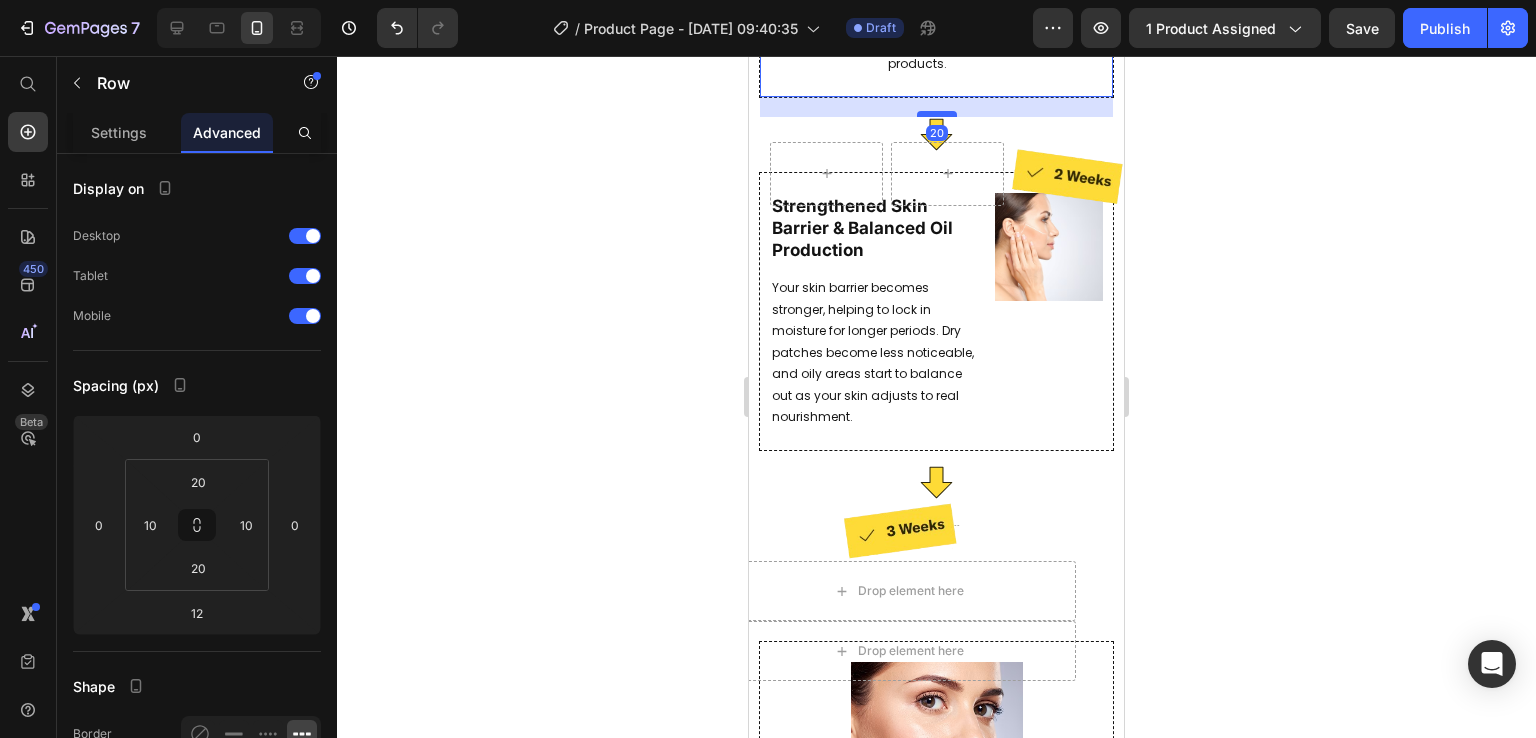 click at bounding box center (937, 114) 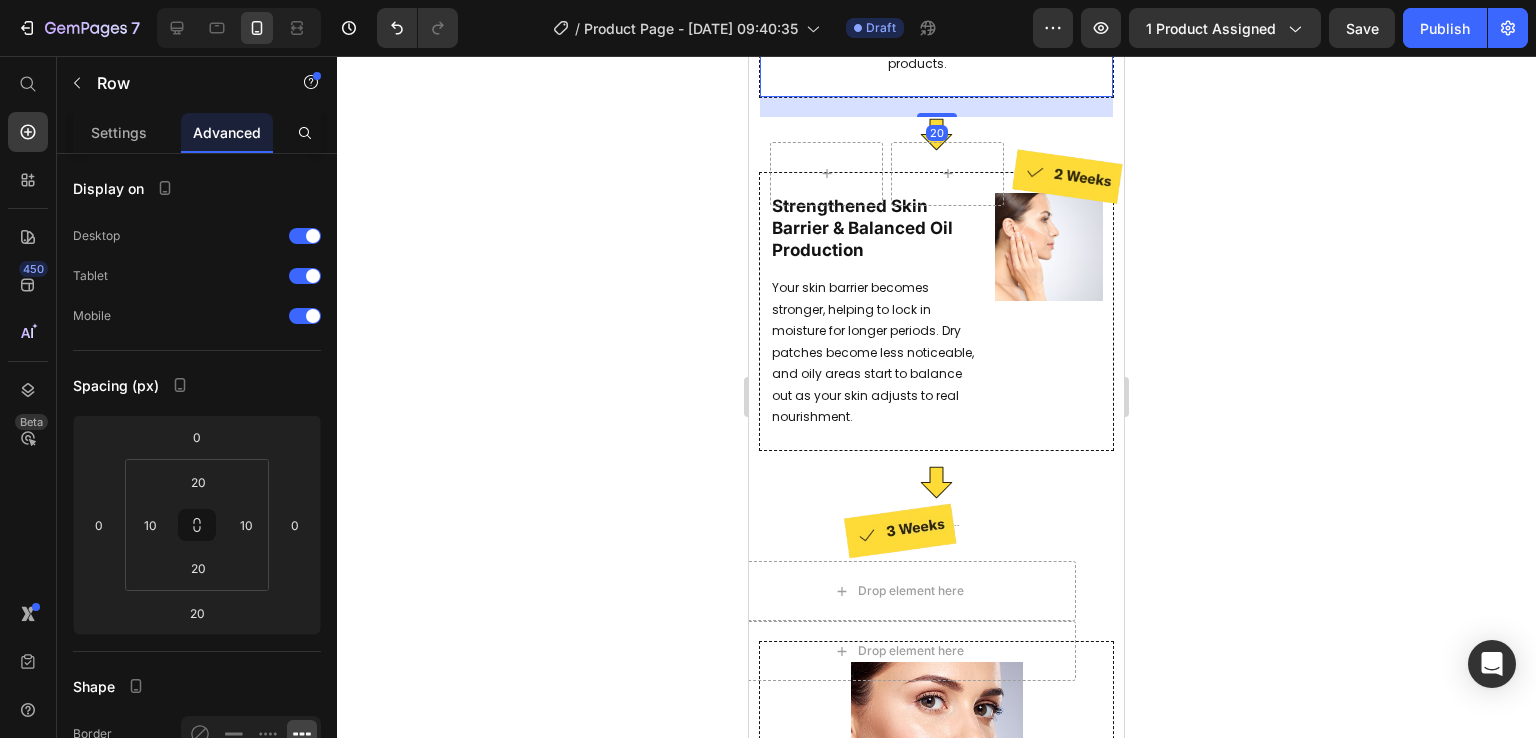 click 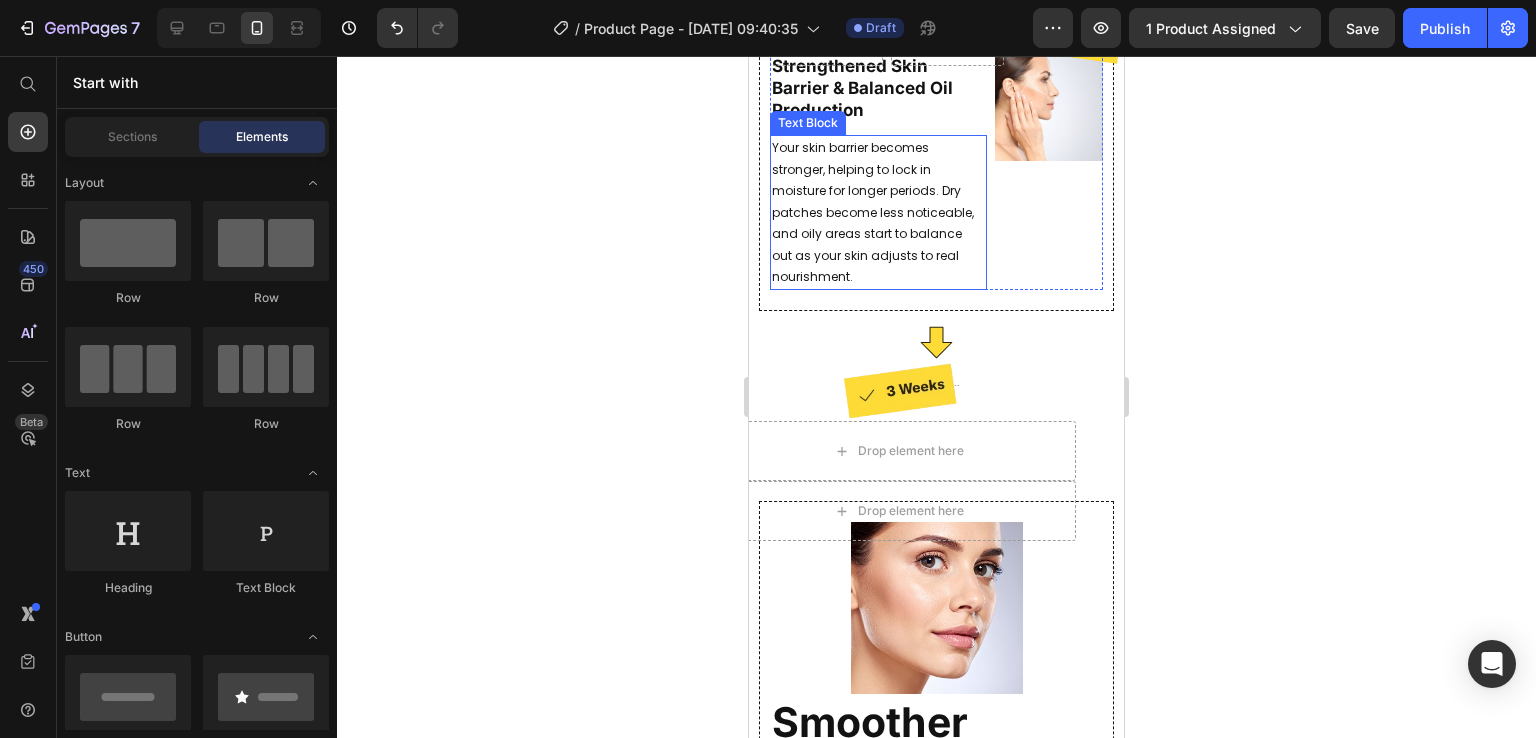 scroll, scrollTop: 3616, scrollLeft: 0, axis: vertical 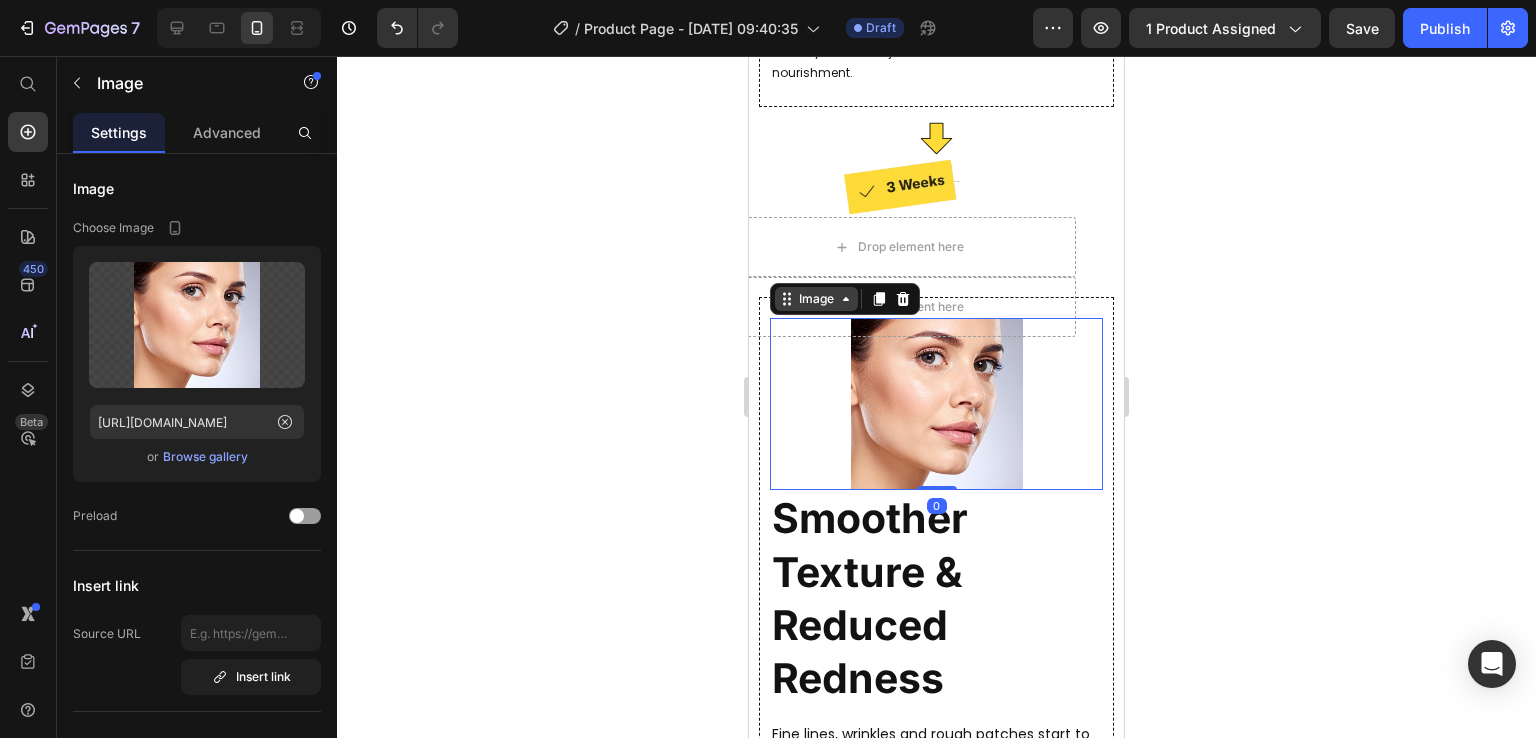 click on "Image Deep Hydration & Calming Irritation Heading Your skin will feel more nourished as the natural fats in beef tallow start to restore moisture. Dryness, irritation, and redness begin to subside, especially if your skin has been exposed to harsh skincare products. Text Block Row Row
Icon
Image Row Image Strengthened Skin Barrier & Balanced Oil Production Heading Your skin barrier becomes stronger, helping to lock in moisture for longer periods. Dry patches become less noticeable, and oily areas start to balance out as your skin adjusts to real nourishment. Text Block Row Row
Icon Image
Drop element here
Drop element here Row Image   0 Smoother Texture & Reduced Redness Heading Text Block Row Row
Icon
Drop element here
Drop element here Image Row Image" at bounding box center [936, 458] 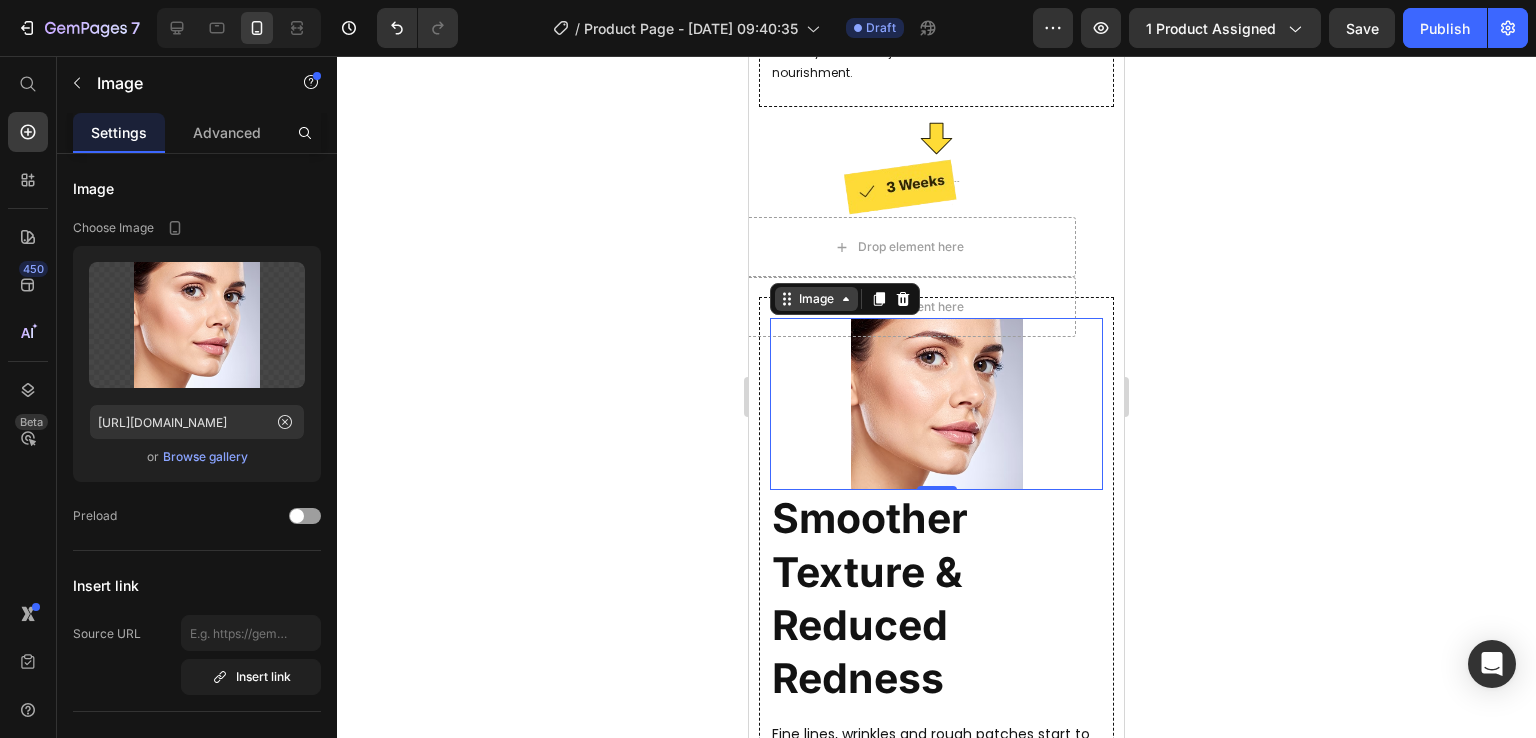 click on "Image Deep Hydration & Calming Irritation Heading Your skin will feel more nourished as the natural fats in beef tallow start to restore moisture. Dryness, irritation, and redness begin to subside, especially if your skin has been exposed to harsh skincare products. Text Block Row Row
Icon
Image Row Image Strengthened Skin Barrier & Balanced Oil Production Heading Your skin barrier becomes stronger, helping to lock in moisture for longer periods. Dry patches become less noticeable, and oily areas start to balance out as your skin adjusts to real nourishment. Text Block Row Row
Icon Image
Drop element here
Drop element here Row Image   0 Smoother Texture & Reduced Redness Heading Text Block Row Row
Icon
Drop element here
Drop element here Image Row Image" at bounding box center [936, 458] 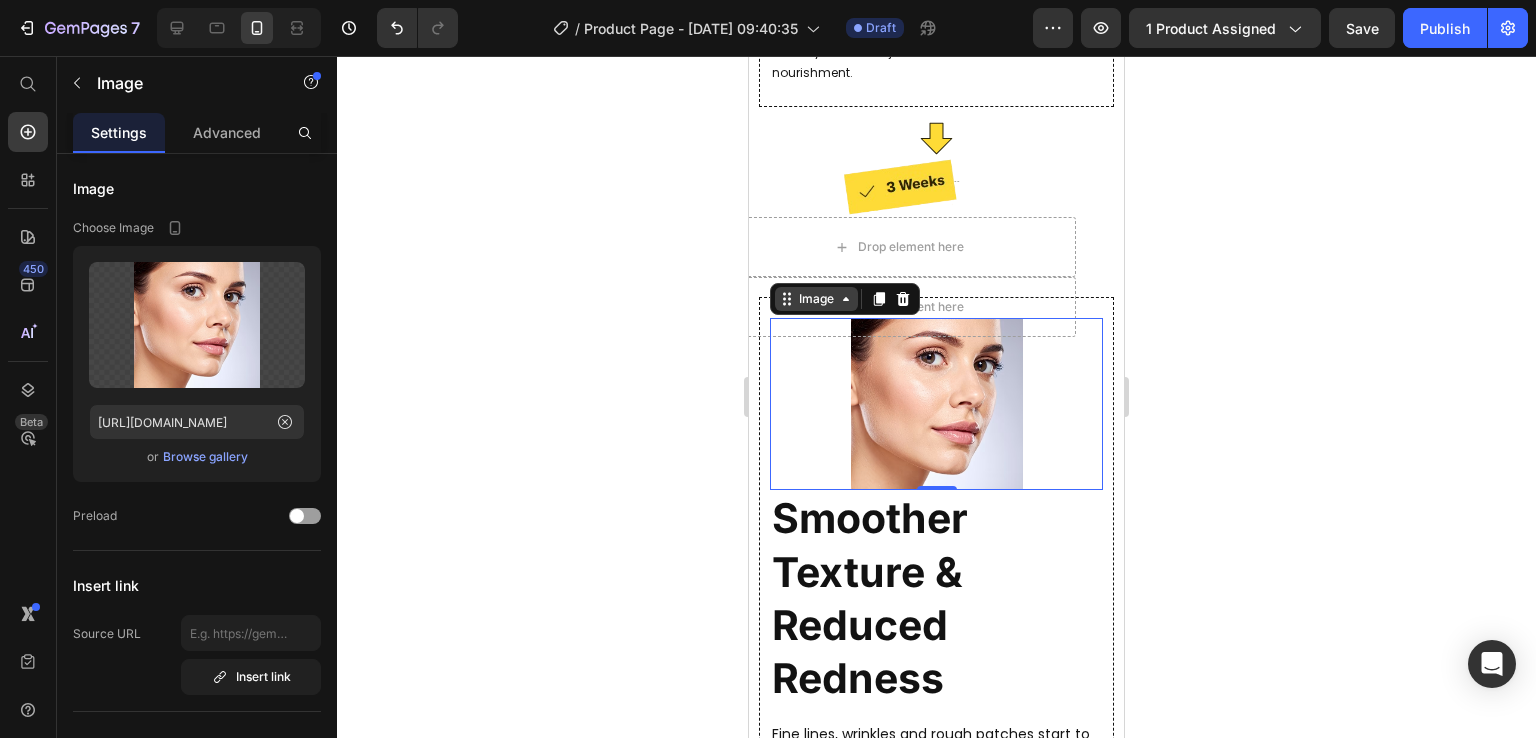 click 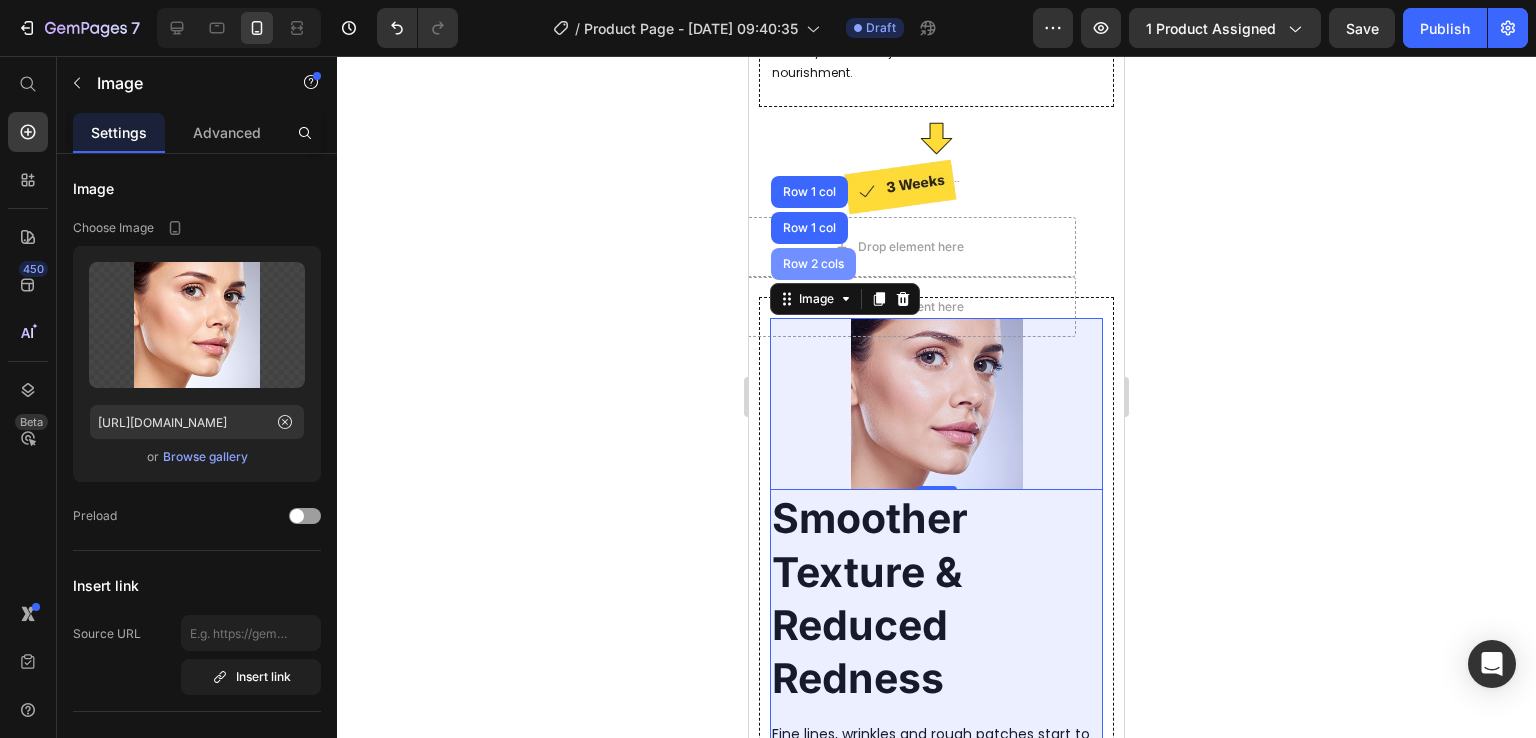 click on "Row 2 cols" at bounding box center (813, 264) 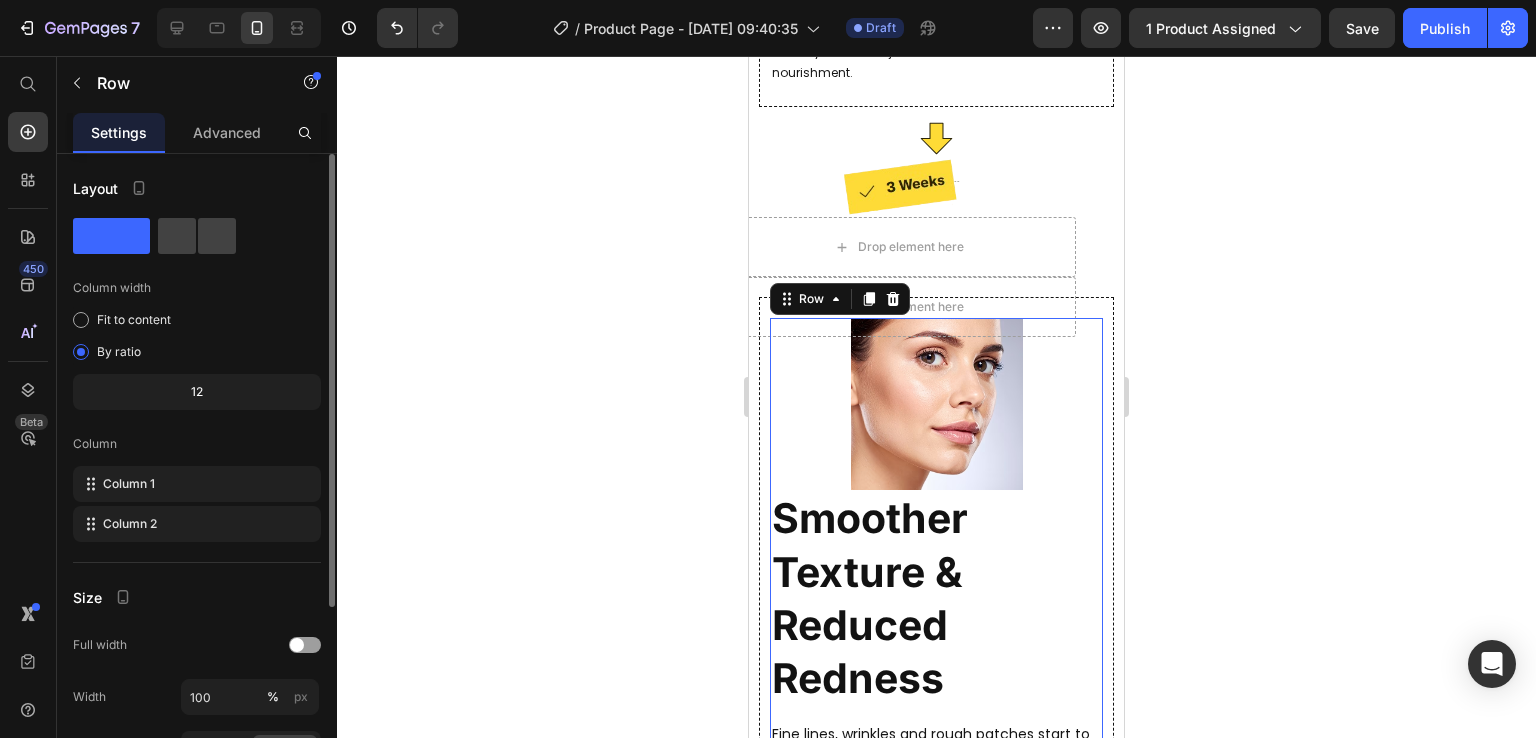 click on "Layout Column width Fit to content By ratio 12 Column Column 1 Column 2" 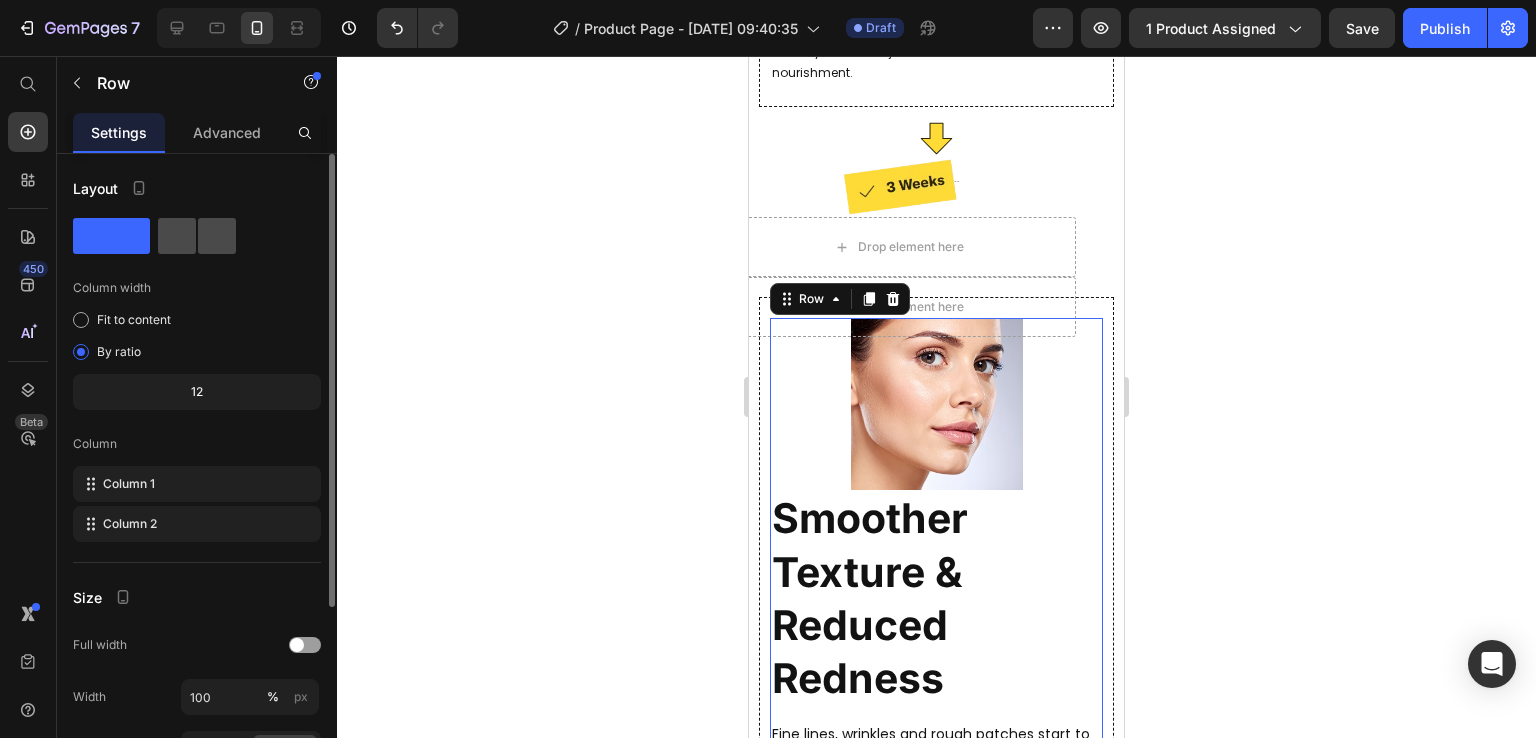 click 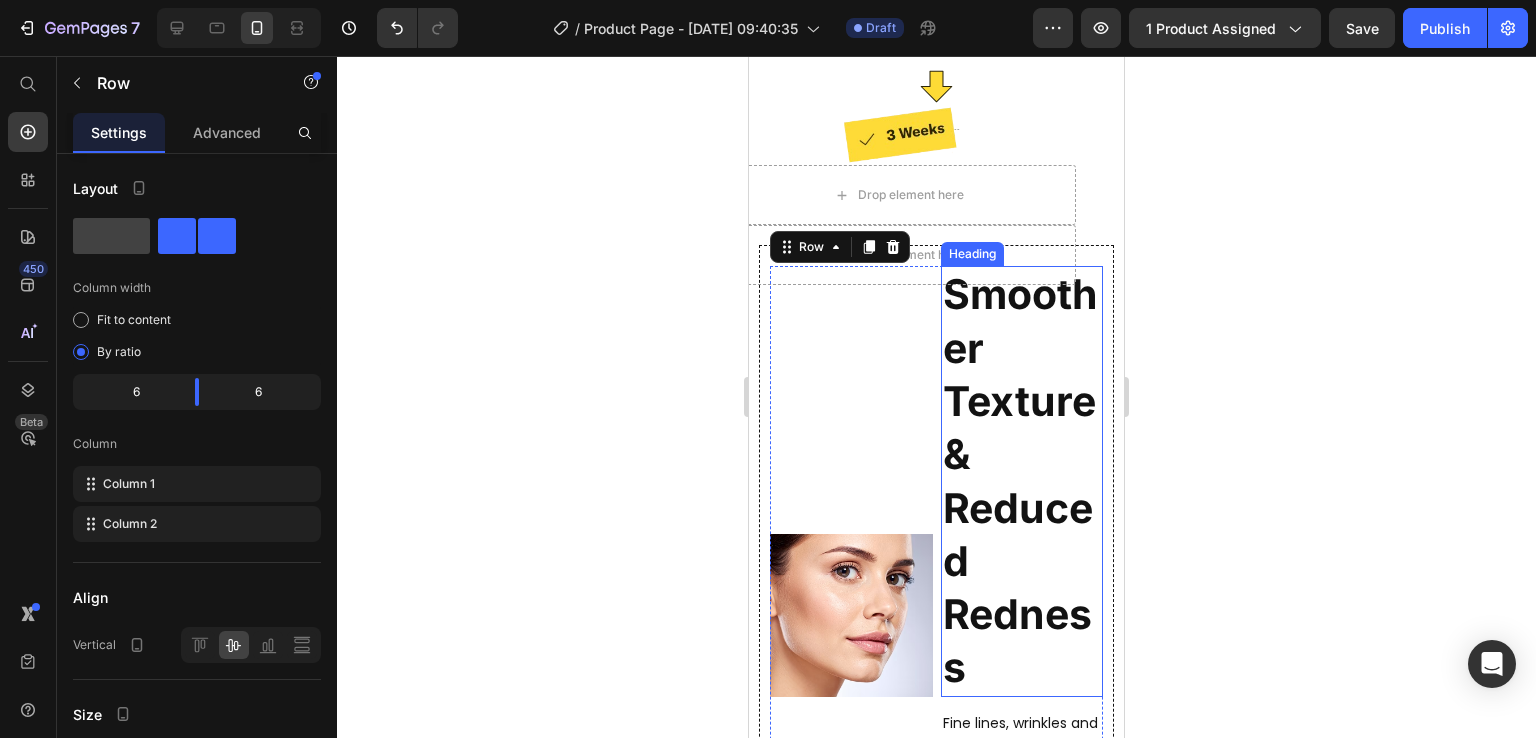 scroll, scrollTop: 3752, scrollLeft: 0, axis: vertical 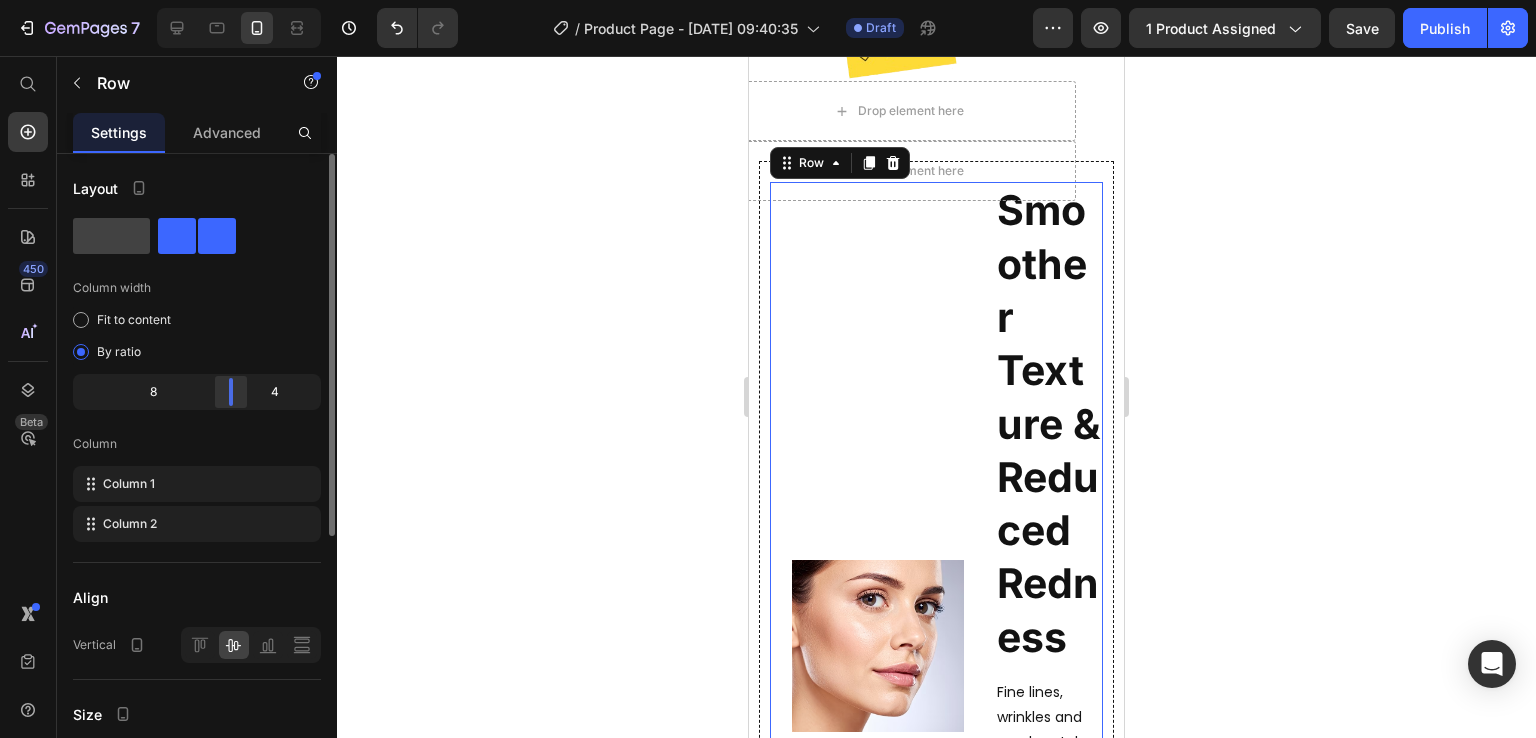 drag, startPoint x: 200, startPoint y: 389, endPoint x: 250, endPoint y: 386, distance: 50.08992 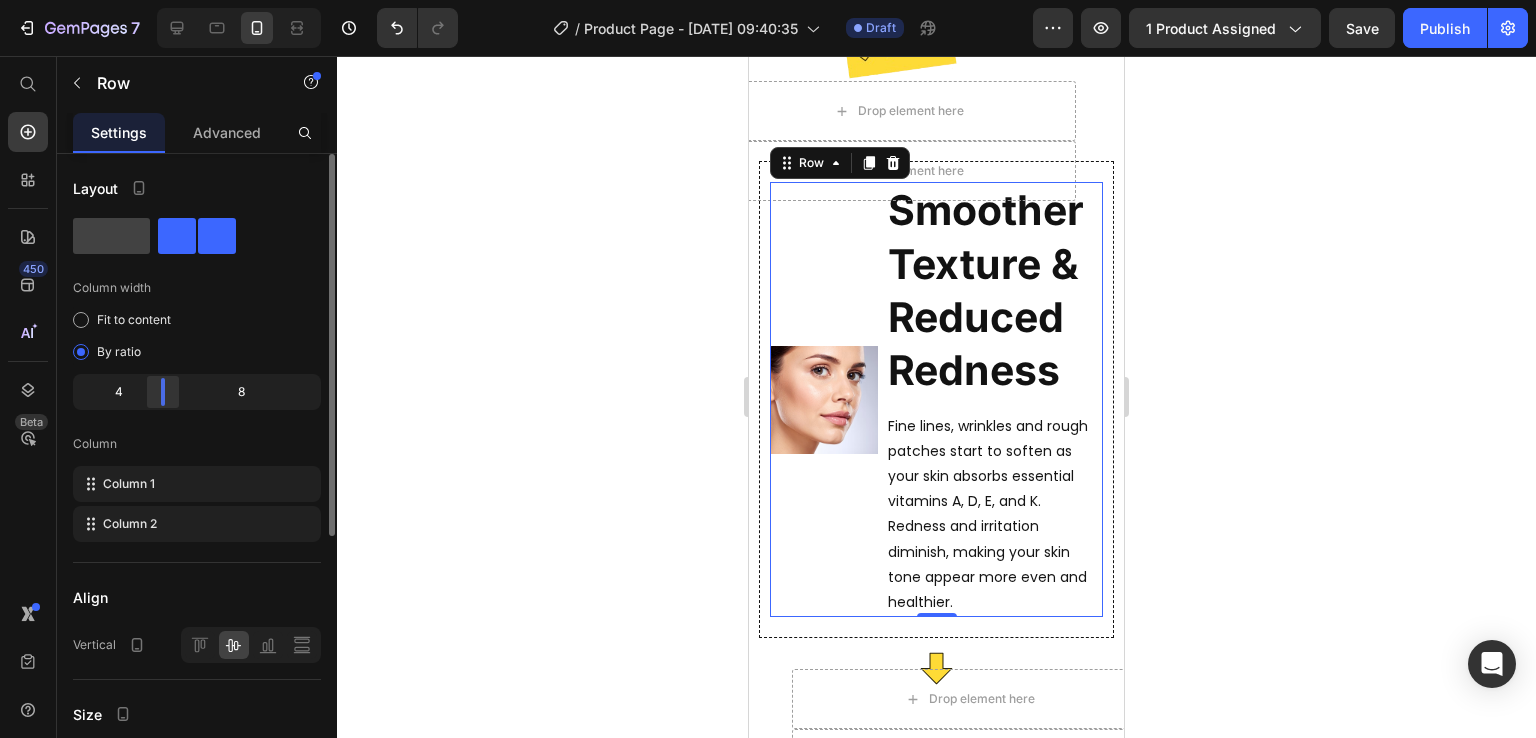 drag, startPoint x: 228, startPoint y: 394, endPoint x: 163, endPoint y: 397, distance: 65.06919 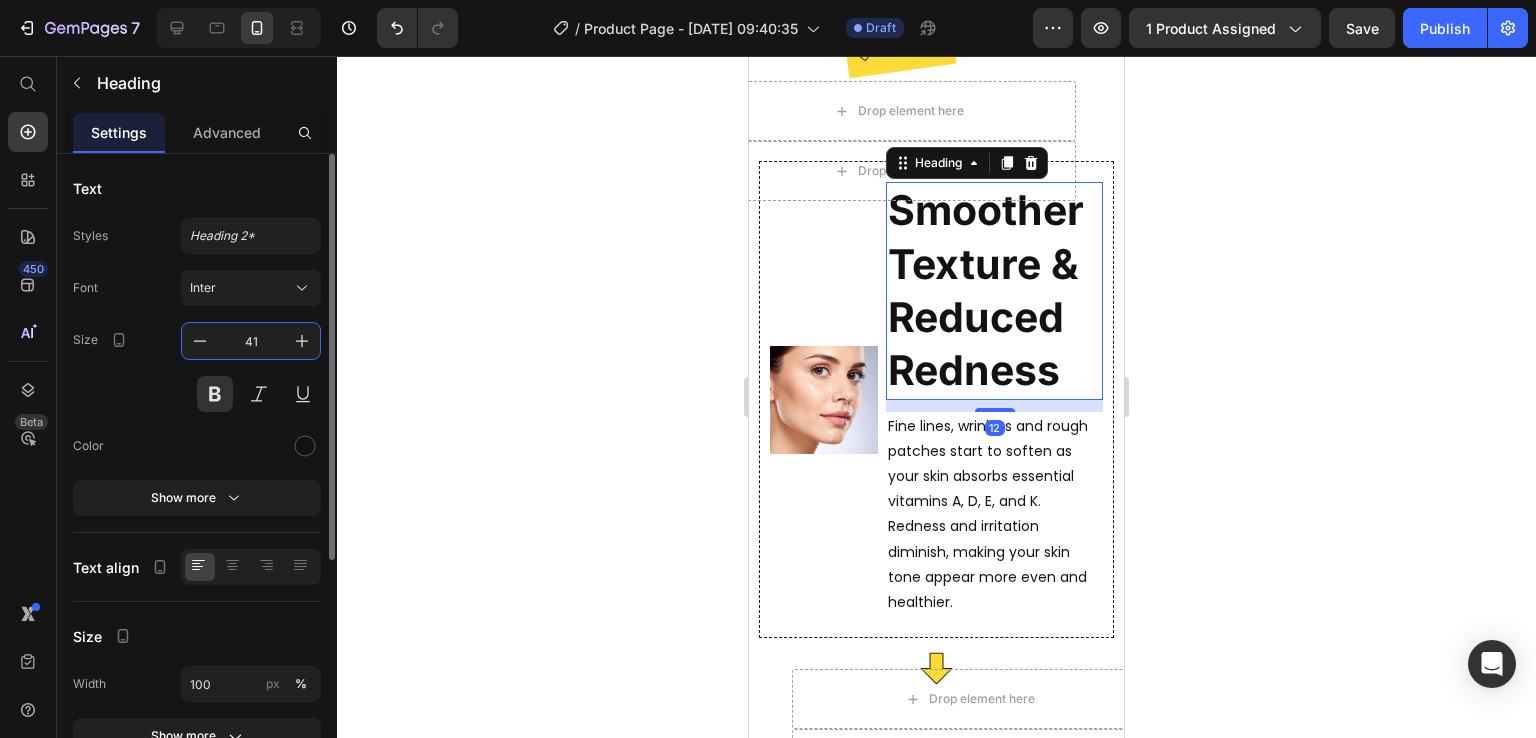 click on "41" at bounding box center (251, 341) 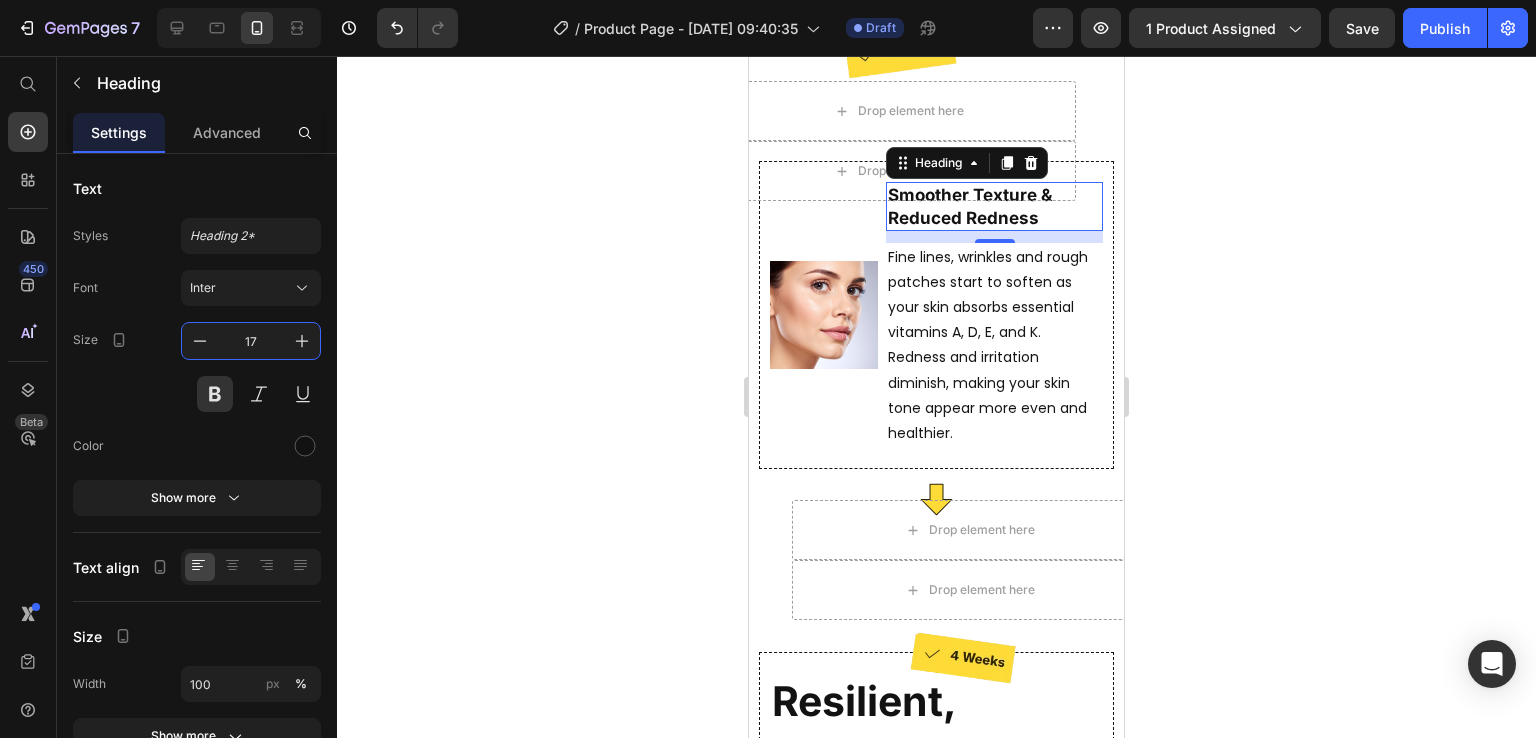 type on "17" 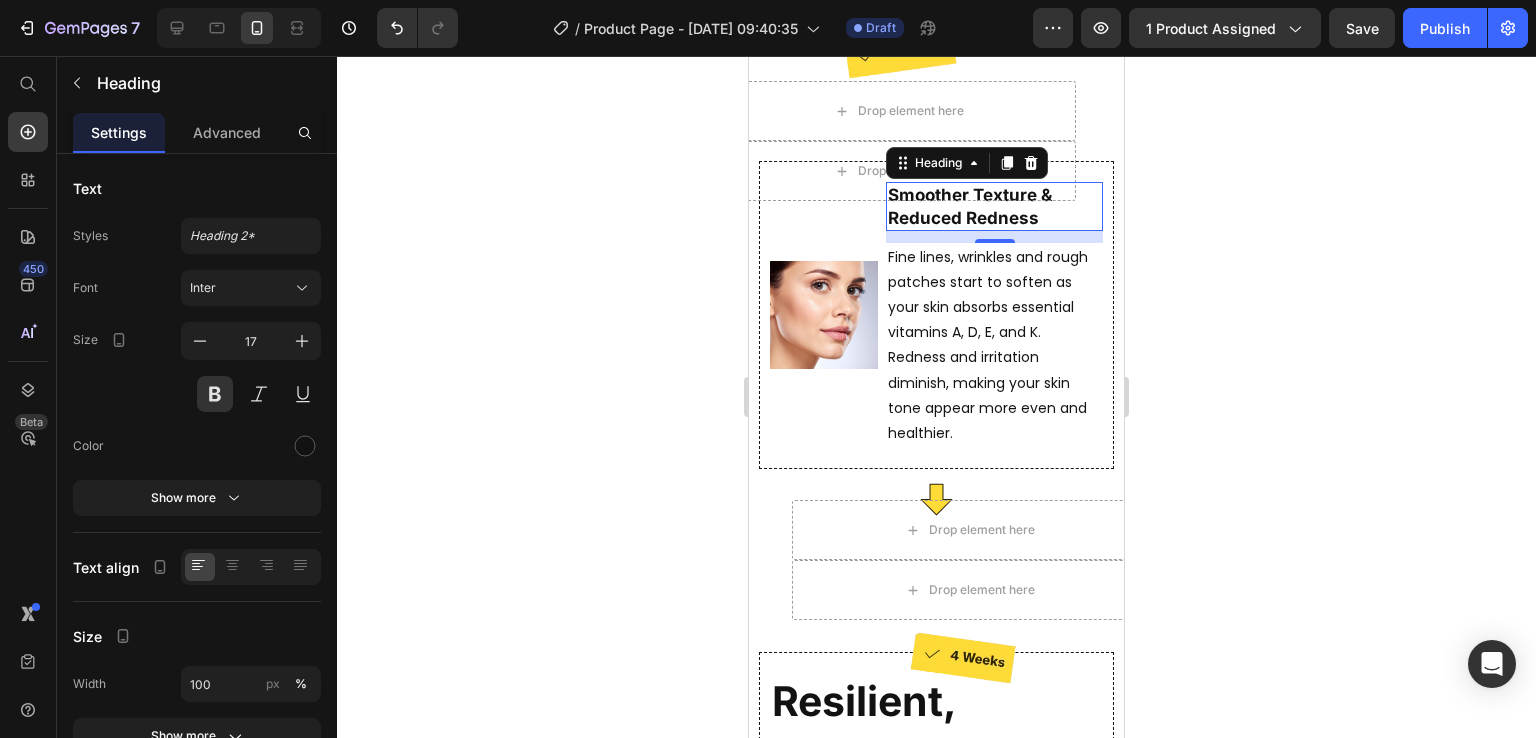 click 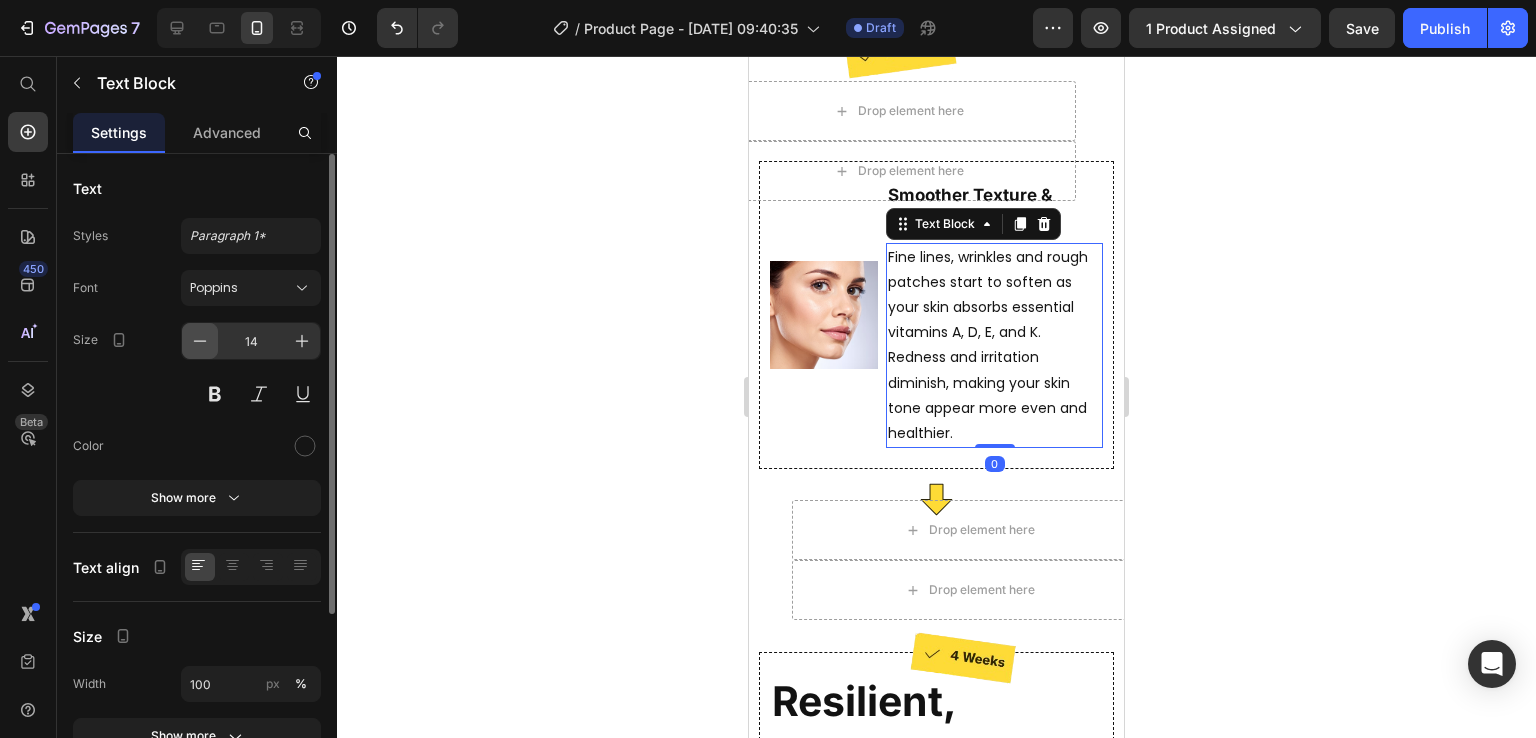 click at bounding box center (200, 341) 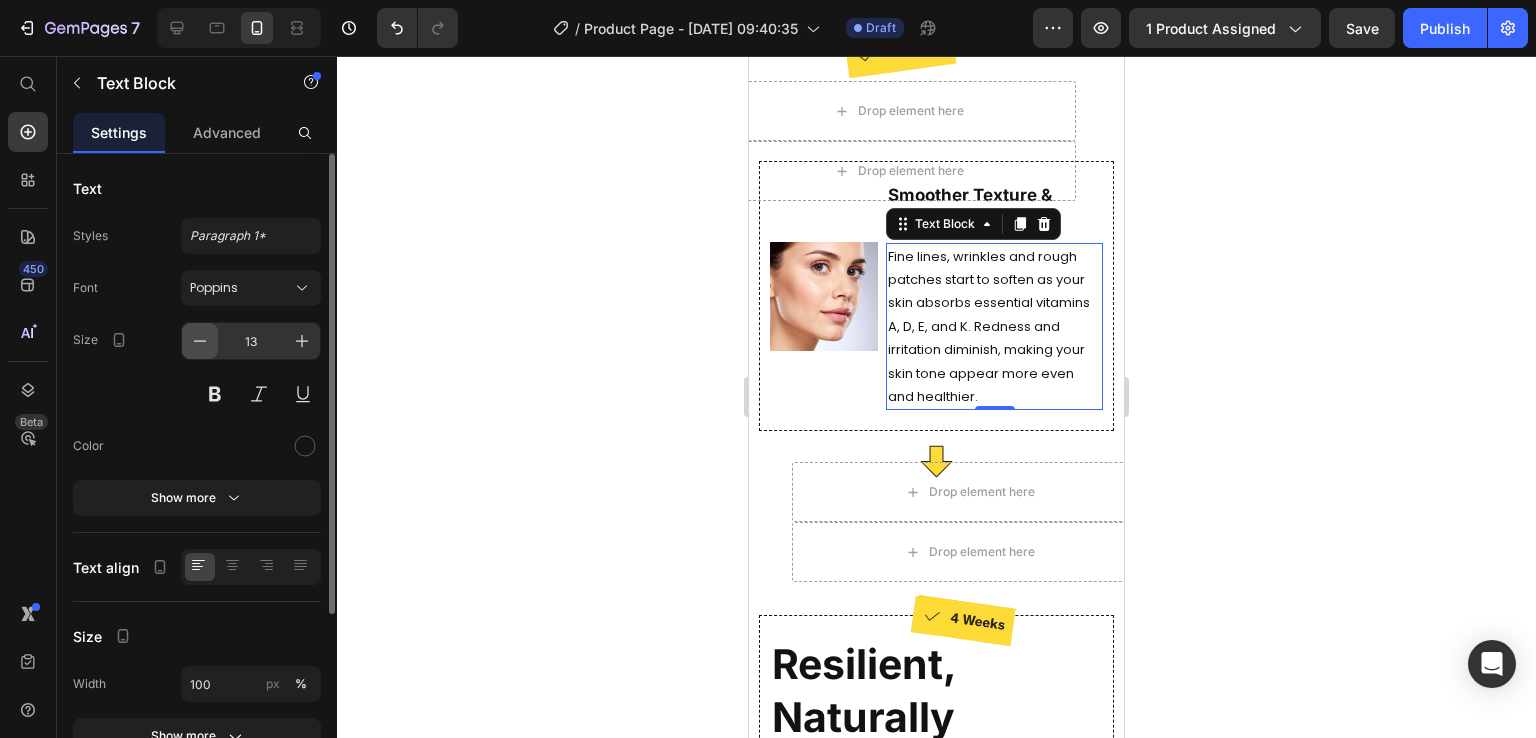 click at bounding box center [200, 341] 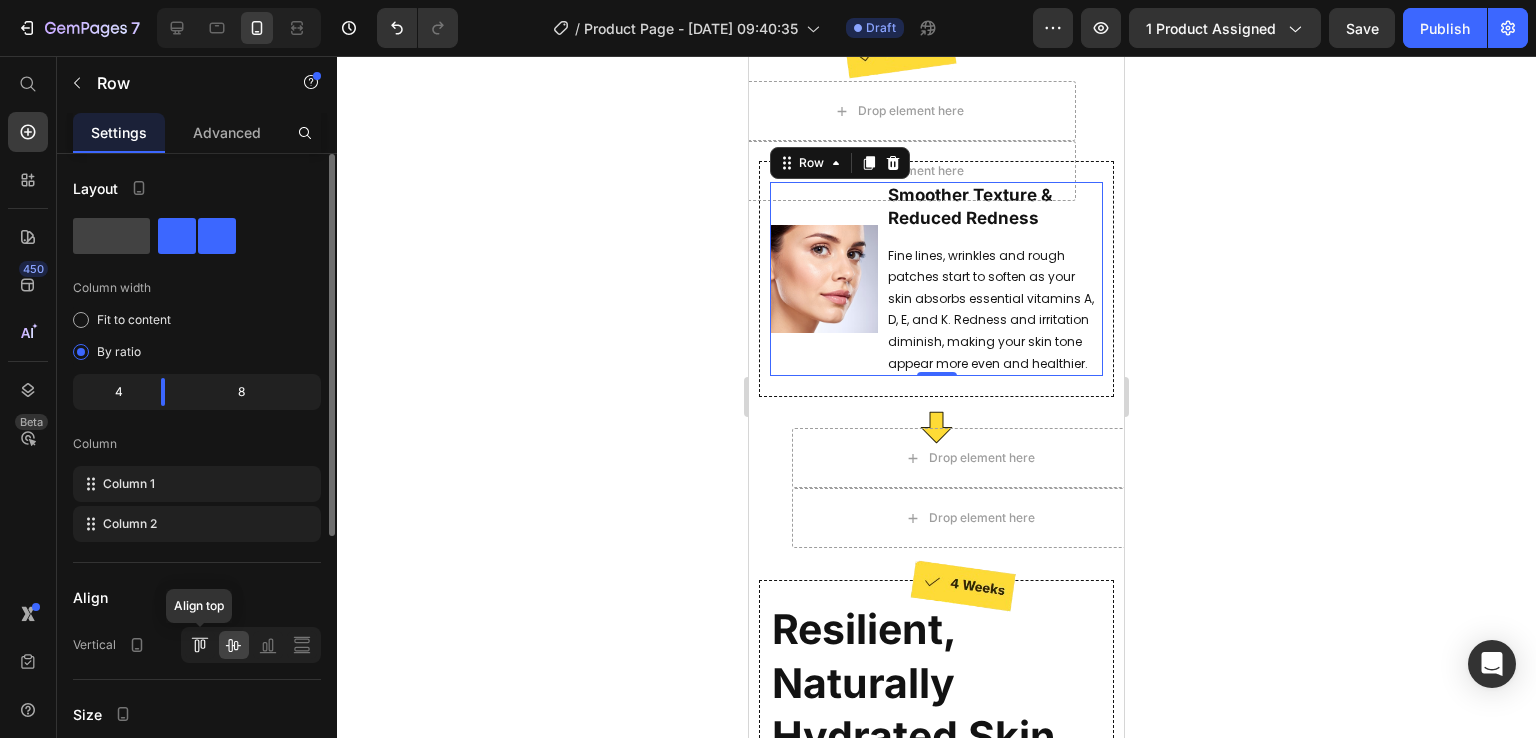 click 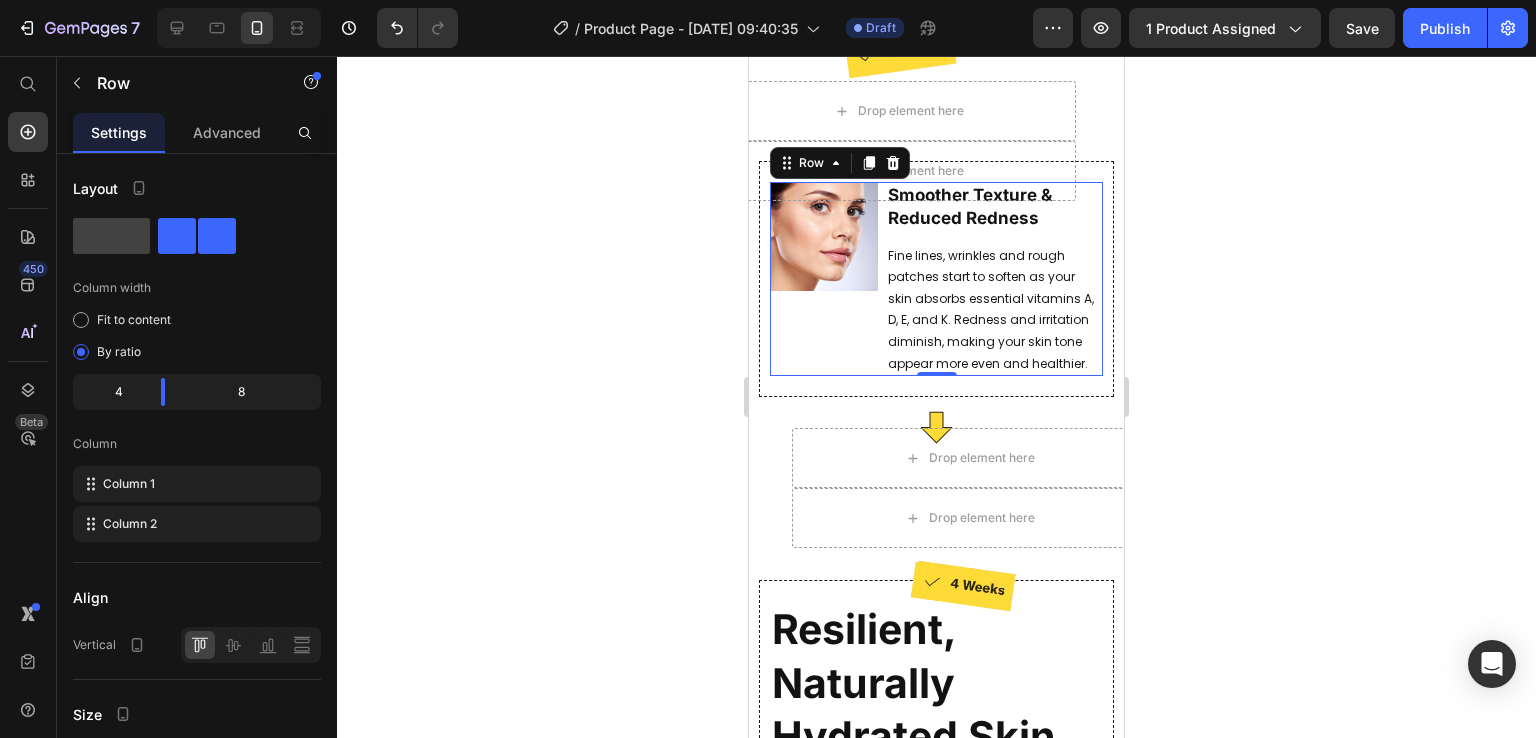 click 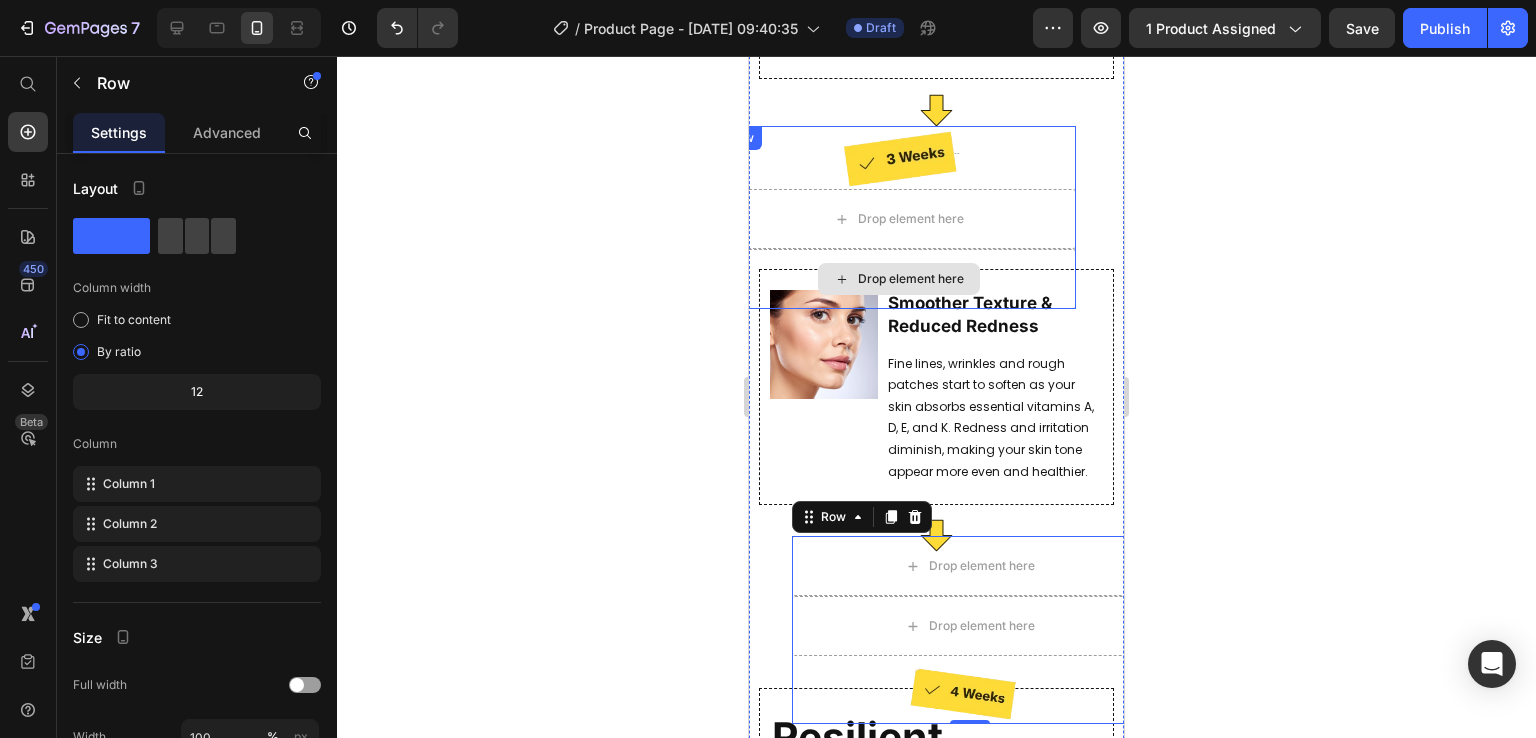 scroll, scrollTop: 3640, scrollLeft: 0, axis: vertical 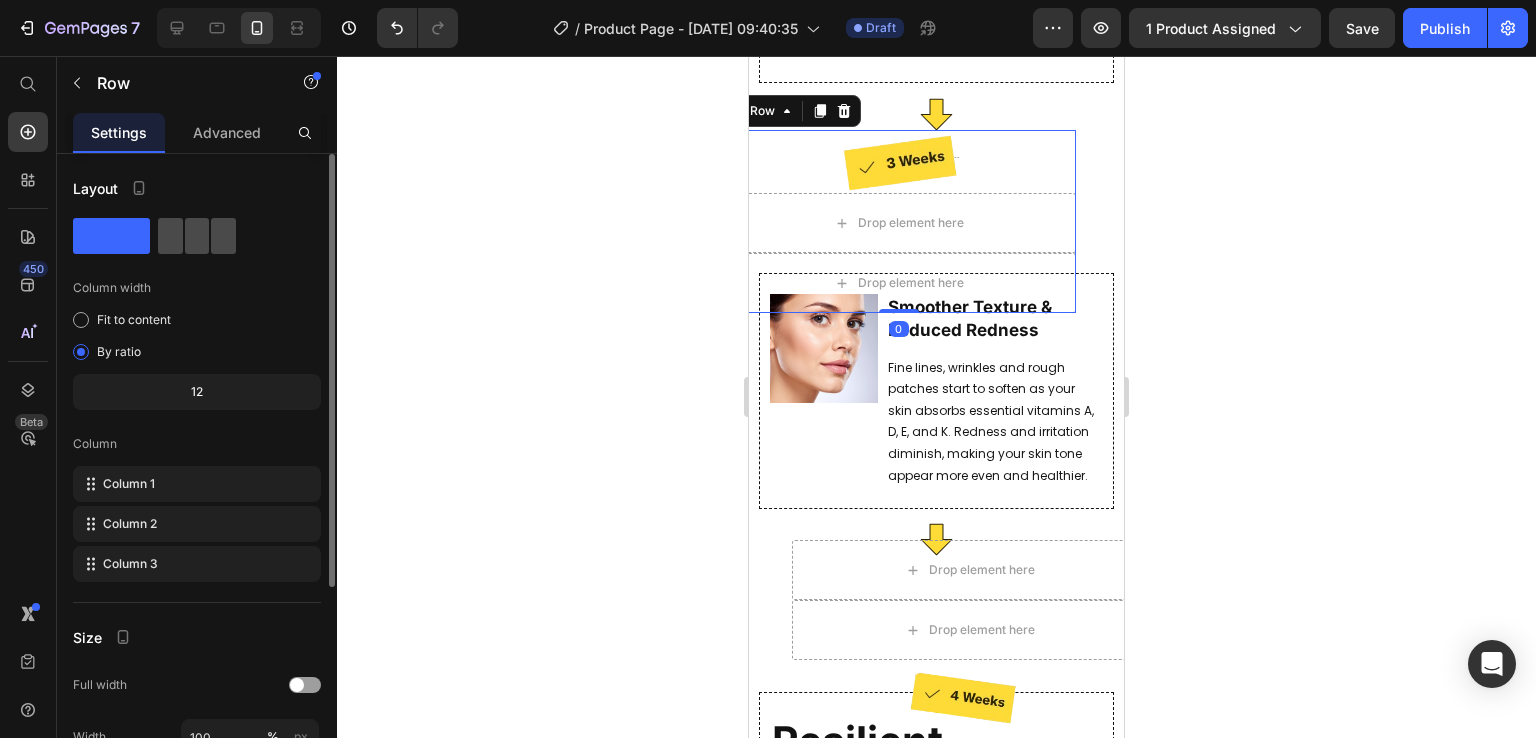 click 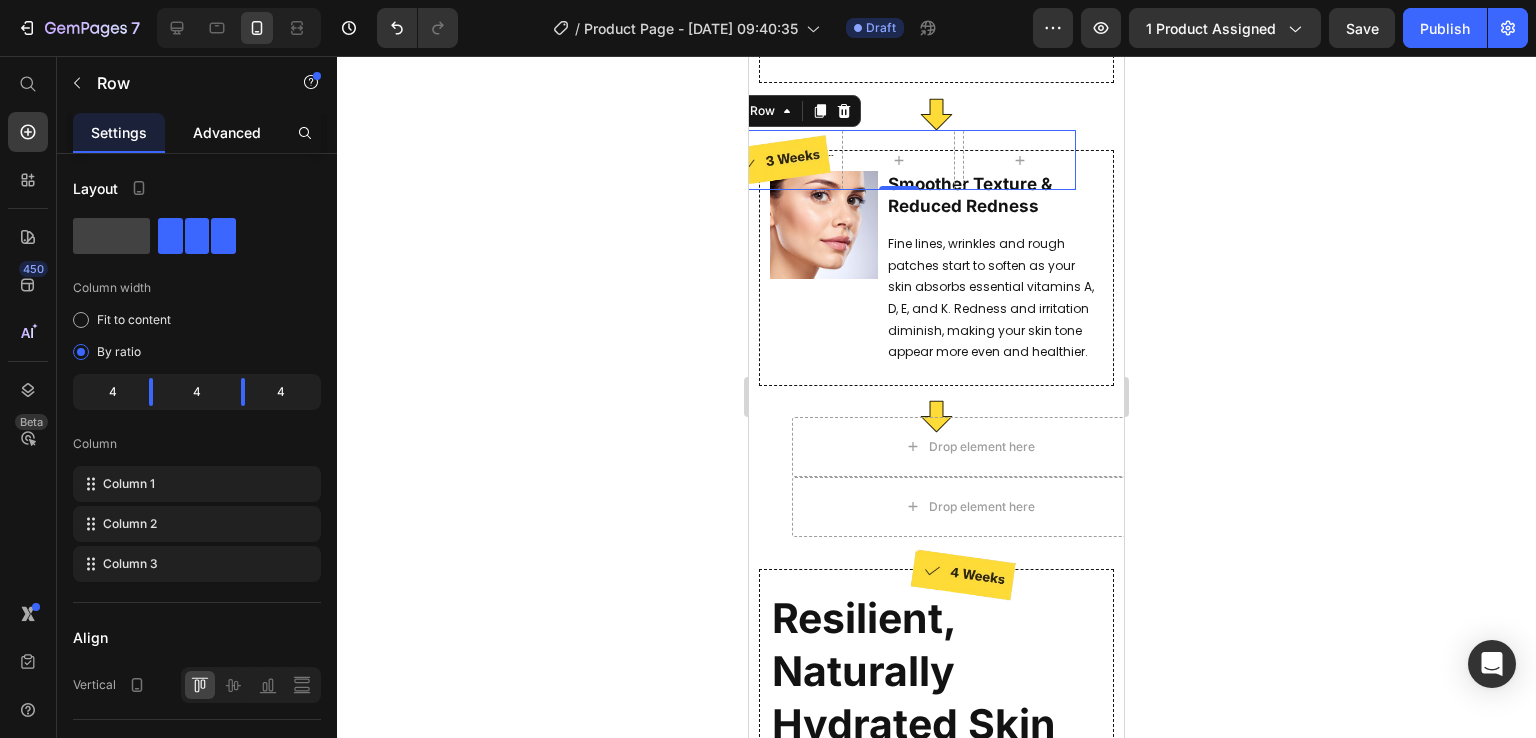 click on "Advanced" at bounding box center (227, 132) 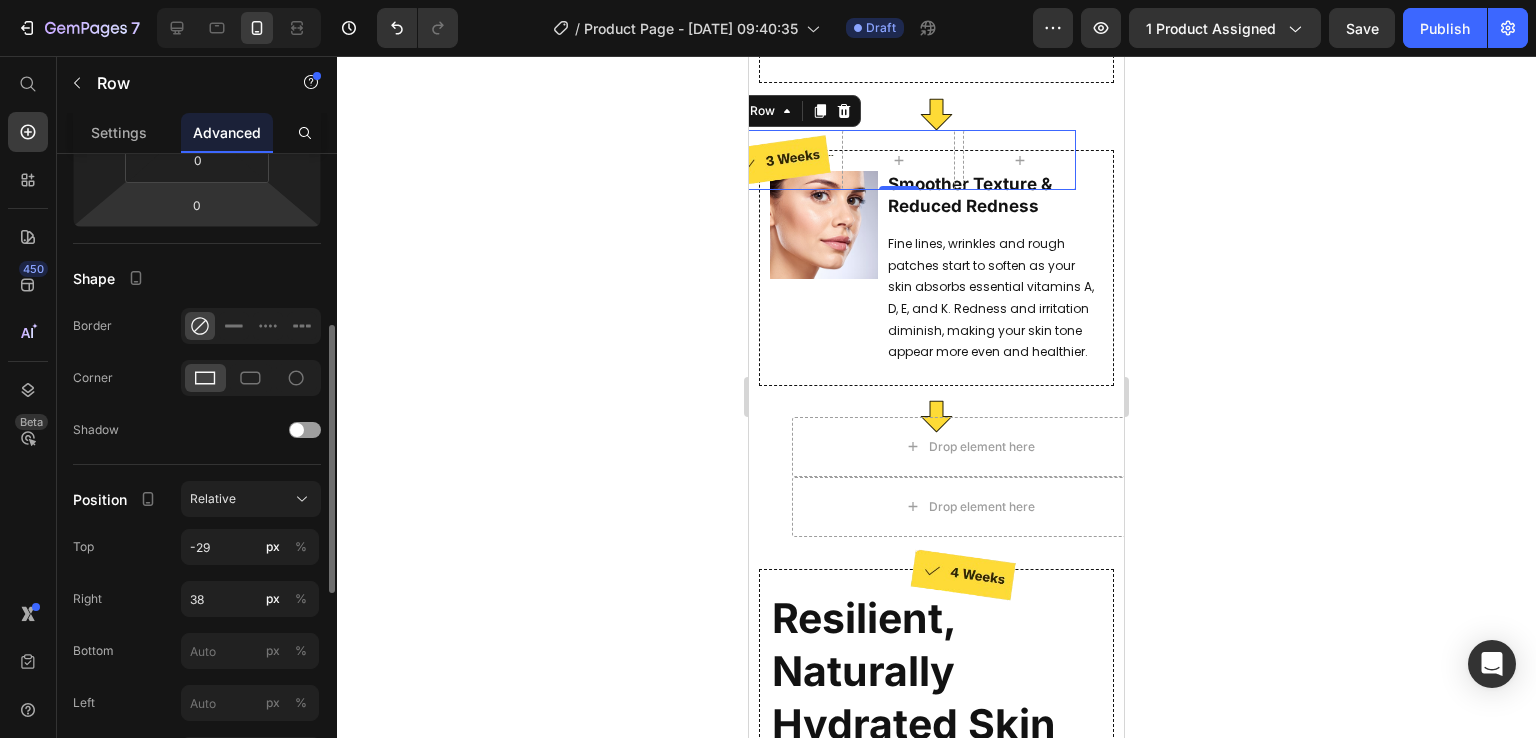 scroll, scrollTop: 408, scrollLeft: 0, axis: vertical 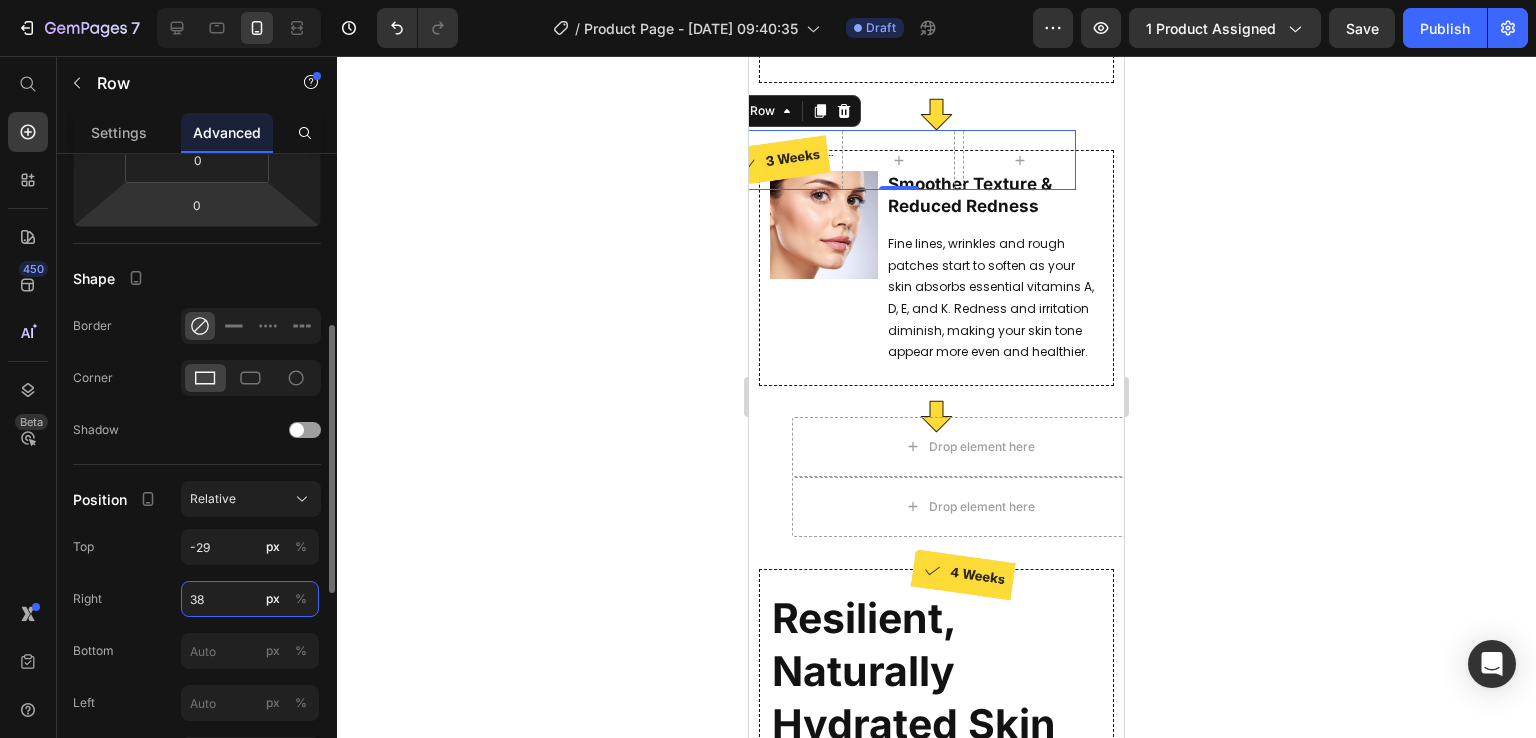 click on "38" at bounding box center [250, 599] 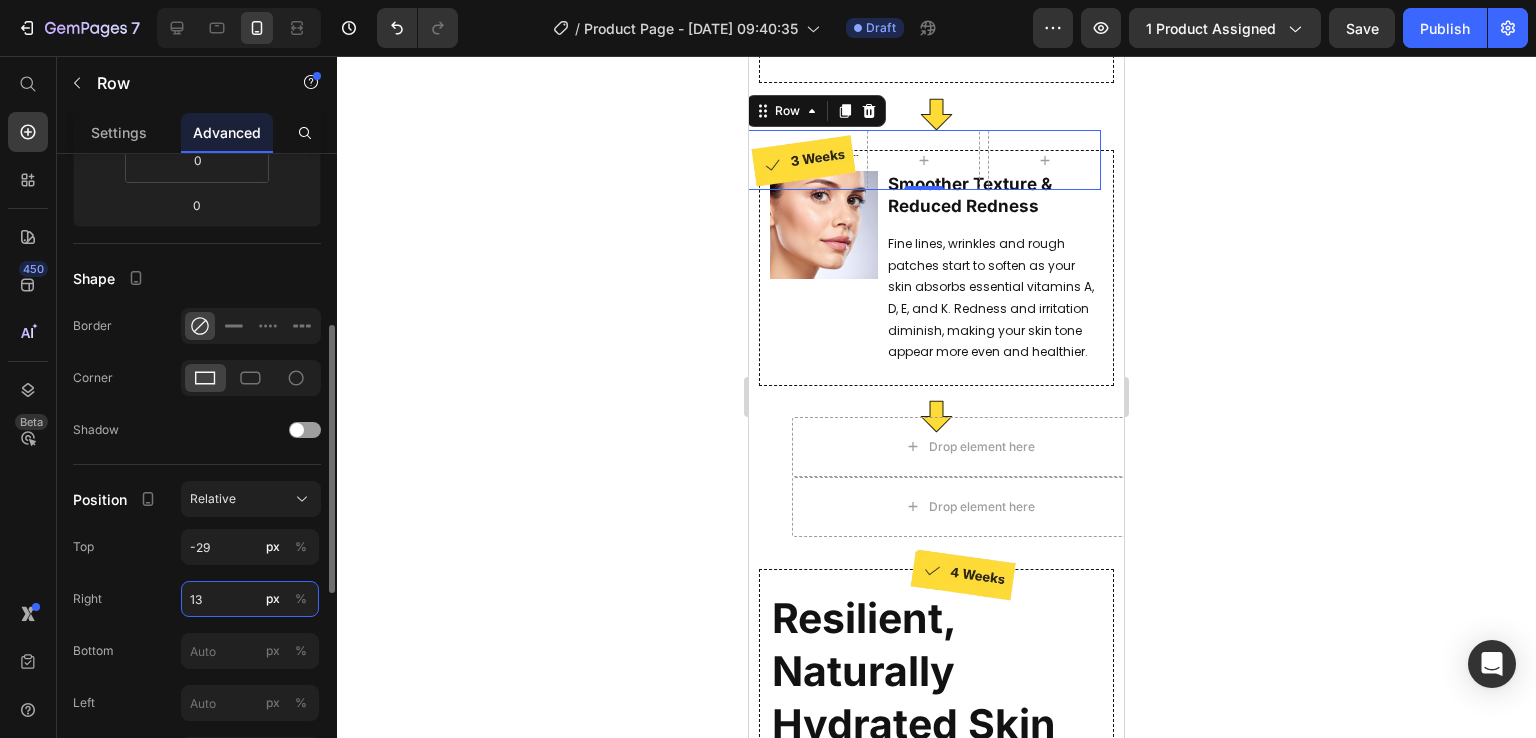 type on "14" 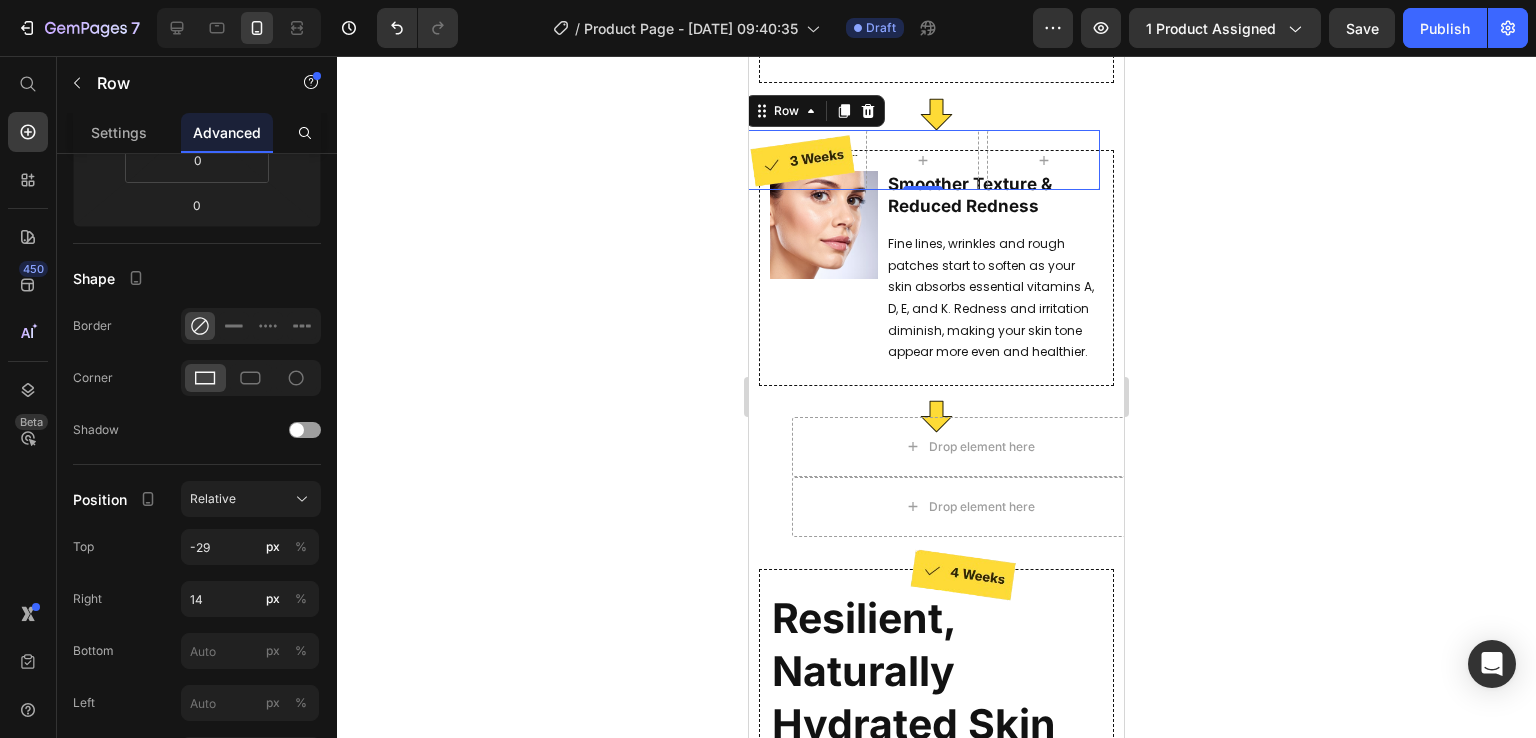 click 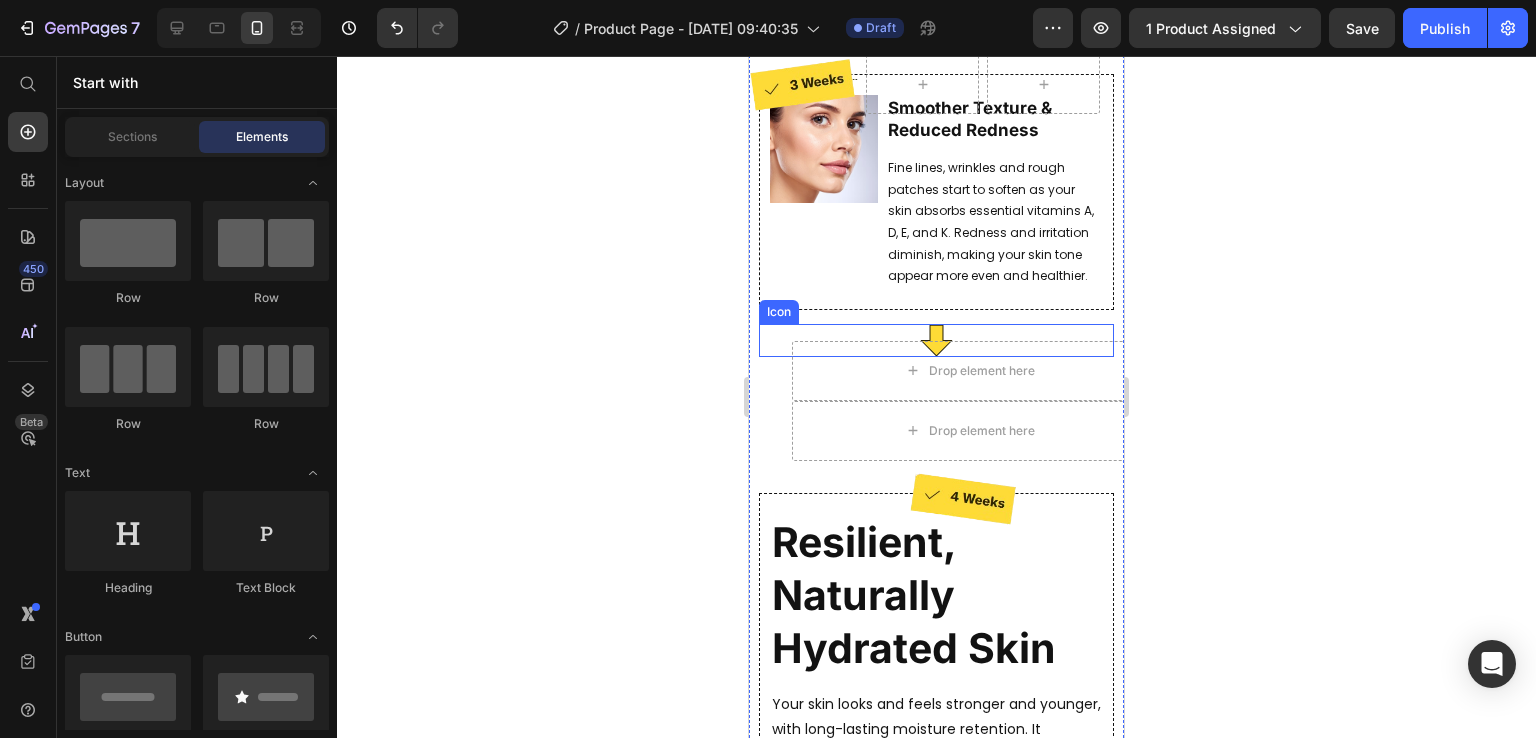 scroll, scrollTop: 3768, scrollLeft: 0, axis: vertical 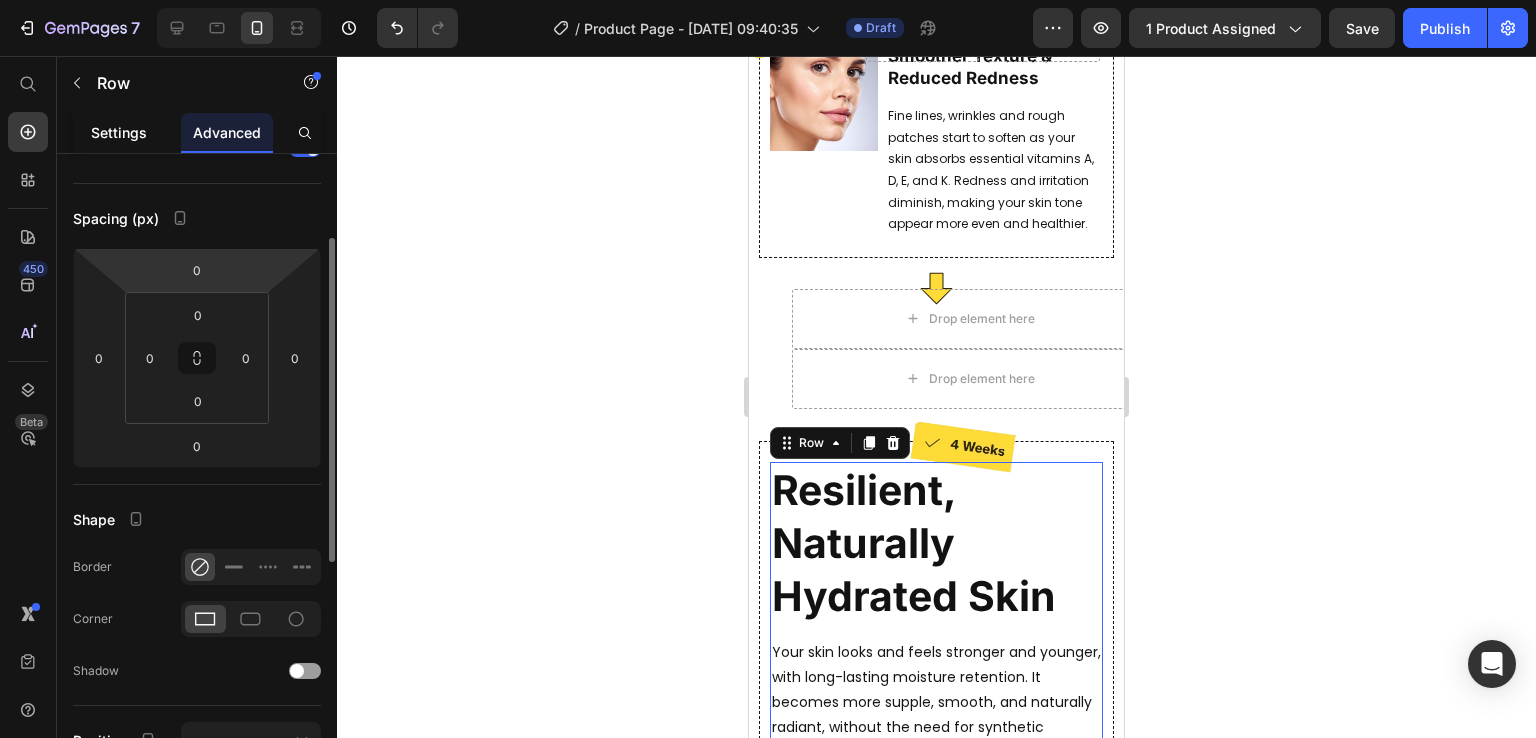 click on "Settings" at bounding box center (119, 132) 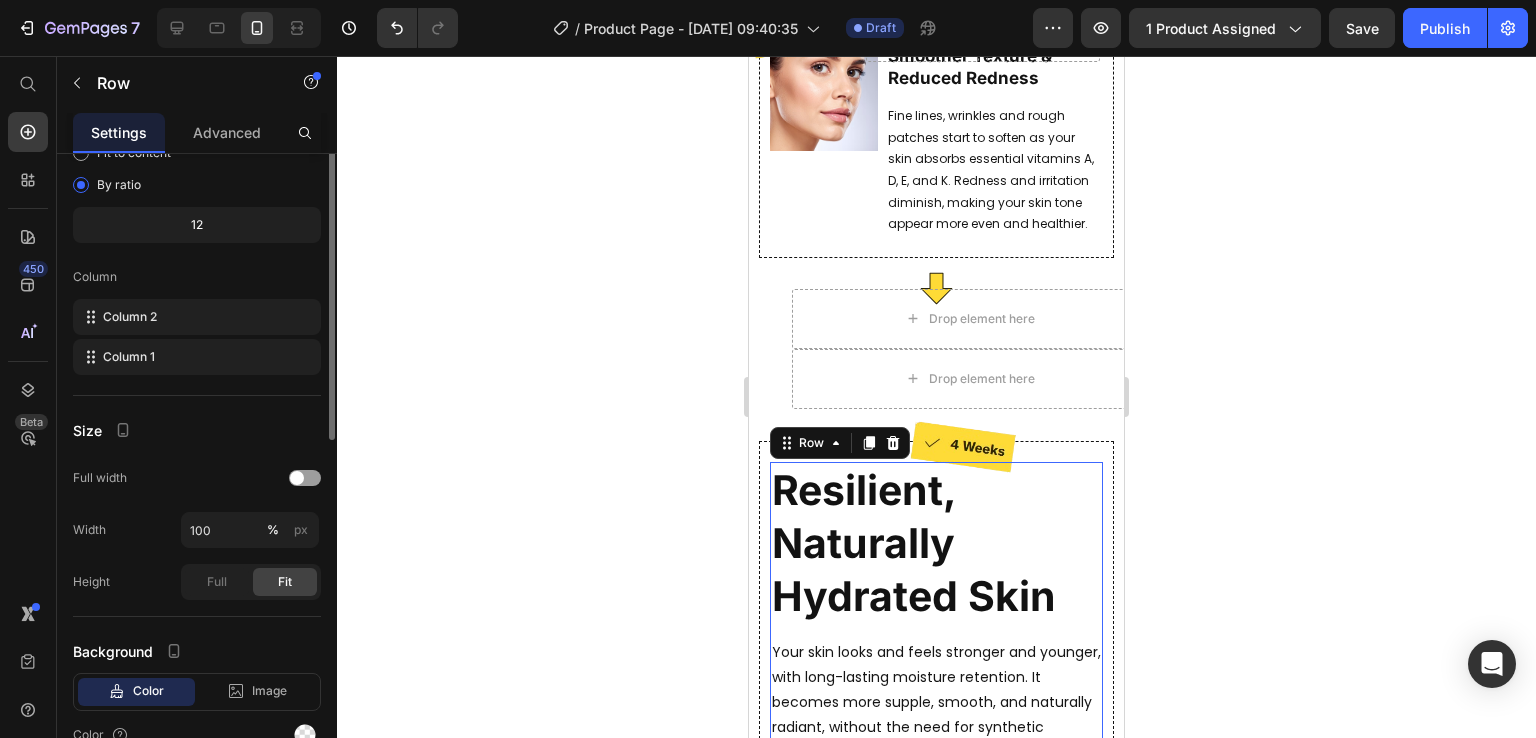 scroll, scrollTop: 0, scrollLeft: 0, axis: both 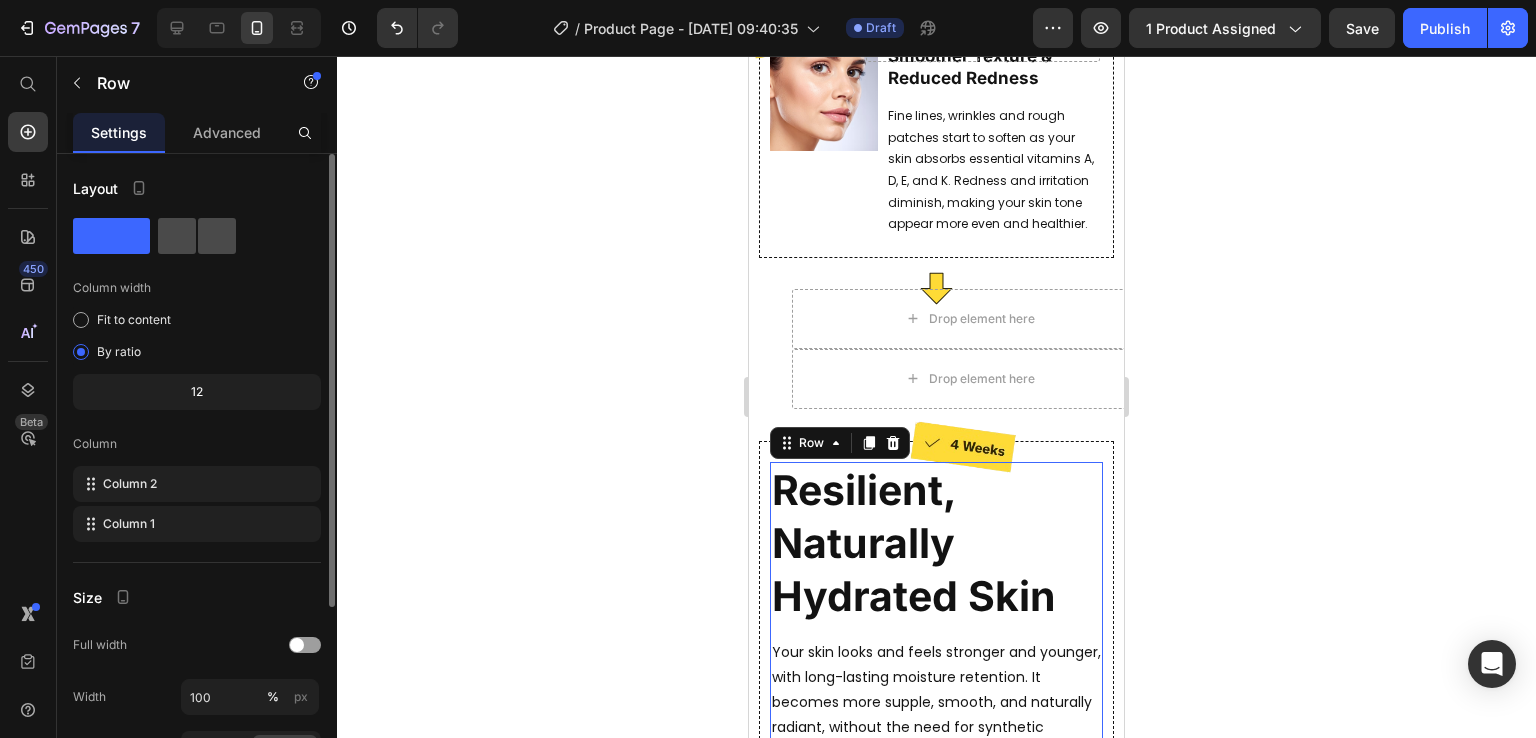 click 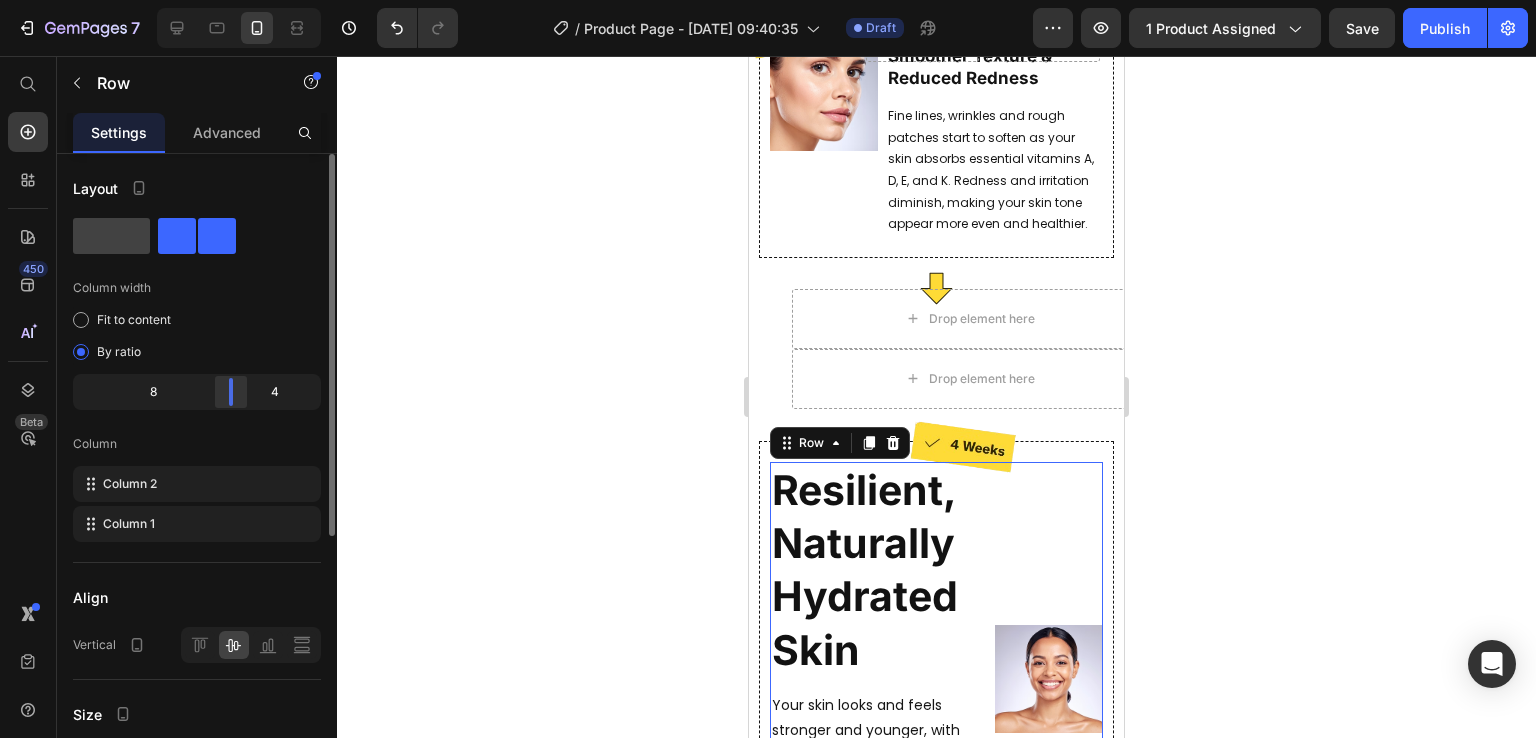 drag, startPoint x: 197, startPoint y: 383, endPoint x: 240, endPoint y: 382, distance: 43.011627 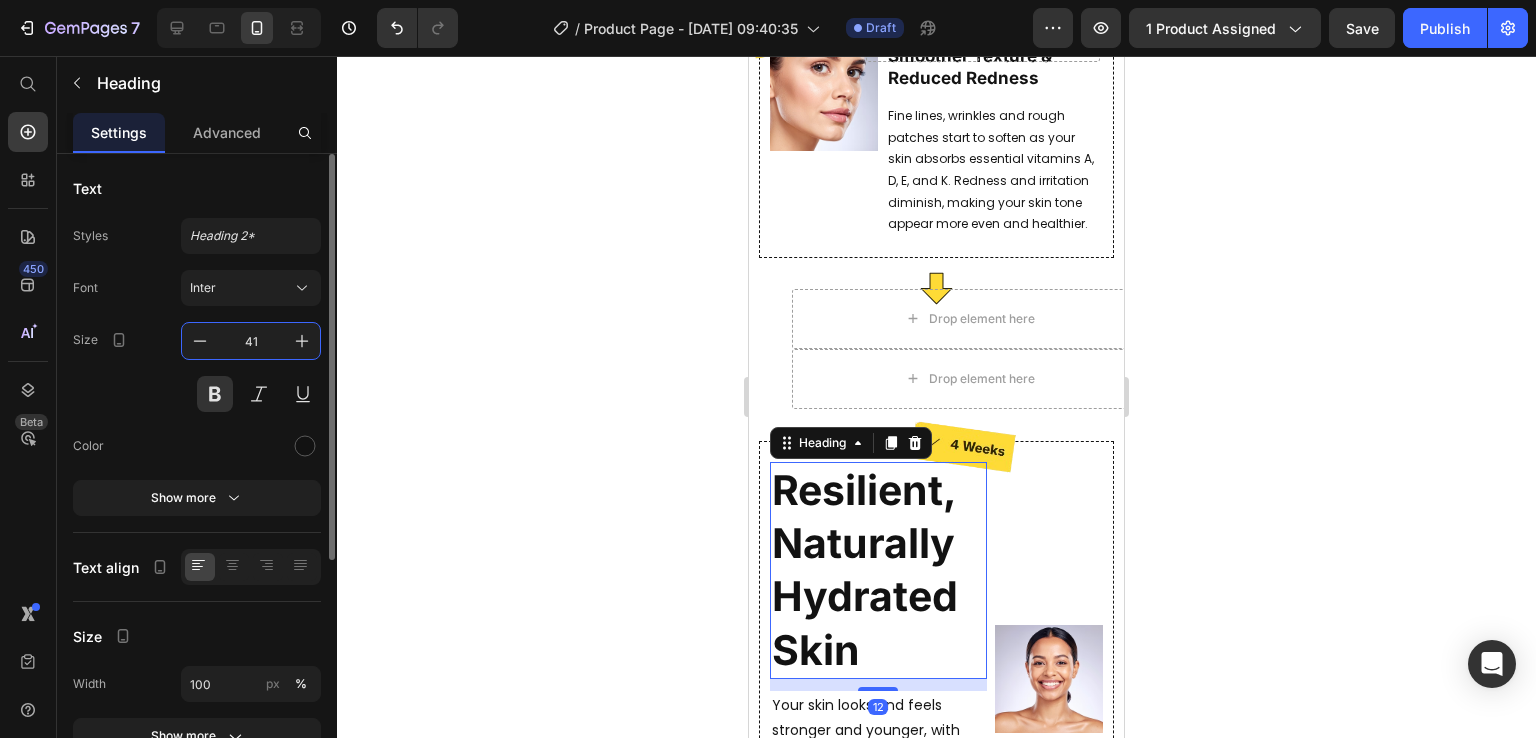 click on "41" at bounding box center (251, 341) 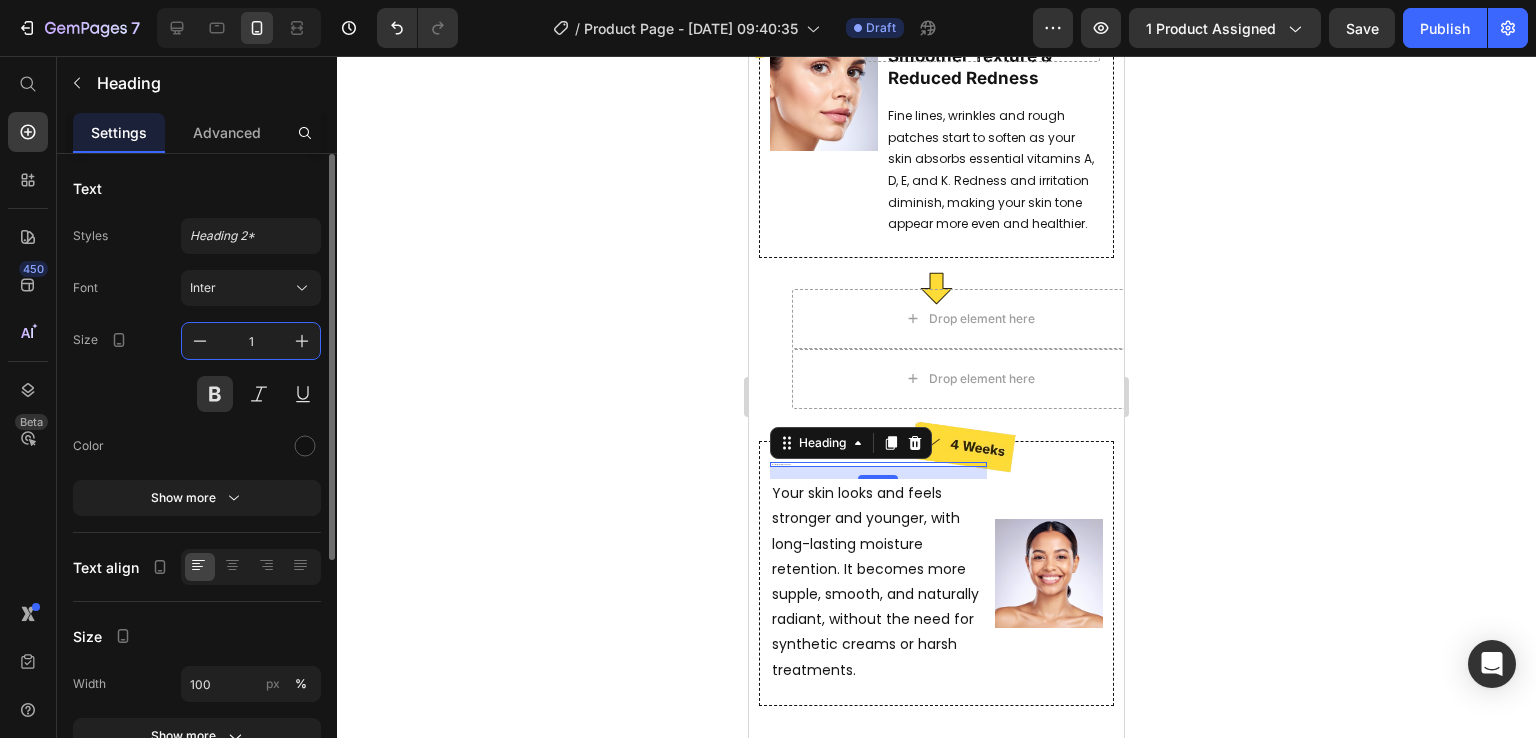 type on "17" 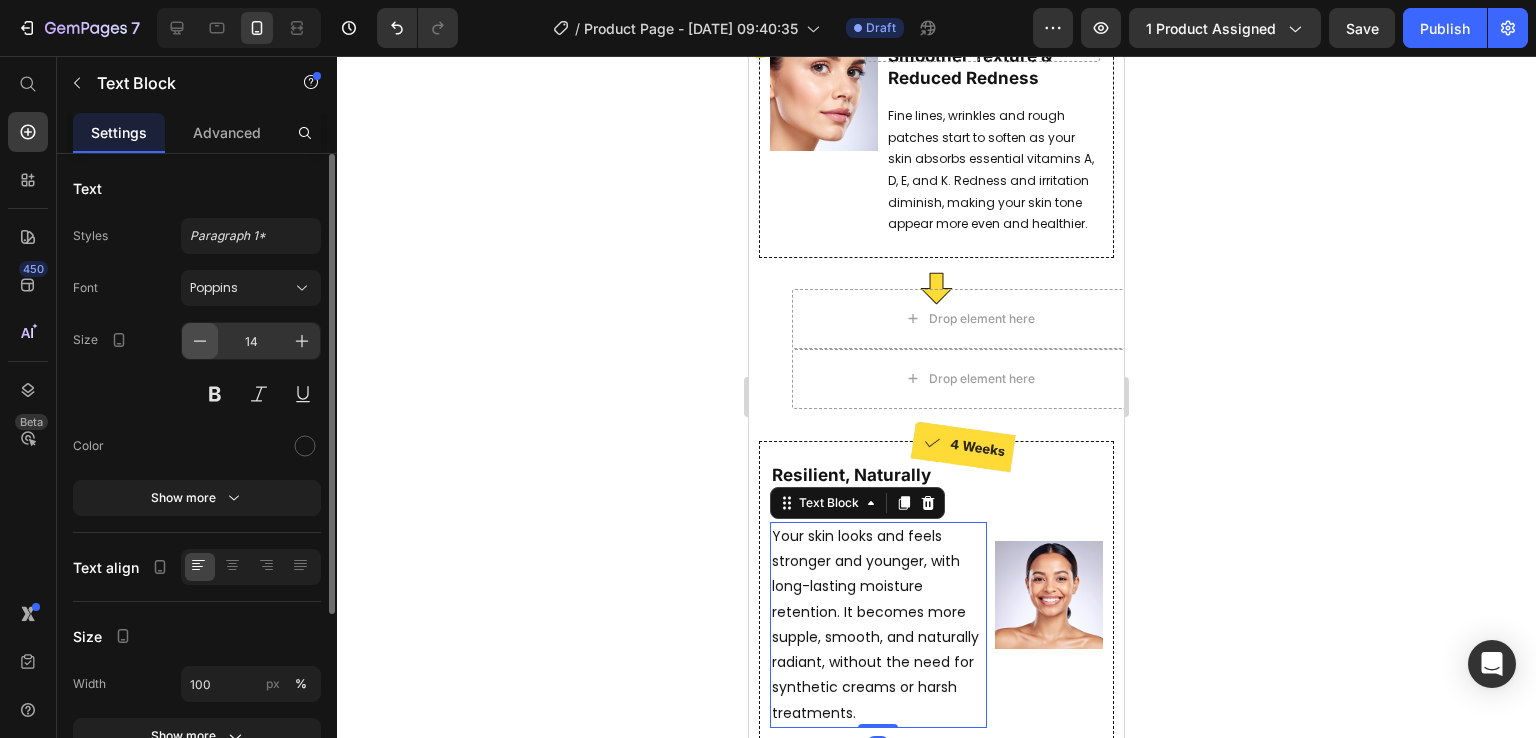 click 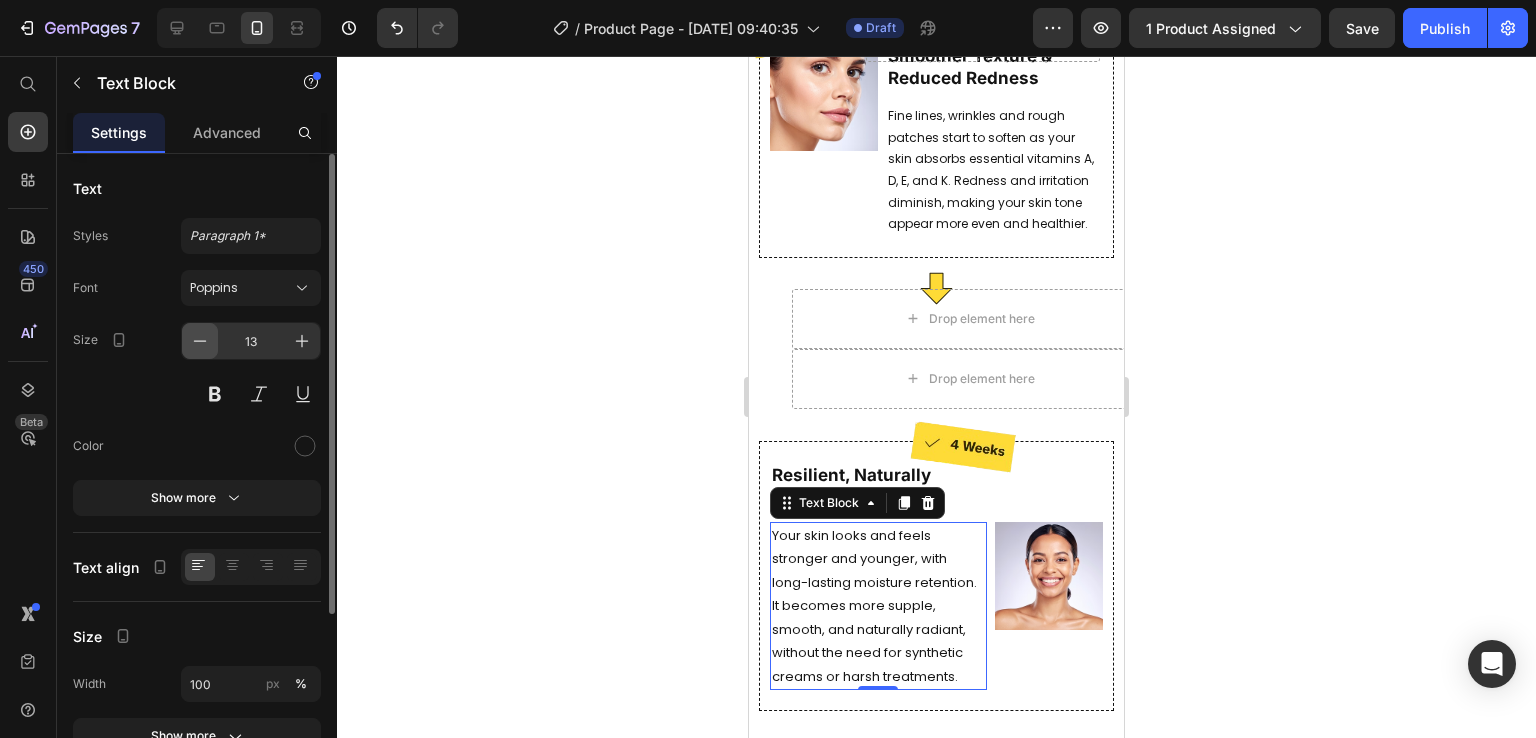 click 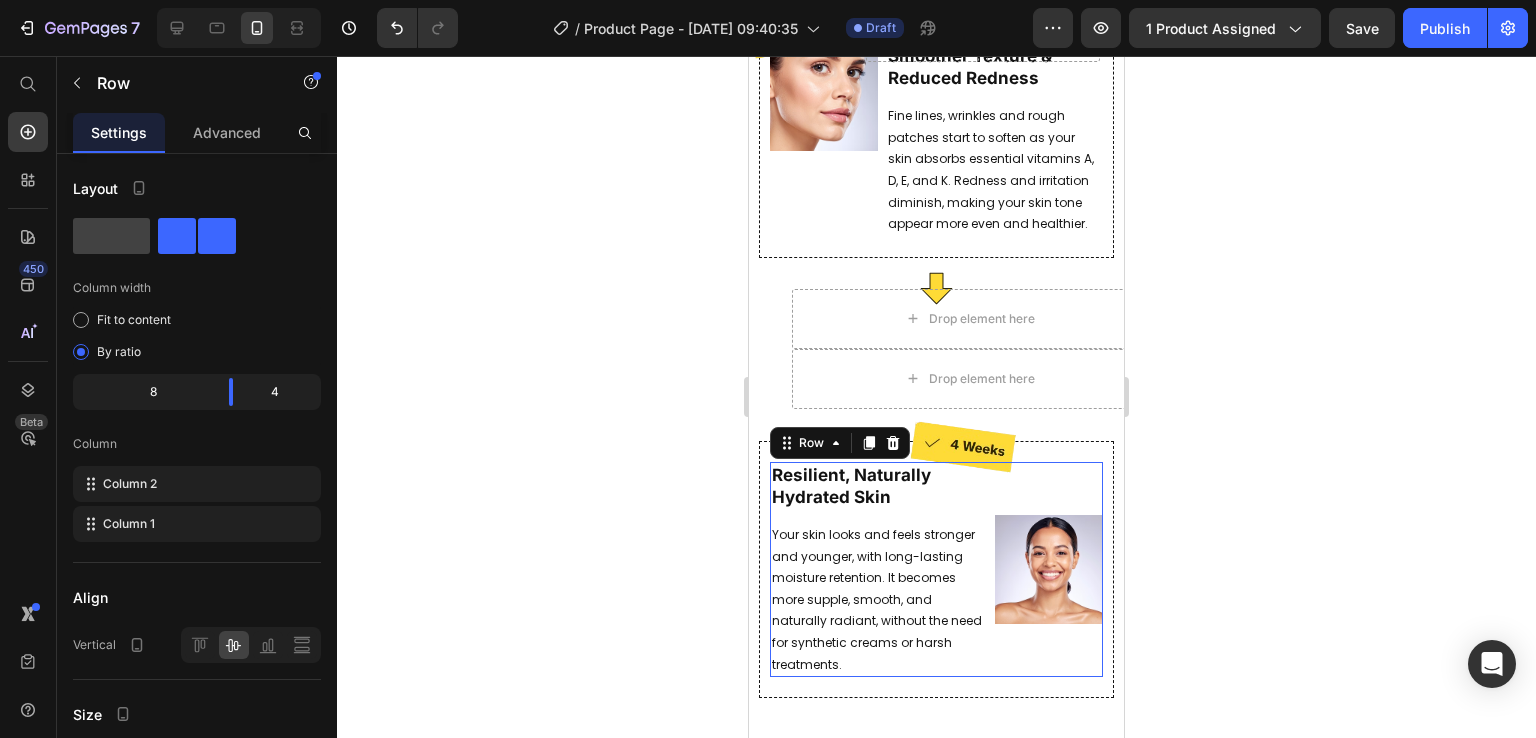 click on "Image" at bounding box center [1049, 569] 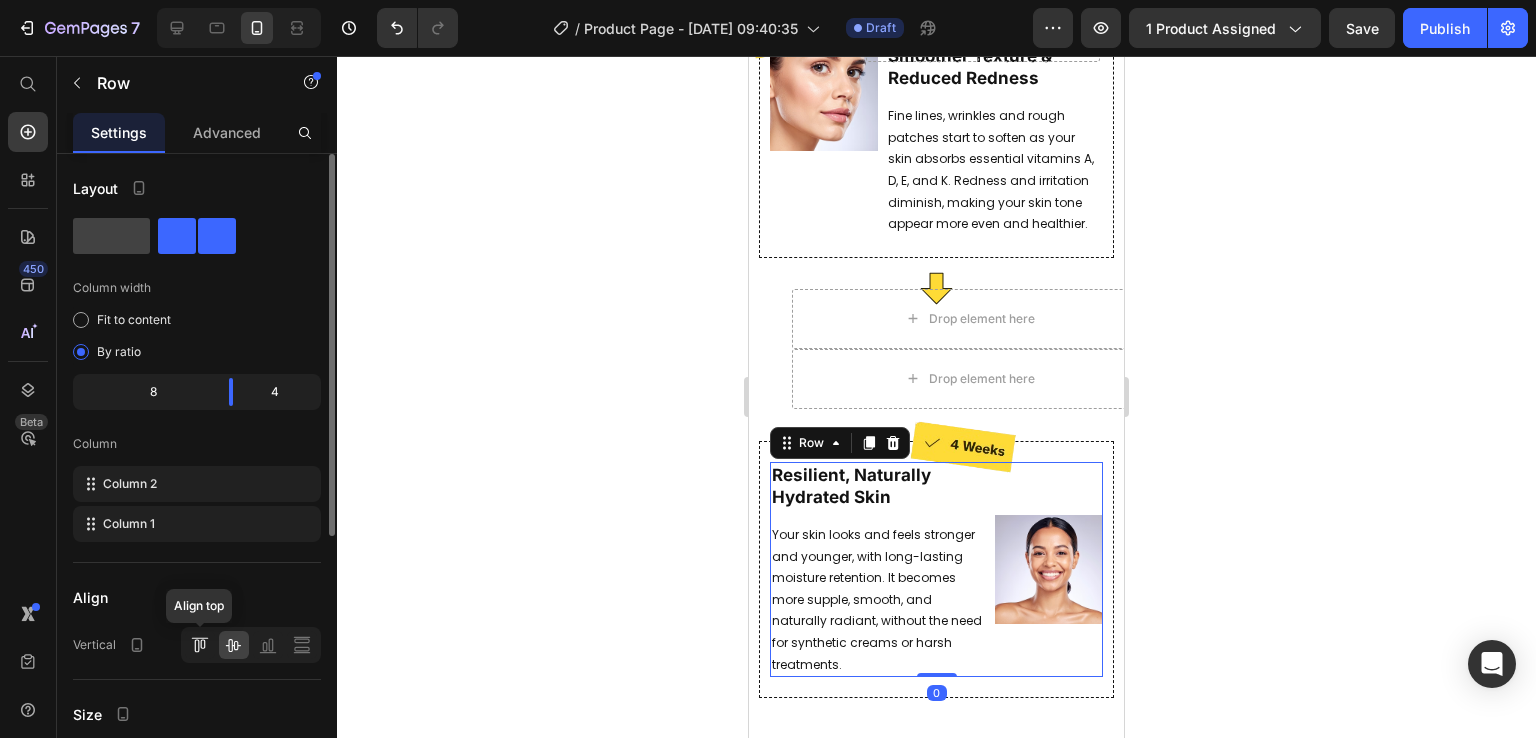 click 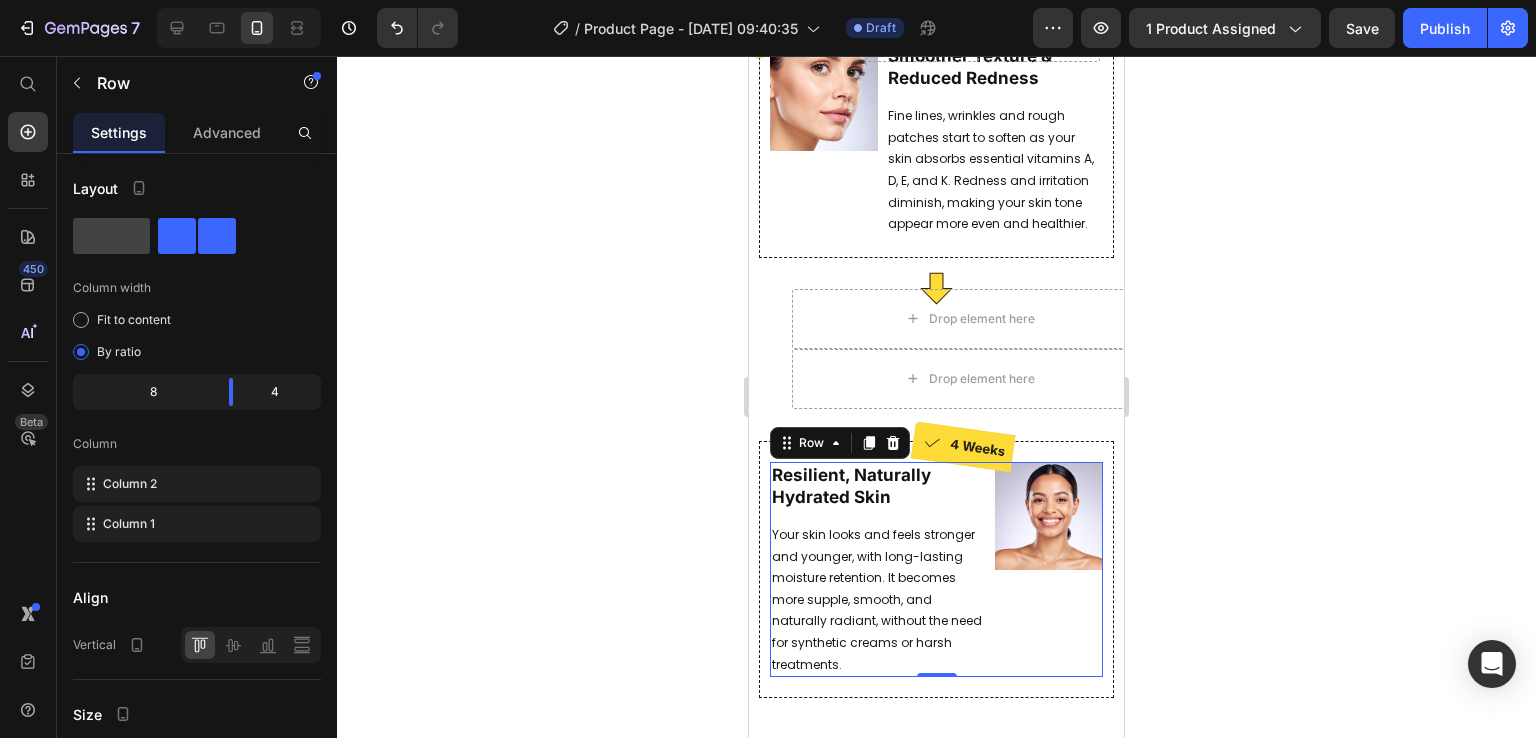 click 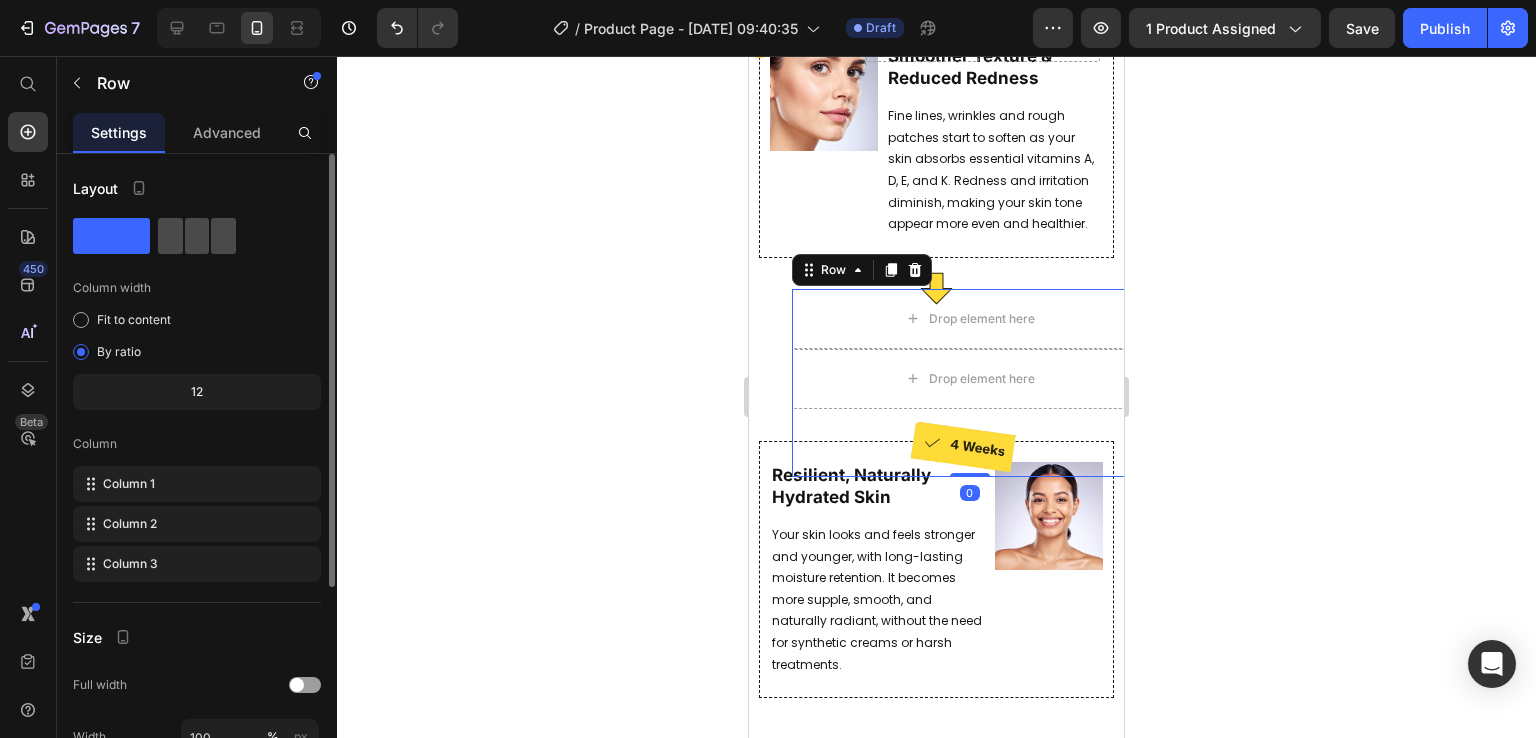 click 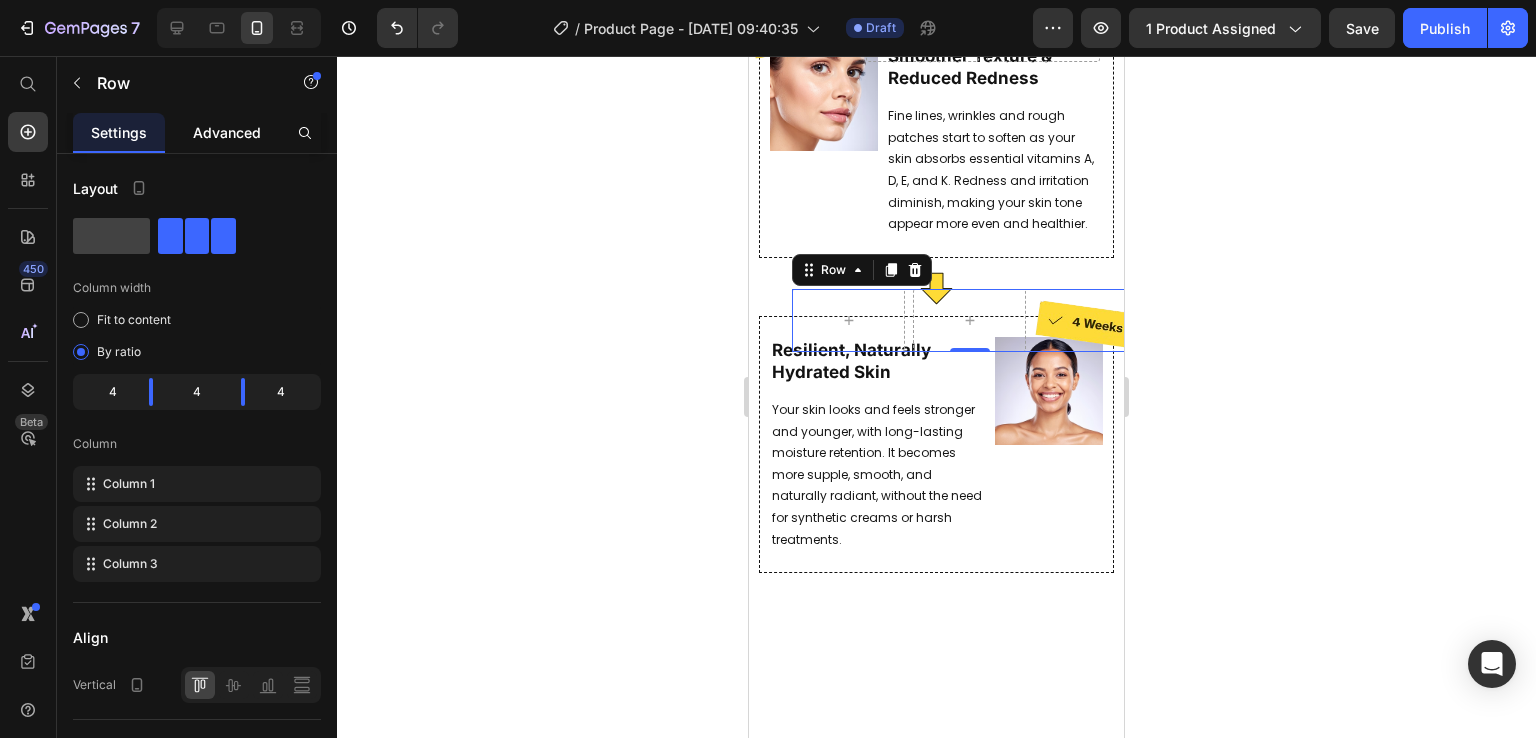 click on "Advanced" at bounding box center [227, 132] 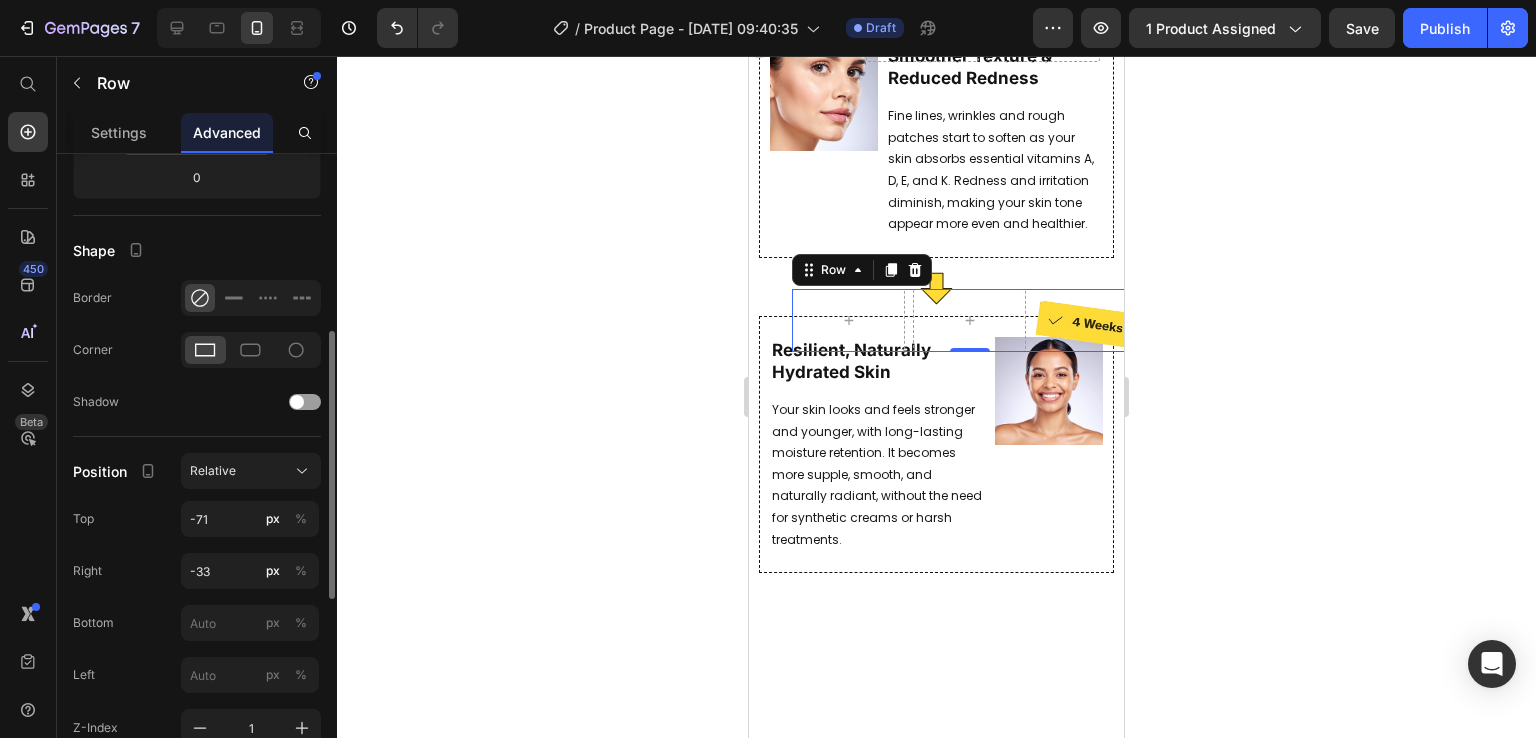 scroll, scrollTop: 438, scrollLeft: 0, axis: vertical 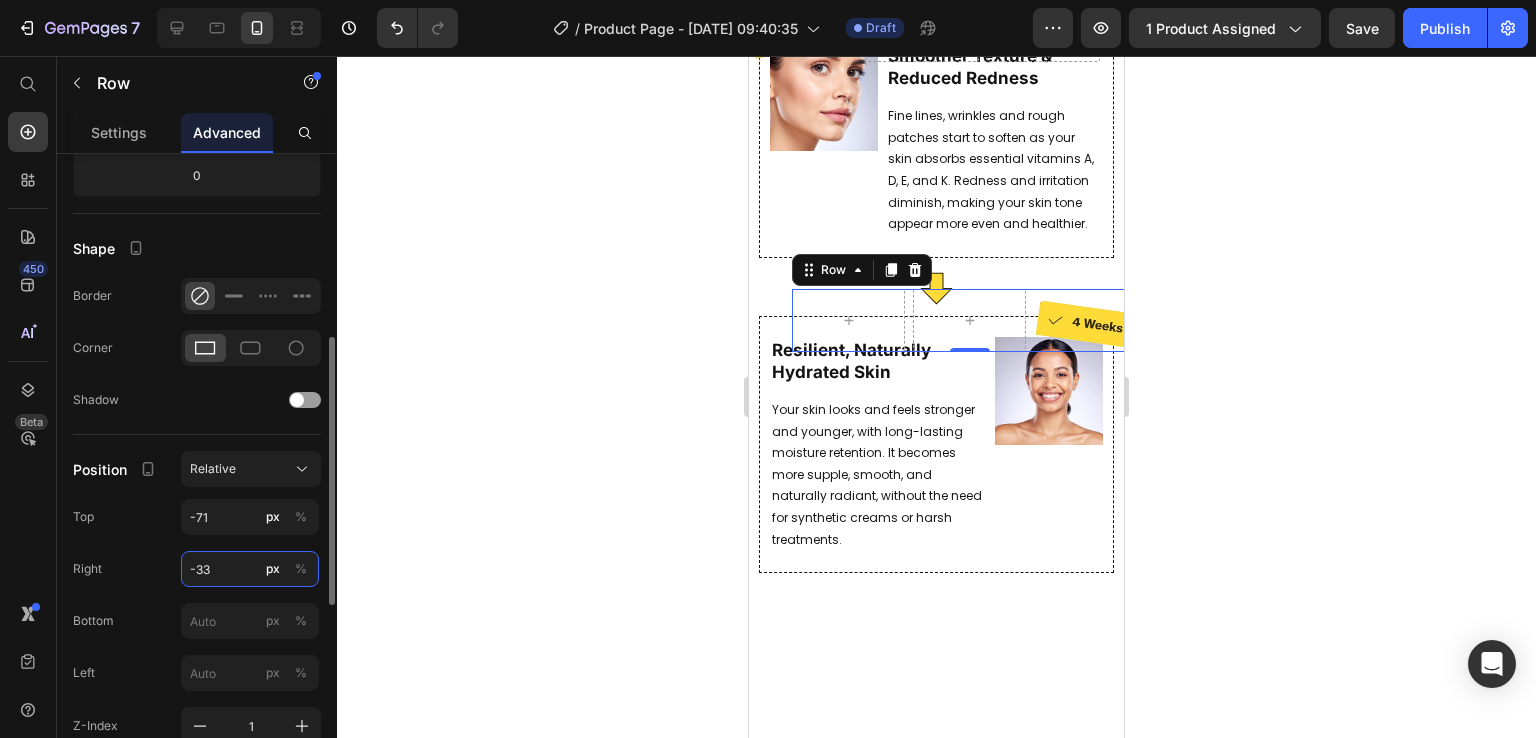 click on "-33" at bounding box center [250, 569] 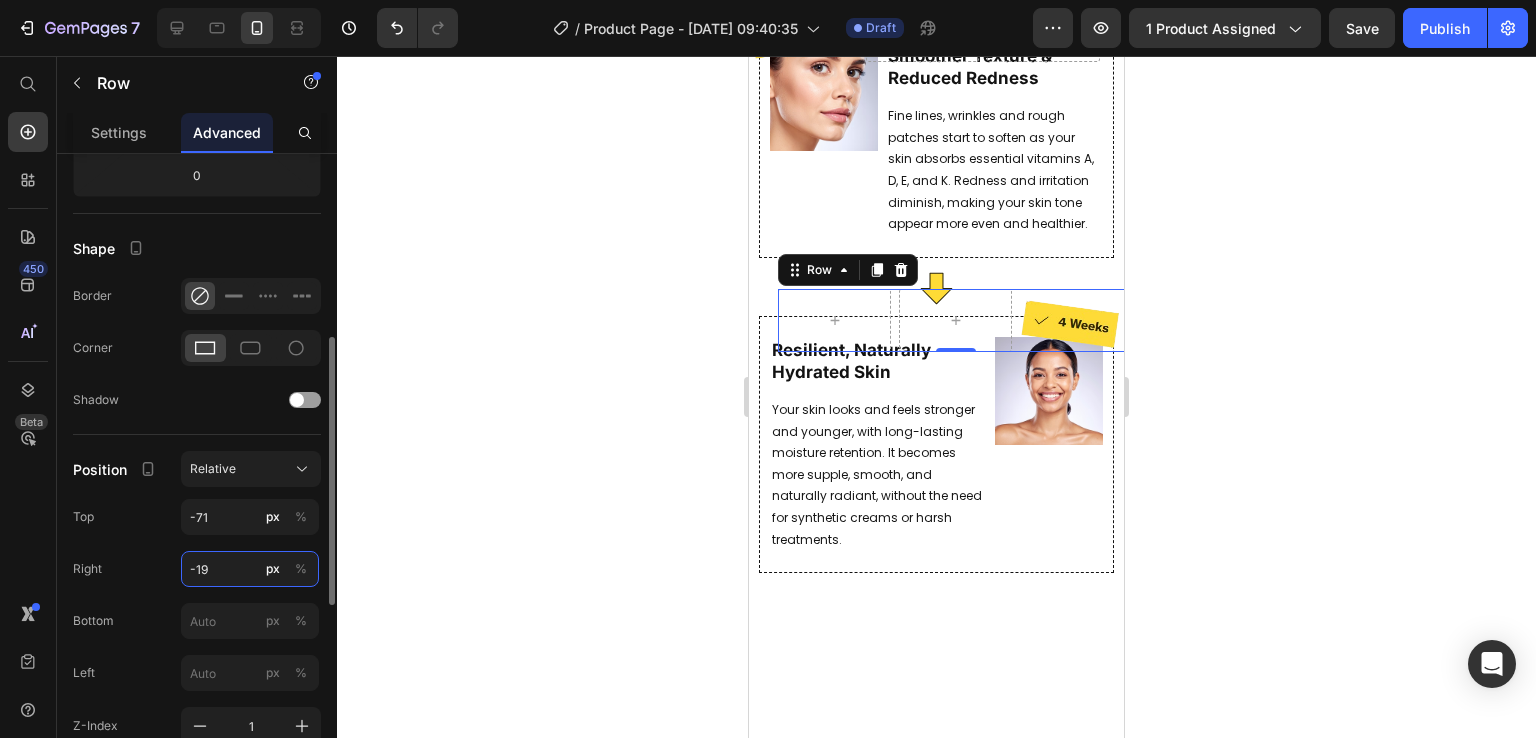 type on "-20" 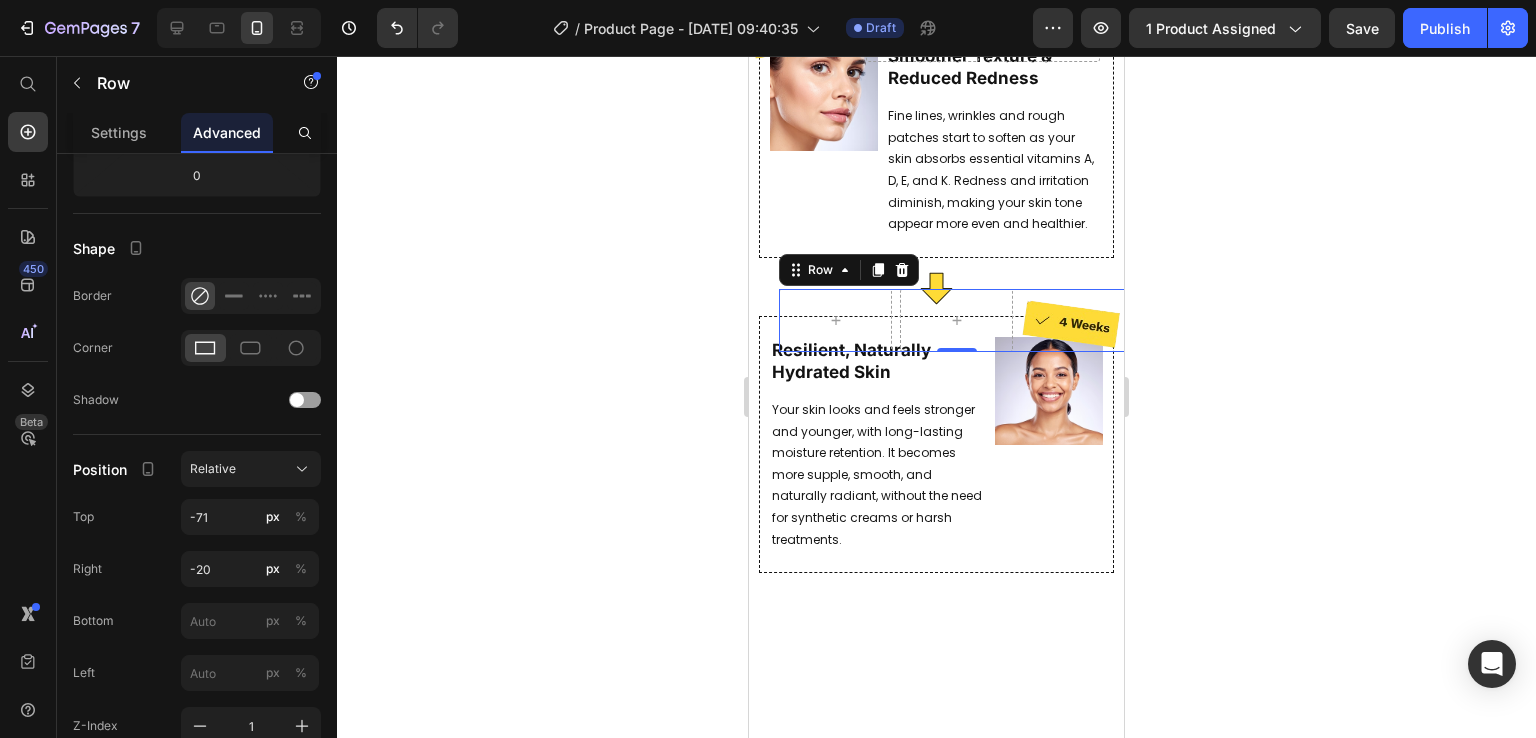 click 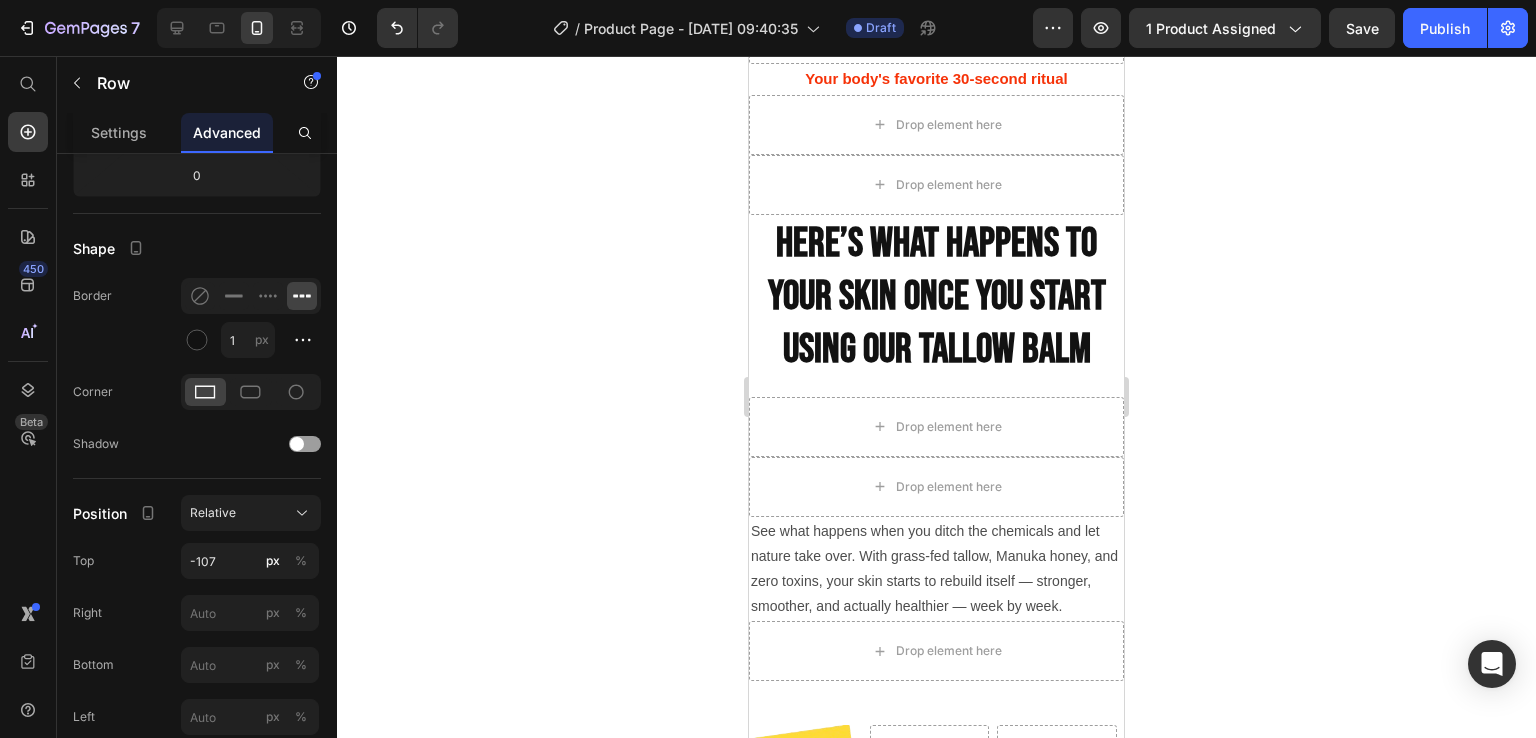 scroll, scrollTop: 2353, scrollLeft: 0, axis: vertical 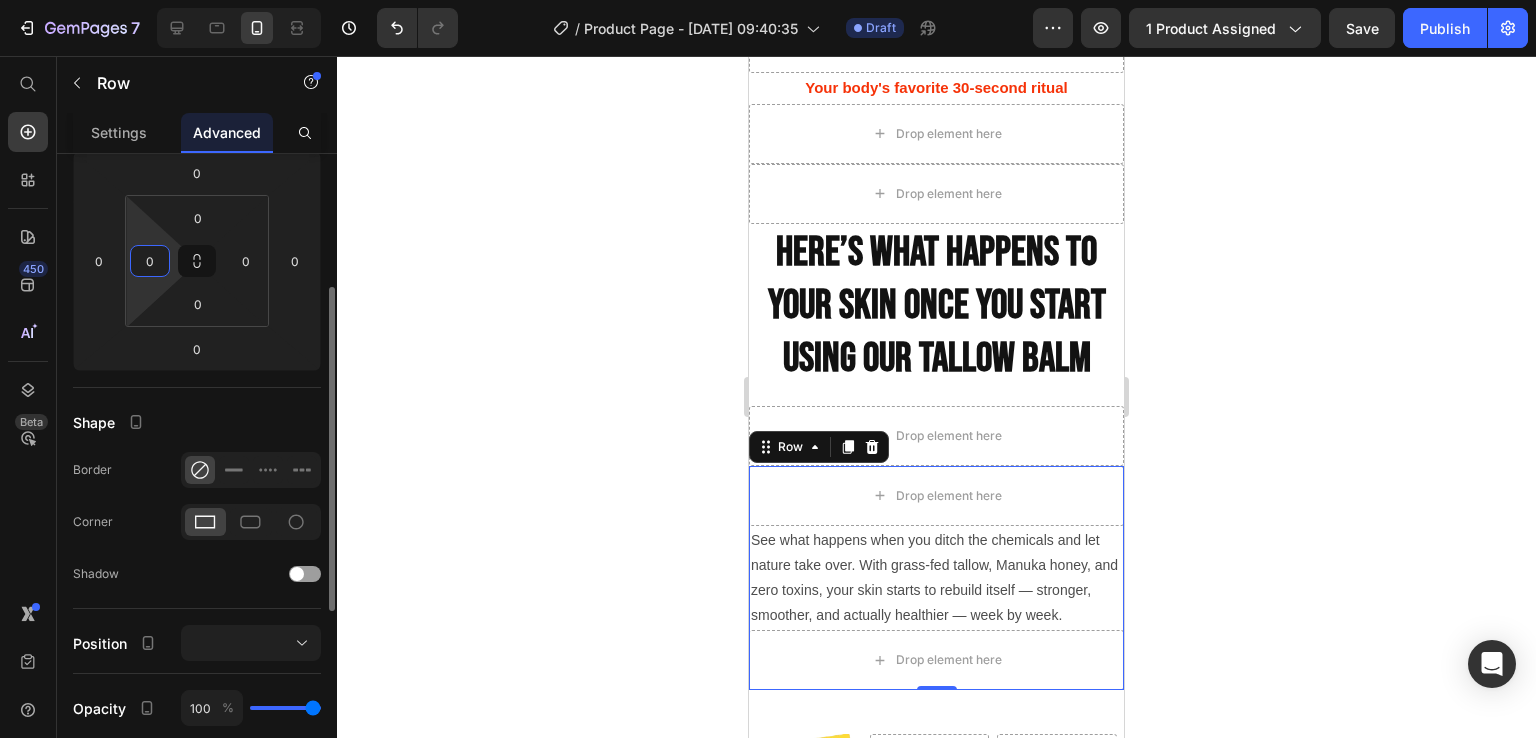 click on "0" at bounding box center [150, 261] 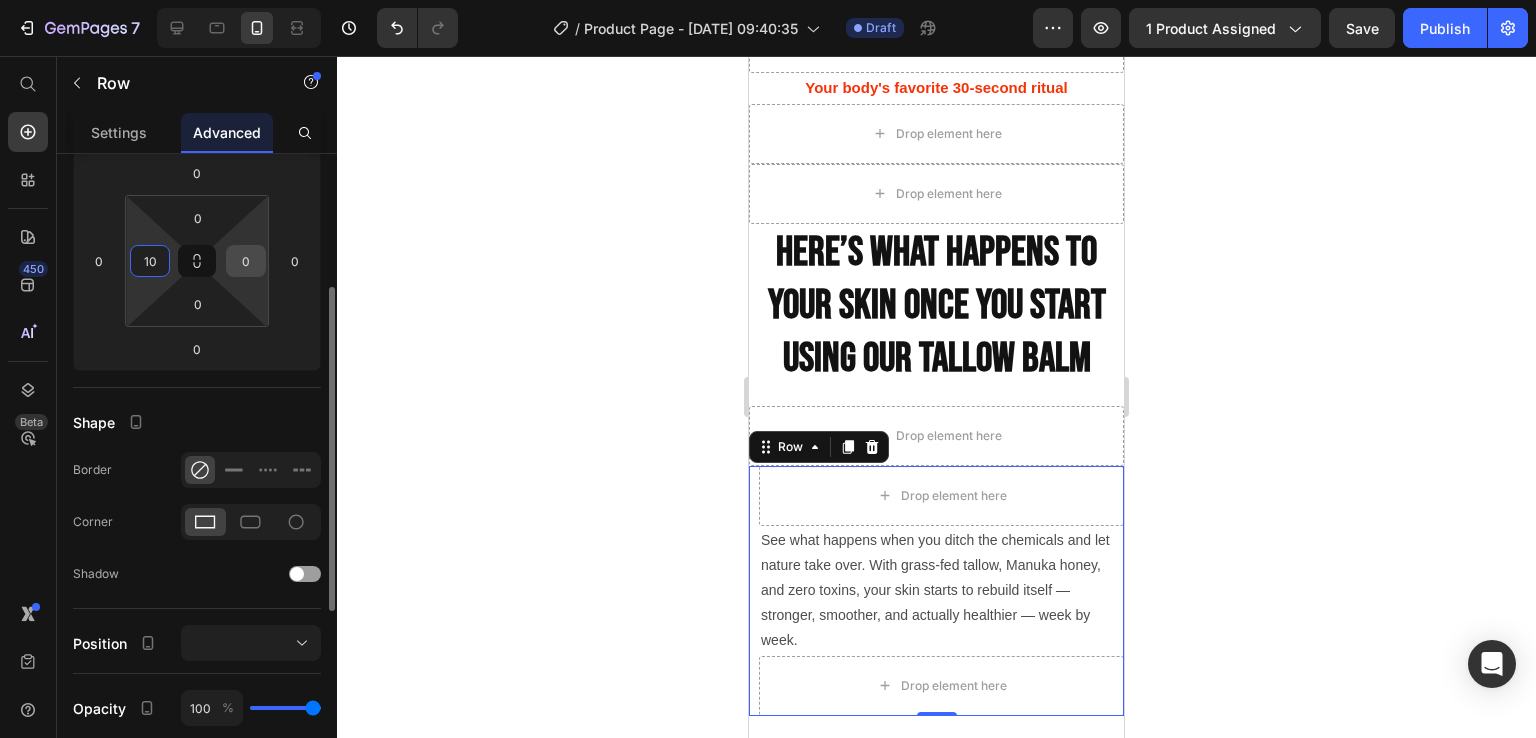 type on "10" 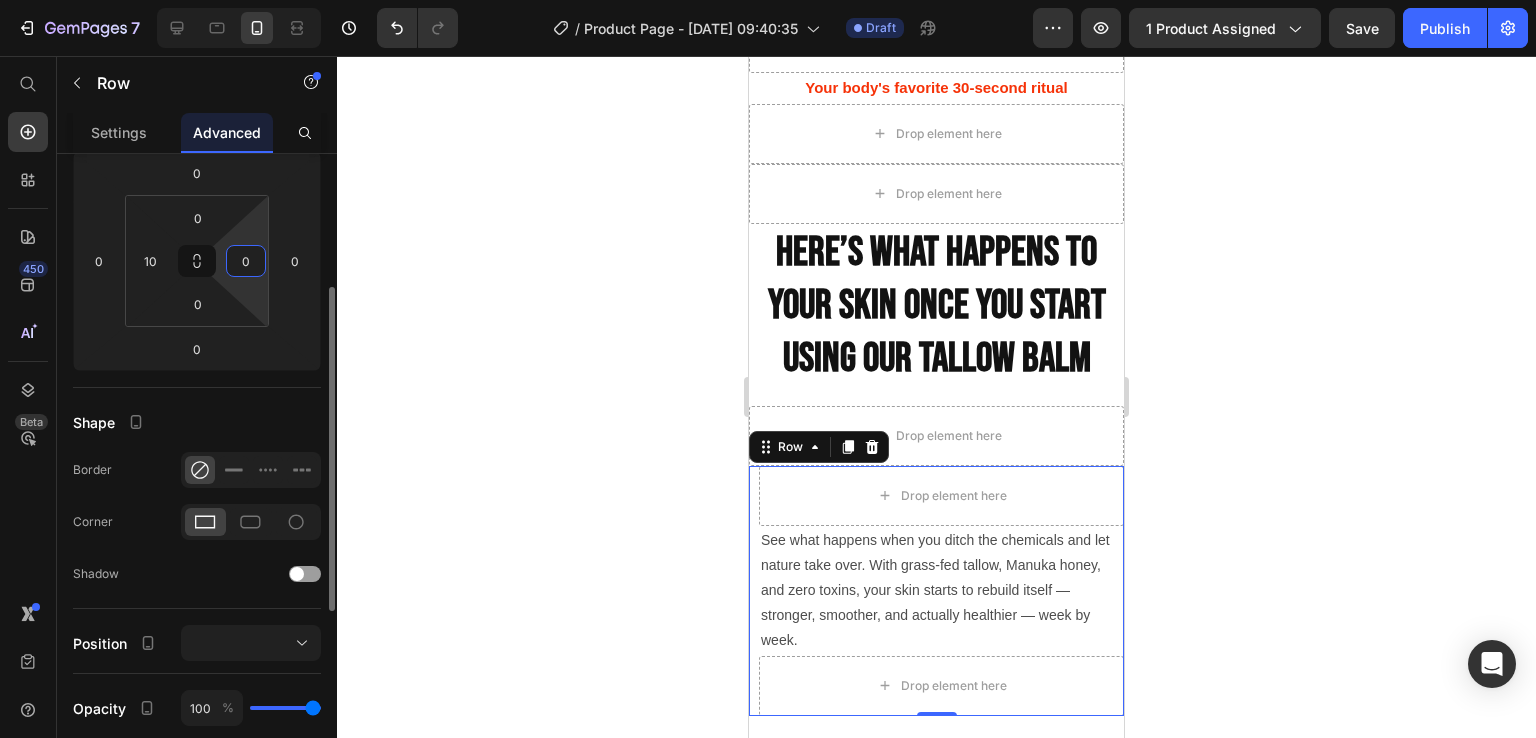 click on "0" at bounding box center (246, 261) 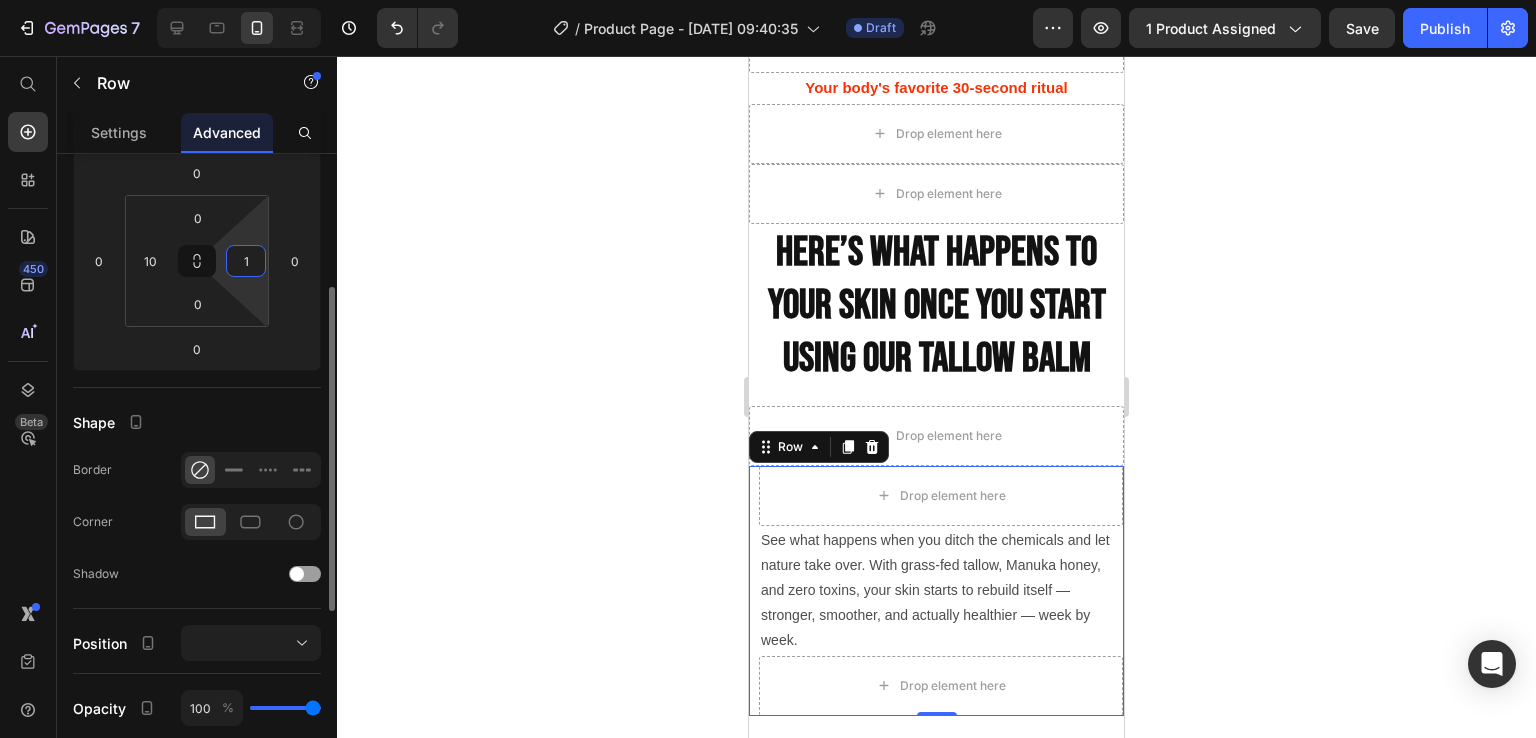 type on "10" 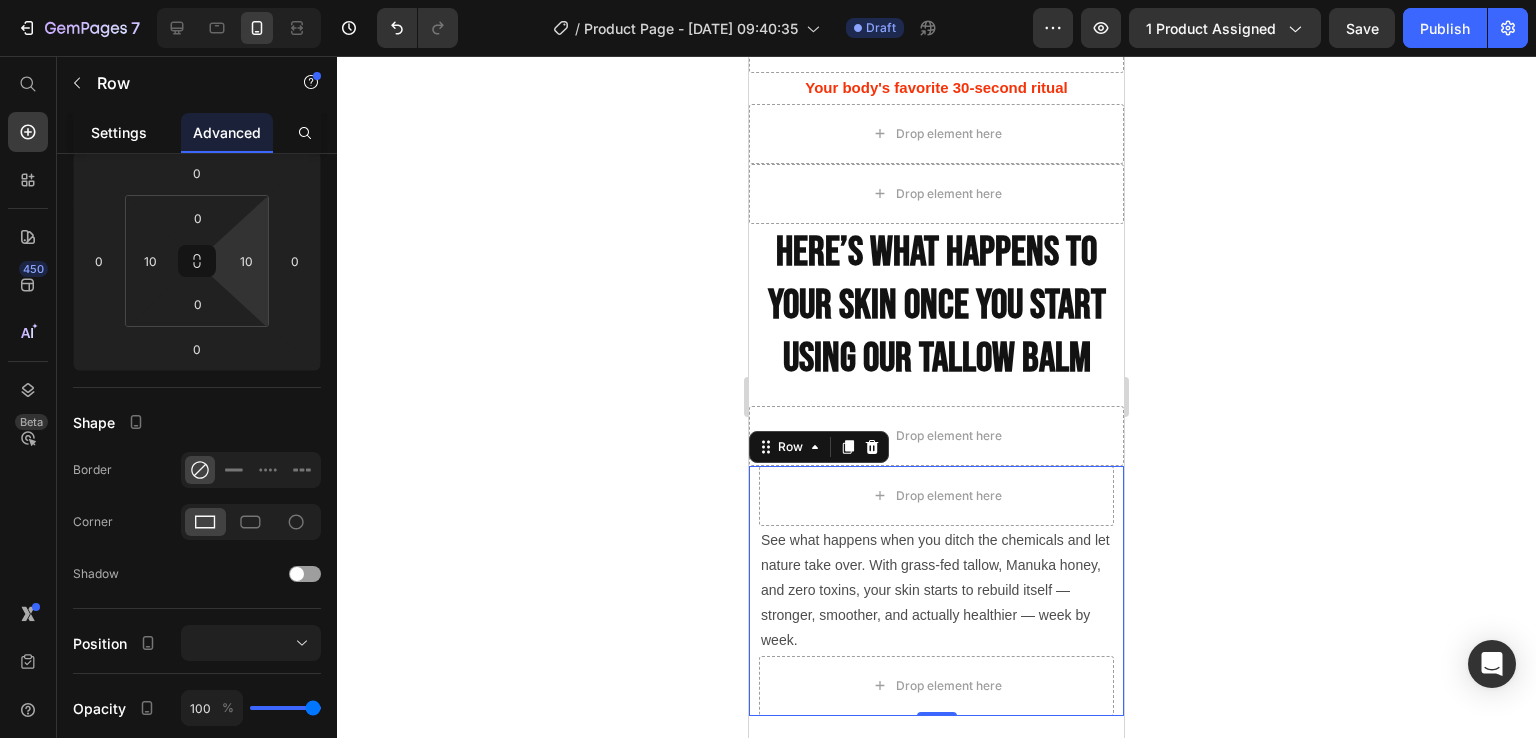click on "Settings" at bounding box center [119, 132] 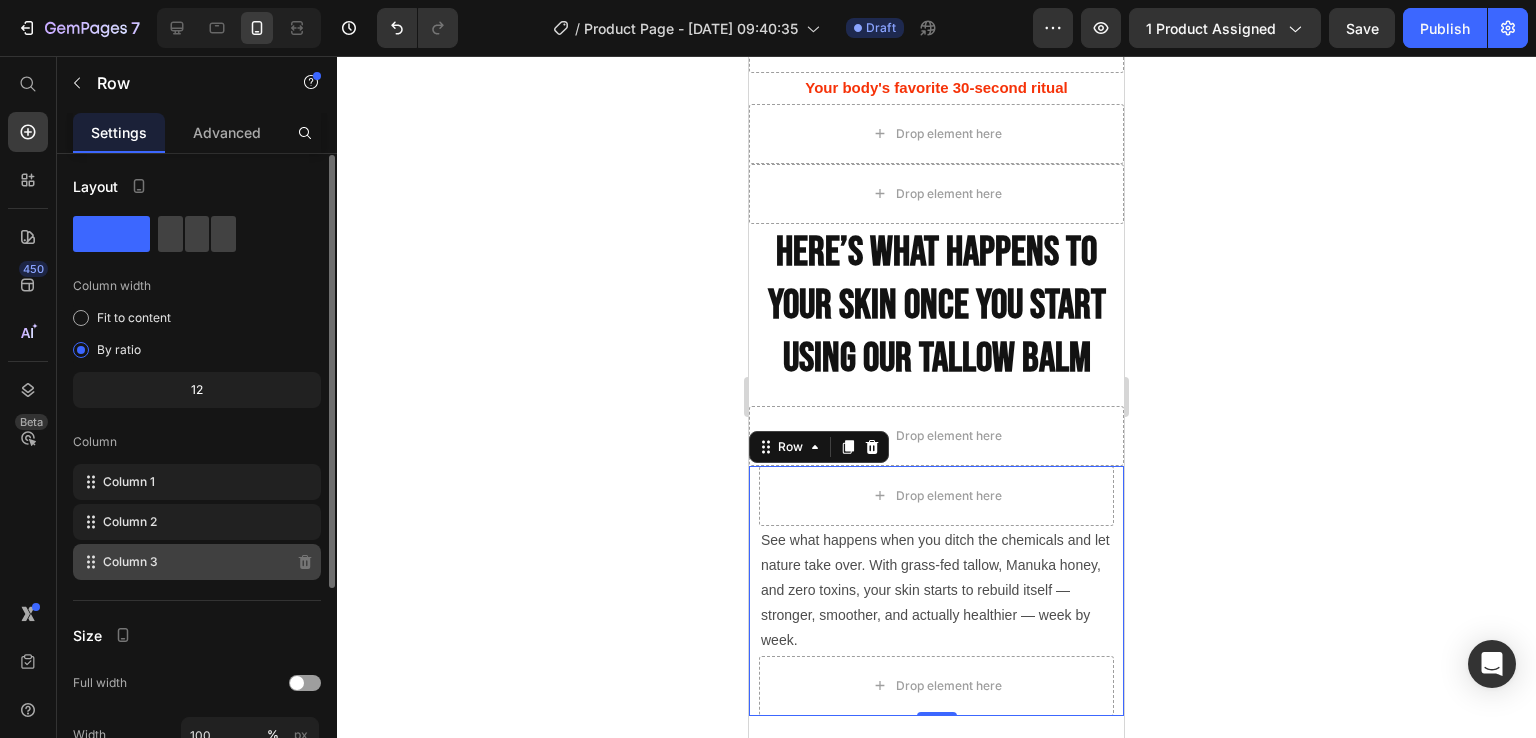 scroll, scrollTop: 1, scrollLeft: 0, axis: vertical 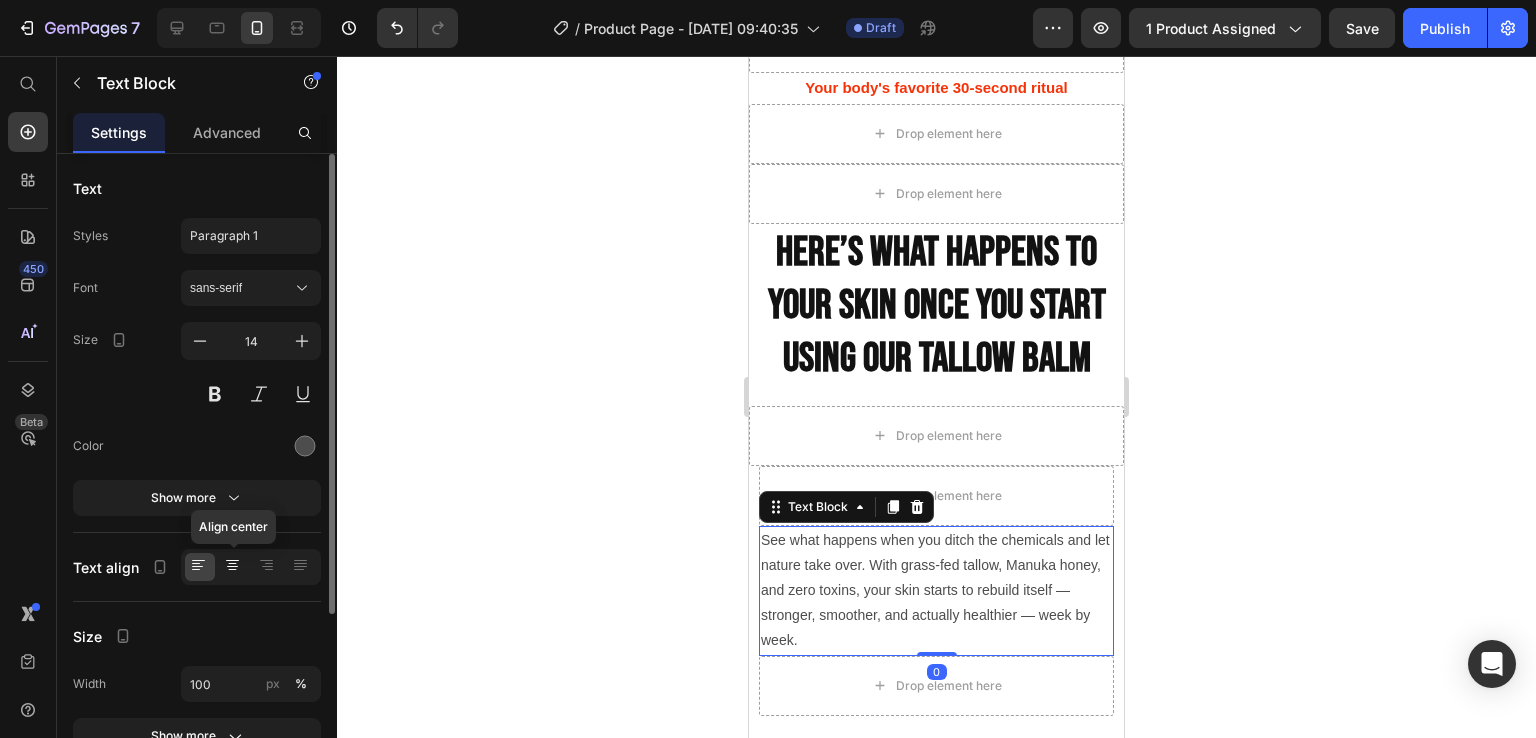 click 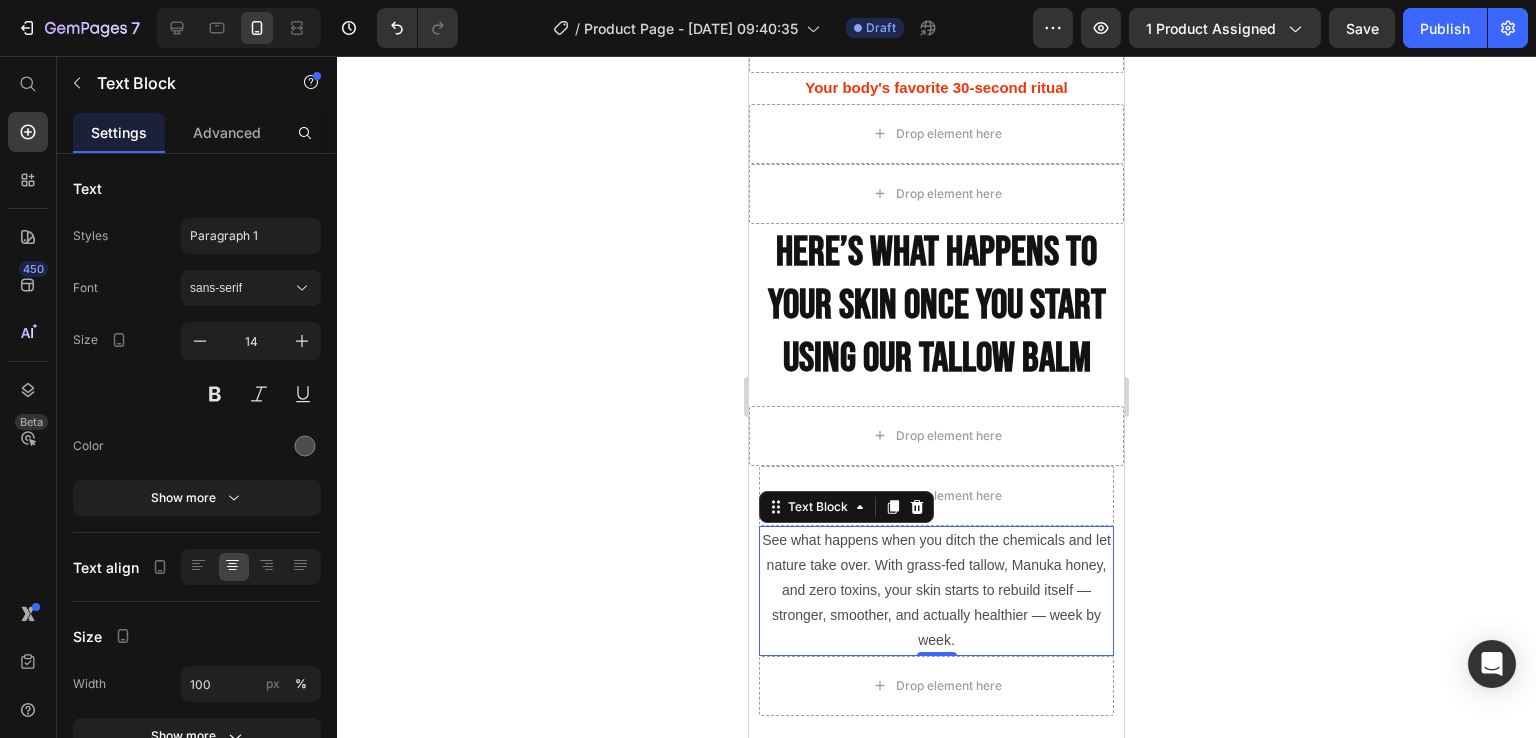 click 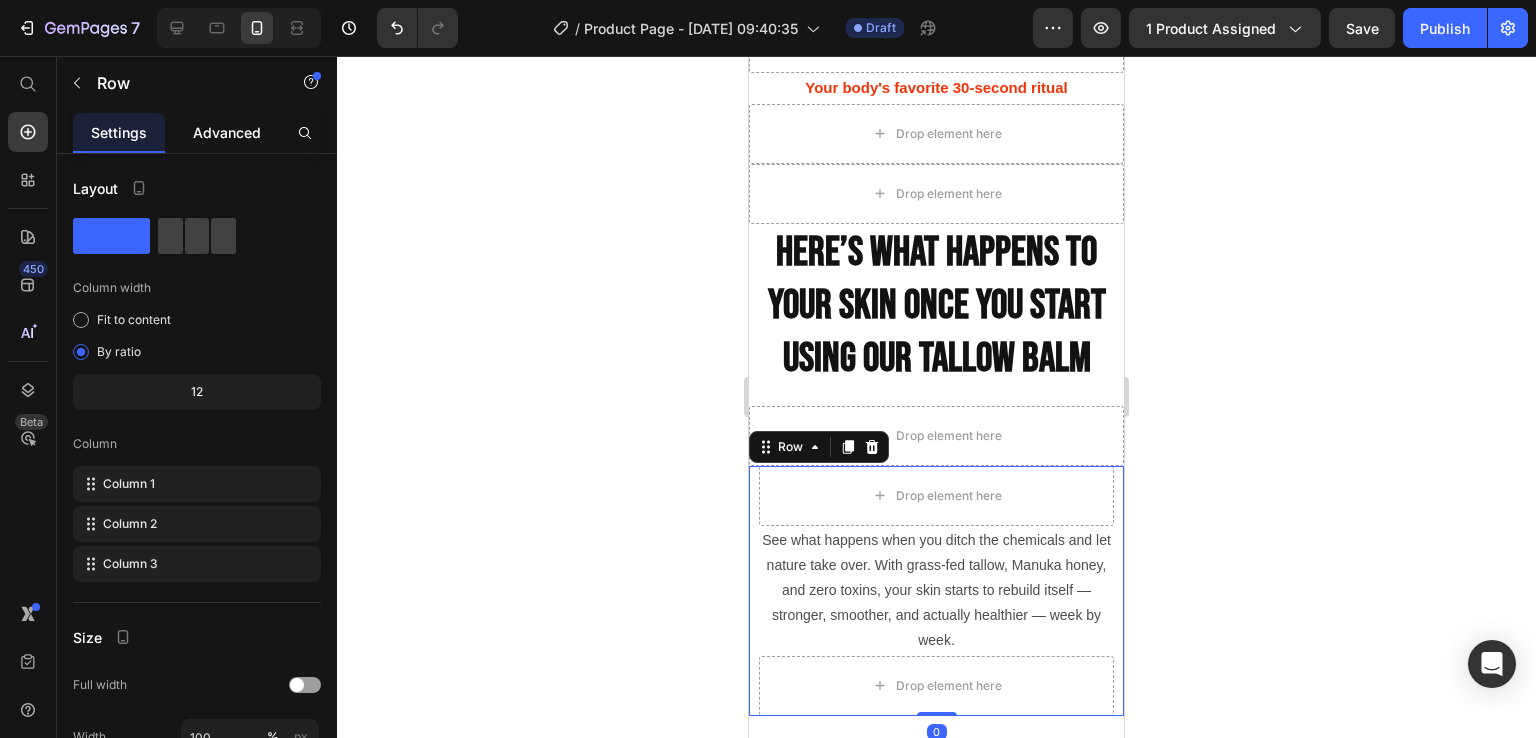 click on "Advanced" at bounding box center [227, 132] 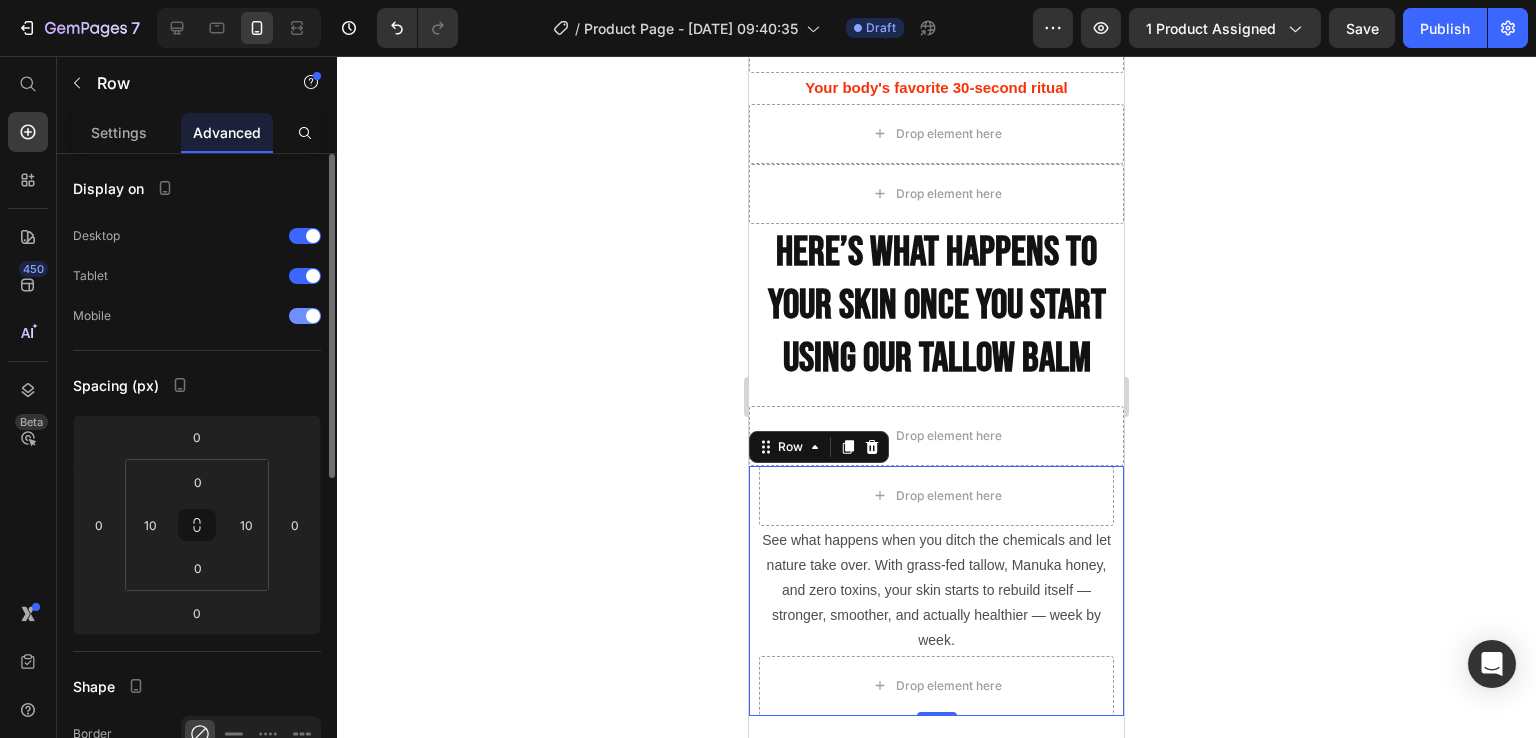 click at bounding box center [305, 316] 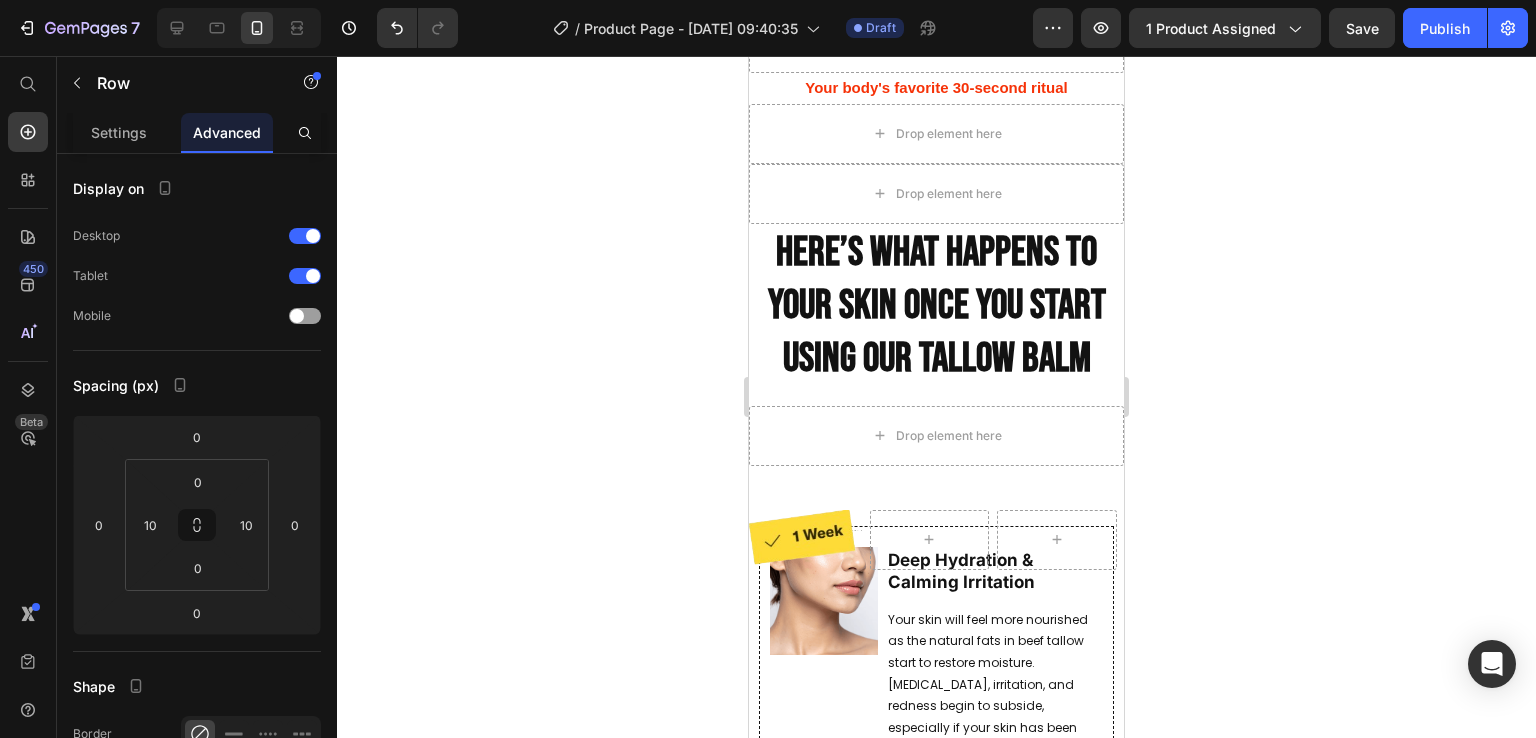 click 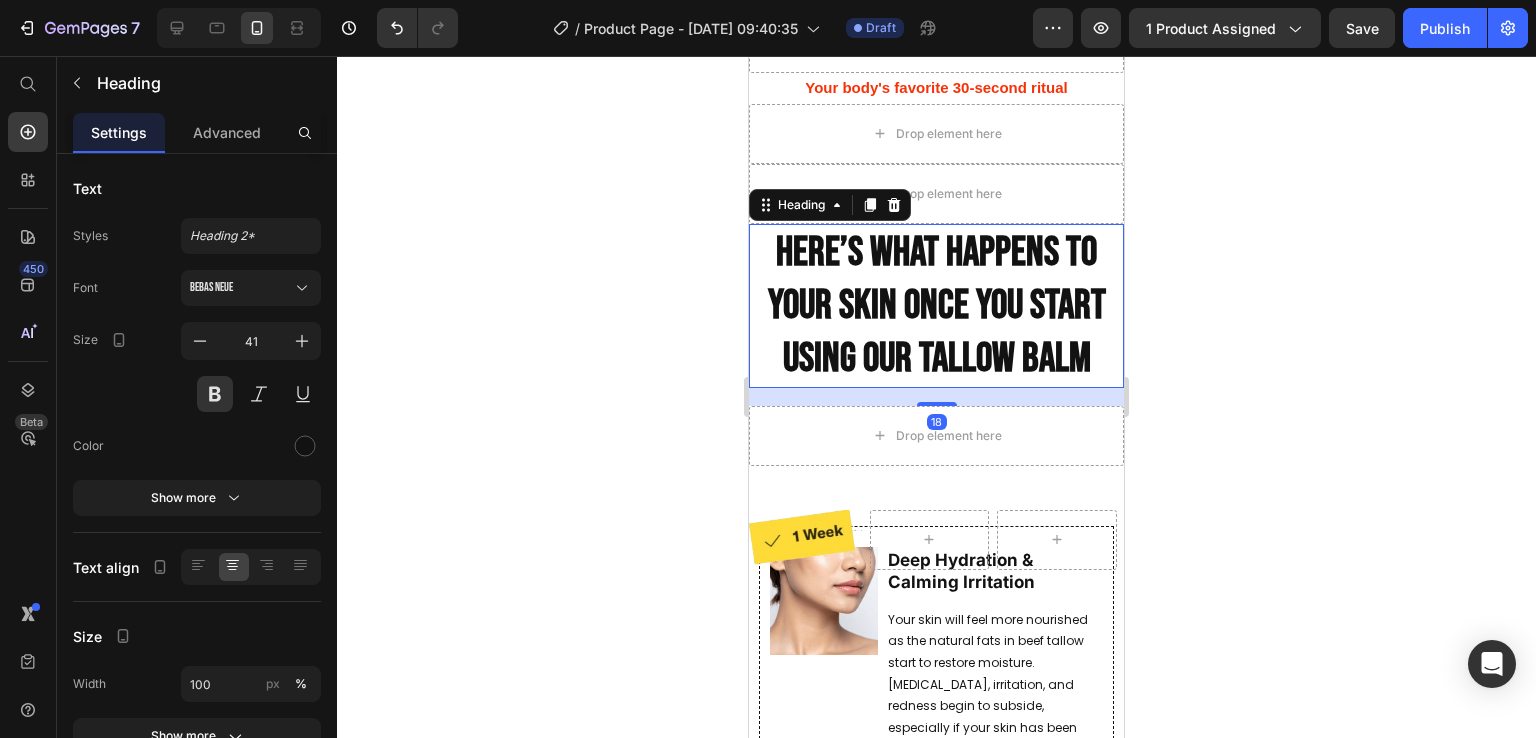 click 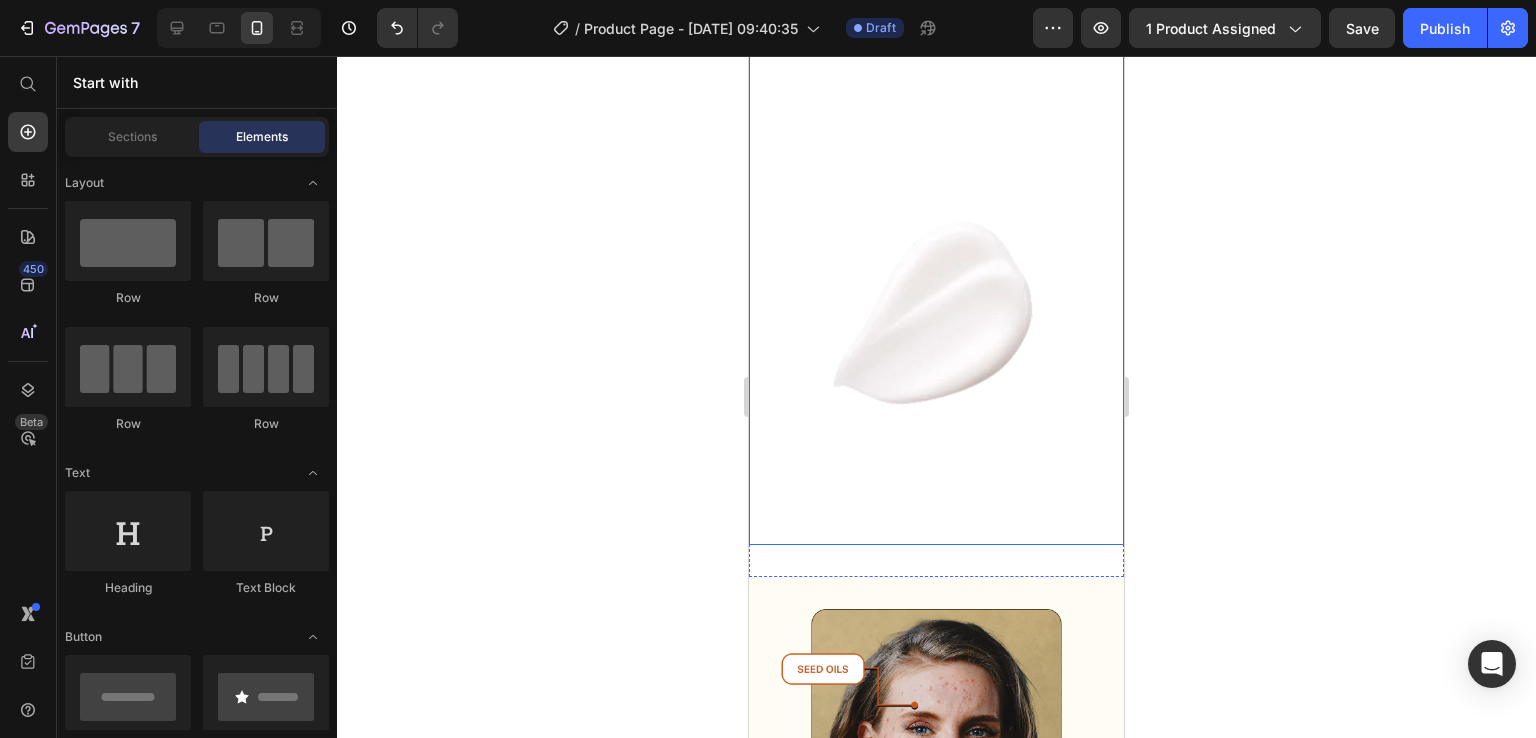 scroll, scrollTop: 4370, scrollLeft: 0, axis: vertical 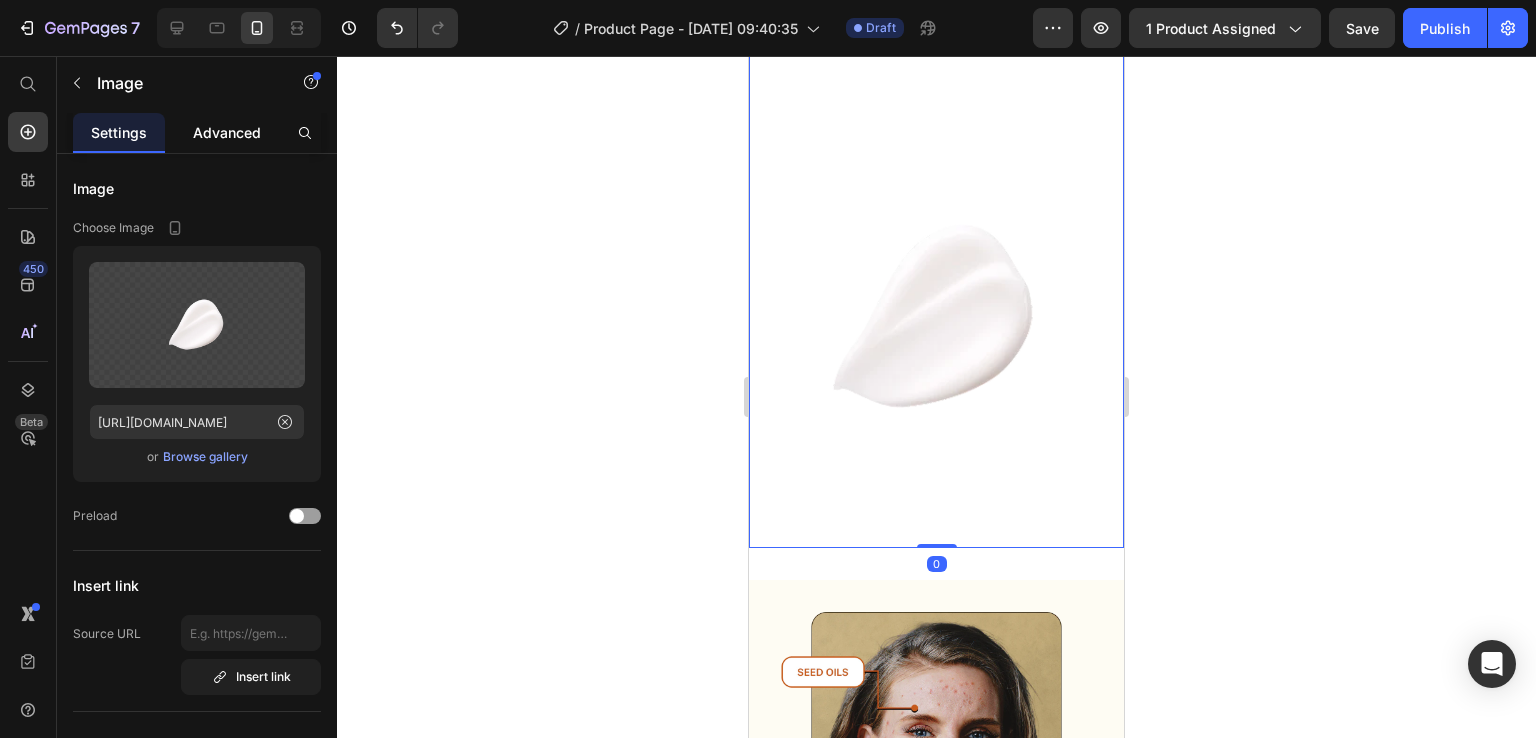 click on "Advanced" at bounding box center [227, 132] 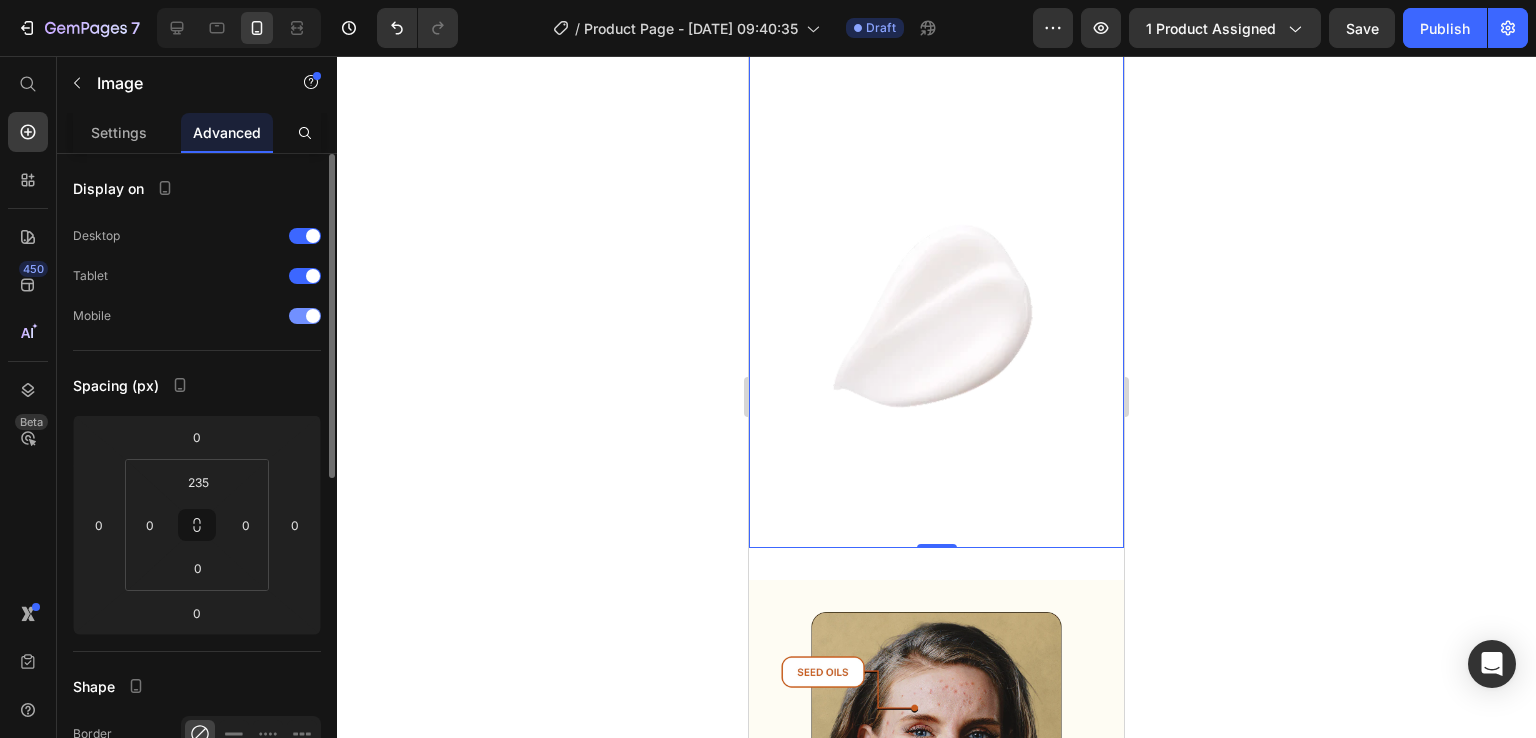 click at bounding box center (305, 316) 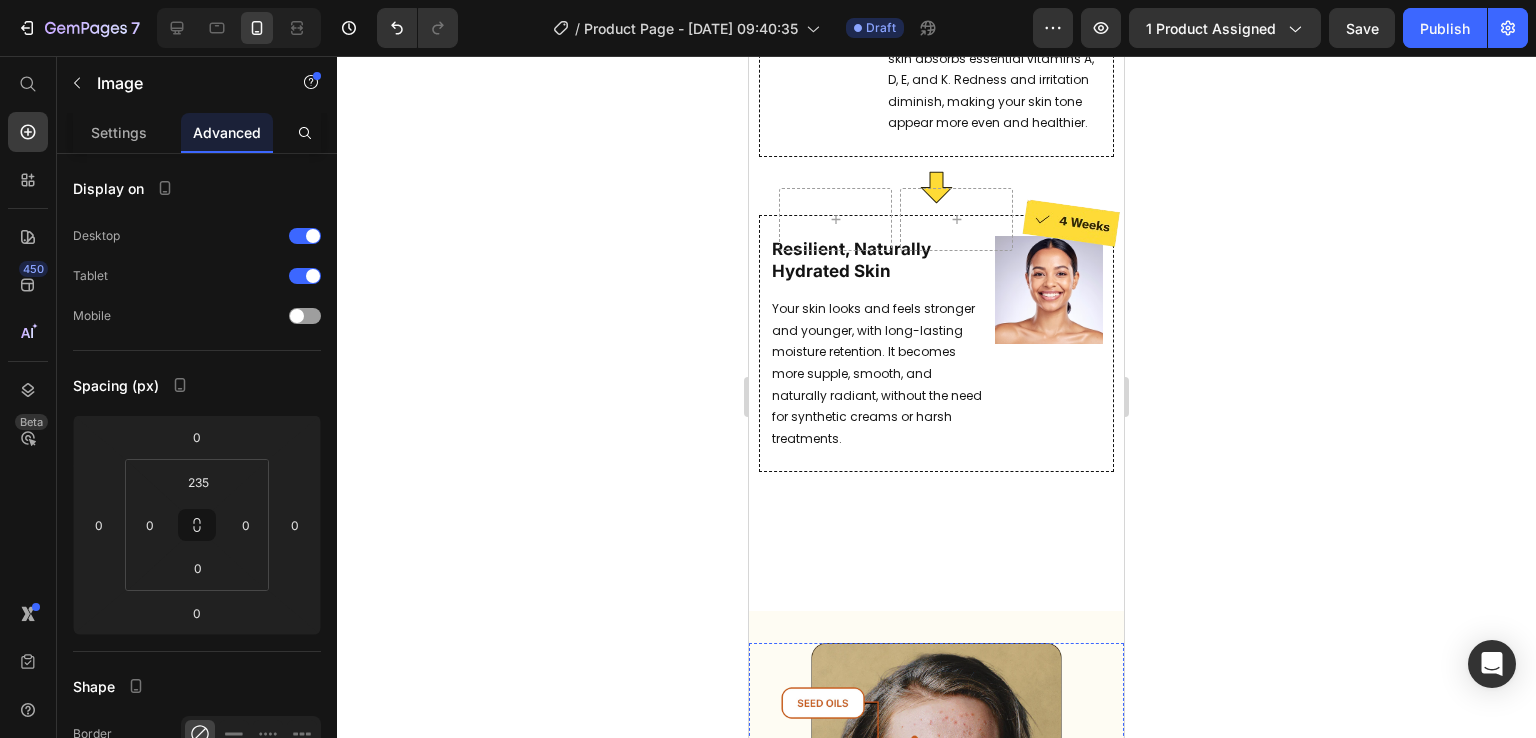 scroll, scrollTop: 3641, scrollLeft: 0, axis: vertical 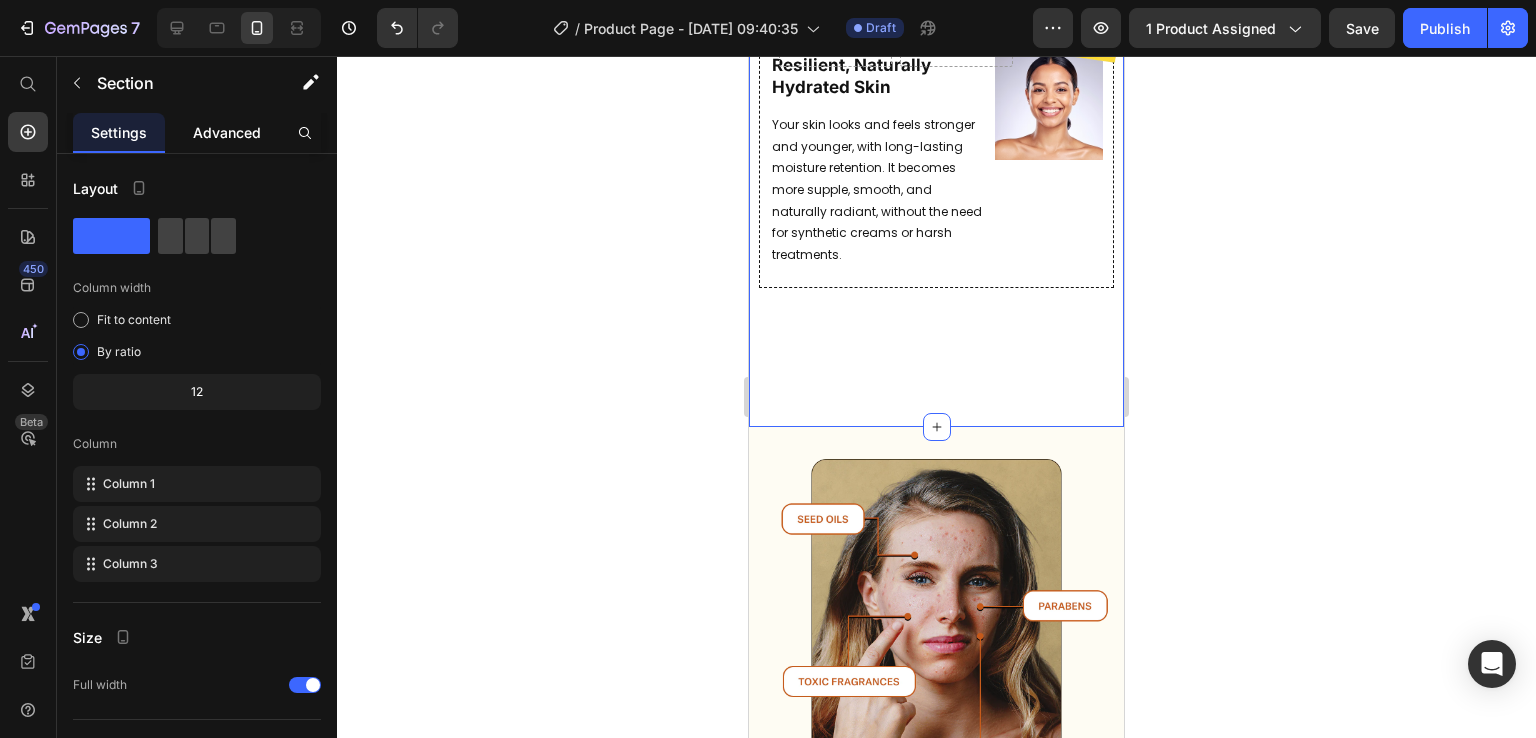 click on "Advanced" at bounding box center [227, 132] 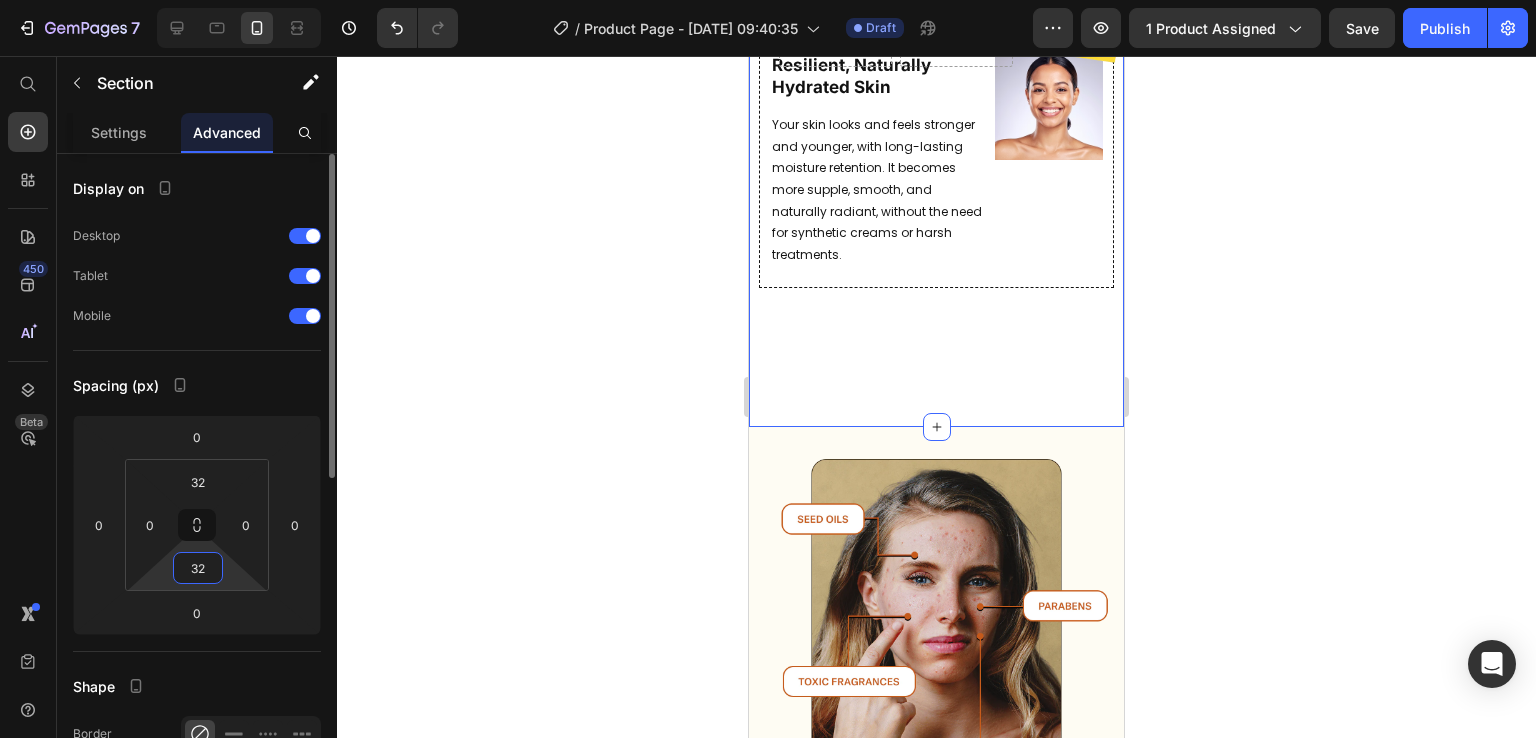 click on "32" at bounding box center [198, 568] 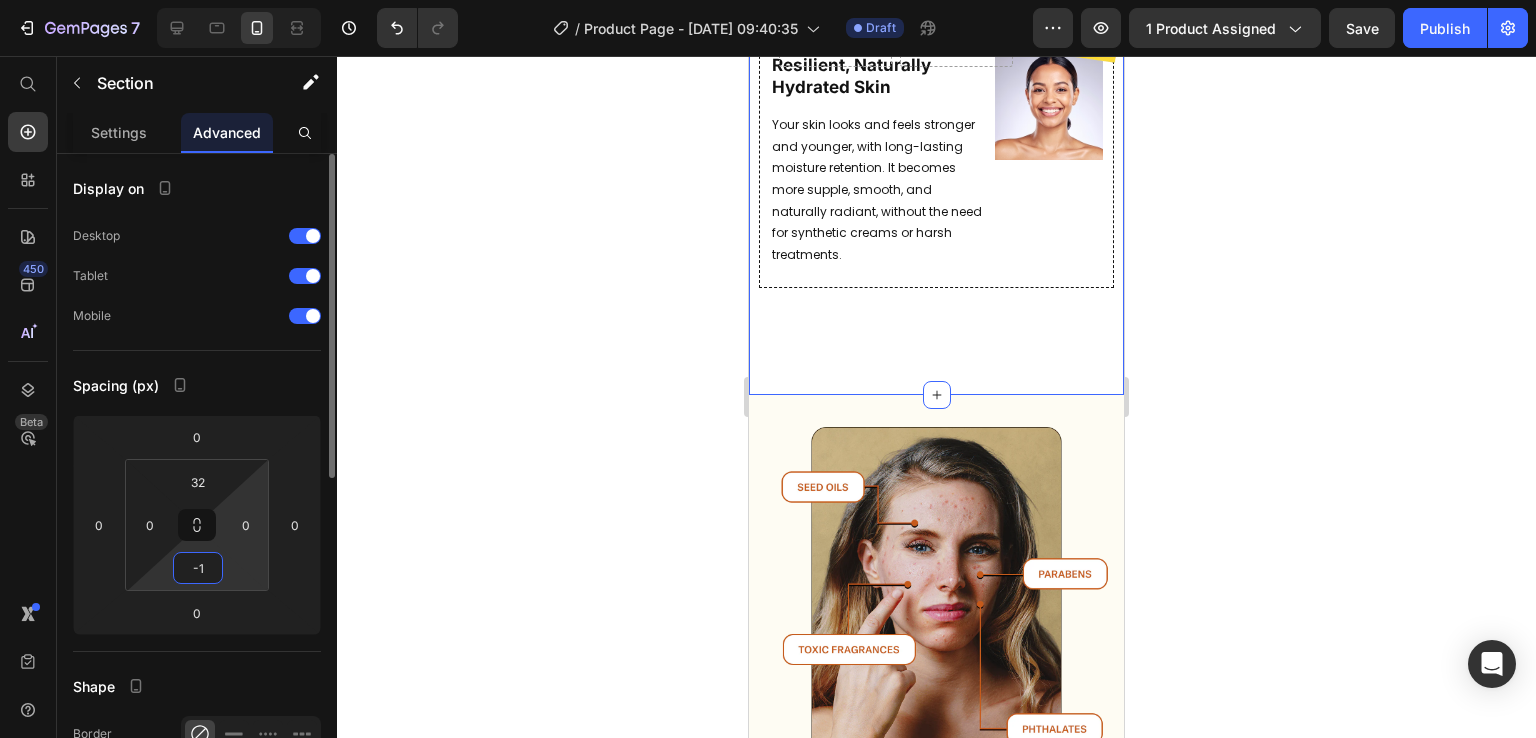 type on "0" 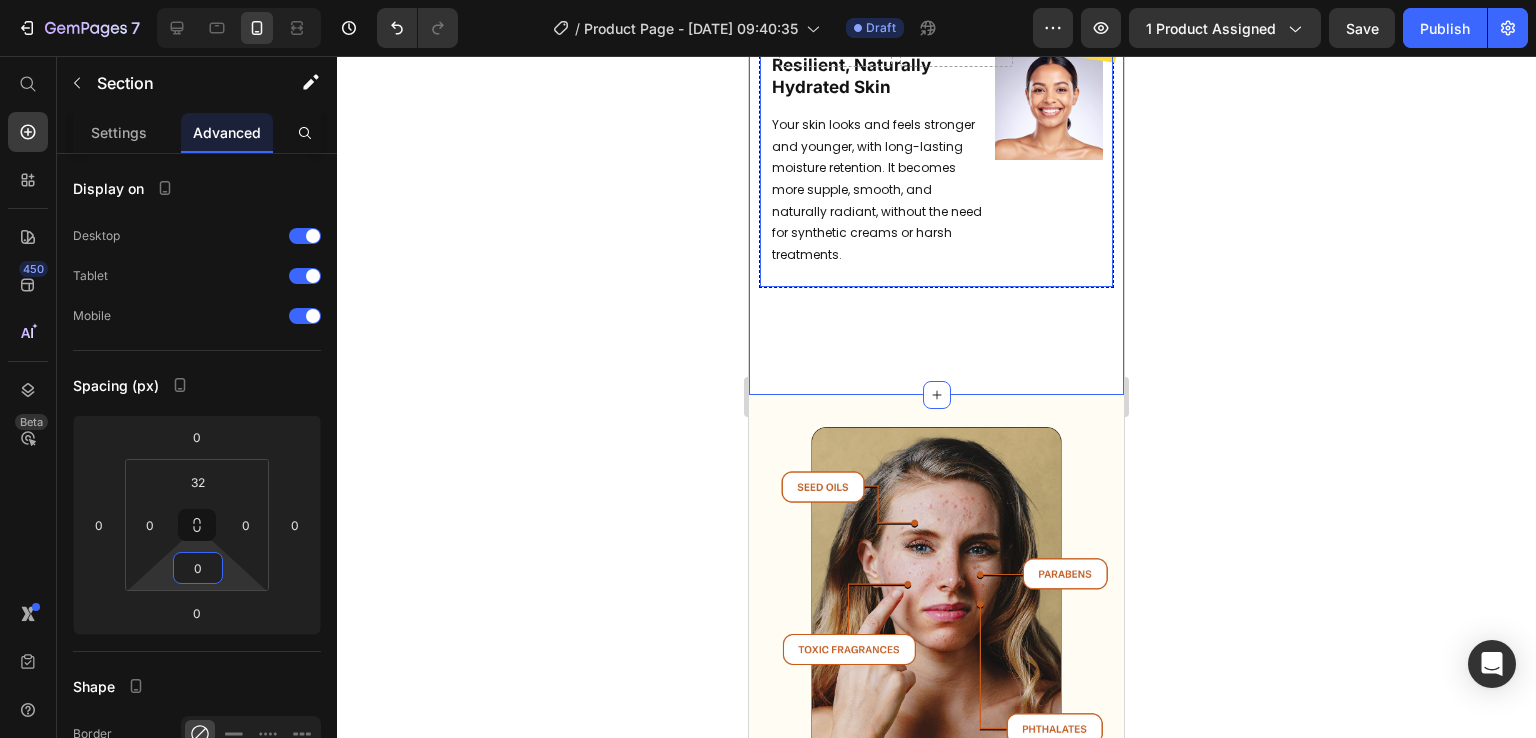 click on "Image Resilient, Naturally Hydrated Skin Heading Your skin looks and feels stronger and younger, with long-lasting moisture retention. It becomes more supple, smooth, and naturally radiant, without the need for synthetic creams or harsh treatments. Text Block Row Row" at bounding box center [936, 159] 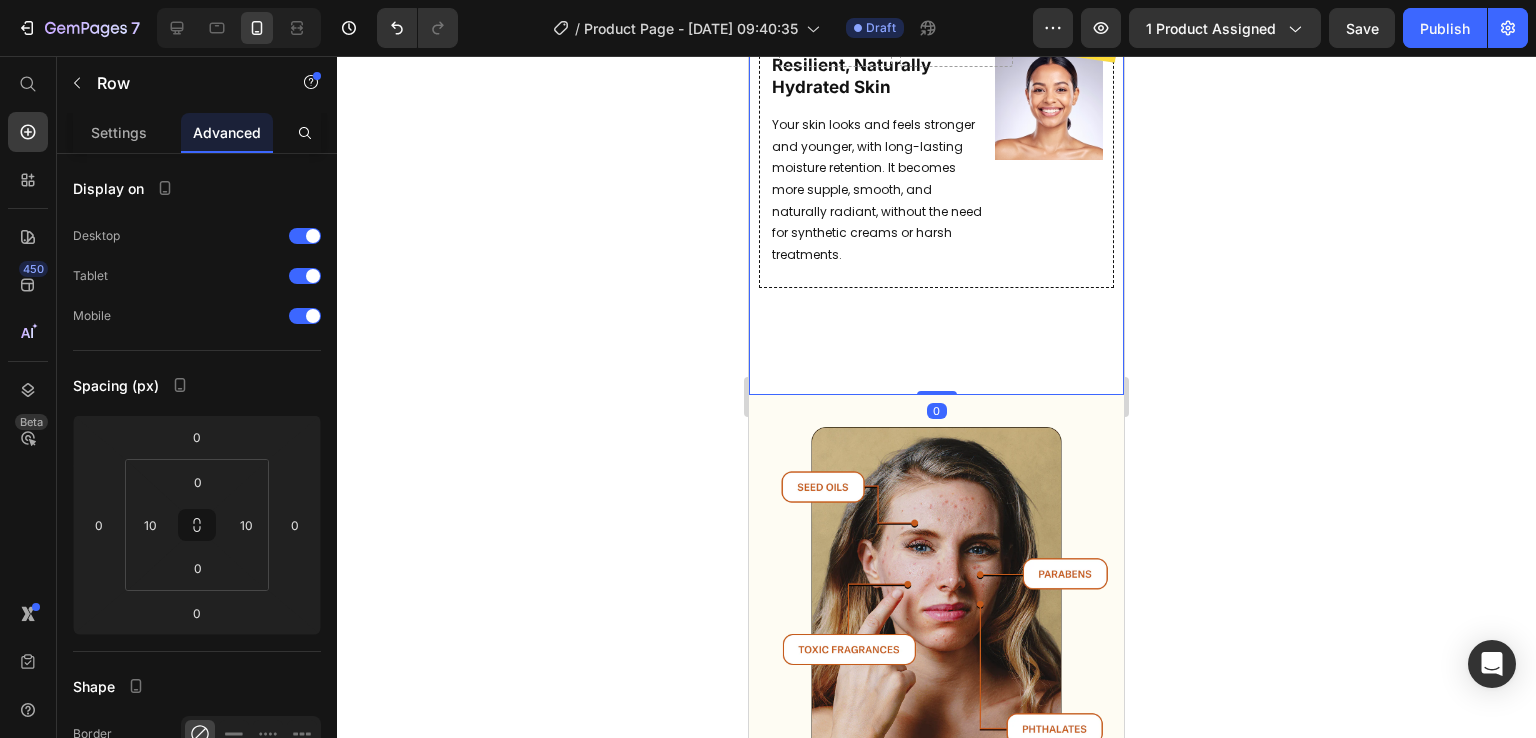 click 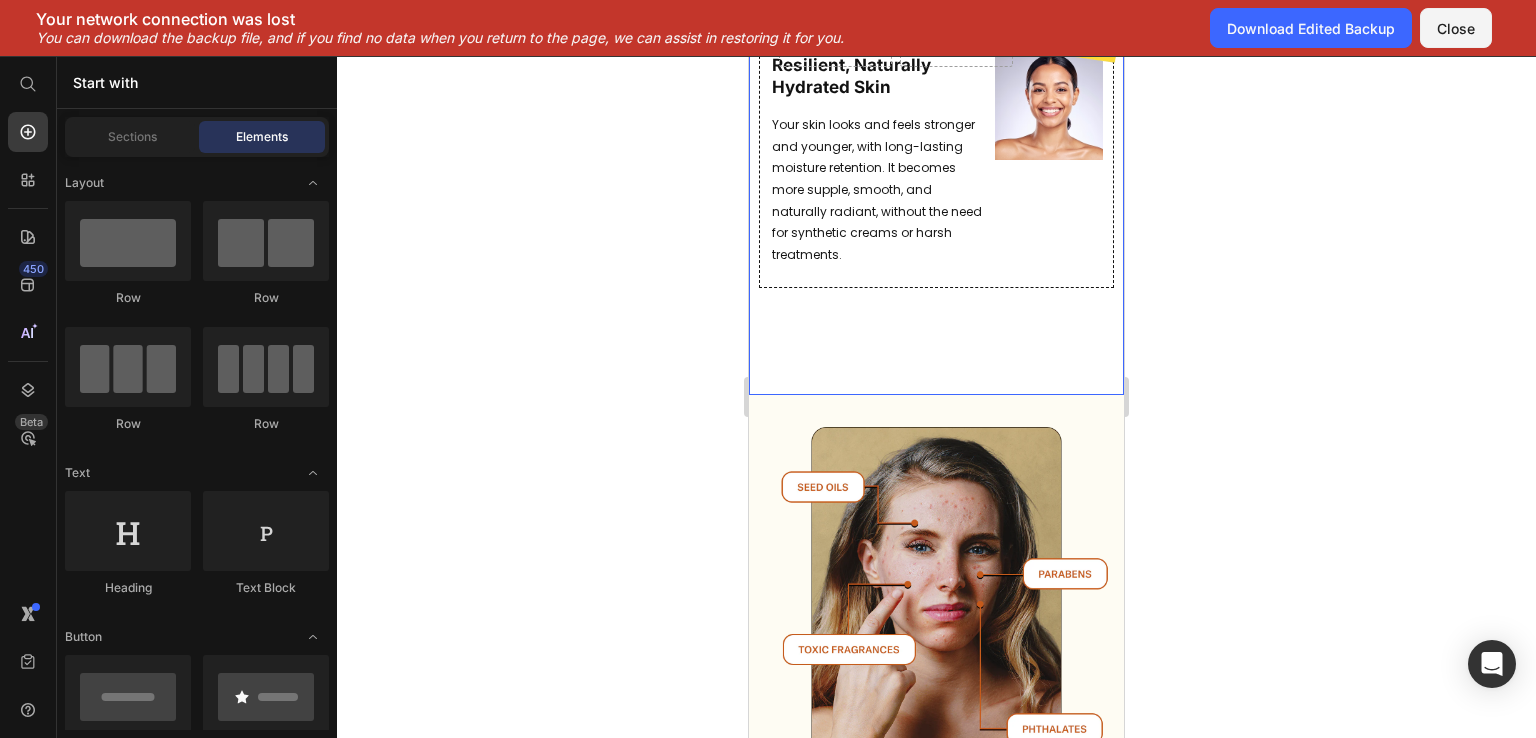 scroll, scrollTop: 3872, scrollLeft: 0, axis: vertical 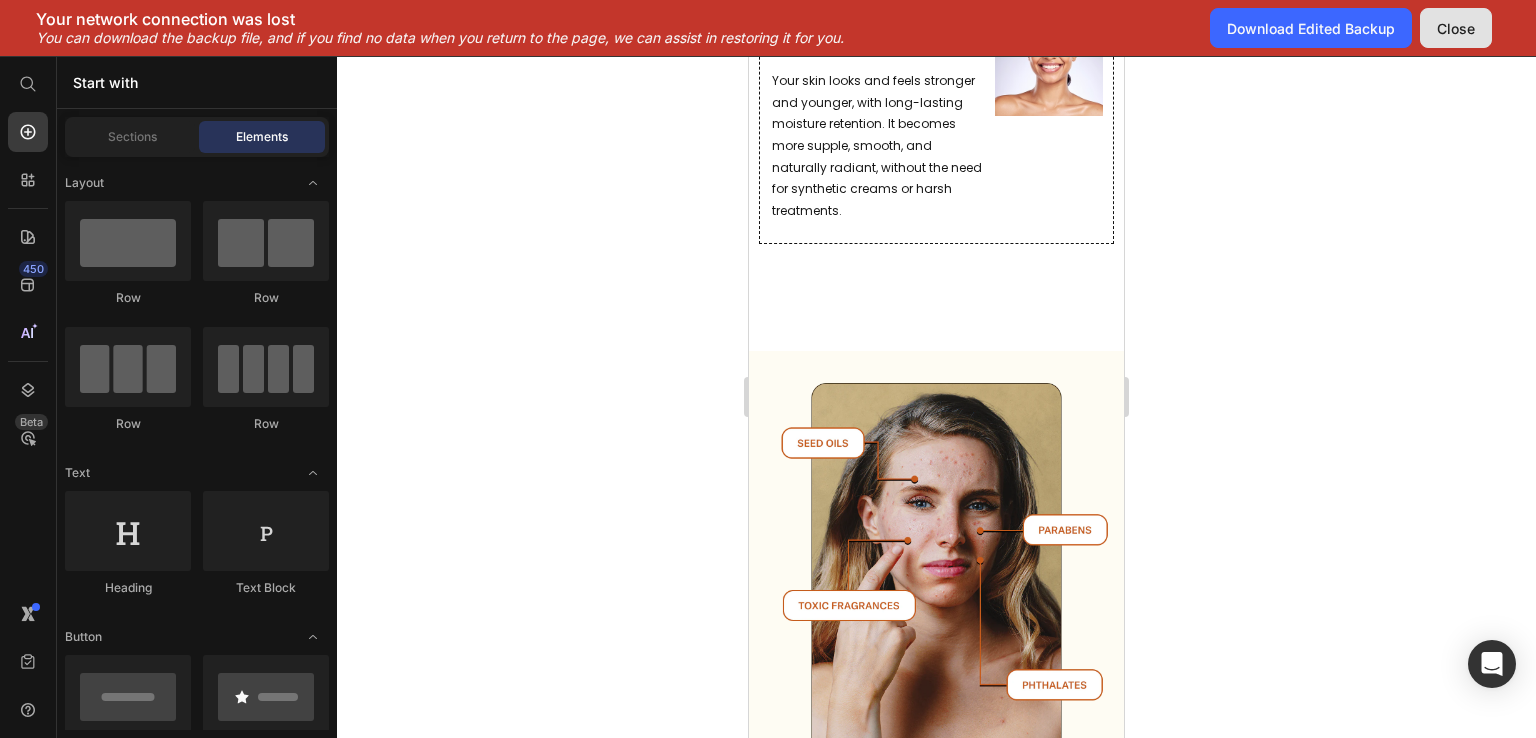 click on "Close" at bounding box center [1456, 28] 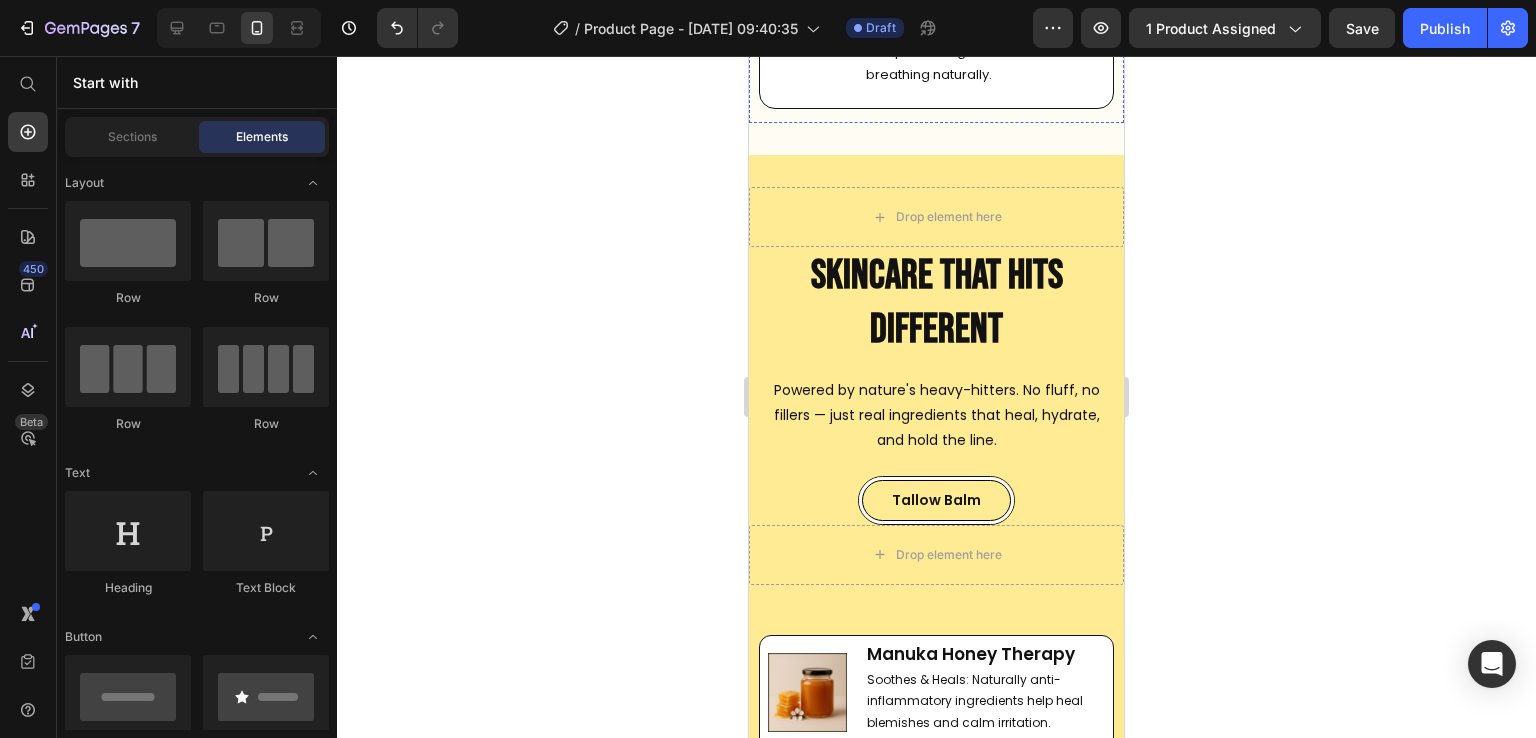 scroll, scrollTop: 5418, scrollLeft: 0, axis: vertical 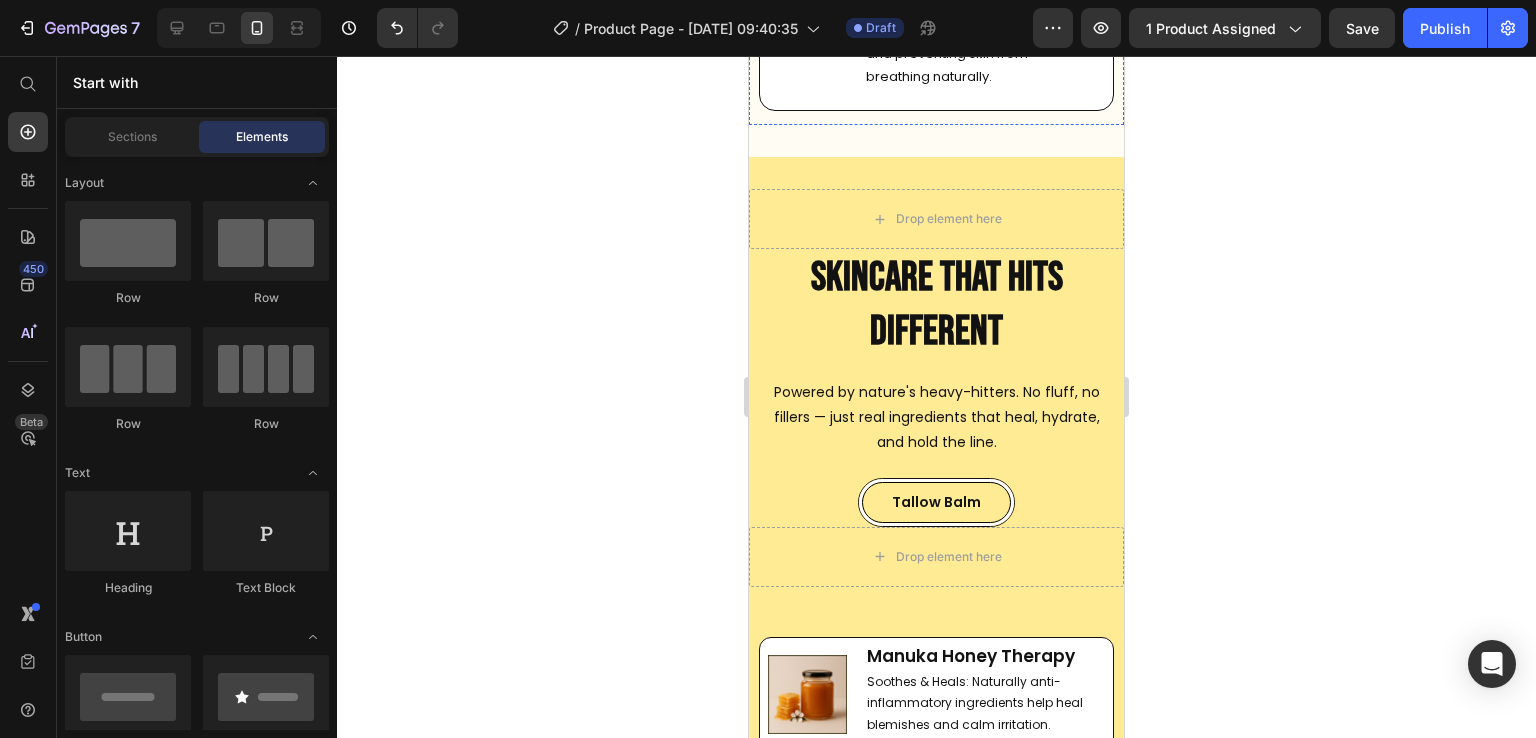 drag, startPoint x: 962, startPoint y: 357, endPoint x: 768, endPoint y: -87, distance: 484.53278 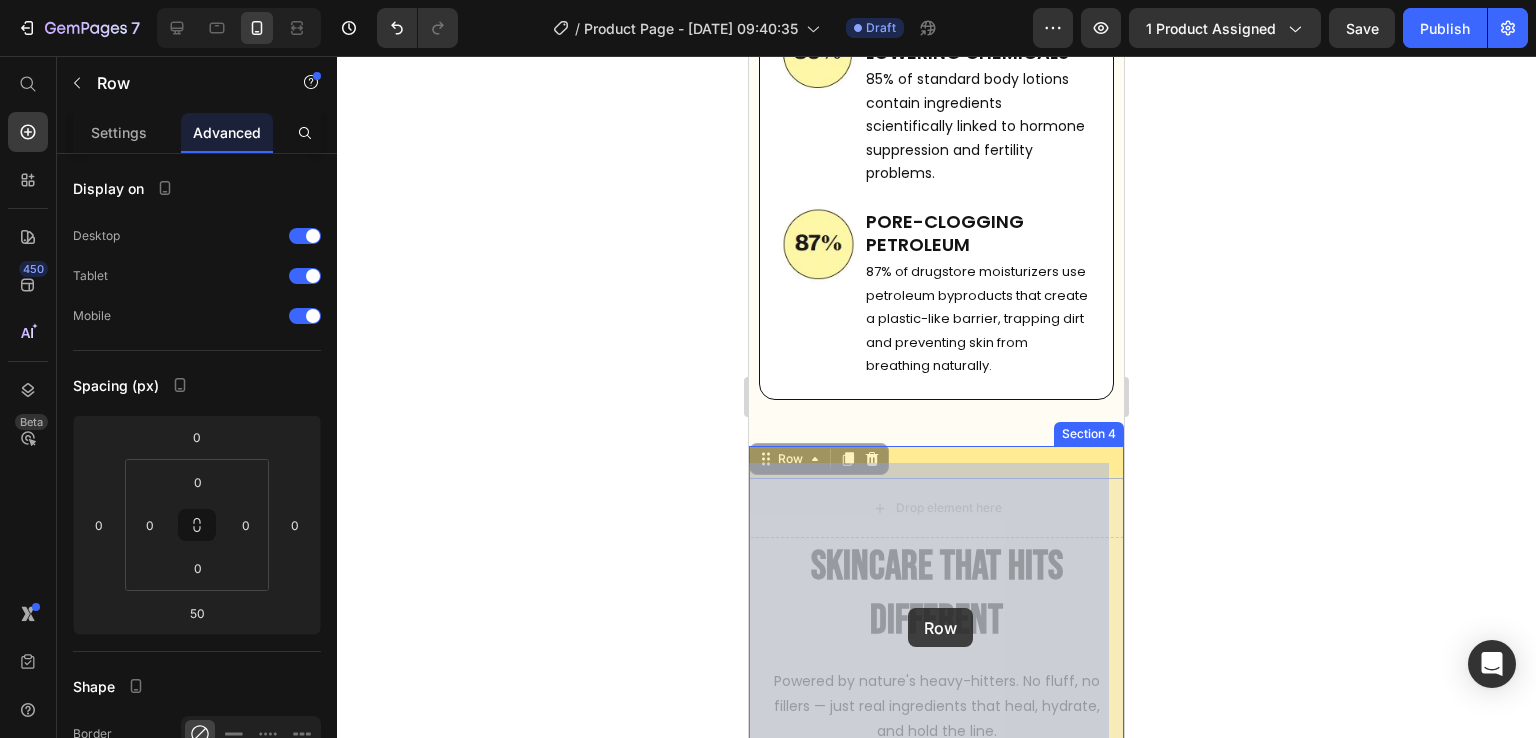 scroll, scrollTop: 5128, scrollLeft: 0, axis: vertical 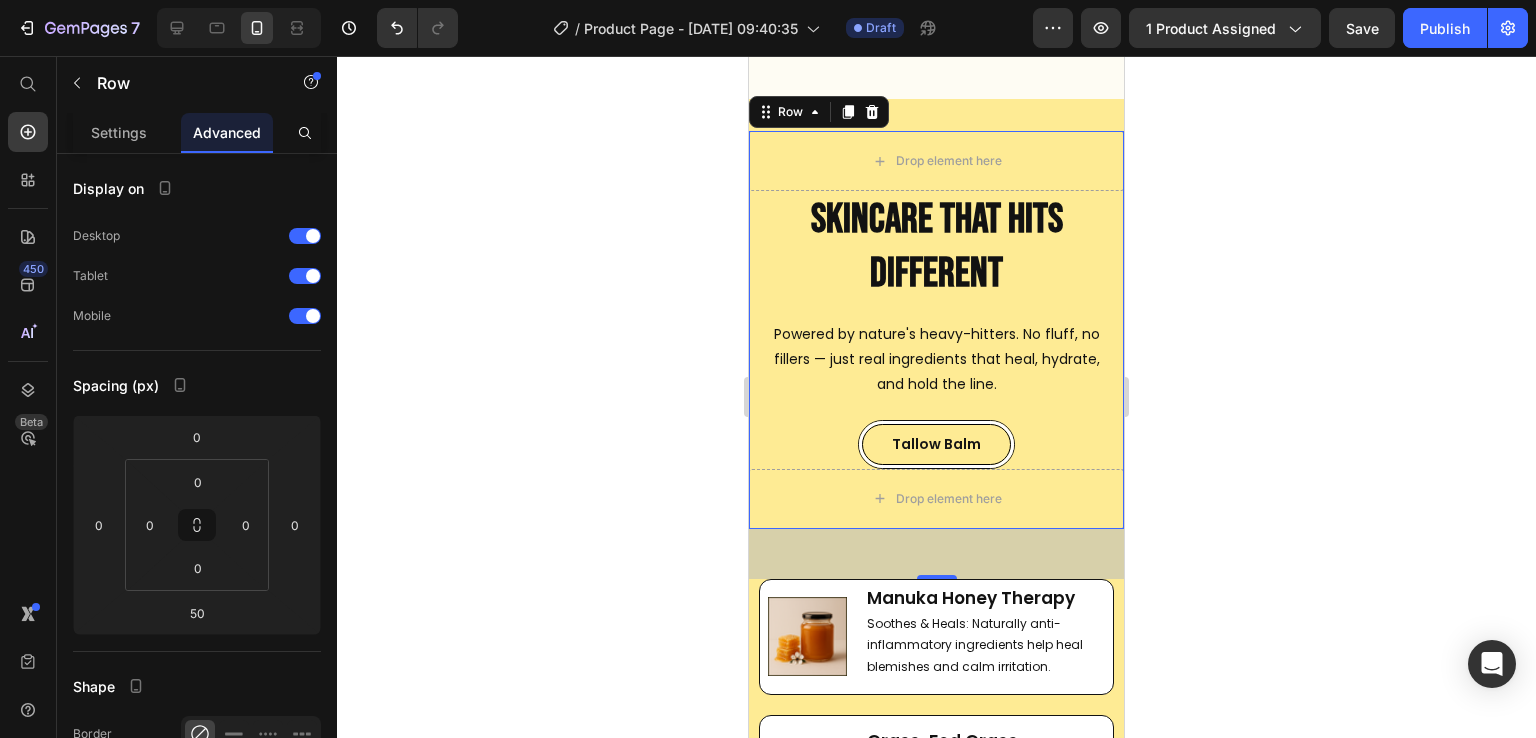 click 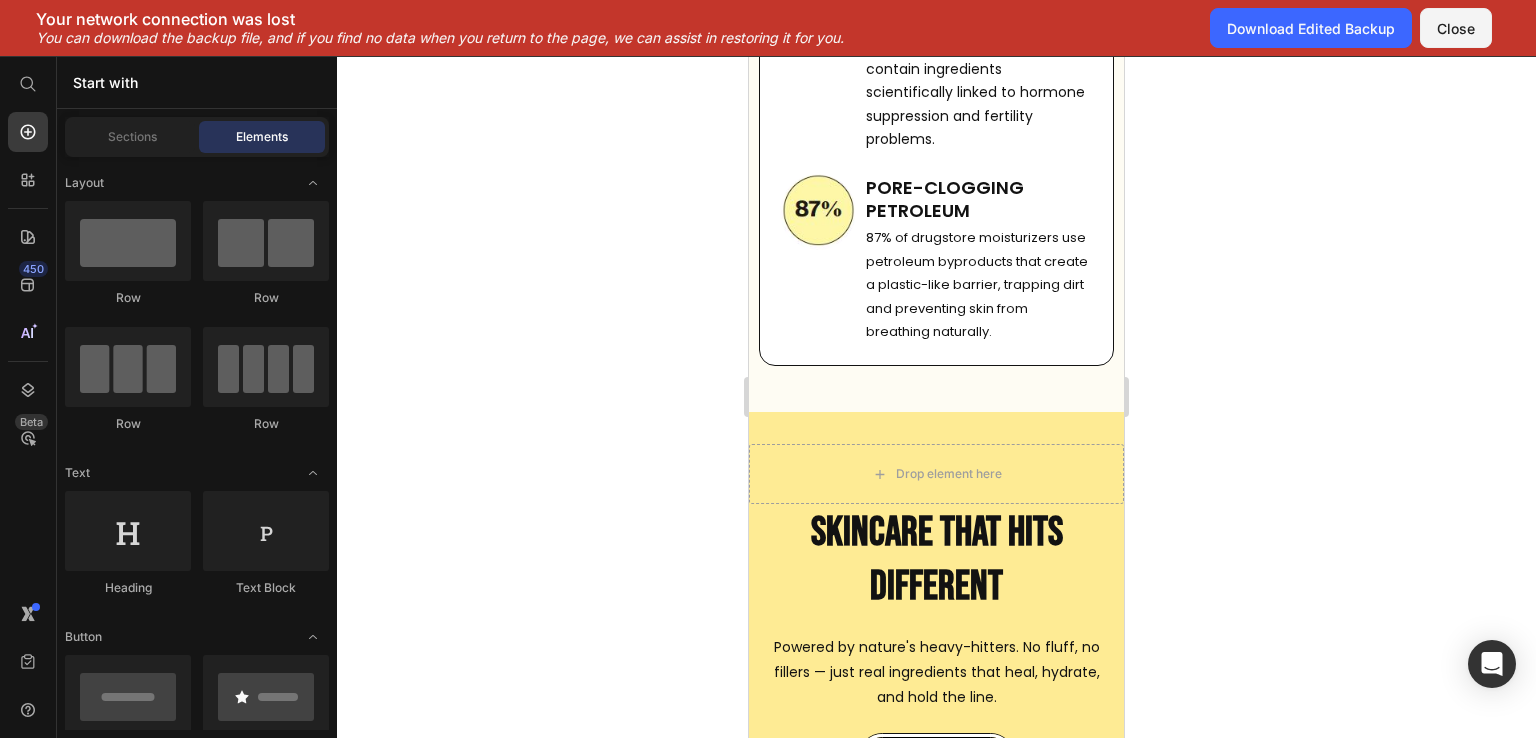 scroll, scrollTop: 5164, scrollLeft: 0, axis: vertical 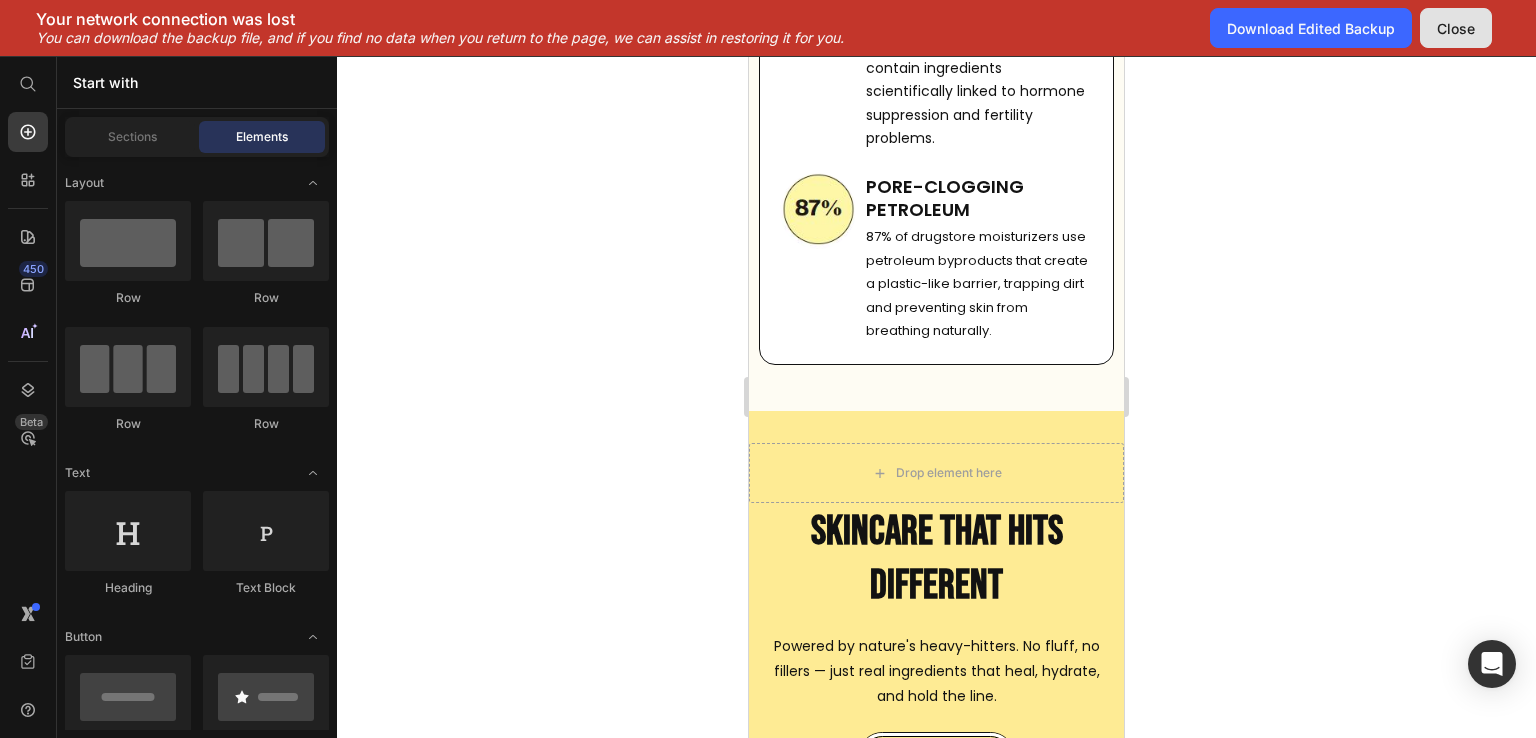 click on "Close" at bounding box center (1456, 28) 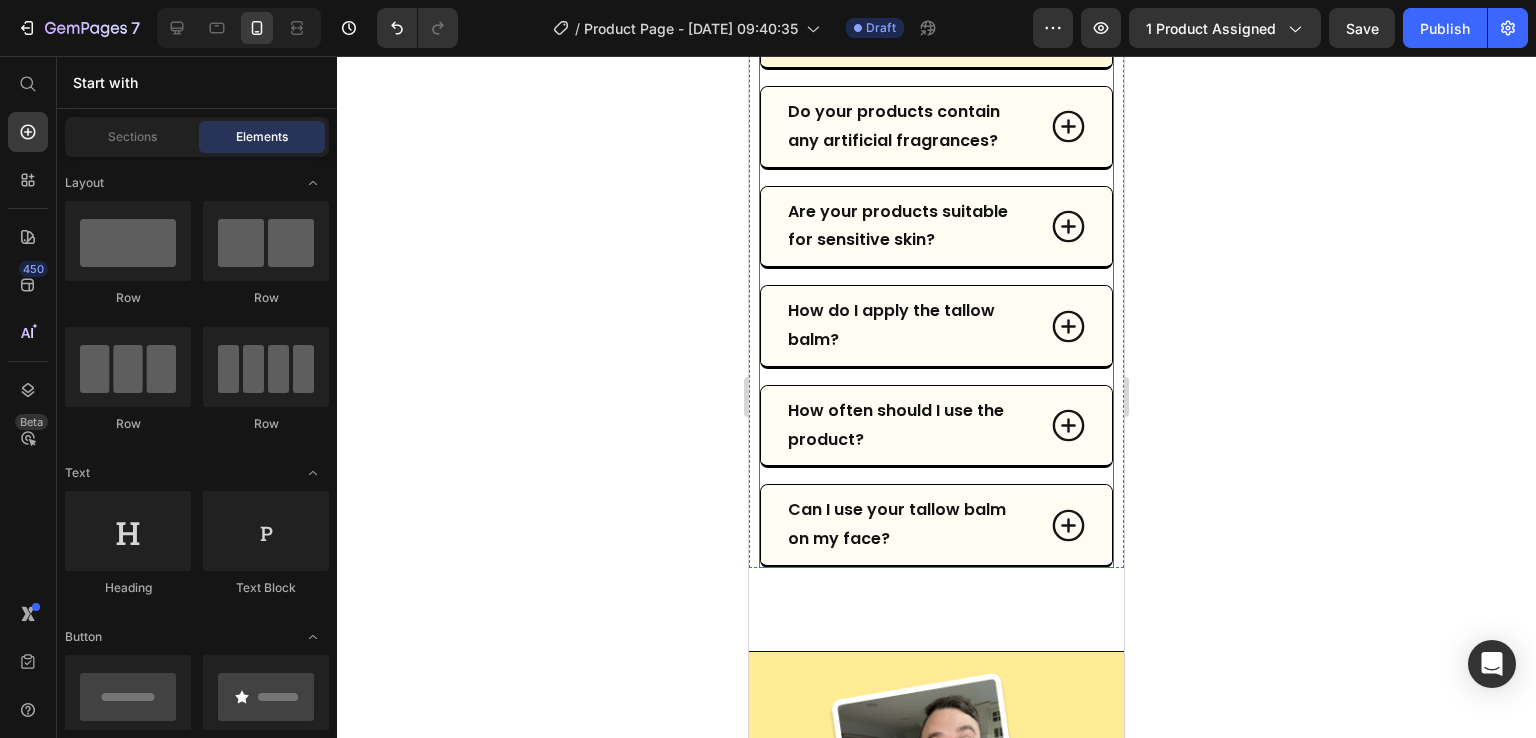 scroll, scrollTop: 8525, scrollLeft: 0, axis: vertical 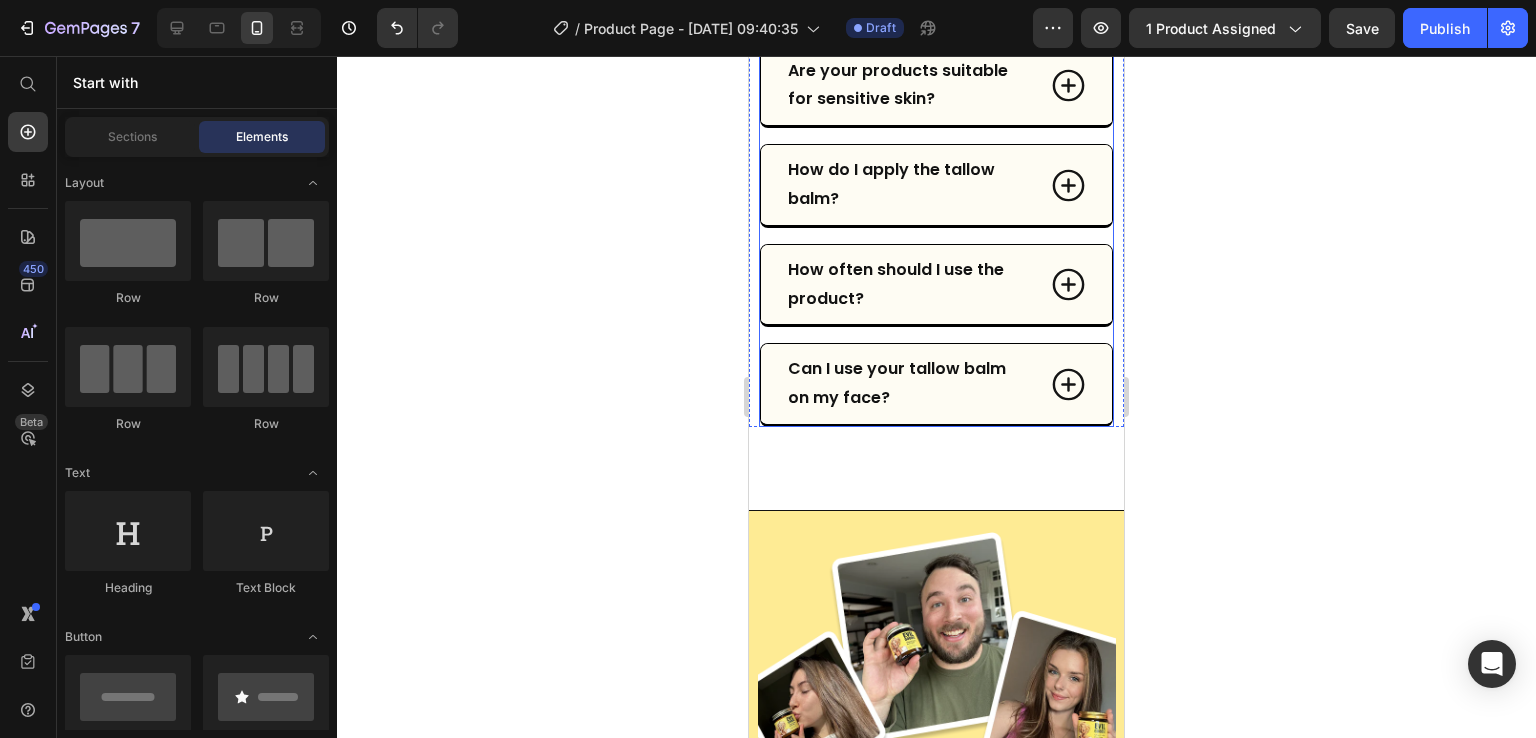 click on "What ingredients are in your Tallow Balm?" at bounding box center (936, -355) 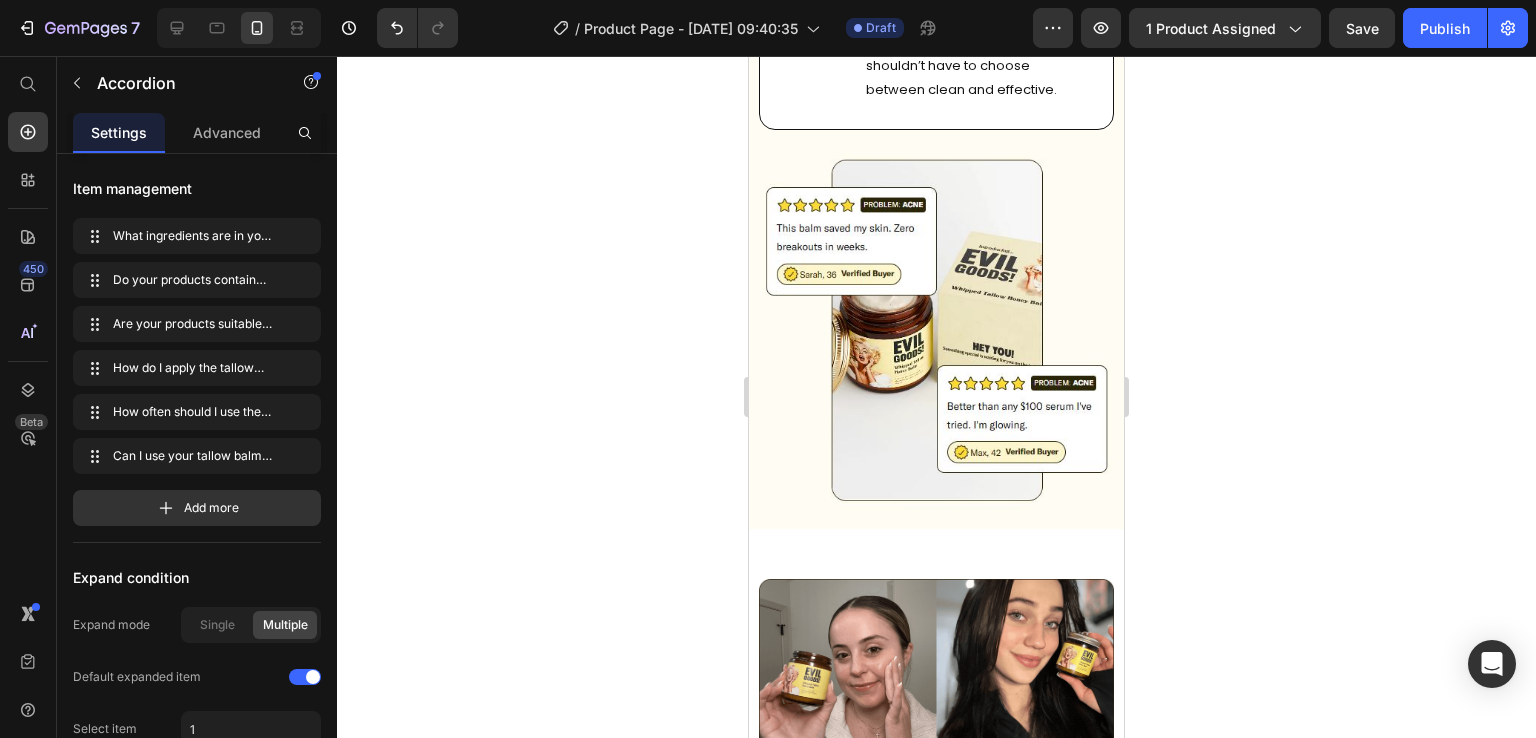 scroll, scrollTop: 7602, scrollLeft: 0, axis: vertical 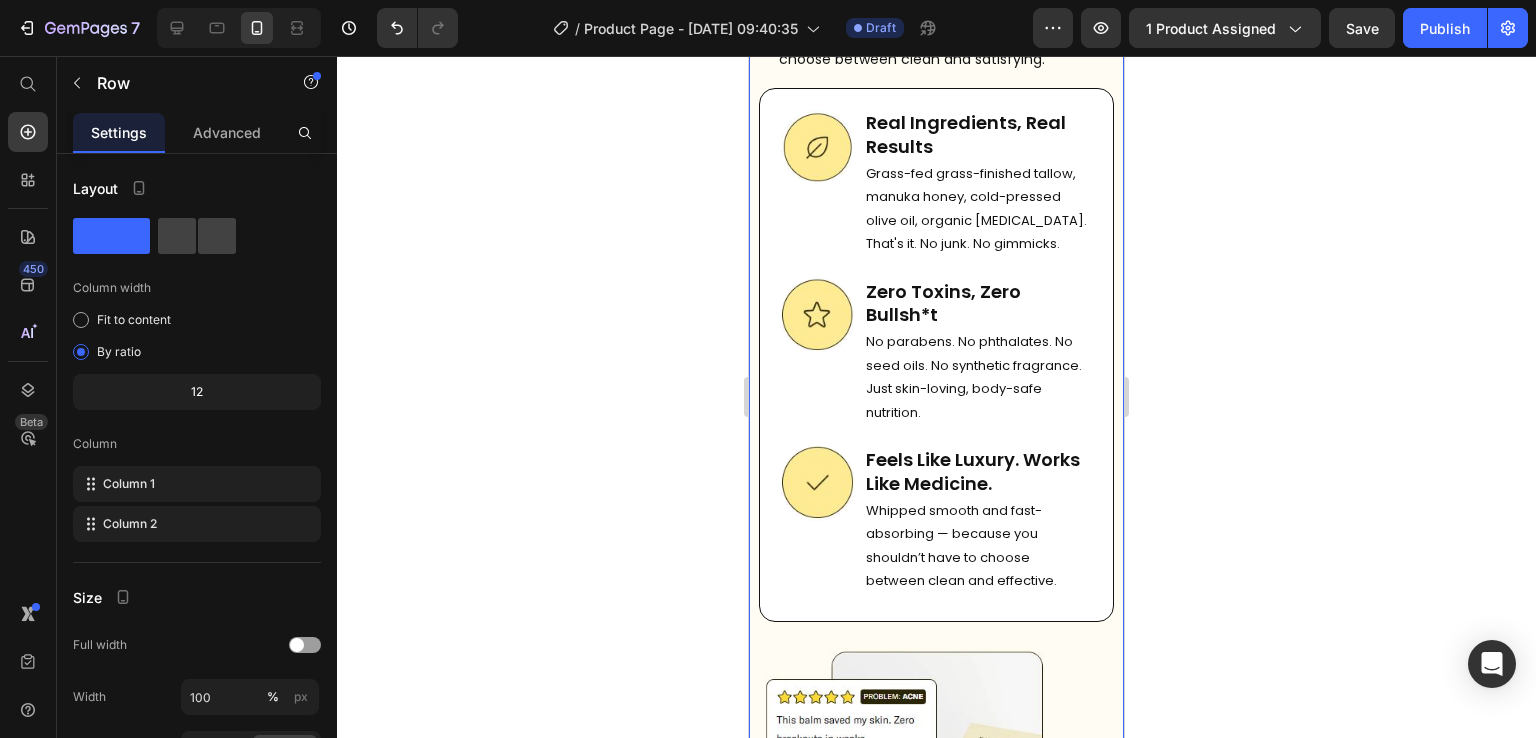 click 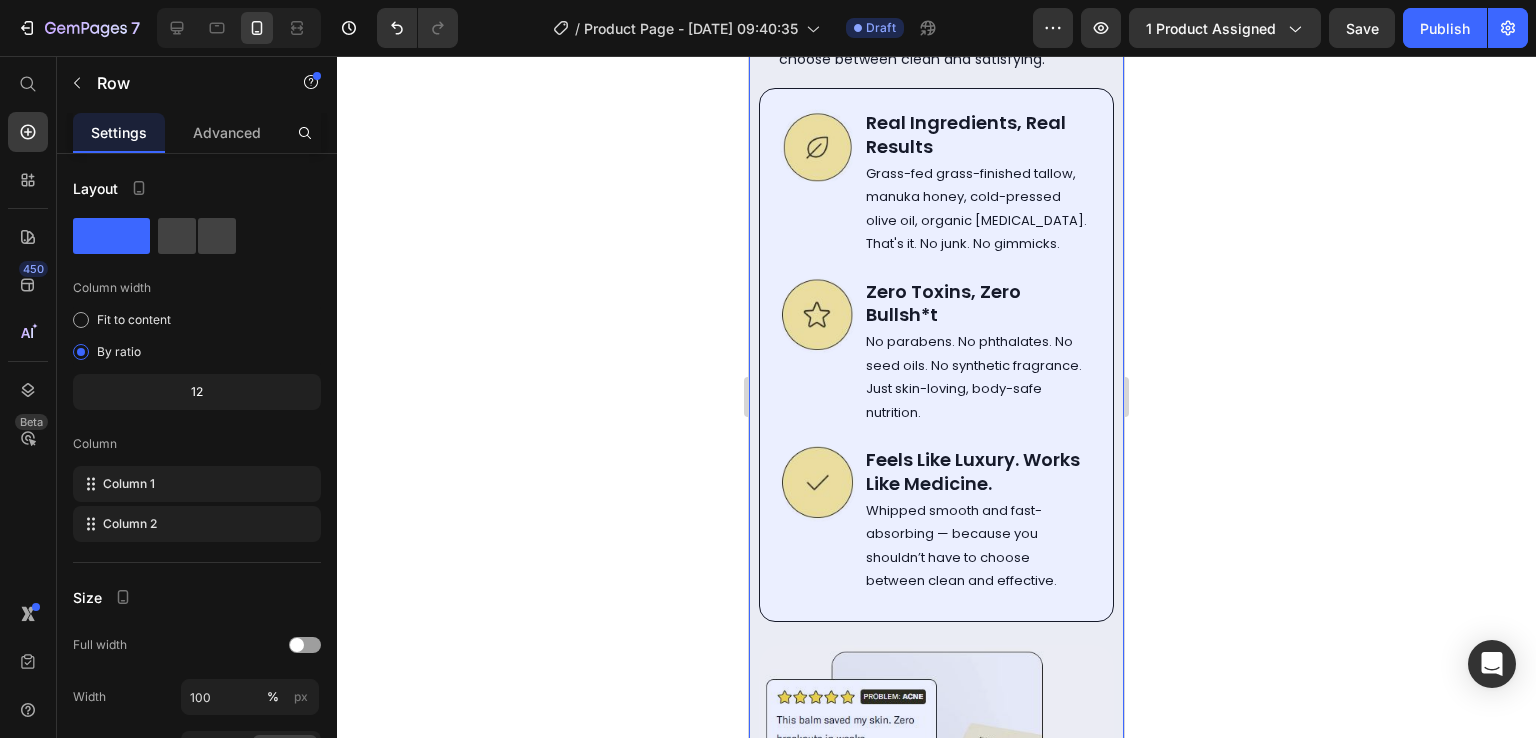 click on "Section" at bounding box center (783, -118) 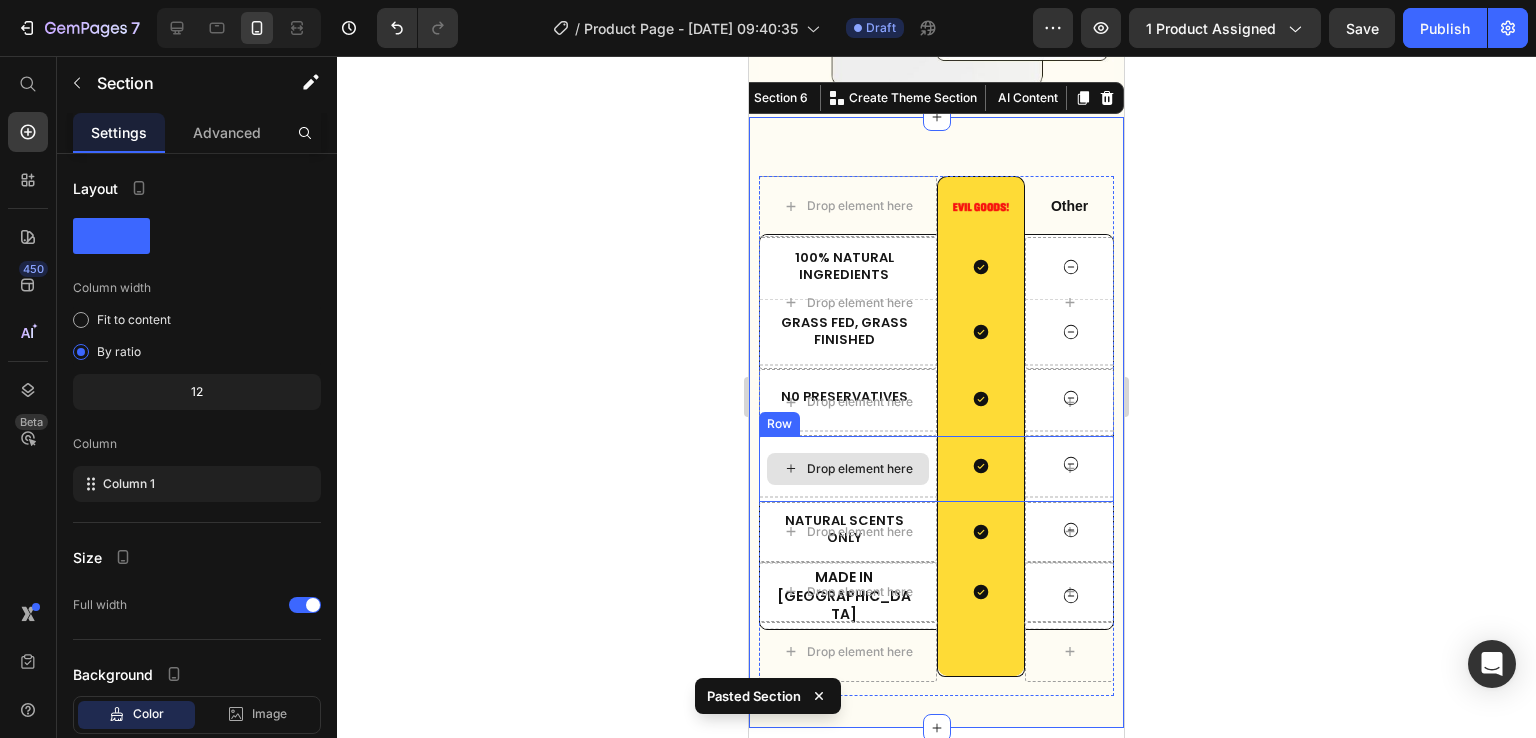 scroll, scrollTop: 7827, scrollLeft: 0, axis: vertical 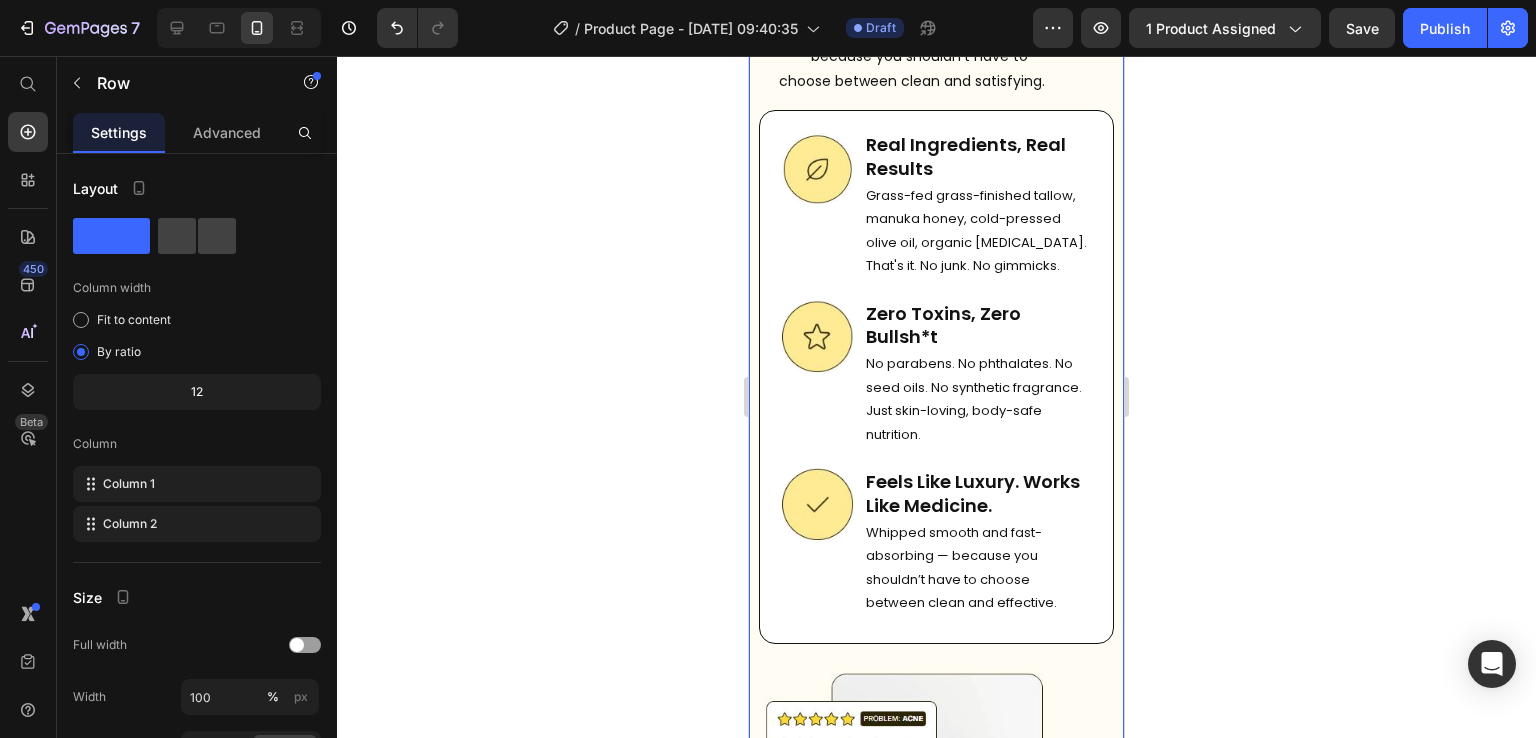 click 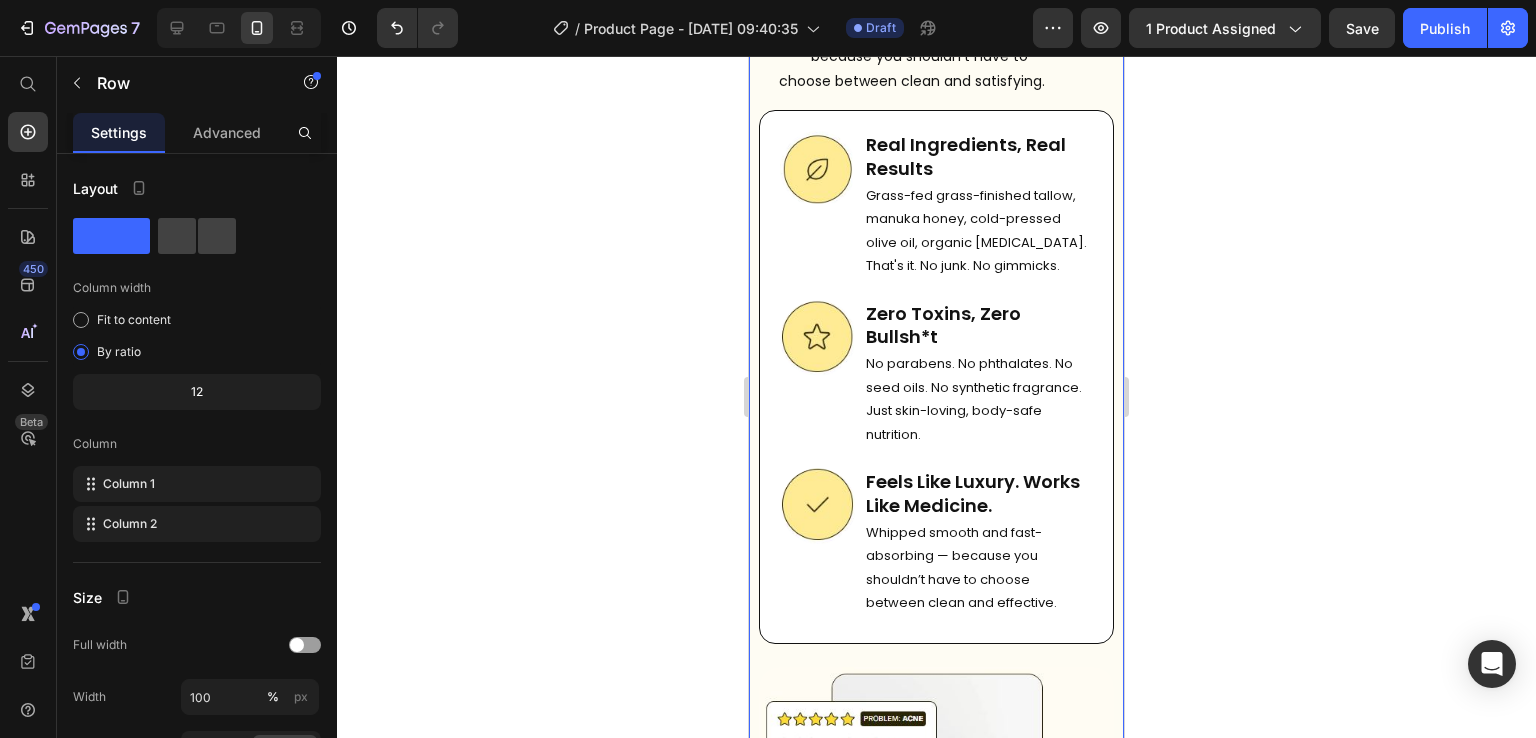 click on "Row" at bounding box center (790, -61) 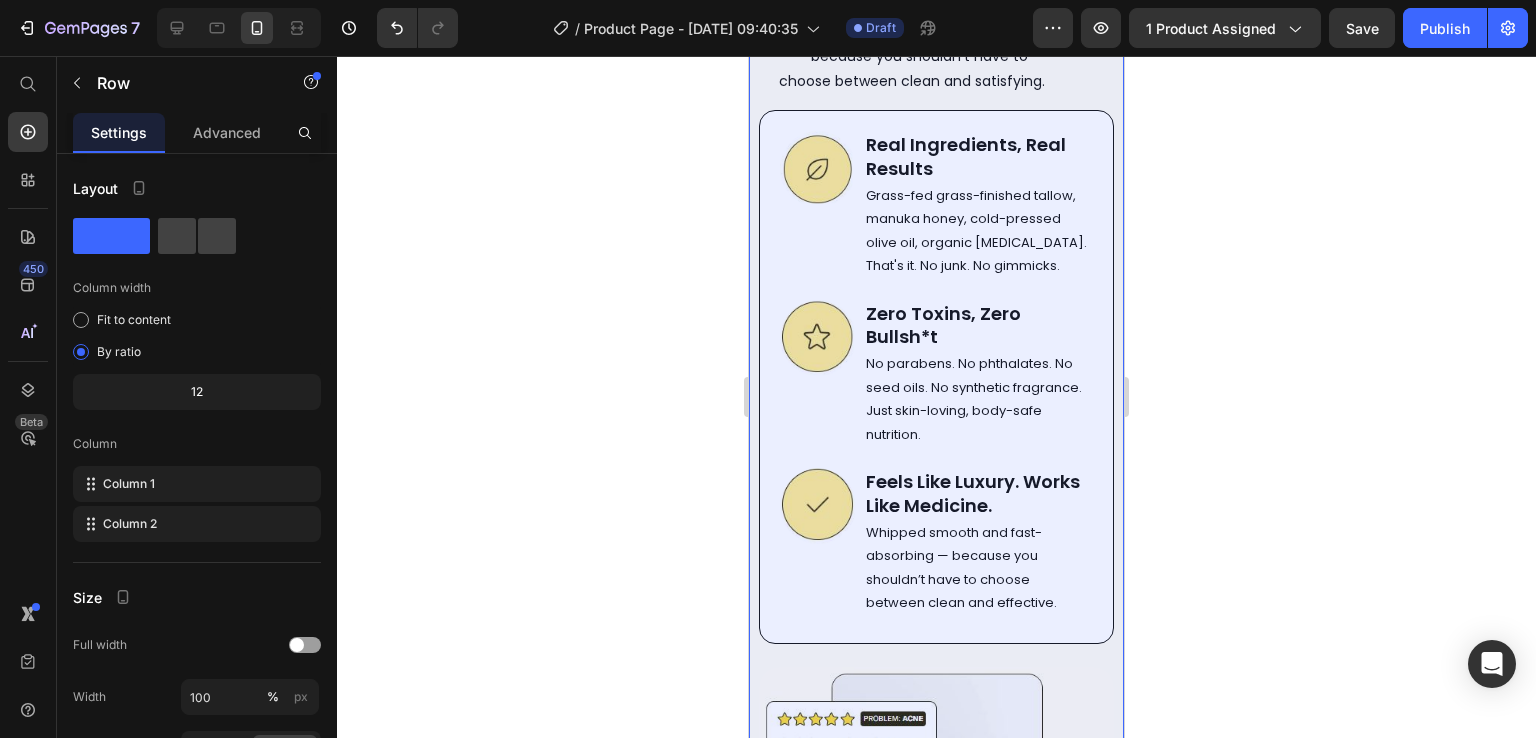 click on "Section" at bounding box center (783, -96) 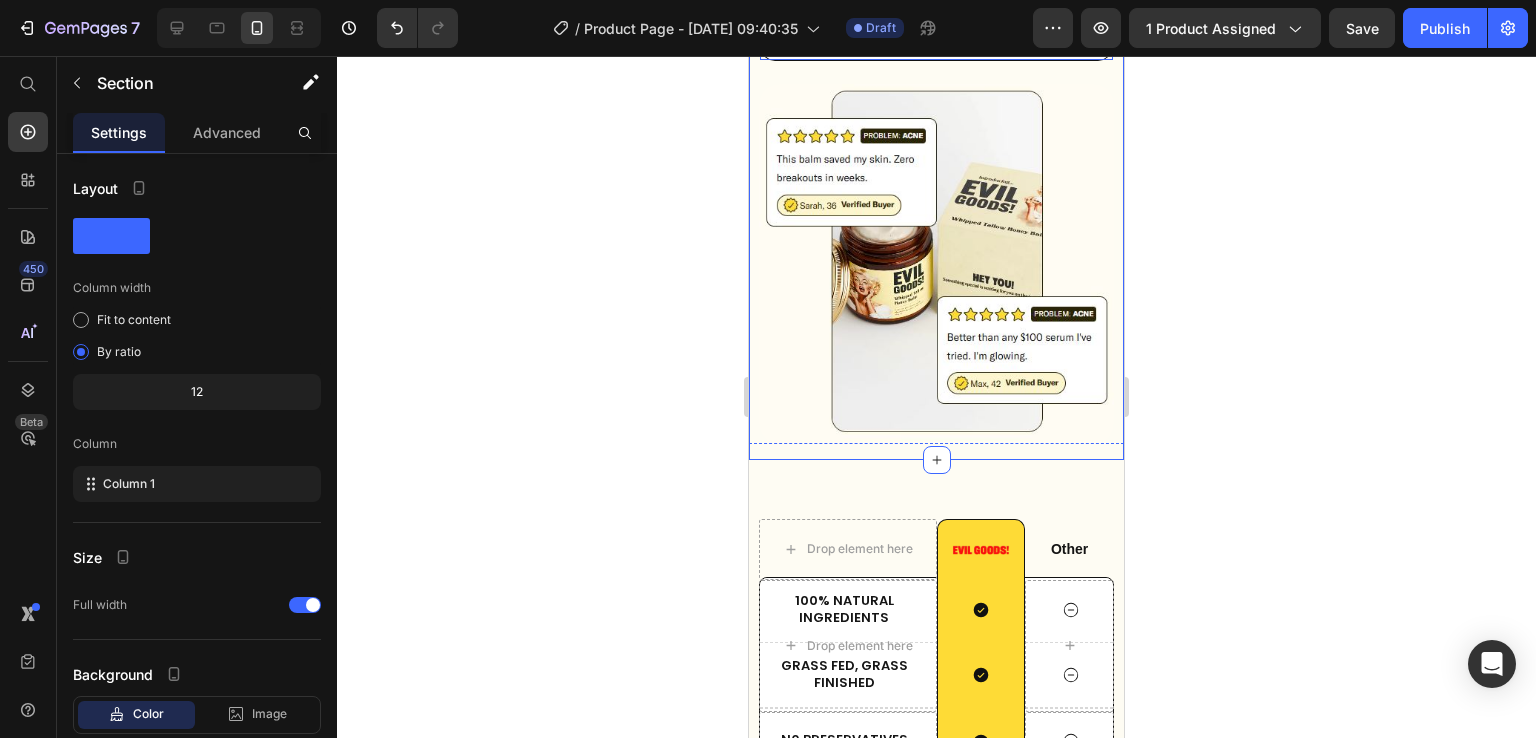 scroll, scrollTop: 7678, scrollLeft: 0, axis: vertical 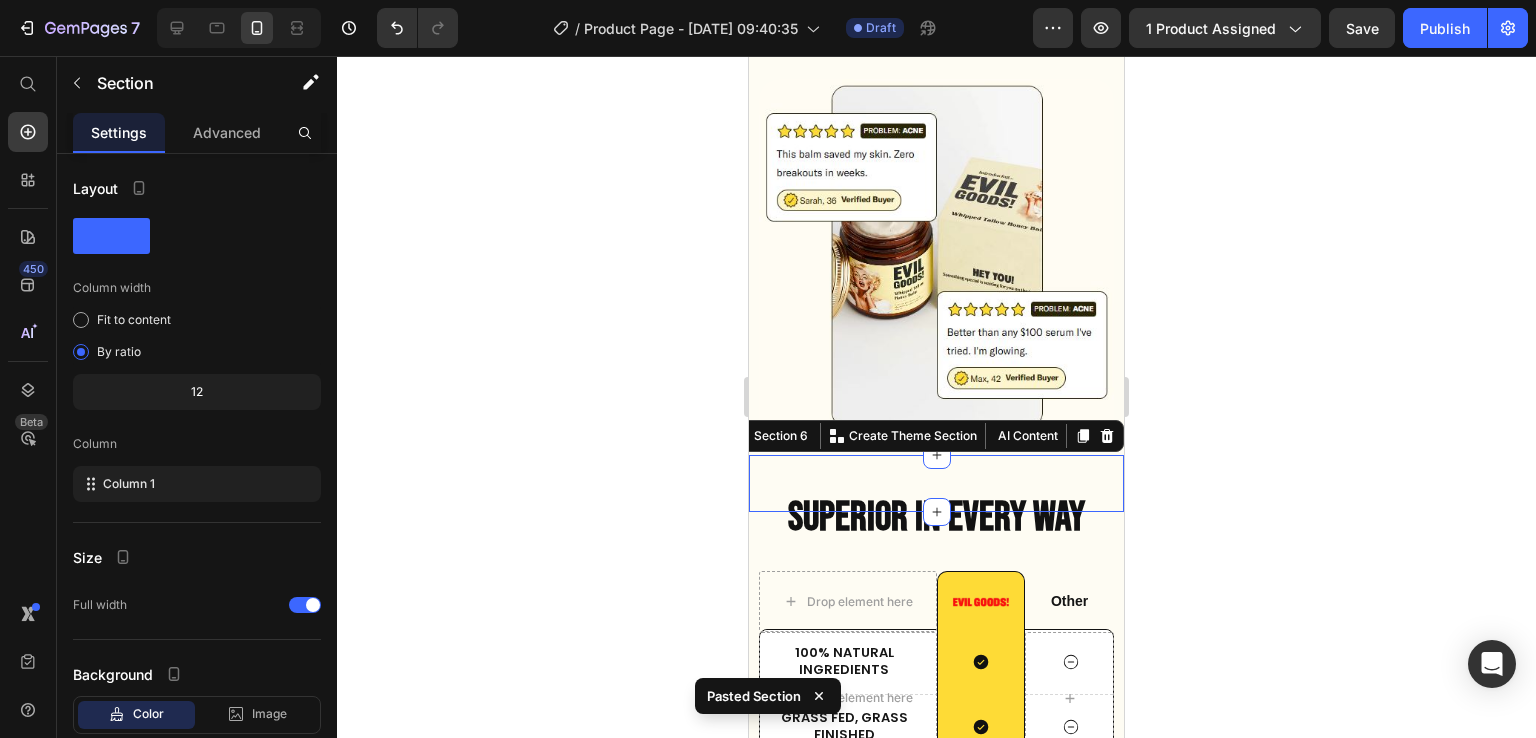 click 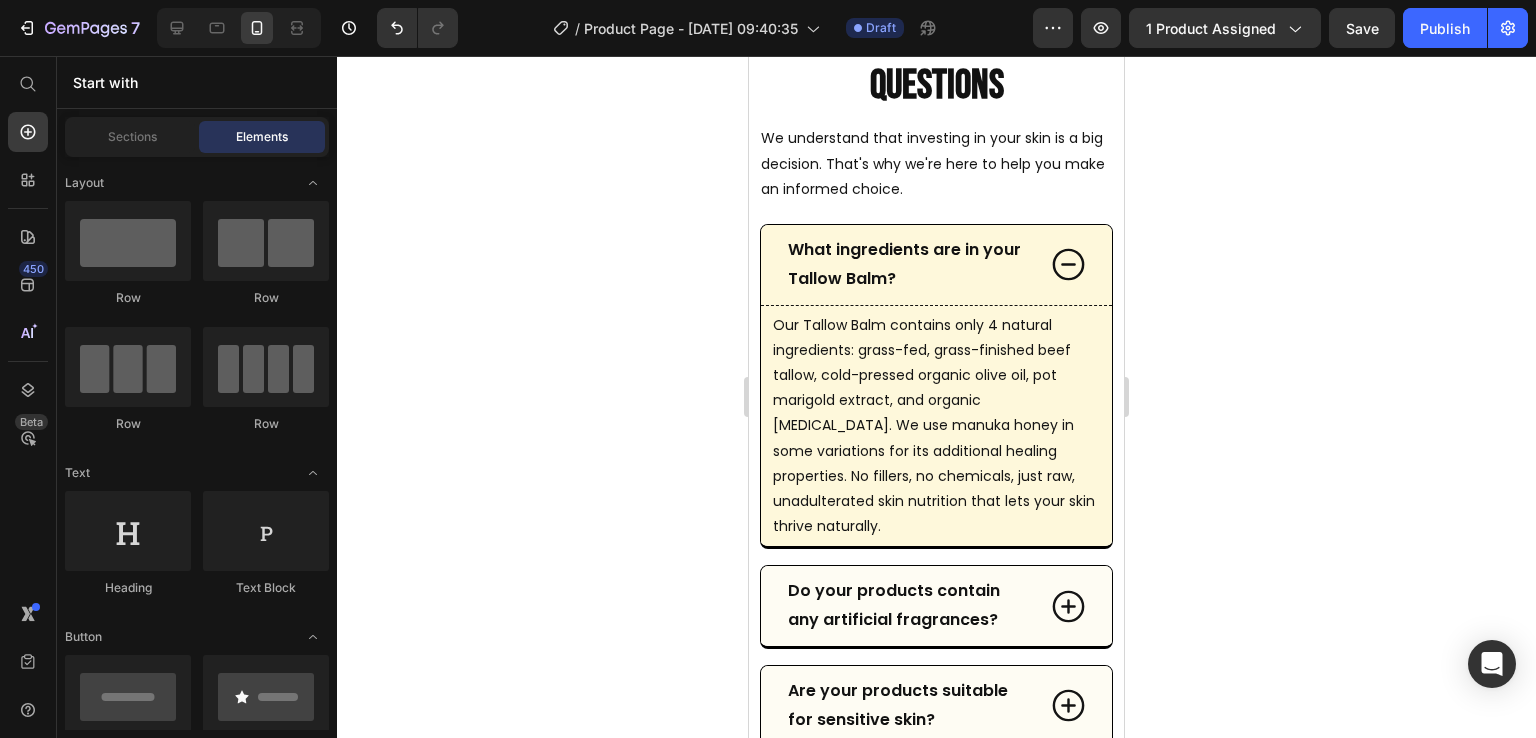 scroll, scrollTop: 9300, scrollLeft: 0, axis: vertical 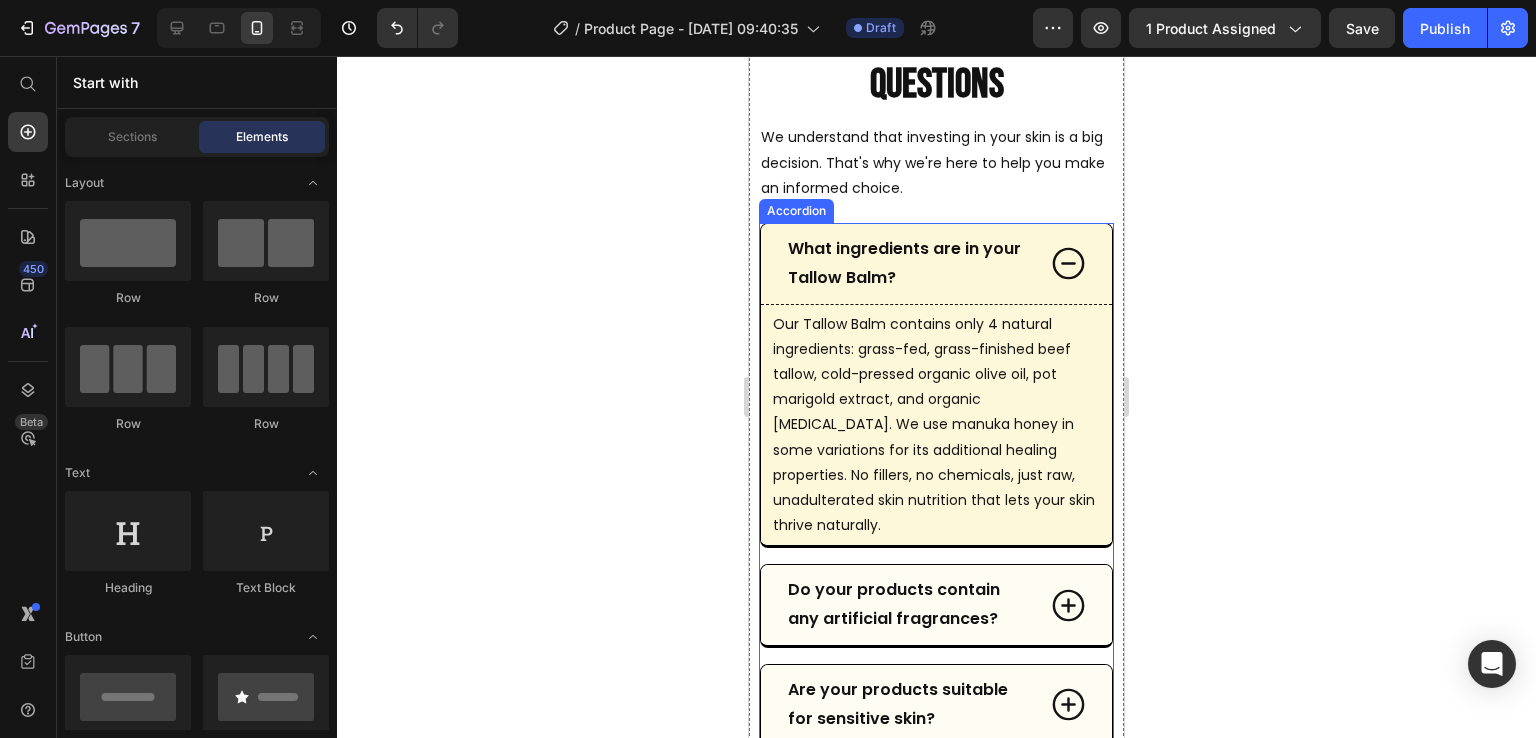 click 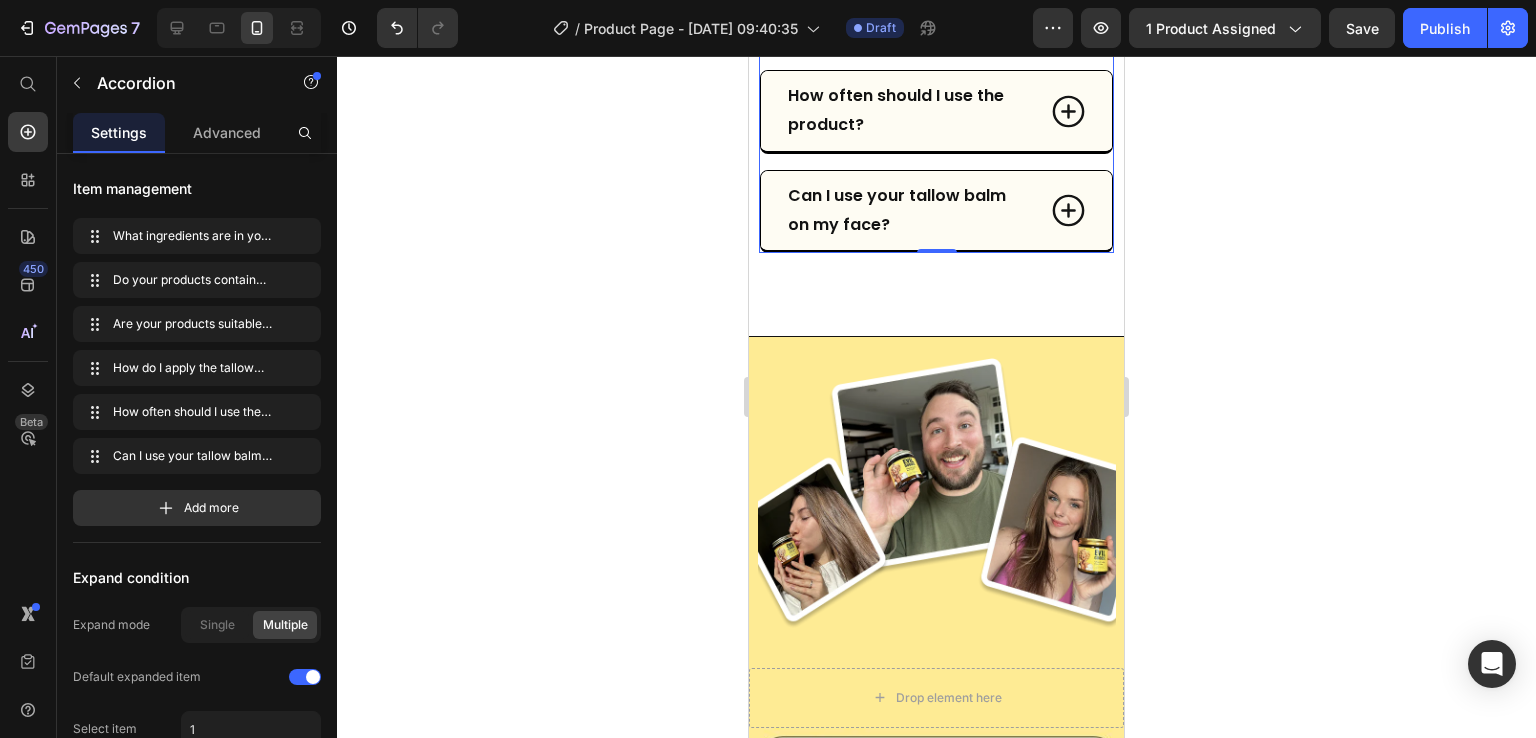 scroll, scrollTop: 9989, scrollLeft: 0, axis: vertical 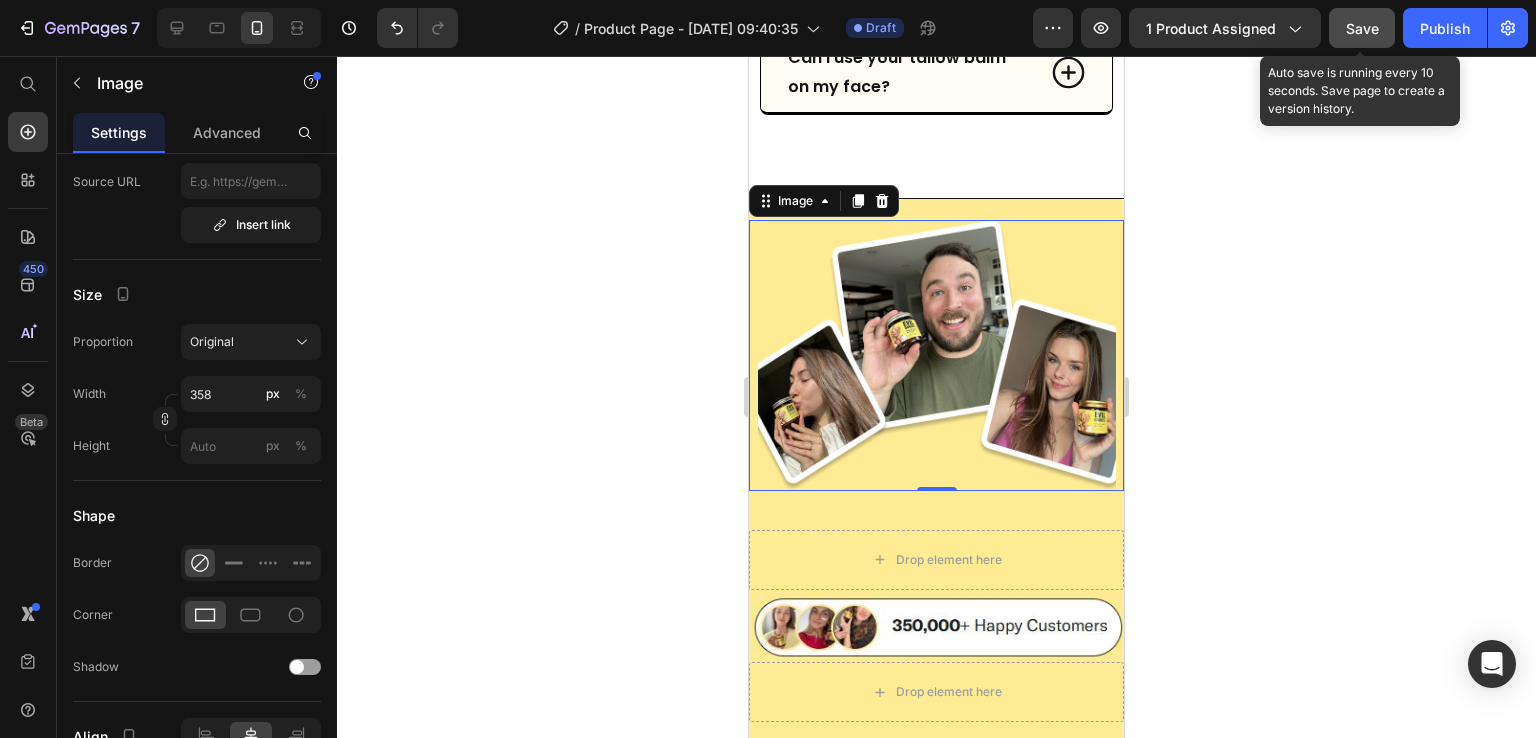 click on "Save" at bounding box center [1362, 28] 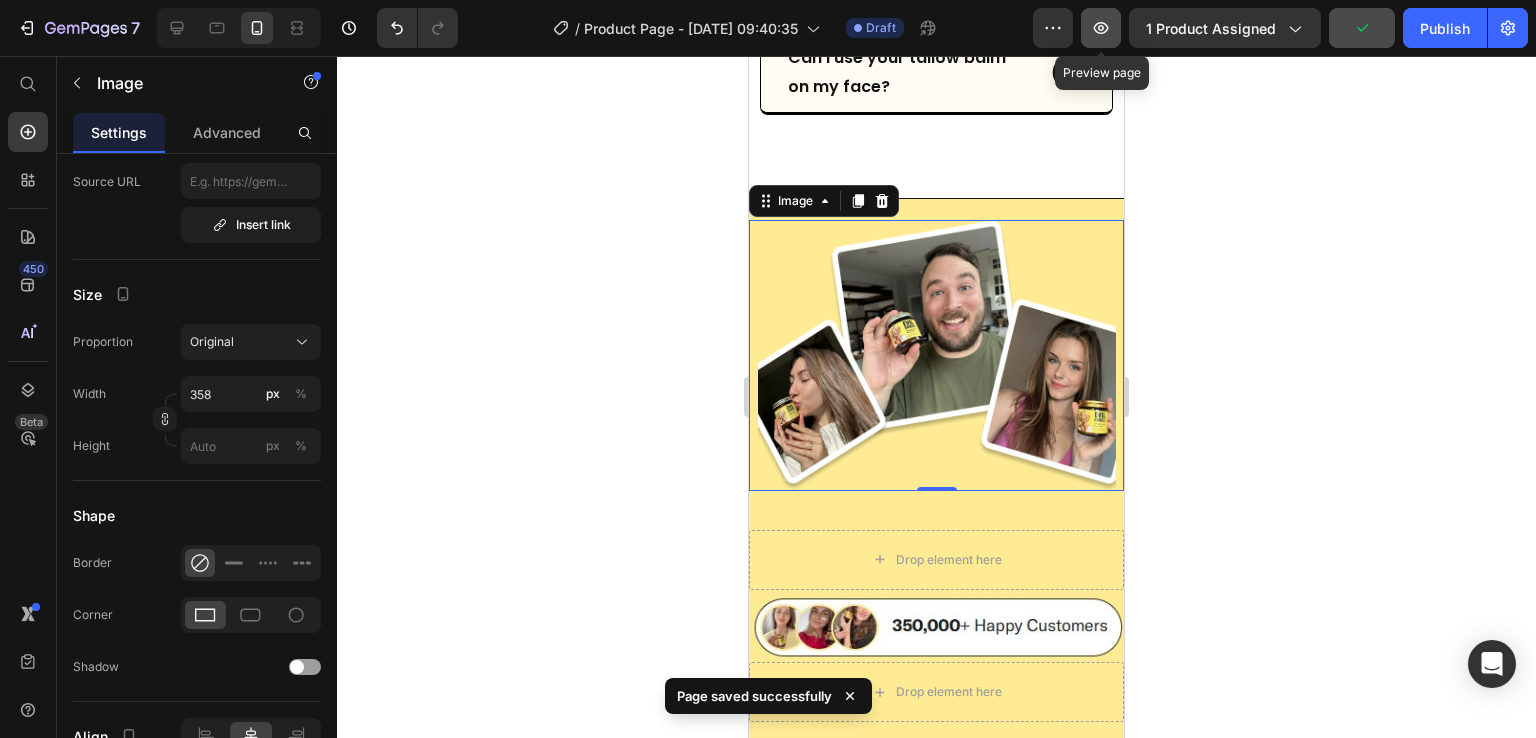 click 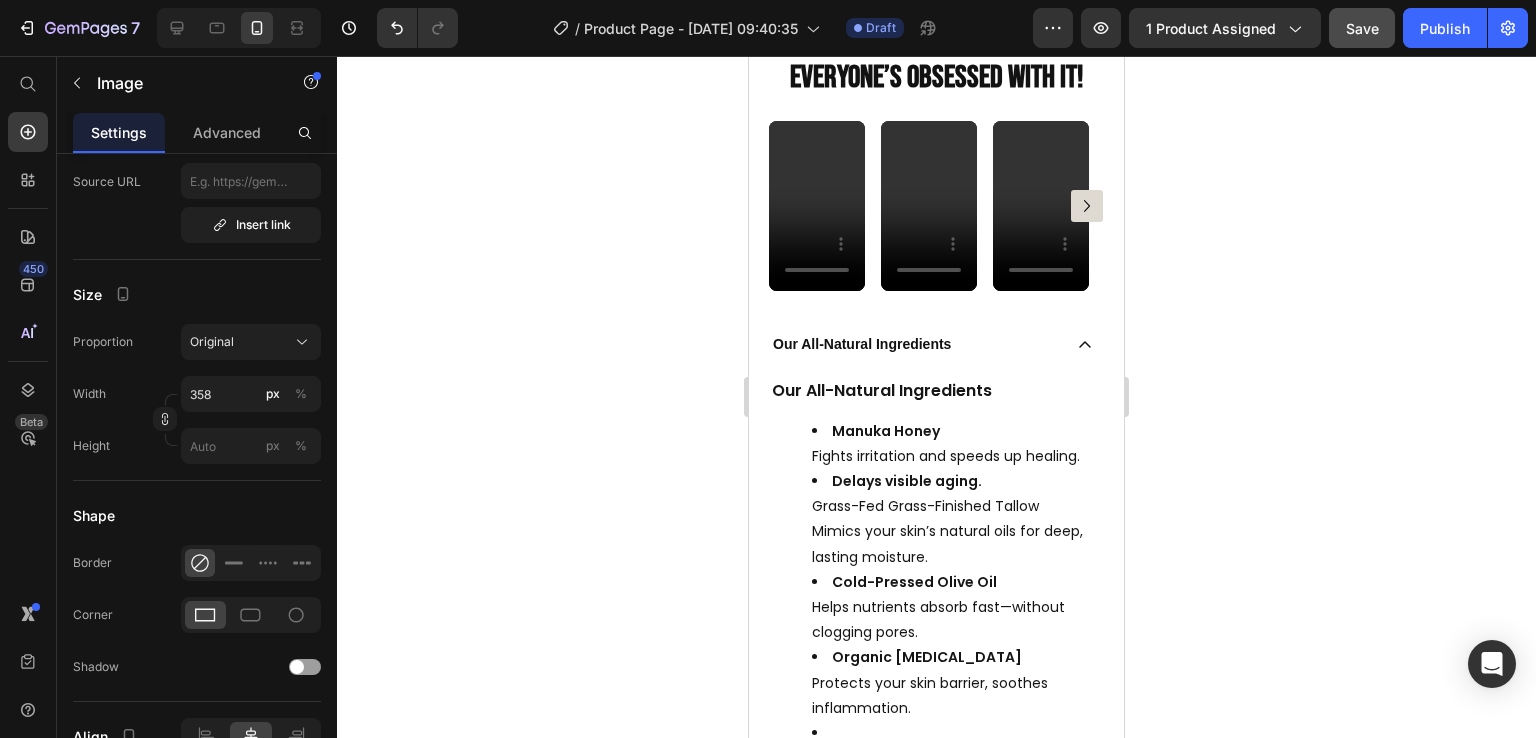 scroll, scrollTop: 783, scrollLeft: 0, axis: vertical 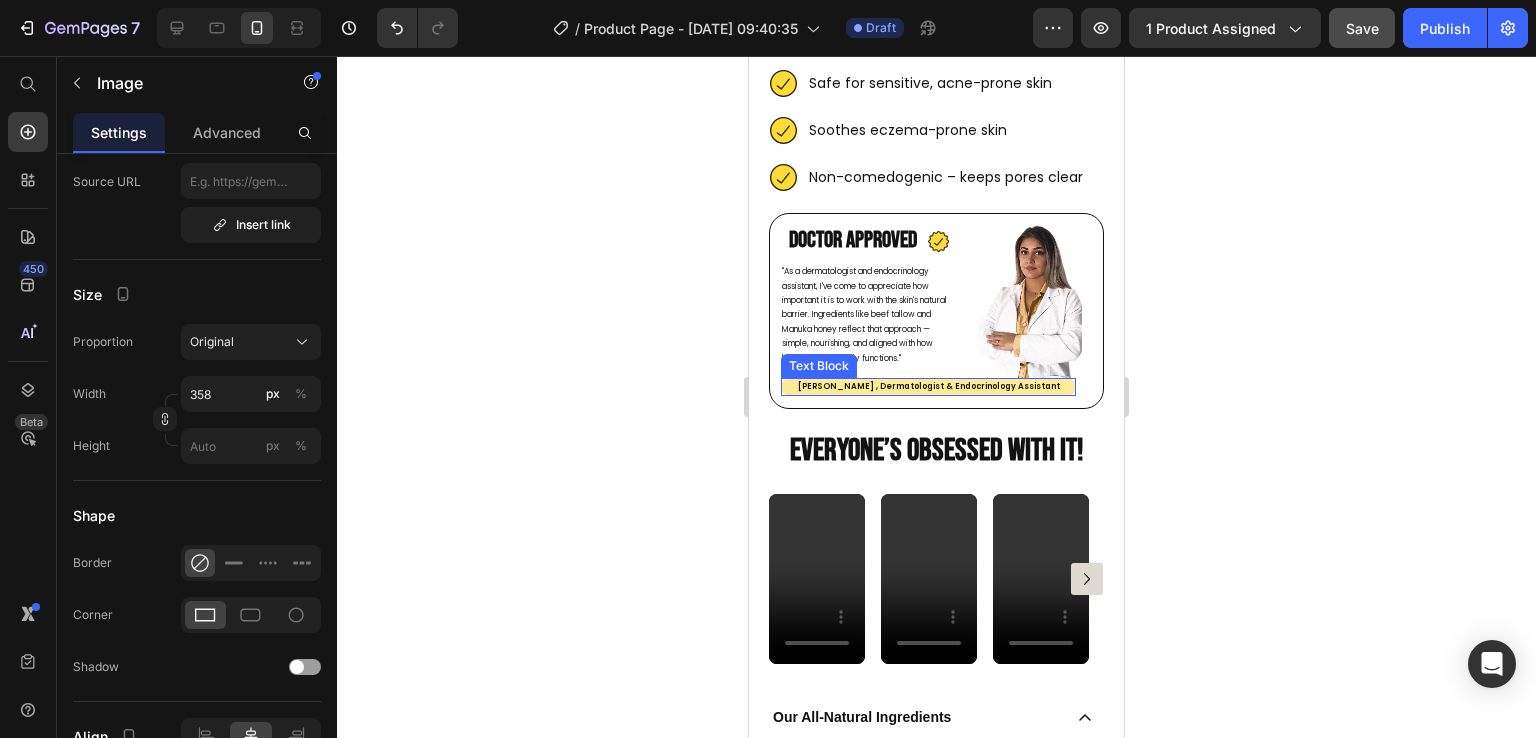 click on "[PERSON_NAME] , Dermatologist & Endocrinology Assistant" at bounding box center [928, 387] 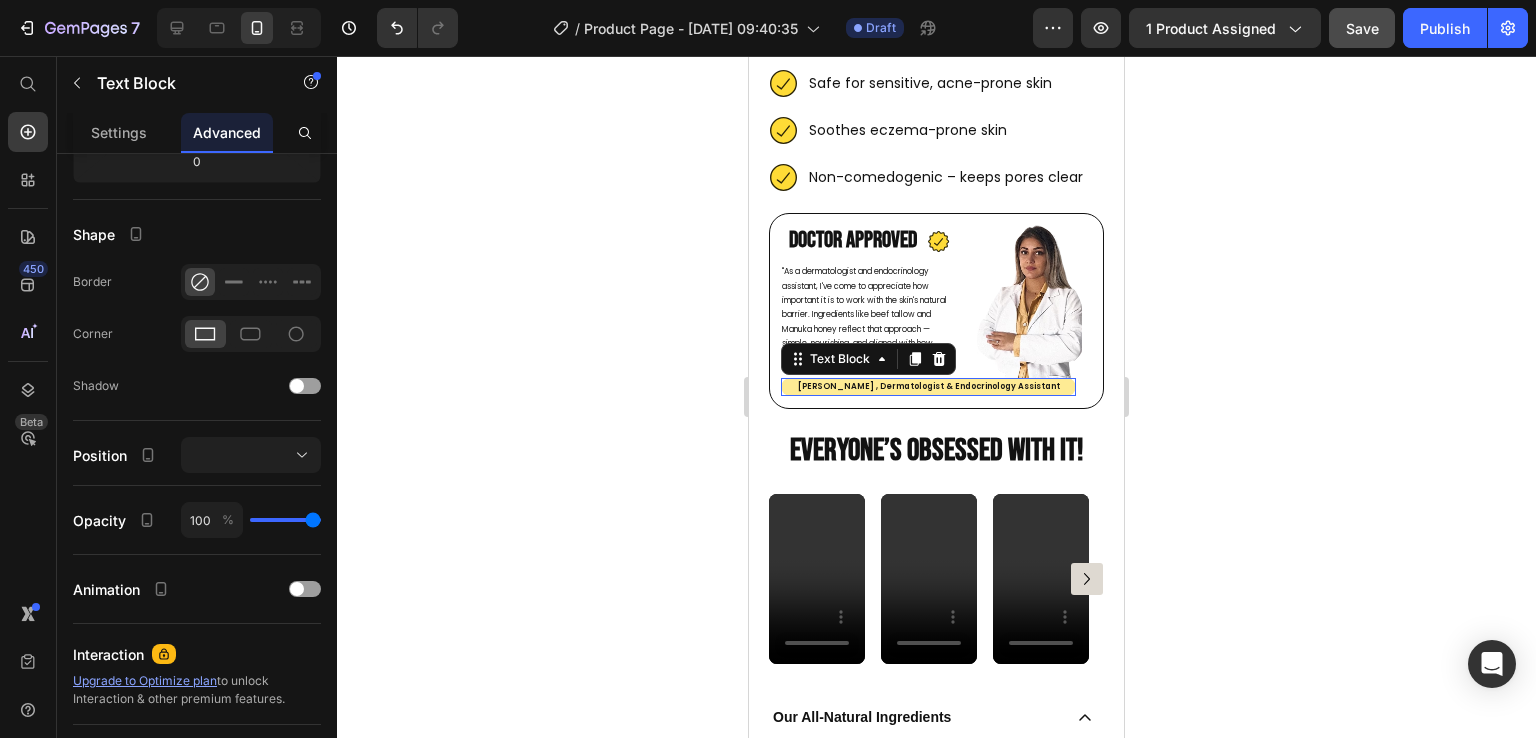 scroll, scrollTop: 0, scrollLeft: 0, axis: both 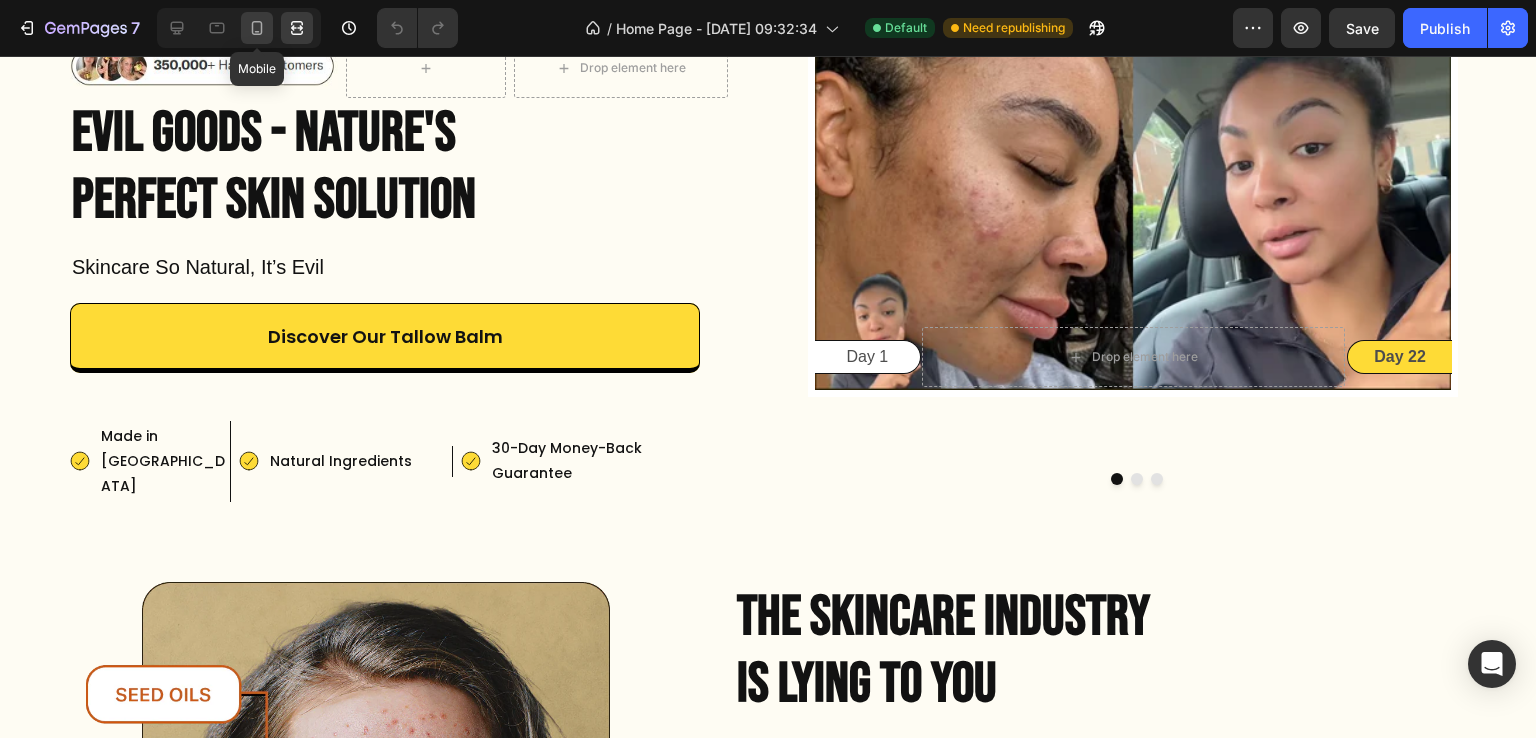 click 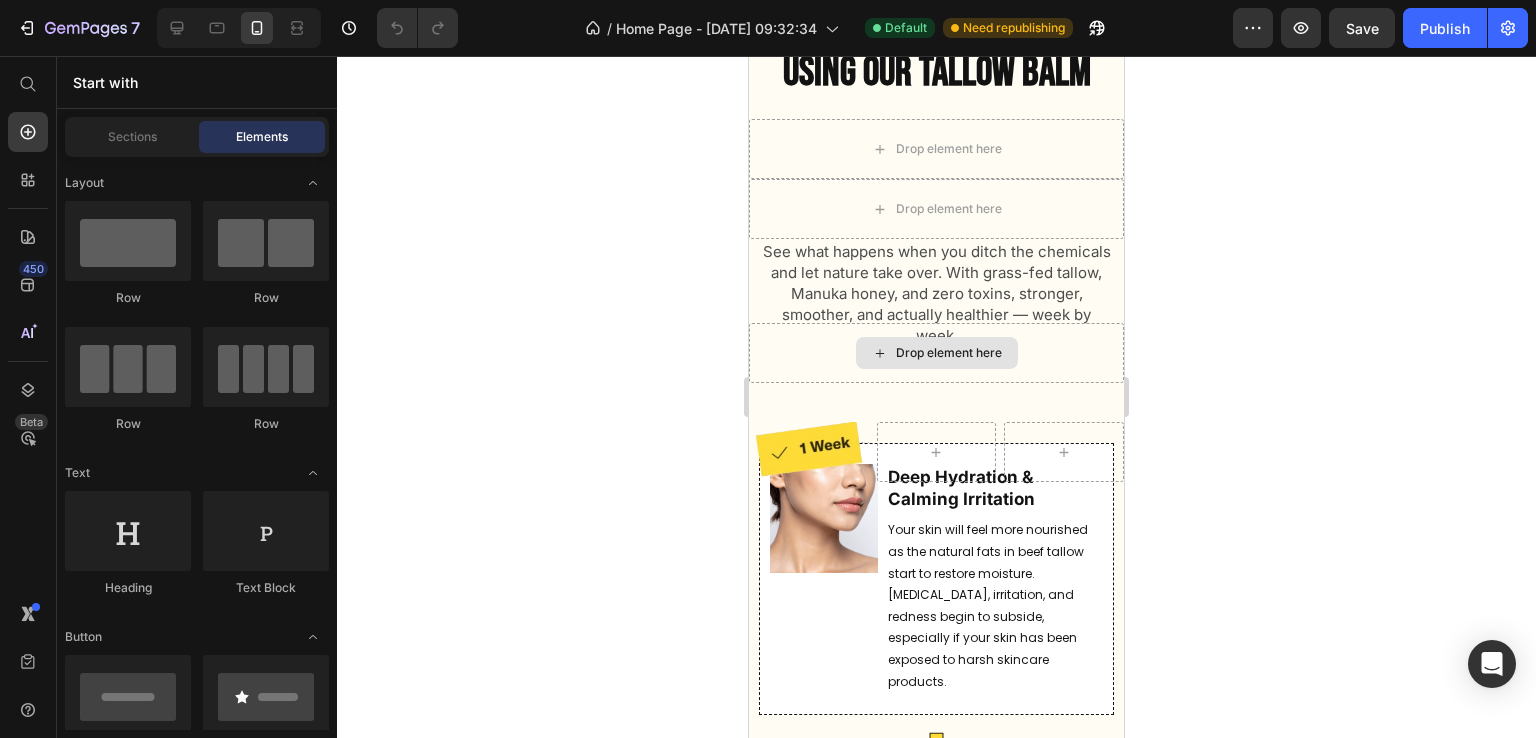 scroll, scrollTop: 8730, scrollLeft: 0, axis: vertical 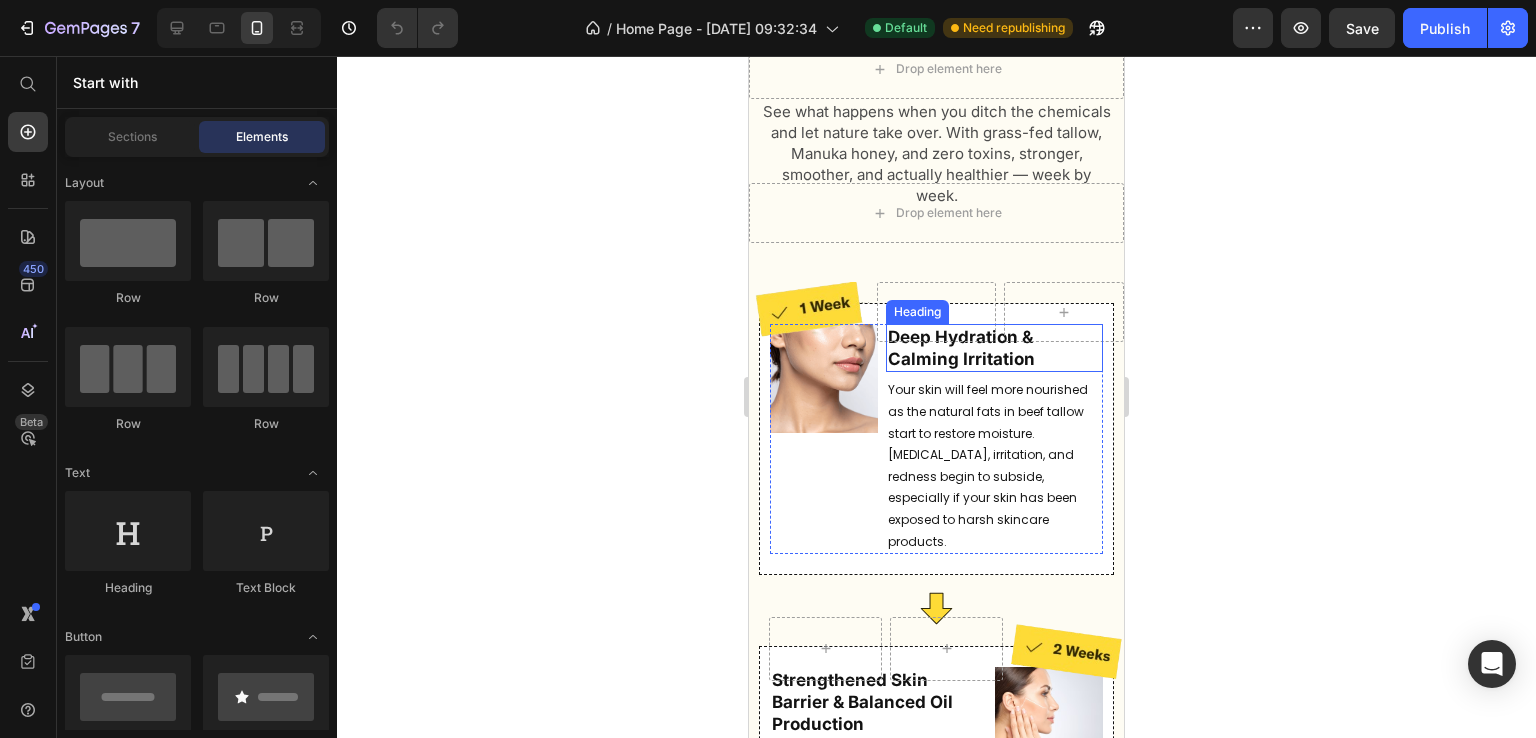 click on "Deep Hydration & Calming Irritation" at bounding box center [994, 348] 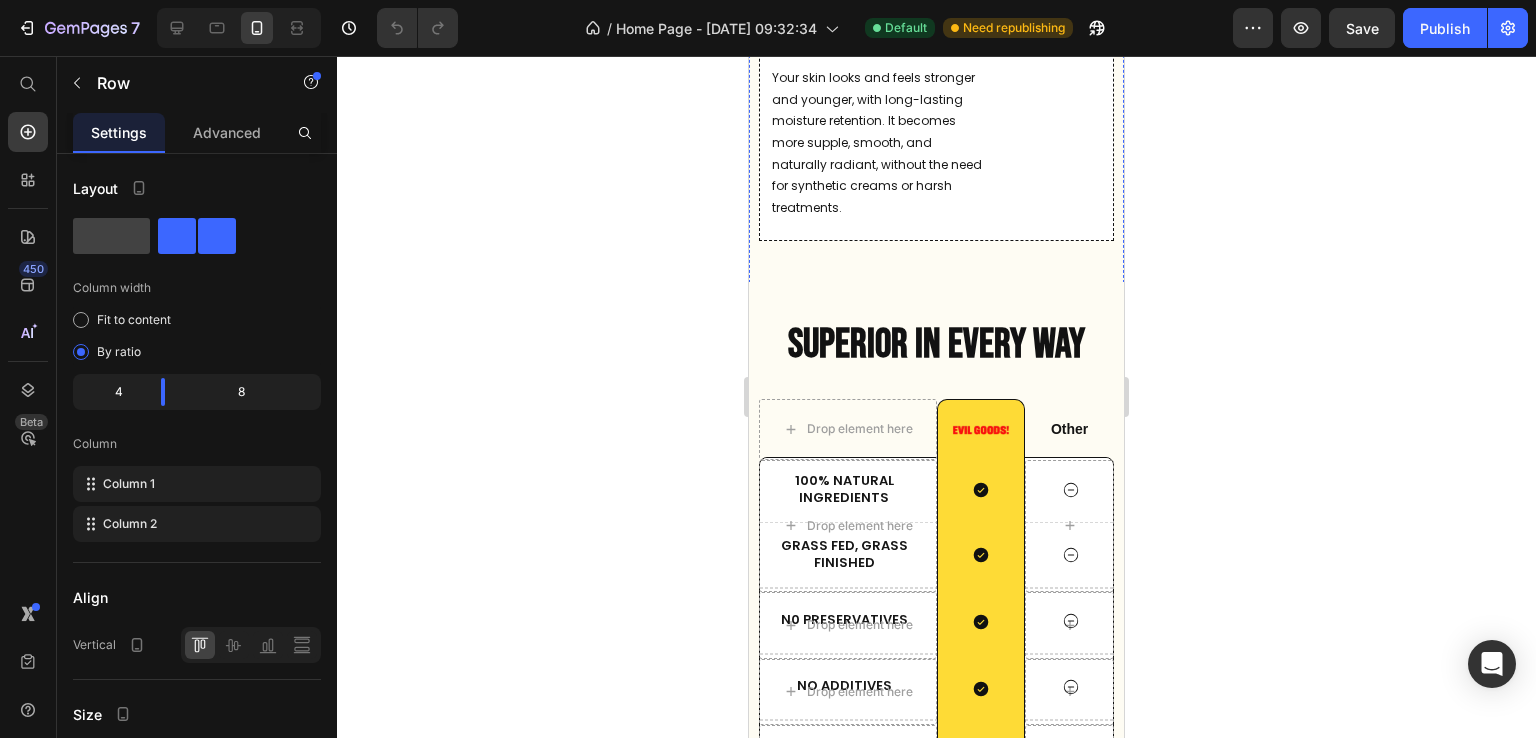 scroll, scrollTop: 9916, scrollLeft: 0, axis: vertical 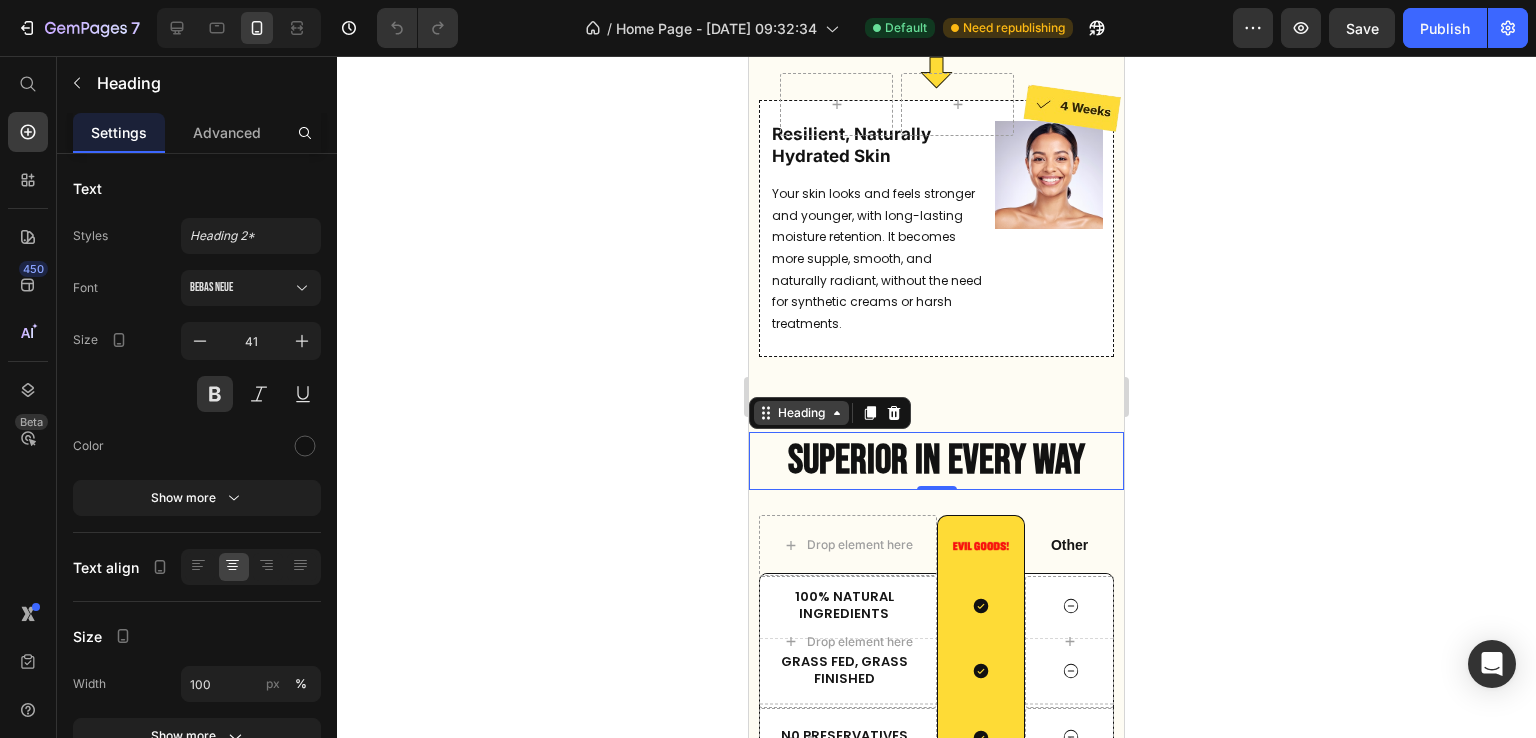 click on "Heading" at bounding box center [801, 413] 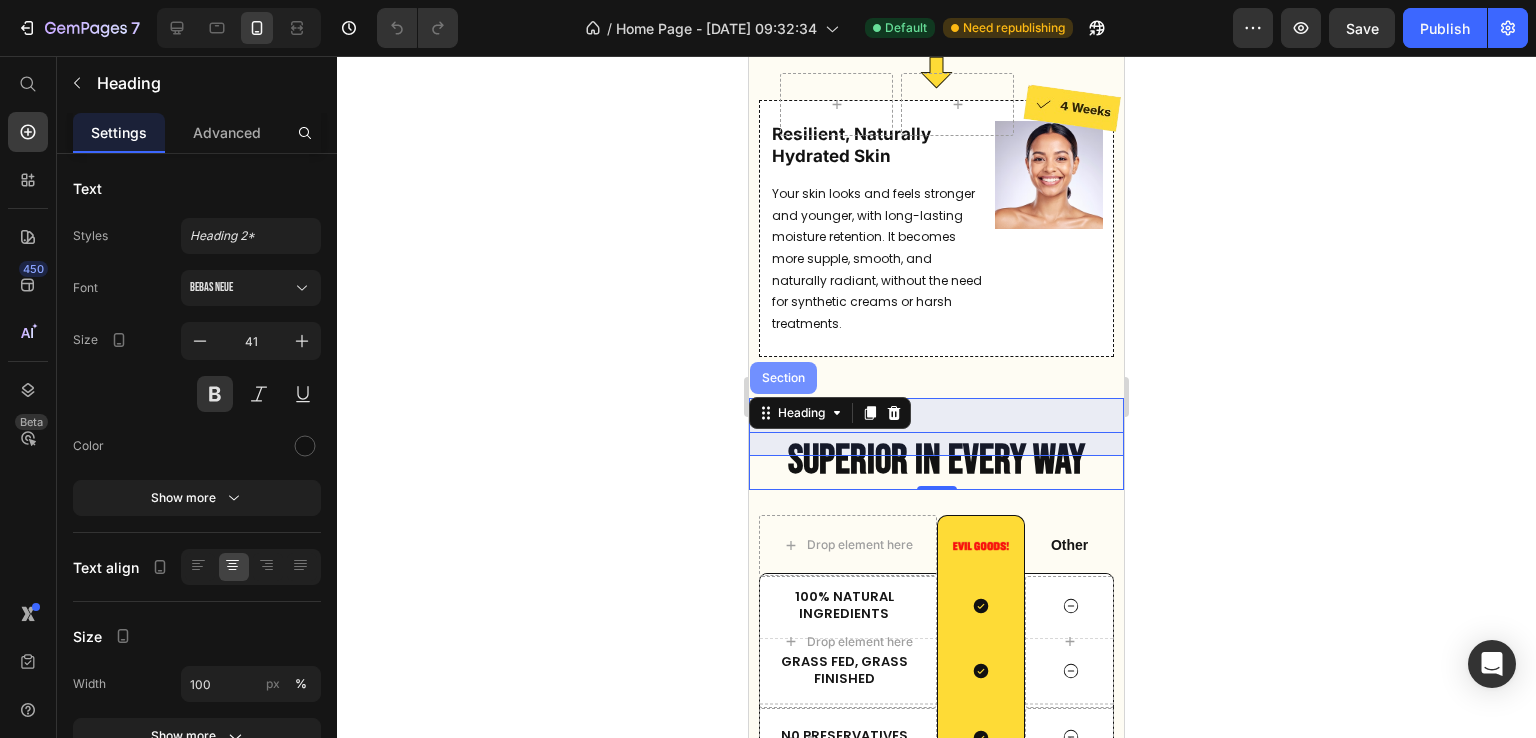 click on "Section" at bounding box center (783, 378) 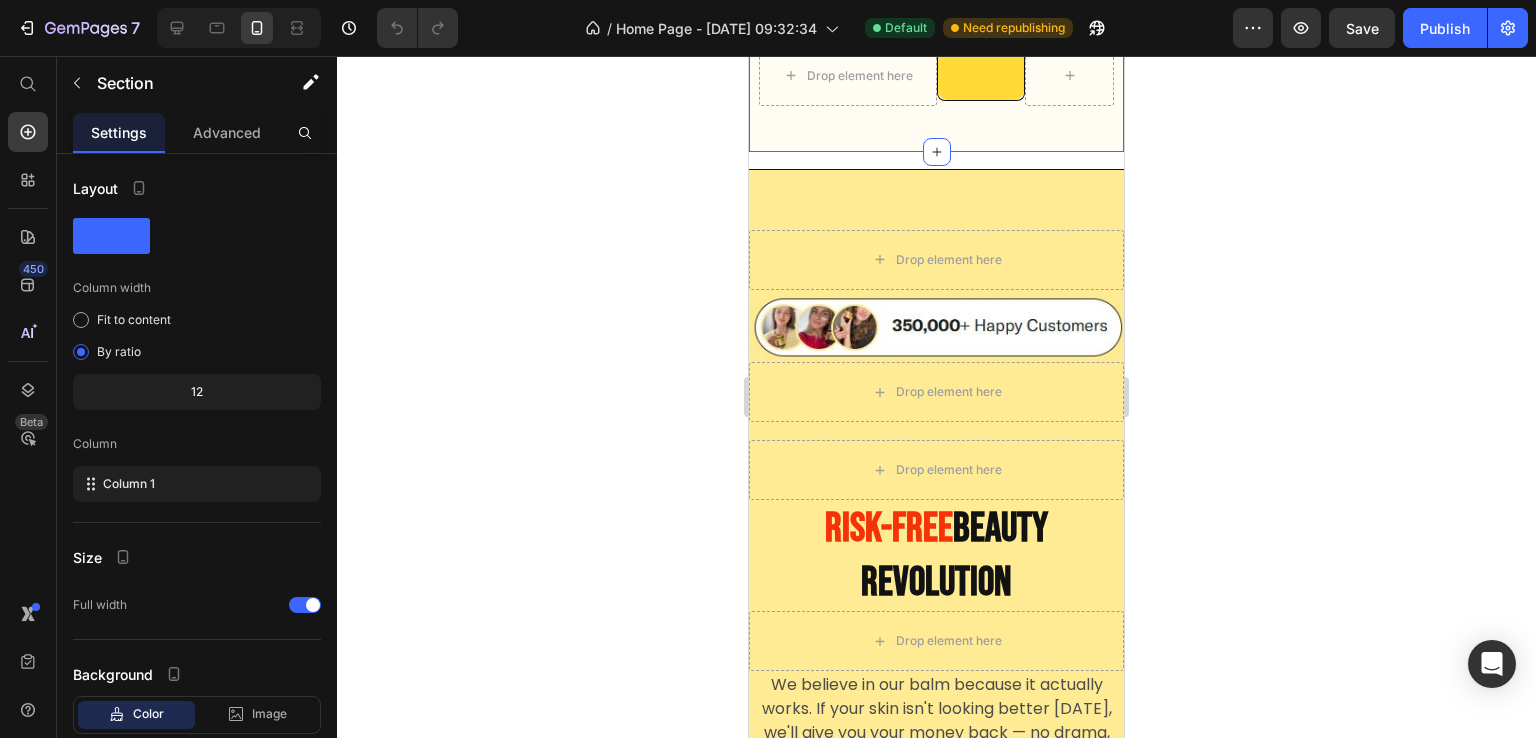 scroll, scrollTop: 10806, scrollLeft: 0, axis: vertical 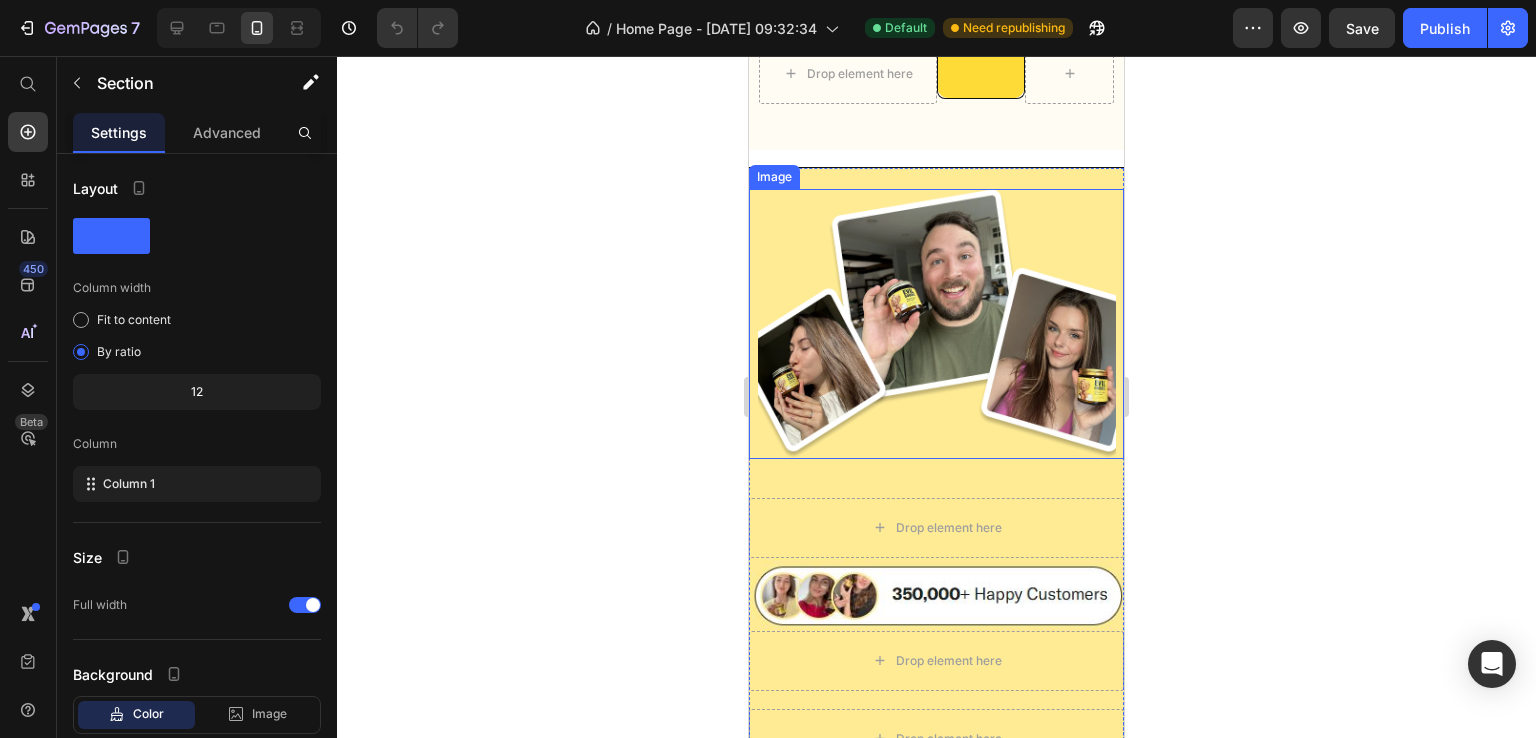 click at bounding box center [936, 324] 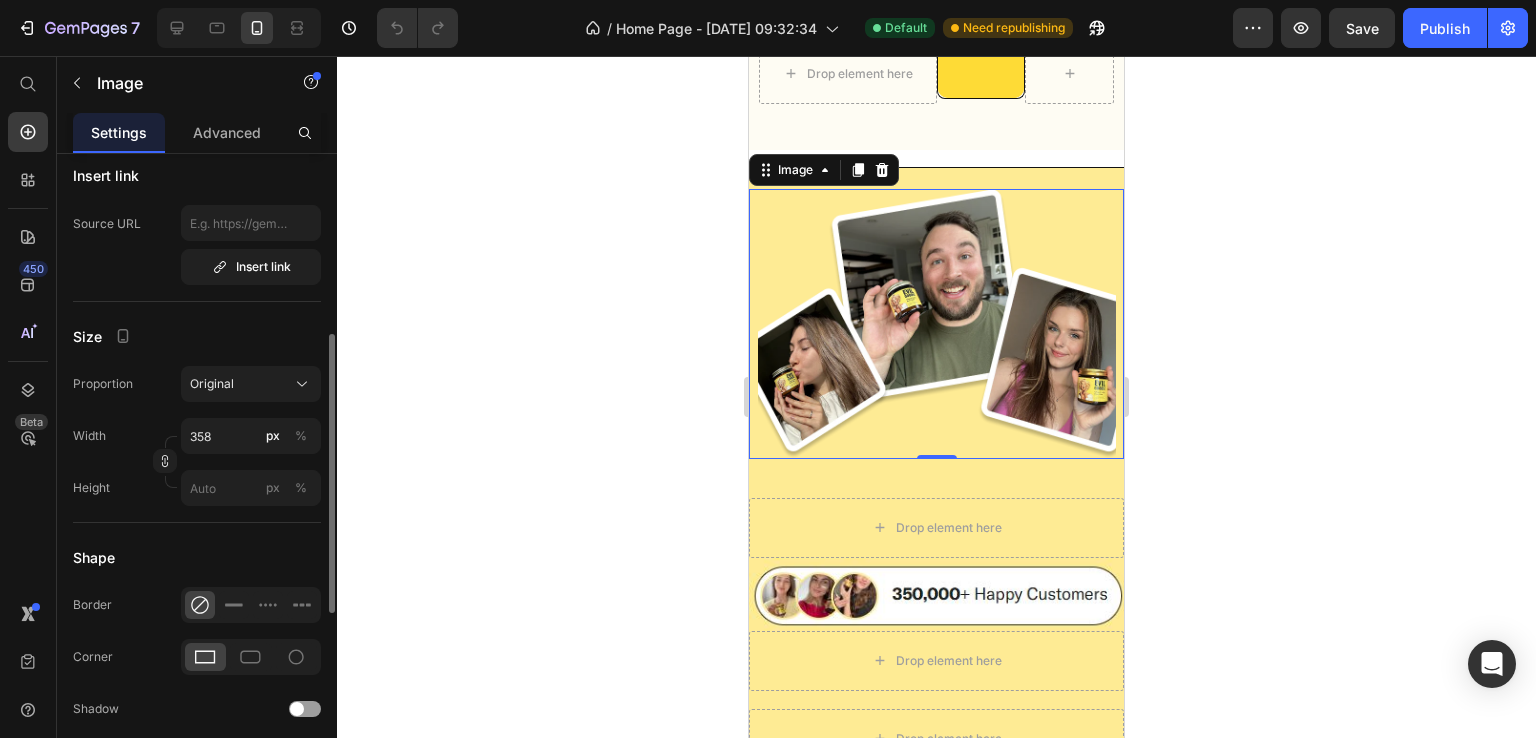 scroll, scrollTop: 411, scrollLeft: 0, axis: vertical 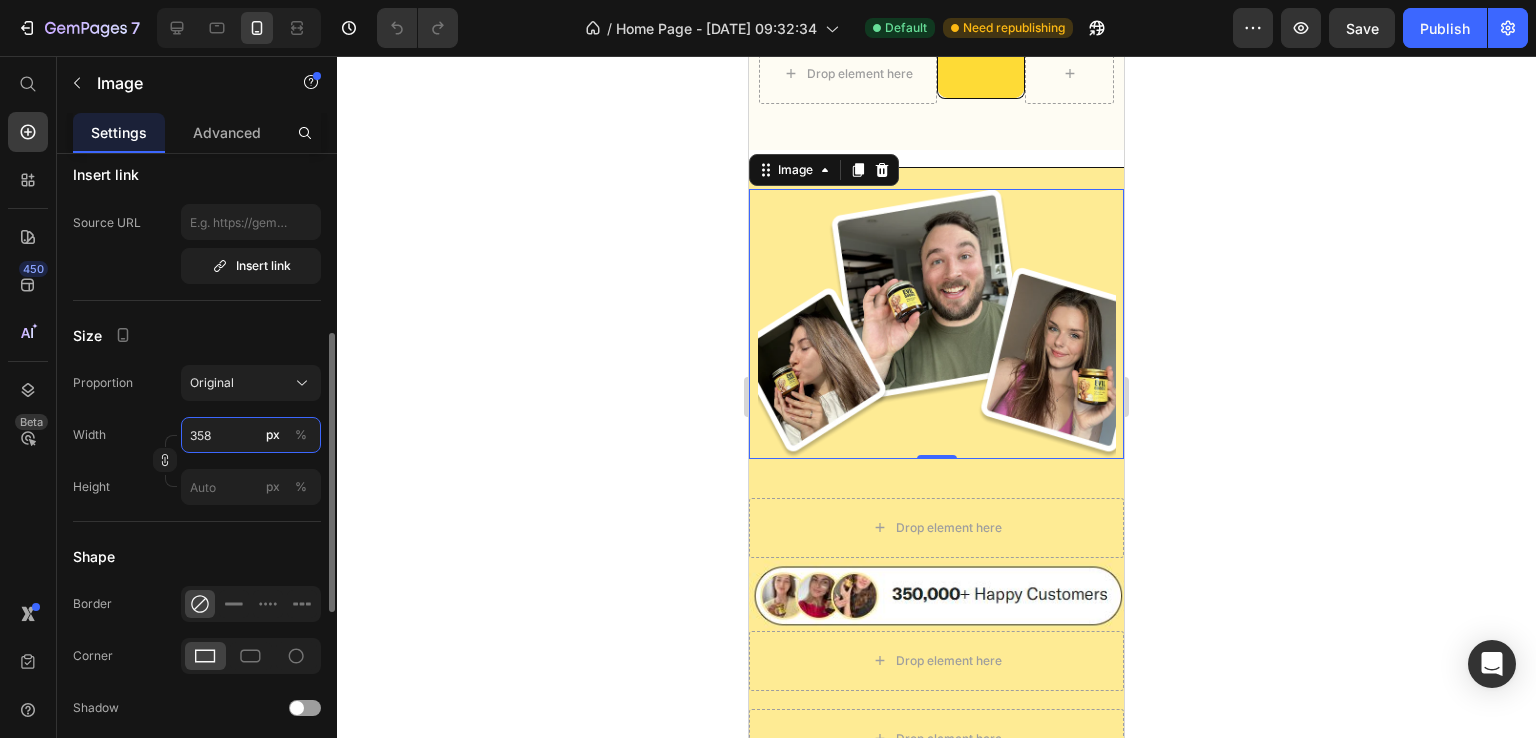 click on "358" at bounding box center (251, 435) 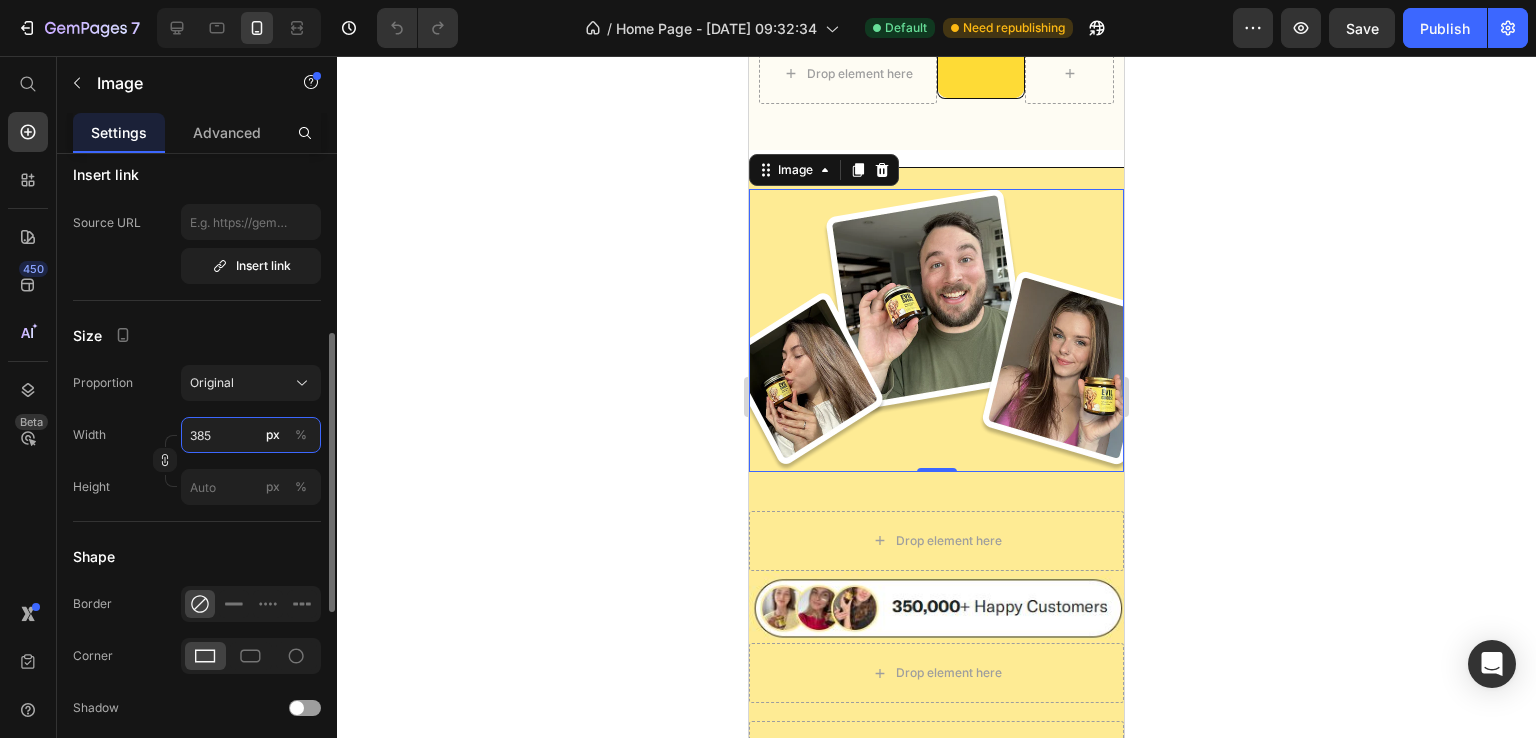 type on "386" 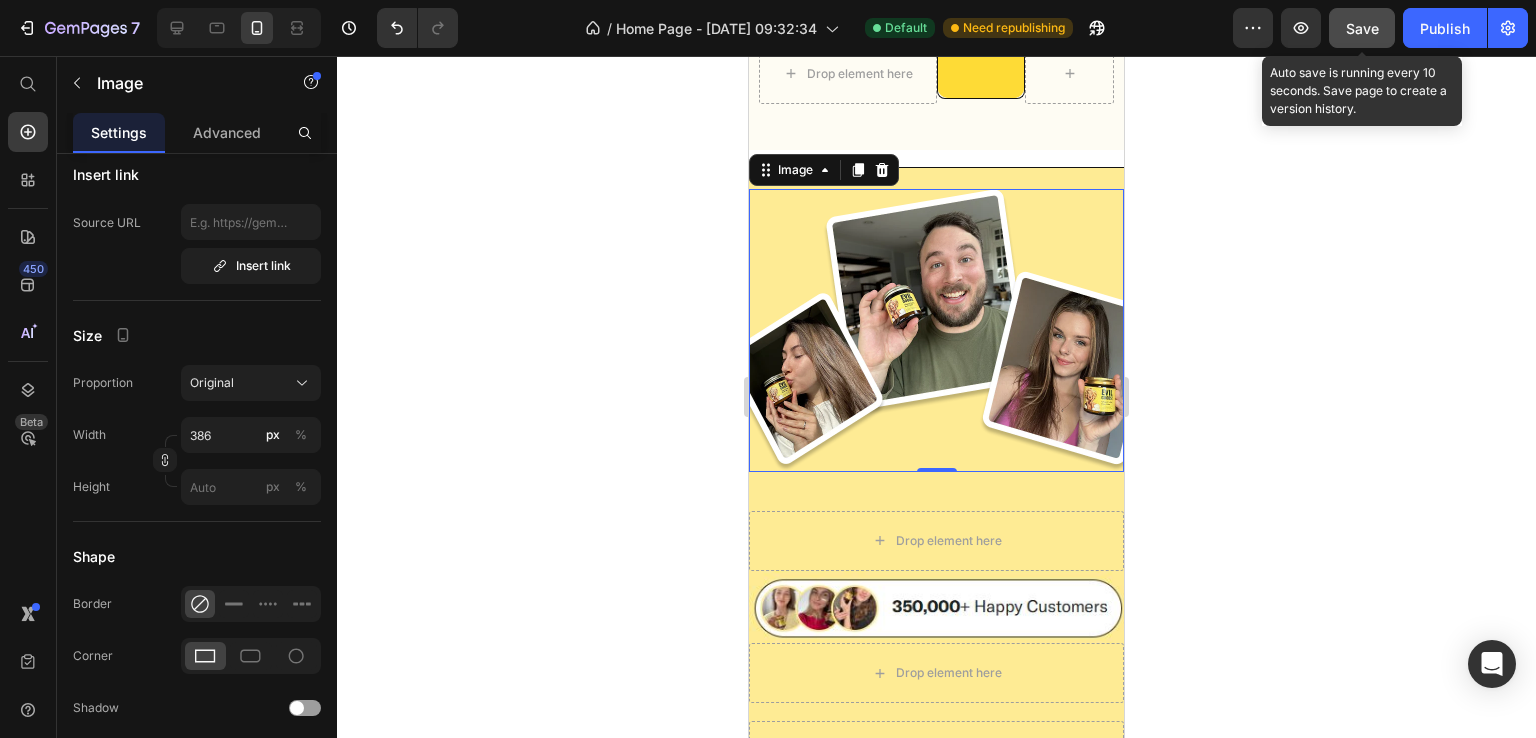 click on "Save" at bounding box center (1362, 28) 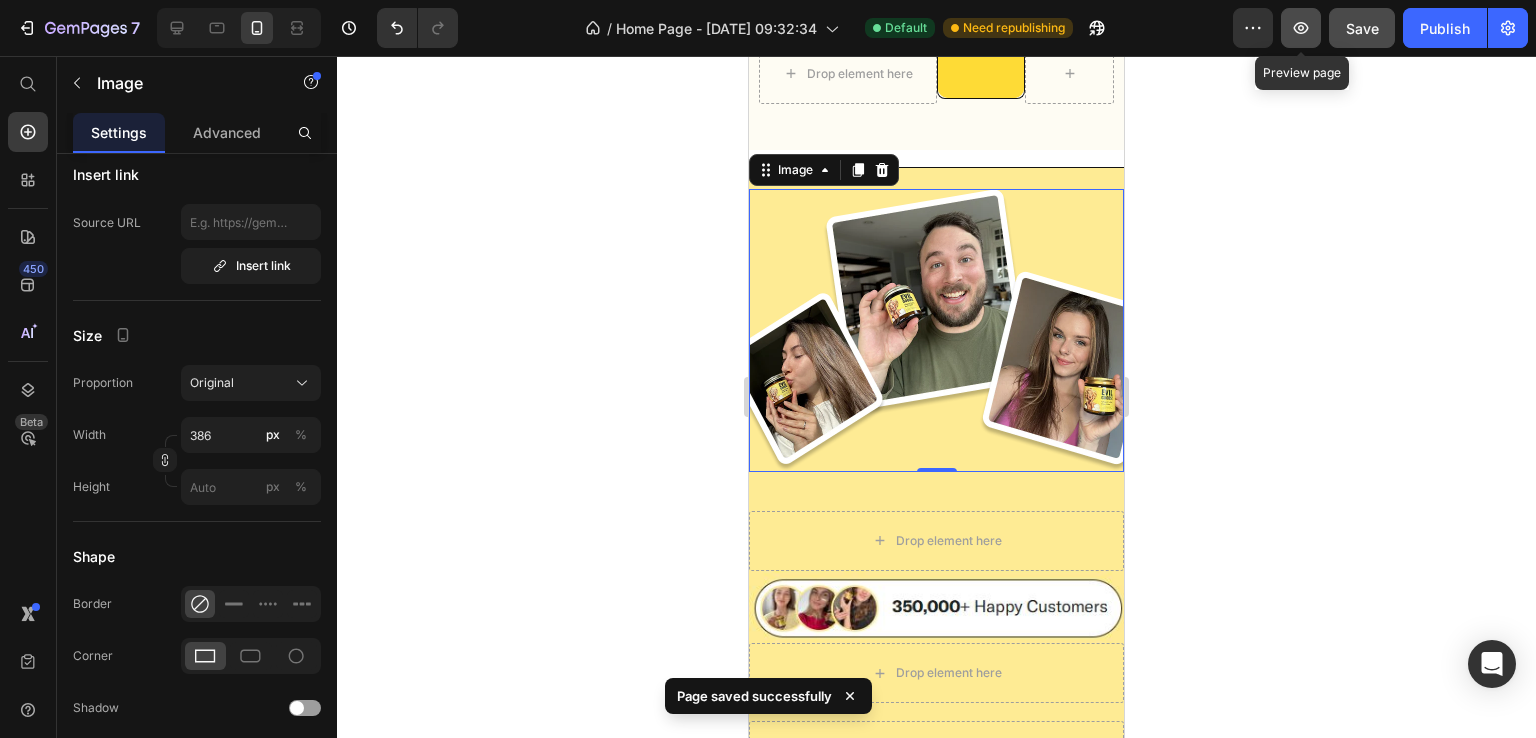 click 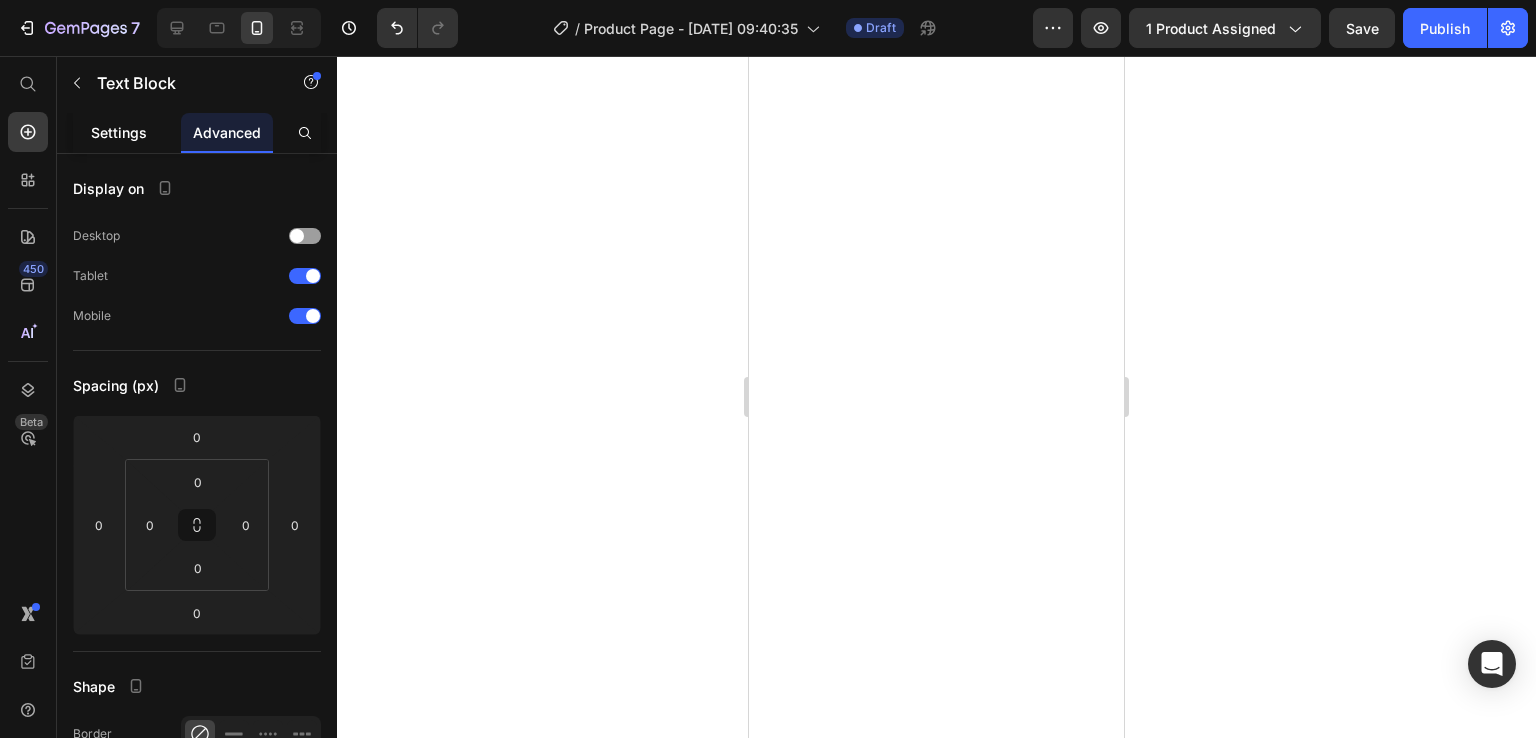 scroll, scrollTop: 0, scrollLeft: 0, axis: both 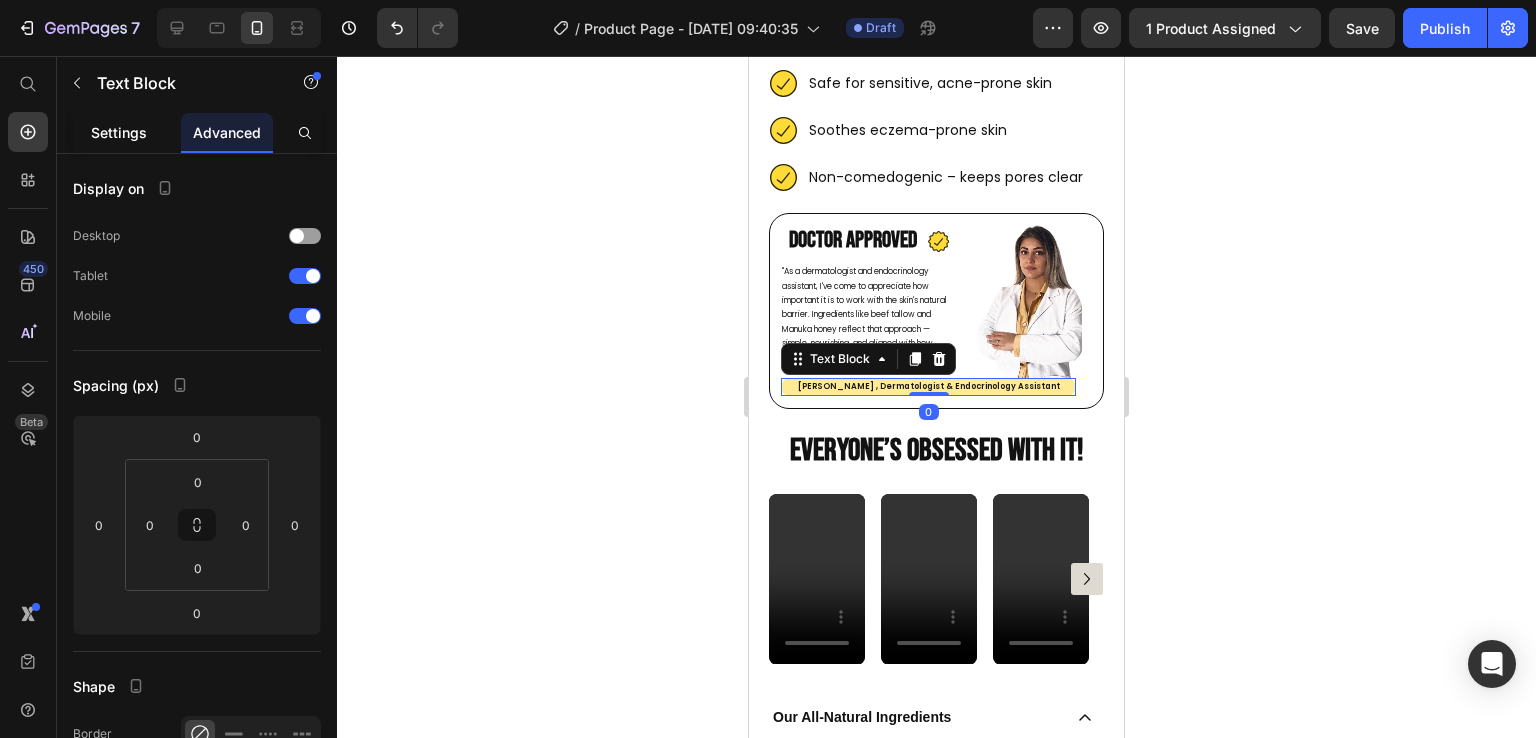 click on "Settings" at bounding box center [119, 132] 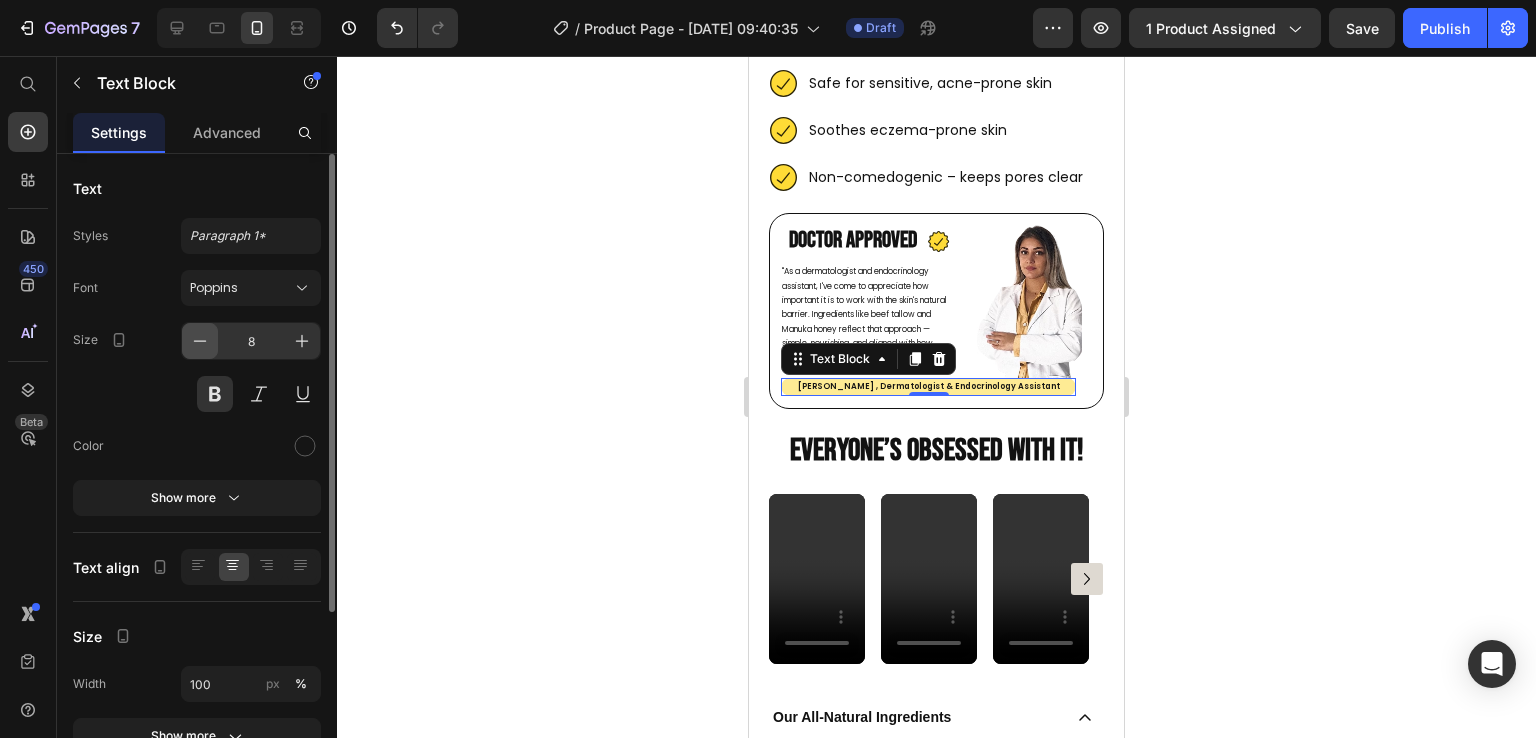 click 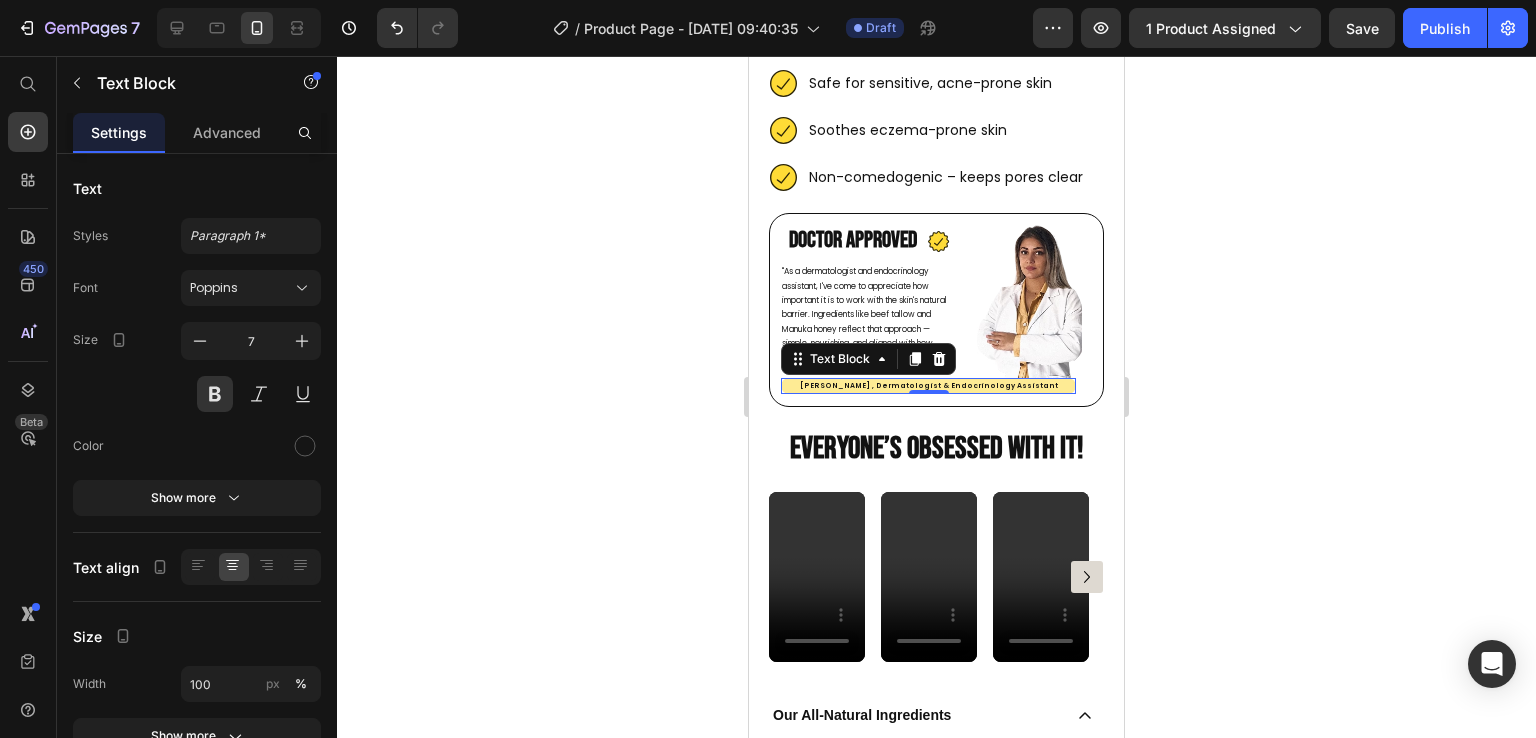 click 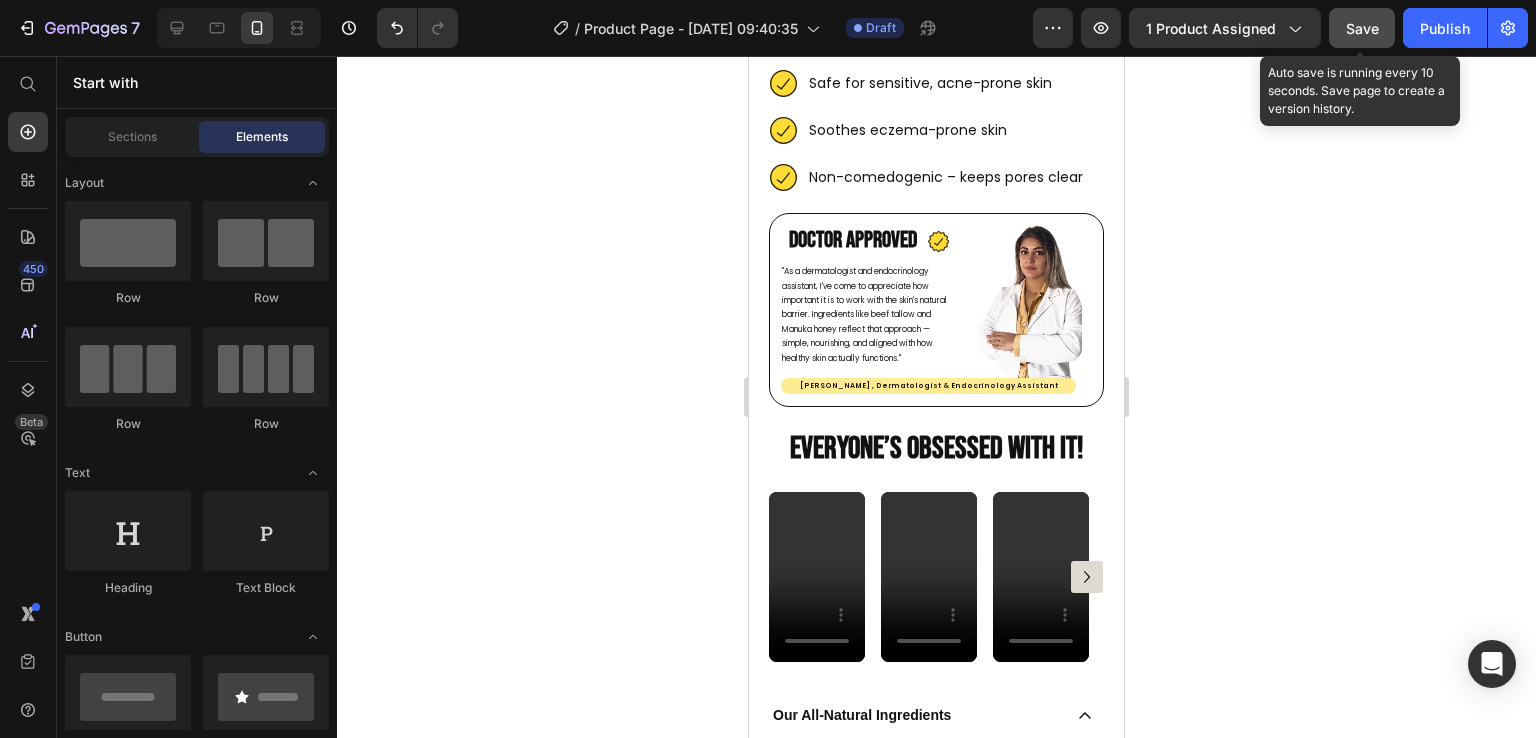 click on "Save" at bounding box center (1362, 28) 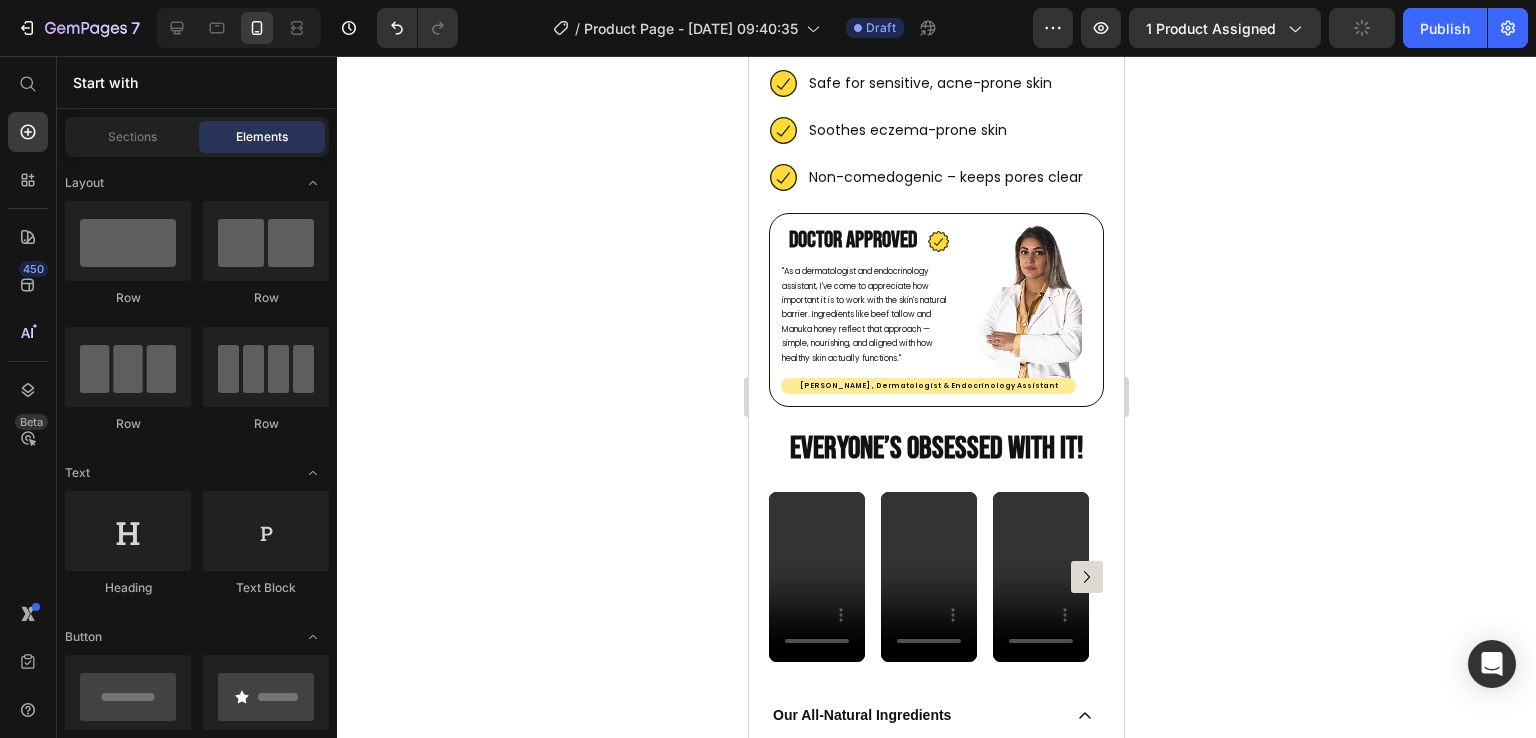 drag, startPoint x: 1370, startPoint y: 25, endPoint x: 780, endPoint y: -71, distance: 597.75916 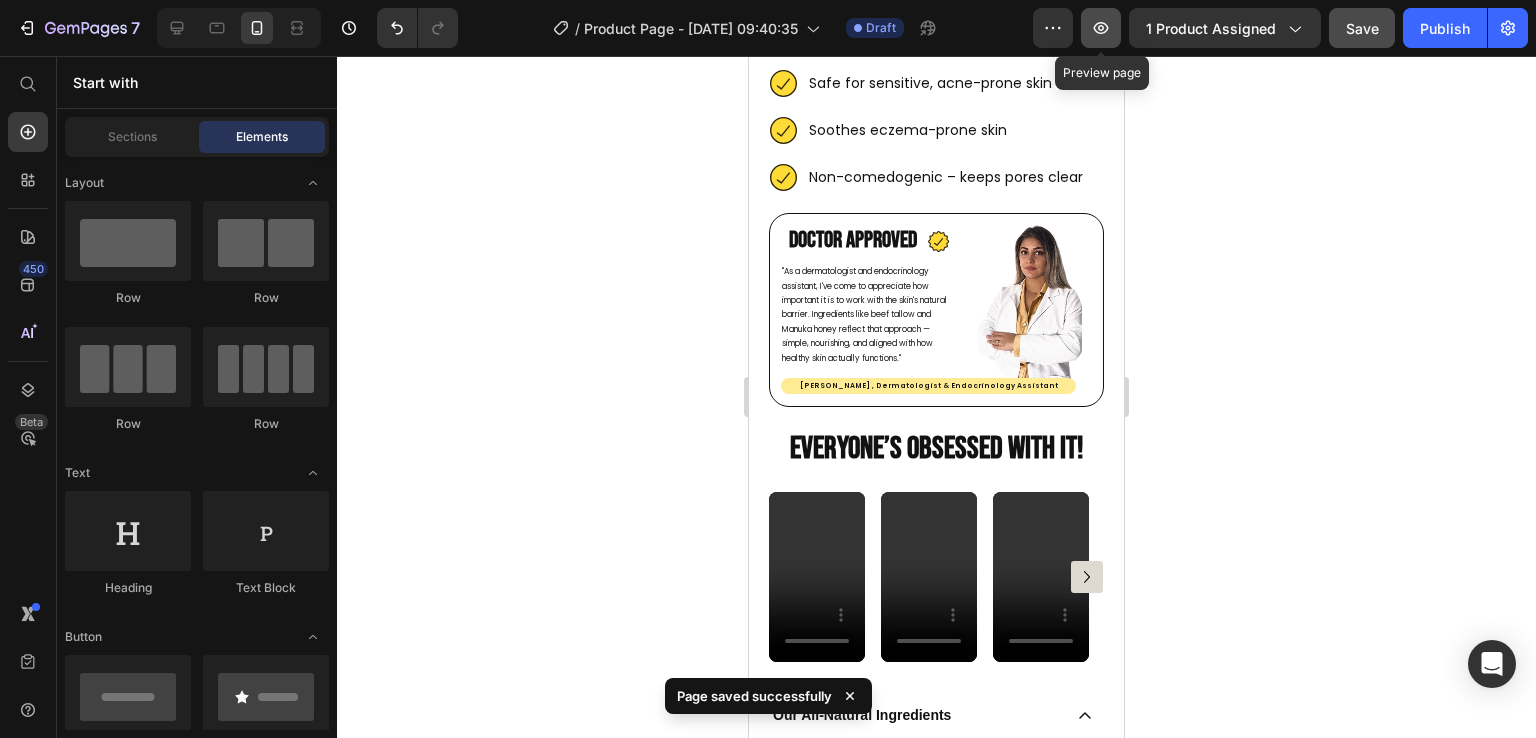 click 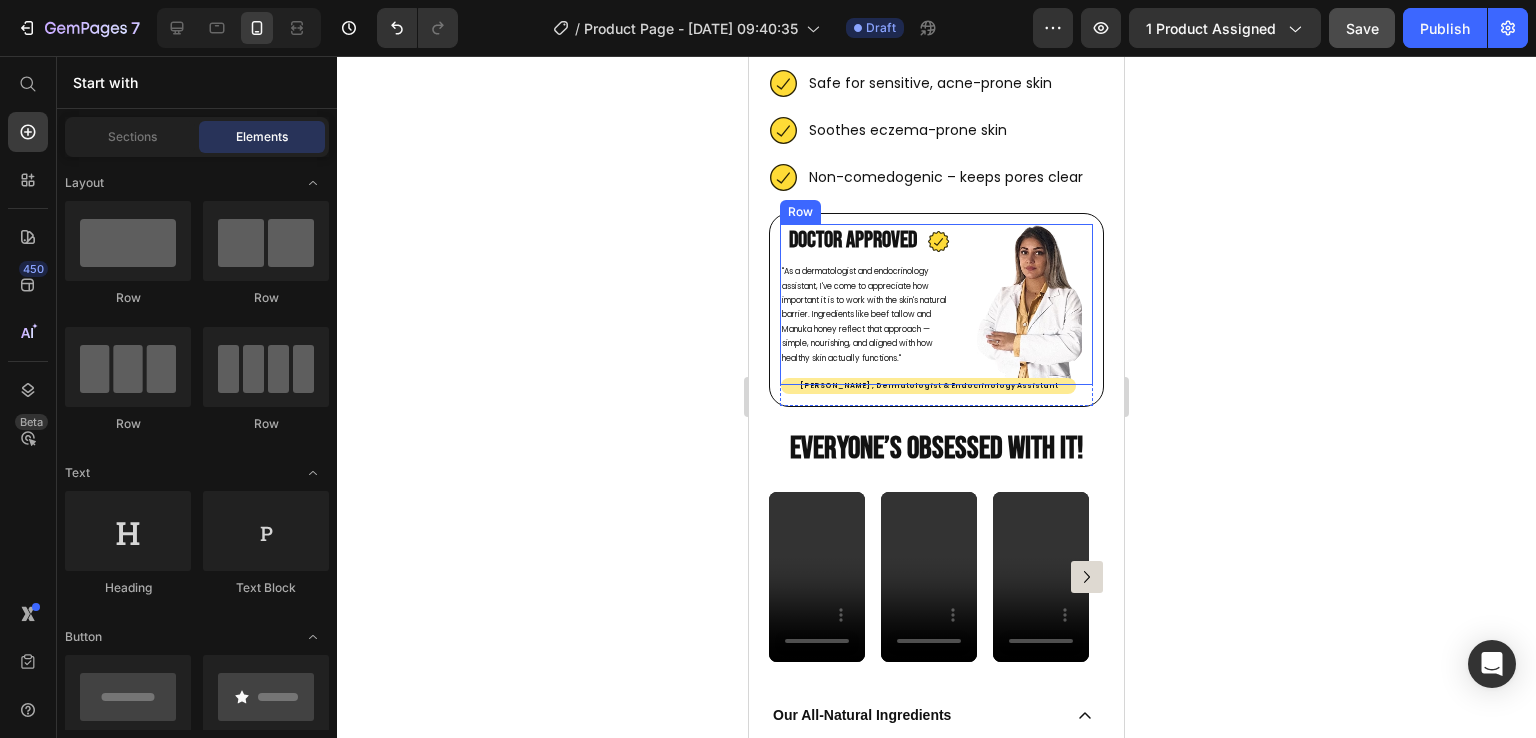 scroll, scrollTop: 600, scrollLeft: 0, axis: vertical 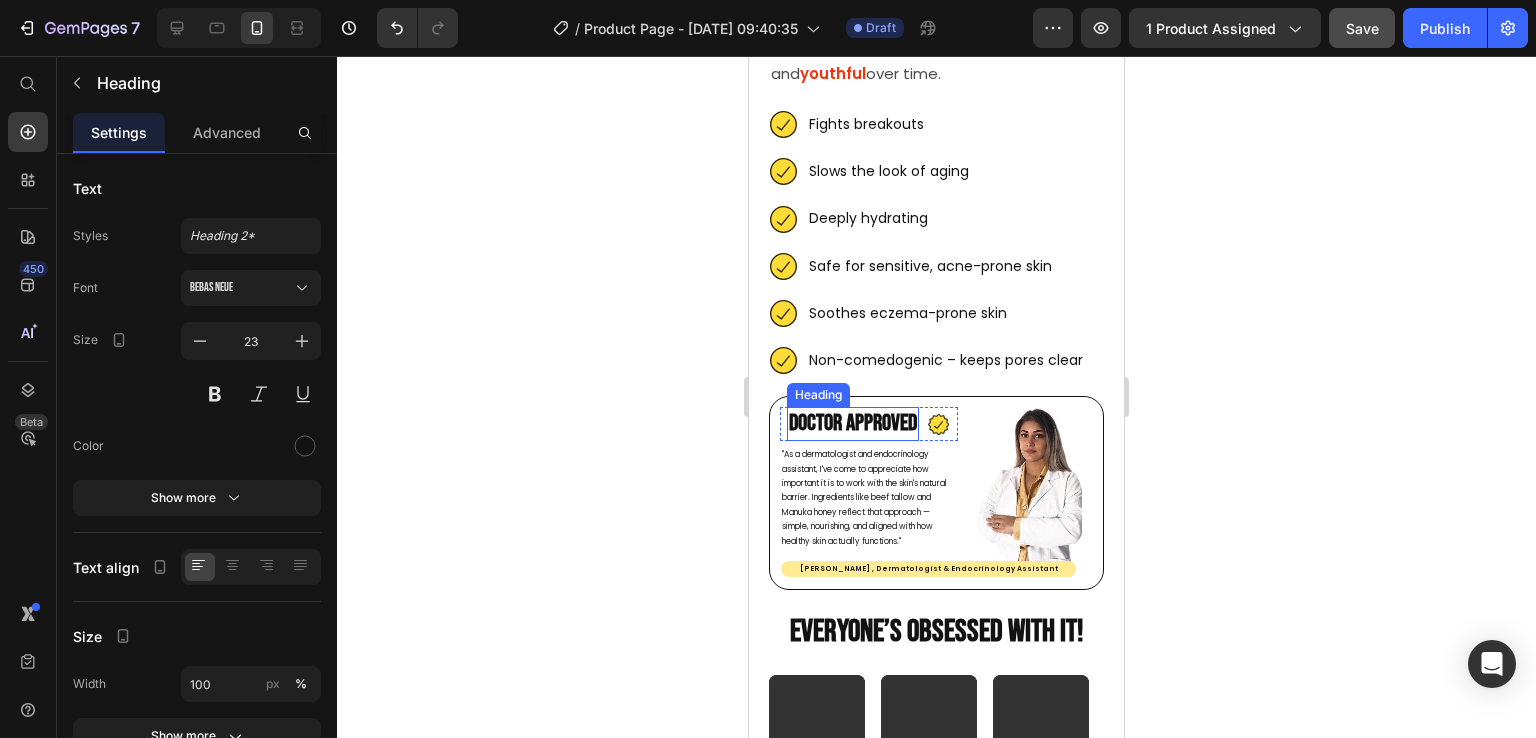 click on "Doctor Approved" at bounding box center [853, 423] 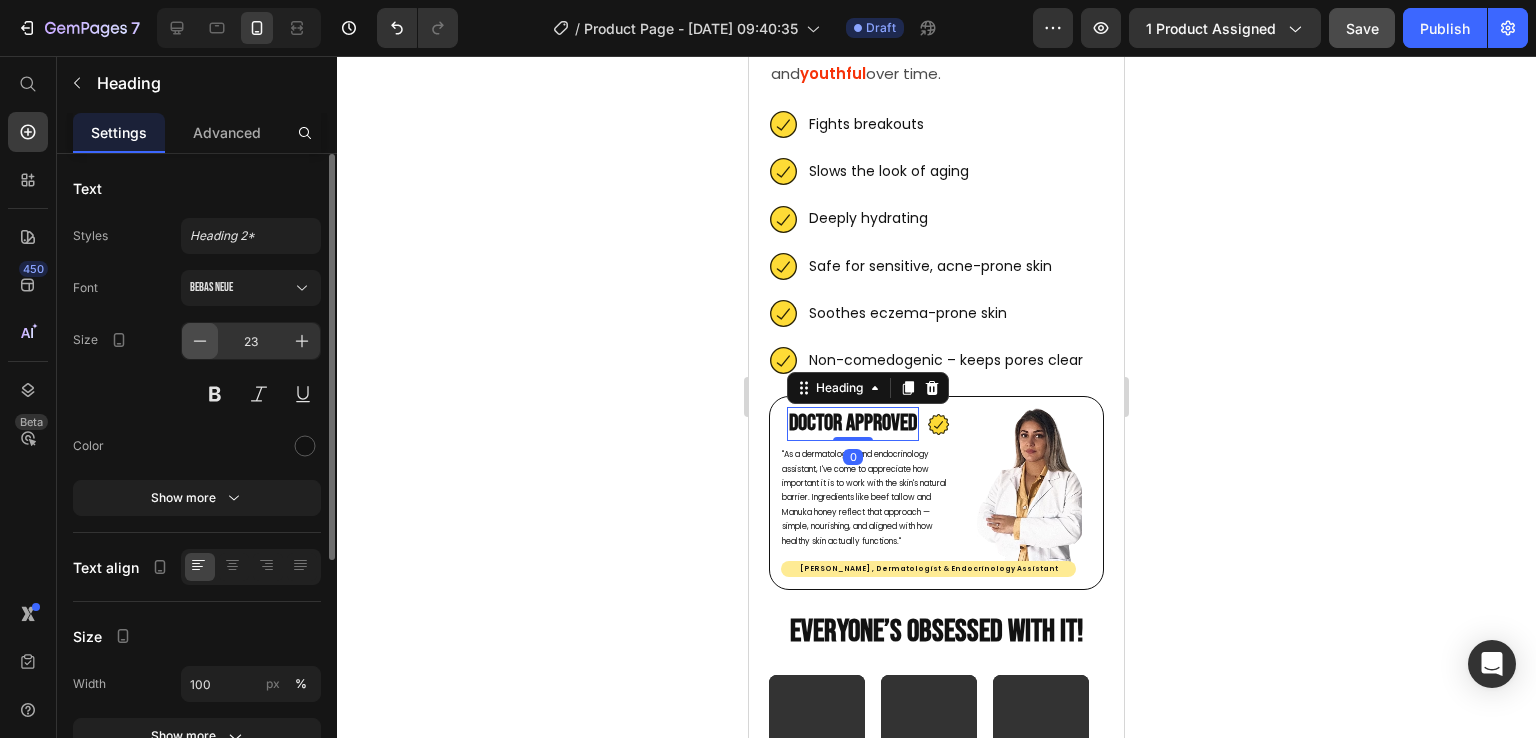 click 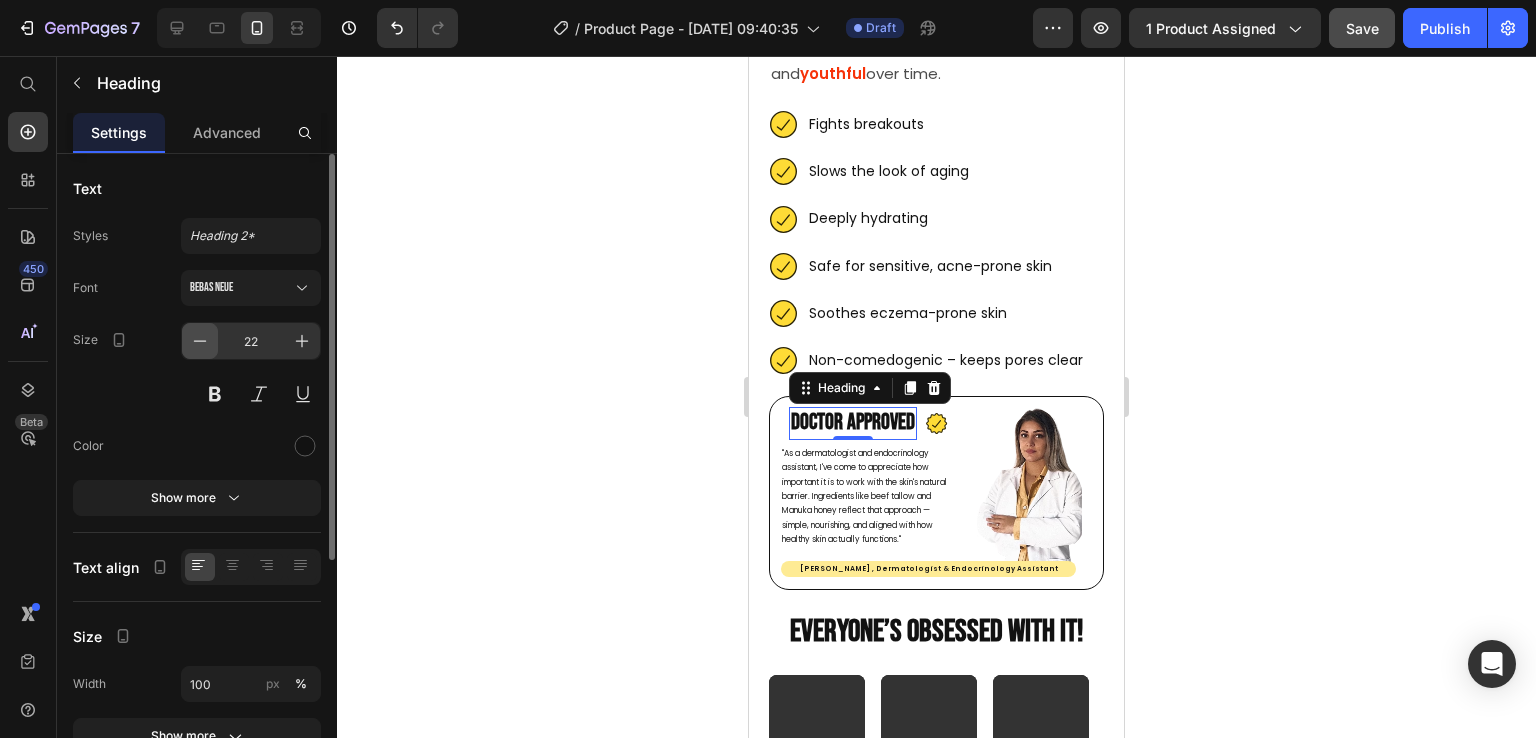 click 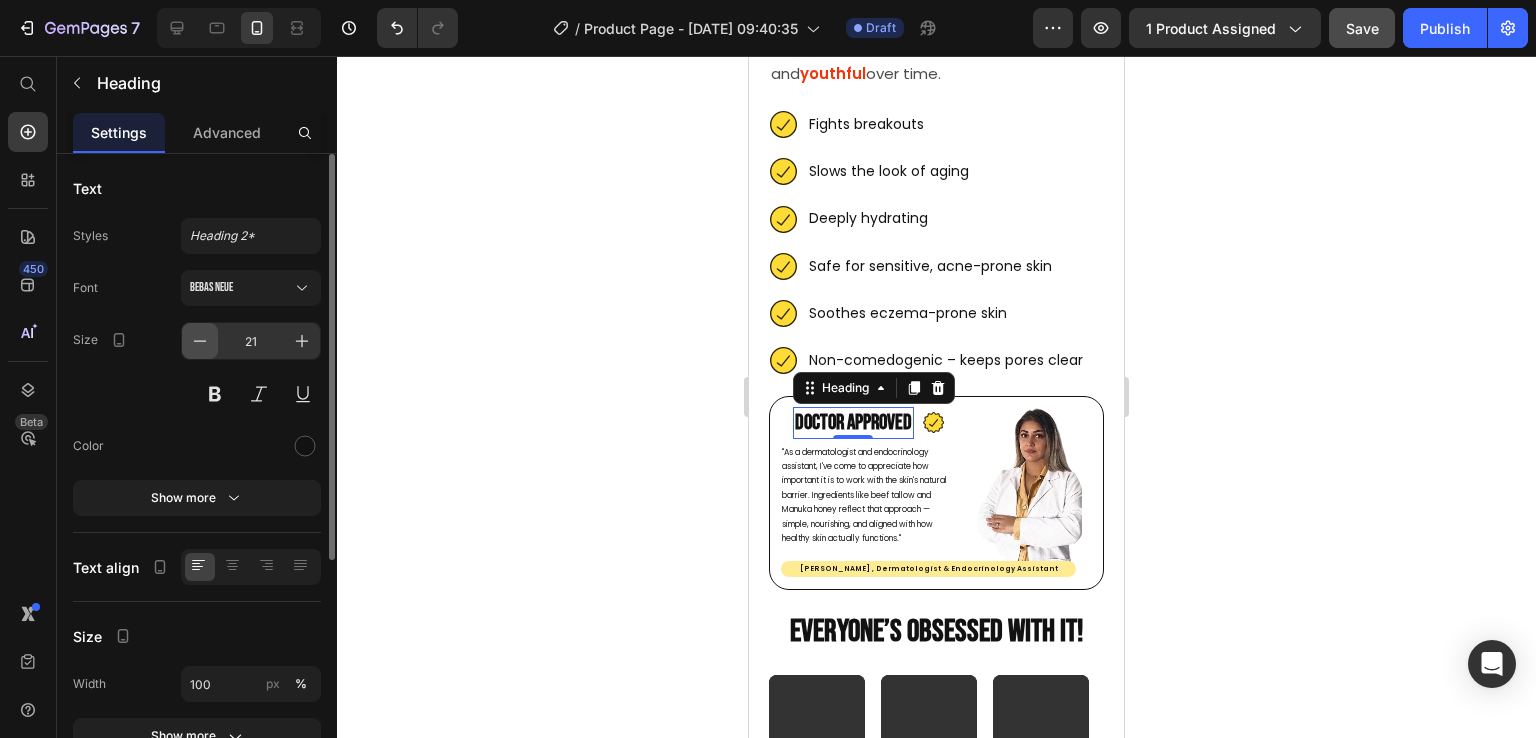click 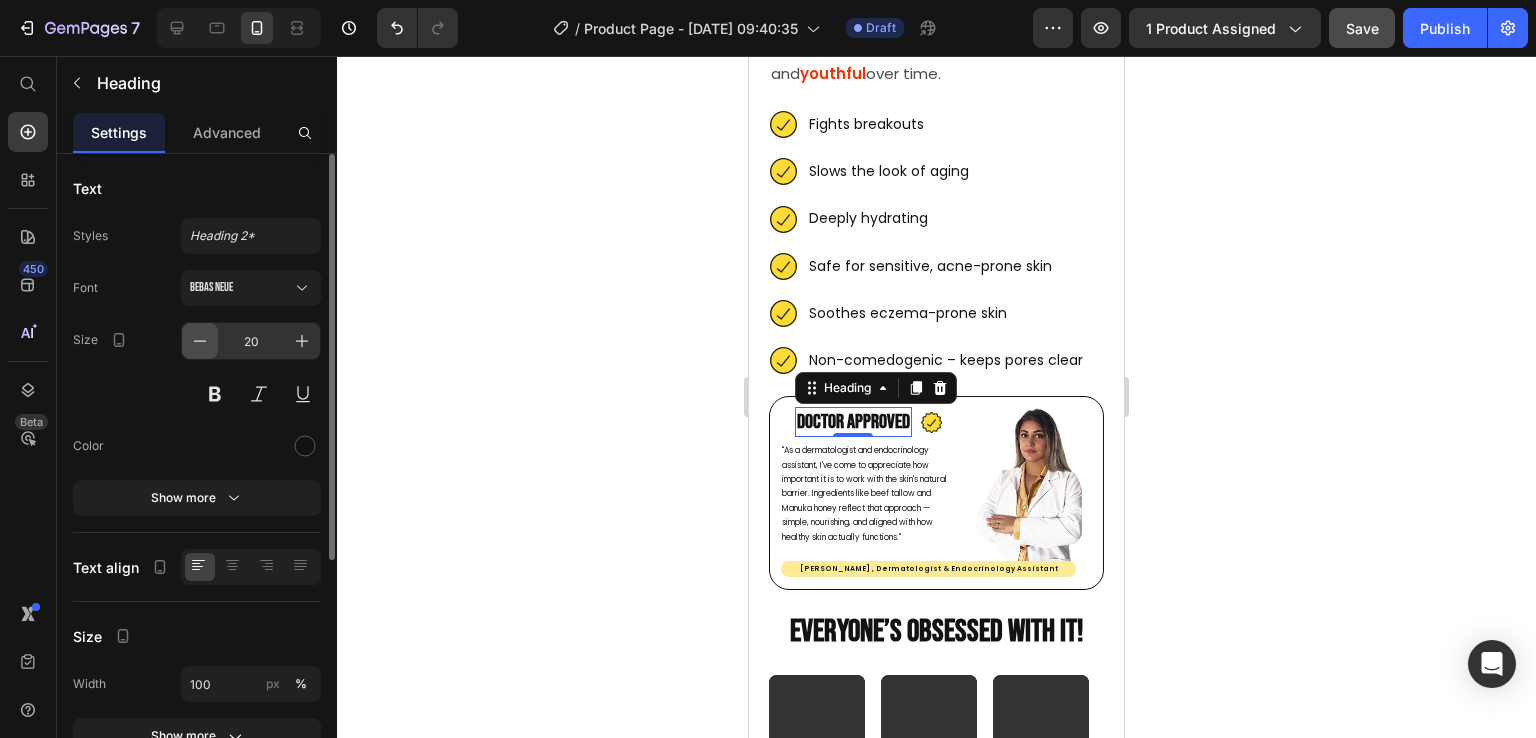 click 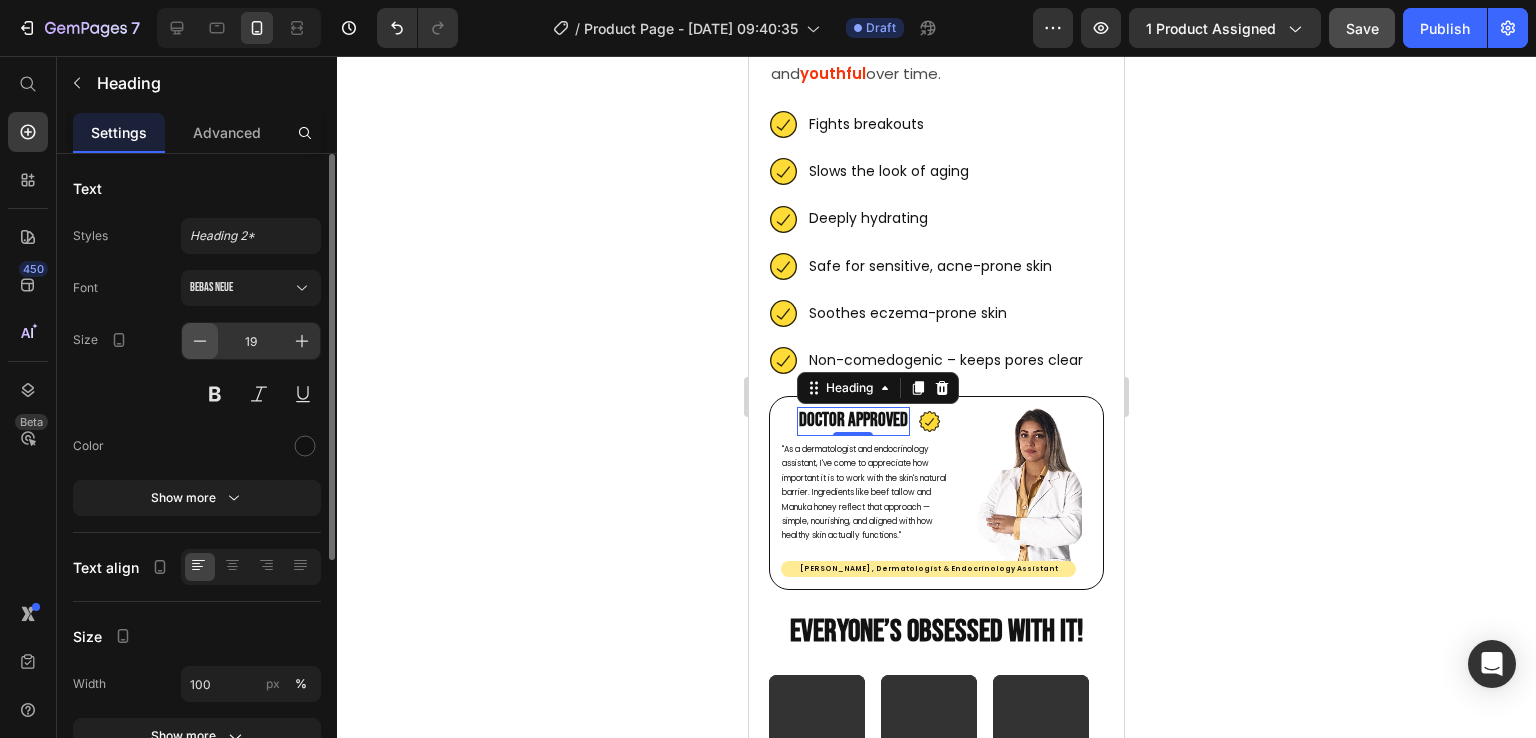 click 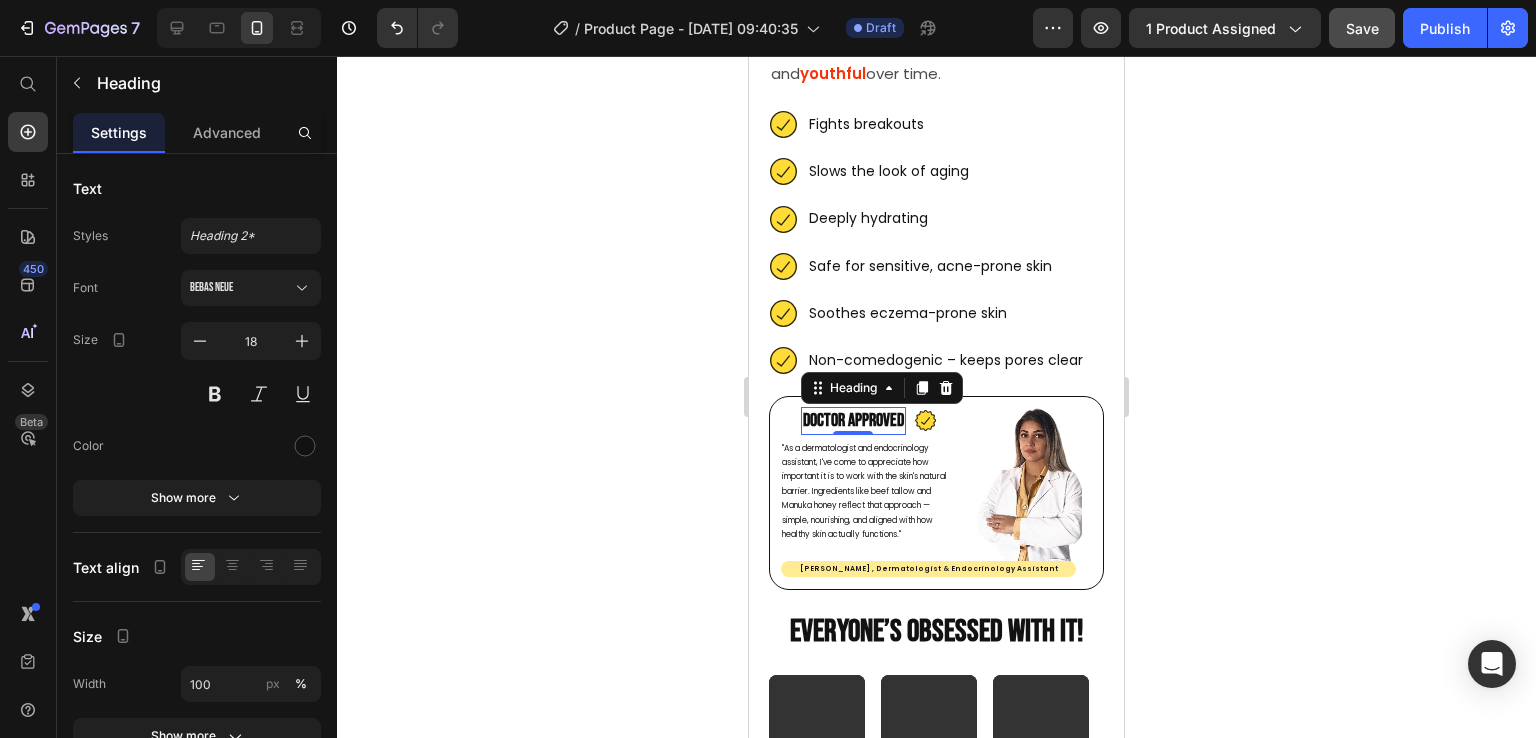 click 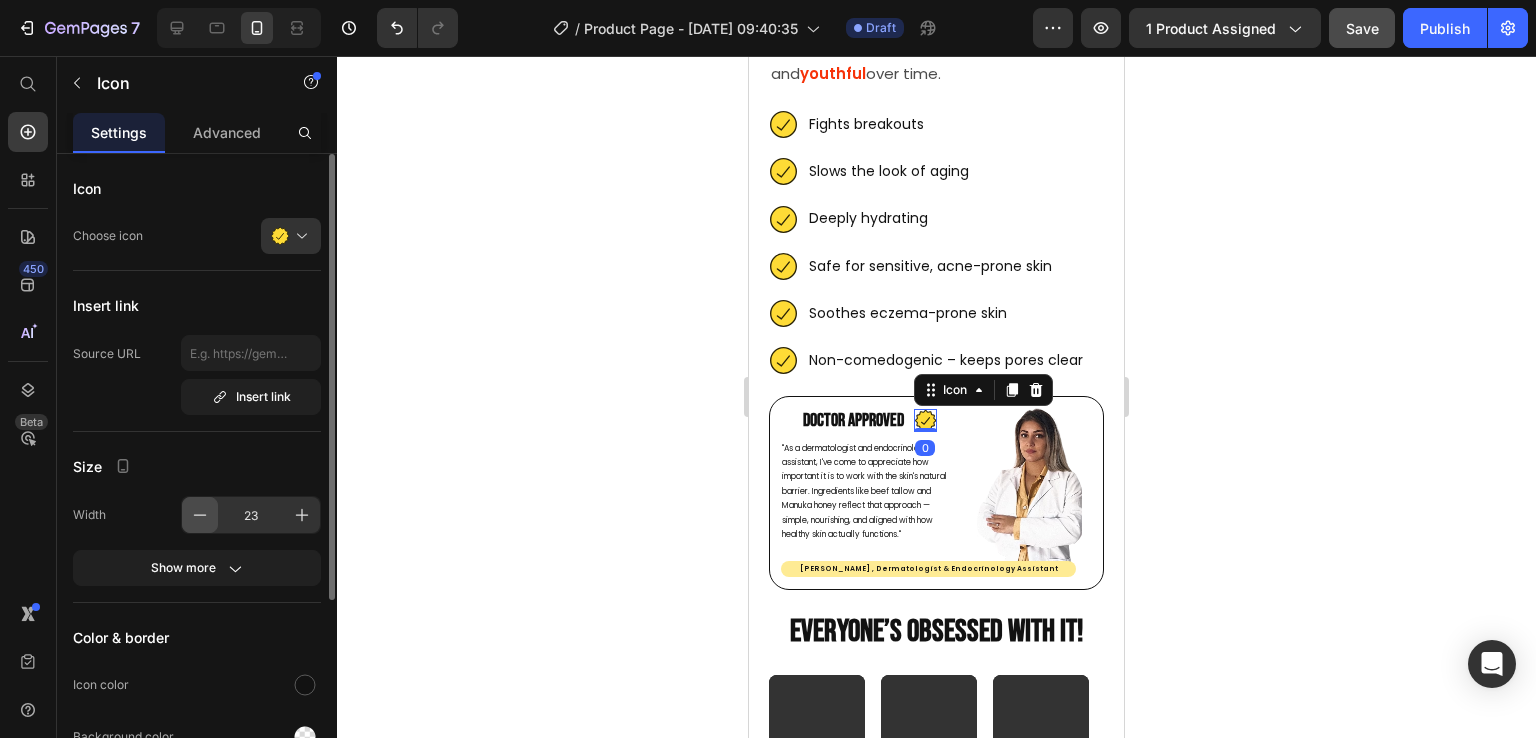 click 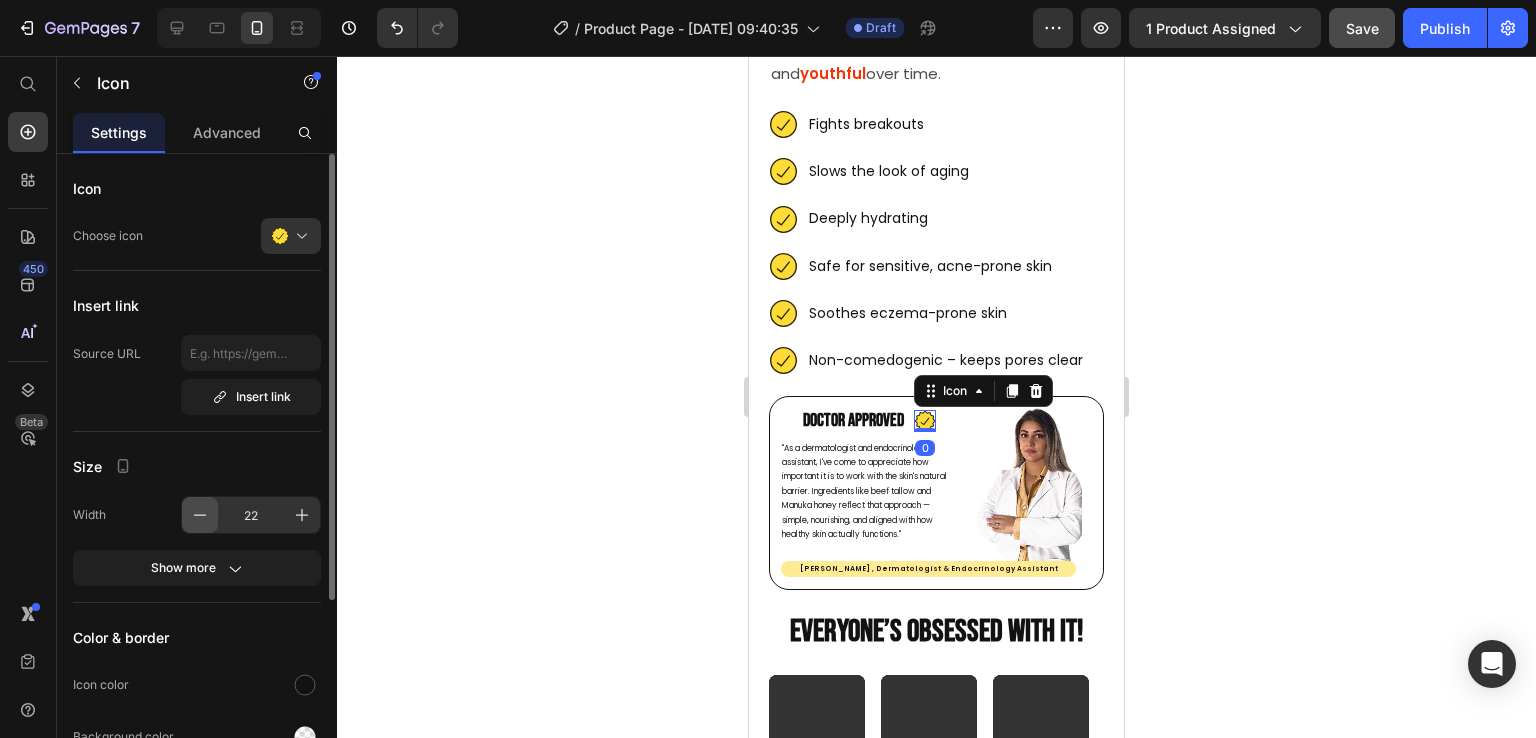 click 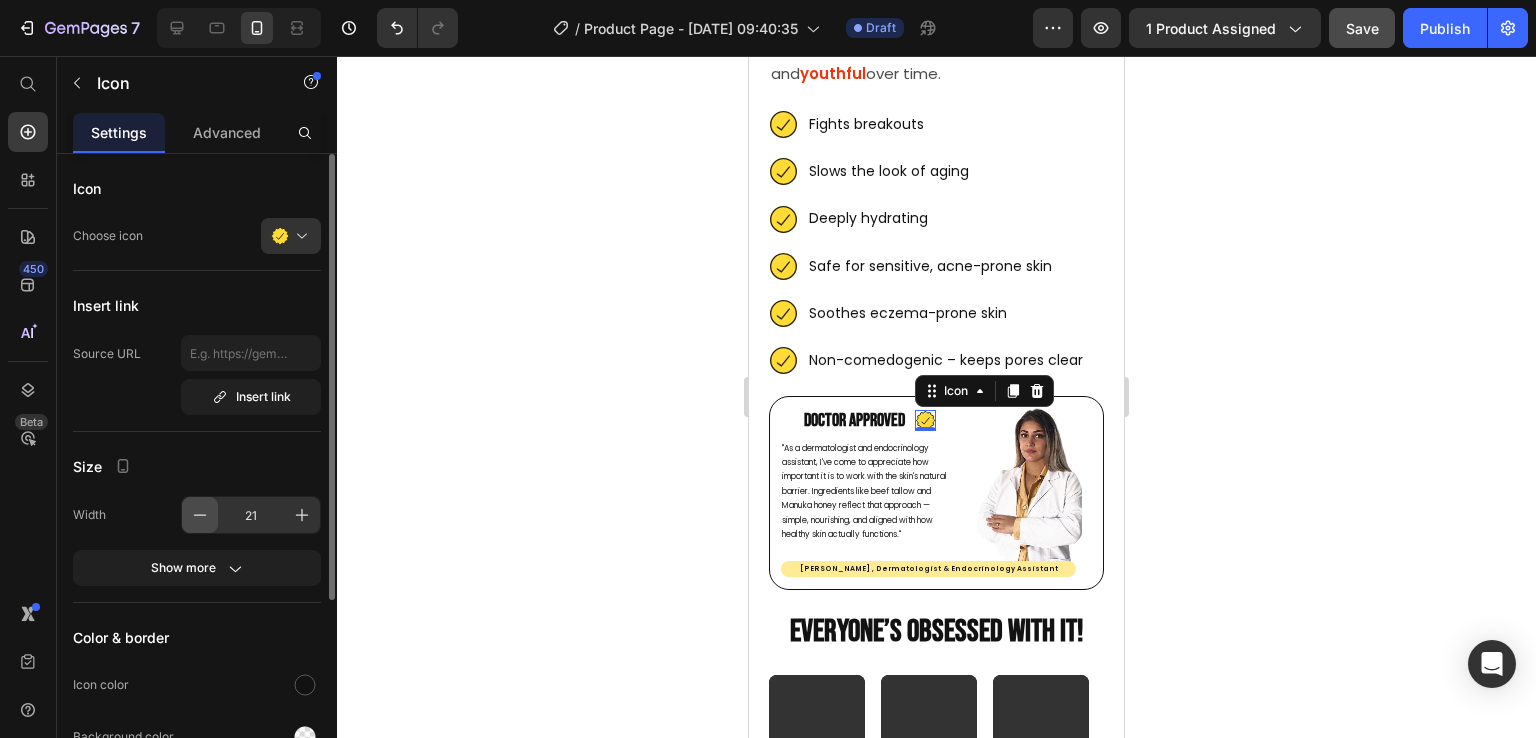 click 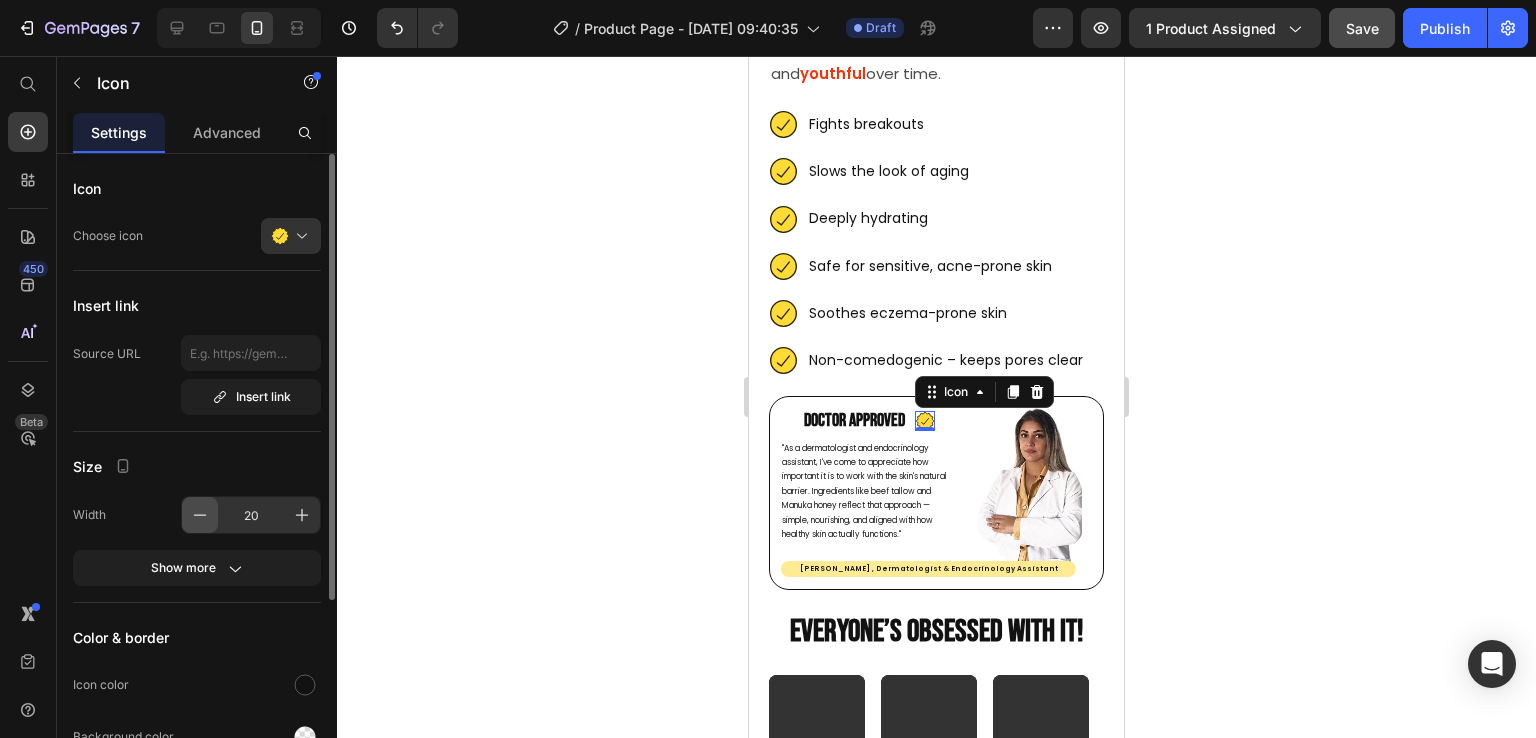 click 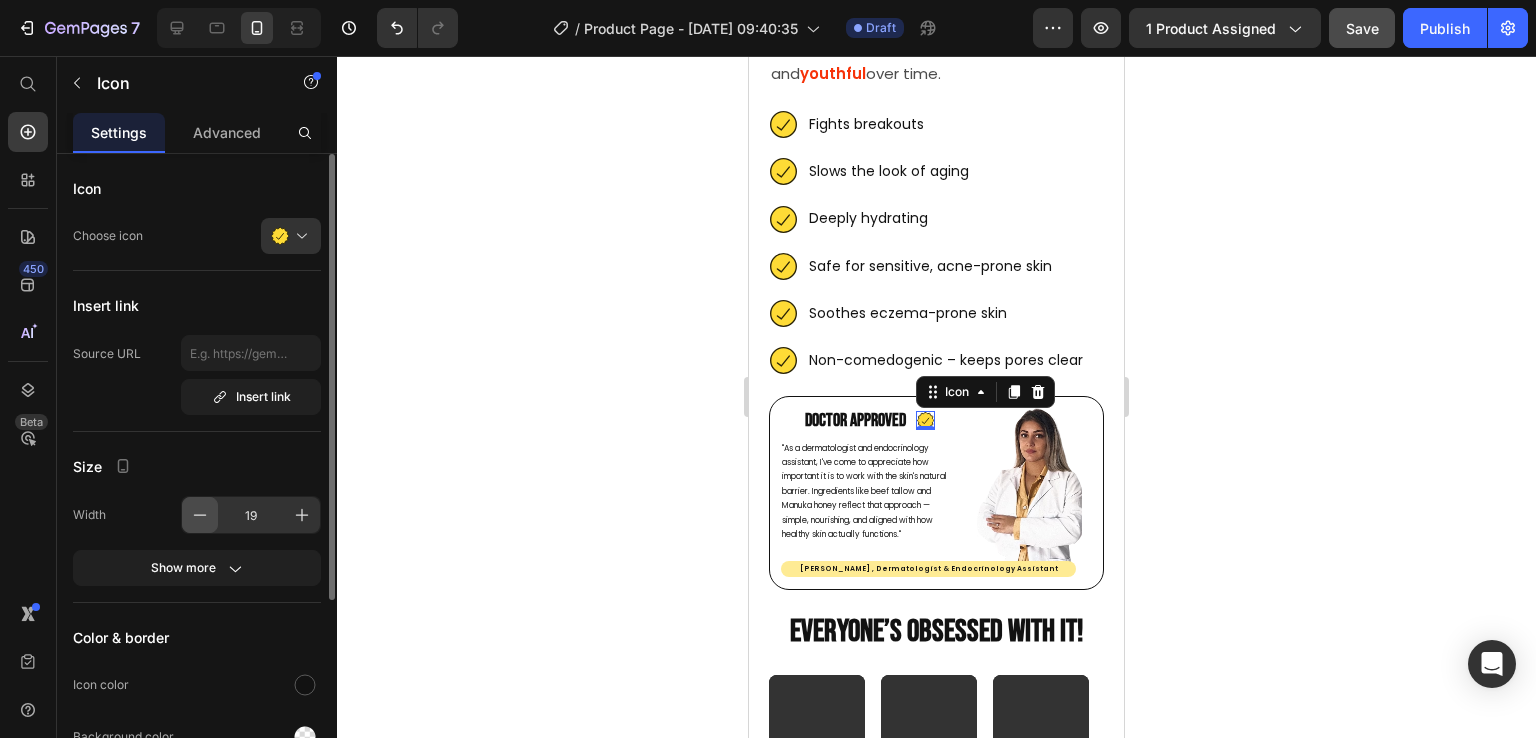 click 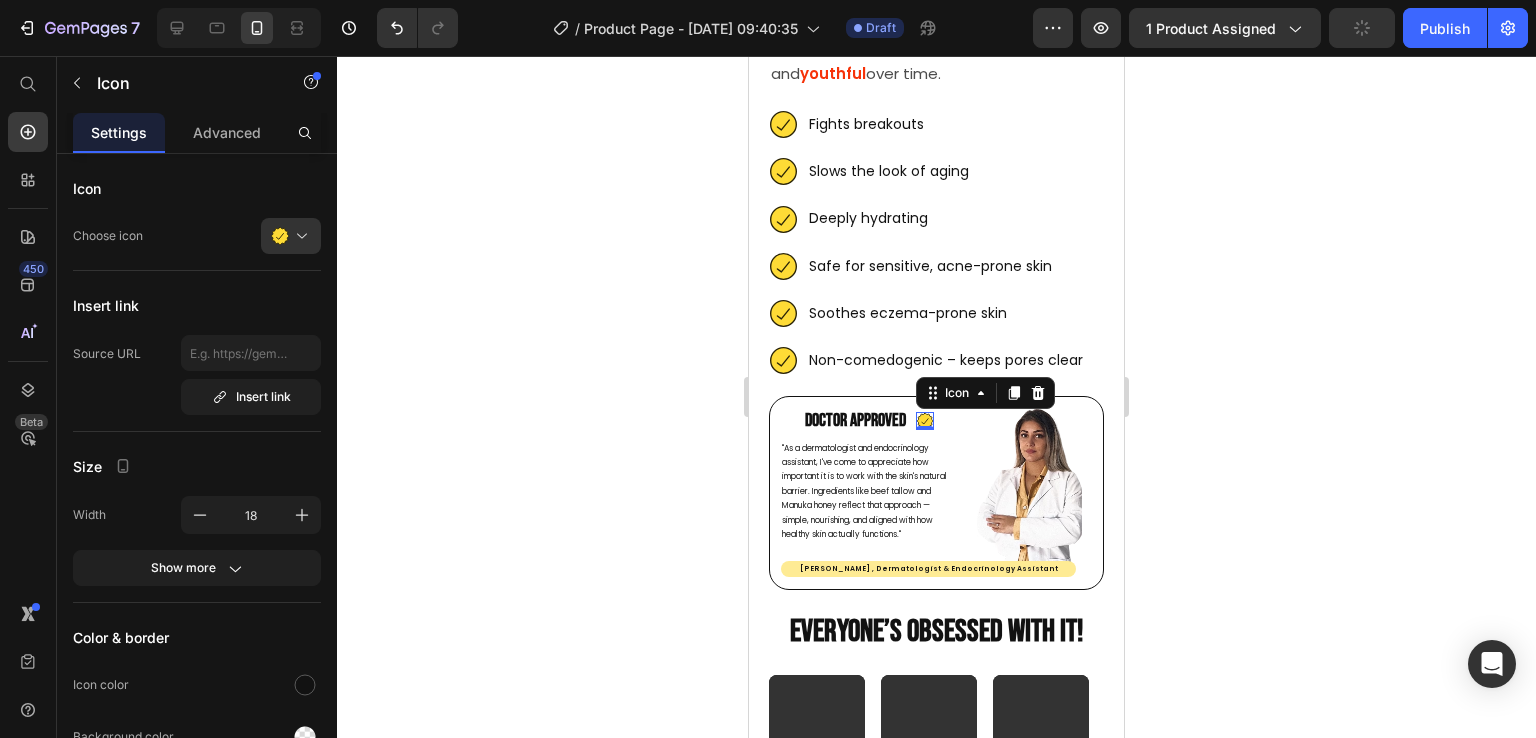 click 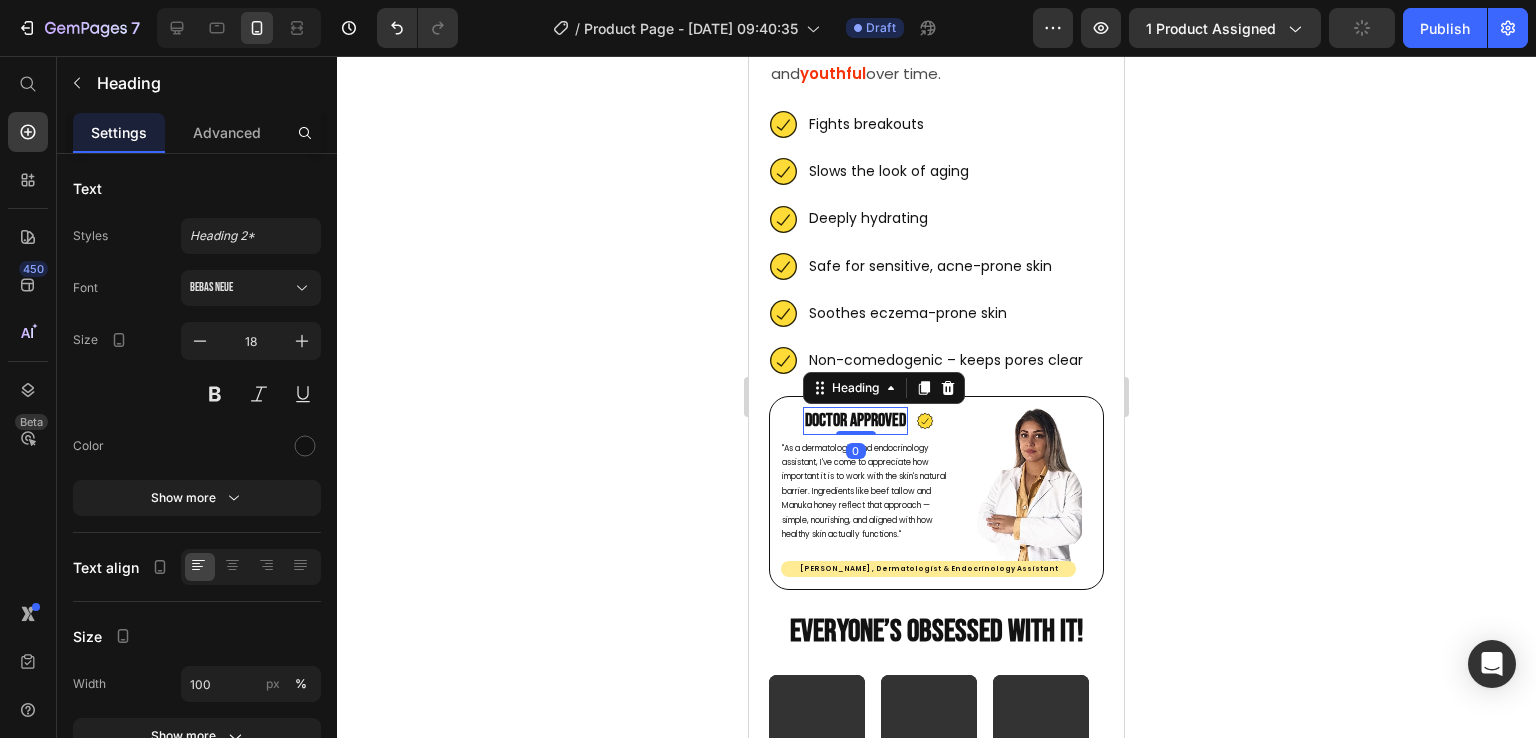 click 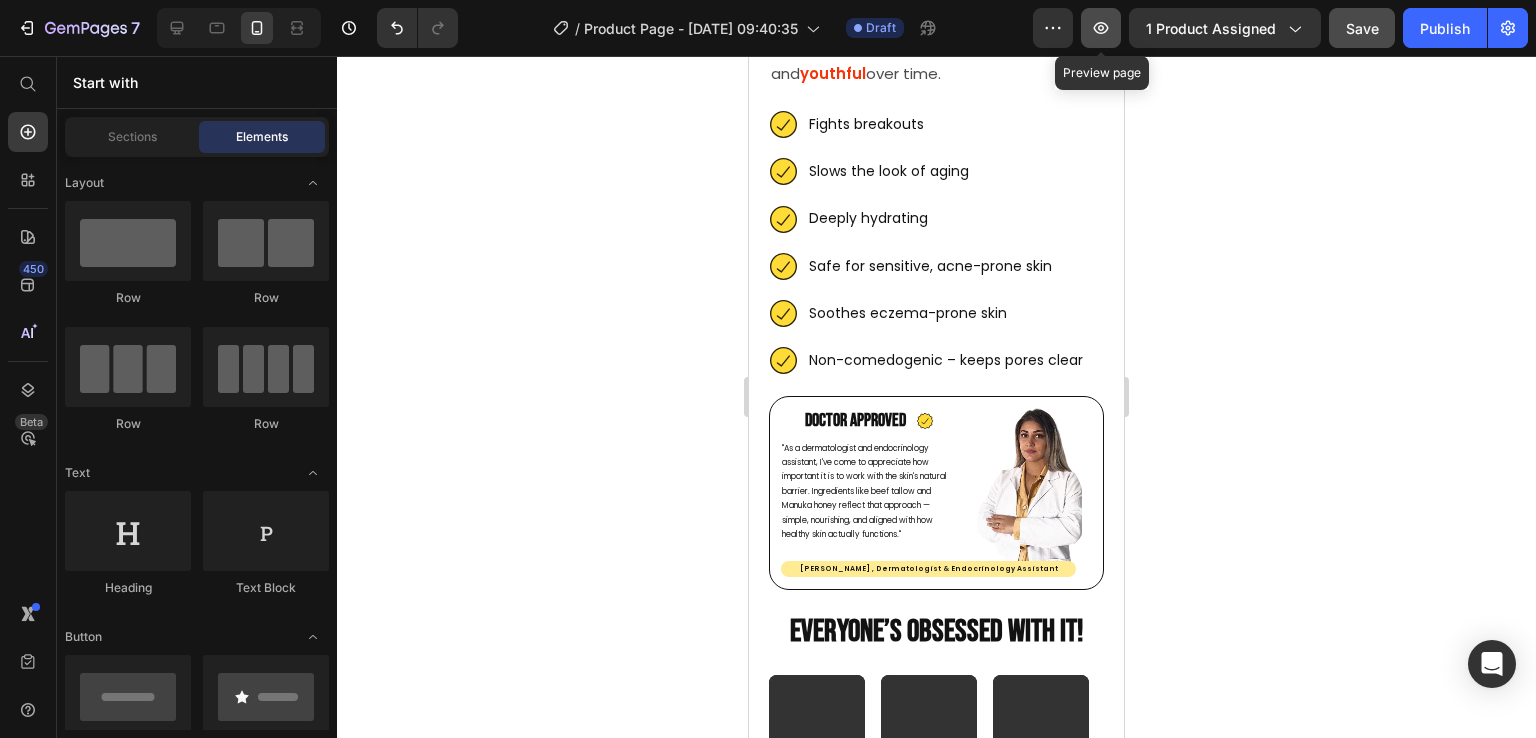 click 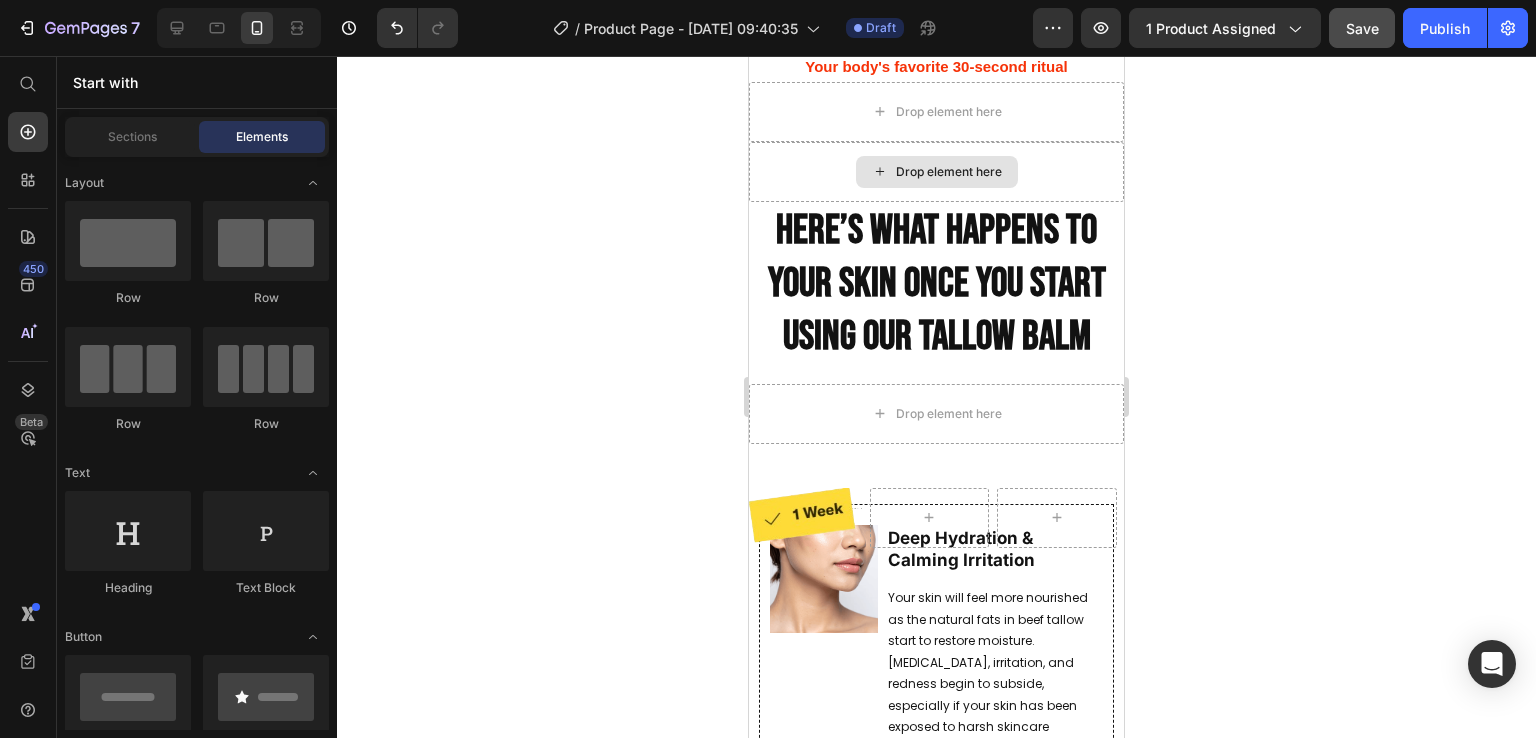 scroll, scrollTop: 2375, scrollLeft: 0, axis: vertical 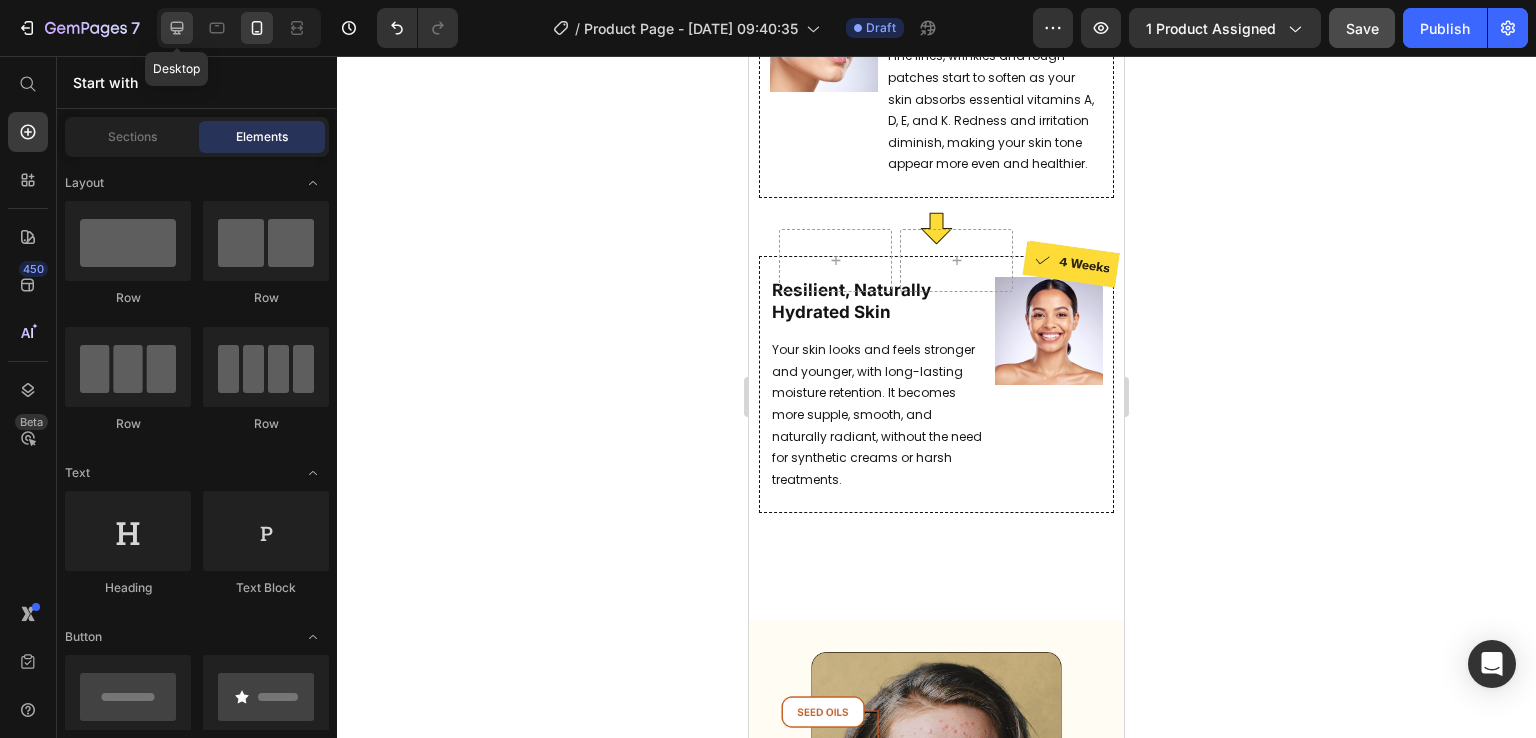 click 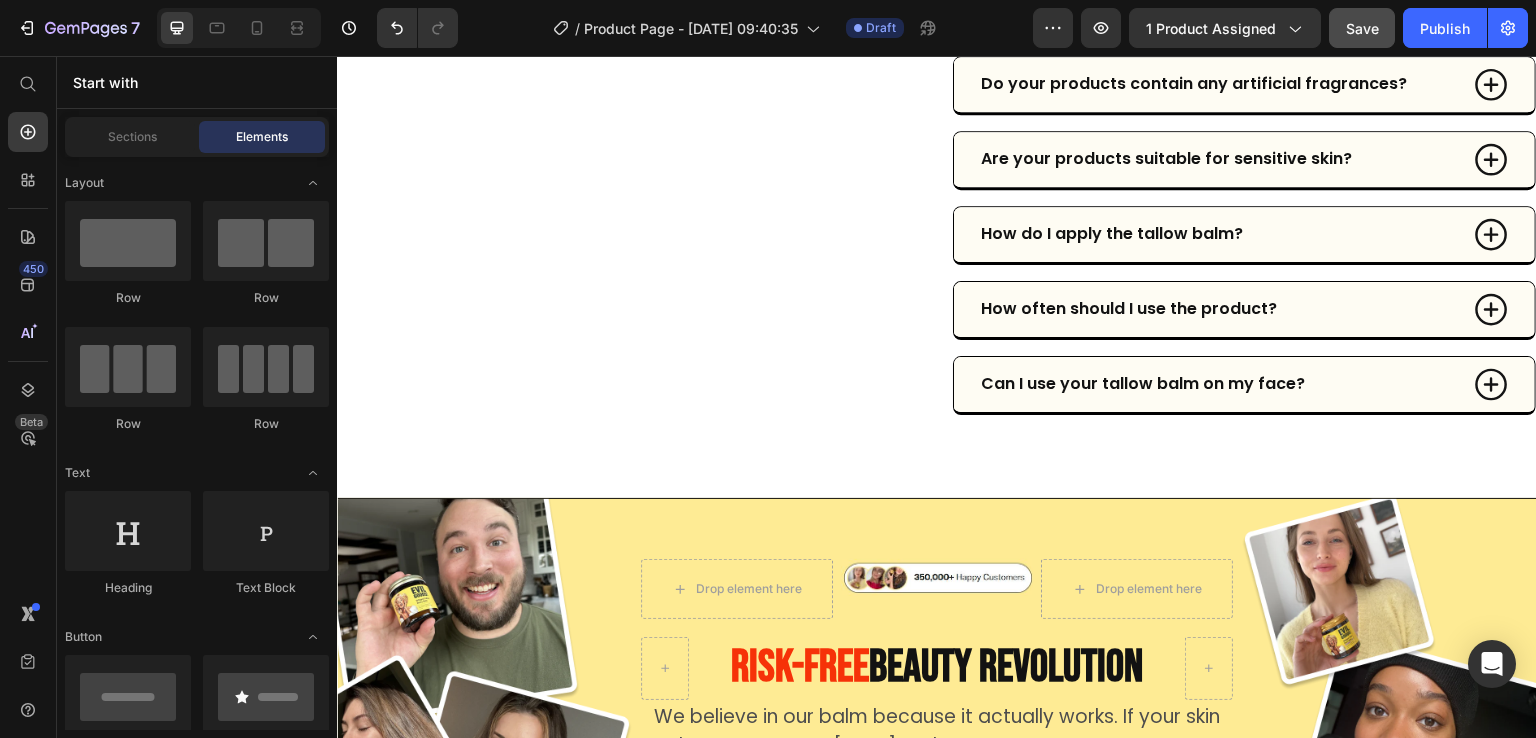 scroll, scrollTop: 7402, scrollLeft: 0, axis: vertical 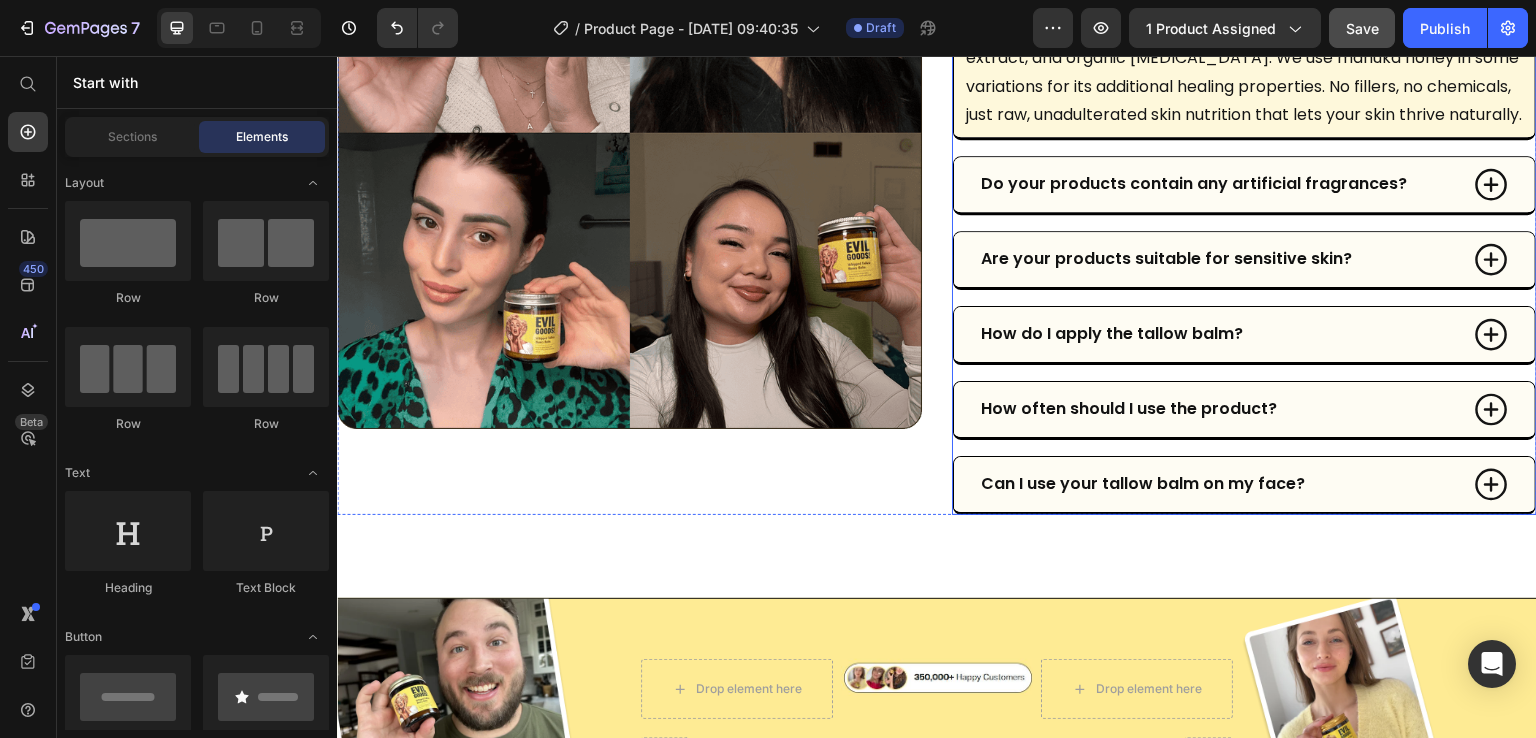 click on "Do your products contain any artificial fragrances?" at bounding box center [1244, 184] 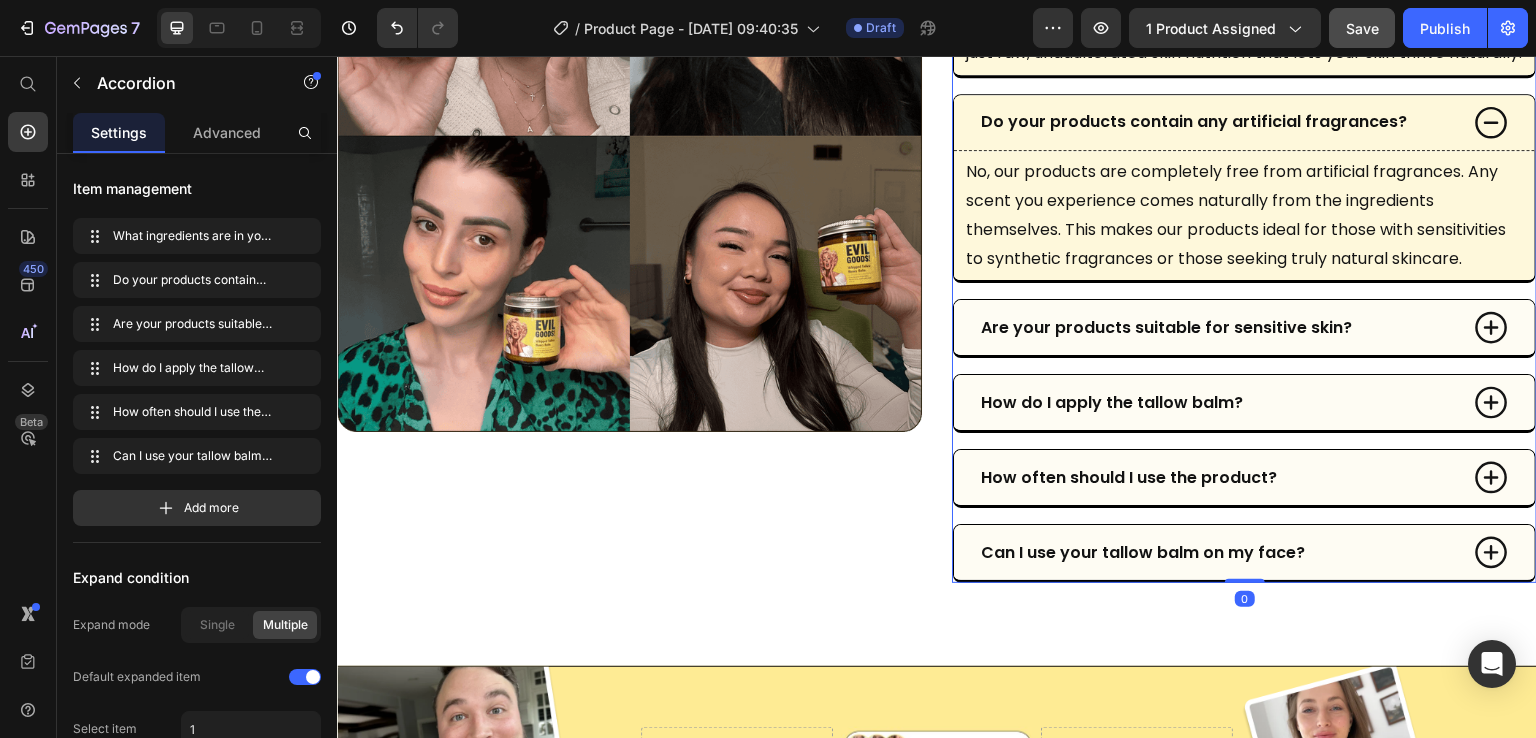 scroll, scrollTop: 7467, scrollLeft: 0, axis: vertical 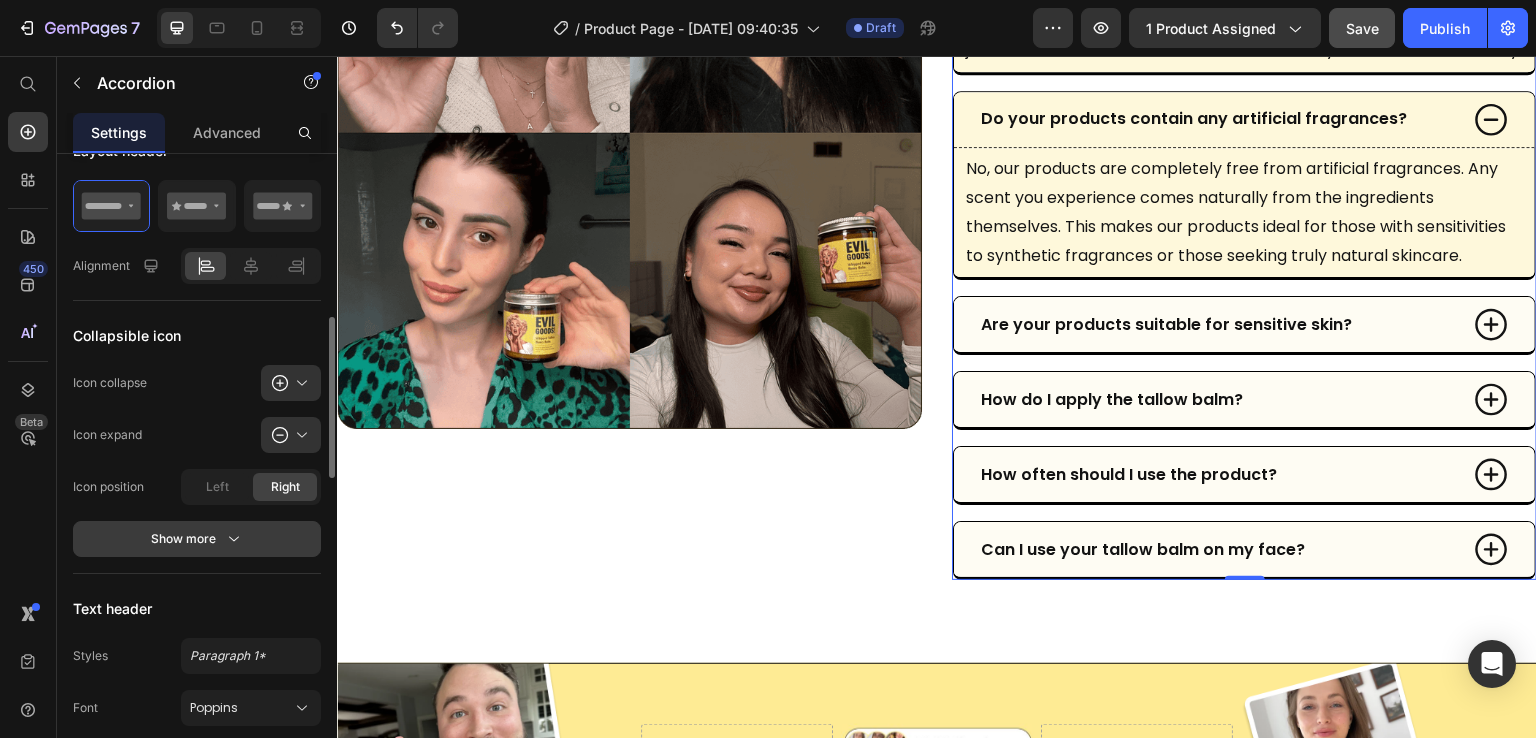 click on "Show more" at bounding box center (197, 539) 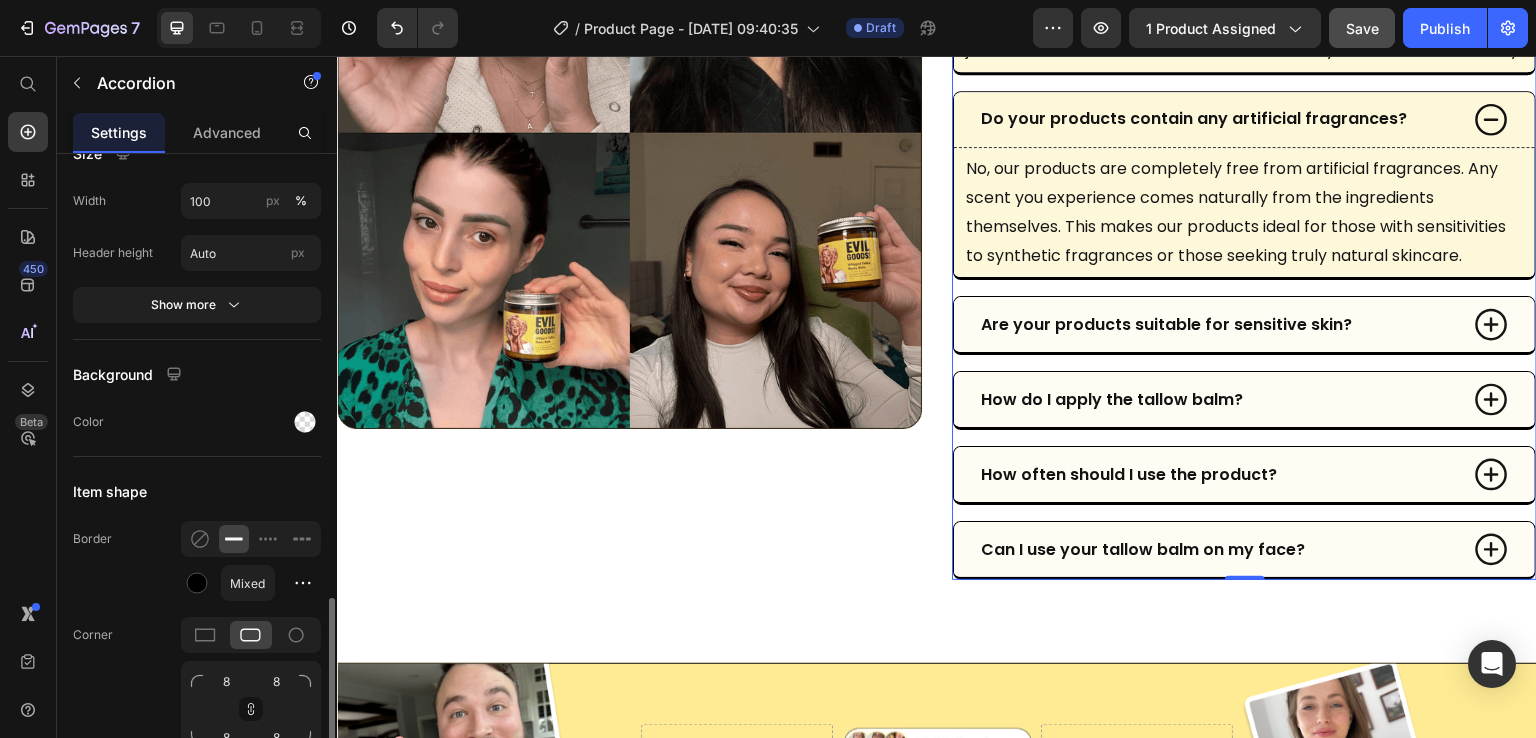 scroll, scrollTop: 1802, scrollLeft: 0, axis: vertical 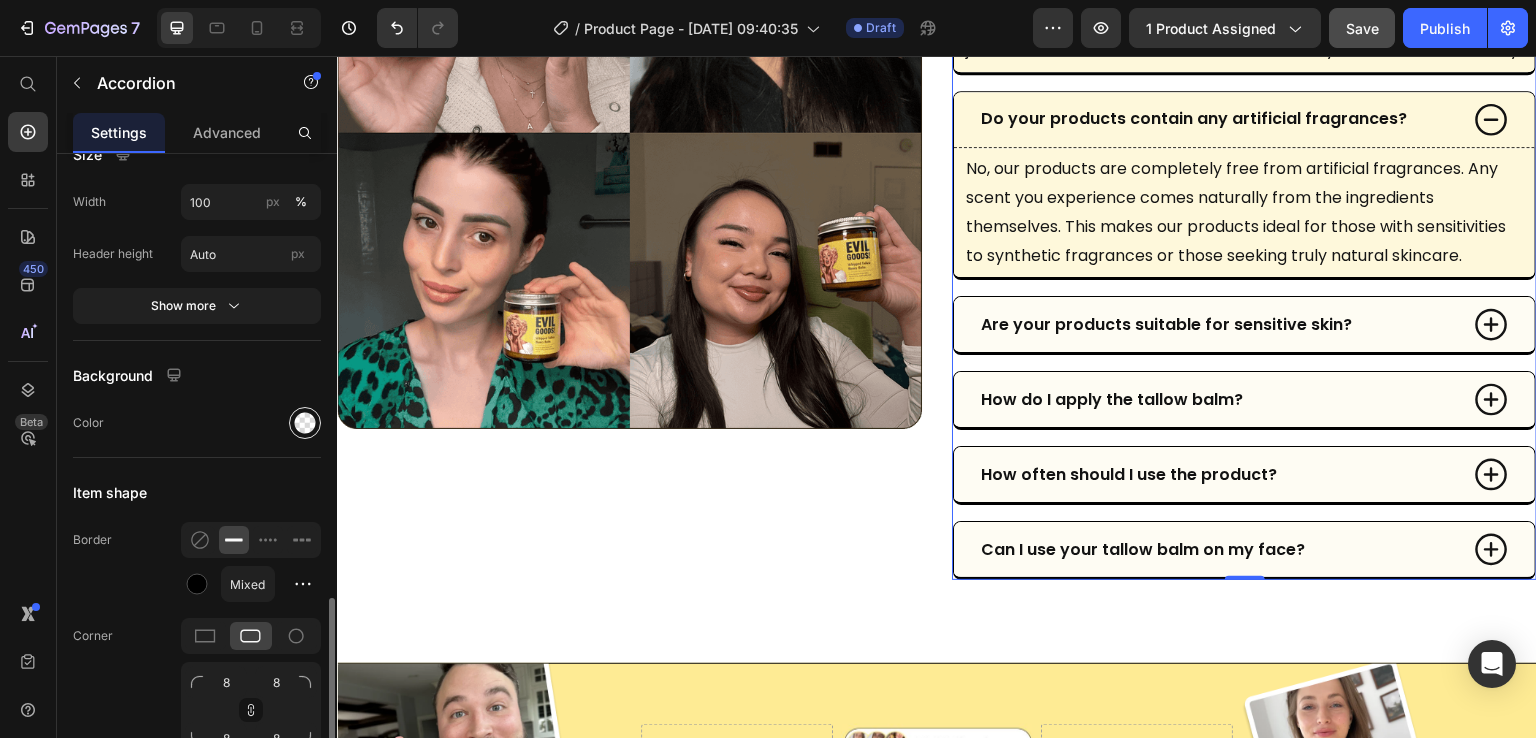 click 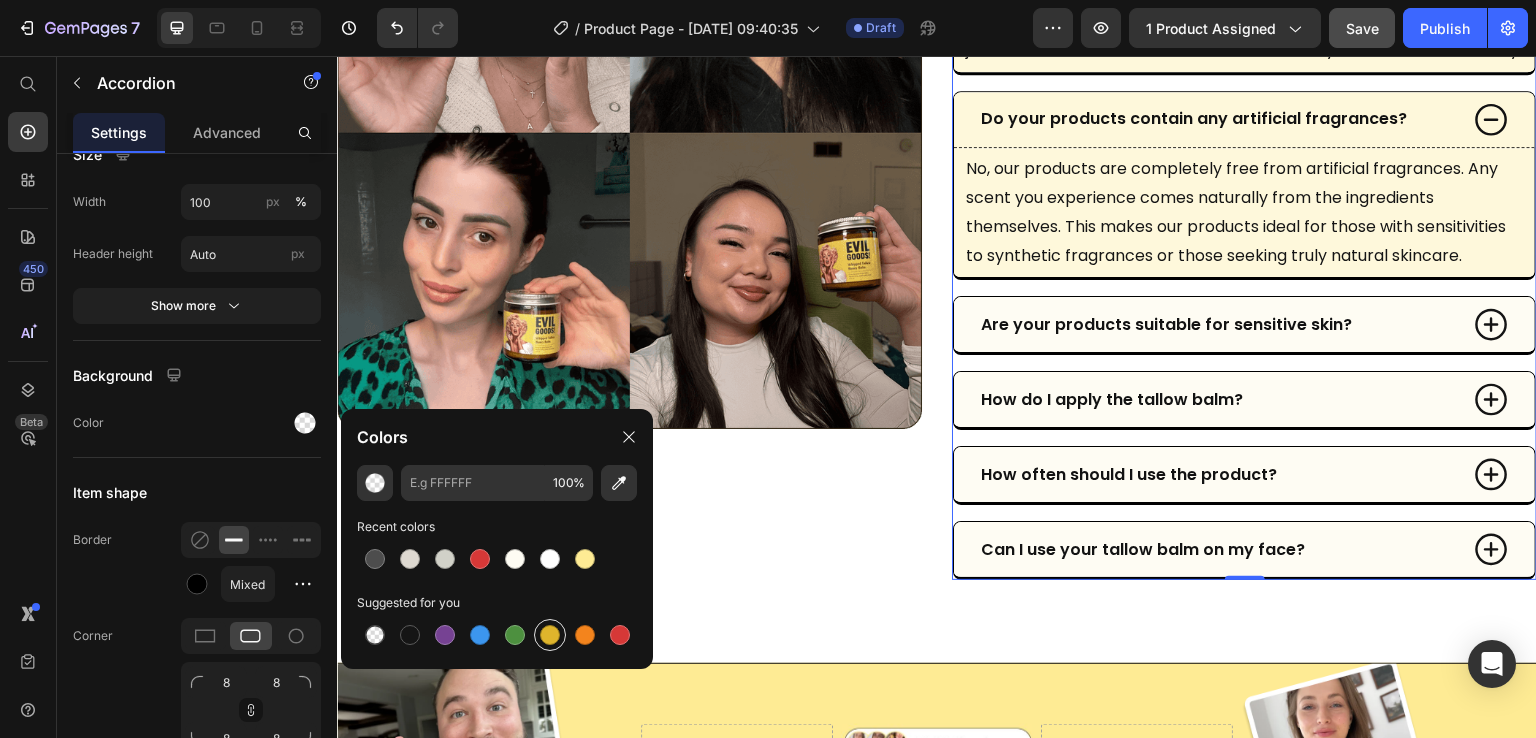 click at bounding box center [550, 635] 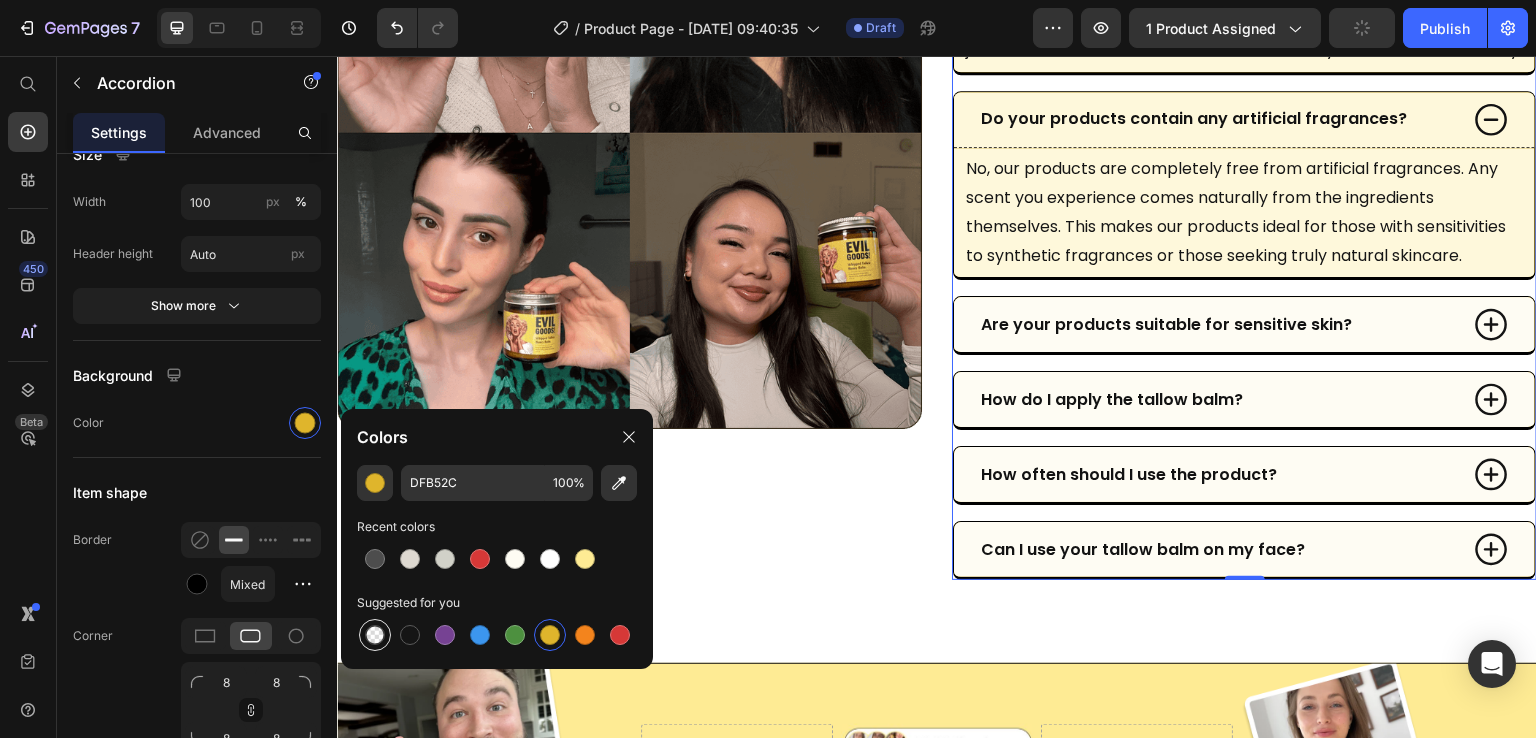 click at bounding box center (375, 635) 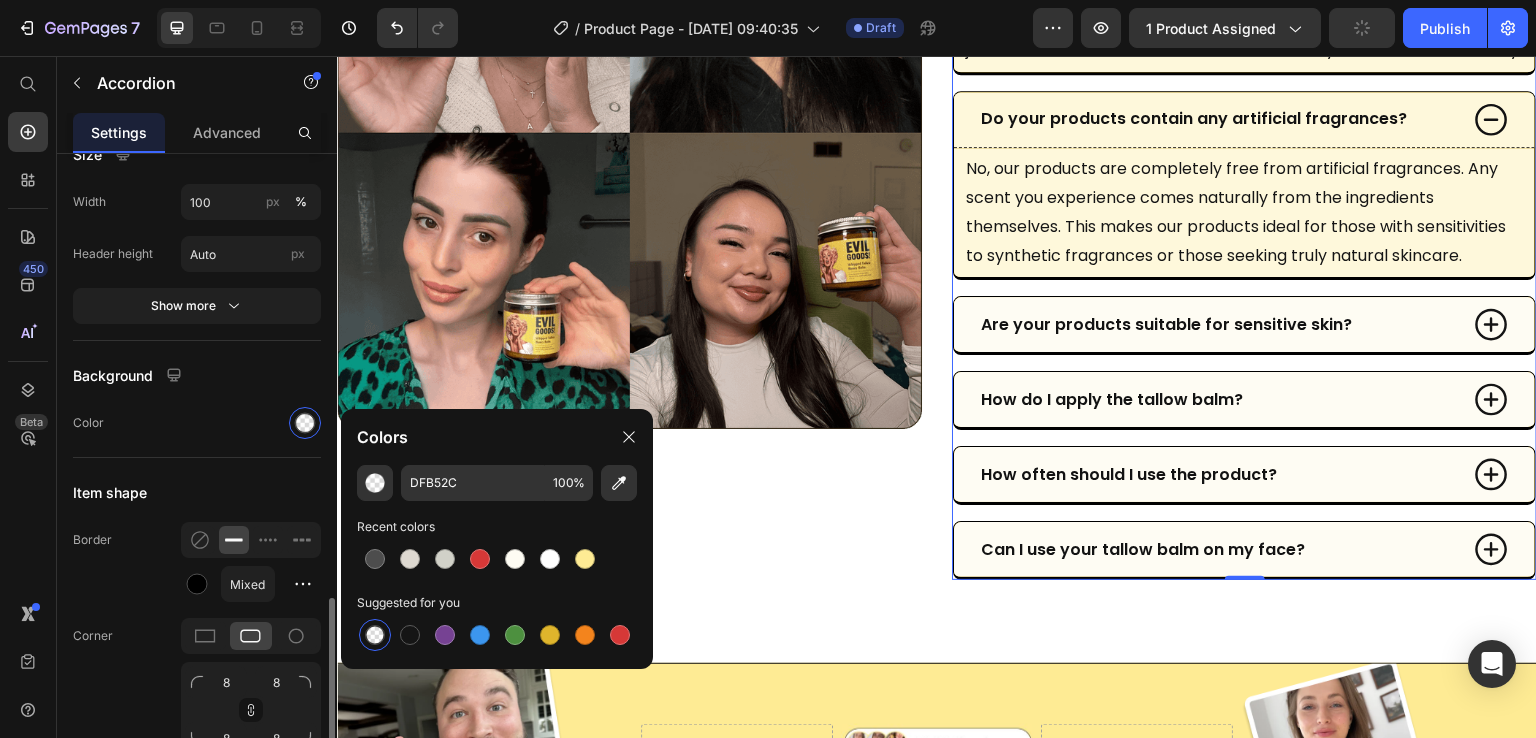type on "000000" 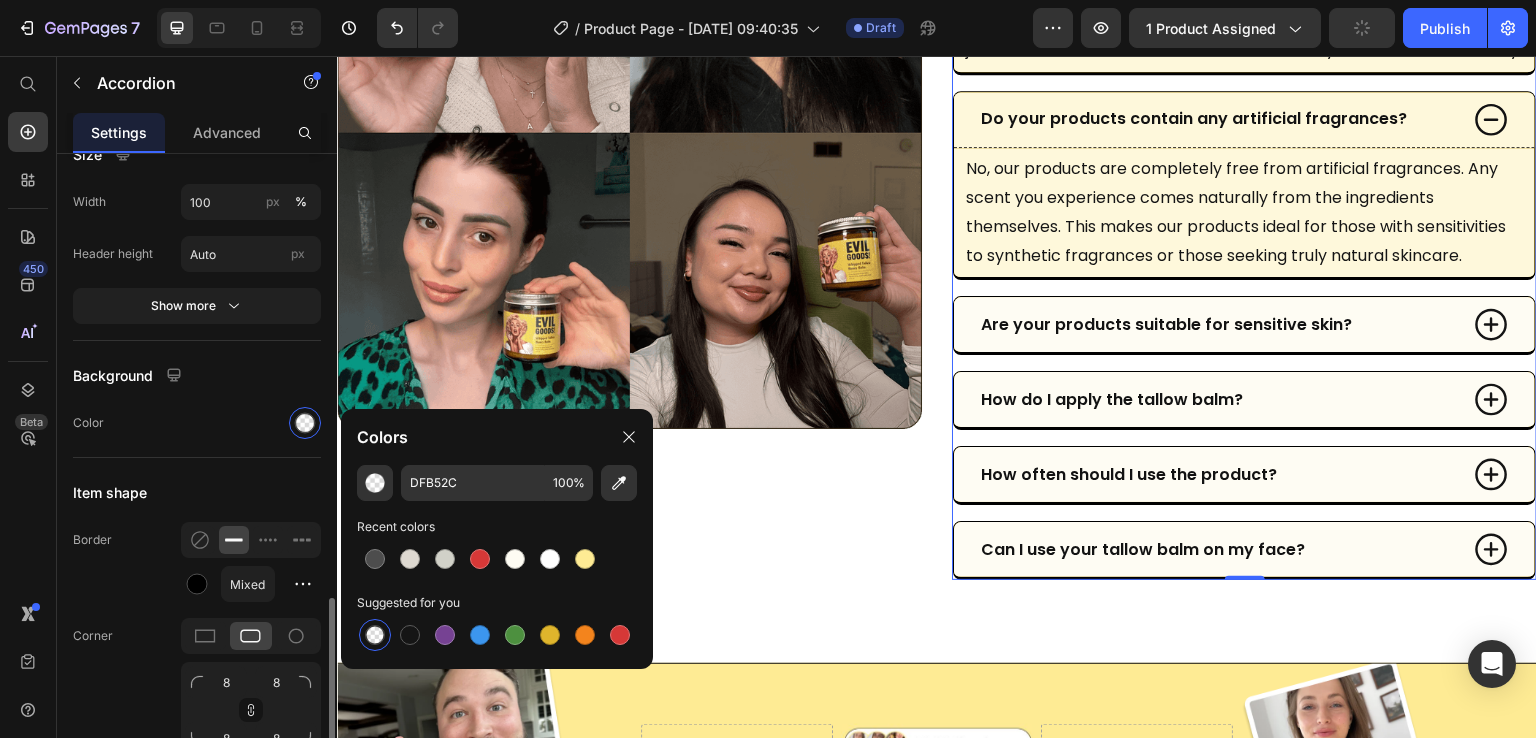 type on "0" 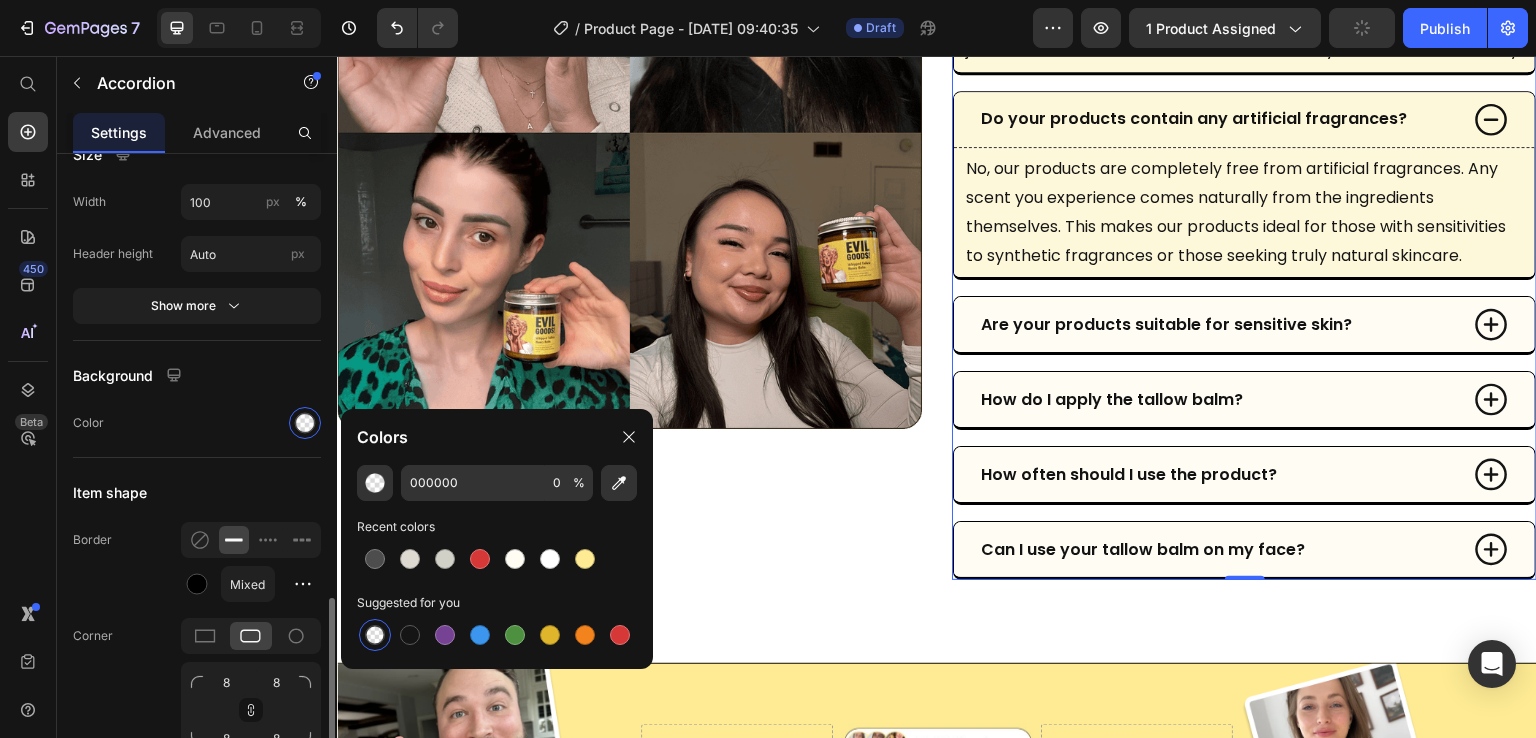 click on "Color" 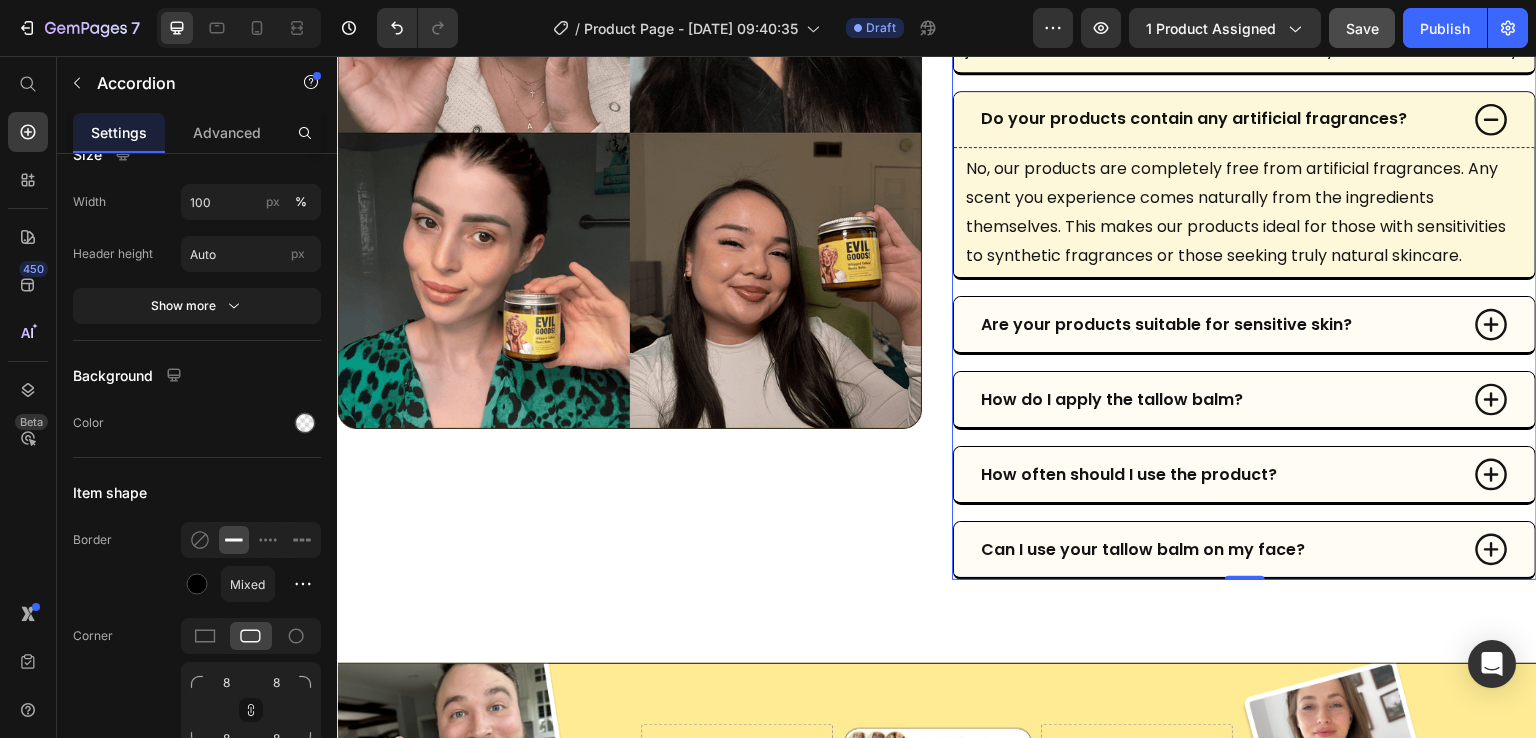 click 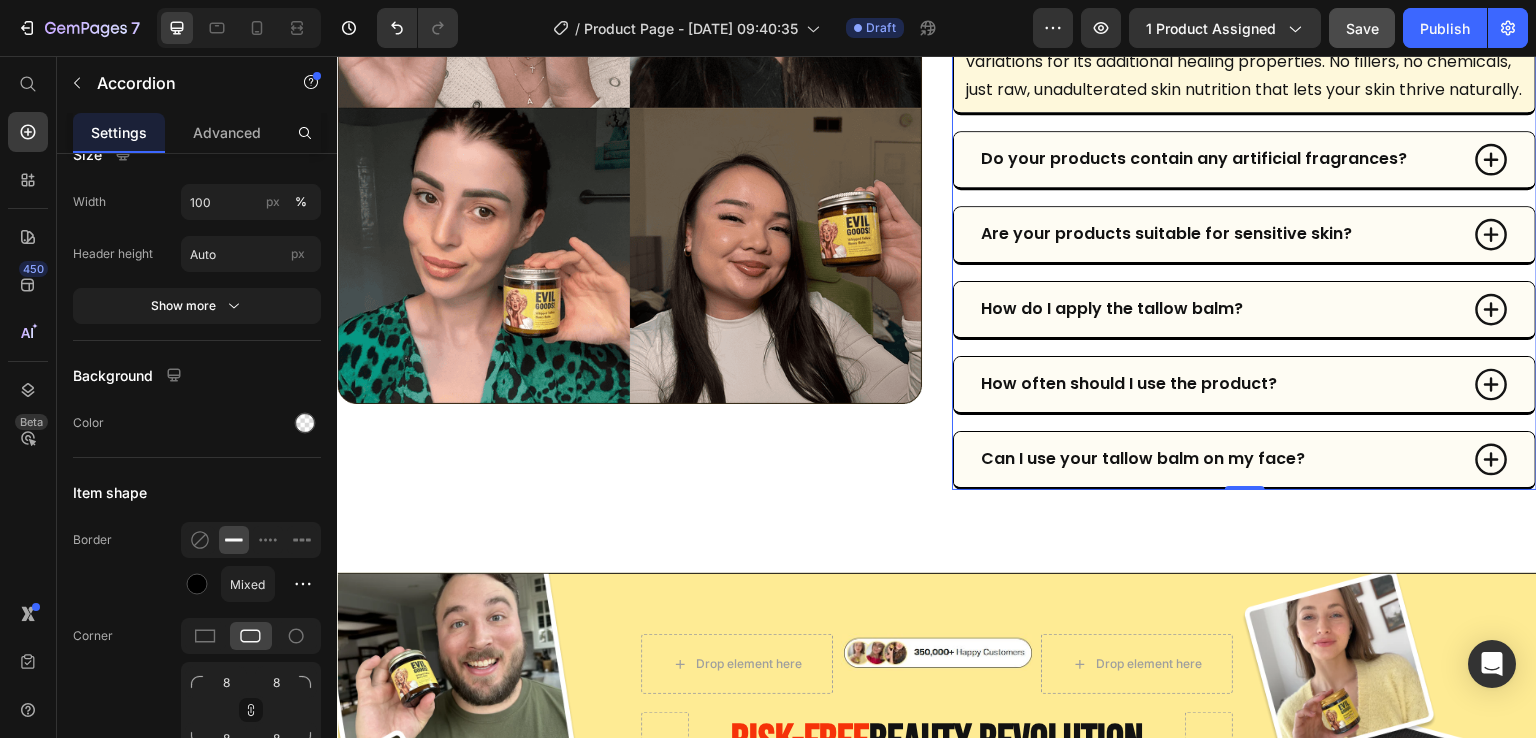 scroll, scrollTop: 7402, scrollLeft: 0, axis: vertical 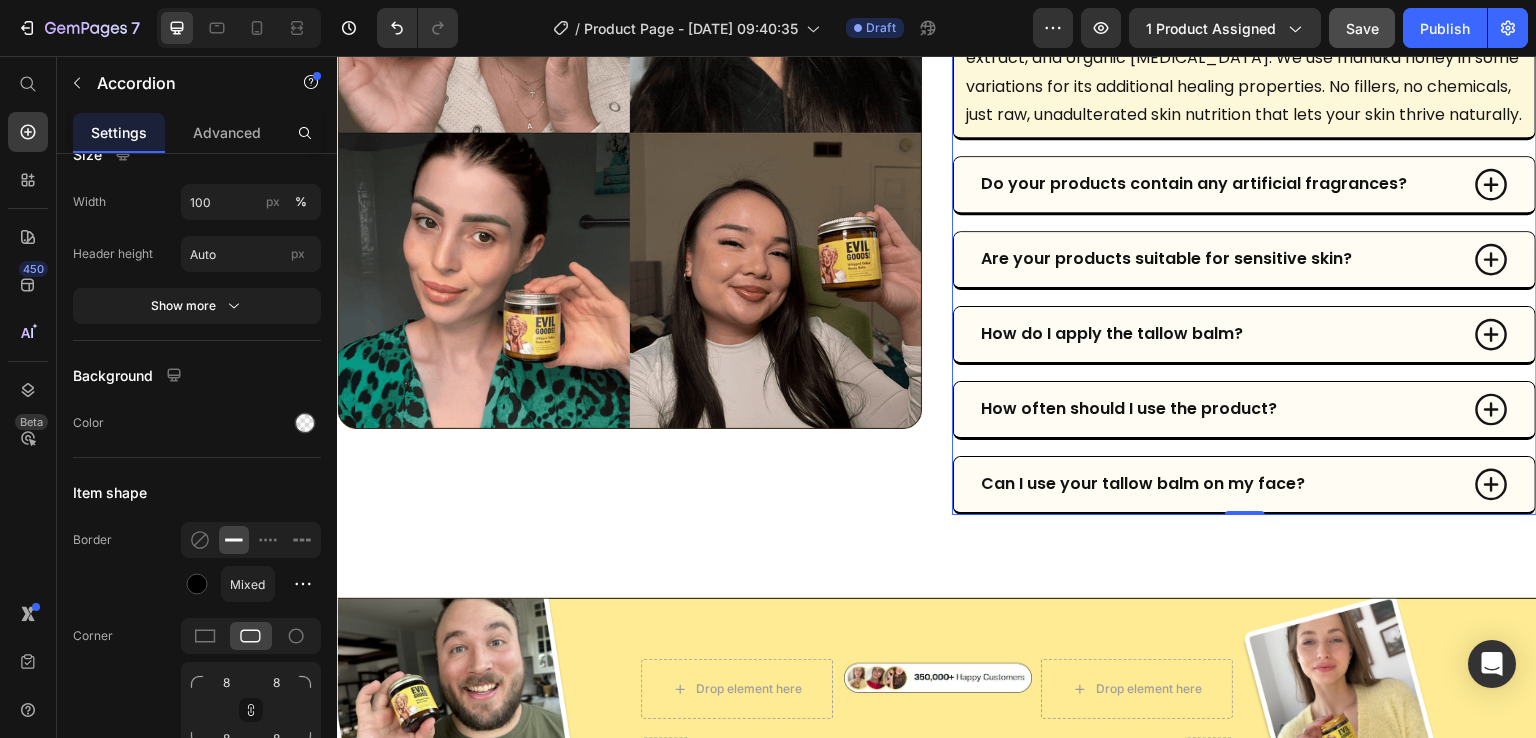 click 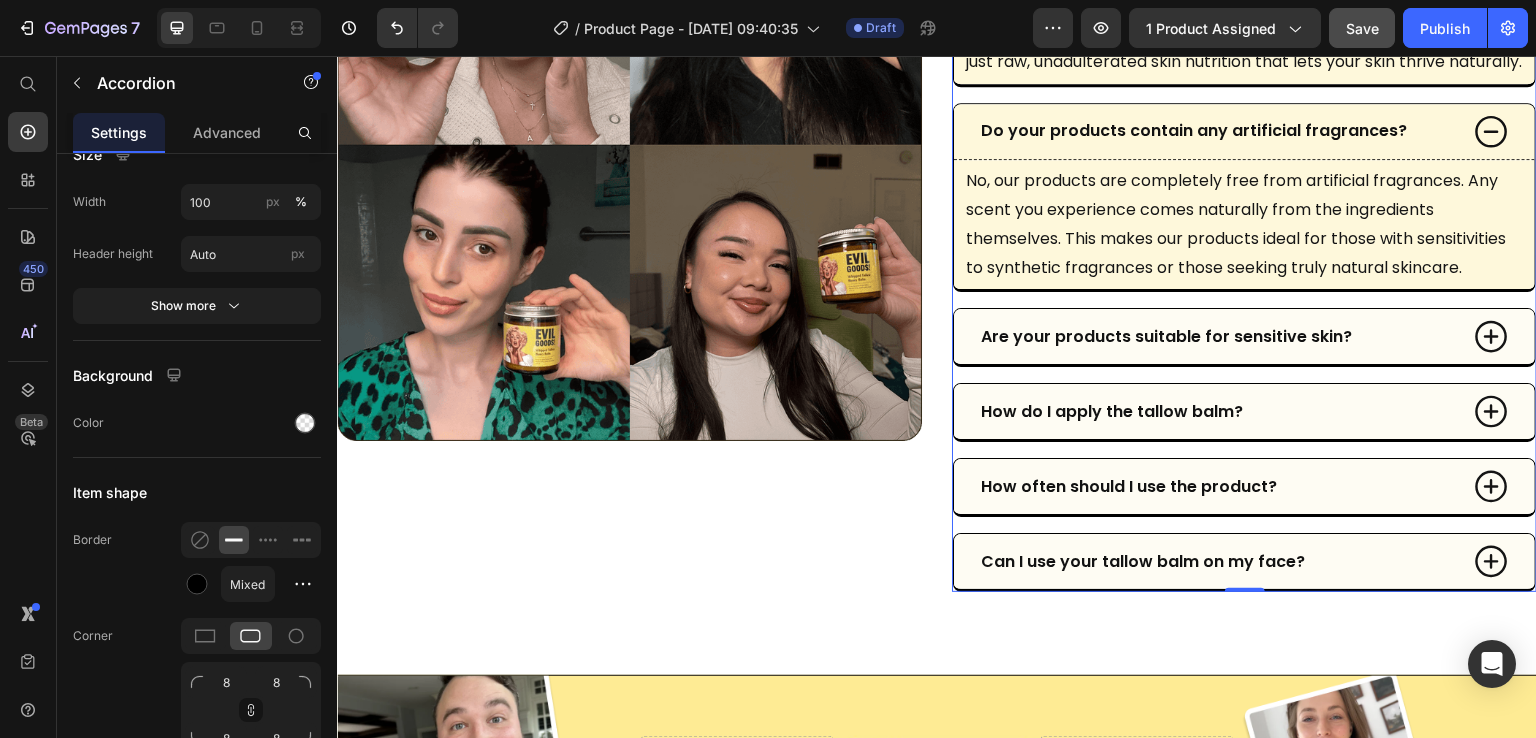 scroll, scrollTop: 7467, scrollLeft: 0, axis: vertical 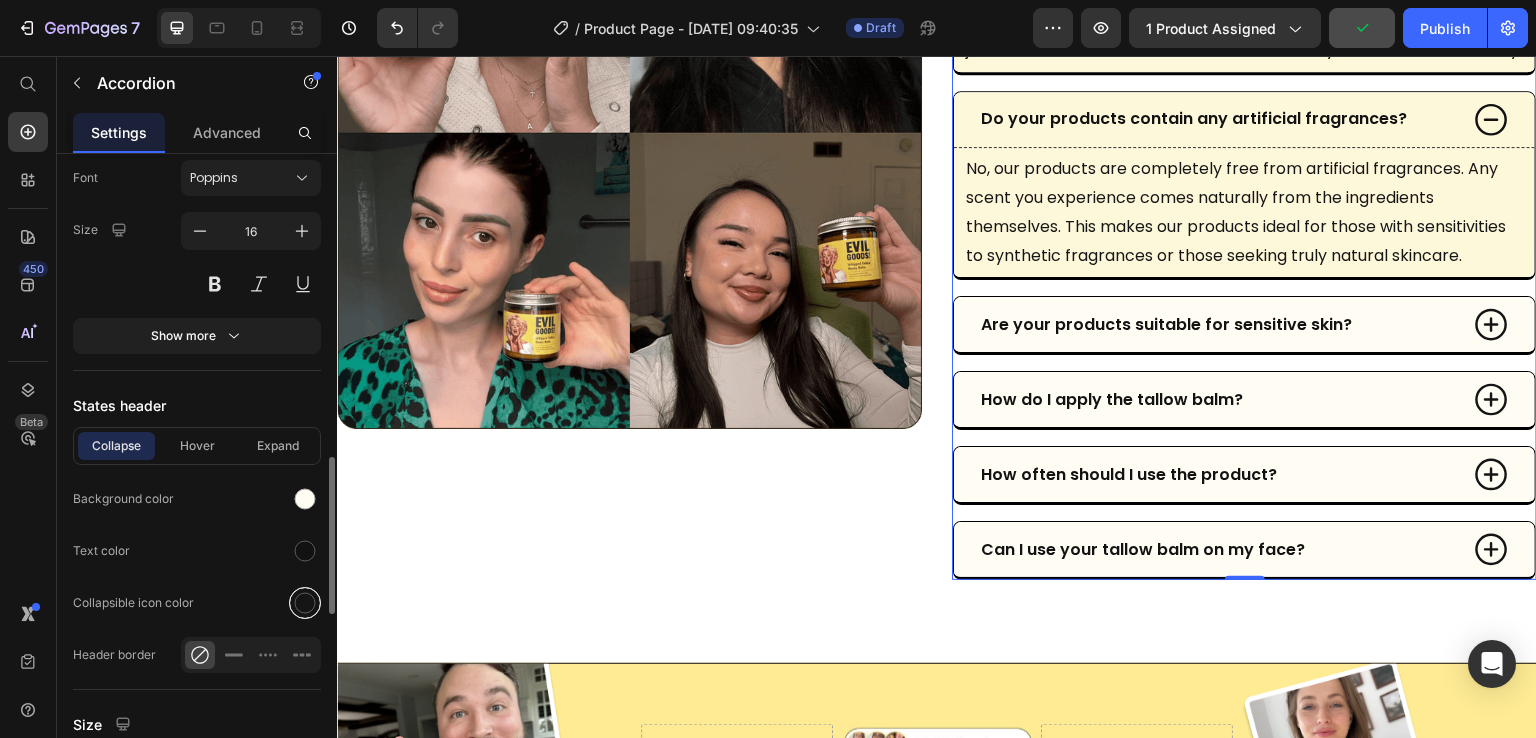 click at bounding box center (305, 603) 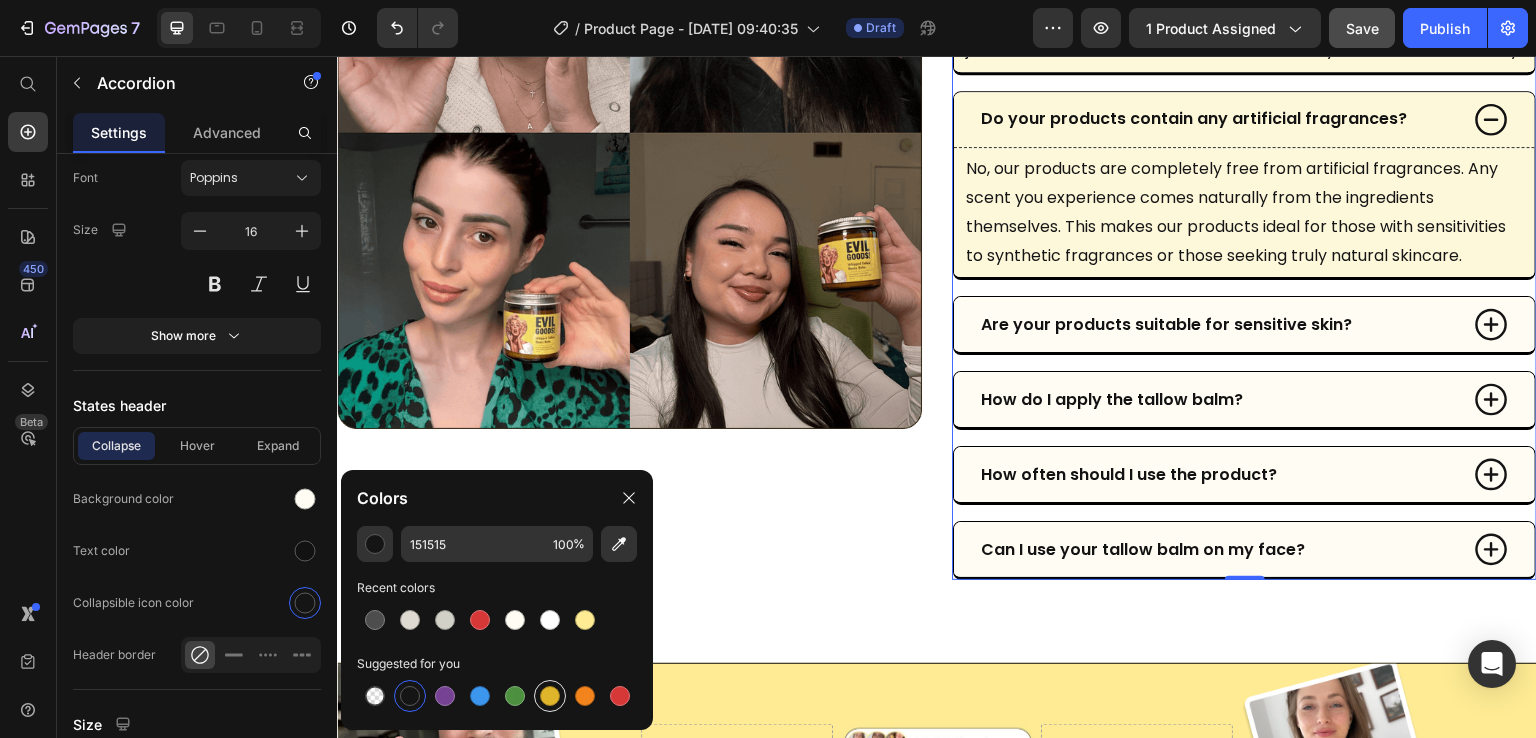 click at bounding box center [550, 696] 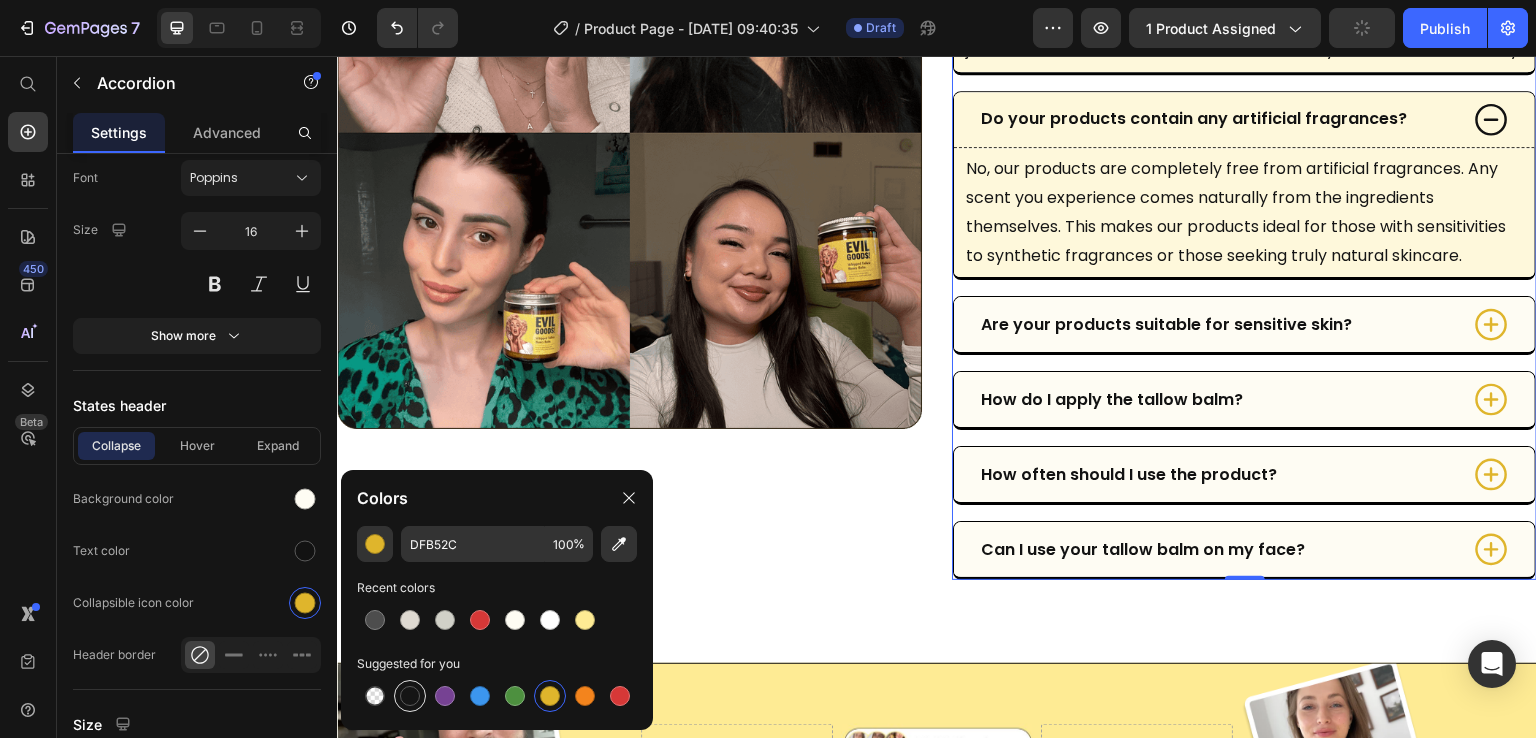 click at bounding box center (410, 696) 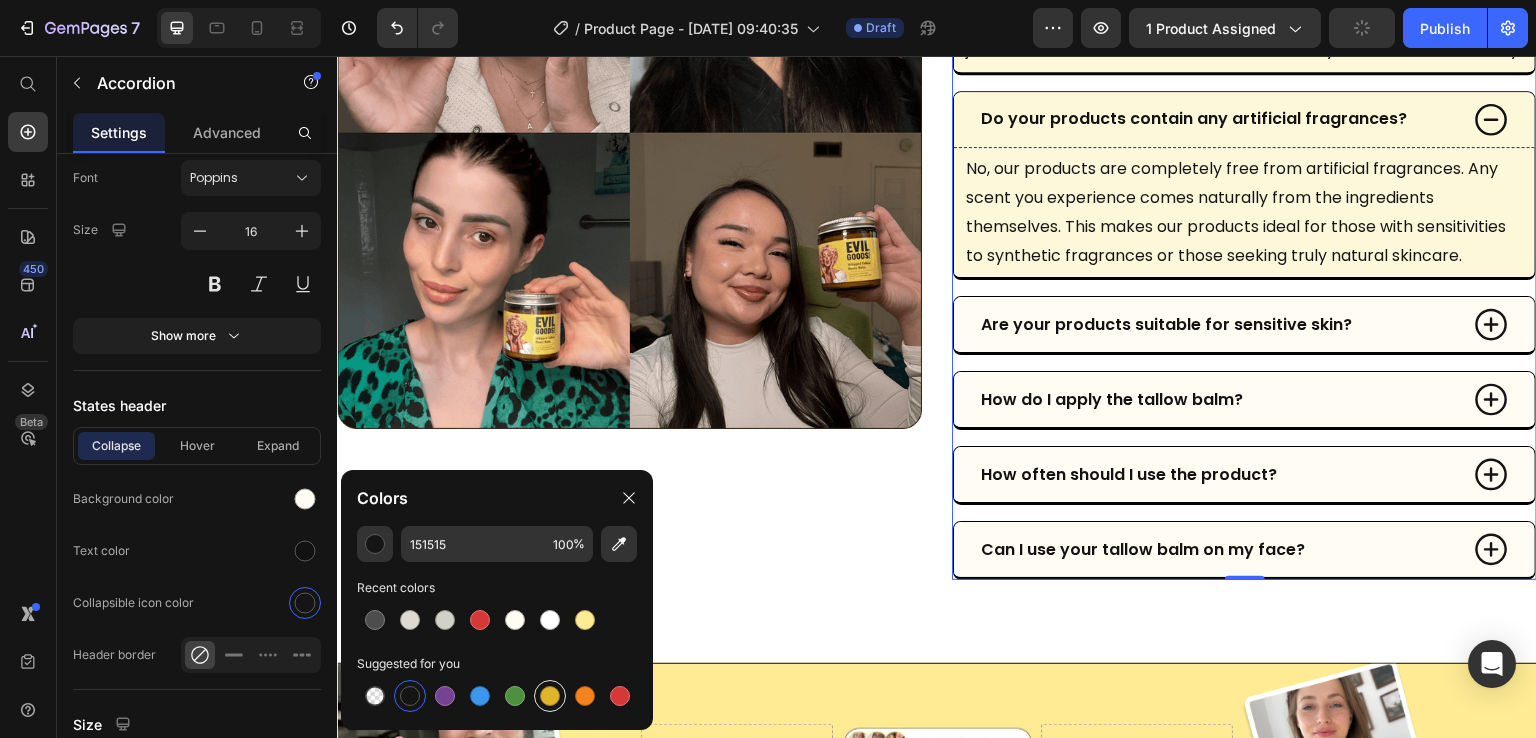 click at bounding box center [550, 696] 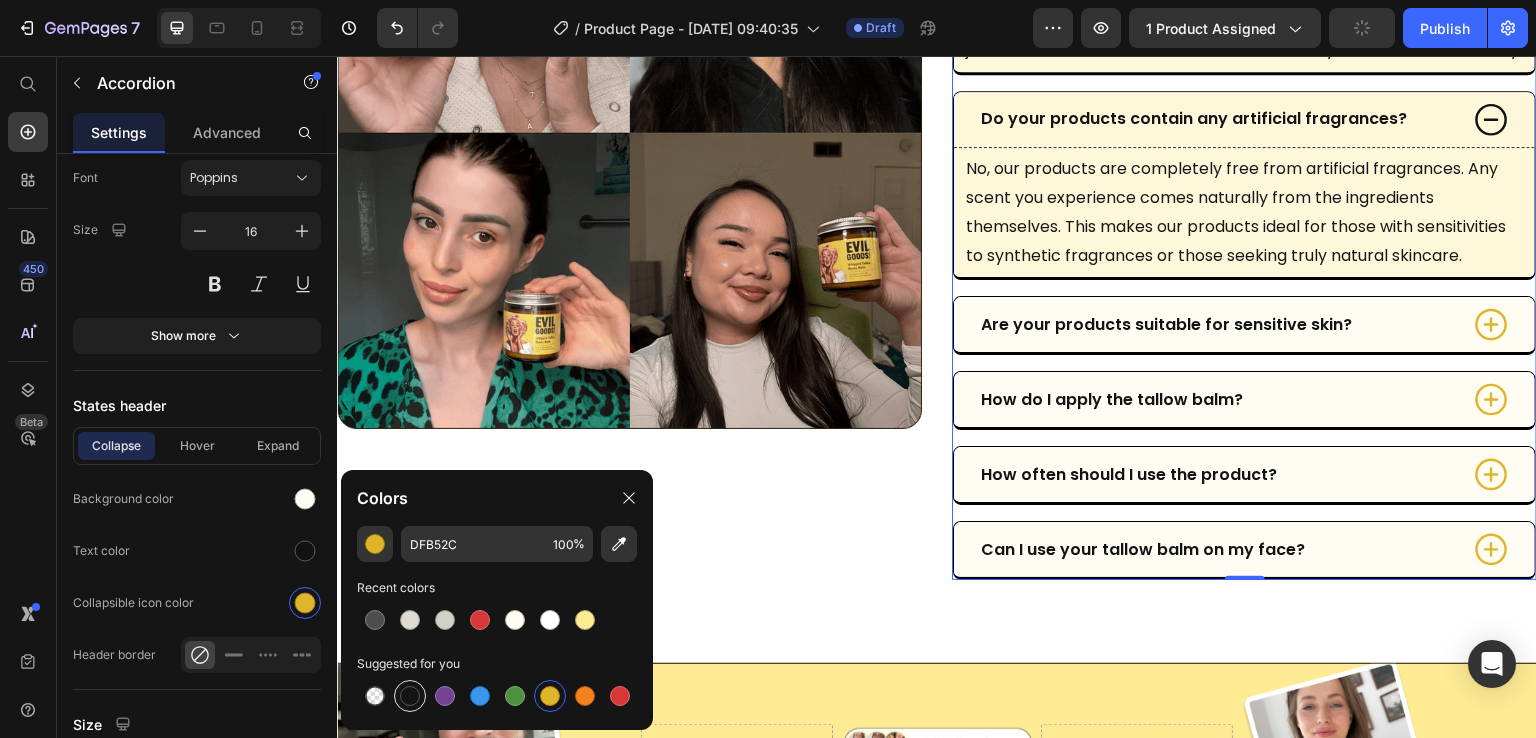 click at bounding box center [410, 696] 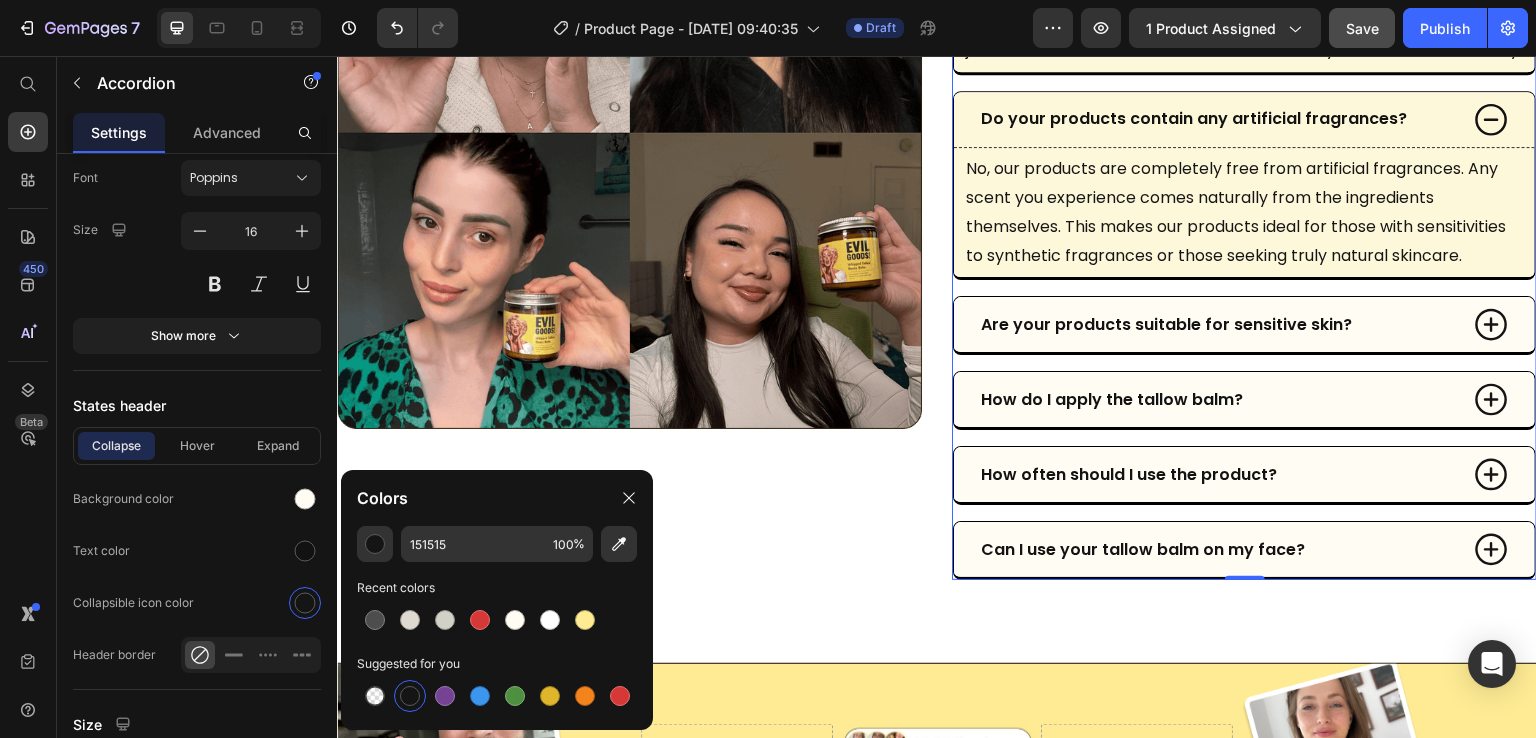 click 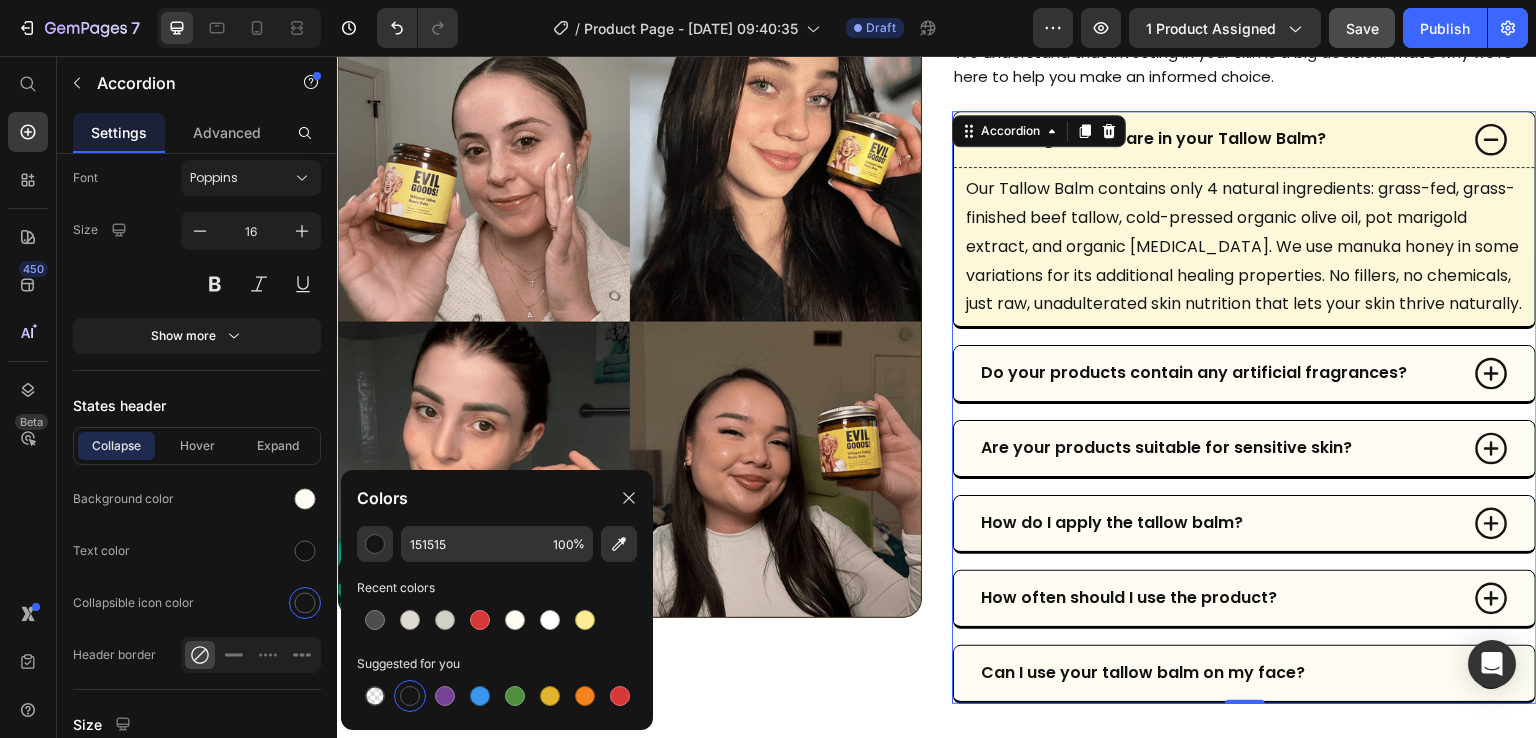 scroll, scrollTop: 7212, scrollLeft: 0, axis: vertical 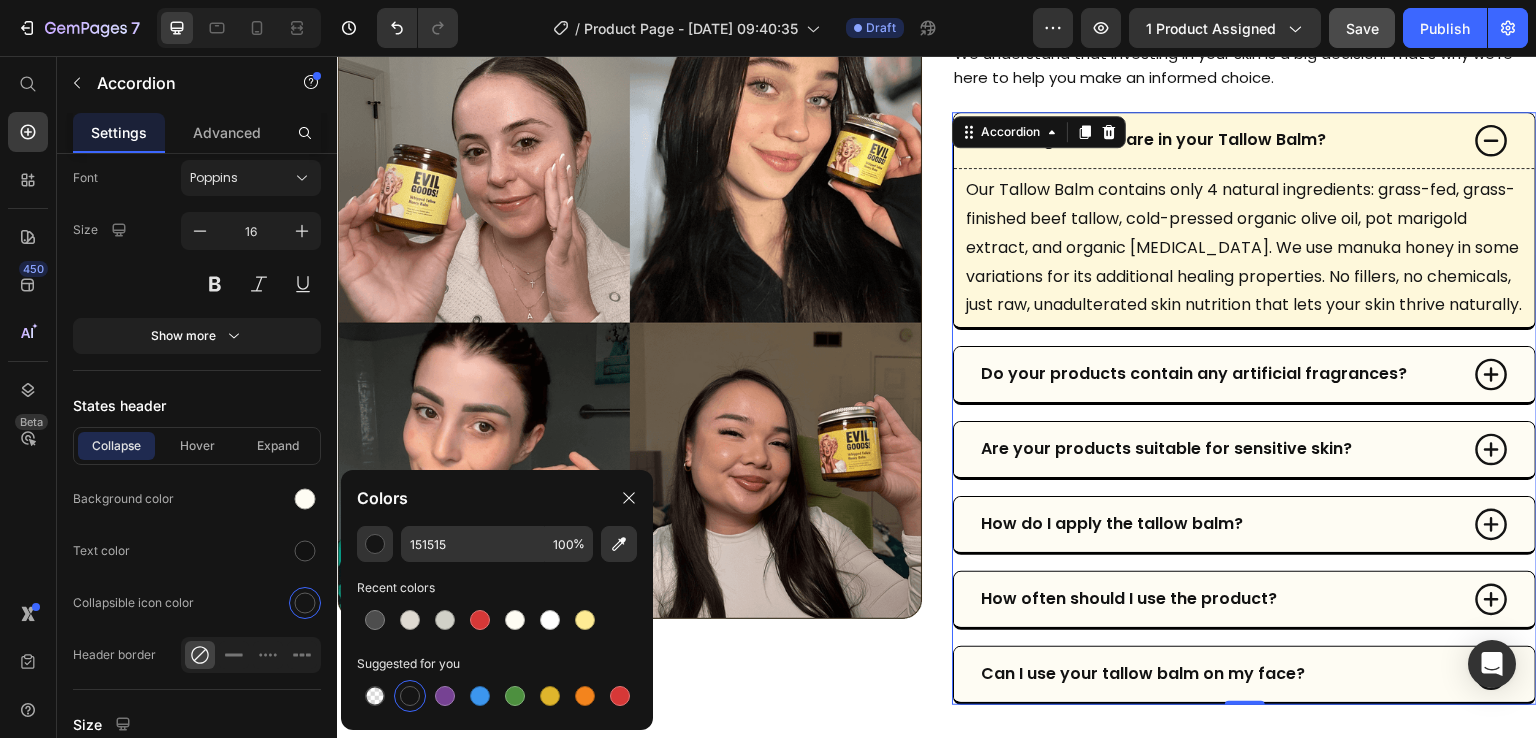 click 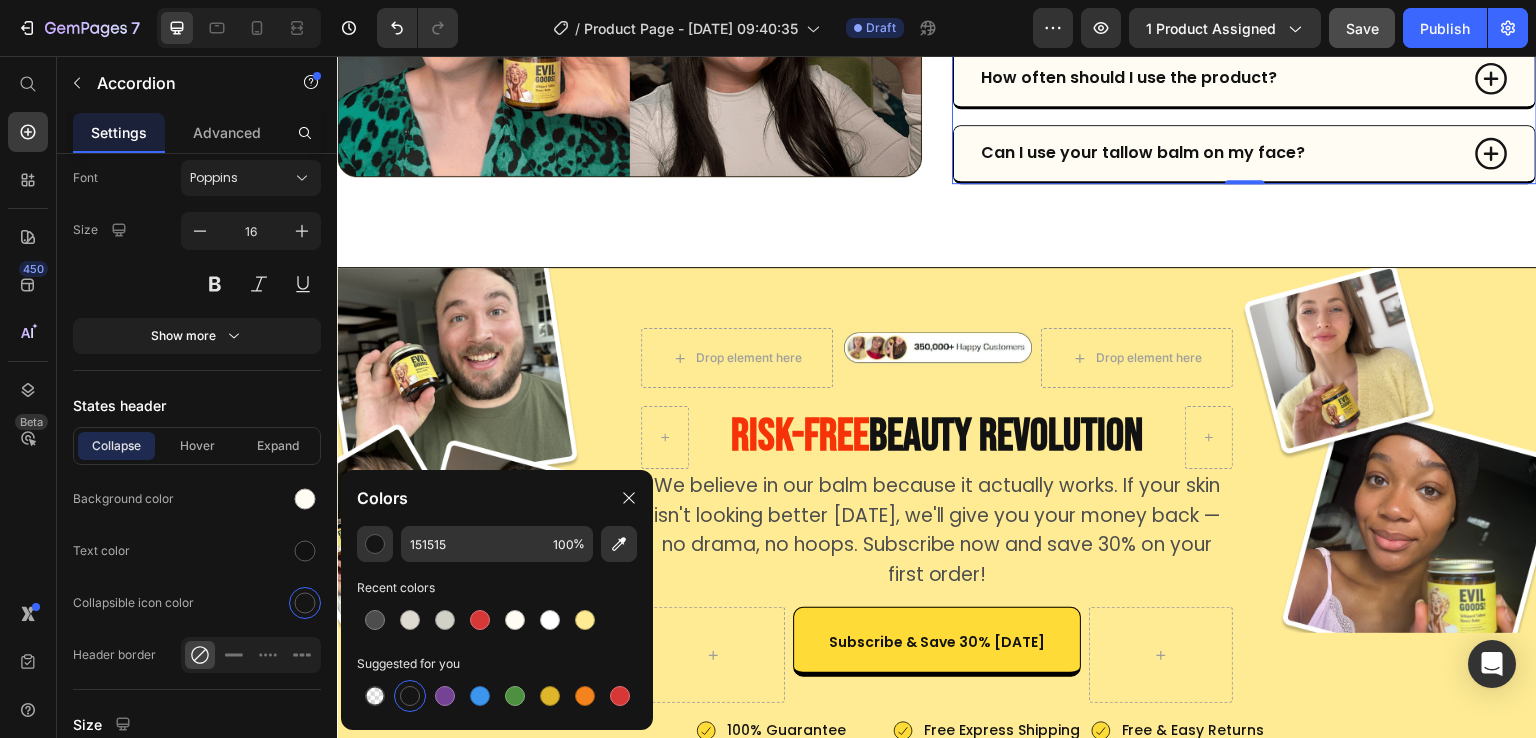 scroll, scrollTop: 7938, scrollLeft: 0, axis: vertical 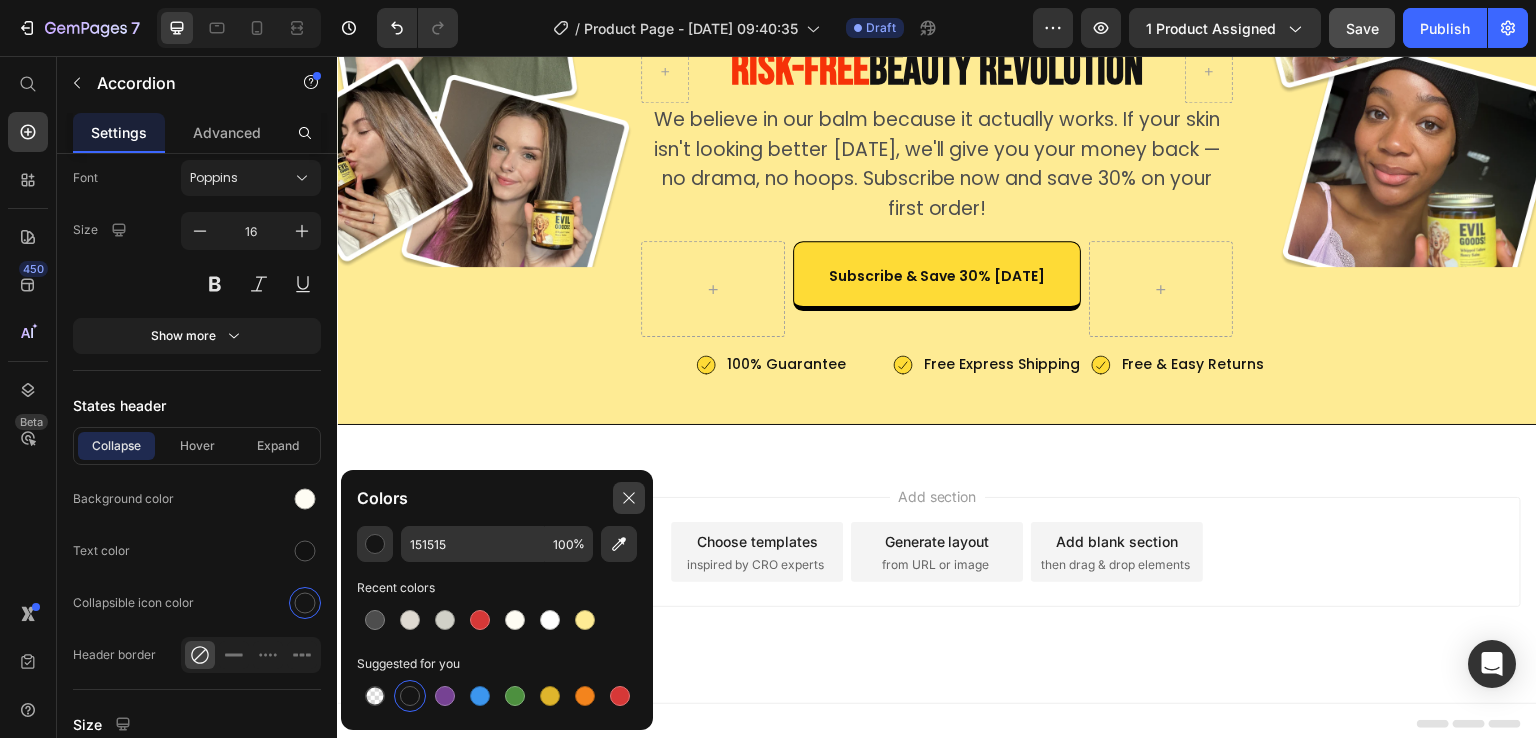 click 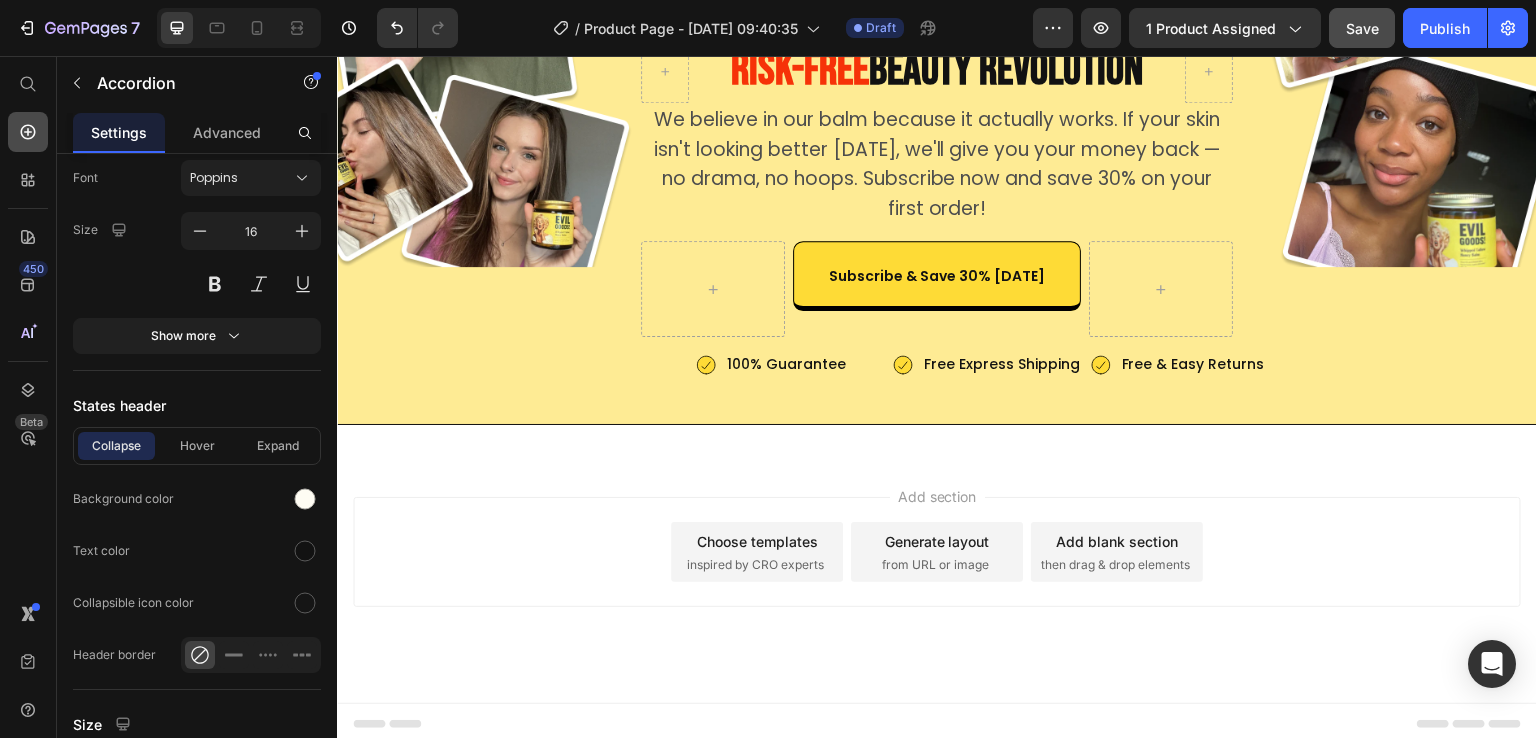 click 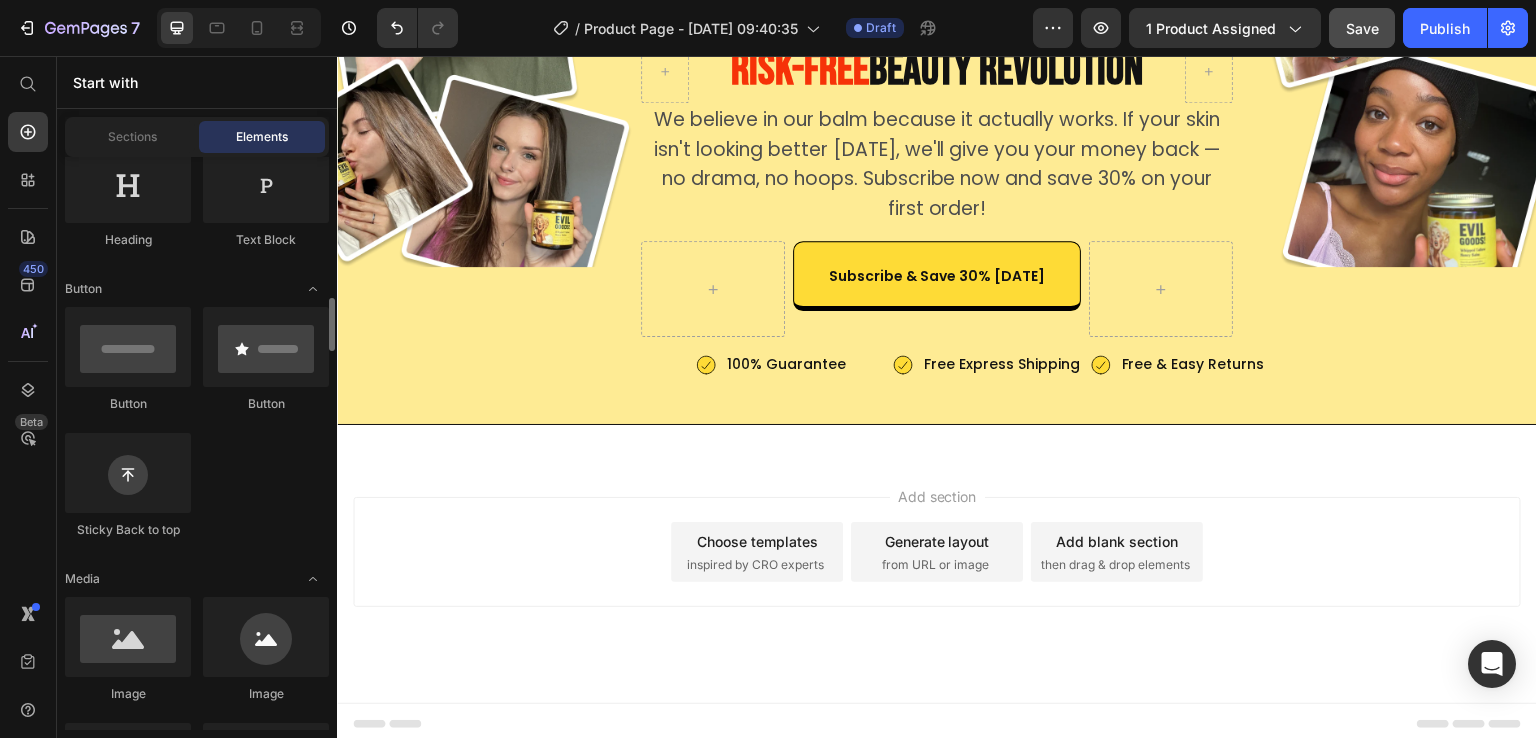 scroll, scrollTop: 539, scrollLeft: 0, axis: vertical 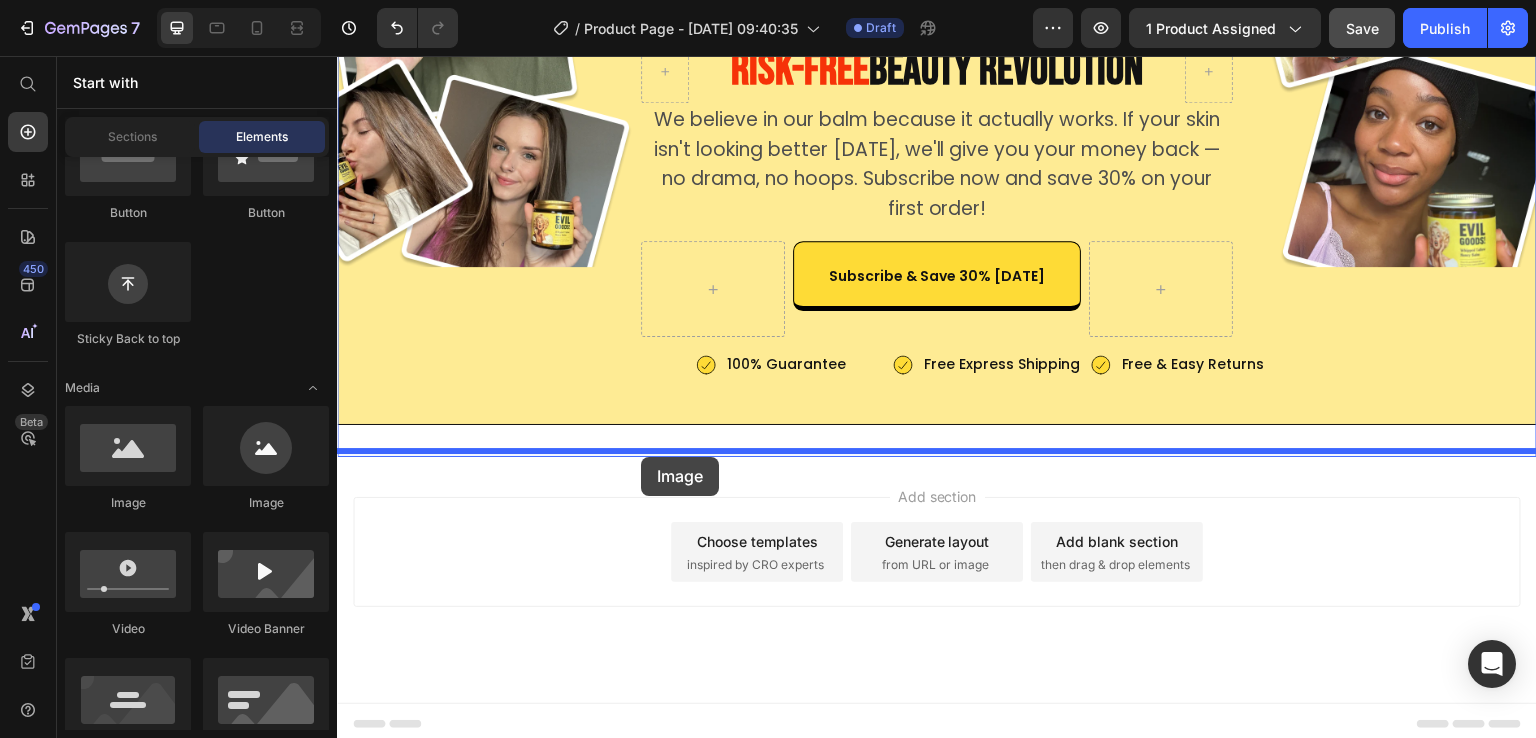 drag, startPoint x: 461, startPoint y: 518, endPoint x: 641, endPoint y: 457, distance: 190.05525 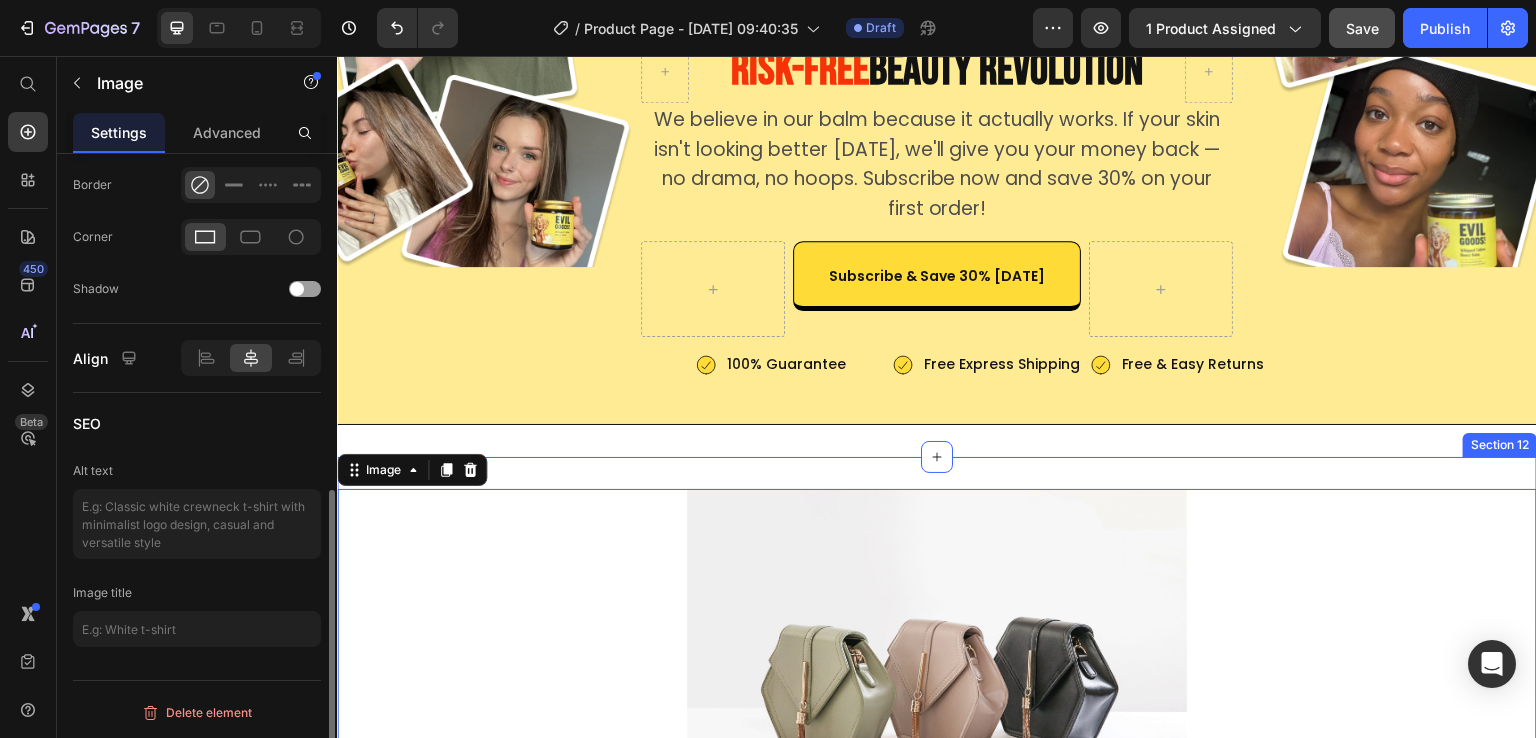 scroll, scrollTop: 0, scrollLeft: 0, axis: both 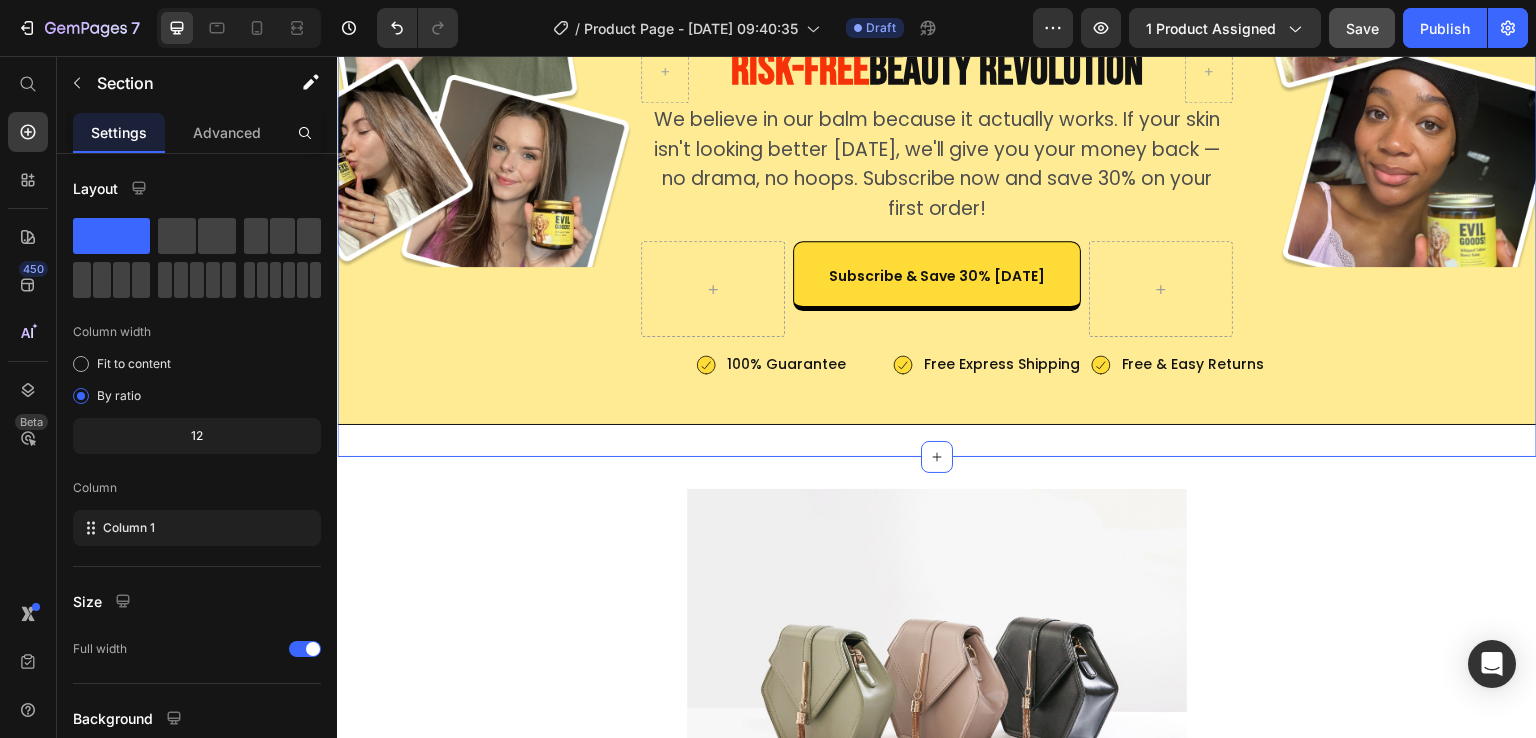 click on "Image Image
Drop element here Image
Drop element here Row
RISK-FREE  BEAUTY REVOLUTION Heading
Row We believe in our balm because it actually works. If your skin isn't looking better [DATE], we'll give you your money back — no drama, no hoops. Subscribe now and save 30% on your first order! Text Block
Subscribe & Save 30% [DATE] Button
[GEOGRAPHIC_DATA]
100% Guarantee  Item List
Free Express Shipping Item List Row
100% Guarantee  Item List Row
Free Express Shipping Item List Row
Free & Easy Returns Item List Row
Free & Easy Returns Item List Image Row Section 11   You can create reusable sections Create Theme Section AI Content Write with GemAI What would you like to describe here? Tone and Voice Persuasive Product Show more Generate" at bounding box center [937, 179] 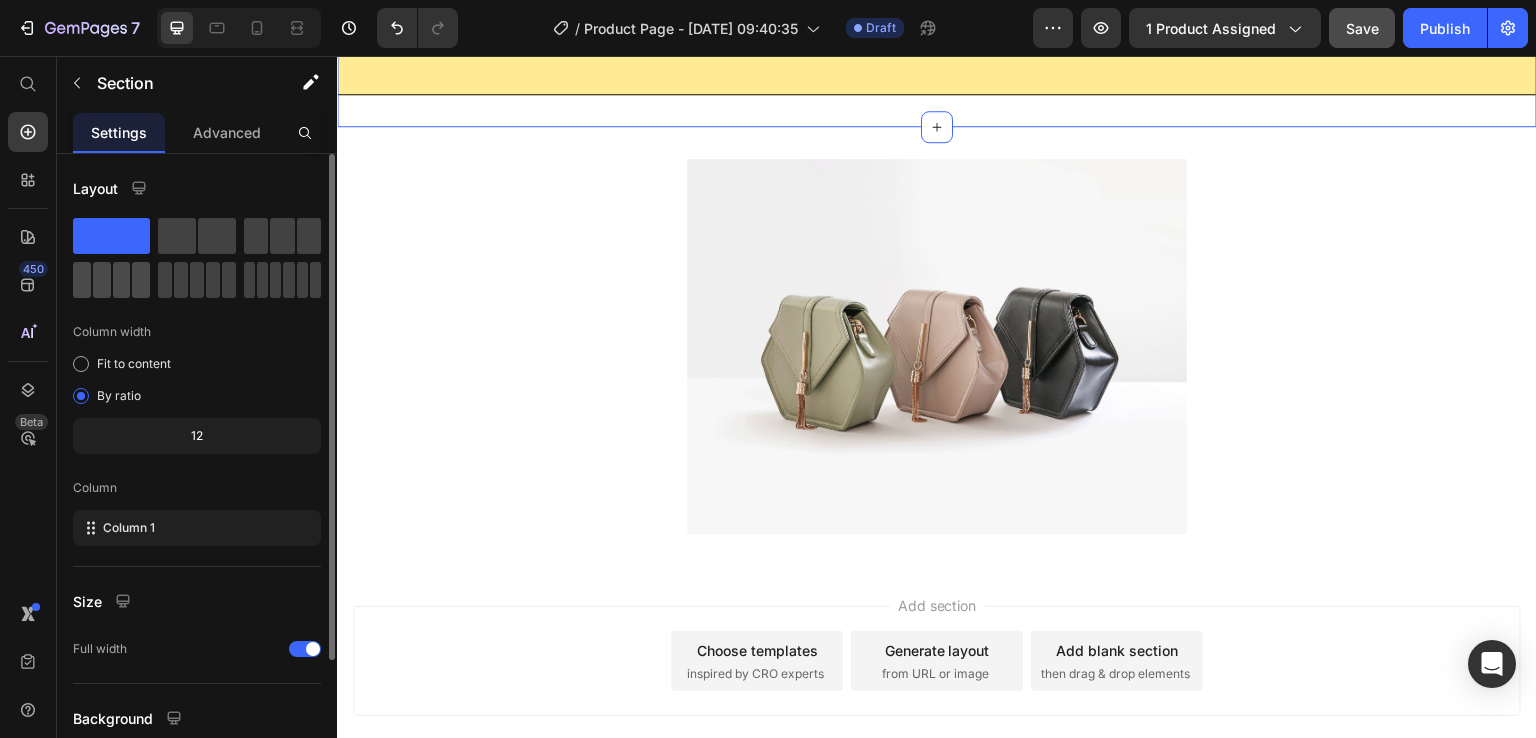 scroll, scrollTop: 8436, scrollLeft: 0, axis: vertical 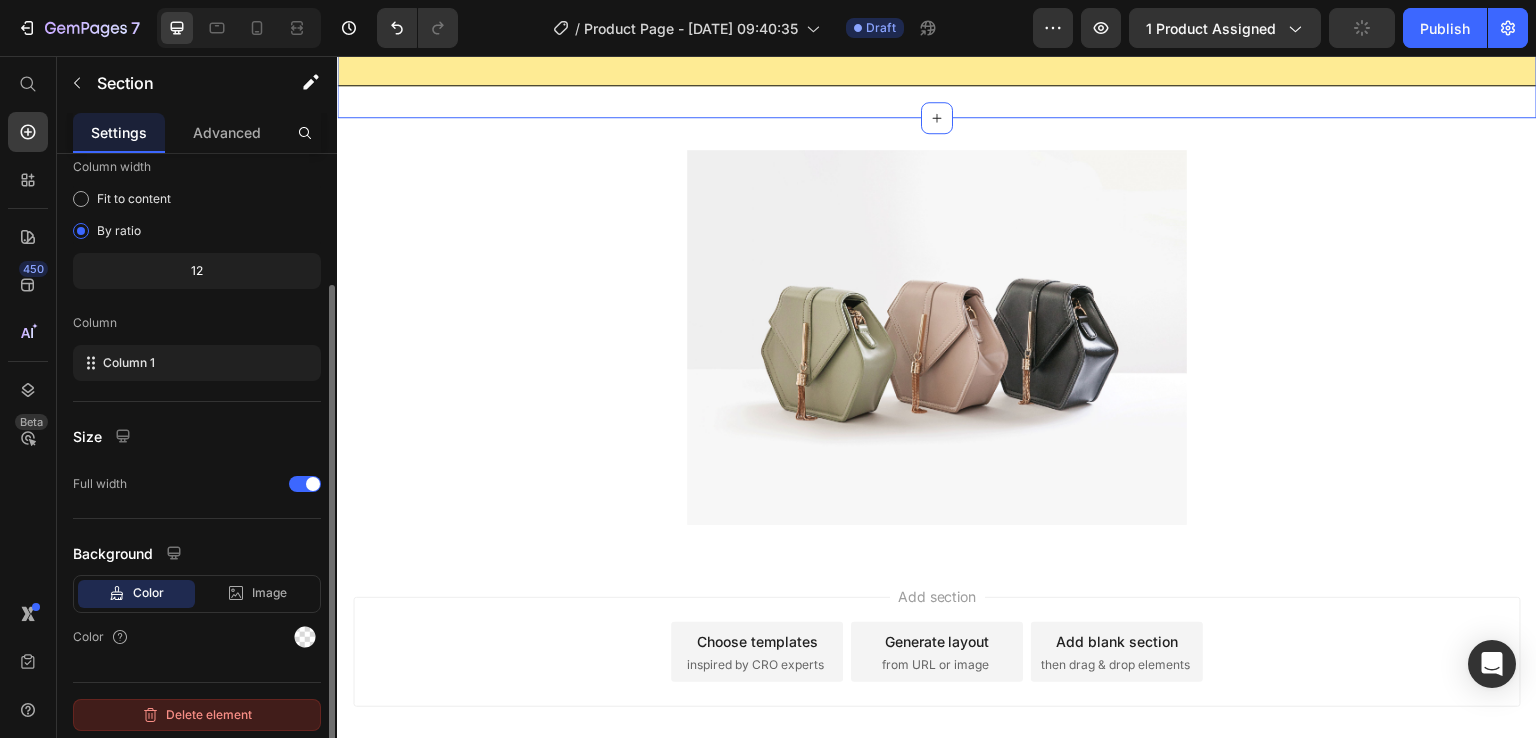 click on "Delete element" at bounding box center (197, 715) 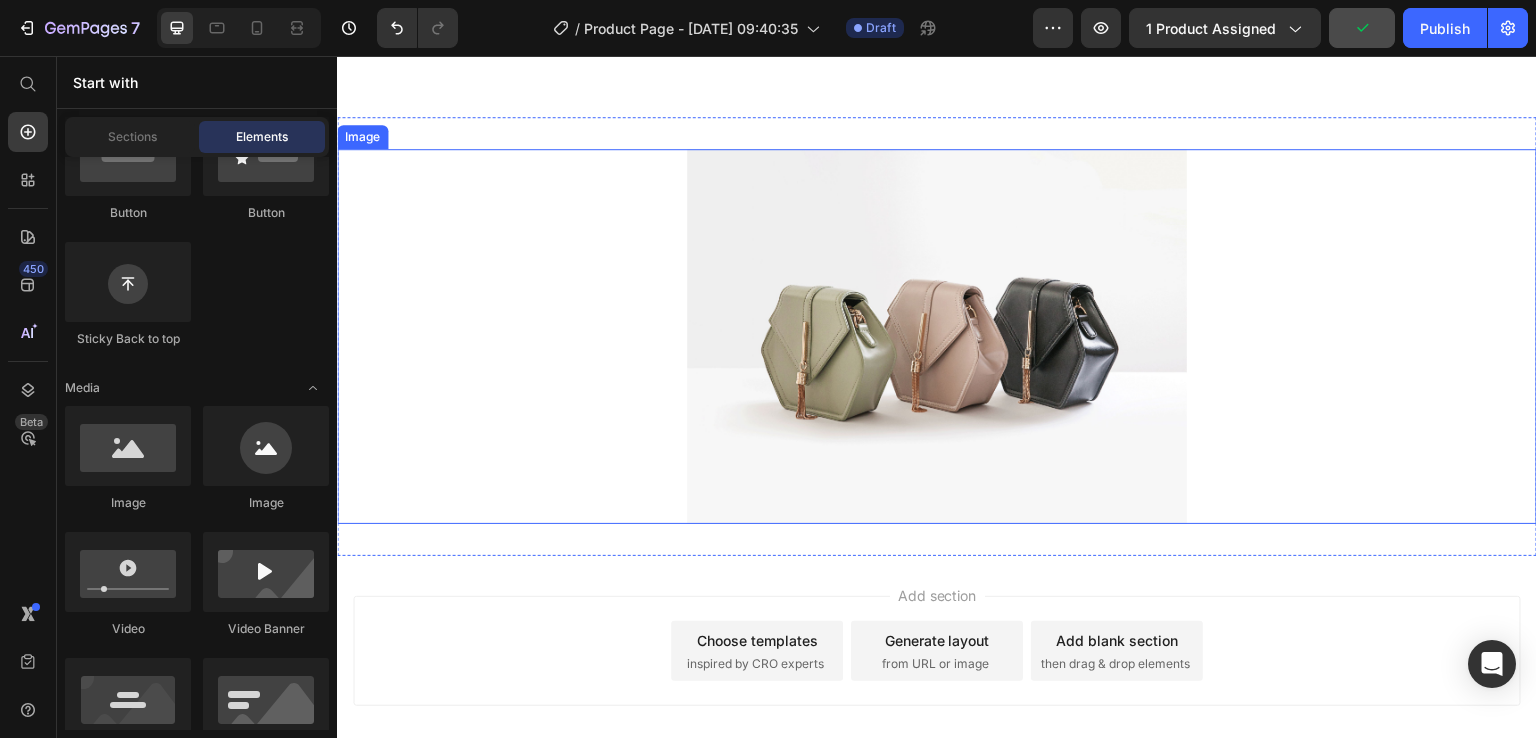 scroll, scrollTop: 7724, scrollLeft: 0, axis: vertical 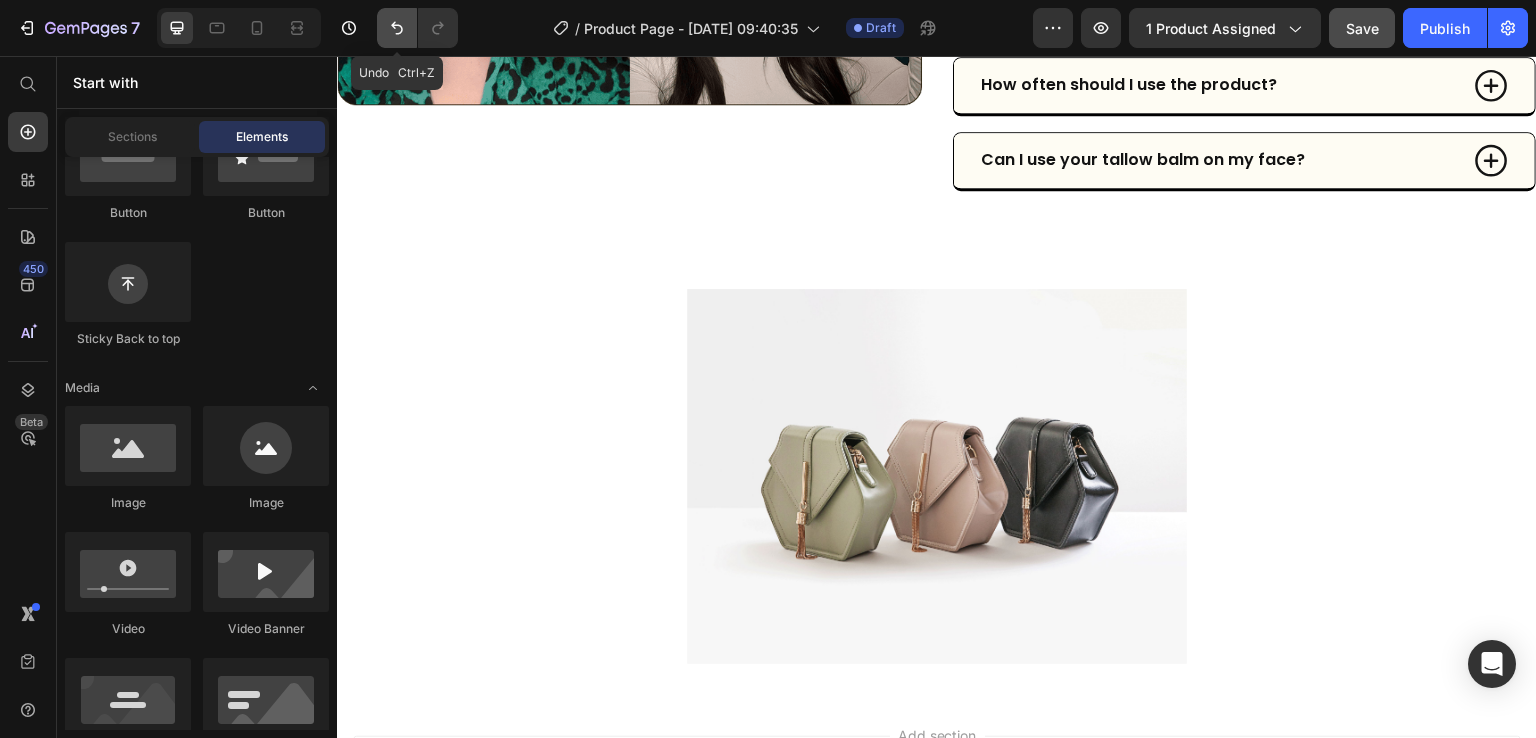 click 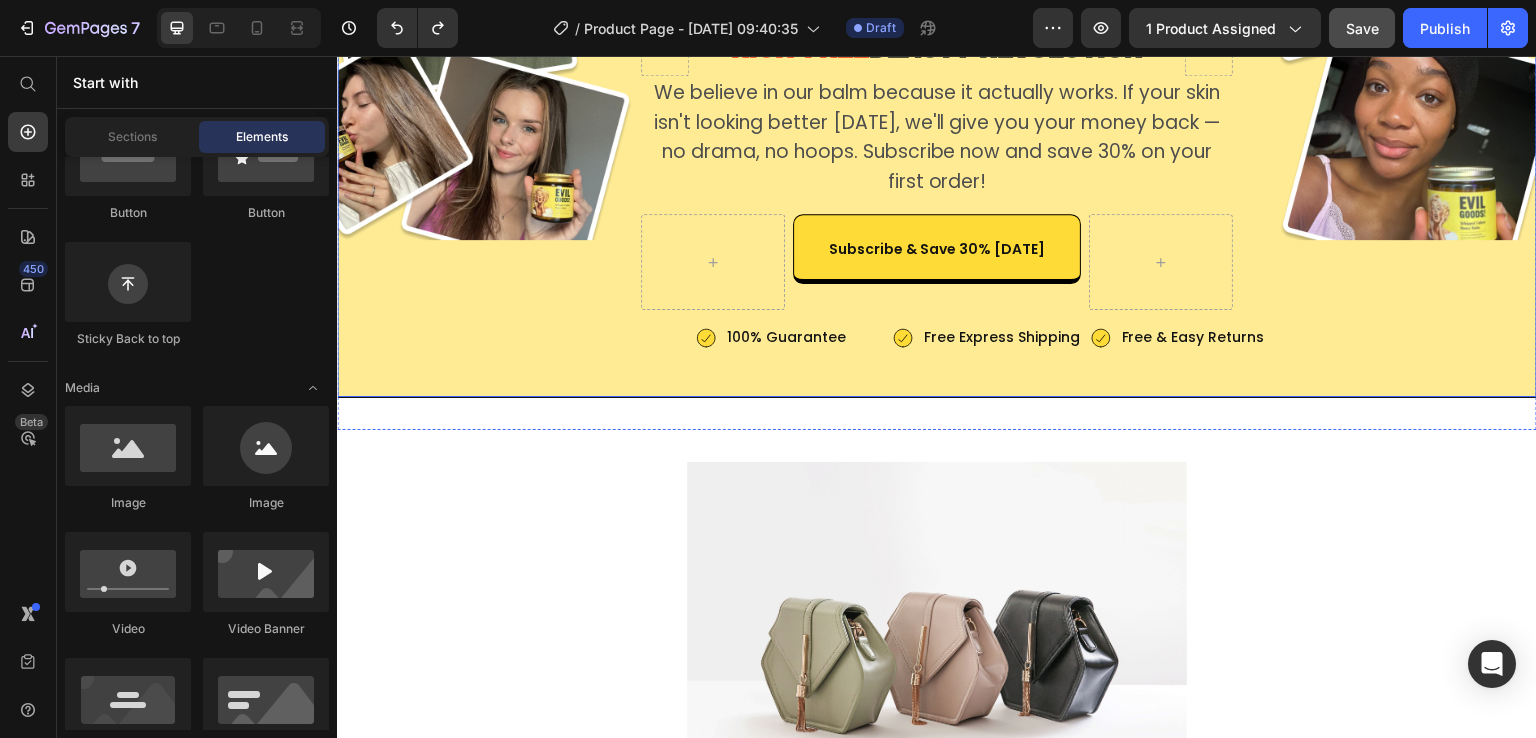 scroll, scrollTop: 8290, scrollLeft: 0, axis: vertical 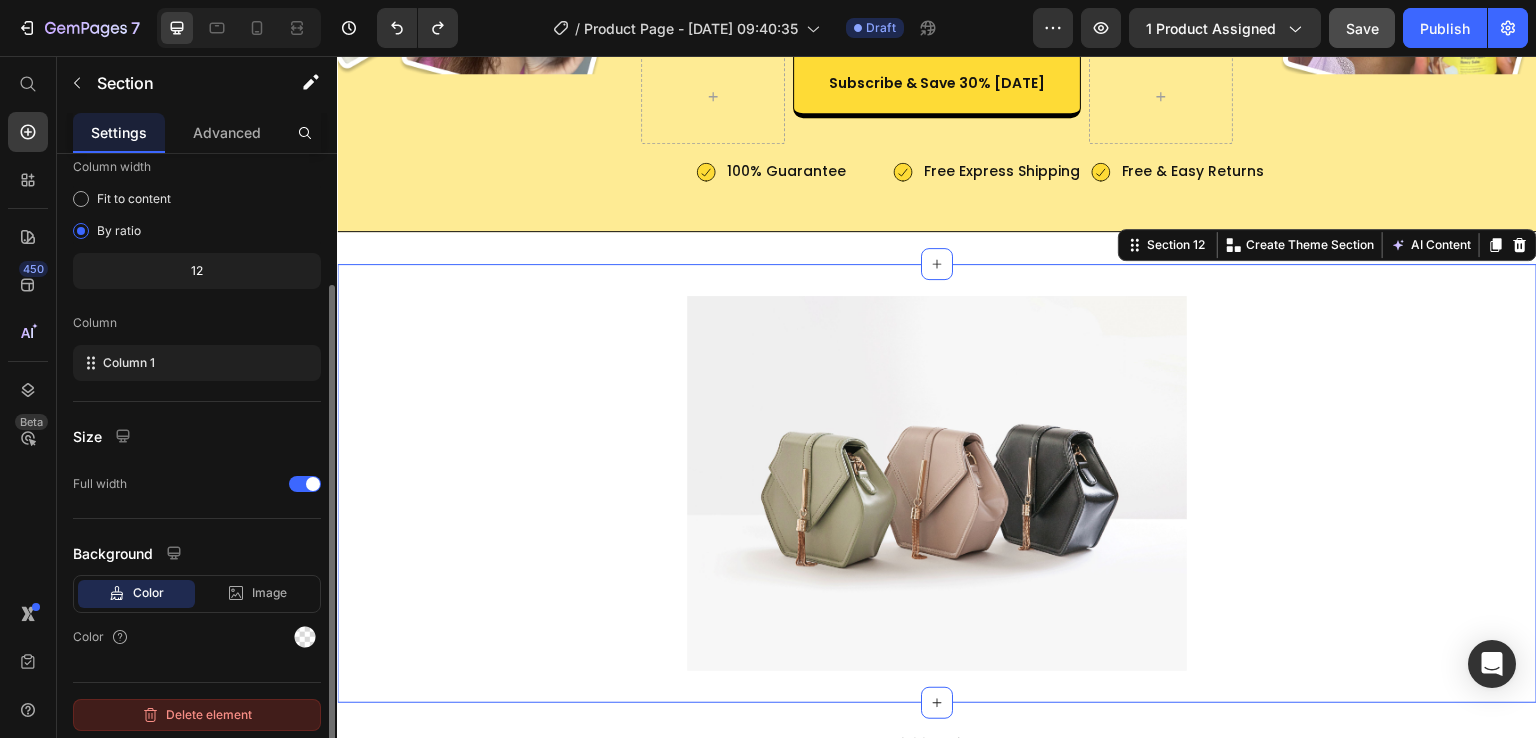 click on "Delete element" at bounding box center (197, 715) 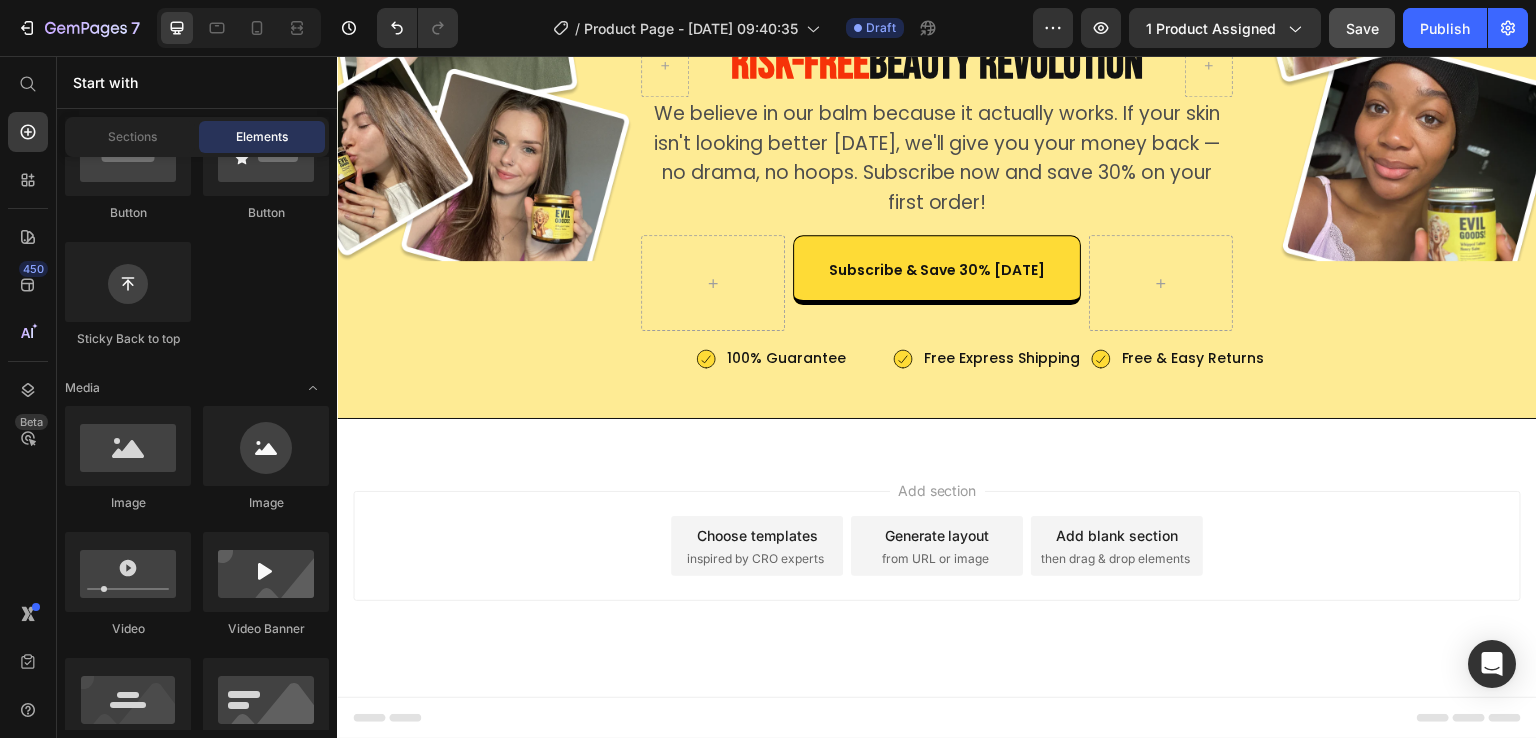 scroll, scrollTop: 8125, scrollLeft: 0, axis: vertical 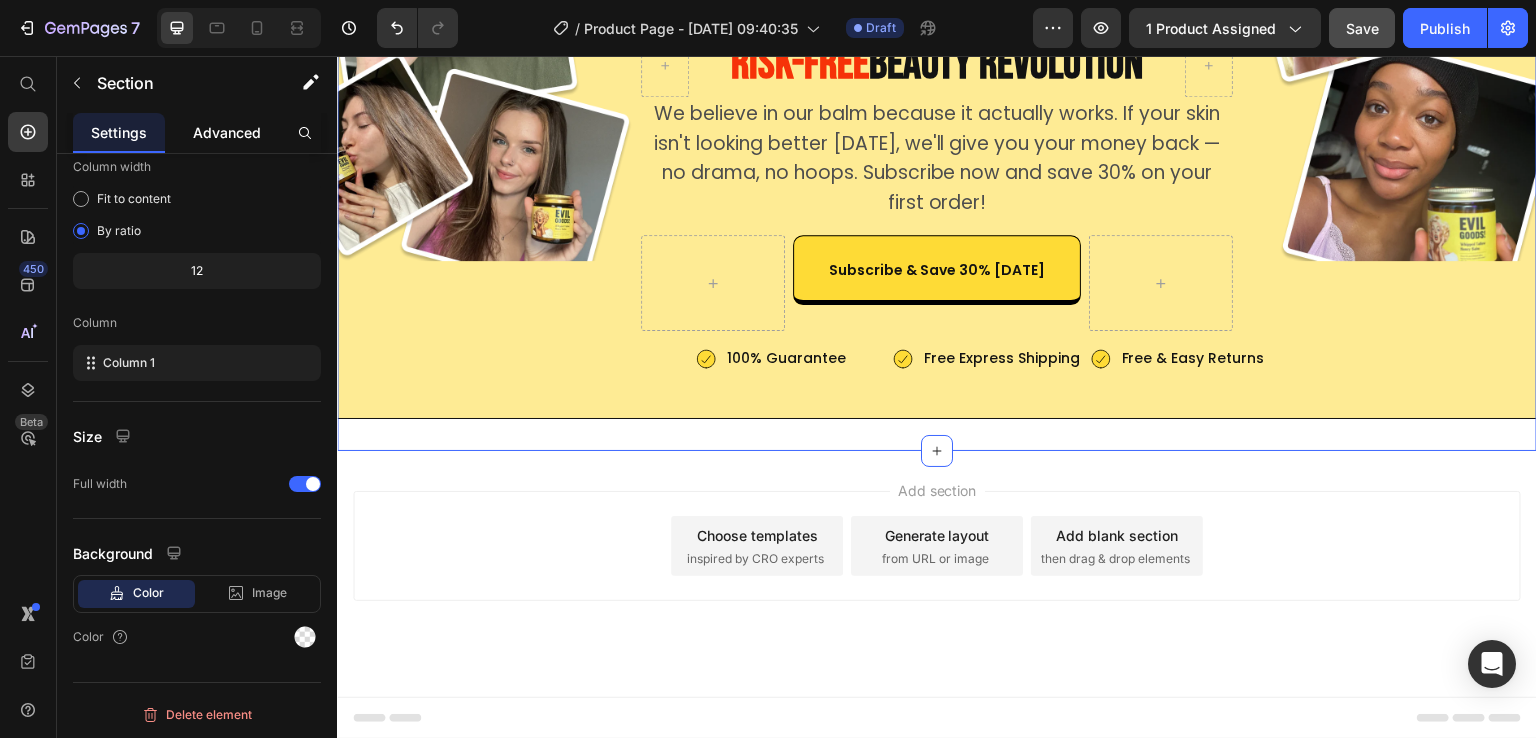 click on "Advanced" at bounding box center (227, 132) 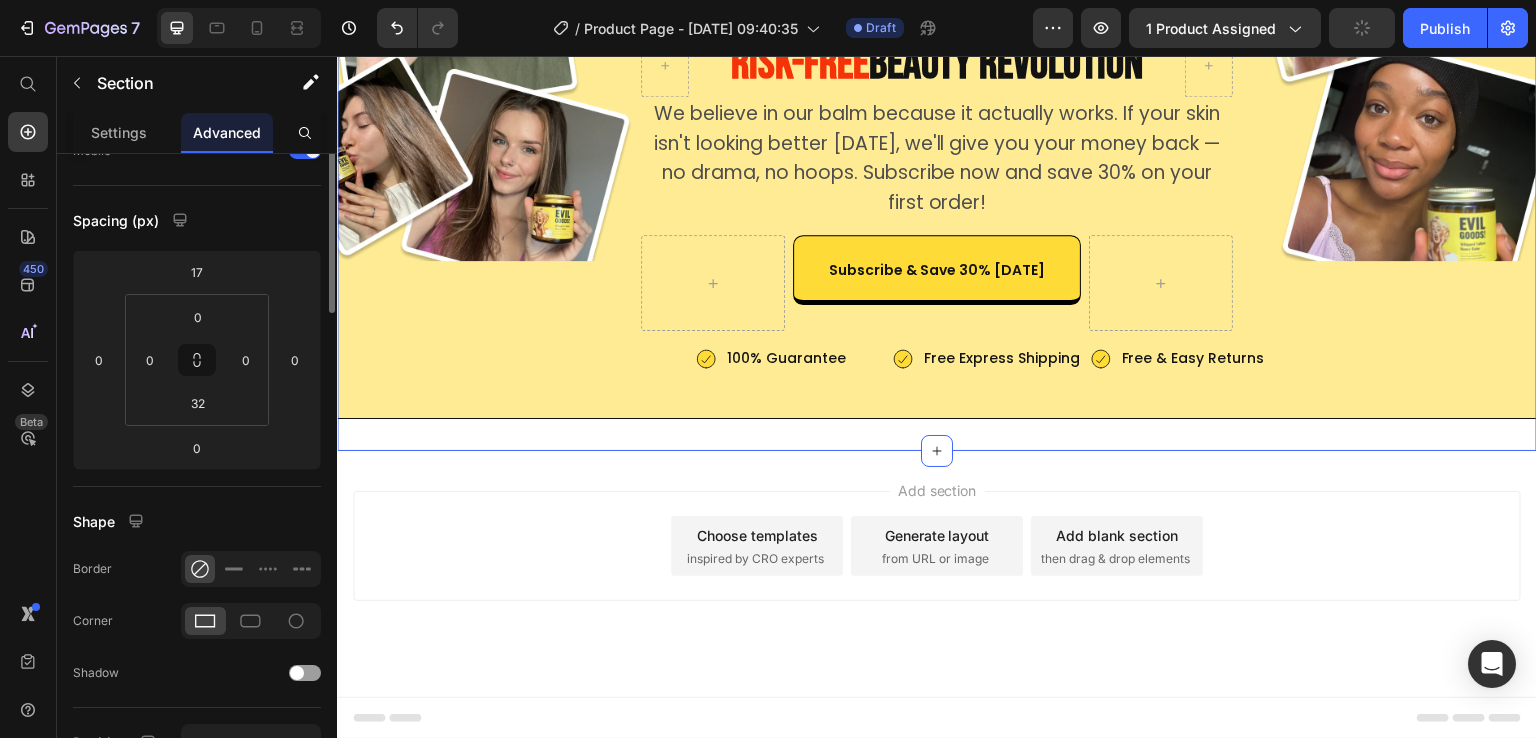 scroll, scrollTop: 0, scrollLeft: 0, axis: both 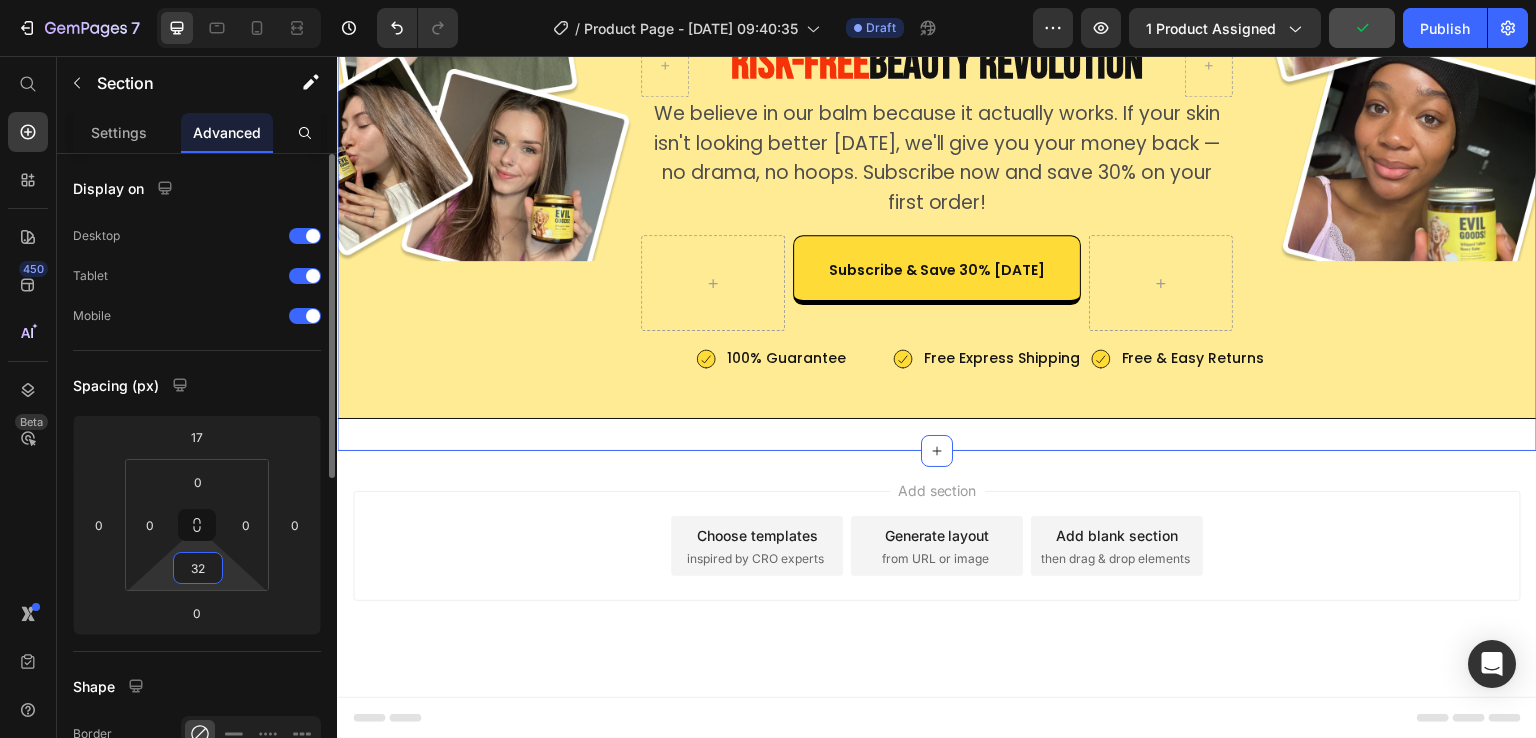 click on "32" at bounding box center [198, 568] 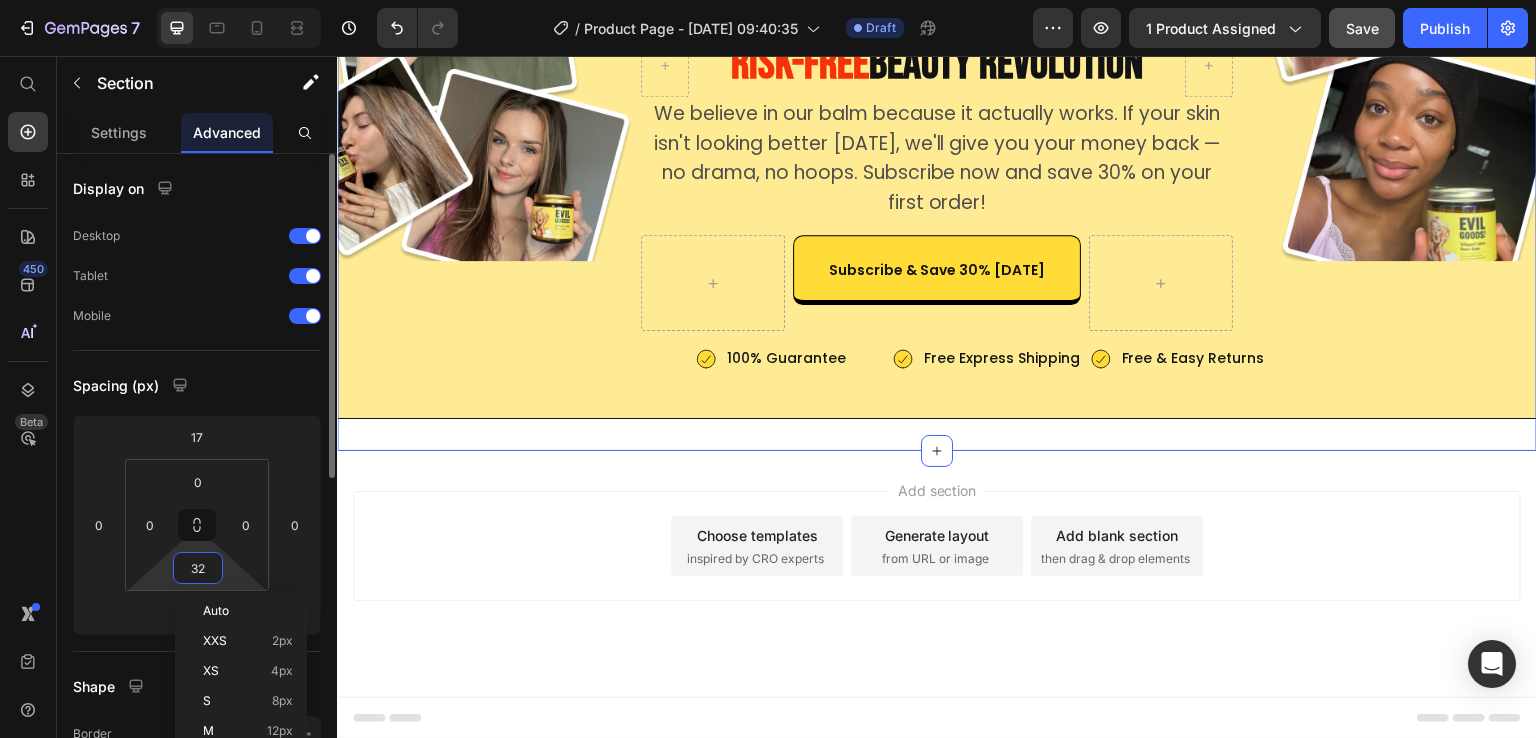 type on "0" 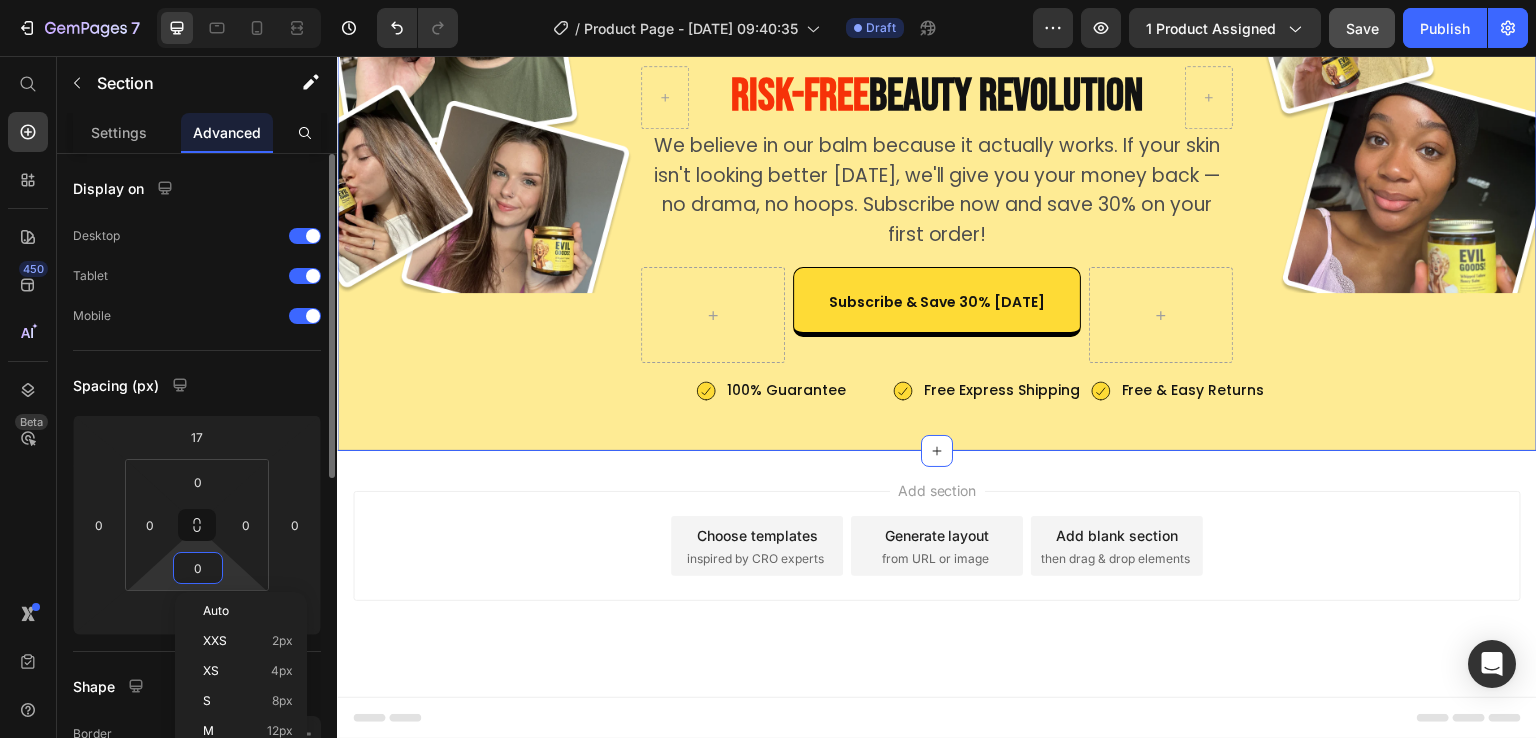 scroll, scrollTop: 8093, scrollLeft: 0, axis: vertical 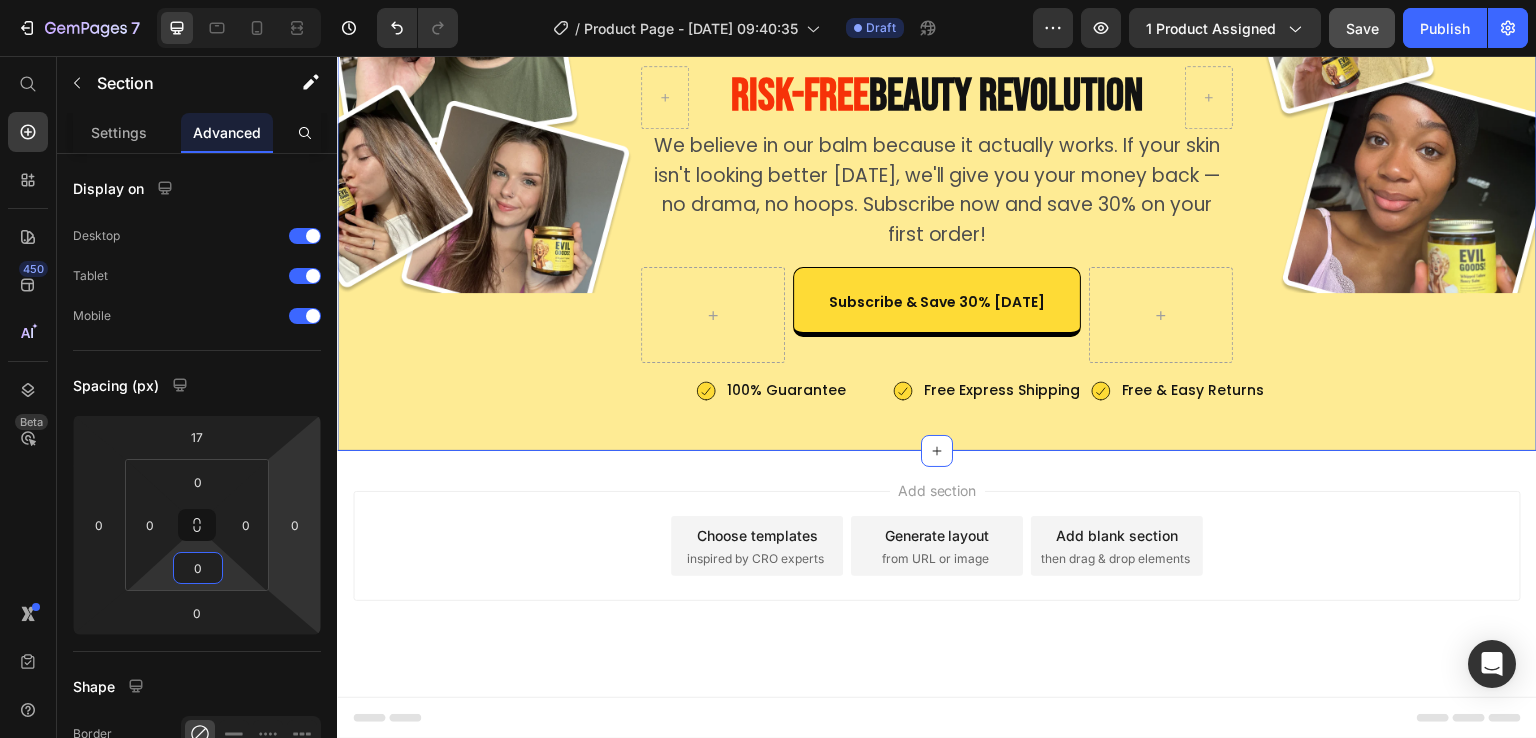 click on "Add section Choose templates inspired by CRO experts Generate layout from URL or image Add blank section then drag & drop elements" at bounding box center (937, 546) 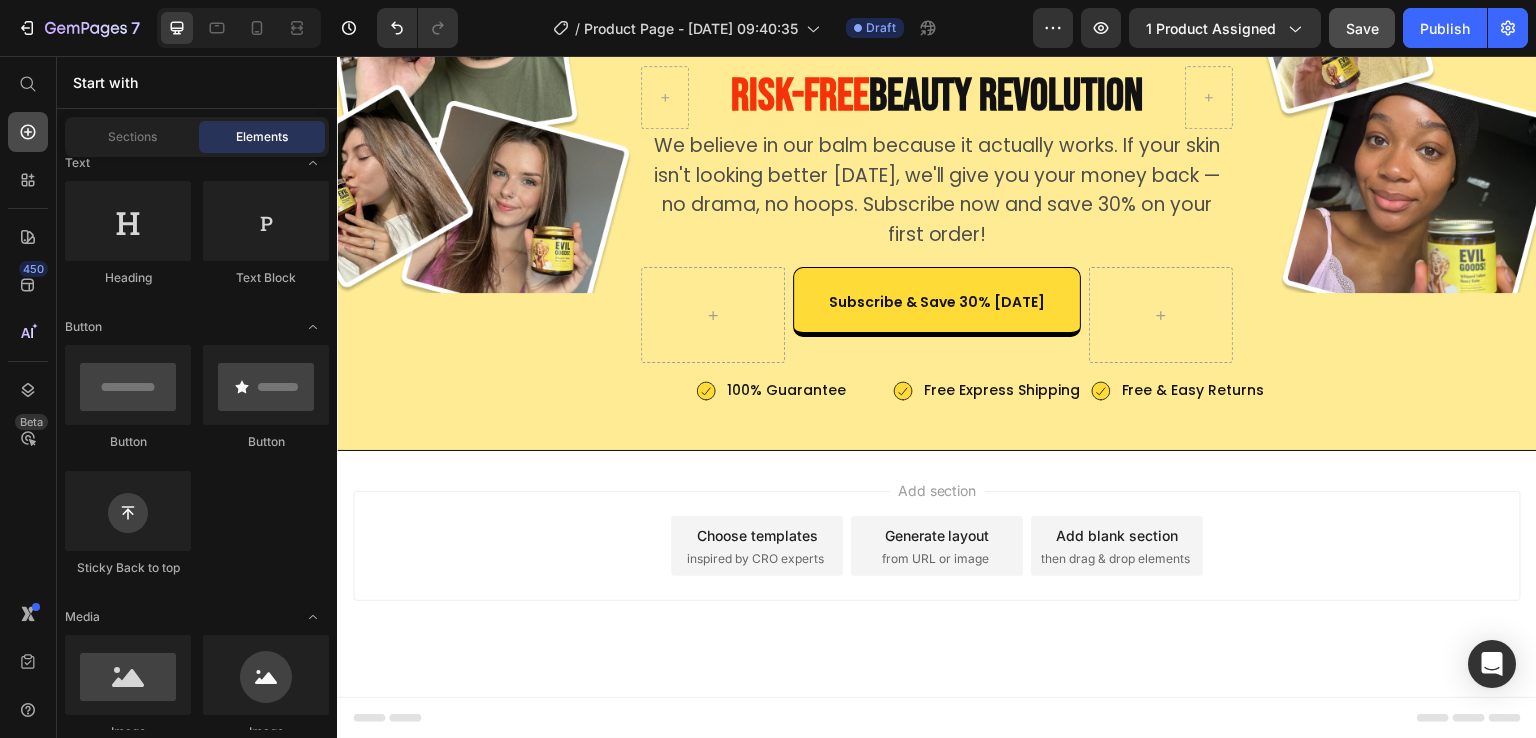 click 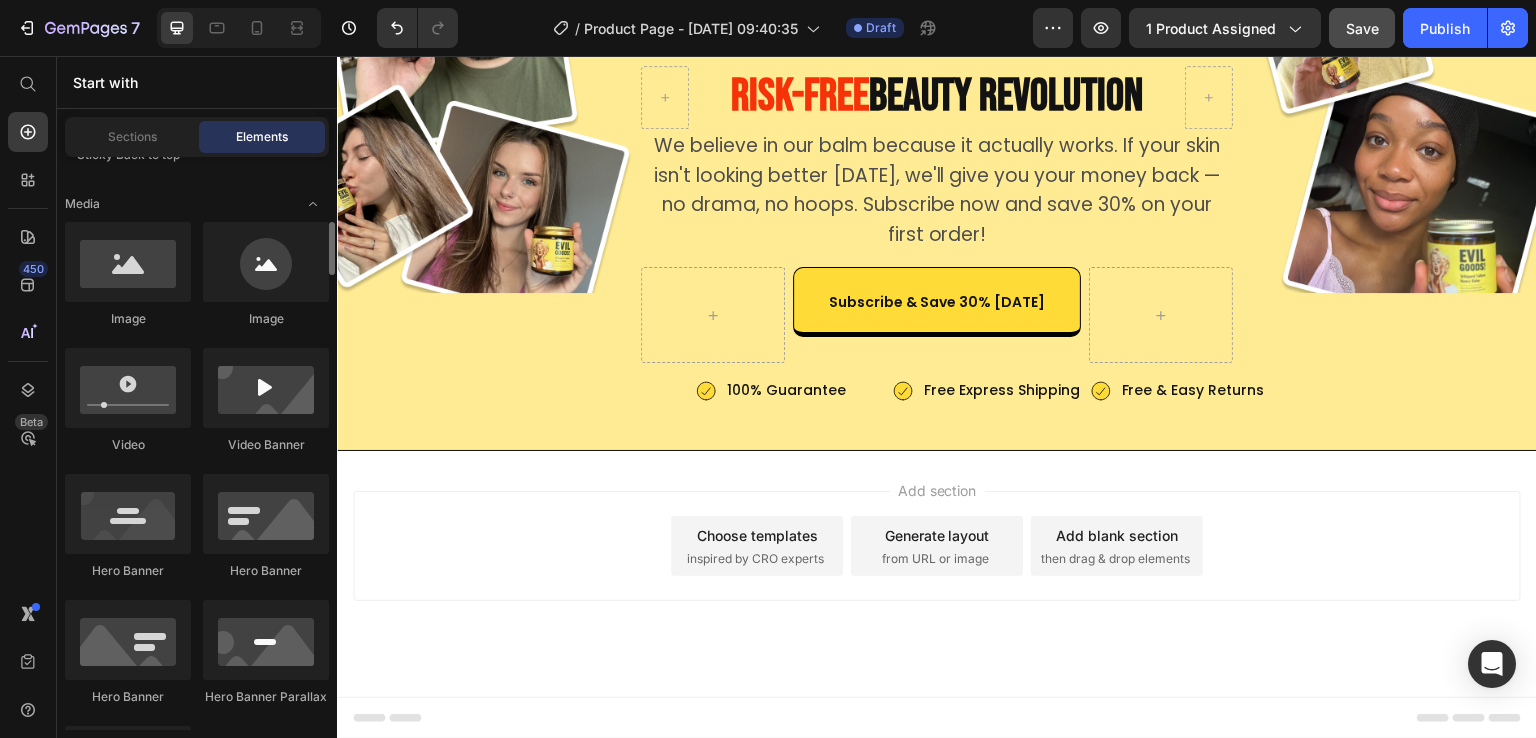 scroll, scrollTop: 722, scrollLeft: 0, axis: vertical 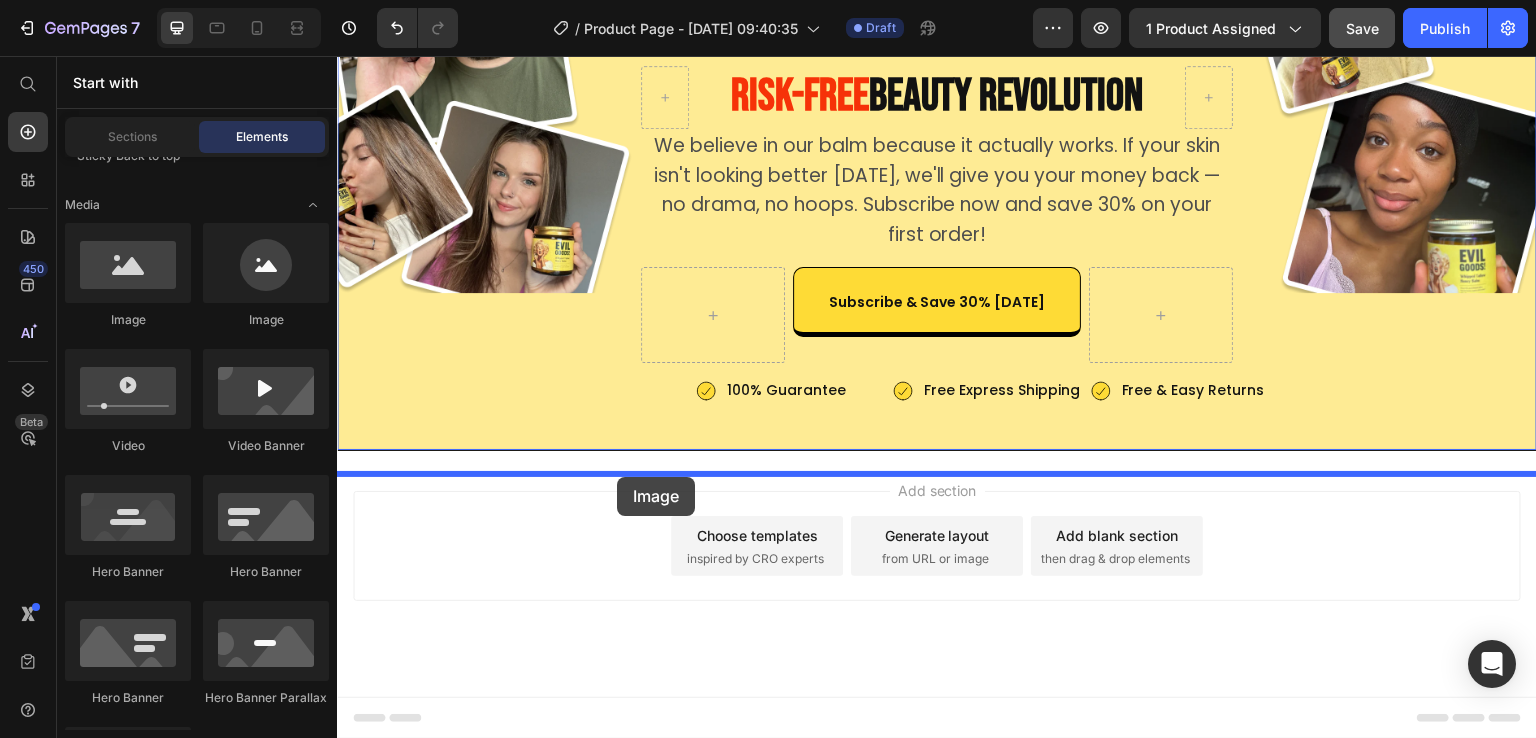 drag, startPoint x: 469, startPoint y: 339, endPoint x: 617, endPoint y: 477, distance: 202.35612 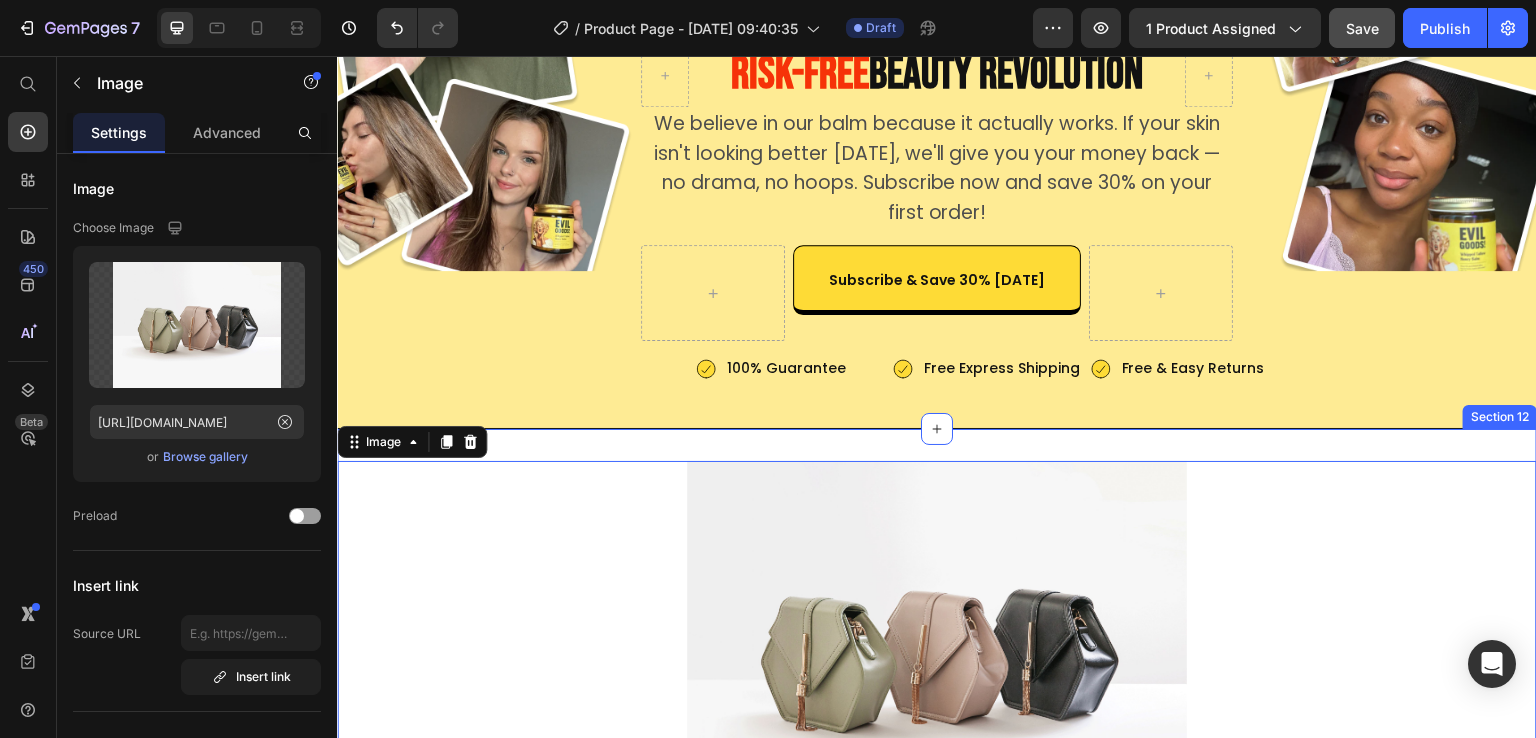 scroll, scrollTop: 8125, scrollLeft: 0, axis: vertical 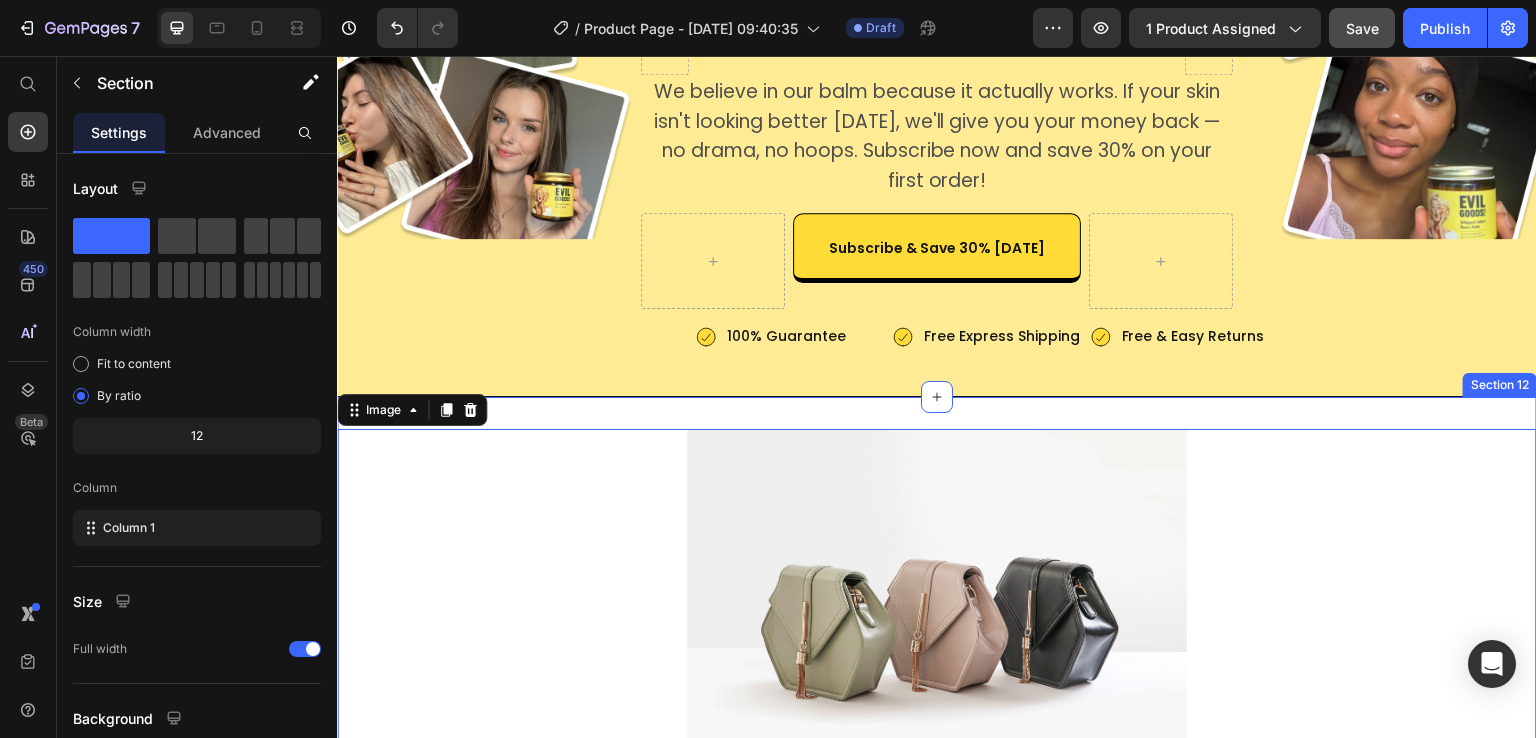 click on "Image   0 Section 12" at bounding box center [937, 616] 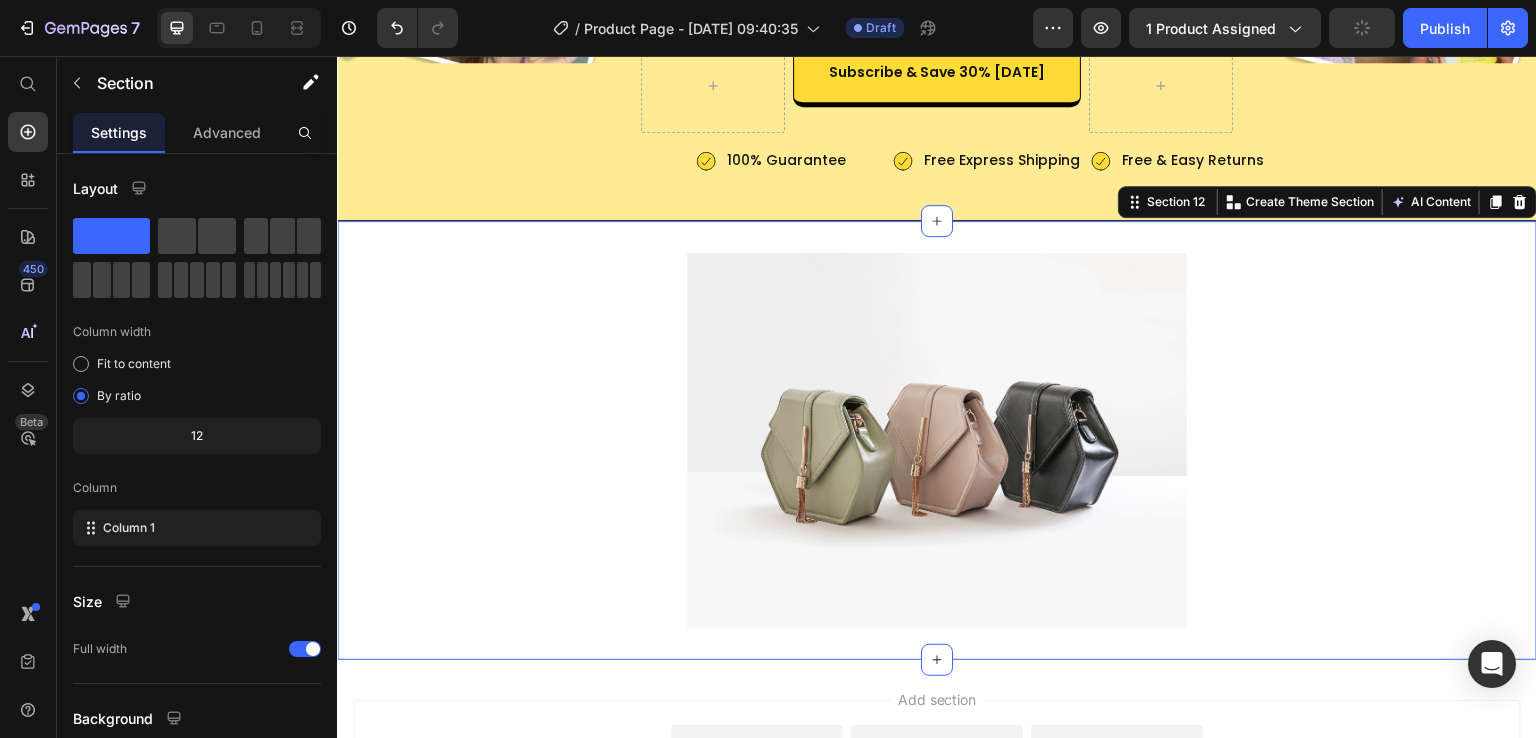 scroll, scrollTop: 8300, scrollLeft: 0, axis: vertical 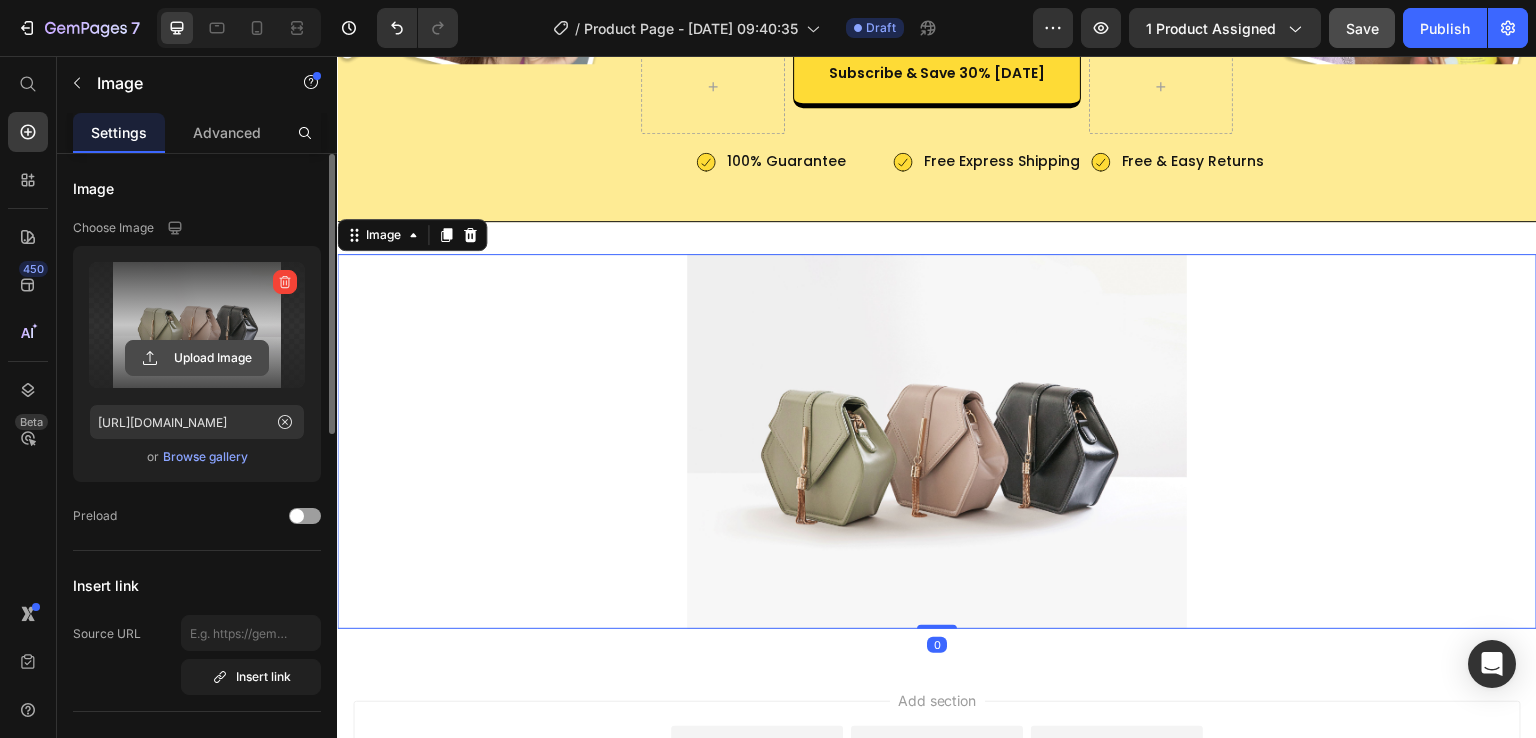 click 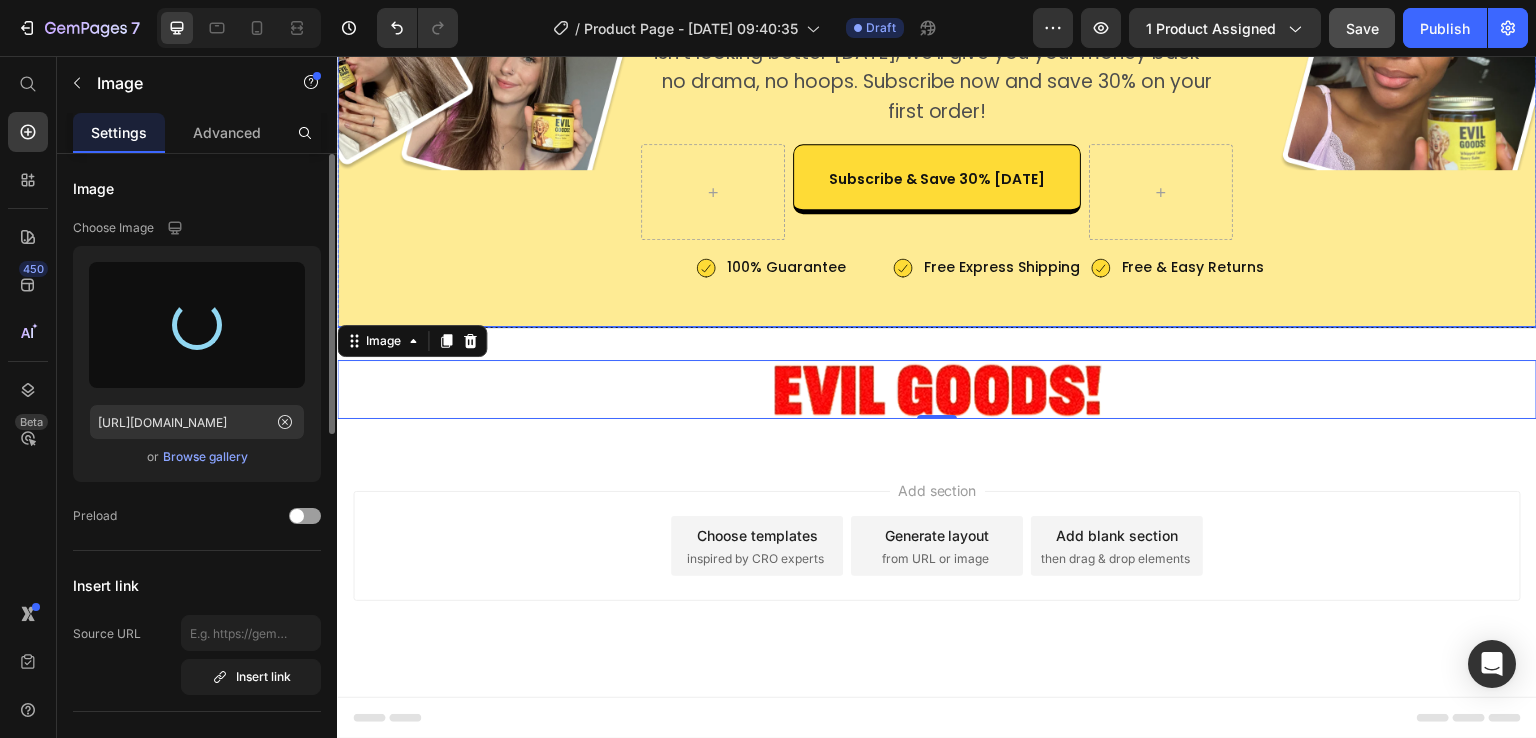 type on "[URL][DOMAIN_NAME]" 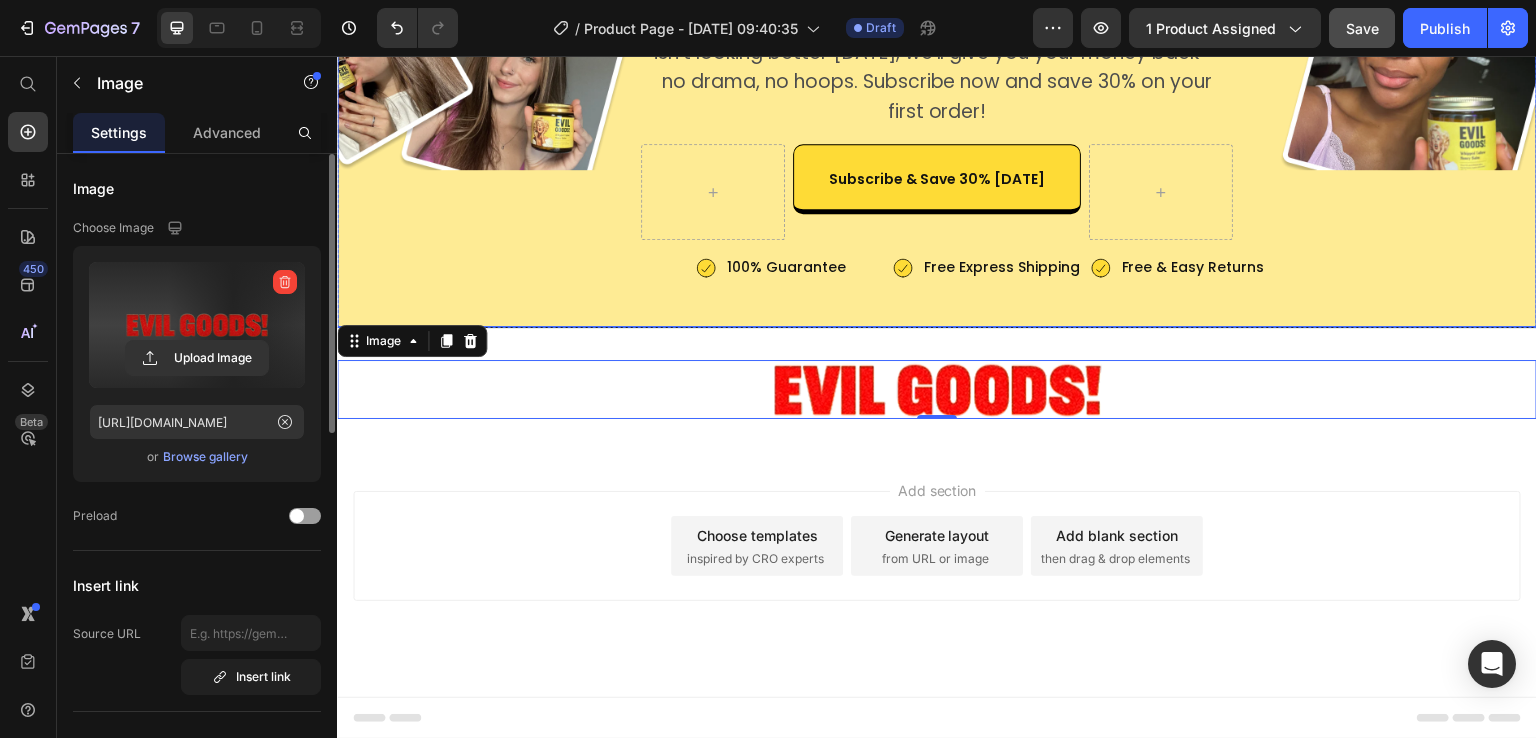scroll, scrollTop: 8216, scrollLeft: 0, axis: vertical 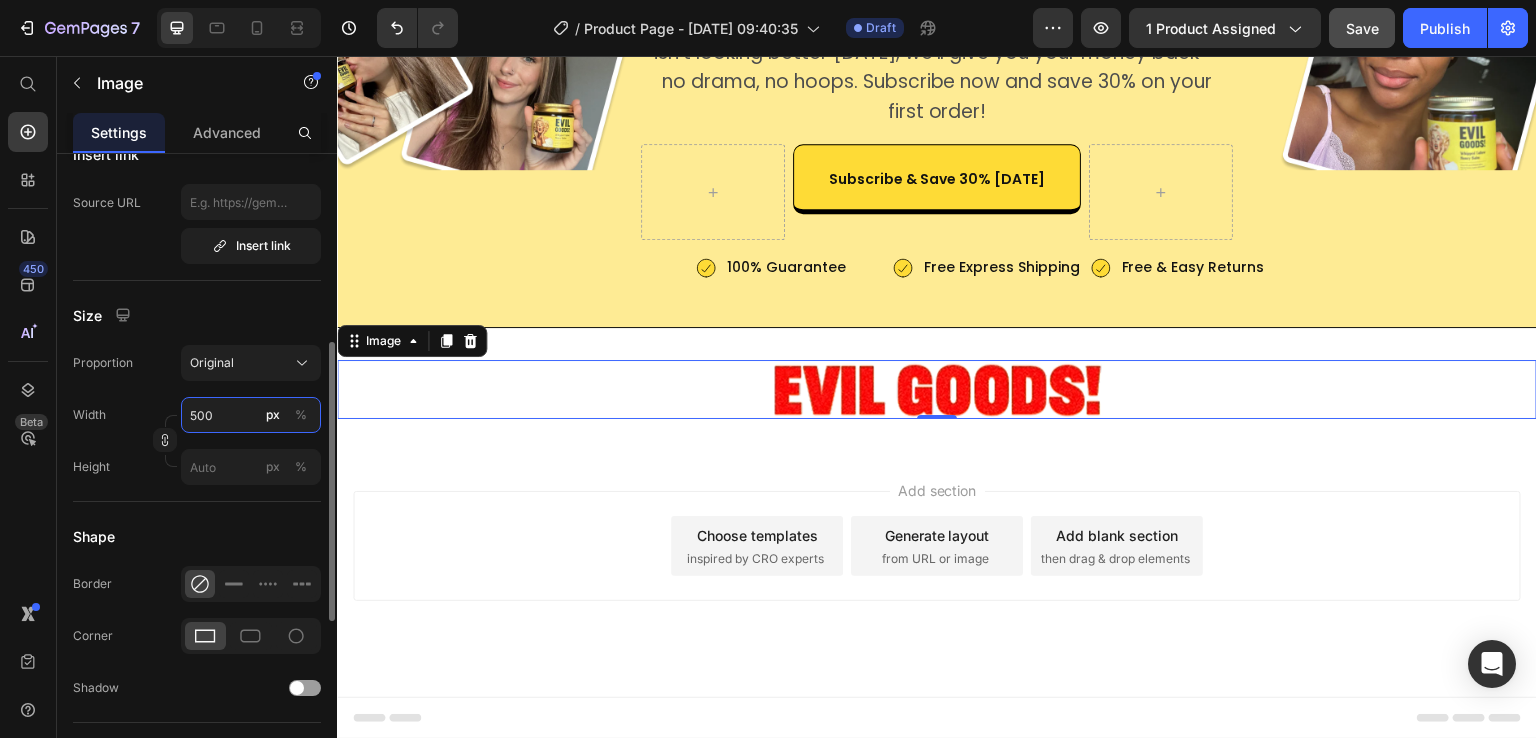 click on "500" at bounding box center [251, 415] 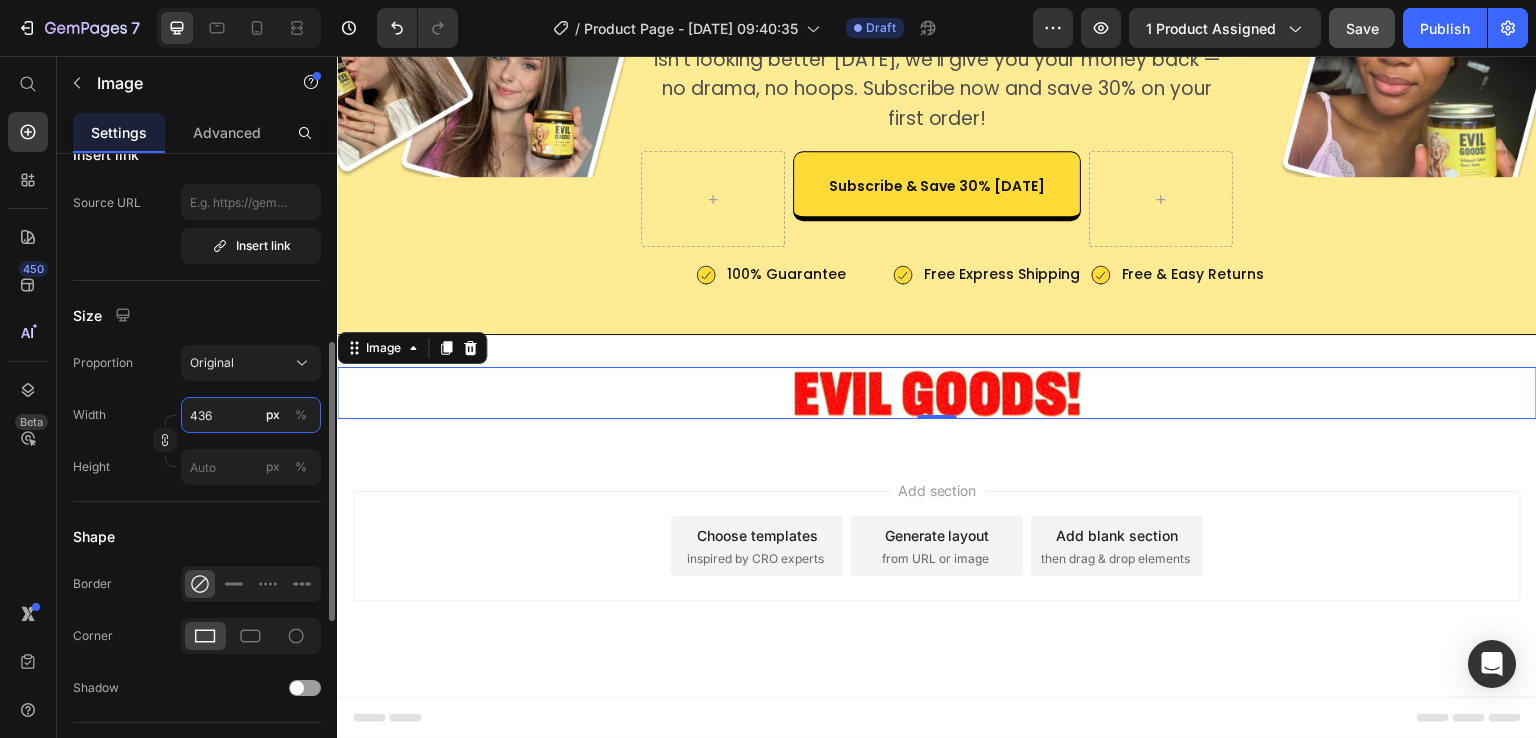 type on "435" 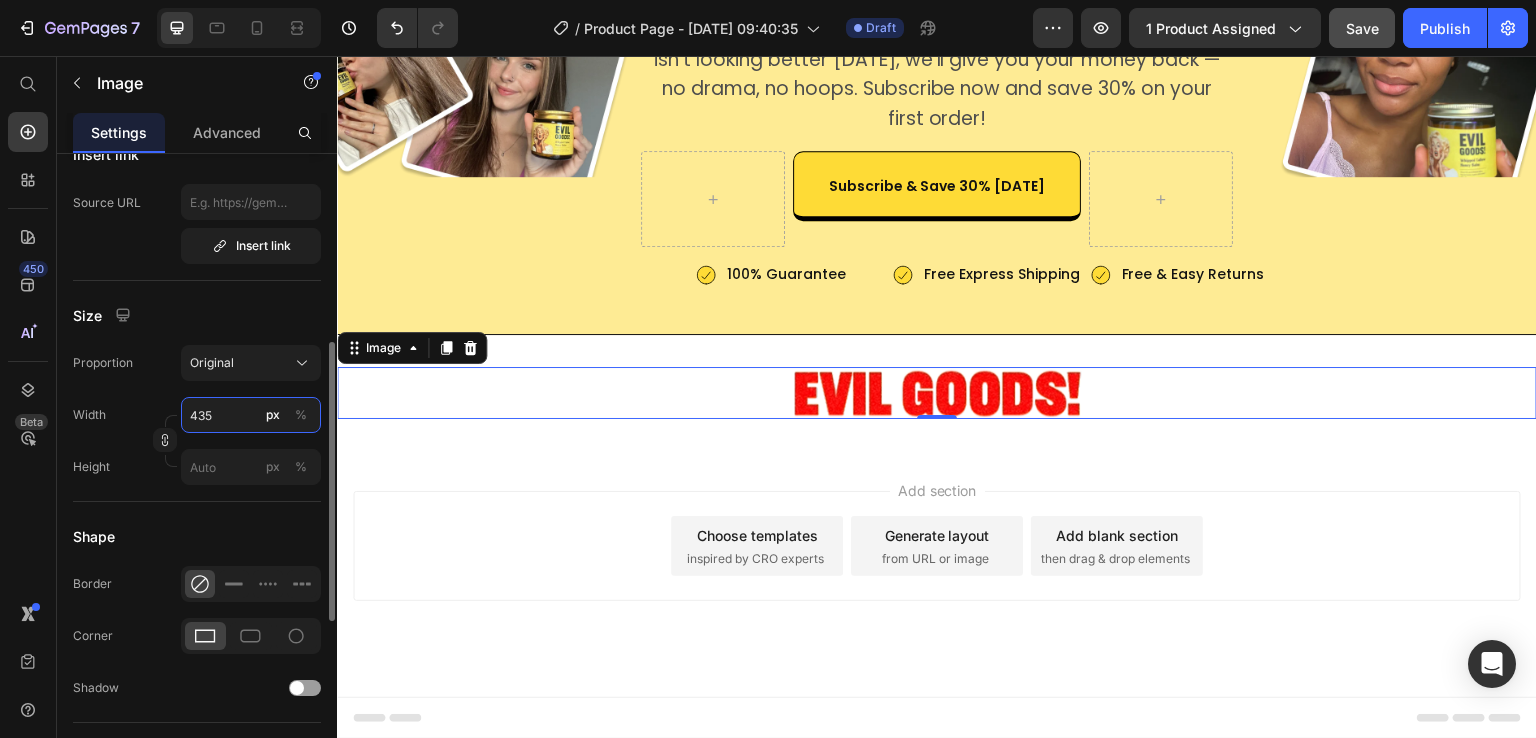 scroll, scrollTop: 8208, scrollLeft: 0, axis: vertical 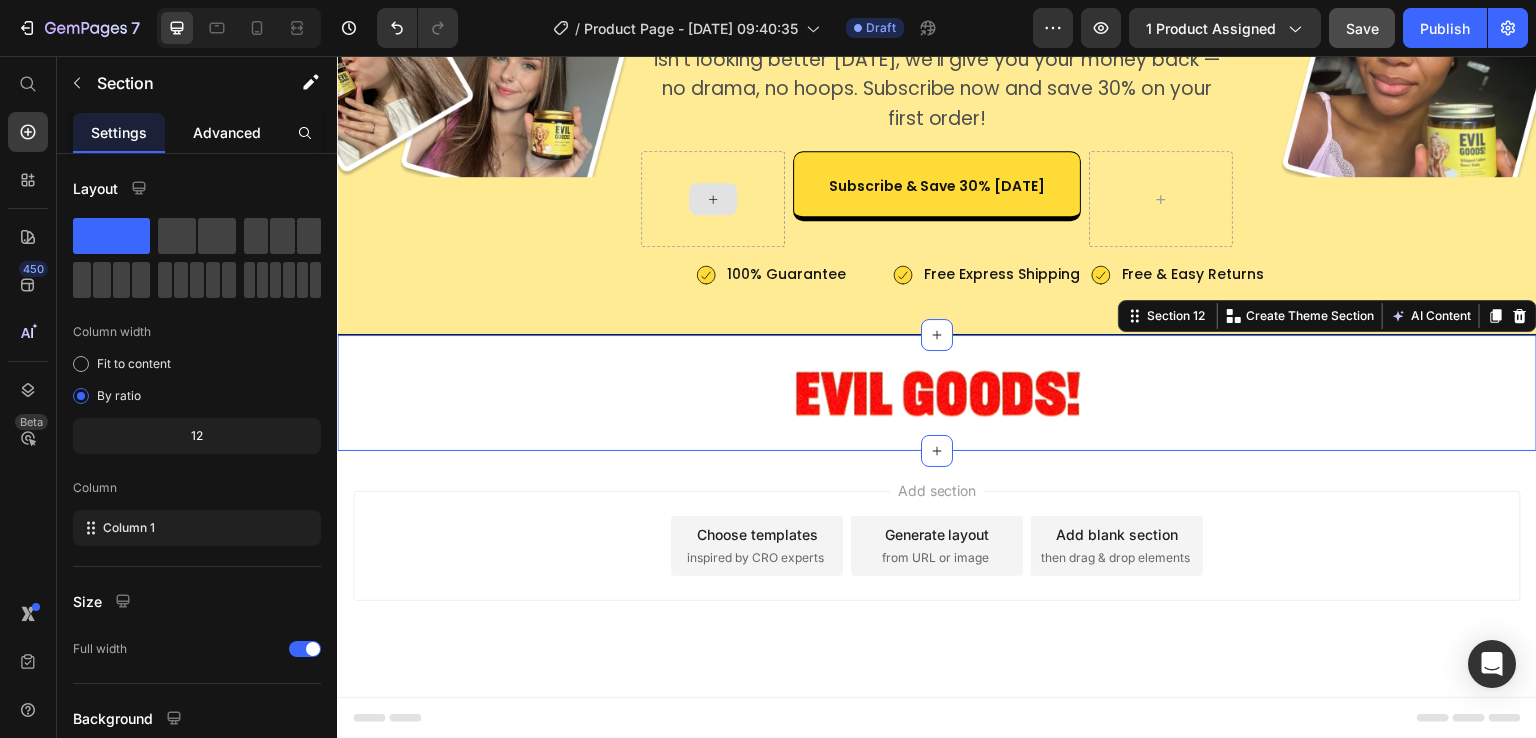 click on "Advanced" at bounding box center (227, 132) 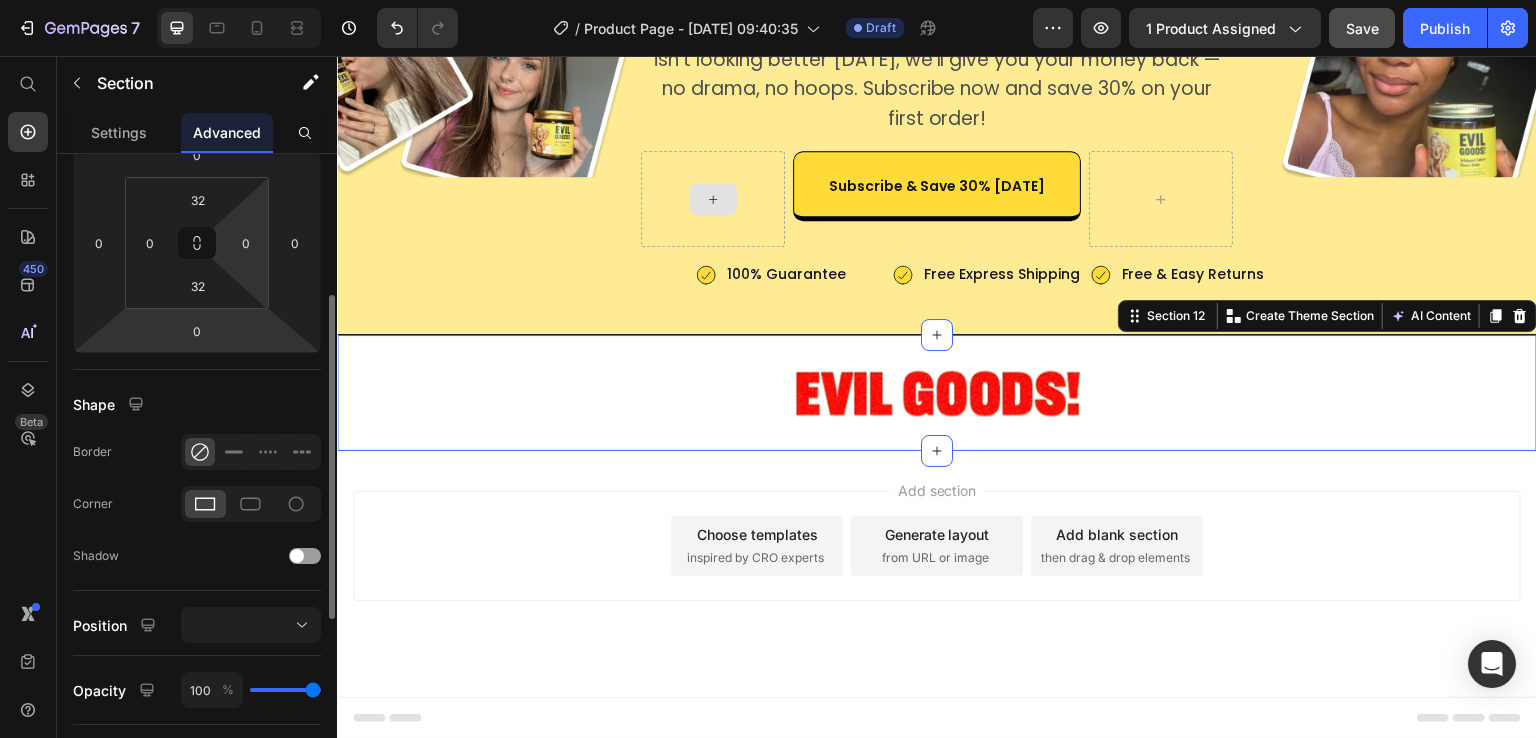 scroll, scrollTop: 281, scrollLeft: 0, axis: vertical 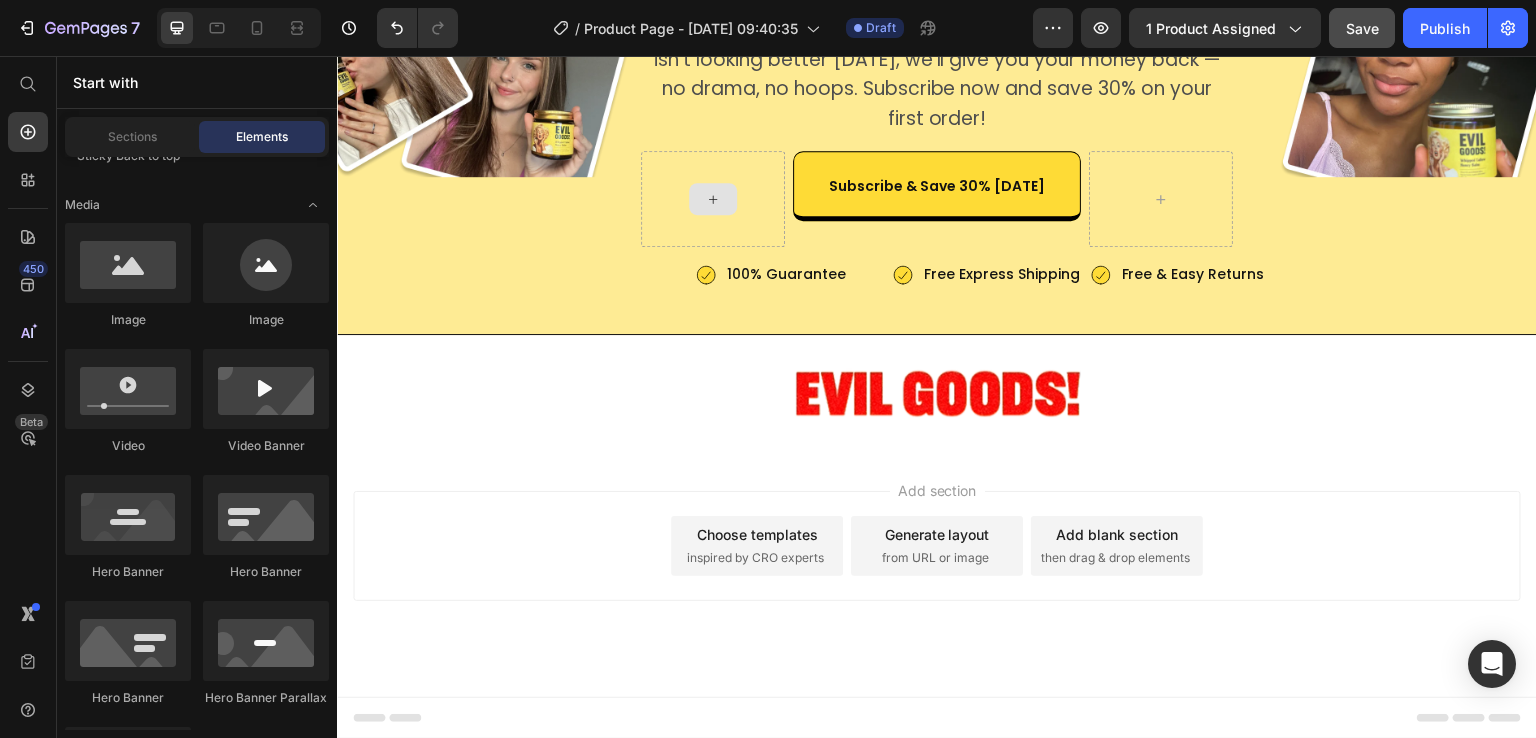 click on "Add section Choose templates inspired by CRO experts Generate layout from URL or image Add blank section then drag & drop elements" at bounding box center (937, 546) 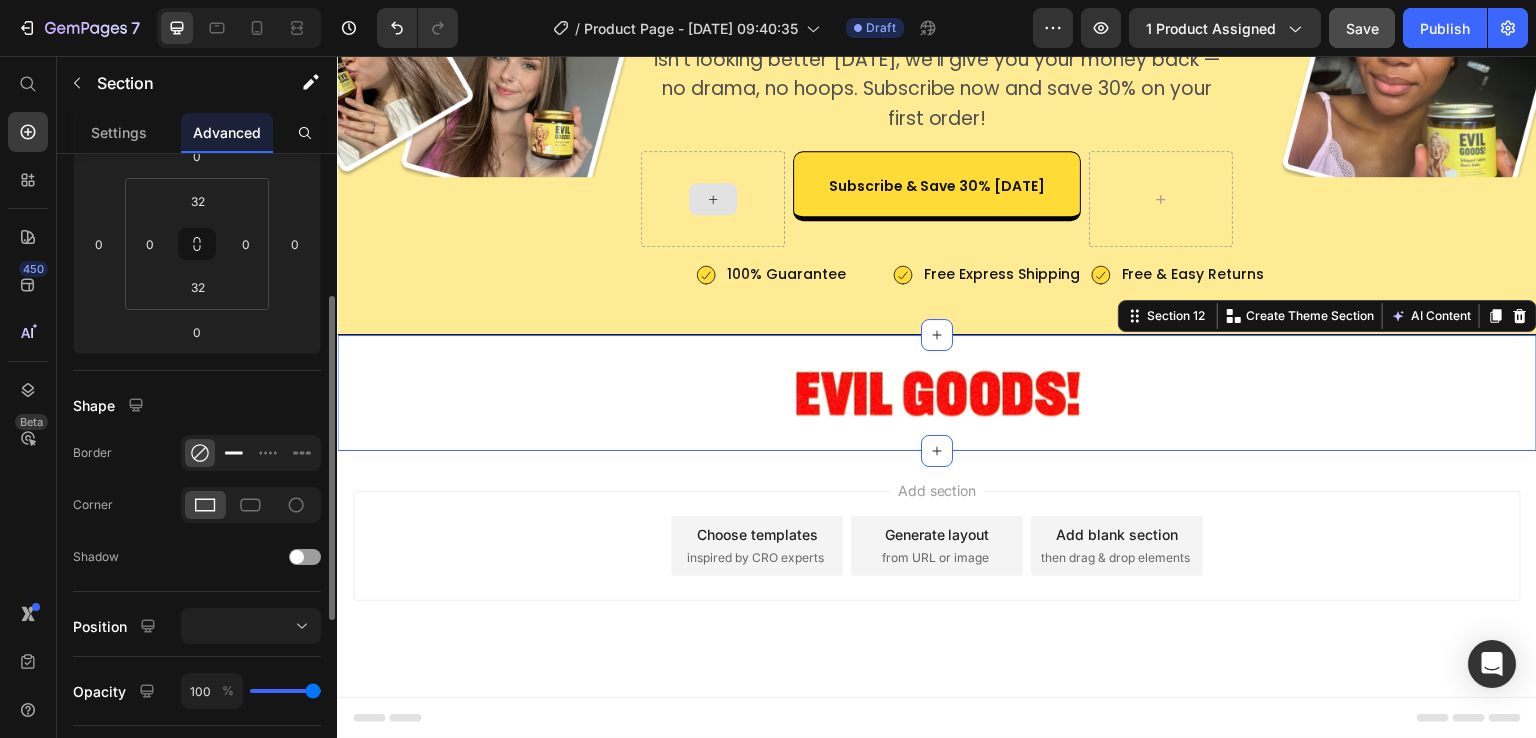 click 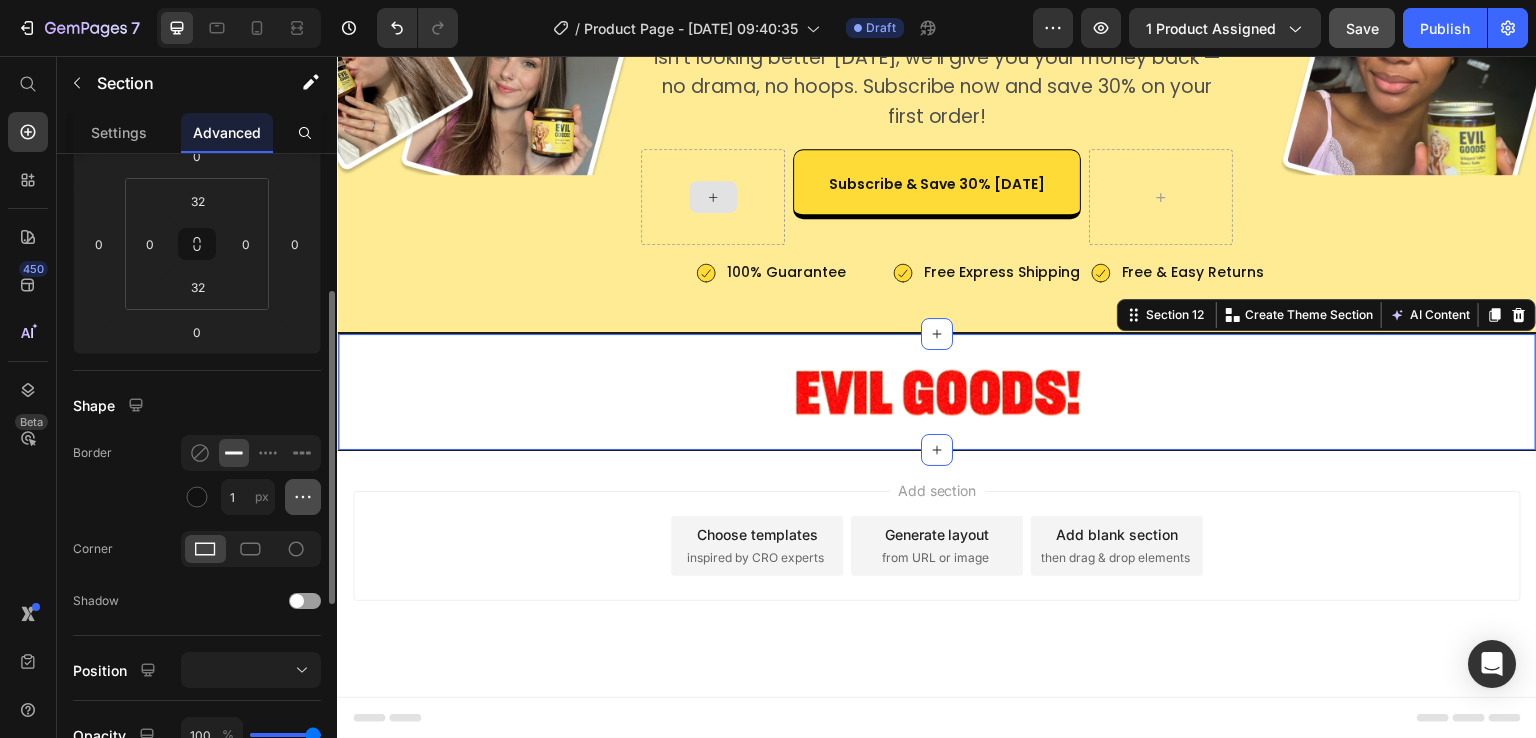 click 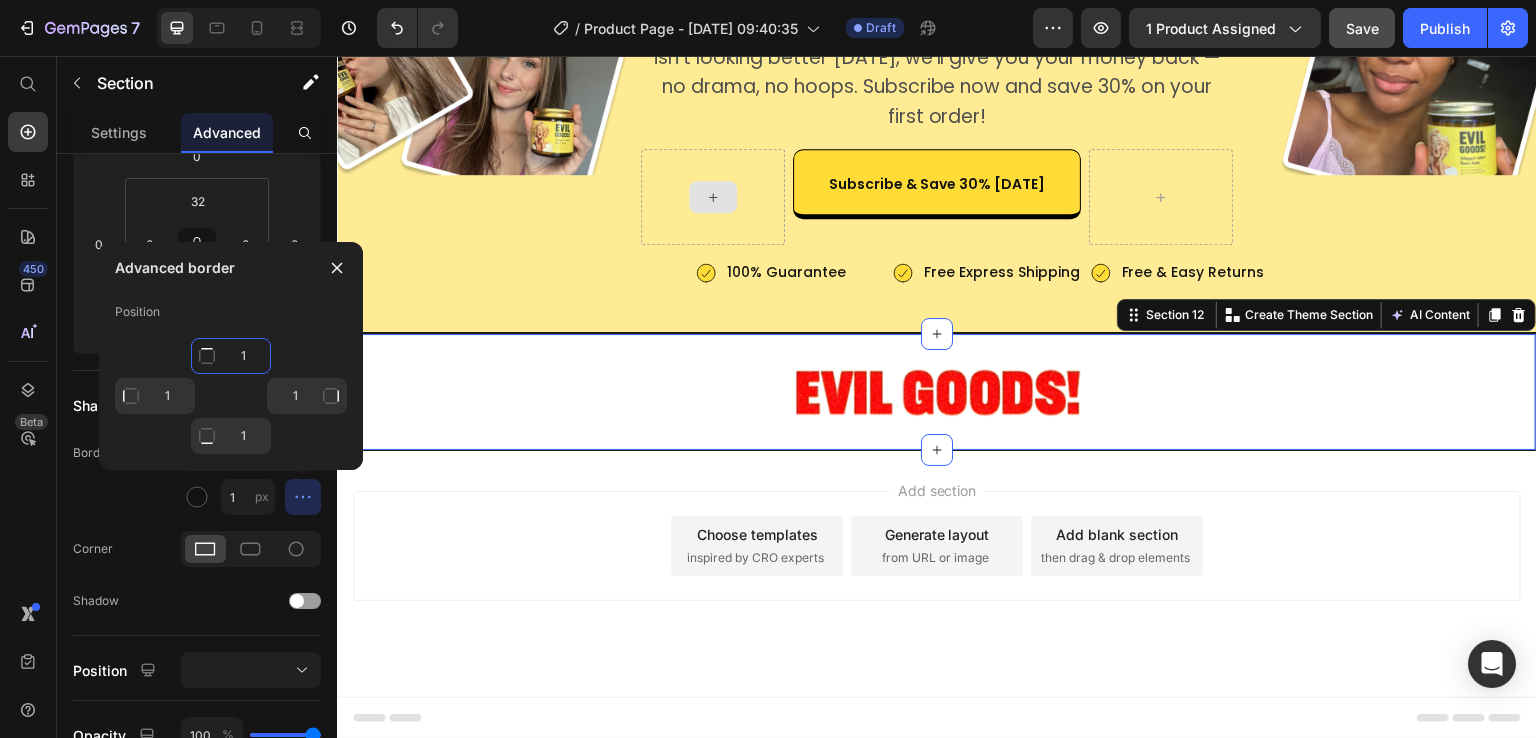 click on "1" 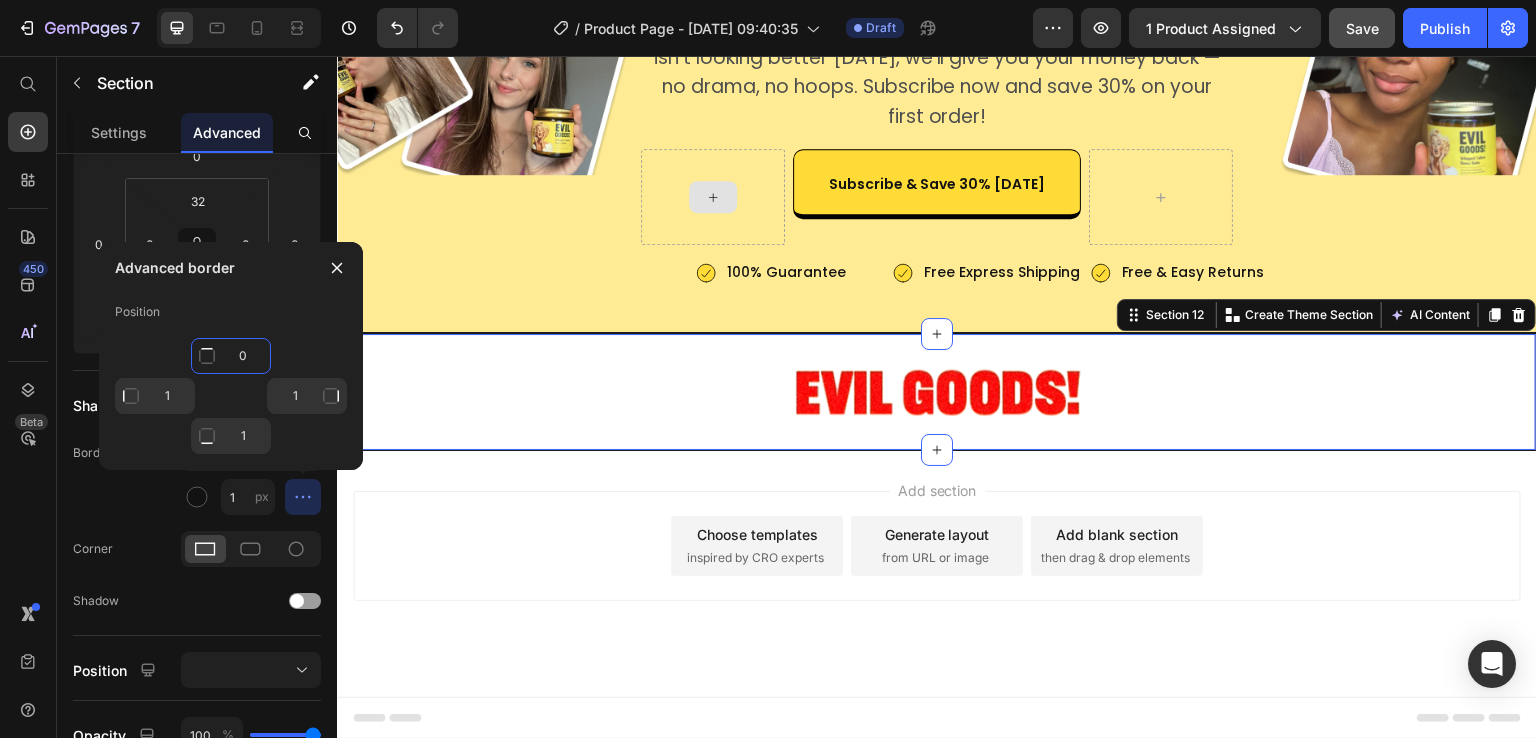 scroll, scrollTop: 8209, scrollLeft: 0, axis: vertical 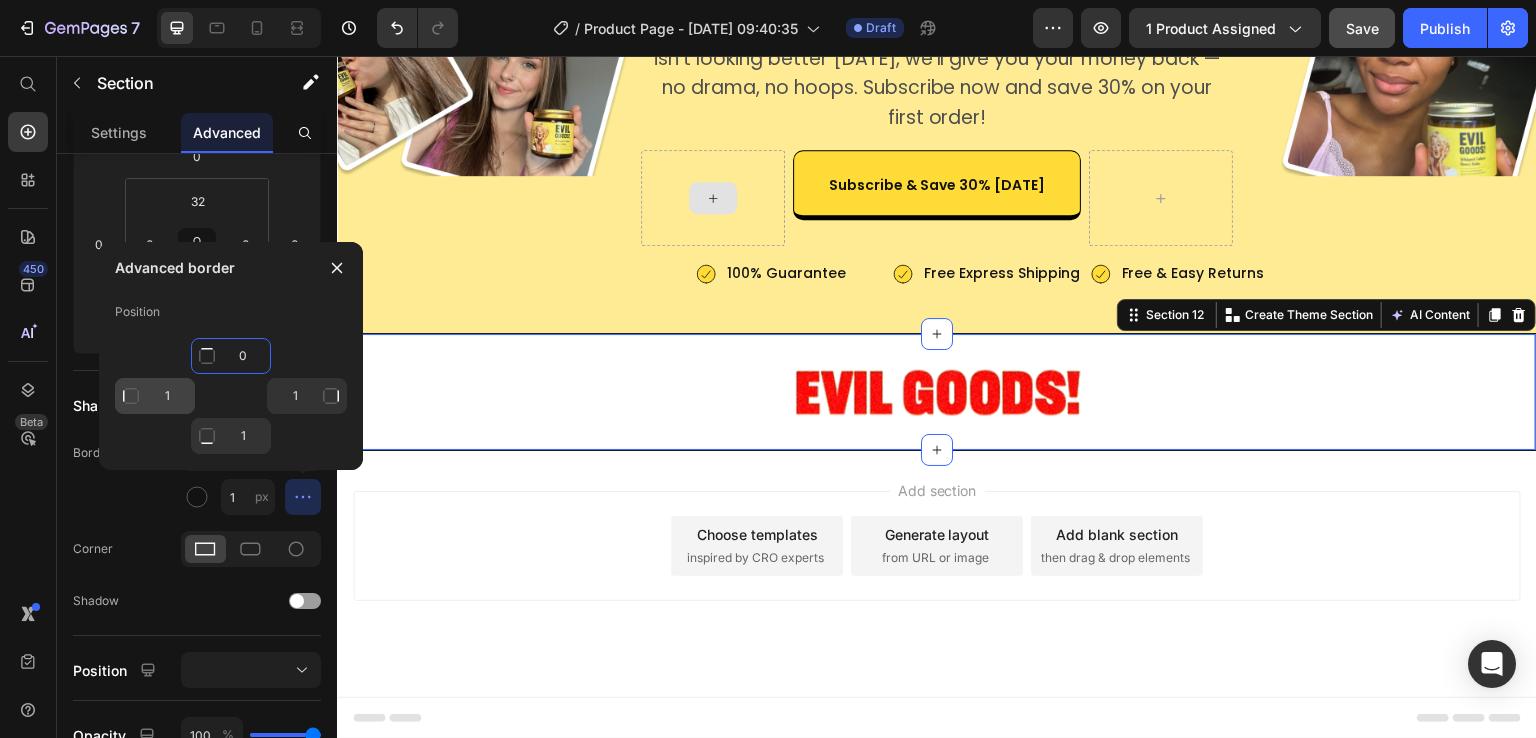 type on "0" 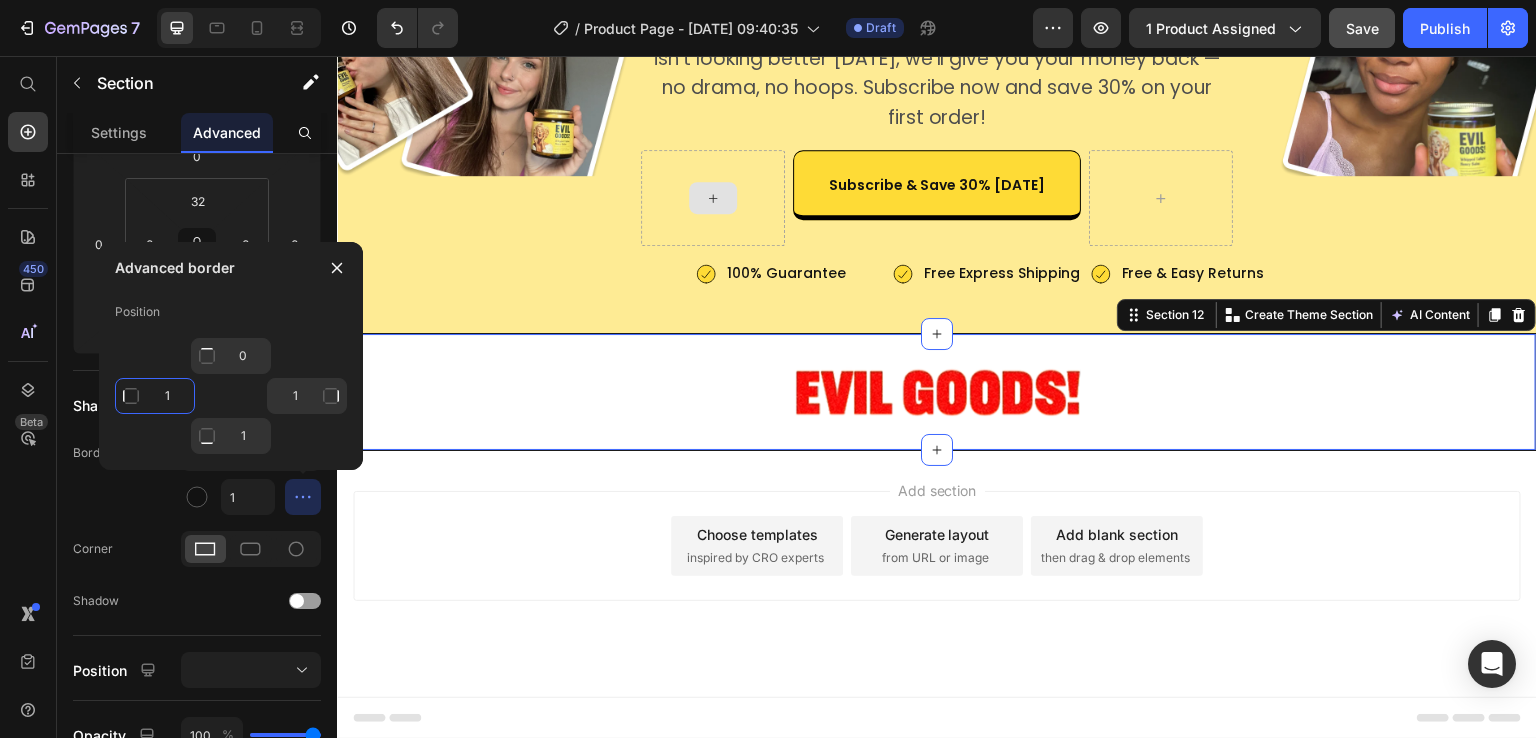 type on "Mixed" 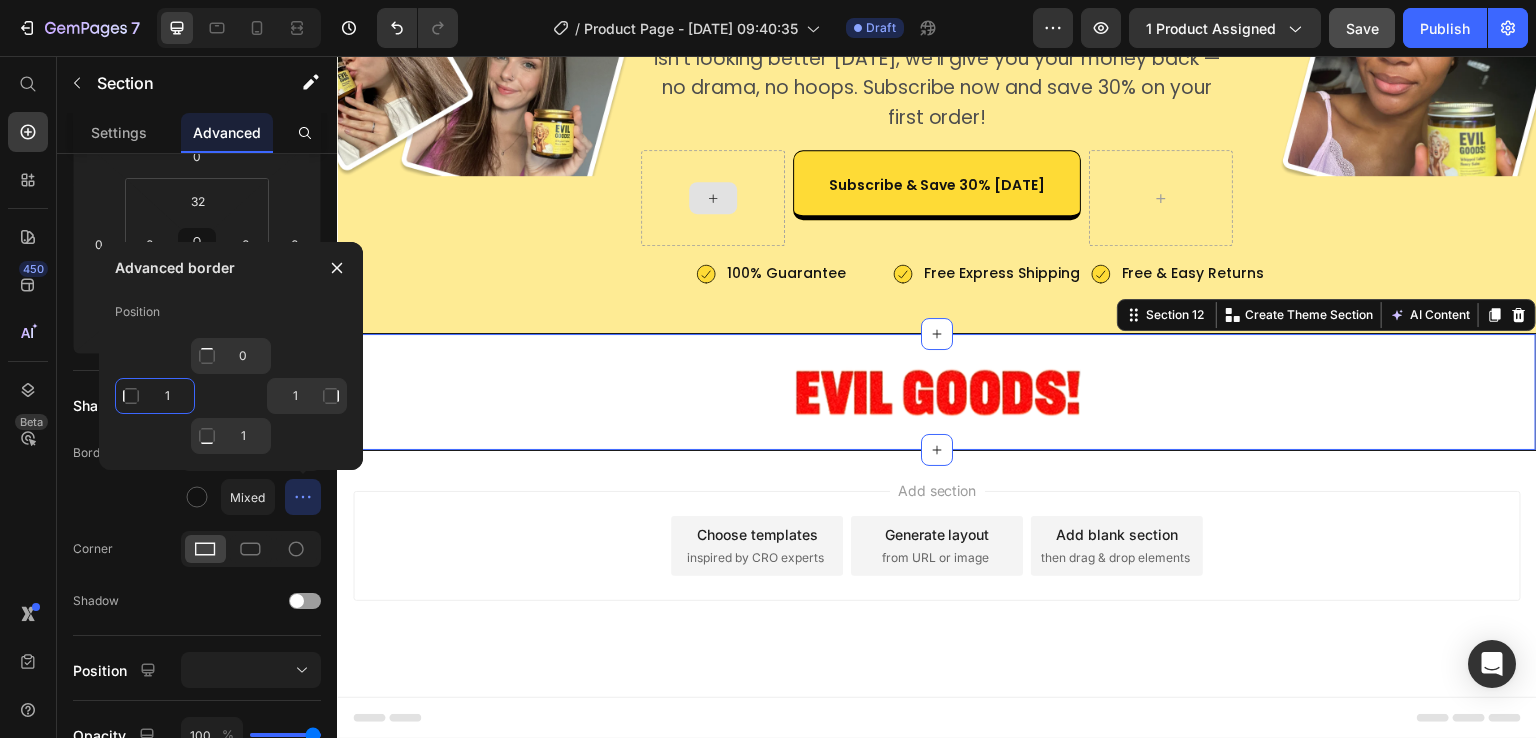 click on "1" 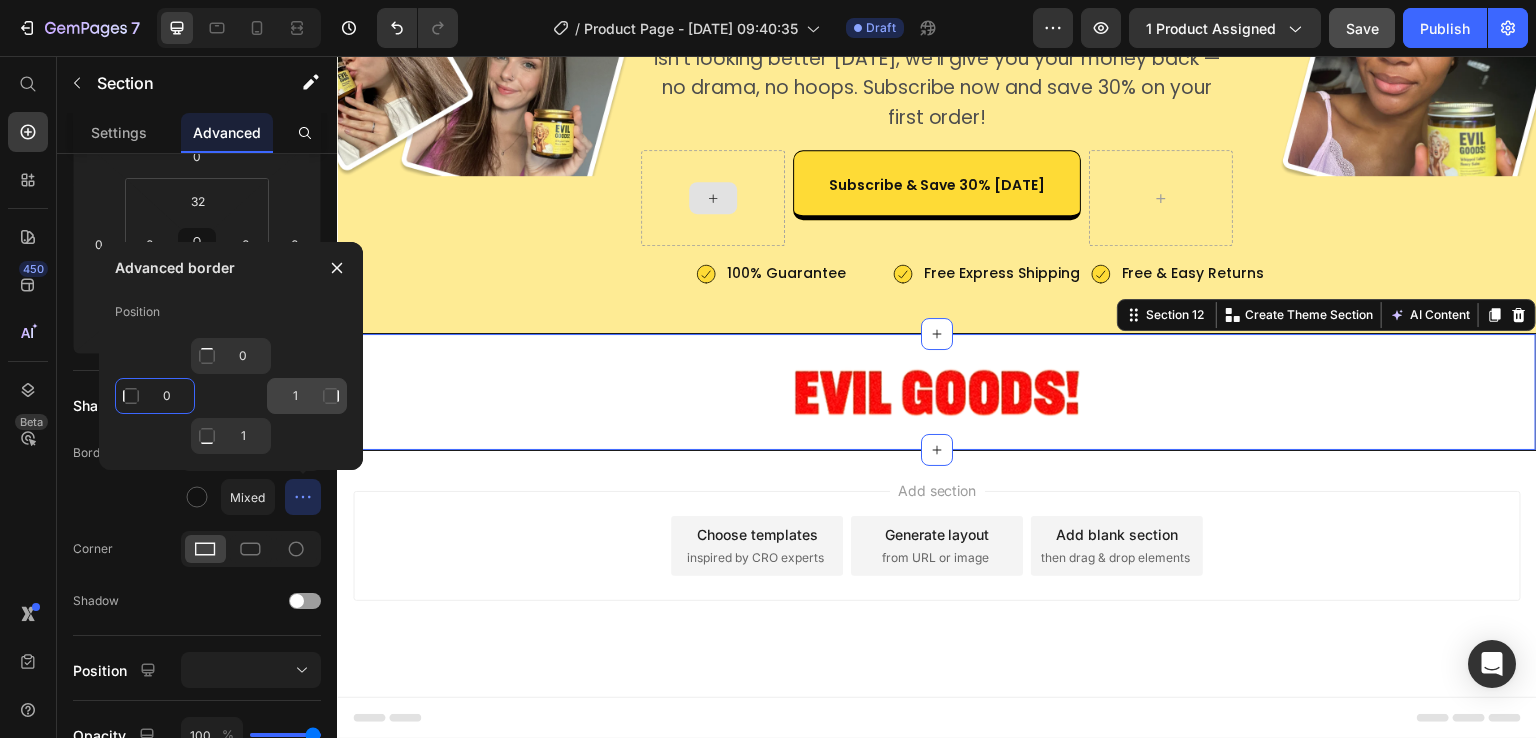 type on "0" 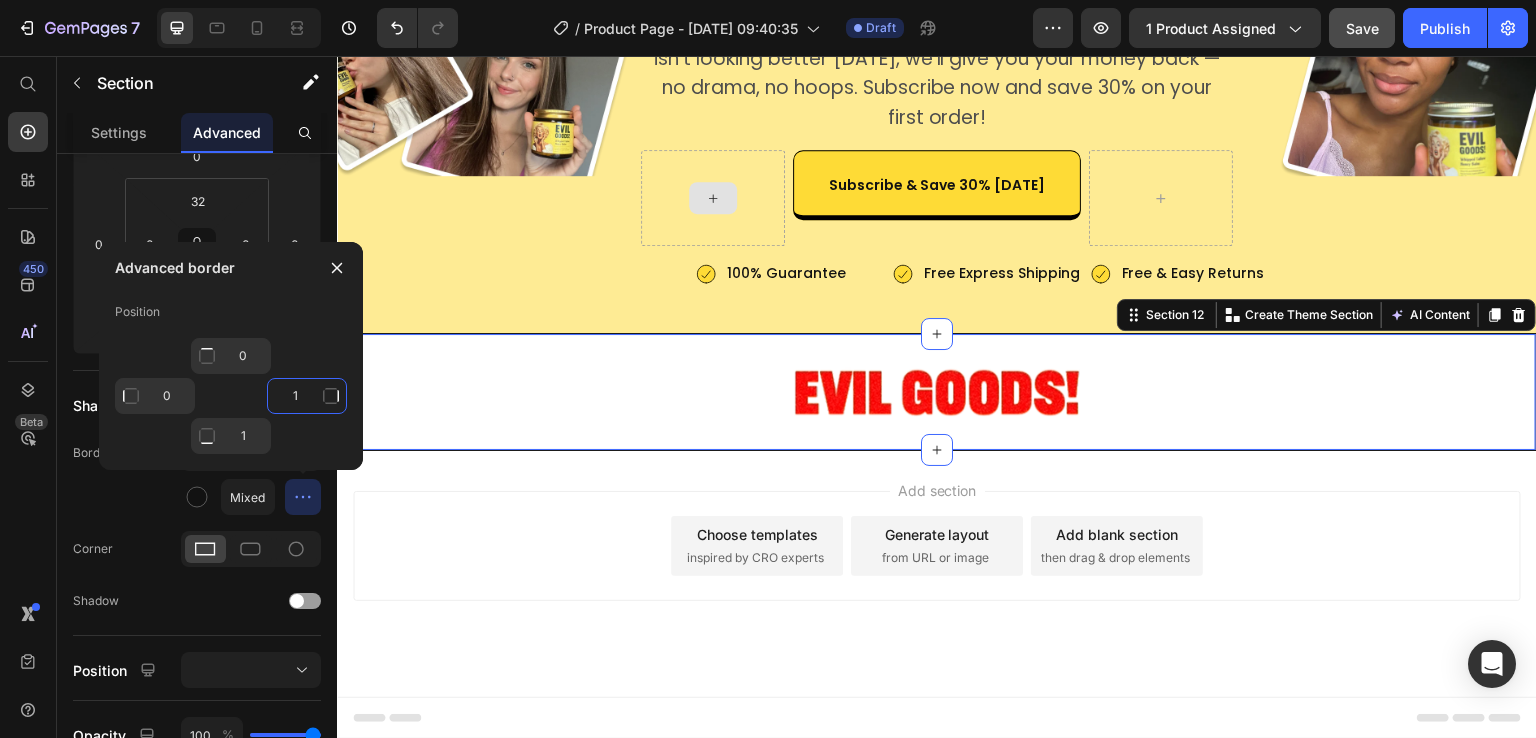 click on "1" 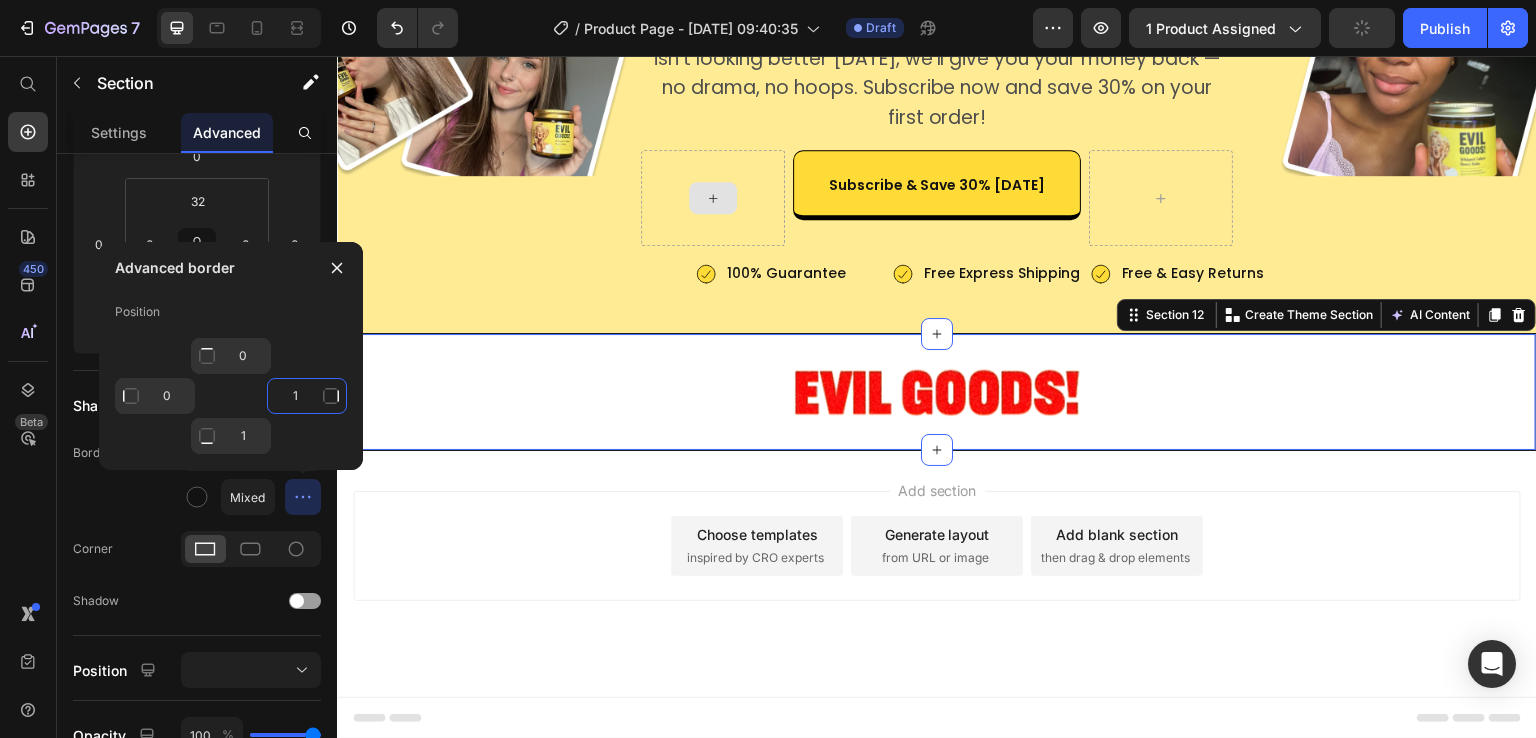 type on "0" 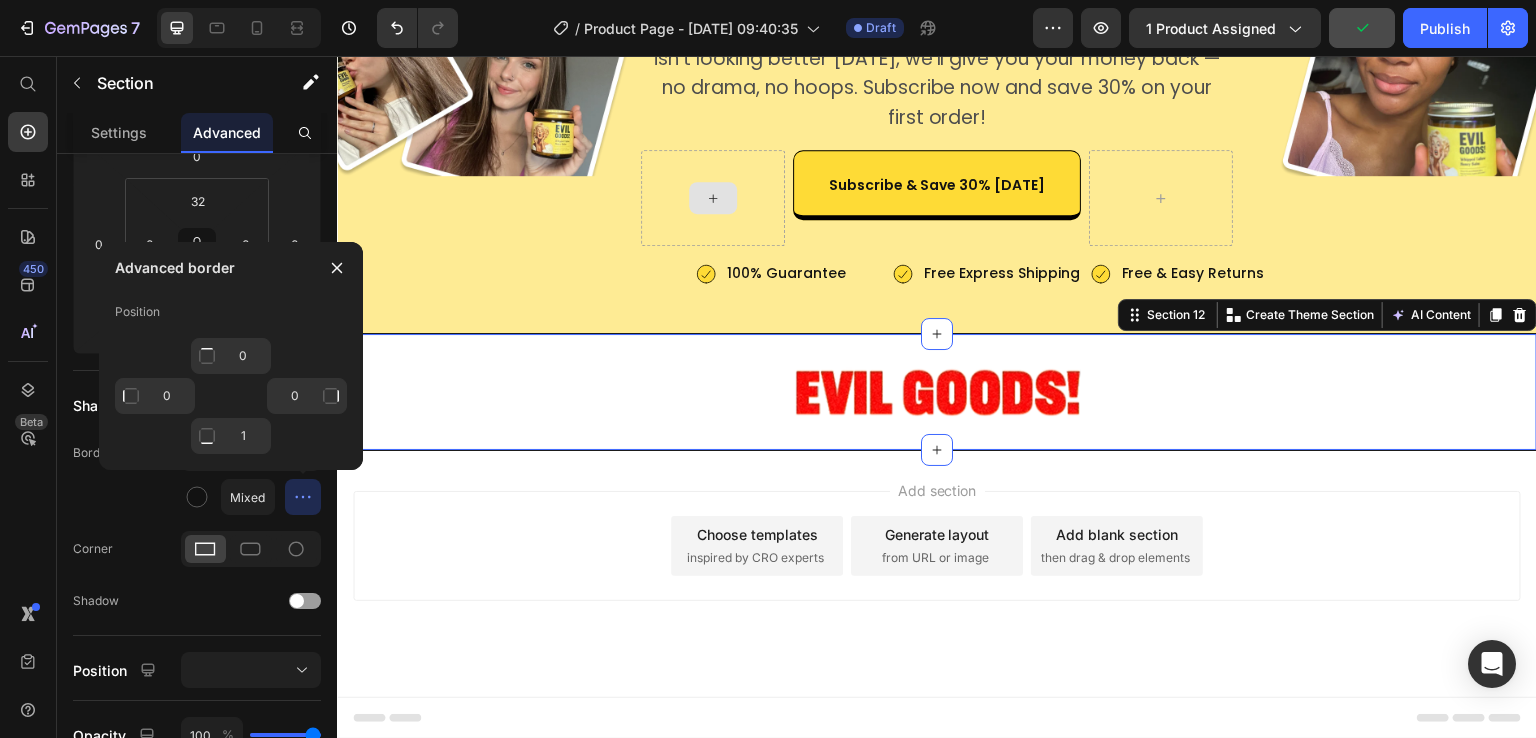 click on "Add section Choose templates inspired by CRO experts Generate layout from URL or image Add blank section then drag & drop elements" at bounding box center [937, 546] 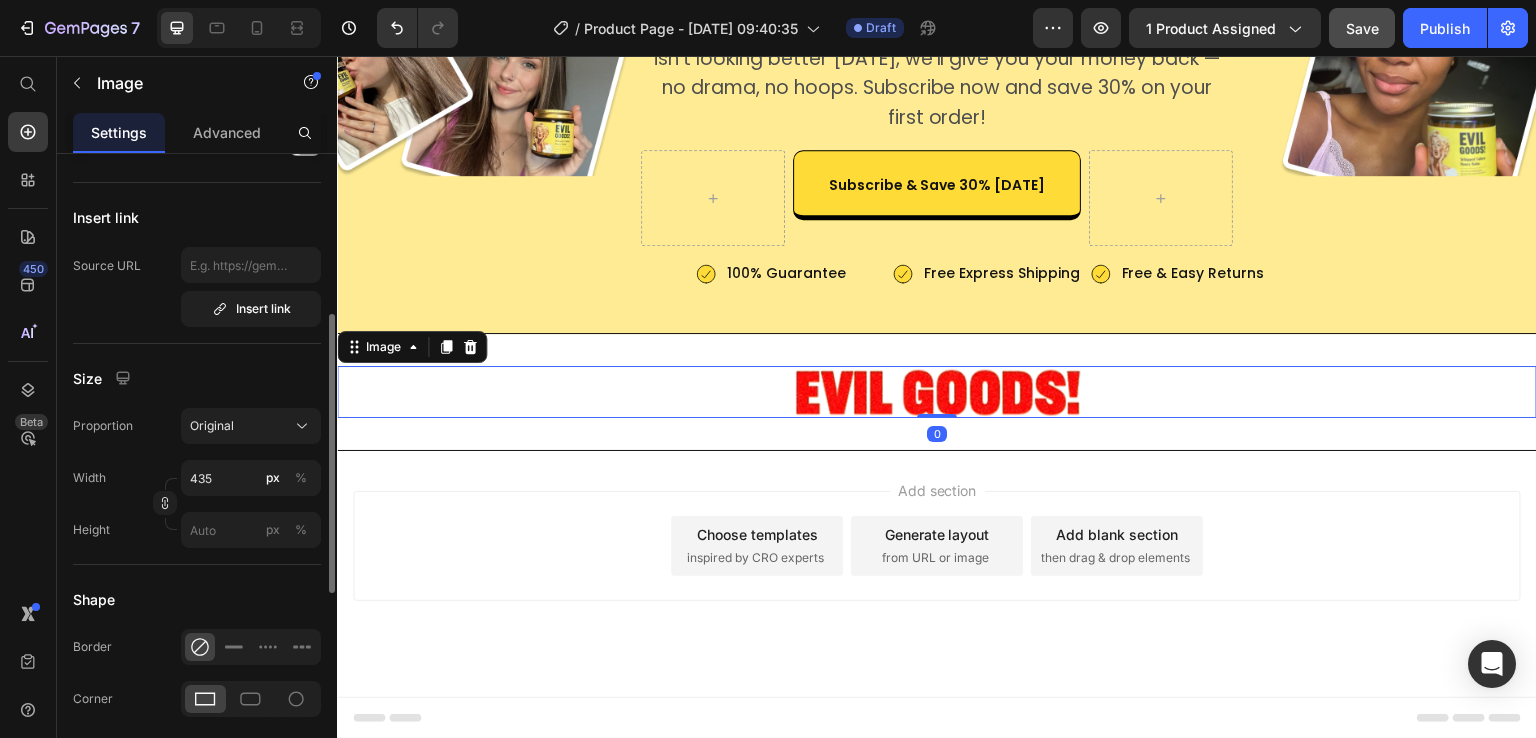 scroll, scrollTop: 374, scrollLeft: 0, axis: vertical 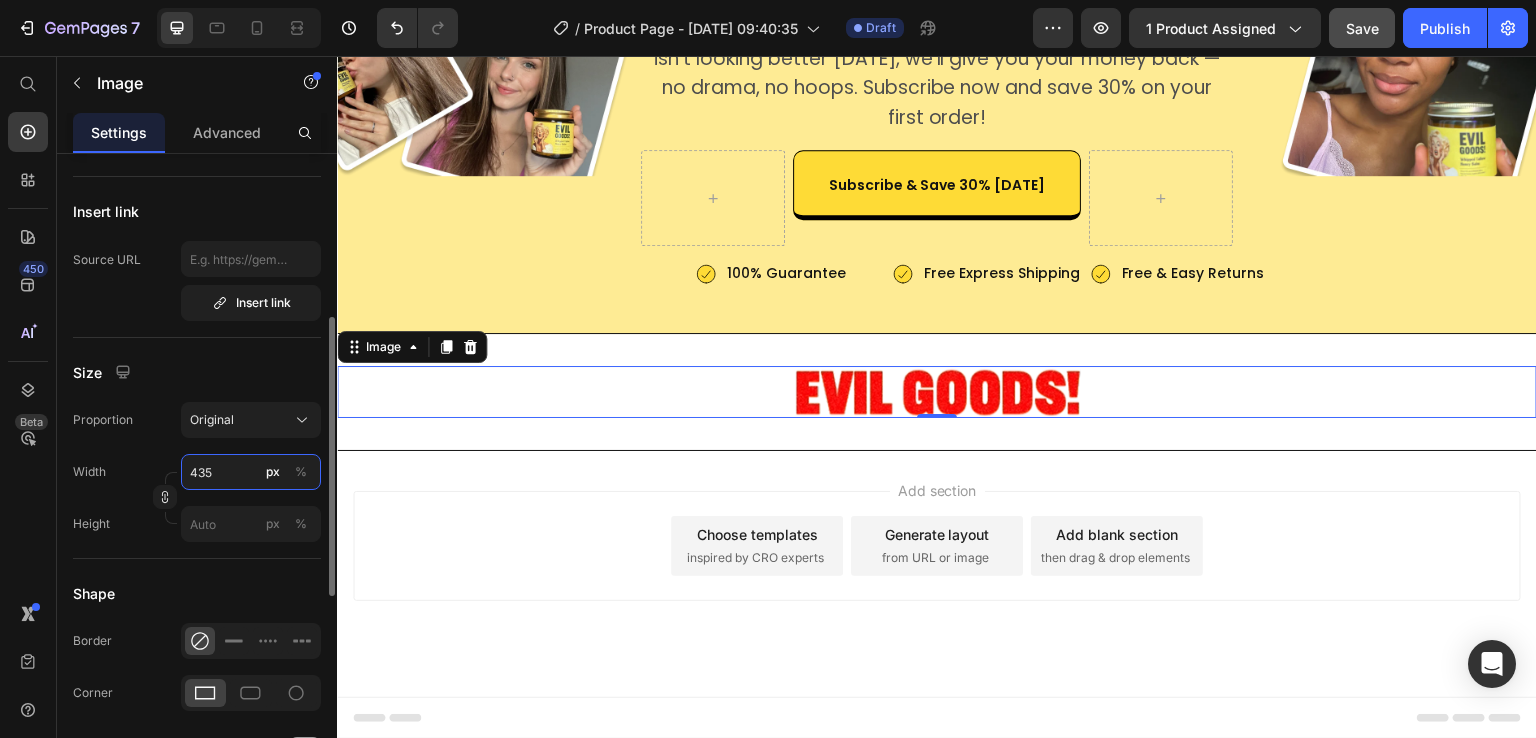 click on "435" at bounding box center (251, 472) 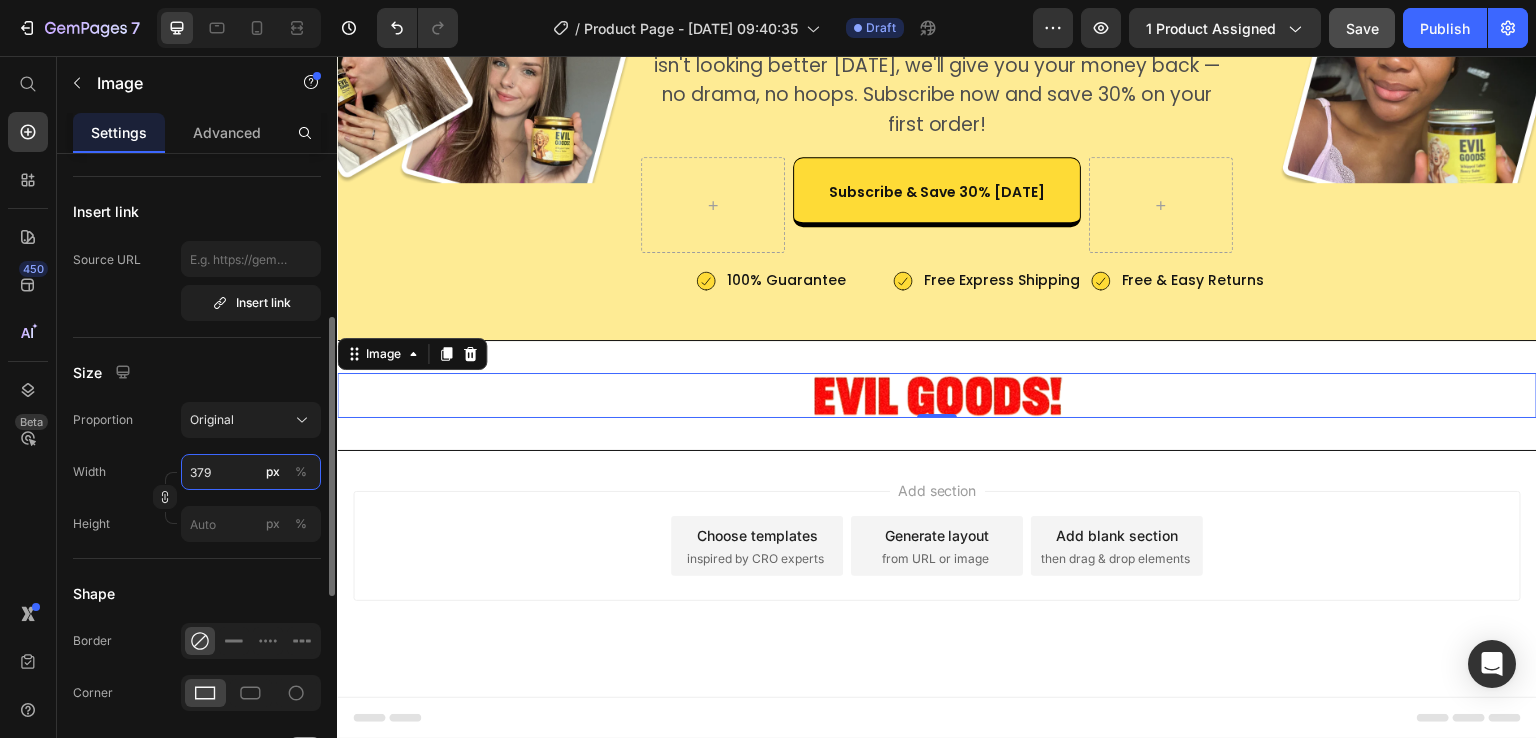 scroll, scrollTop: 8203, scrollLeft: 0, axis: vertical 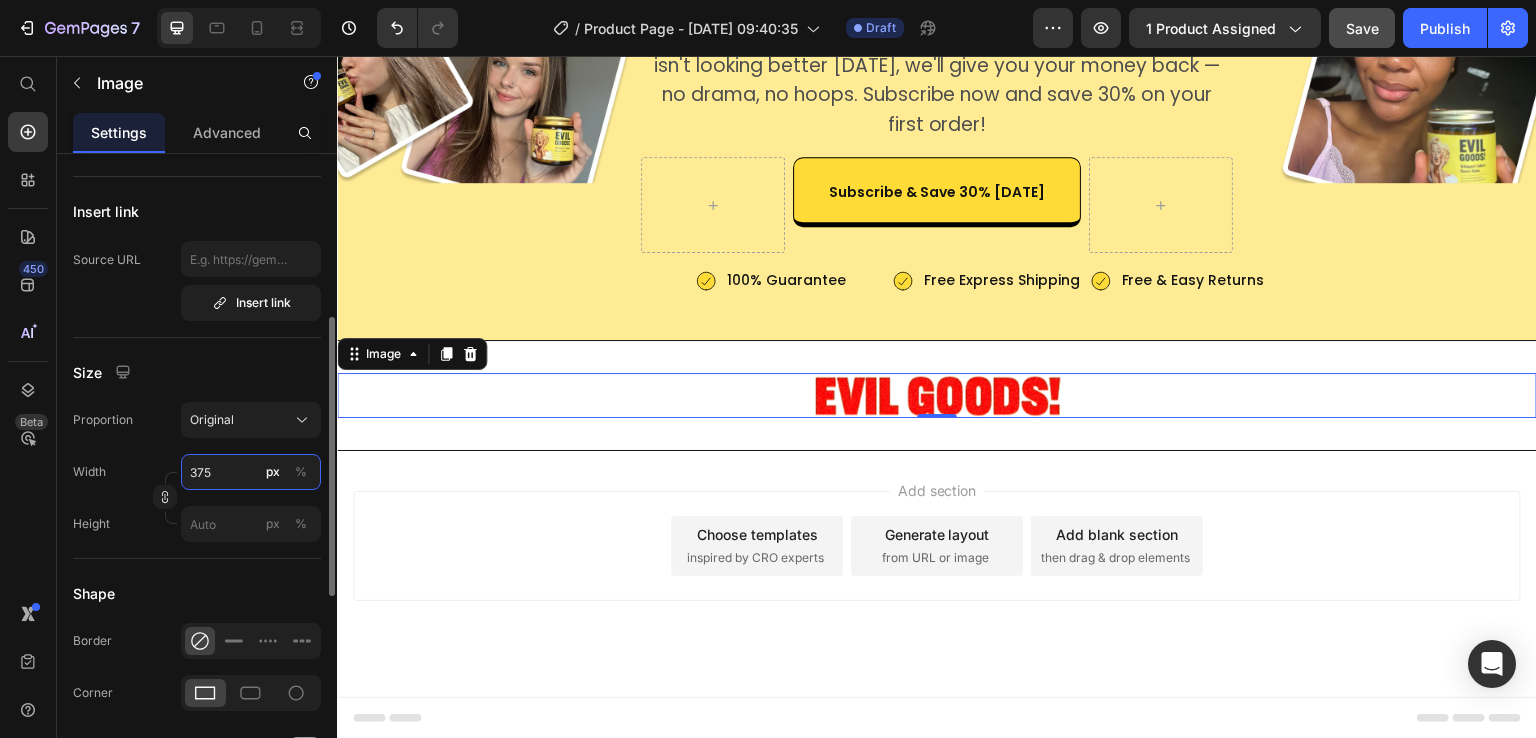 type on "376" 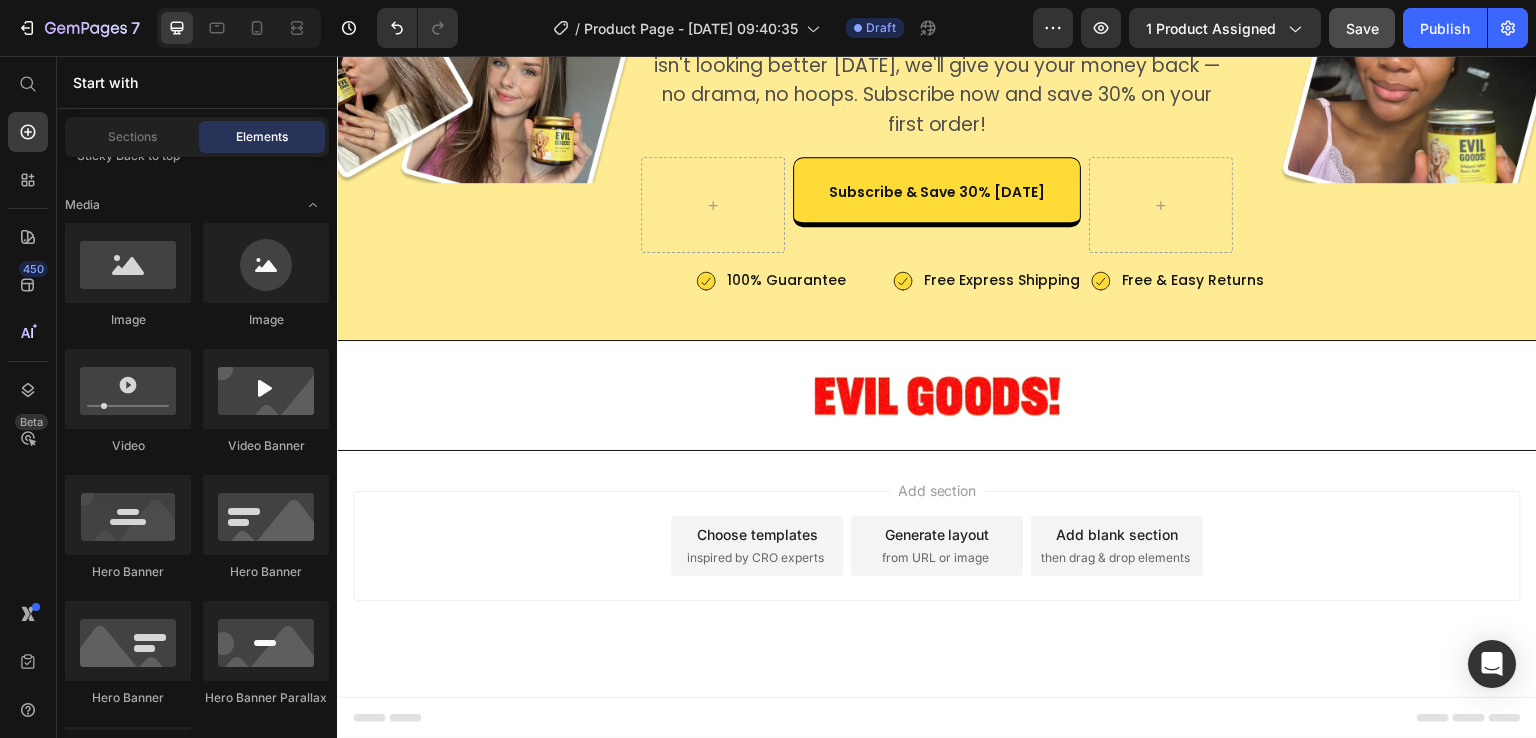 click on "Add section Choose templates inspired by CRO experts Generate layout from URL or image Add blank section then drag & drop elements" at bounding box center [937, 546] 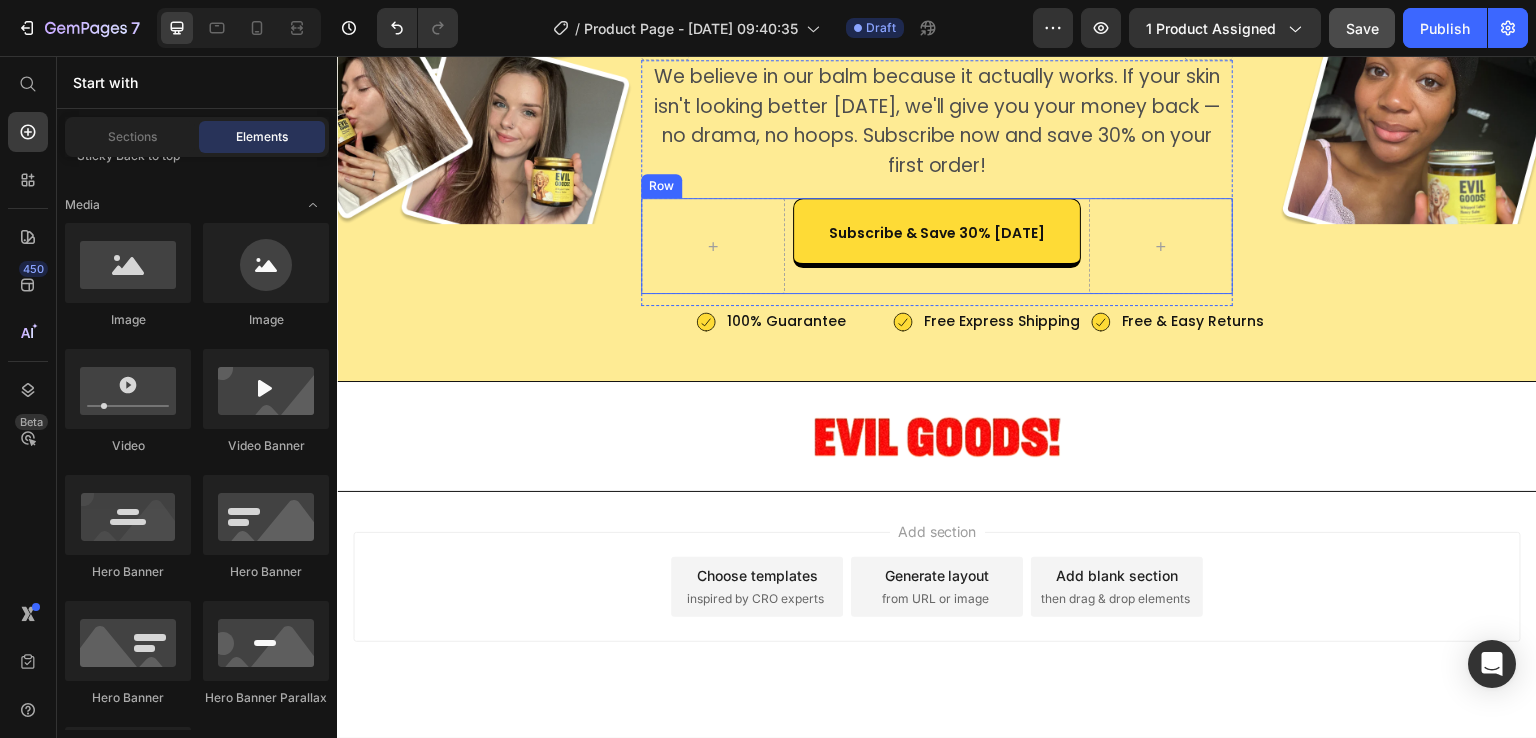 scroll, scrollTop: 8138, scrollLeft: 0, axis: vertical 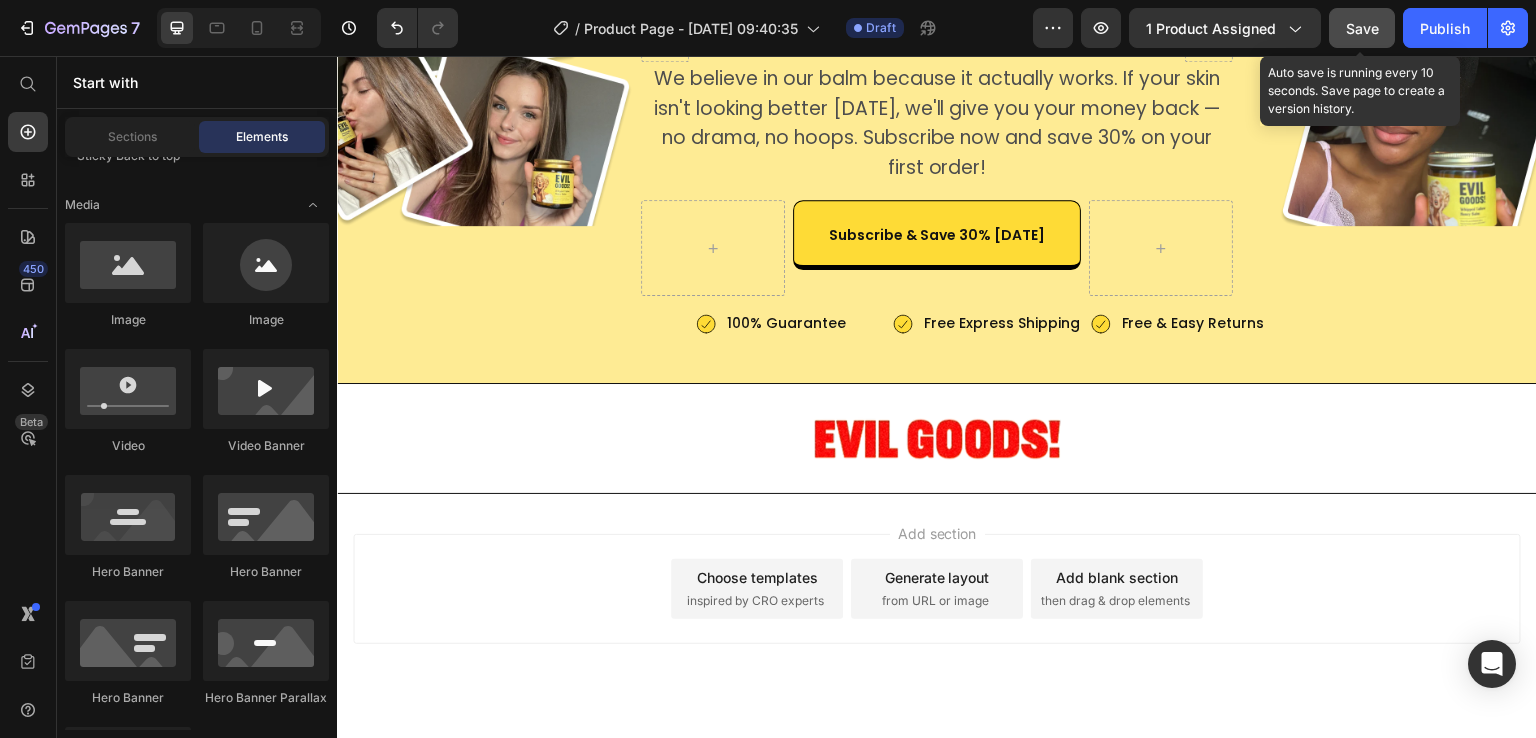 click on "Save" at bounding box center [1362, 28] 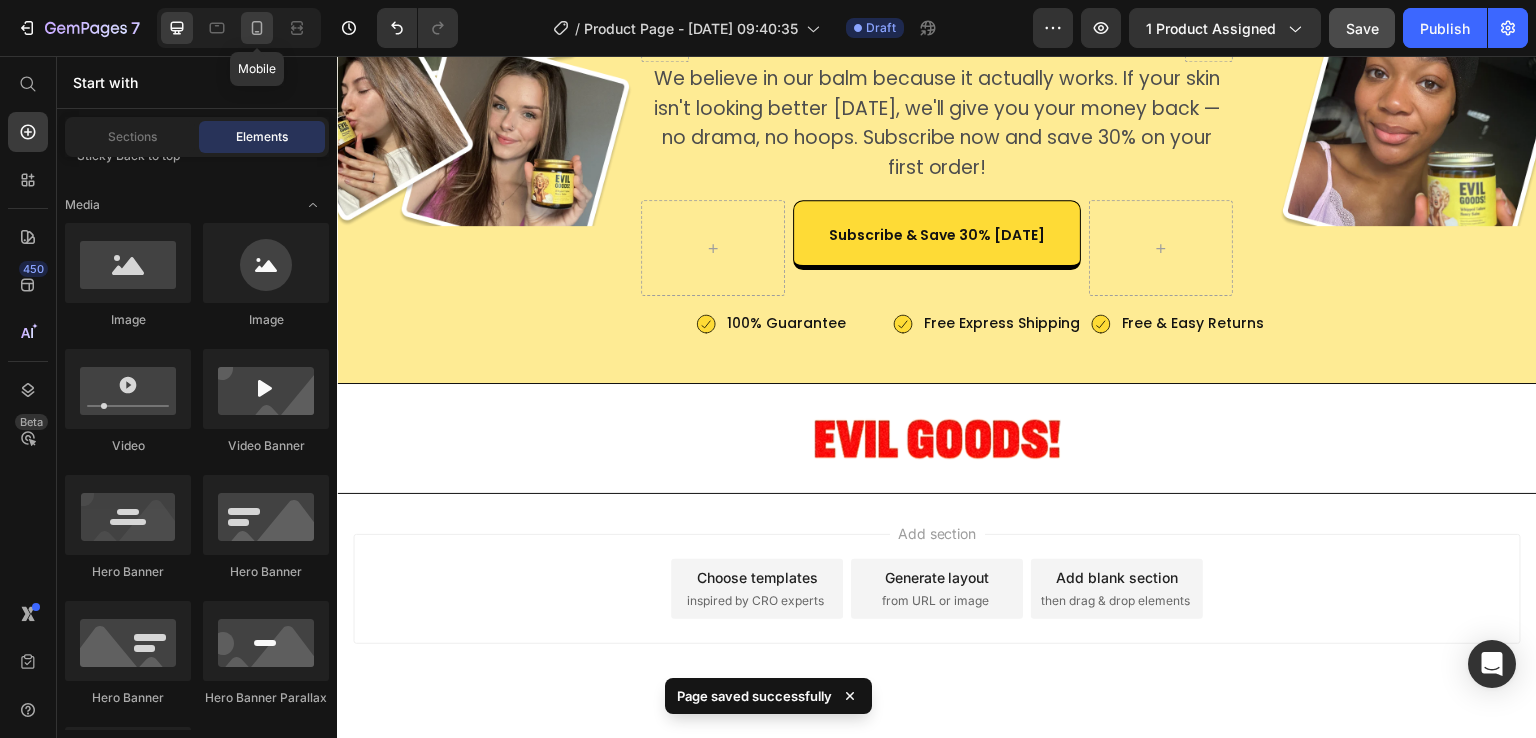 click 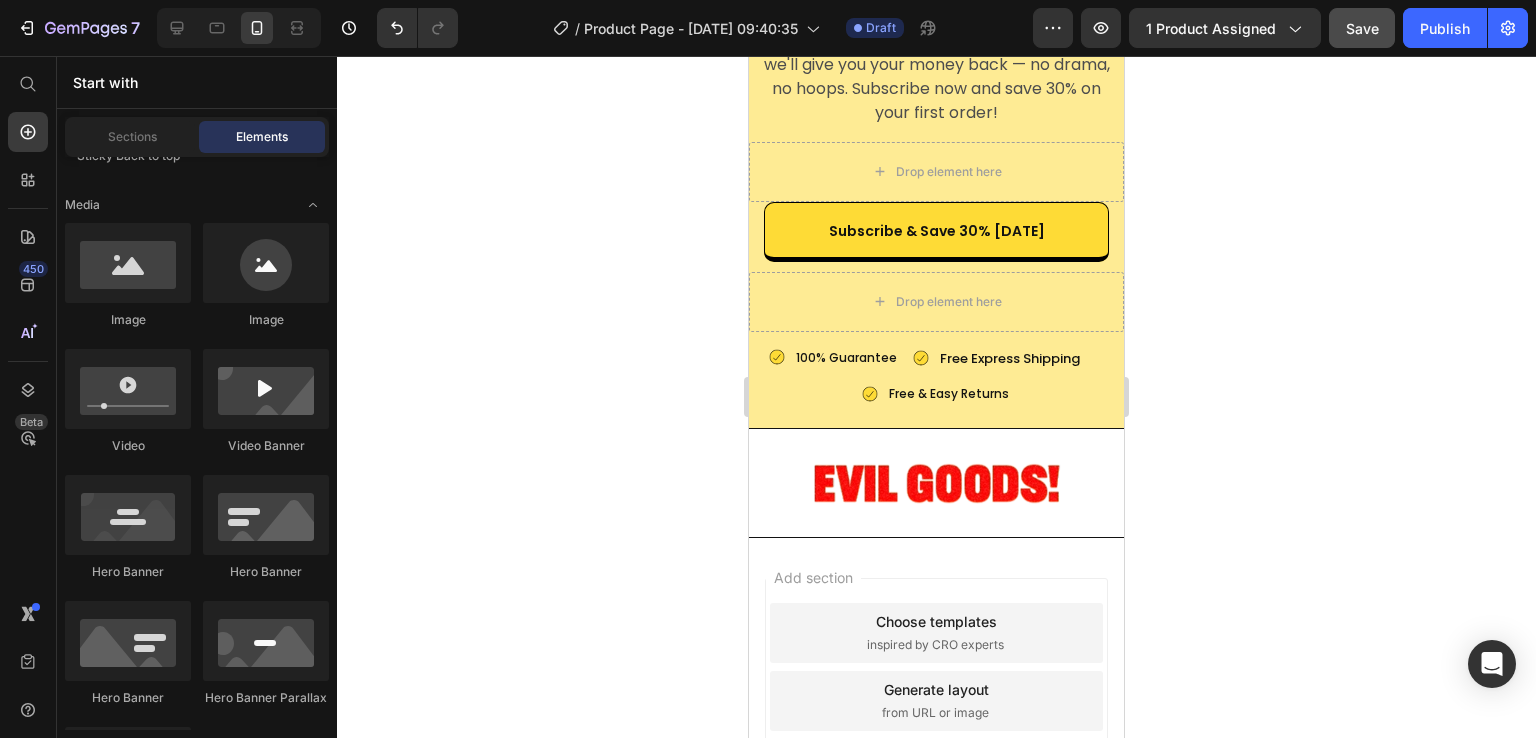 scroll, scrollTop: 9528, scrollLeft: 0, axis: vertical 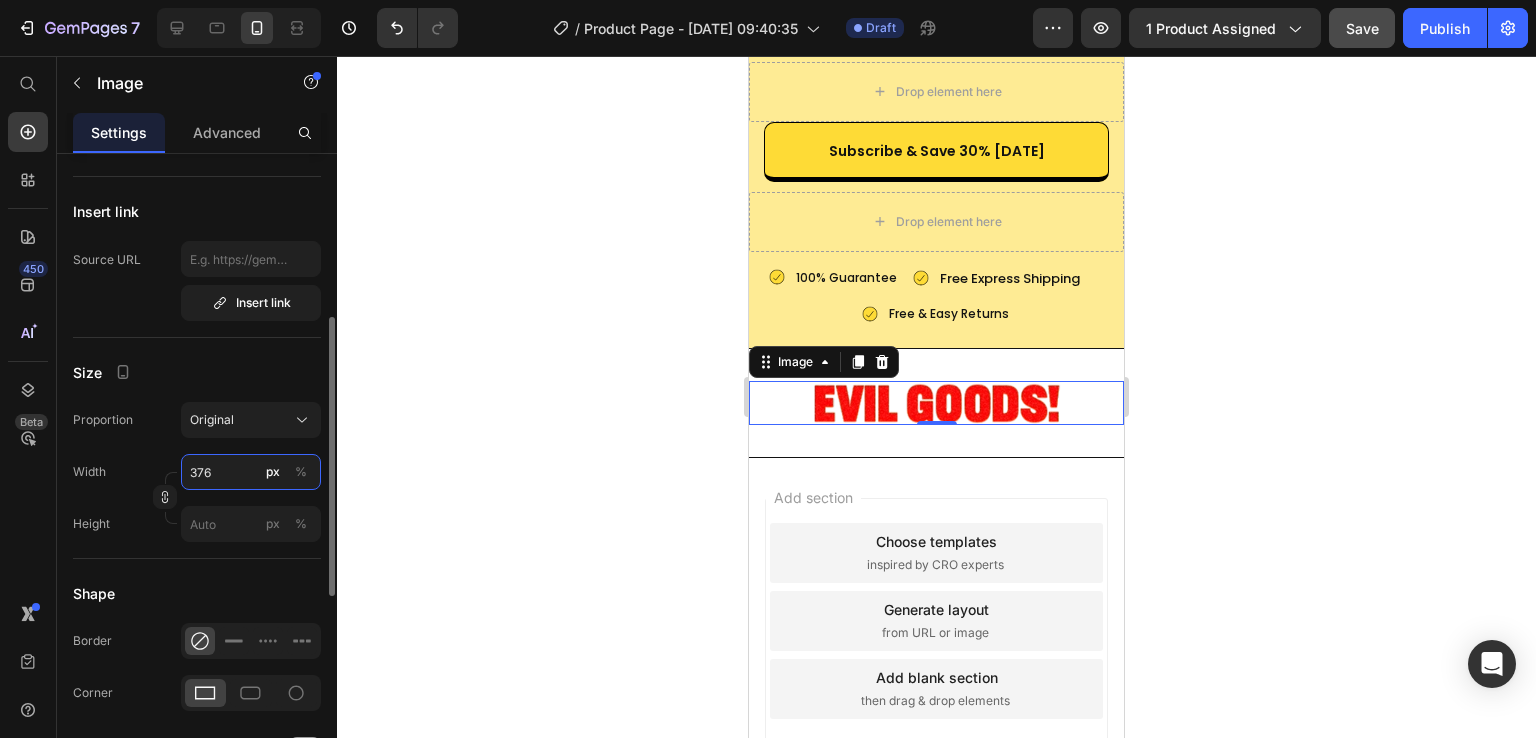 click on "376" at bounding box center [251, 472] 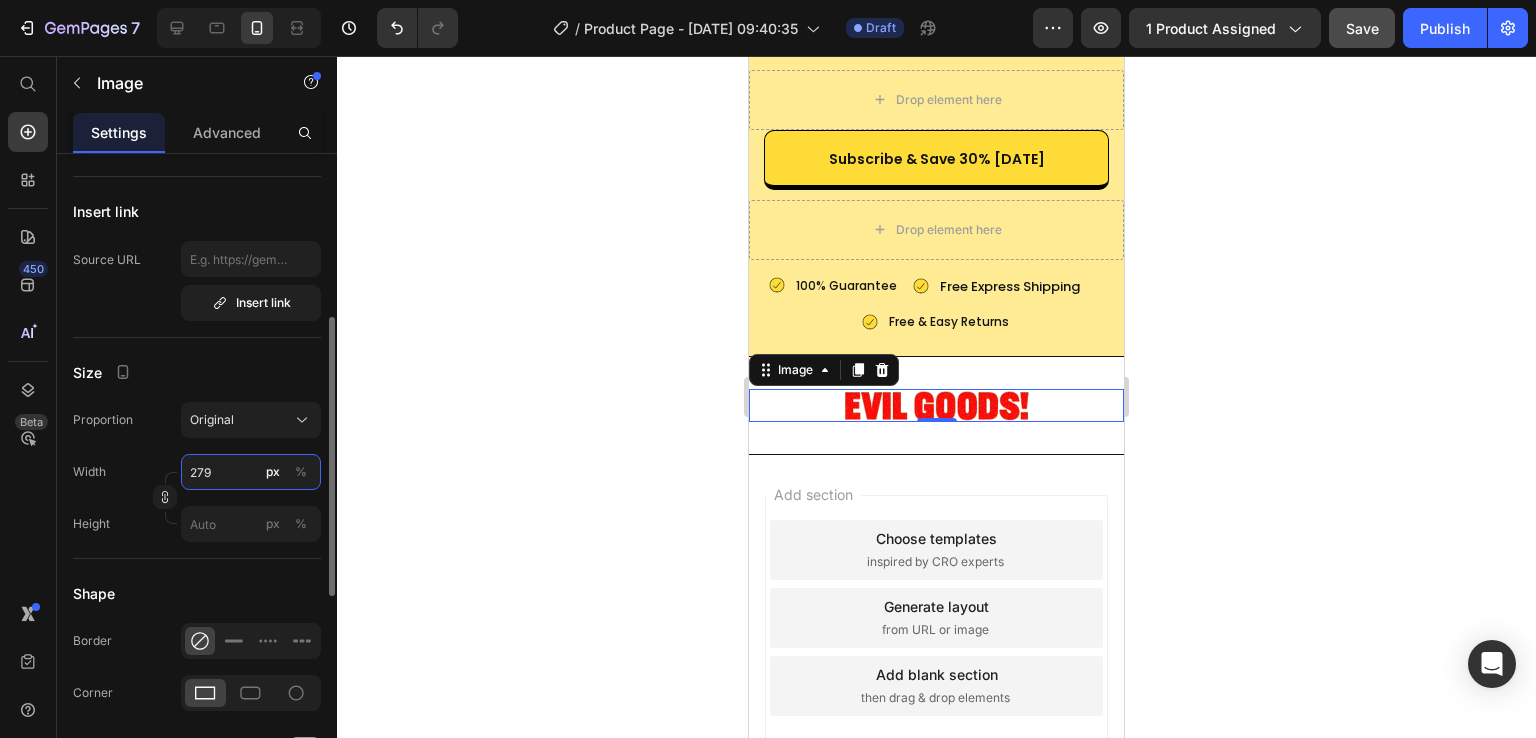scroll, scrollTop: 9519, scrollLeft: 0, axis: vertical 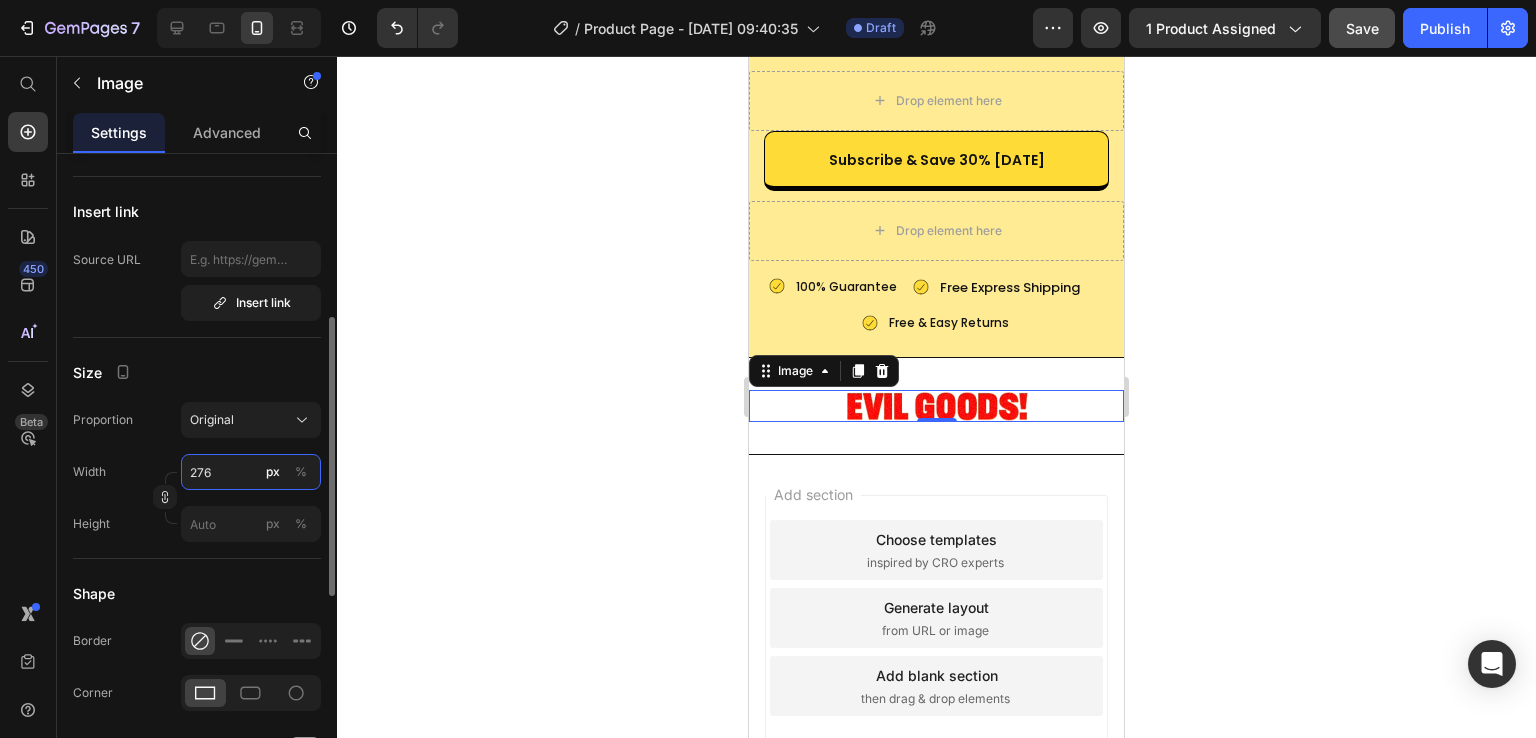 type on "275" 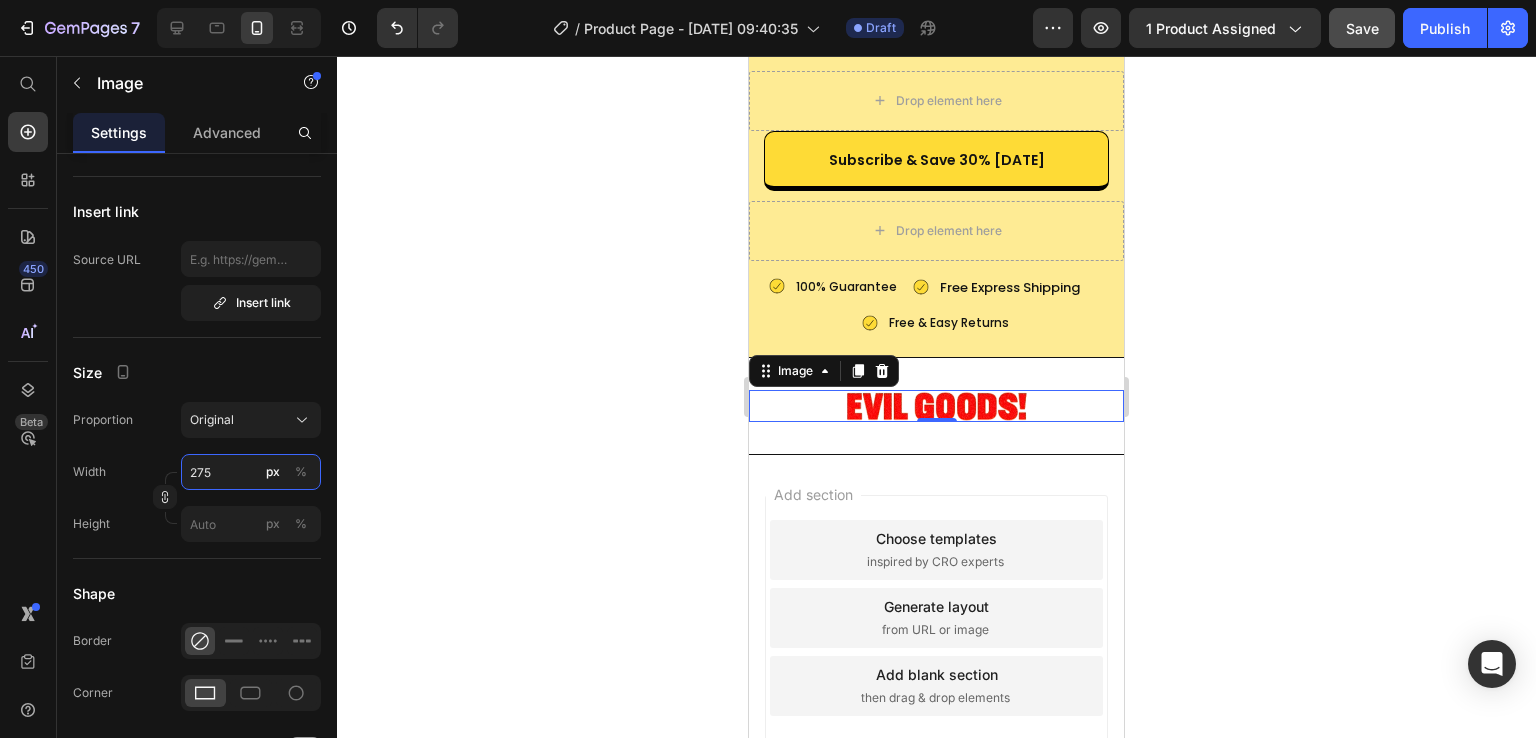 drag, startPoint x: 228, startPoint y: 464, endPoint x: 438, endPoint y: 480, distance: 210.60864 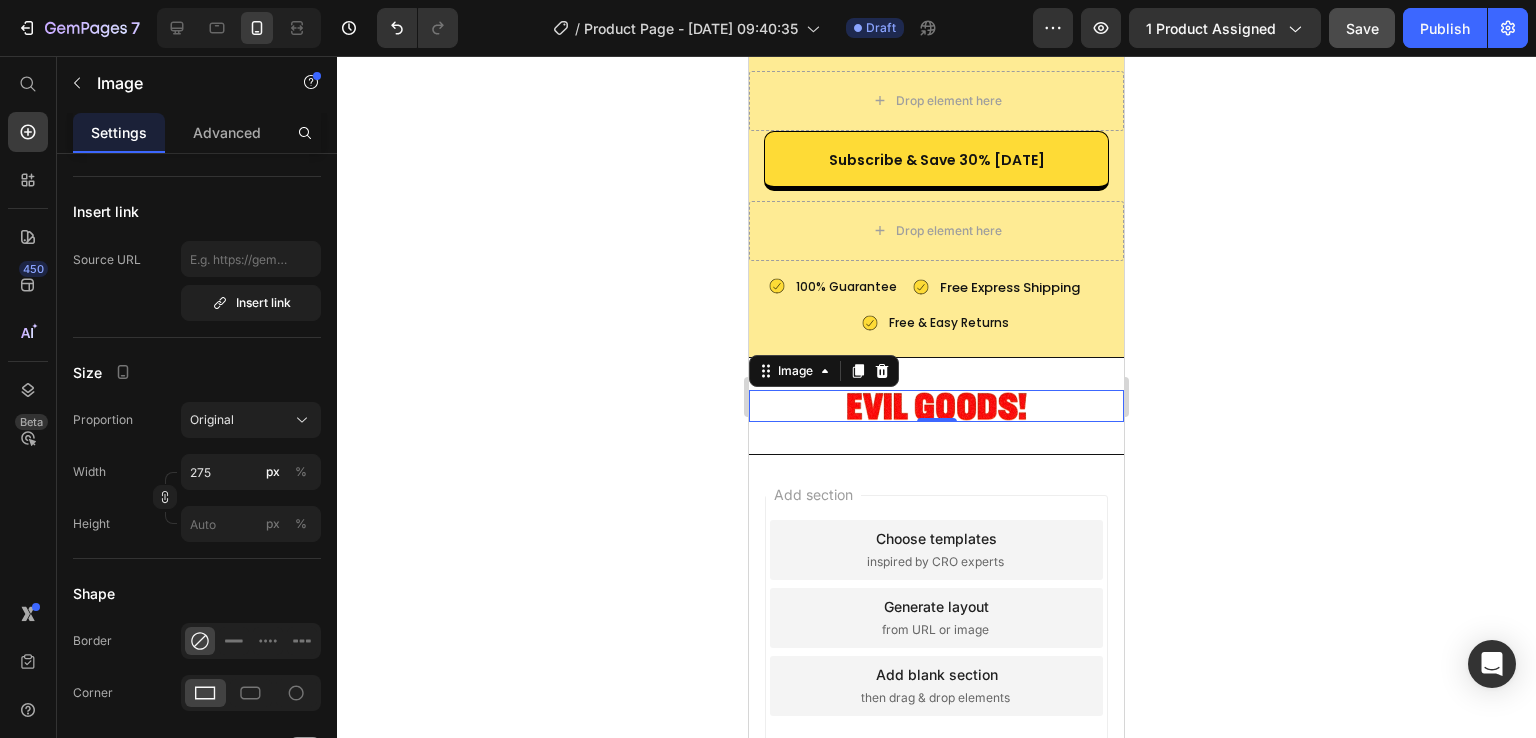 click 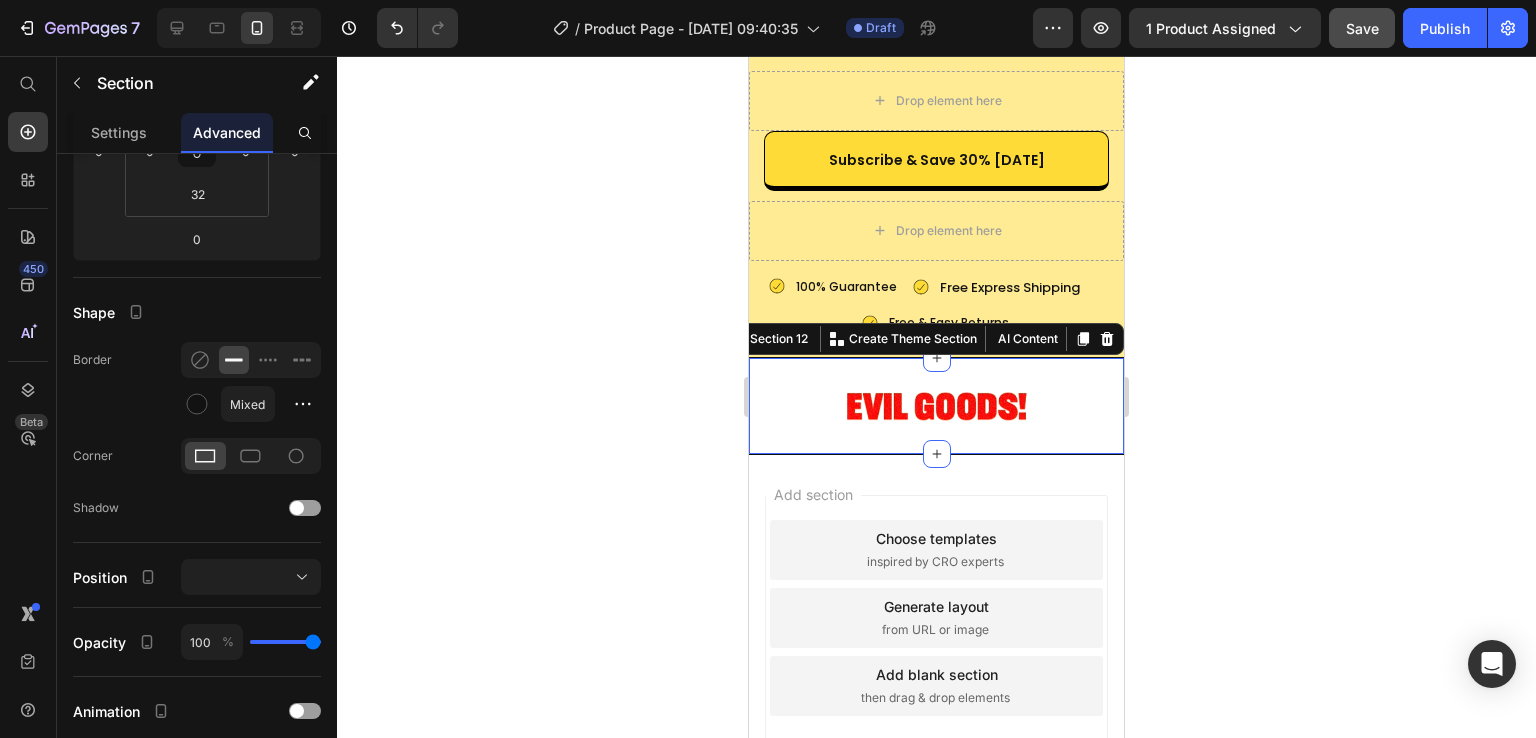 scroll, scrollTop: 0, scrollLeft: 0, axis: both 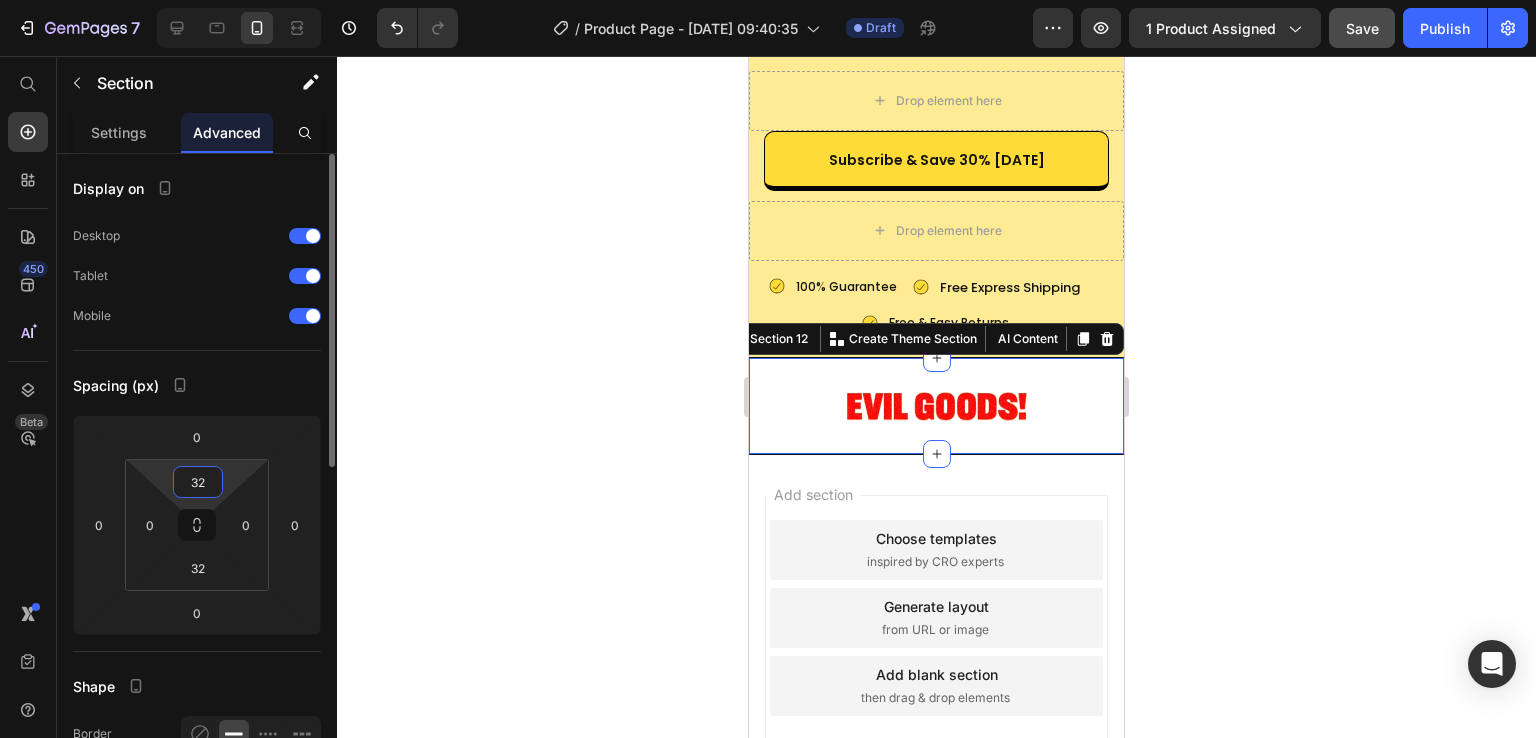 click on "32" at bounding box center (198, 482) 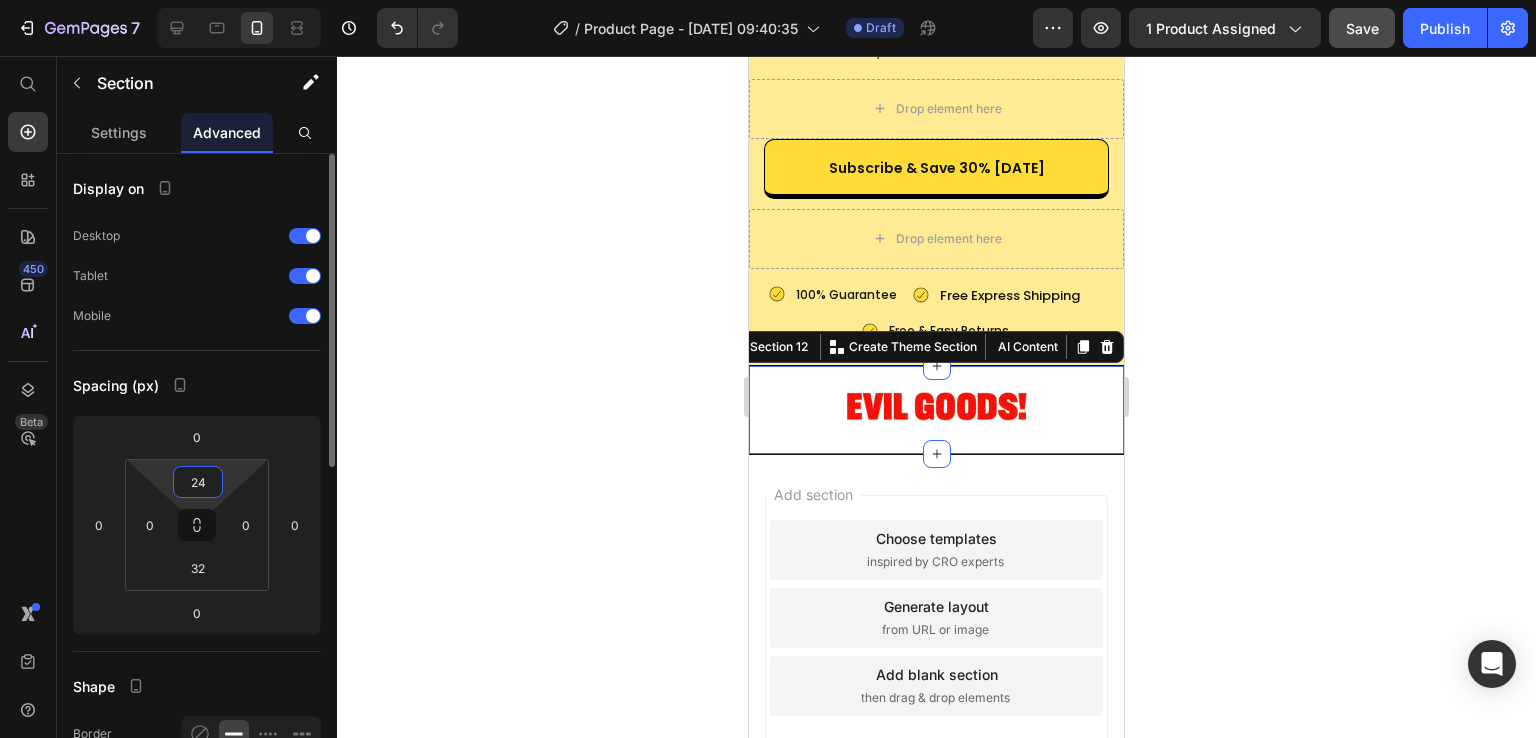 type on "25" 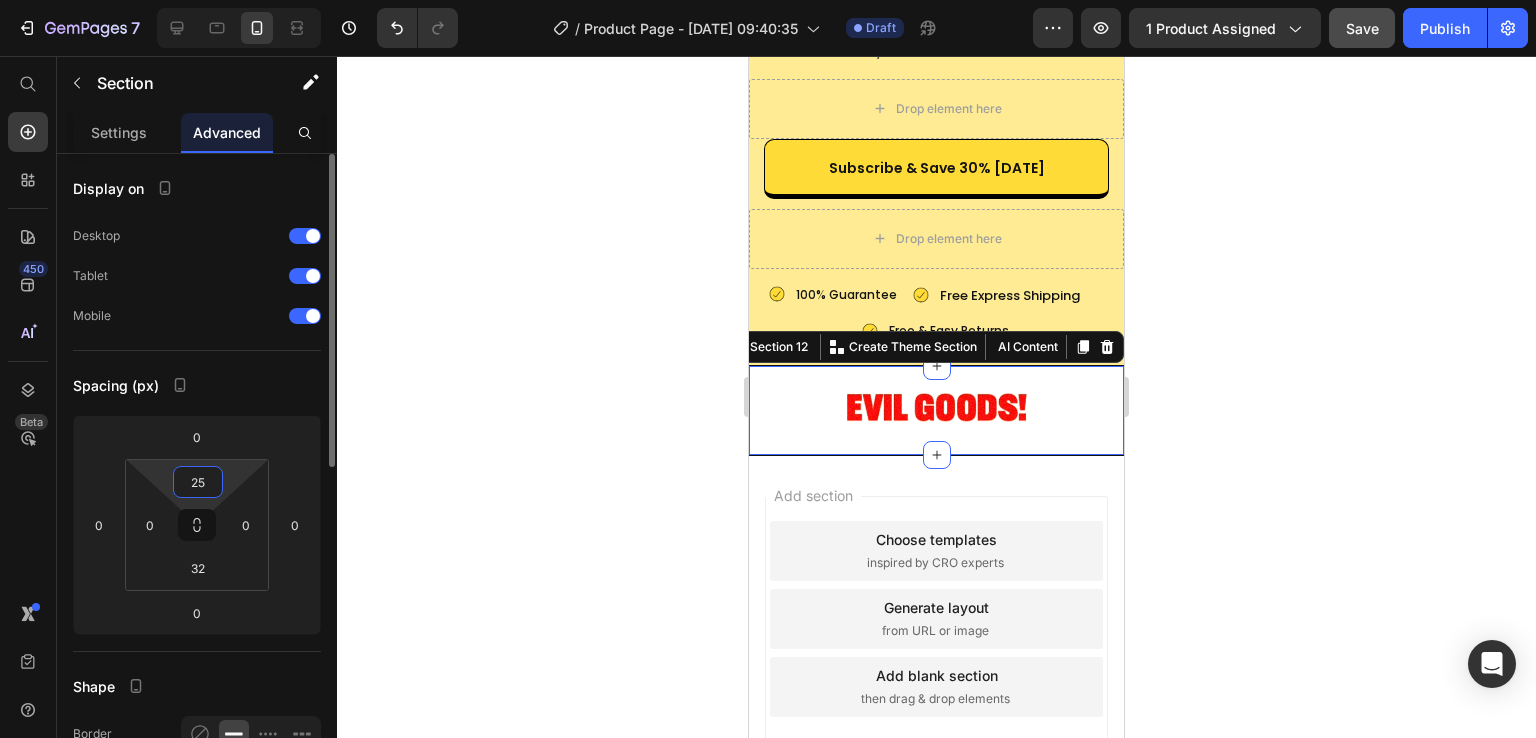 scroll, scrollTop: 9512, scrollLeft: 0, axis: vertical 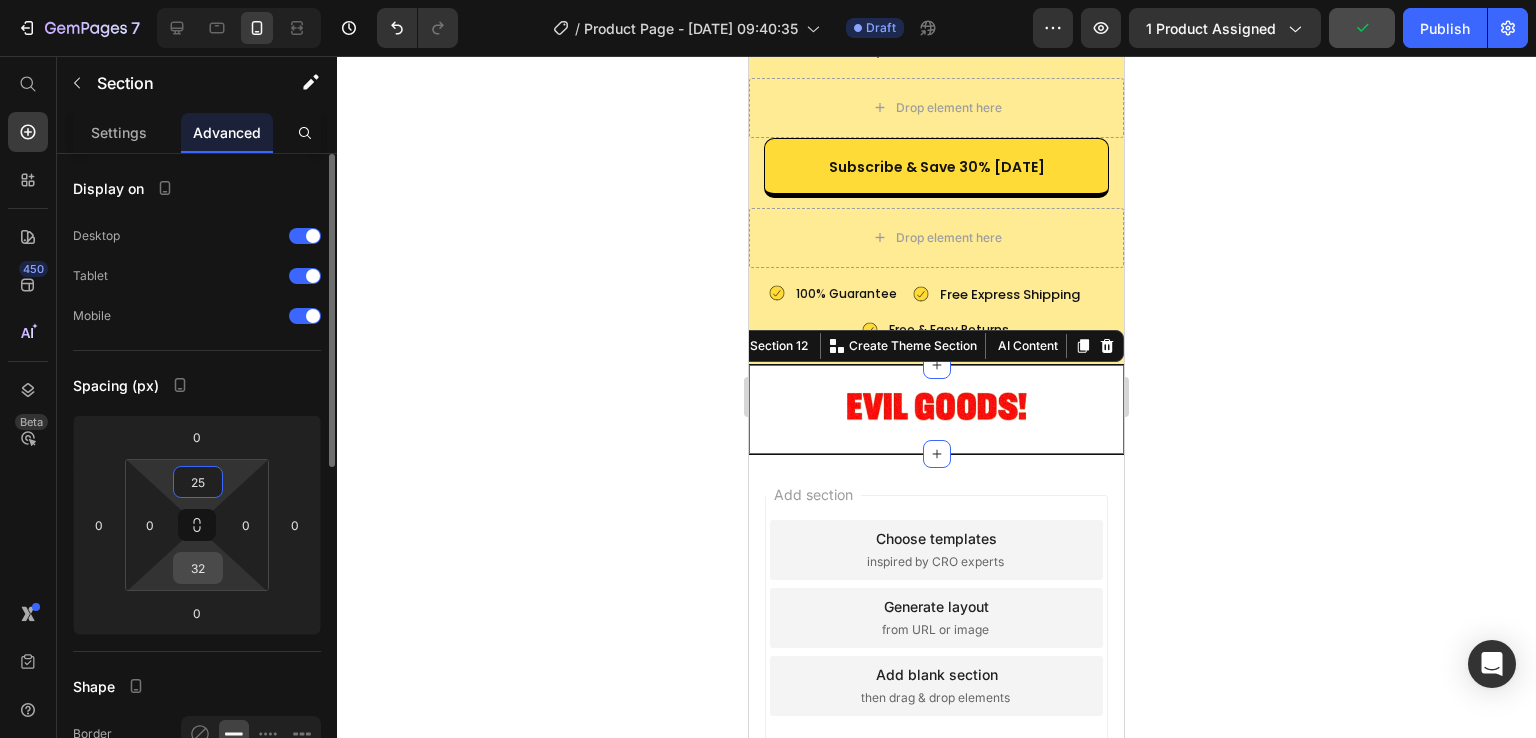 click on "32" at bounding box center [198, 568] 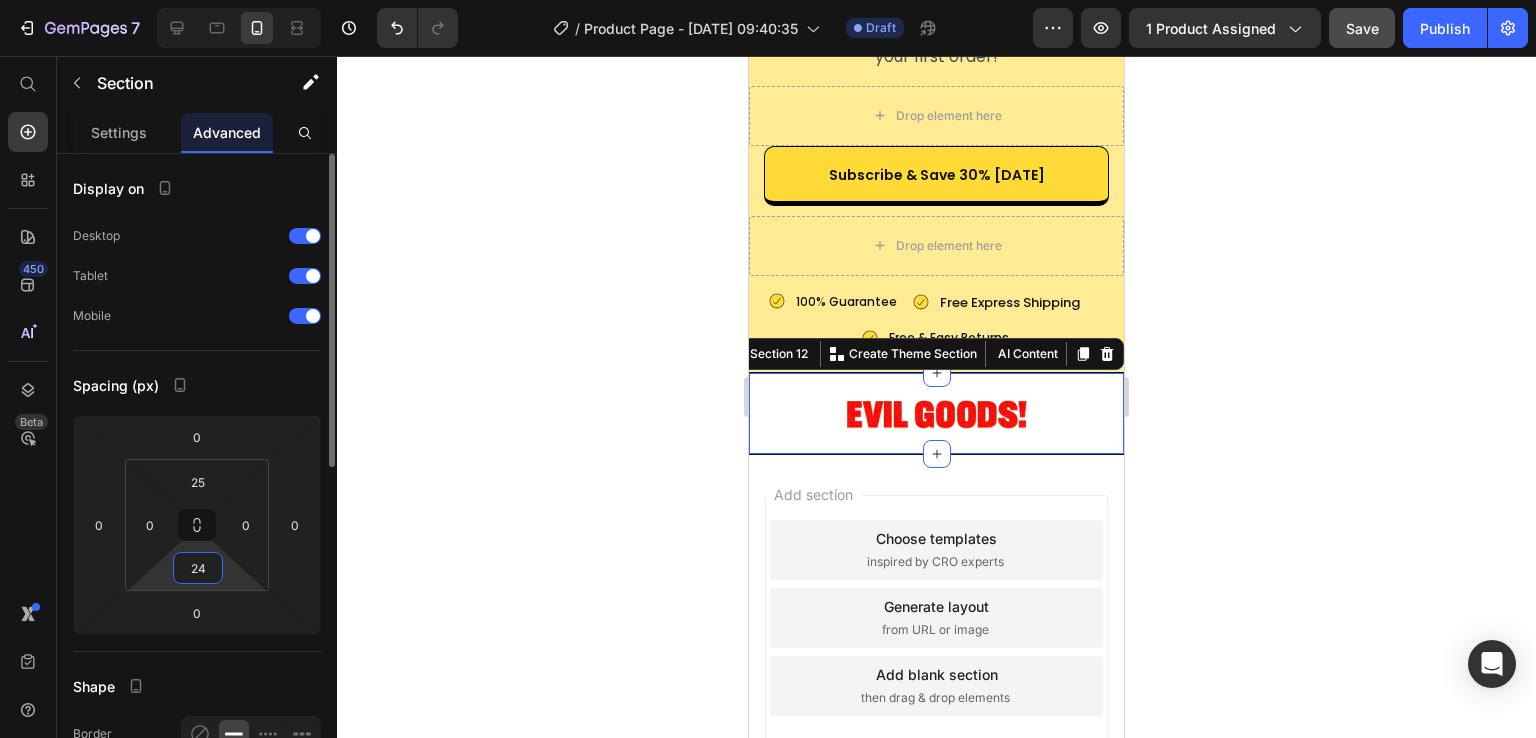 type on "25" 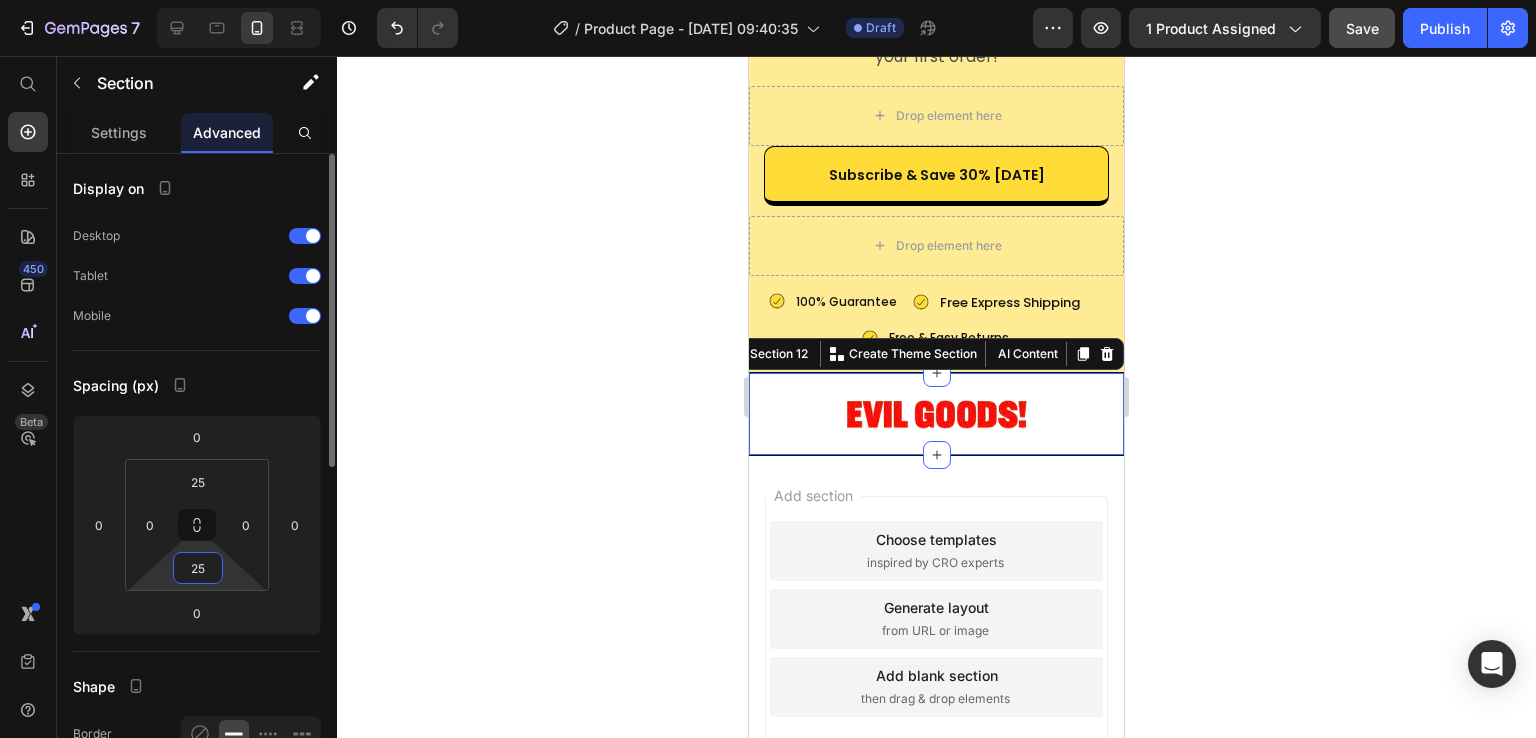 scroll, scrollTop: 9504, scrollLeft: 0, axis: vertical 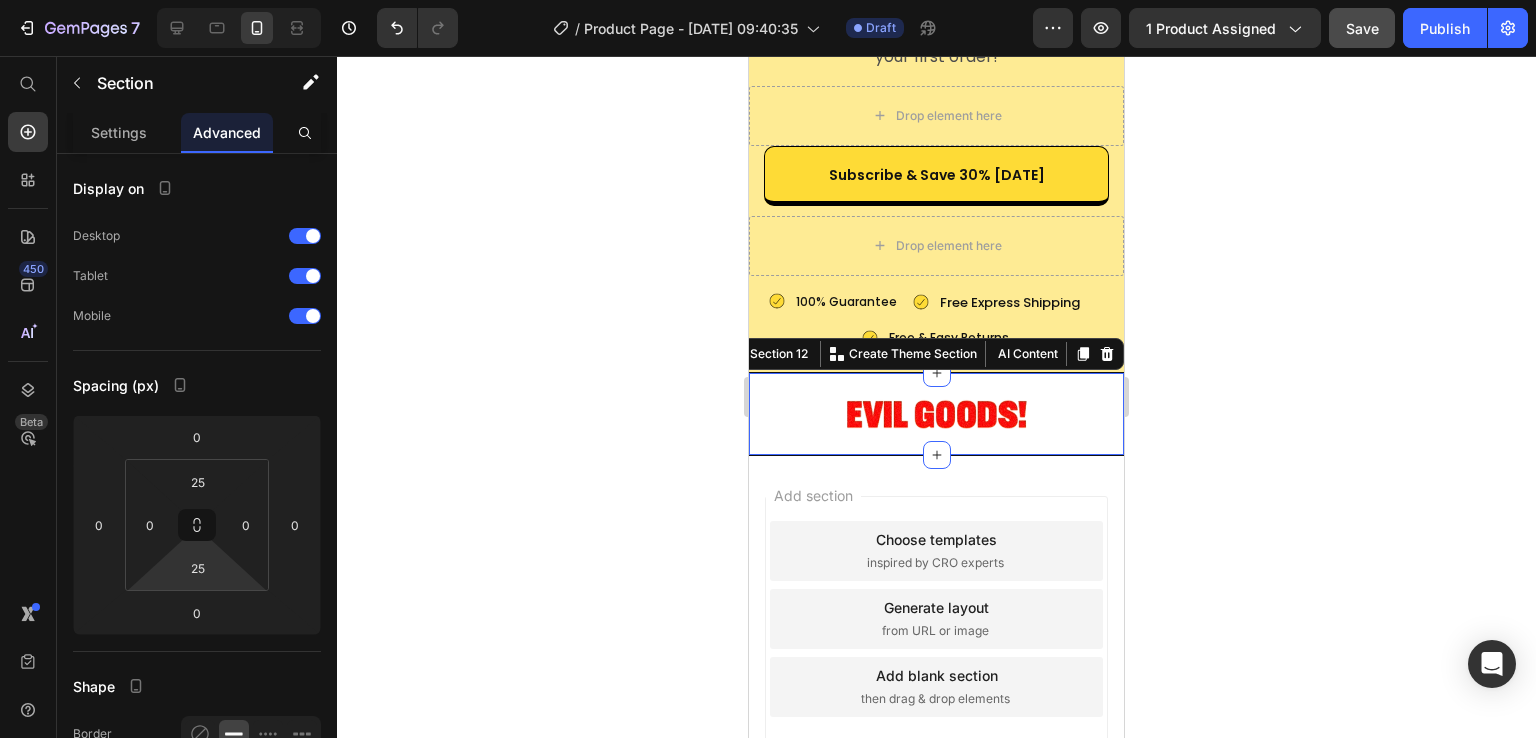 click 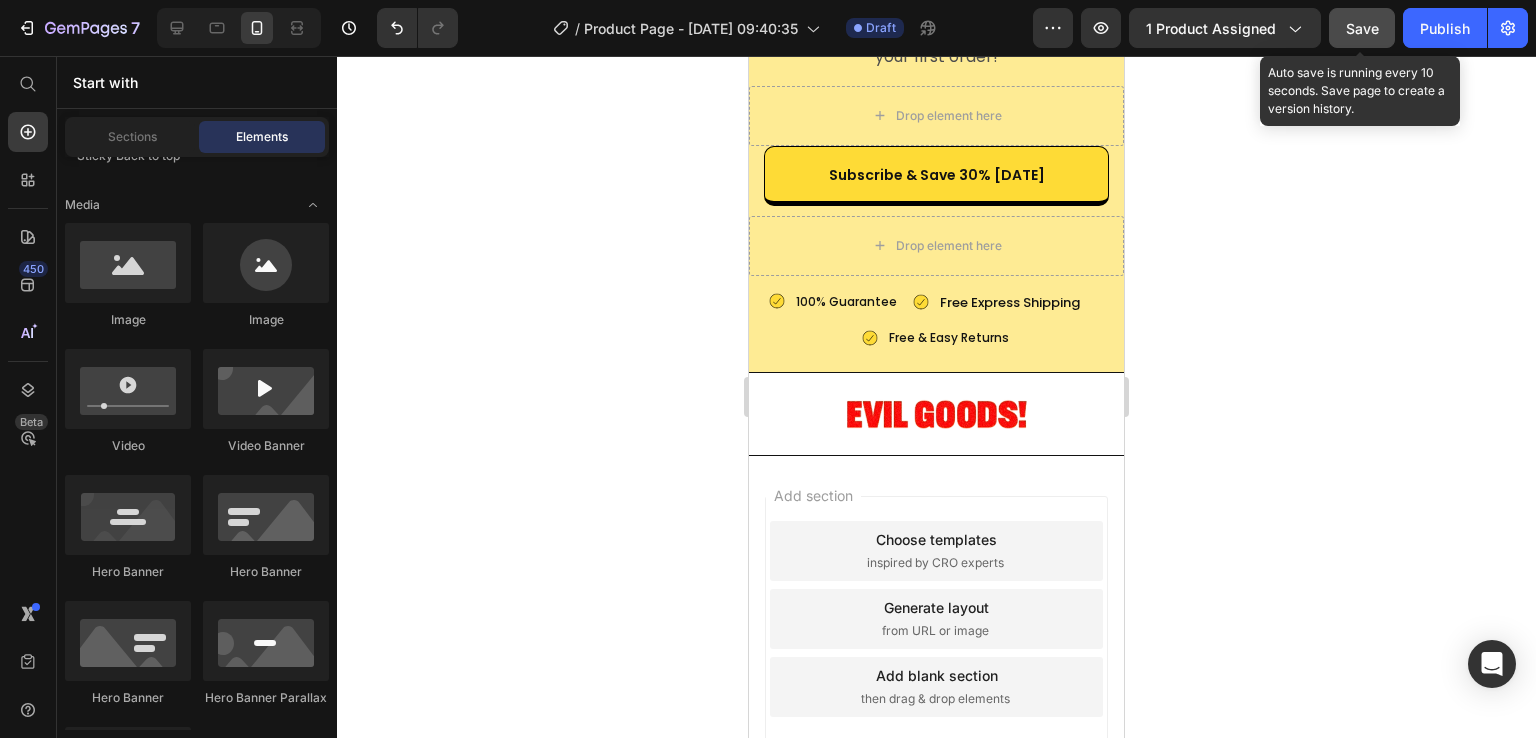 click on "Save" at bounding box center [1362, 28] 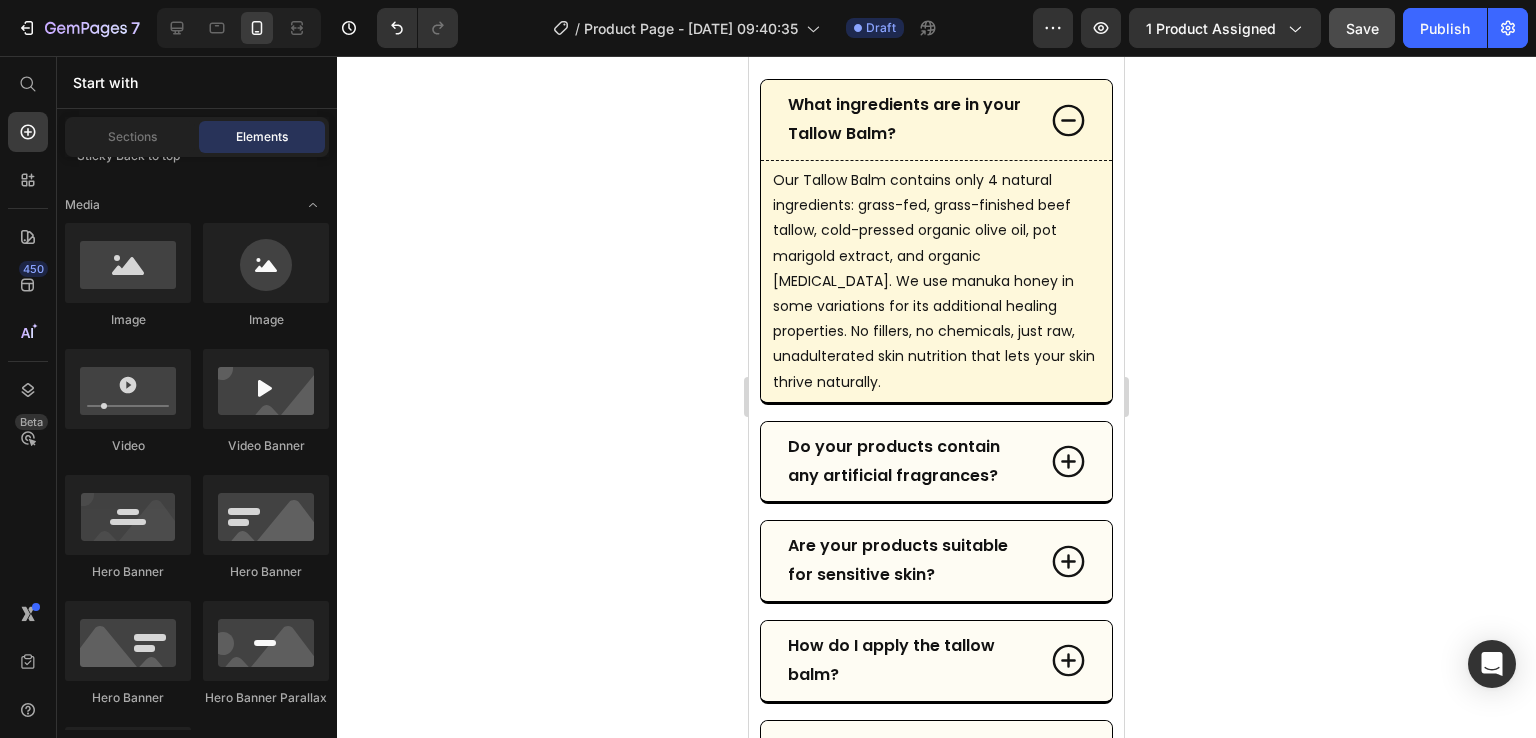scroll, scrollTop: 7739, scrollLeft: 0, axis: vertical 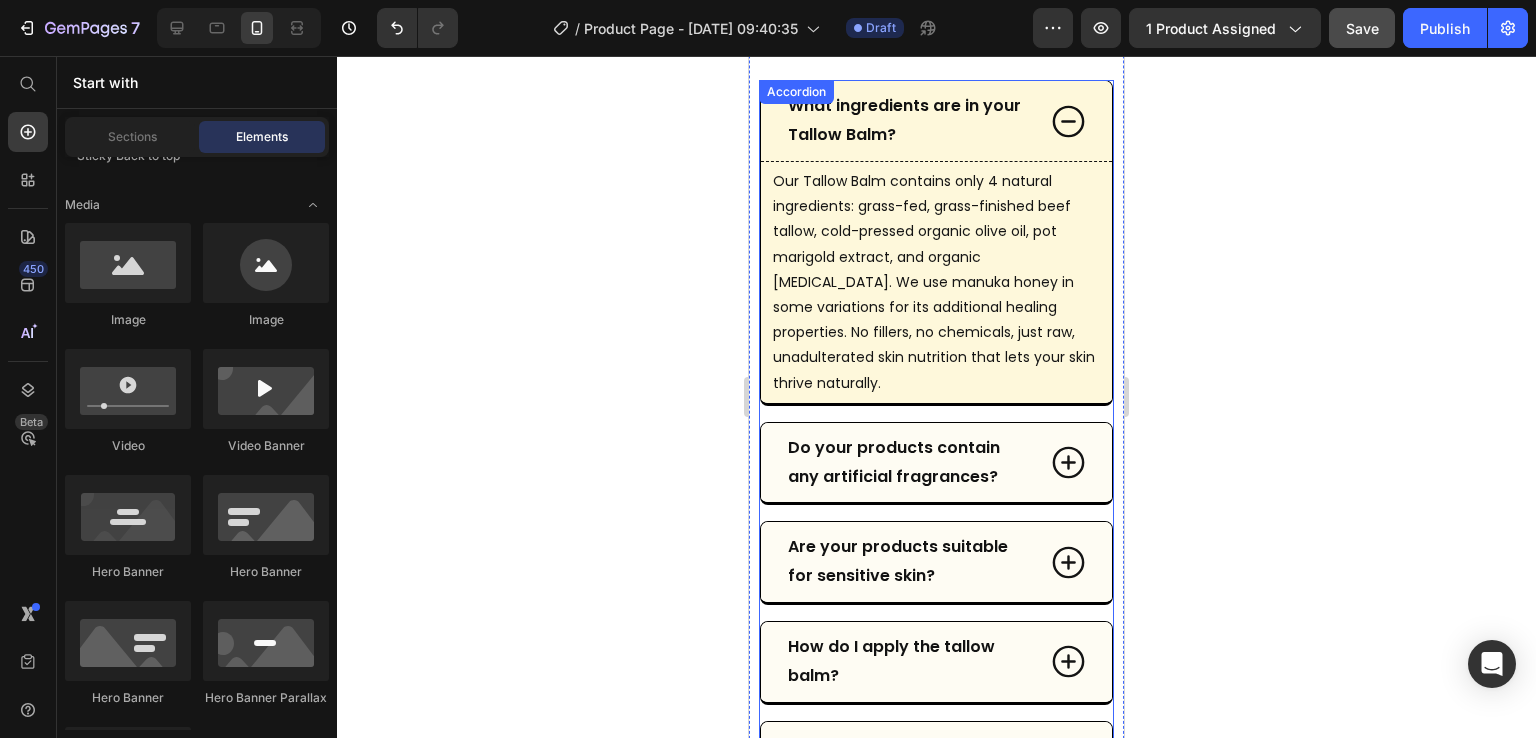 click on "What ingredients are in your Tallow Balm? Our Tallow Balm contains only 4 natural ingredients: grass-fed, grass-finished beef tallow, cold-pressed organic olive oil, pot marigold extract, and organic [MEDICAL_DATA]. We use manuka honey in some variations for its additional healing properties. No fillers, no chemicals, just raw, unadulterated skin nutrition that lets your skin thrive naturally. Text Block Row Row
Do your products contain any artificial fragrances?
Are your products suitable [MEDICAL_DATA]?
How do I apply the tallow balm?
How often should I use the product?
Can I use your tallow balm on my face?" at bounding box center [936, 491] 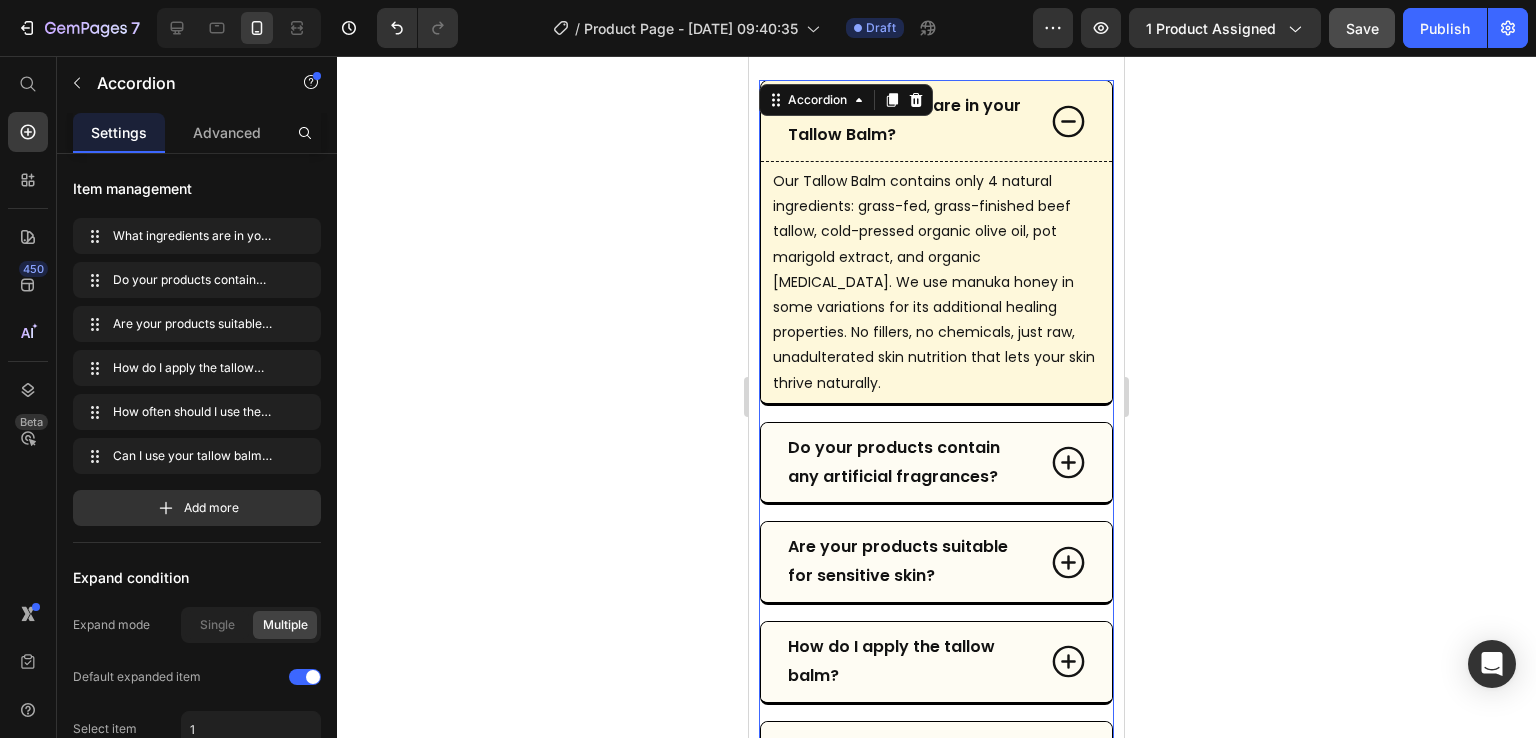 click 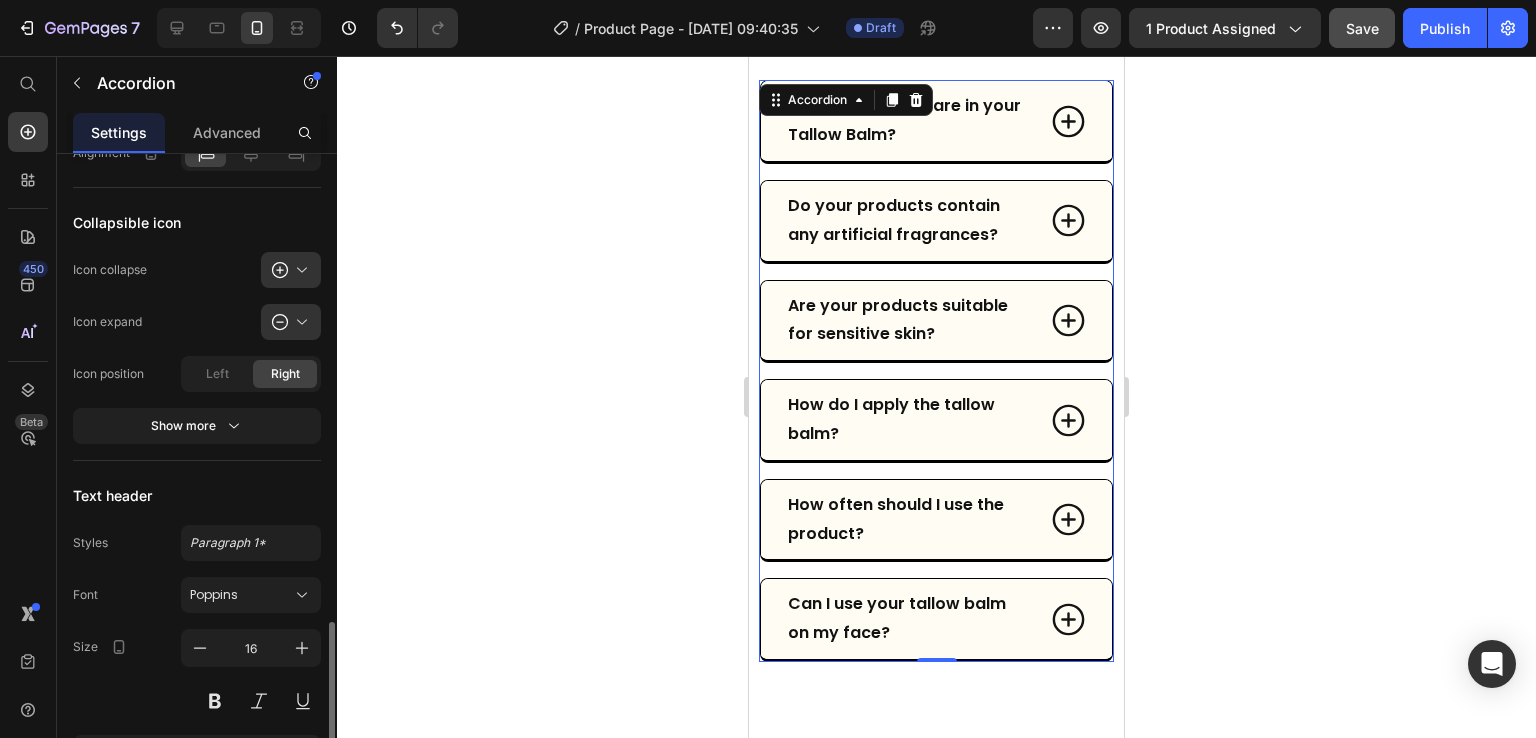 scroll, scrollTop: 983, scrollLeft: 0, axis: vertical 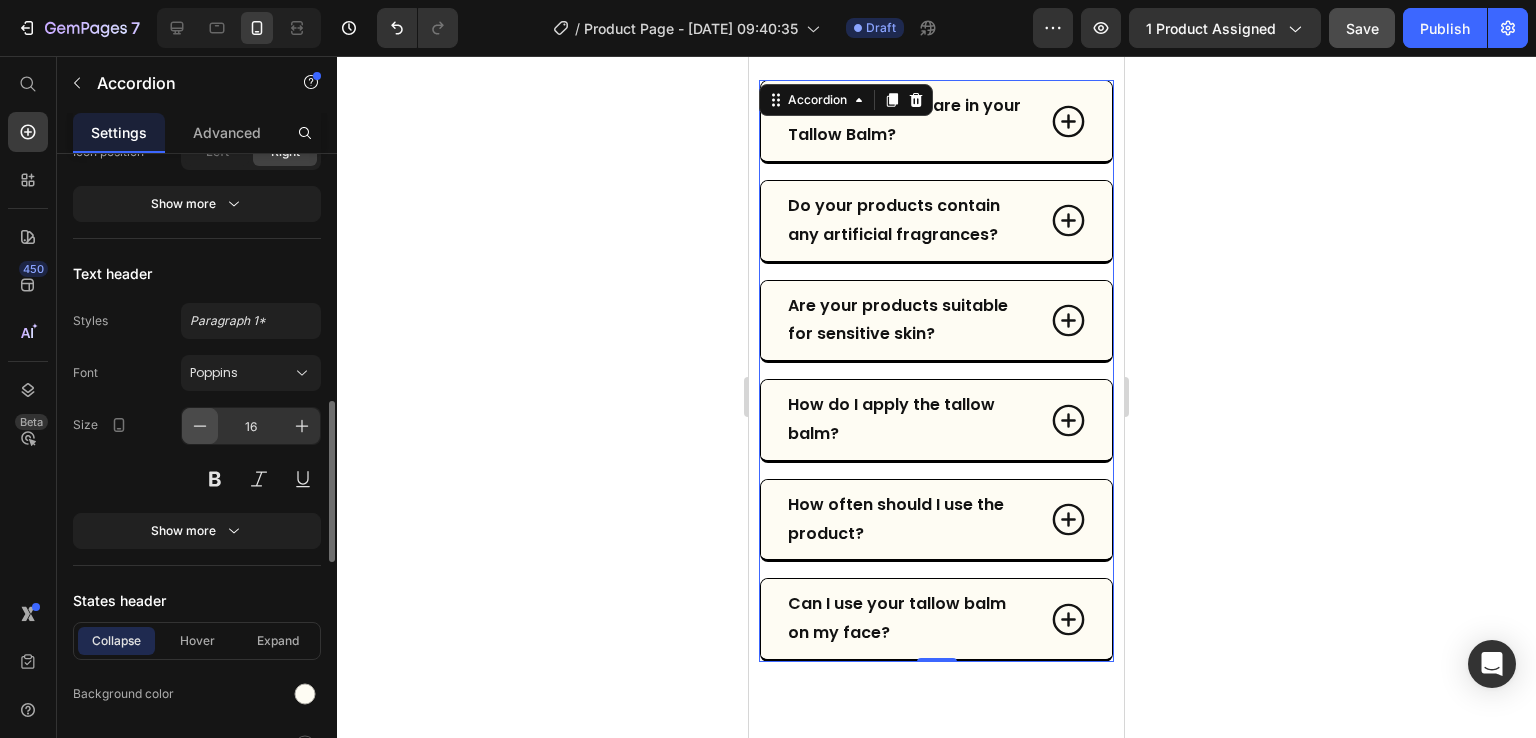 click 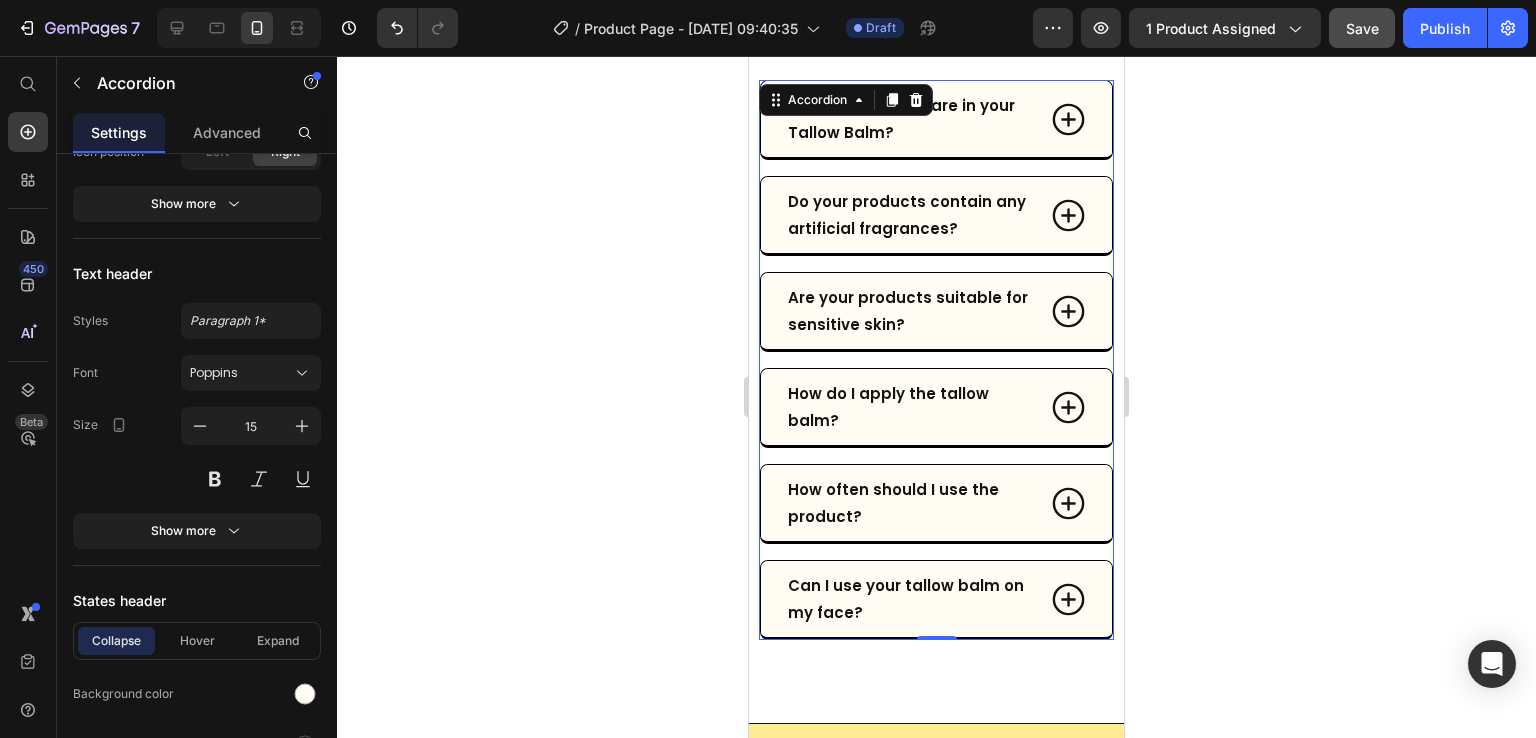 click 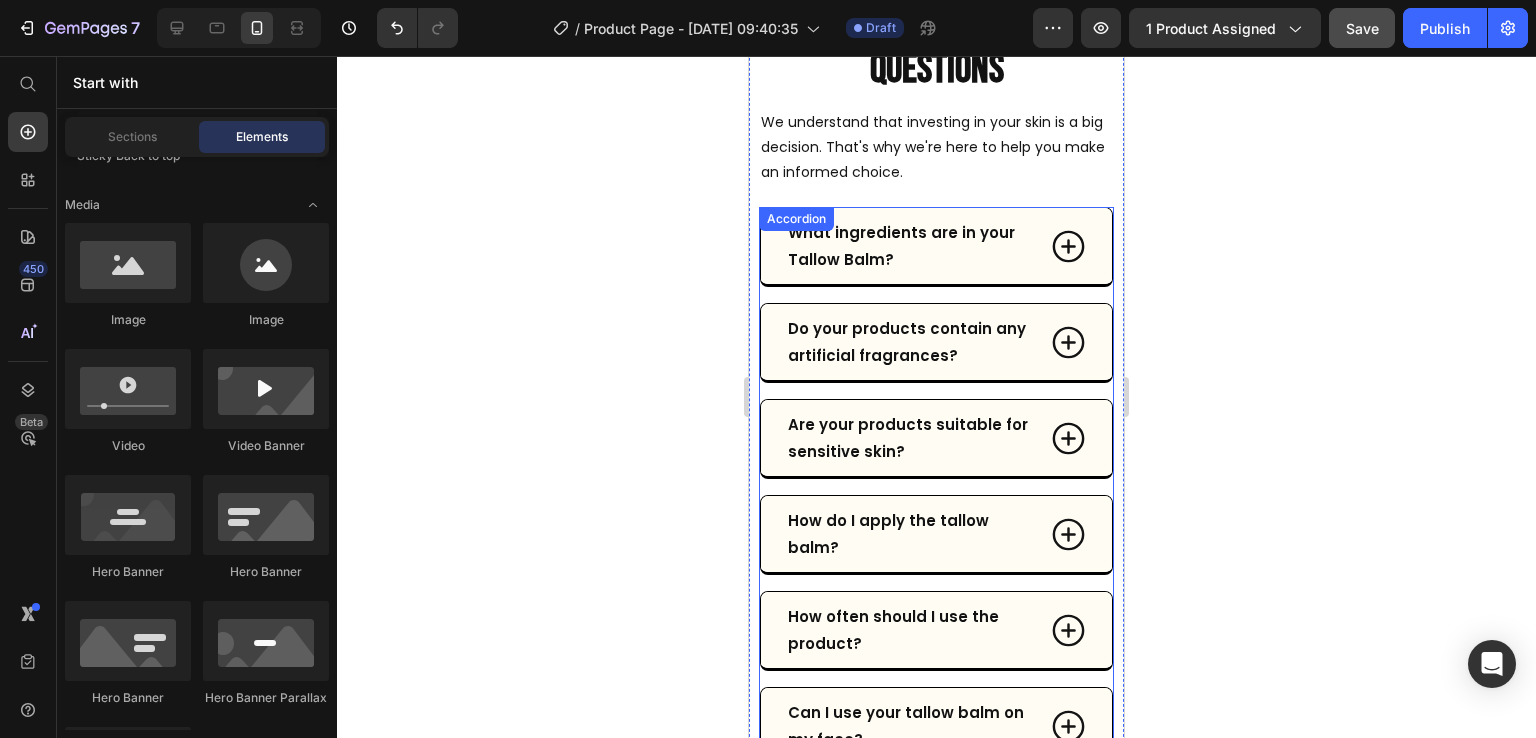 scroll, scrollTop: 7603, scrollLeft: 0, axis: vertical 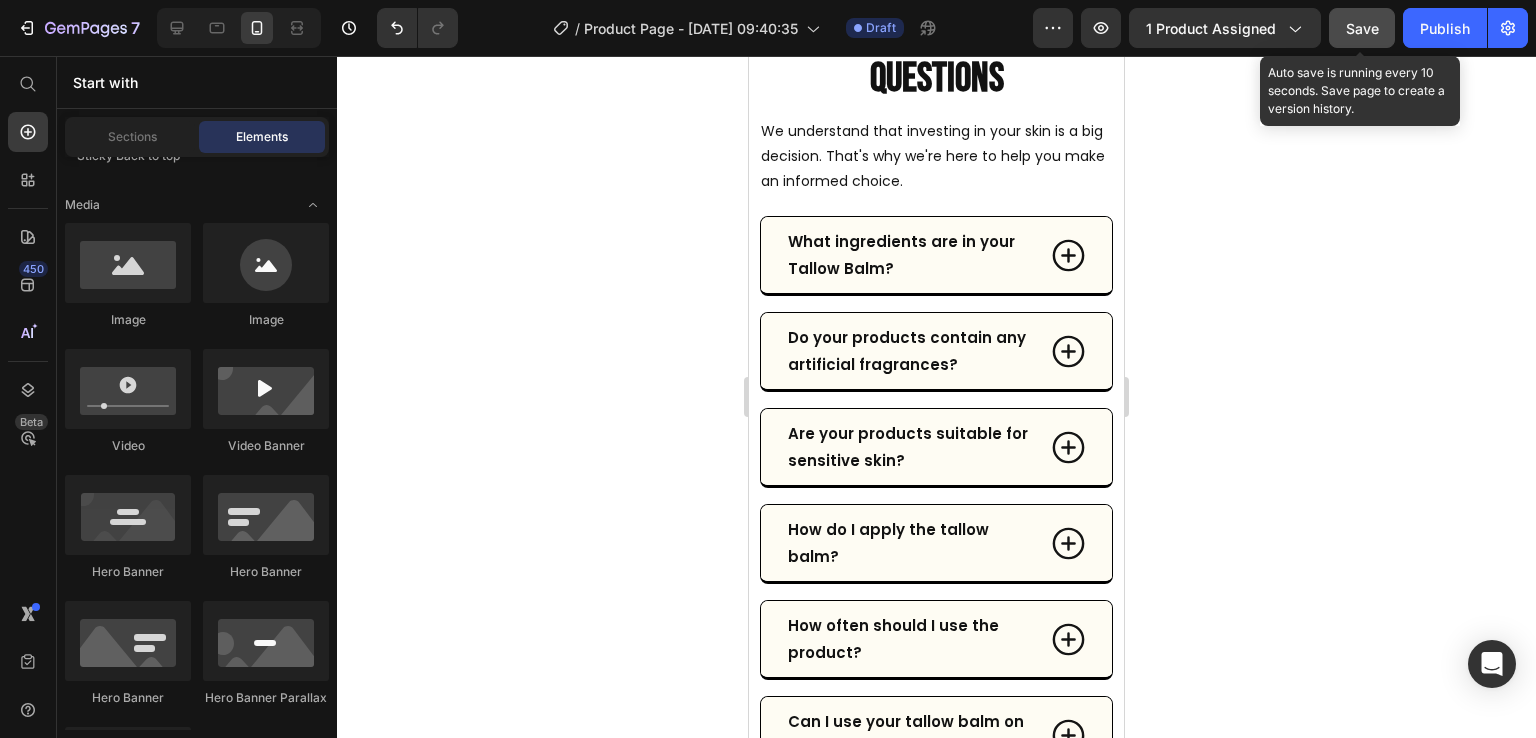 click on "Save" at bounding box center (1362, 28) 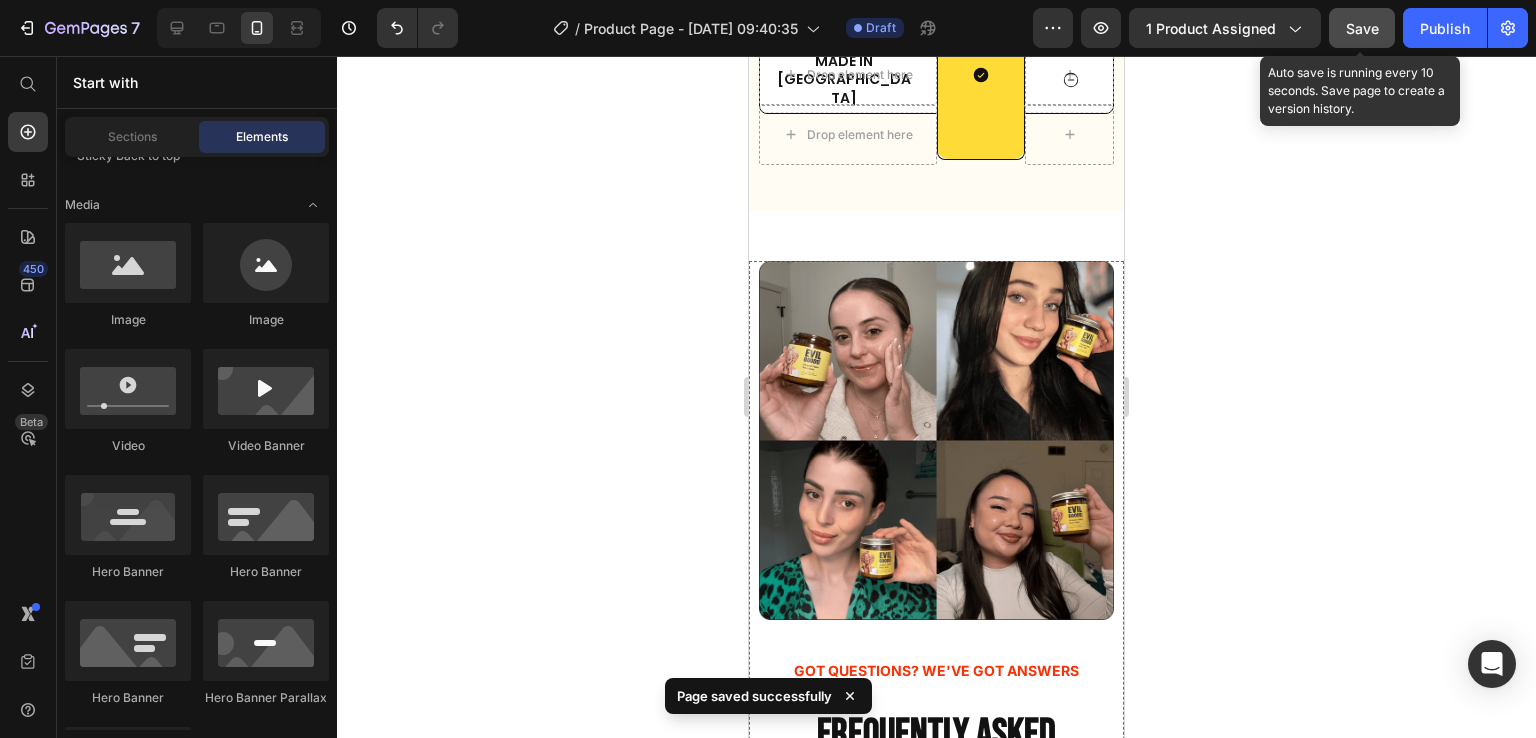 scroll, scrollTop: 7034, scrollLeft: 0, axis: vertical 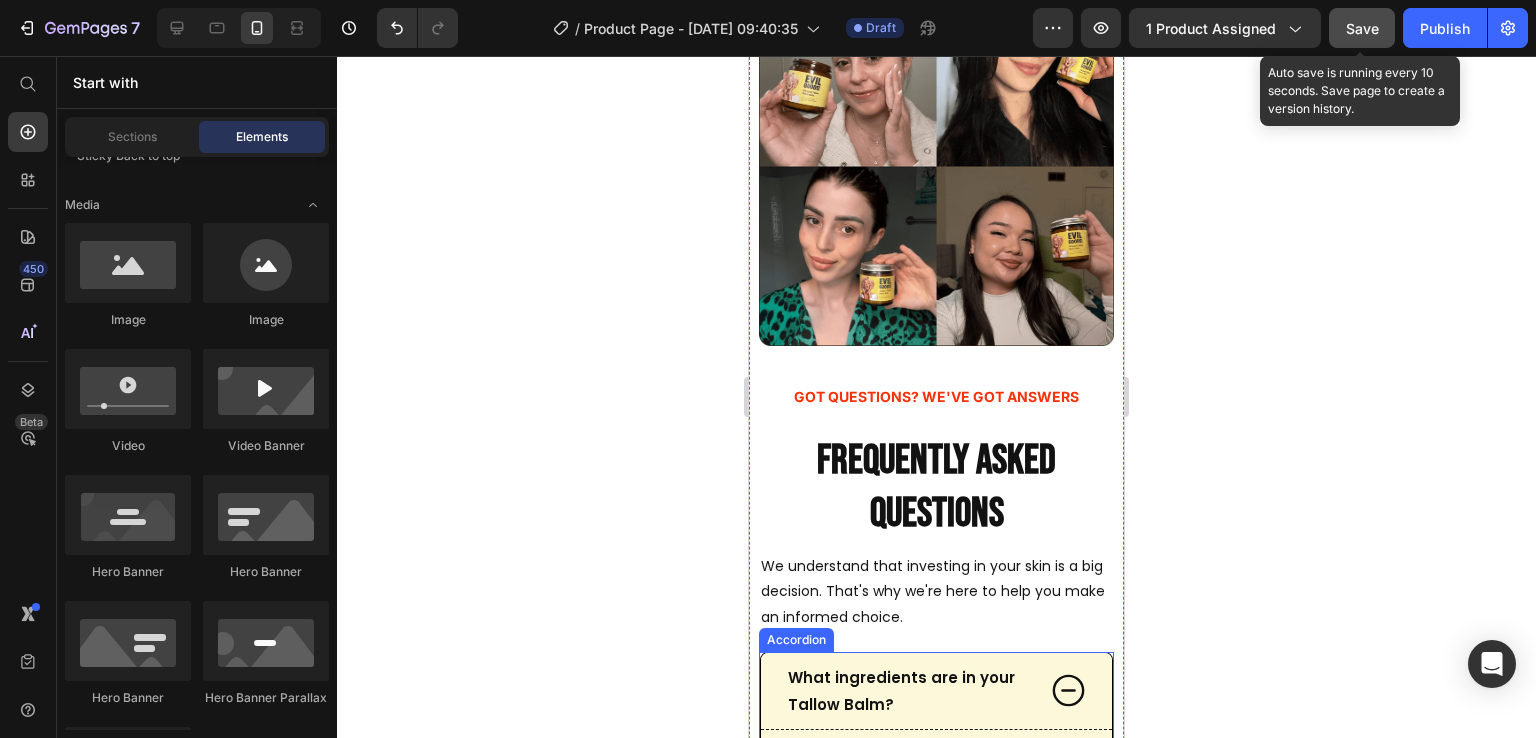 click 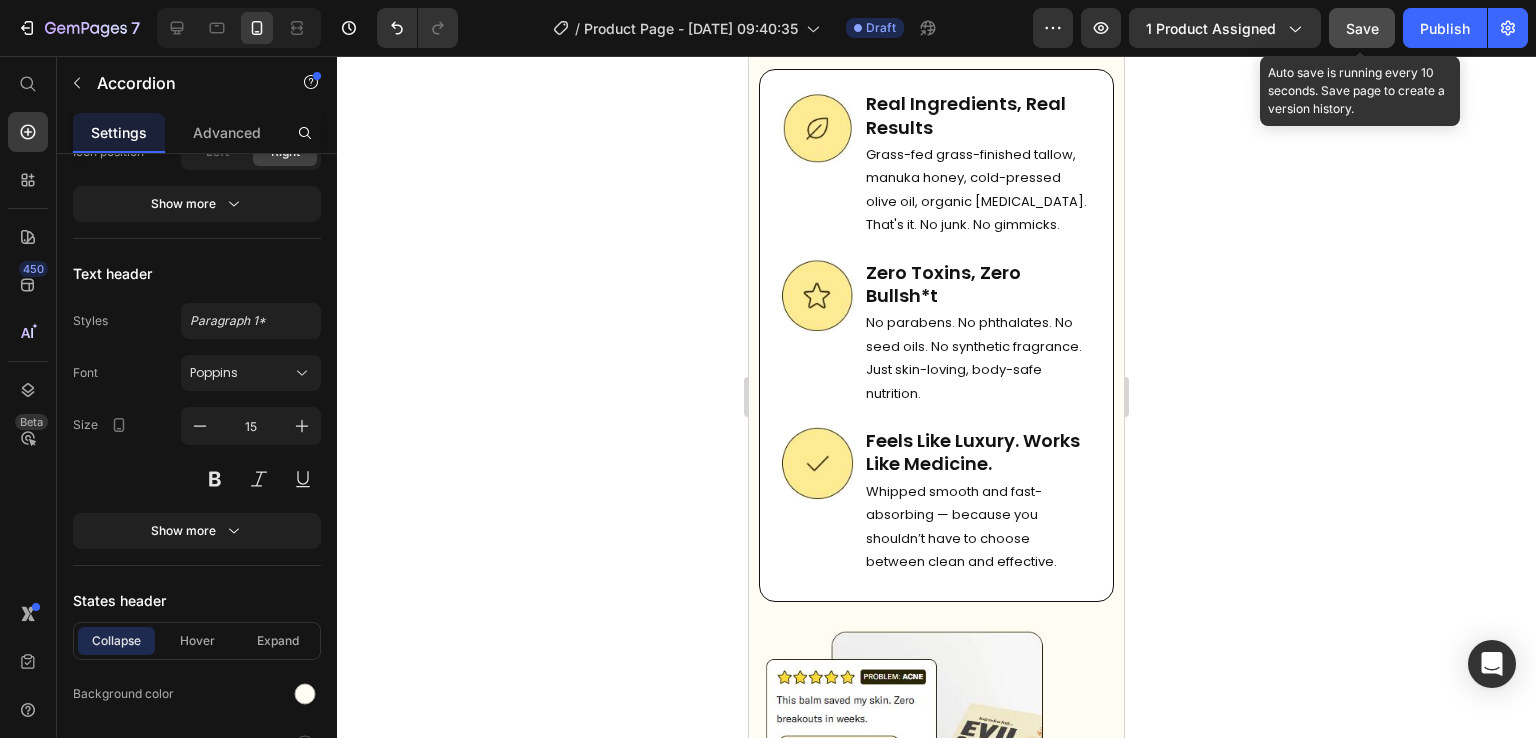 scroll, scrollTop: 6006, scrollLeft: 0, axis: vertical 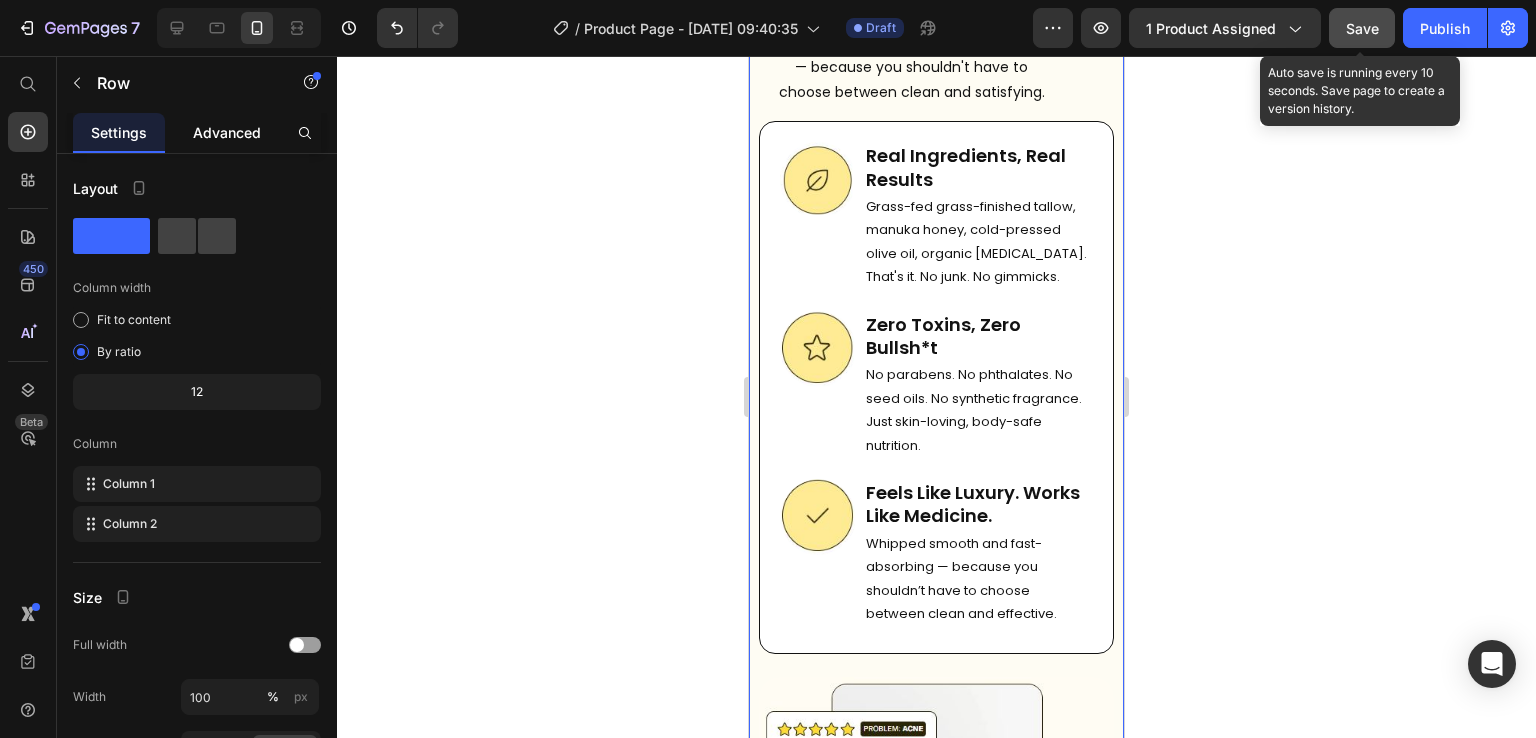 click on "Advanced" at bounding box center (227, 132) 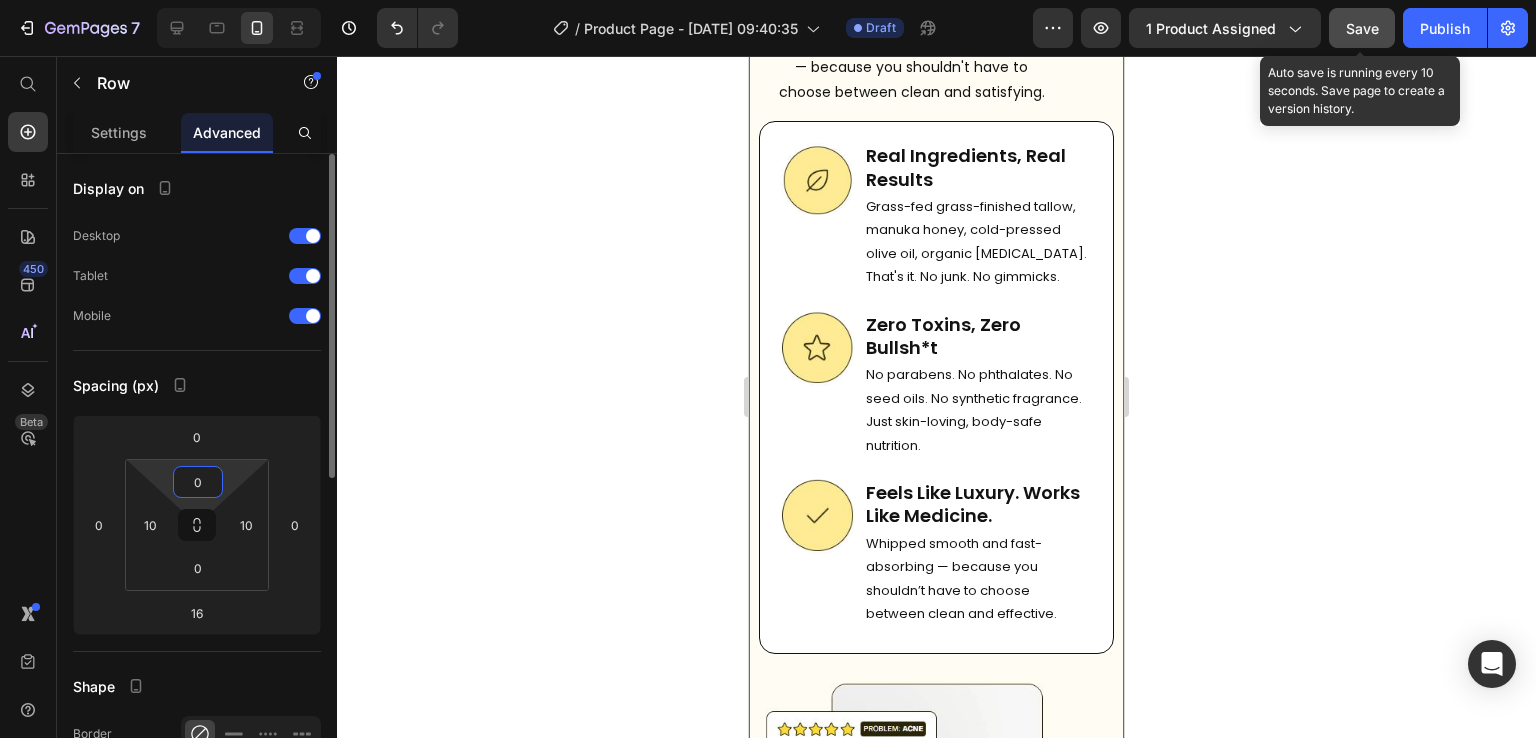 click on "0" at bounding box center (198, 482) 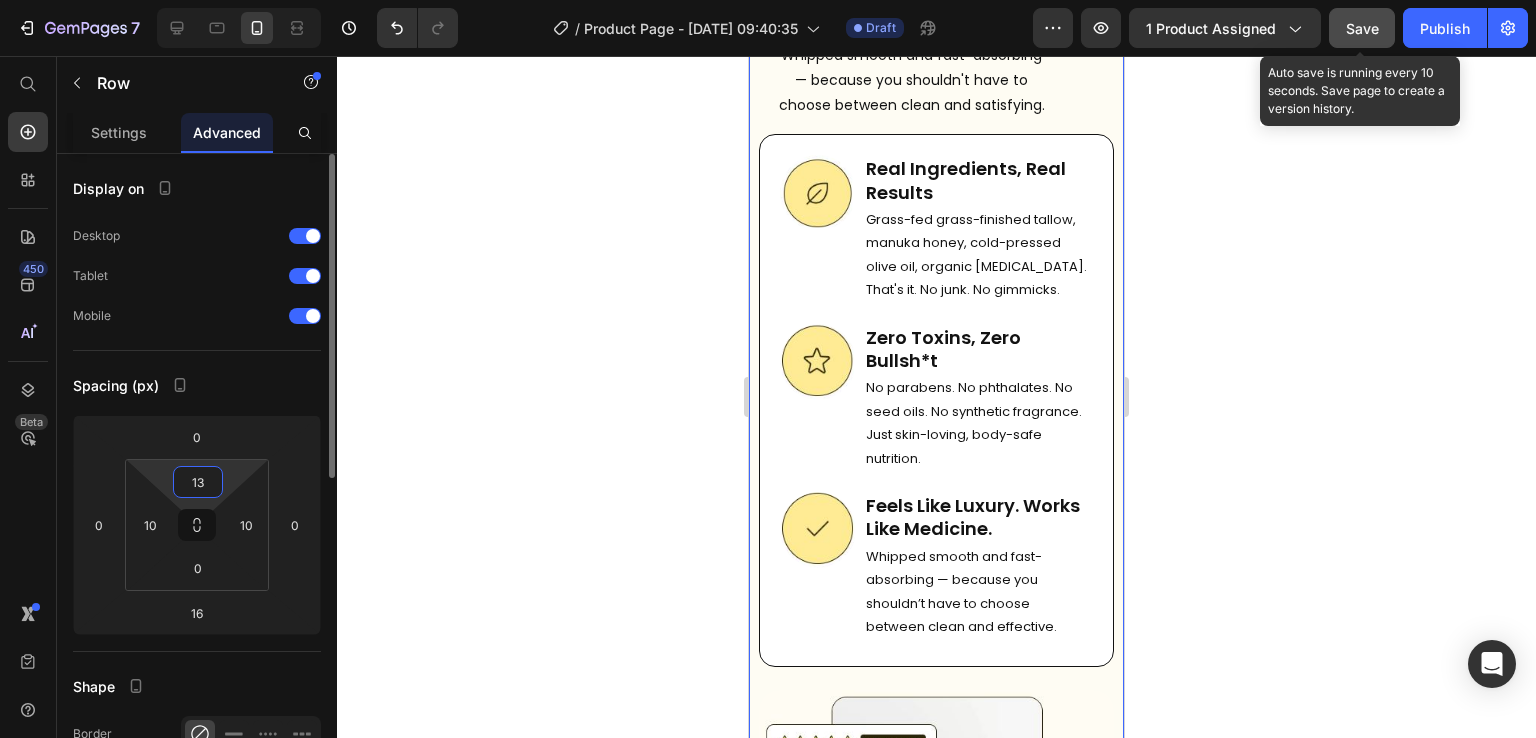 click on "13" at bounding box center [198, 482] 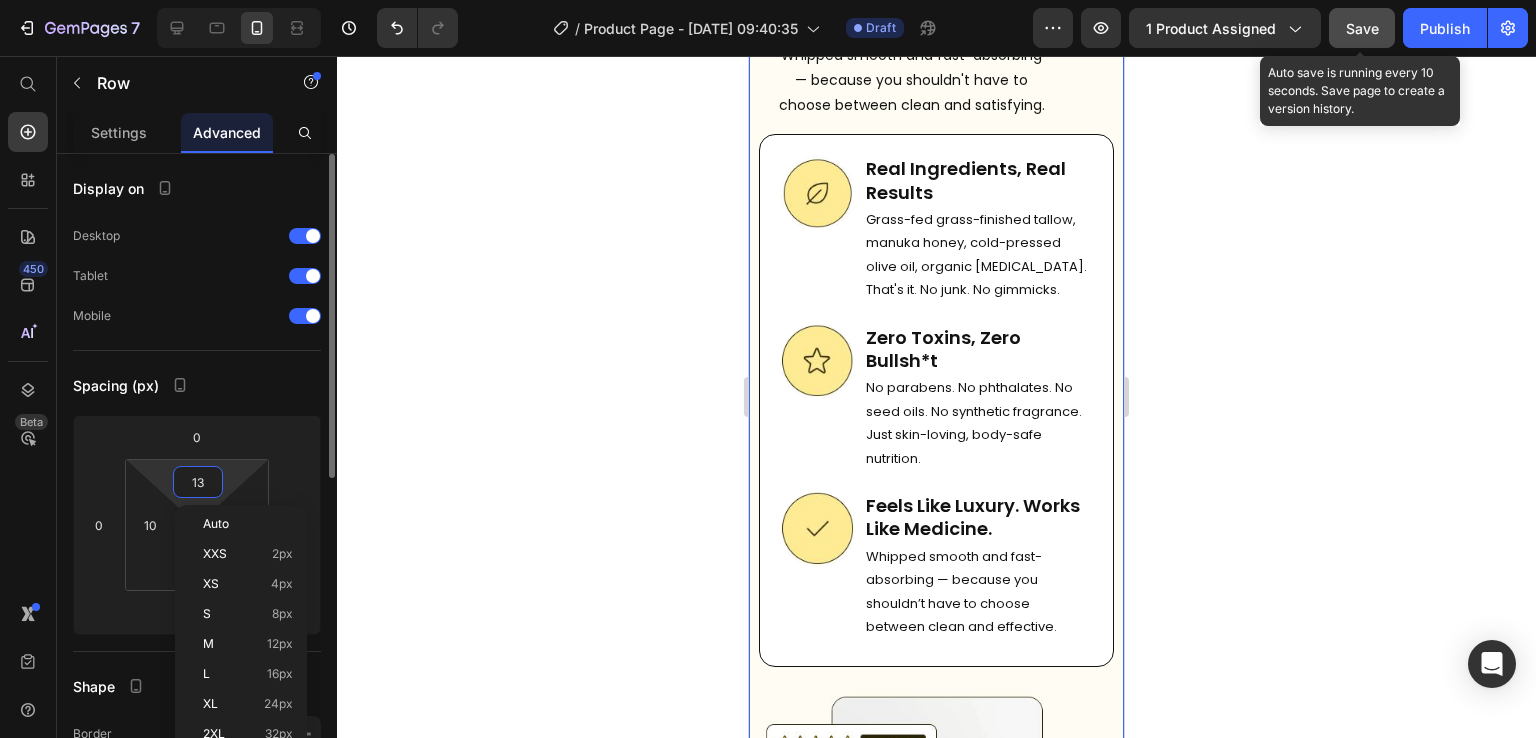 click on "13" at bounding box center (198, 482) 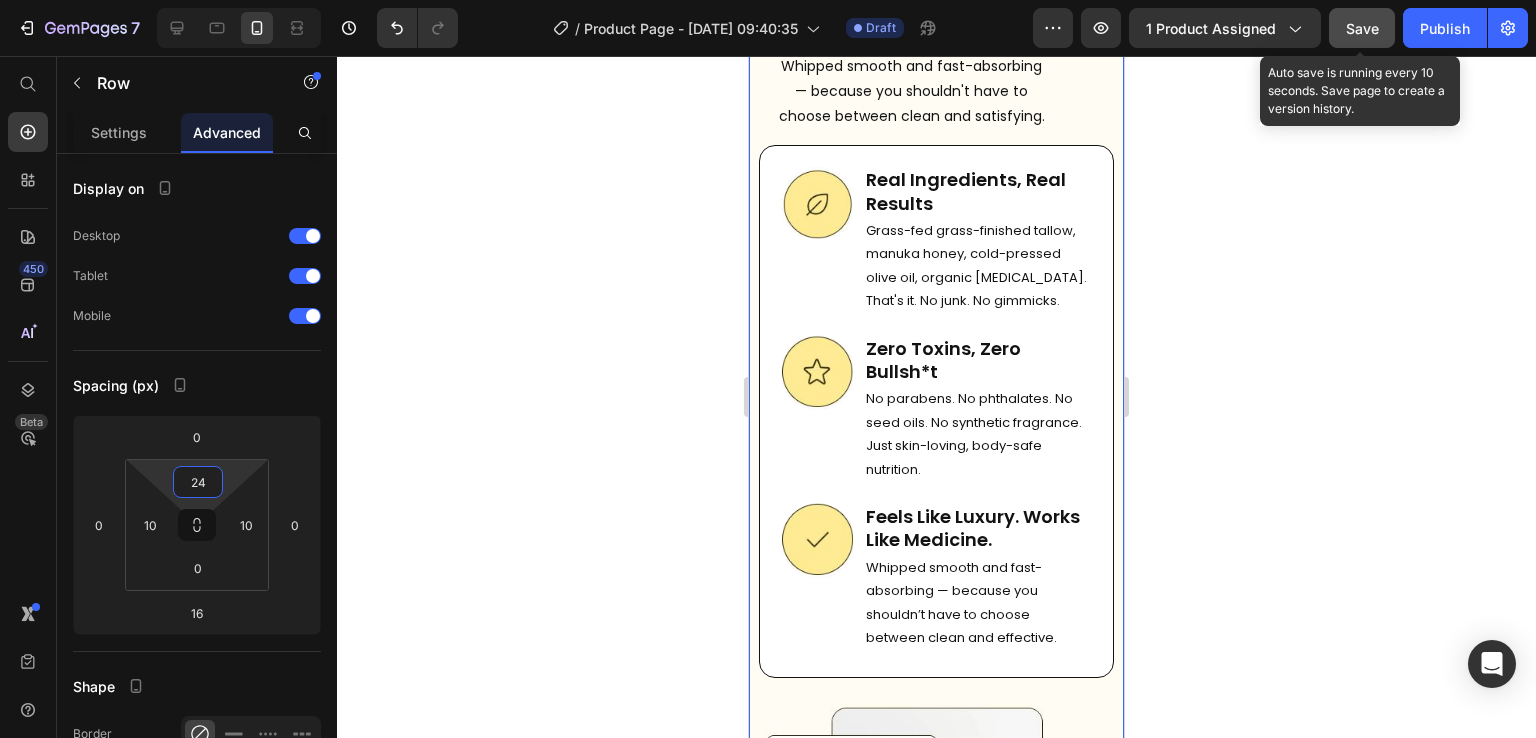type on "25" 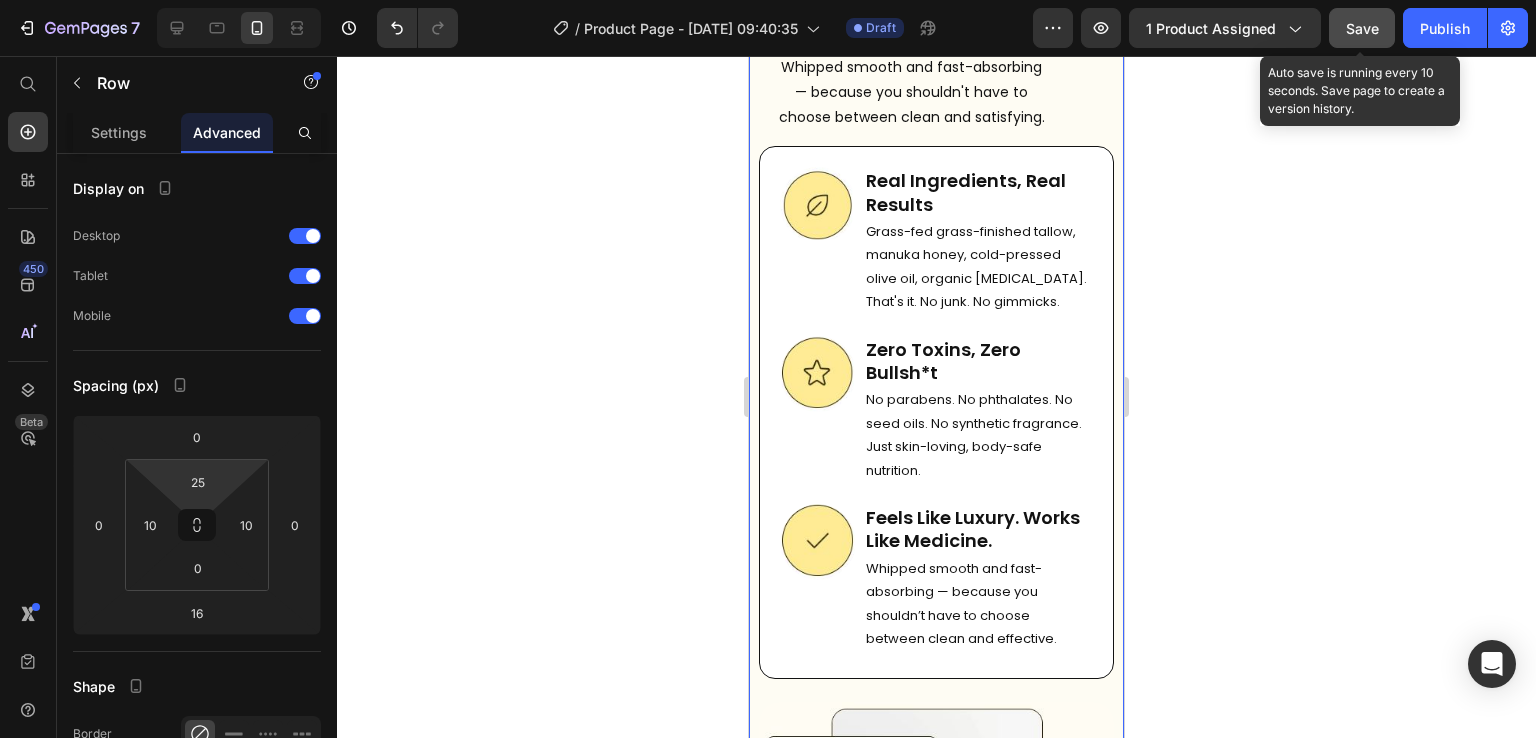 drag, startPoint x: 430, startPoint y: 451, endPoint x: 34, endPoint y: 258, distance: 440.5281 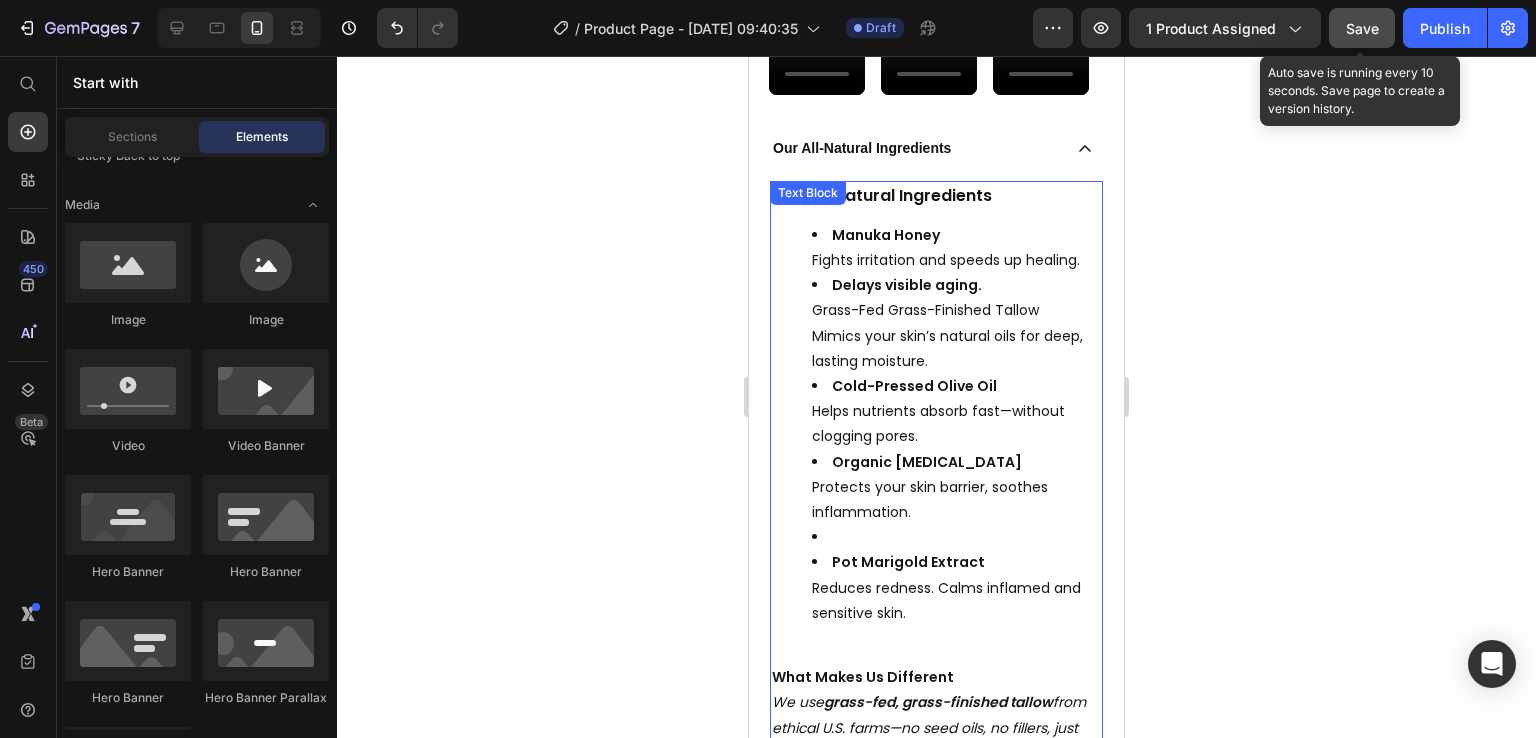 scroll, scrollTop: 1338, scrollLeft: 0, axis: vertical 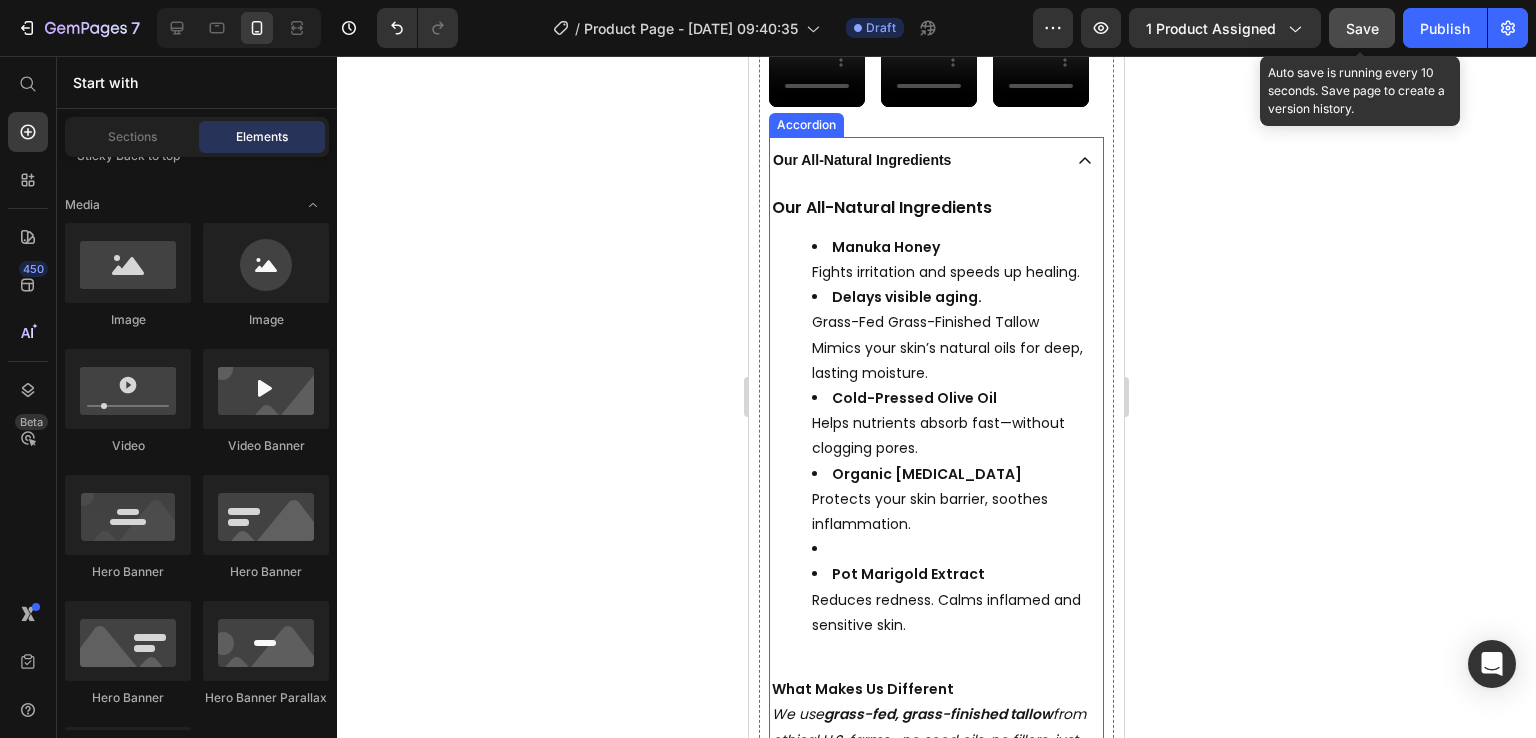 click 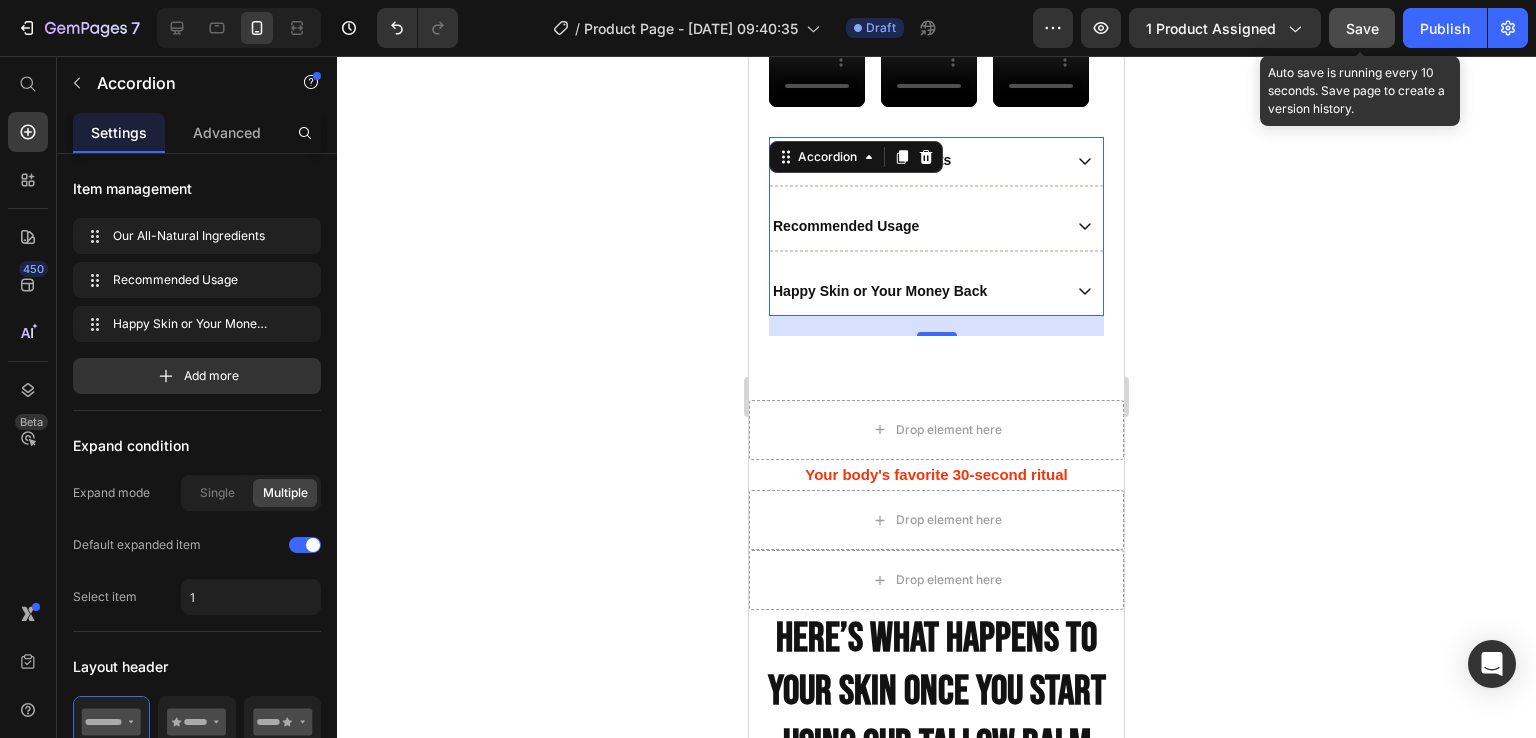 click on "Recommended Usage" at bounding box center [936, 227] 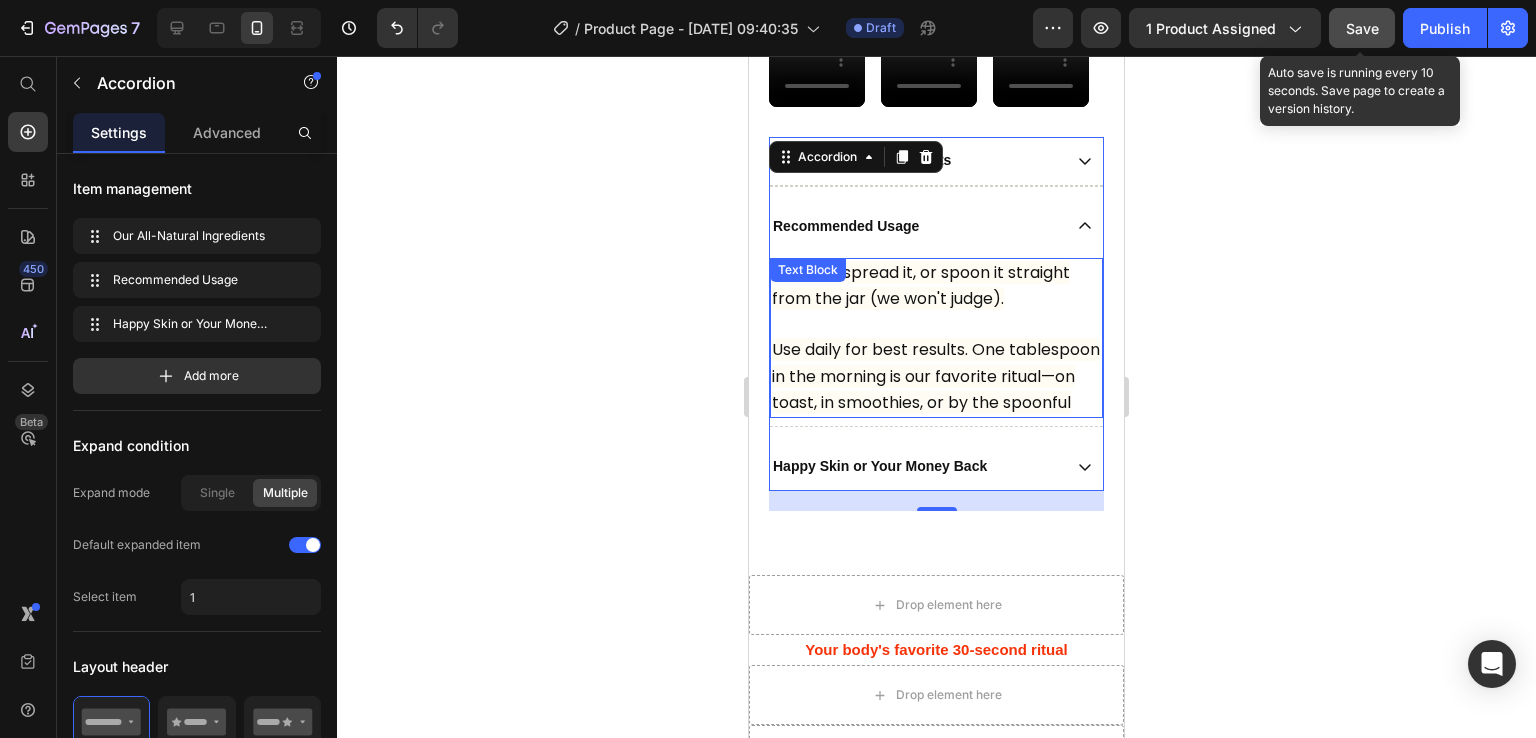 click on "Scoop it, spread it, or spoon it straight from the jar (we won't judge)." at bounding box center (921, 285) 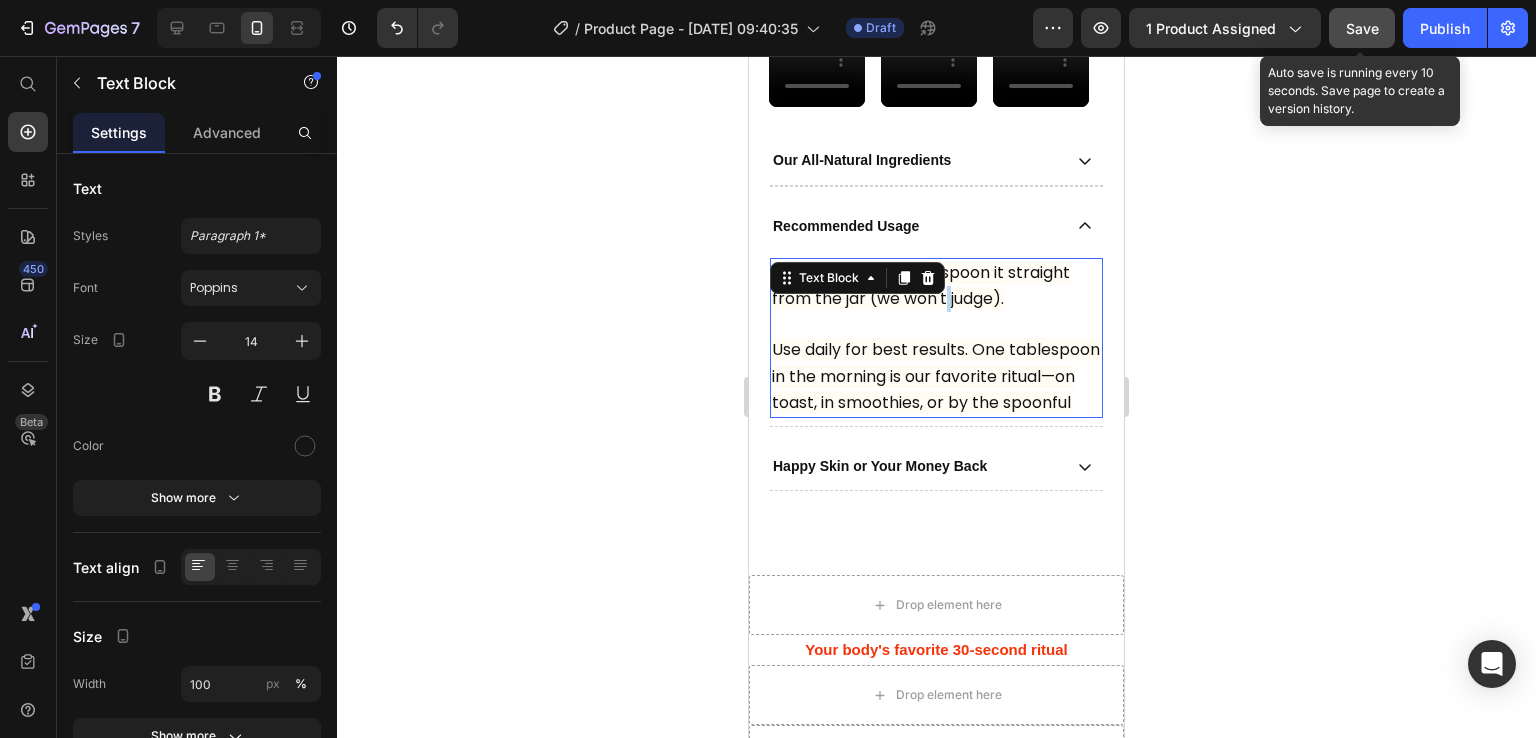 click on "Scoop it, spread it, or spoon it straight from the jar (we won't judge)." at bounding box center [921, 285] 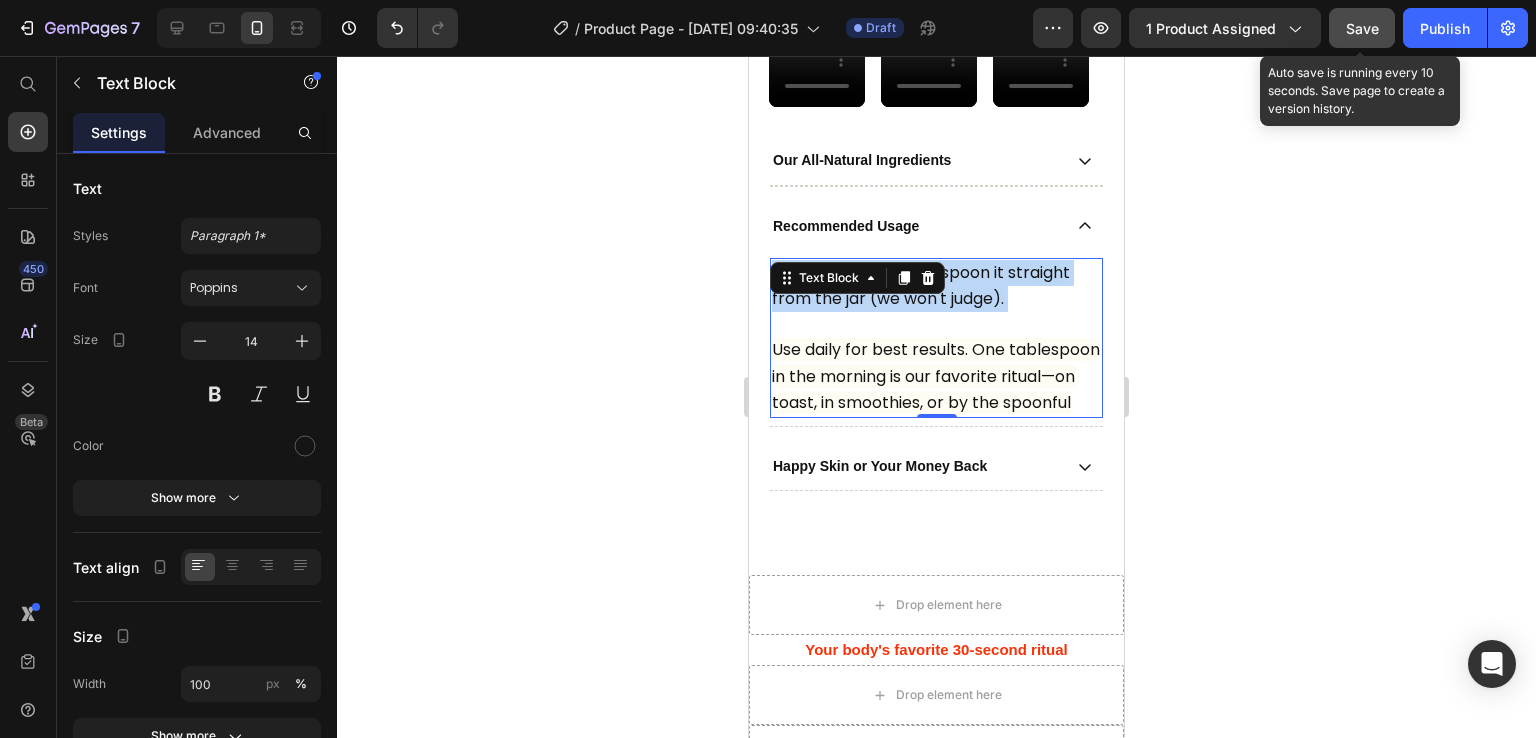 click on "Scoop it, spread it, or spoon it straight from the jar (we won't judge)." at bounding box center [921, 285] 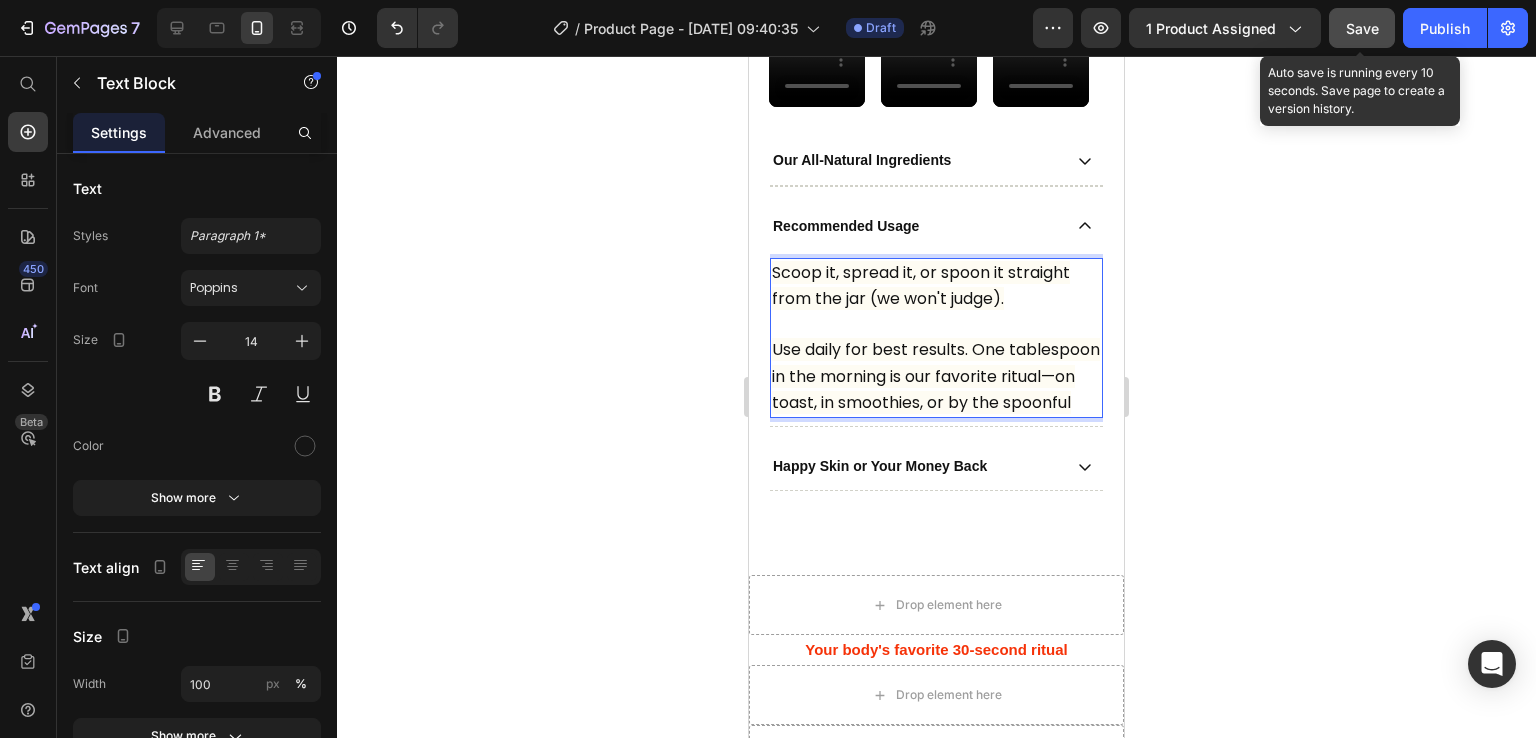 click on "Use daily for best results. One tablespoon in the morning is our favorite ritual—on toast, in smoothies, or by the spoonful" at bounding box center [936, 375] 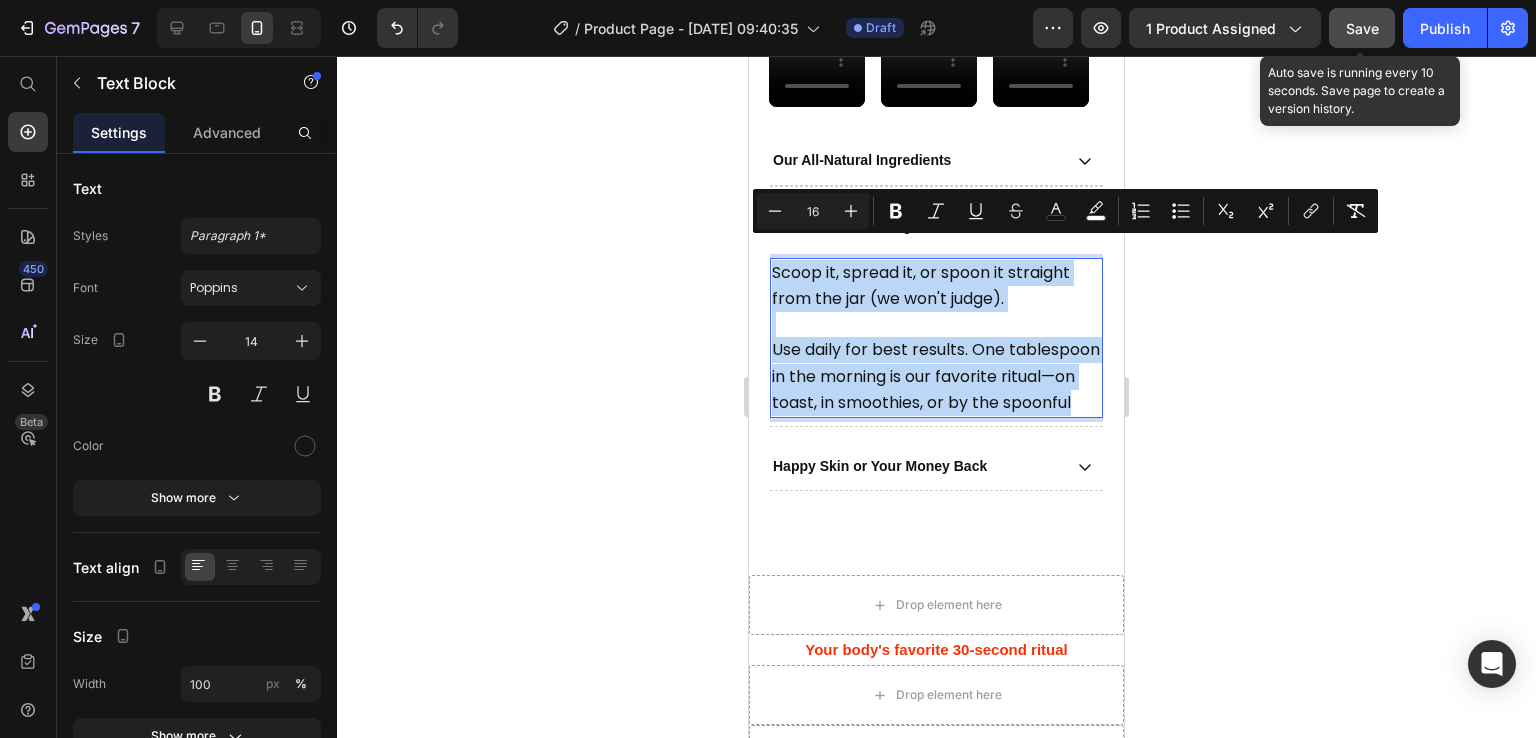 drag, startPoint x: 936, startPoint y: 403, endPoint x: 732, endPoint y: 212, distance: 279.4584 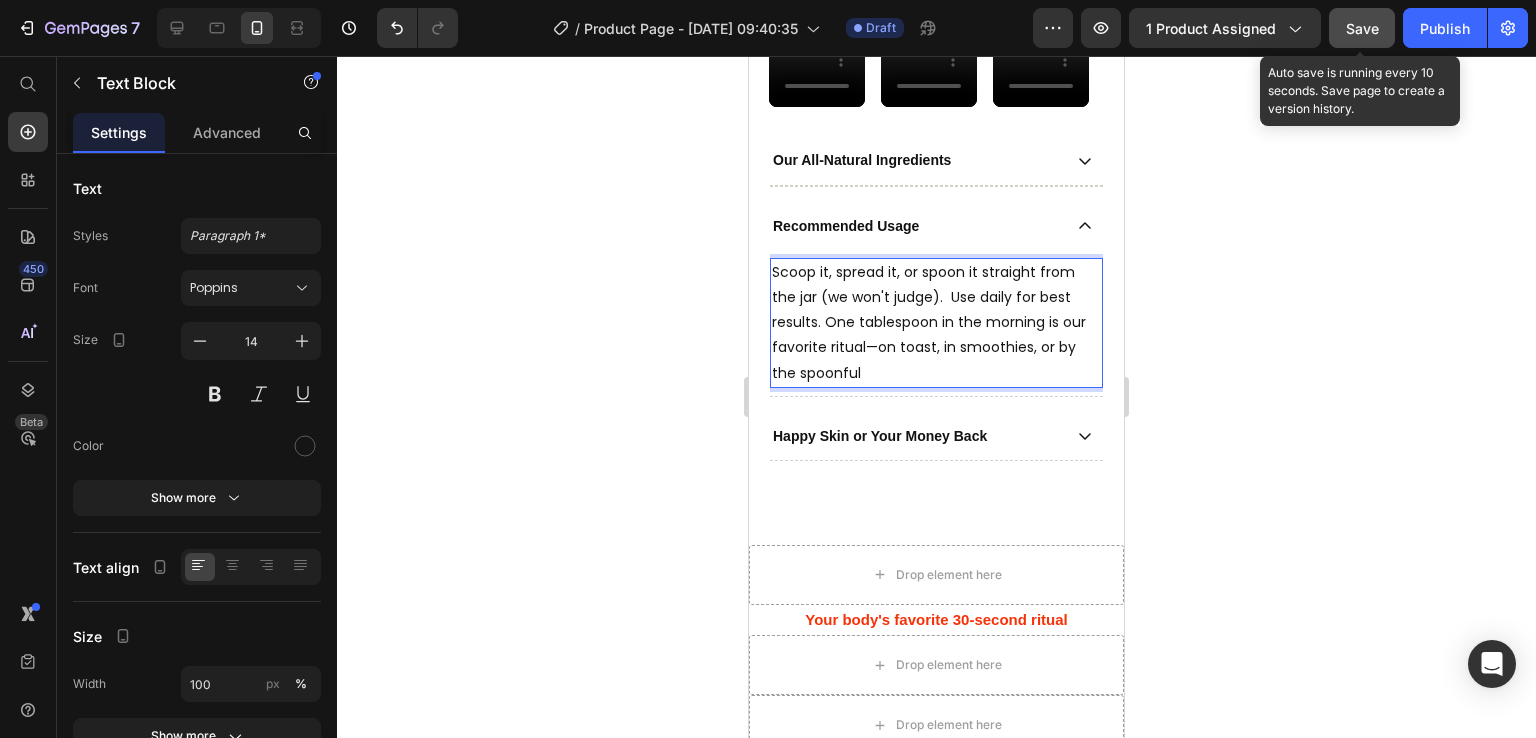 click 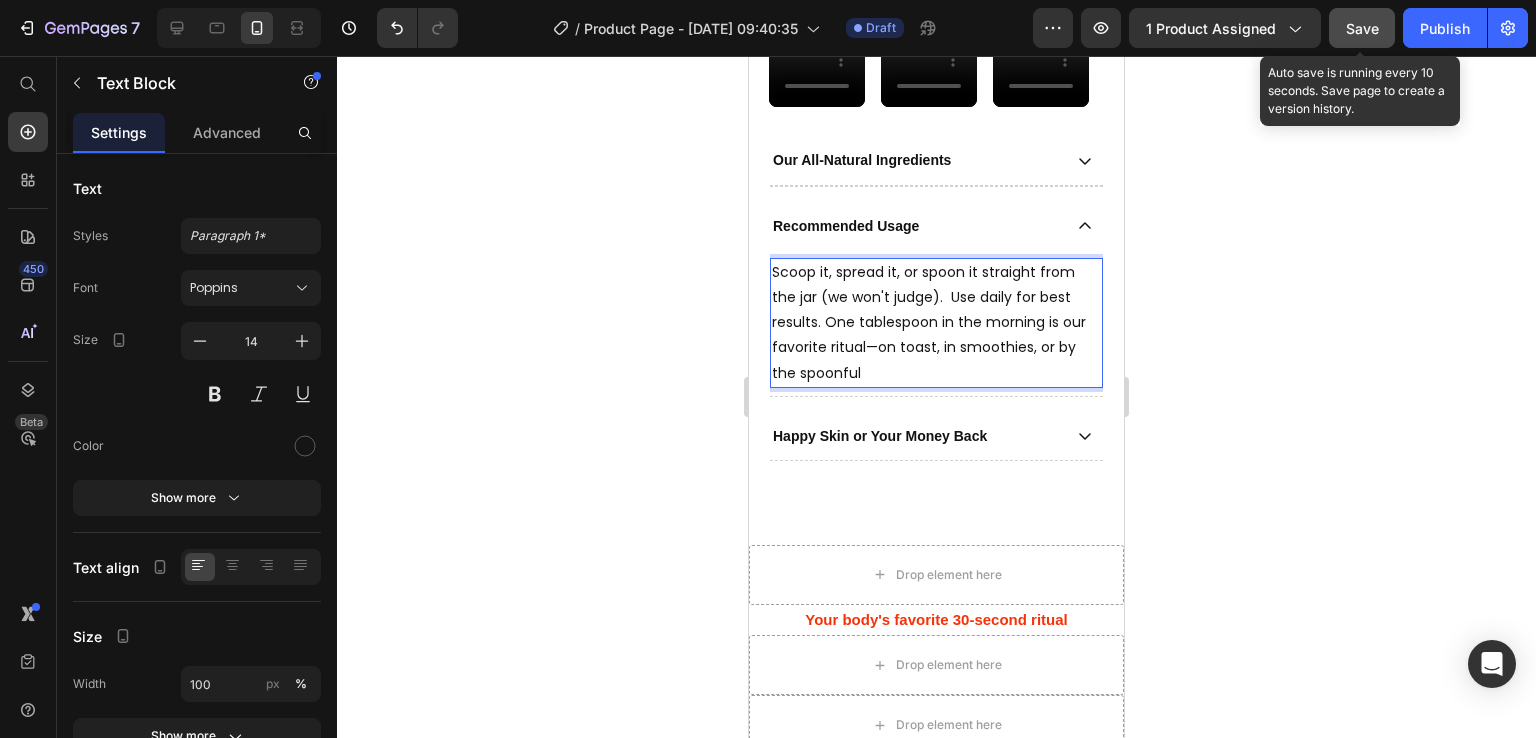 click on "Scoop it, spread it, or spoon it straight from the jar (we won't judge).  Use daily for best results. One tablespoon in the morning is our favorite ritual—on toast, in smoothies, or by the spoonful" at bounding box center [936, 323] 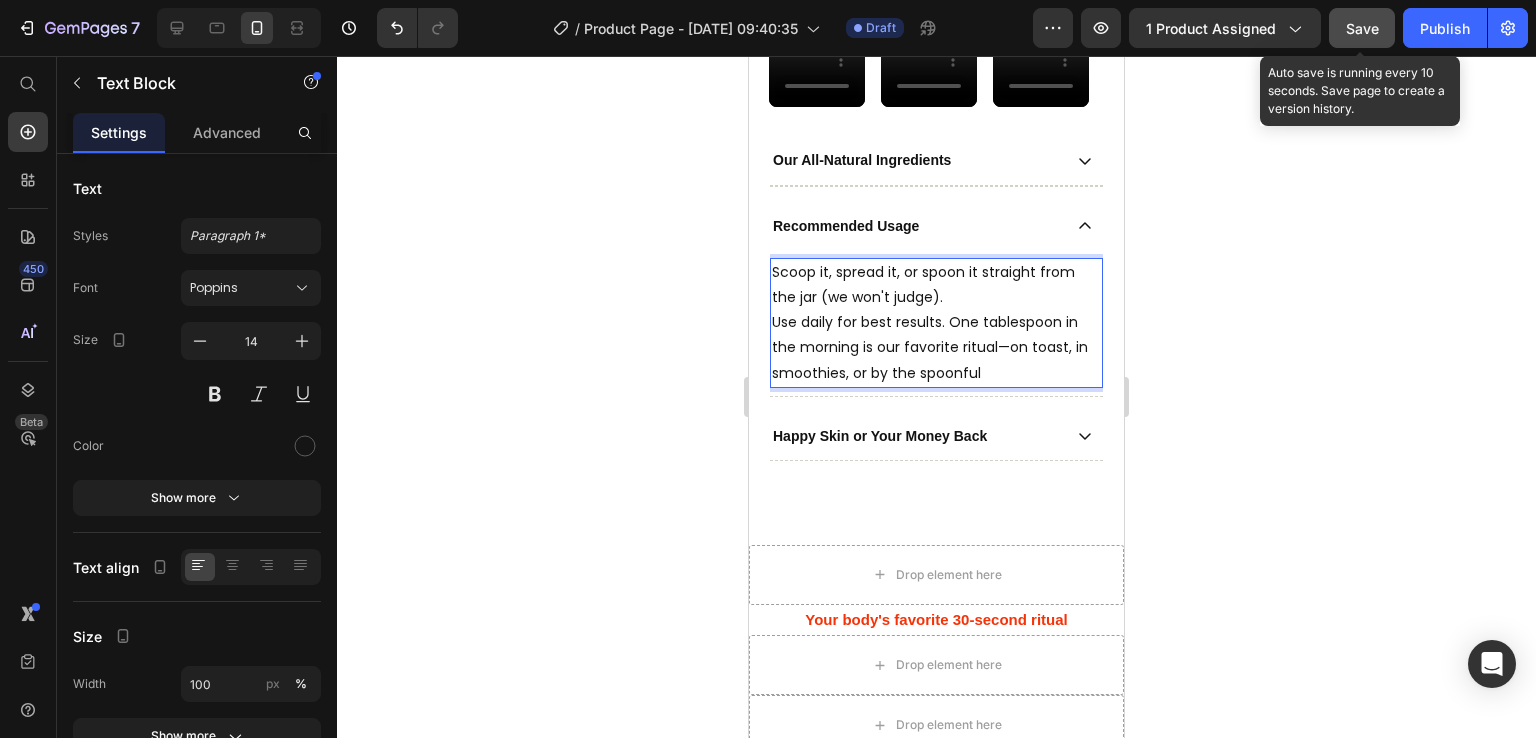 click on "Scoop it, spread it, or spoon it straight from the jar (we won't judge)." at bounding box center (936, 285) 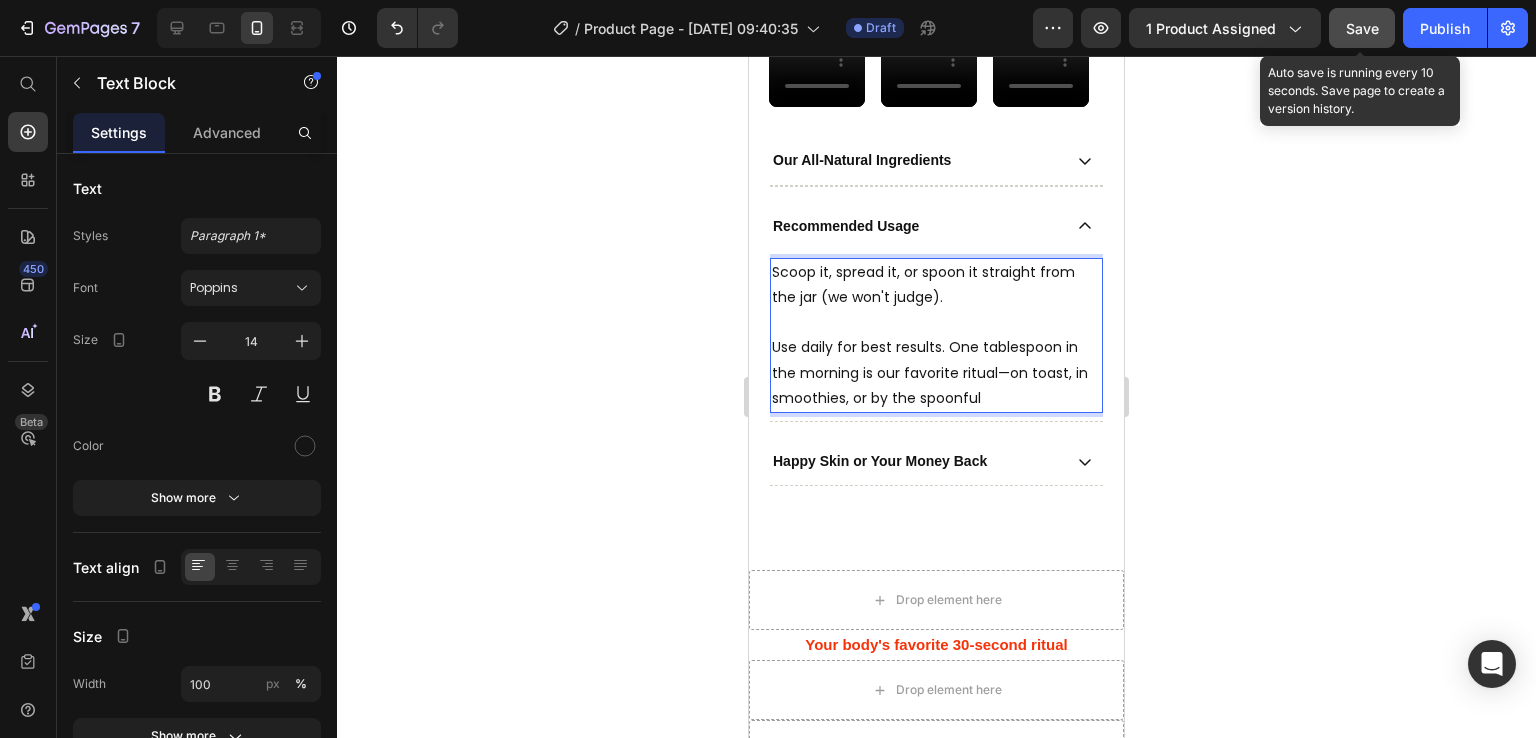 click 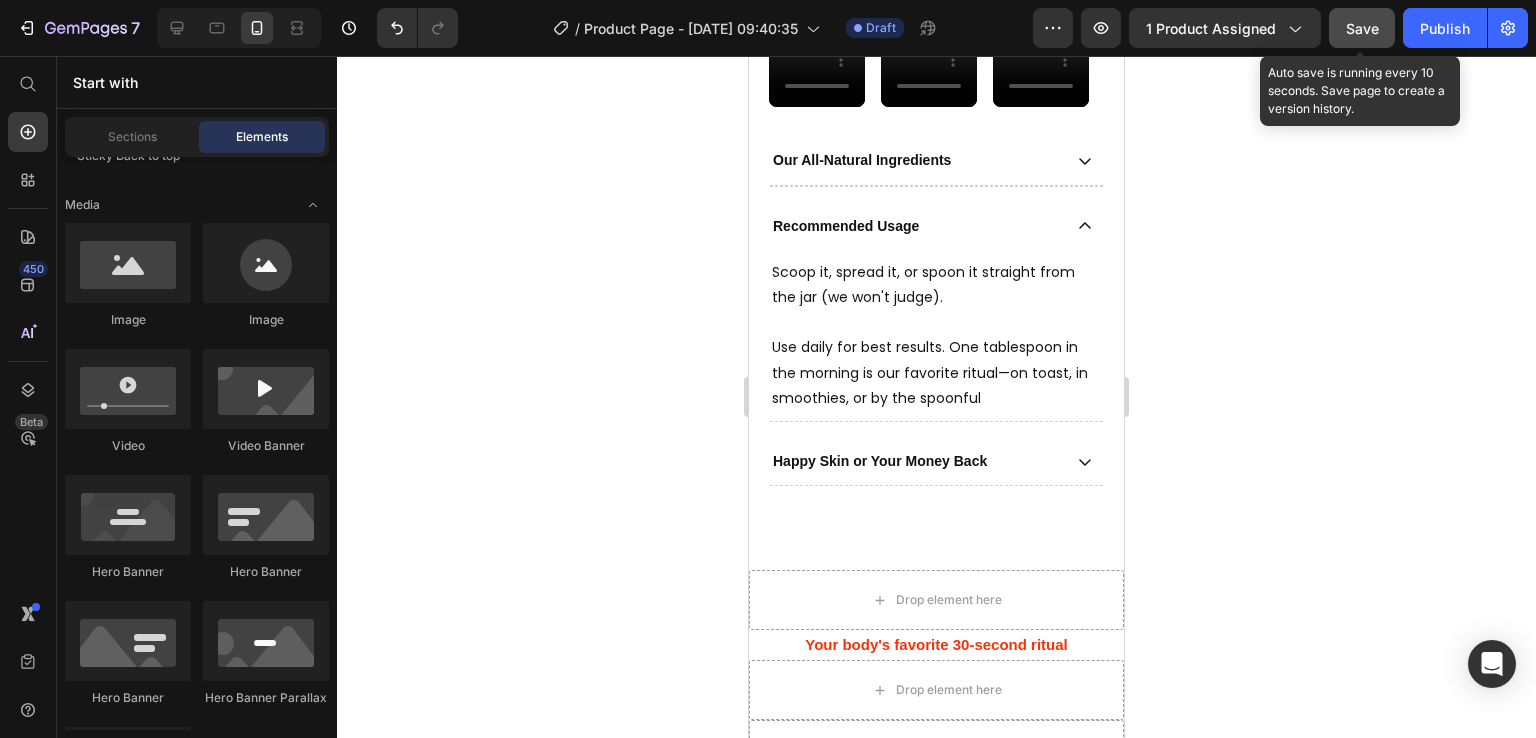 click 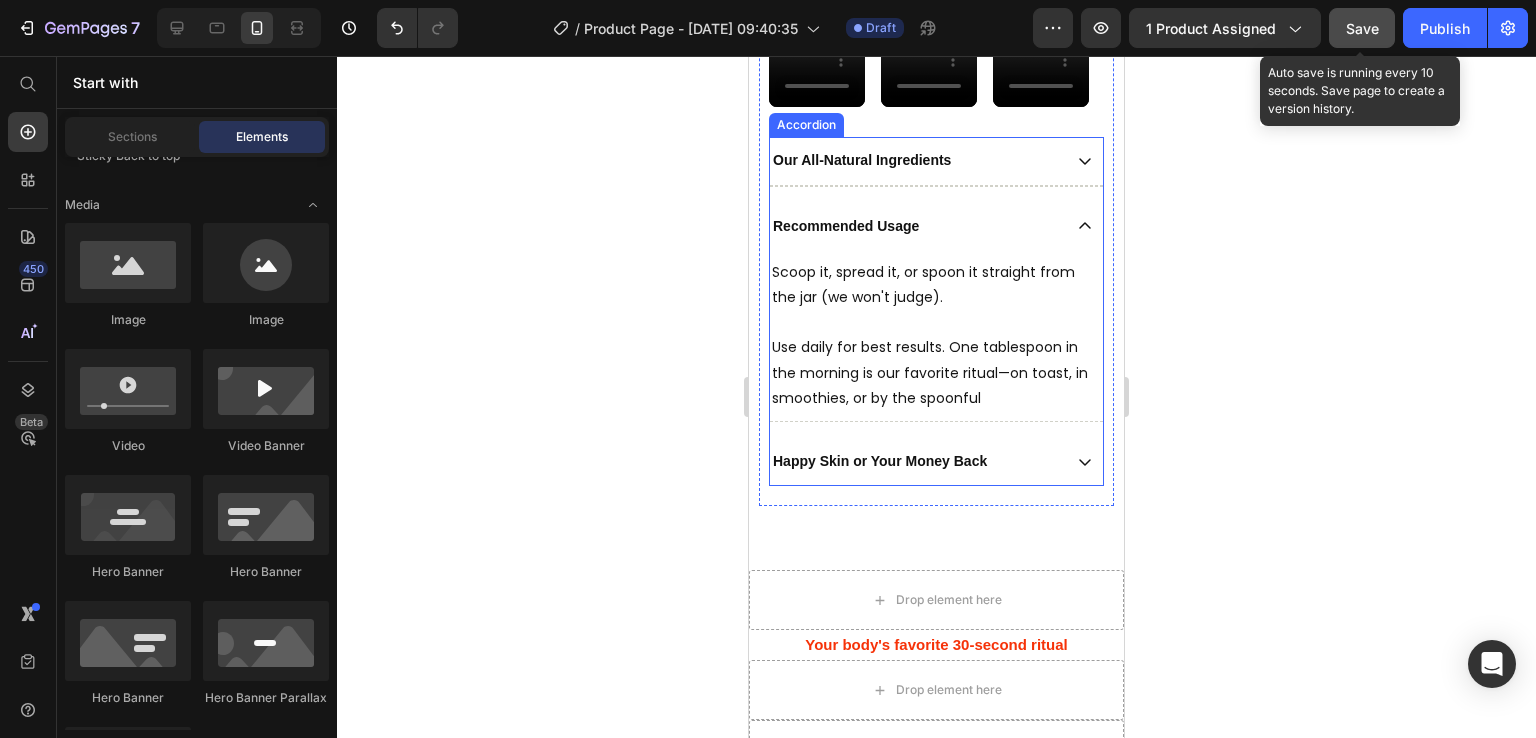 click 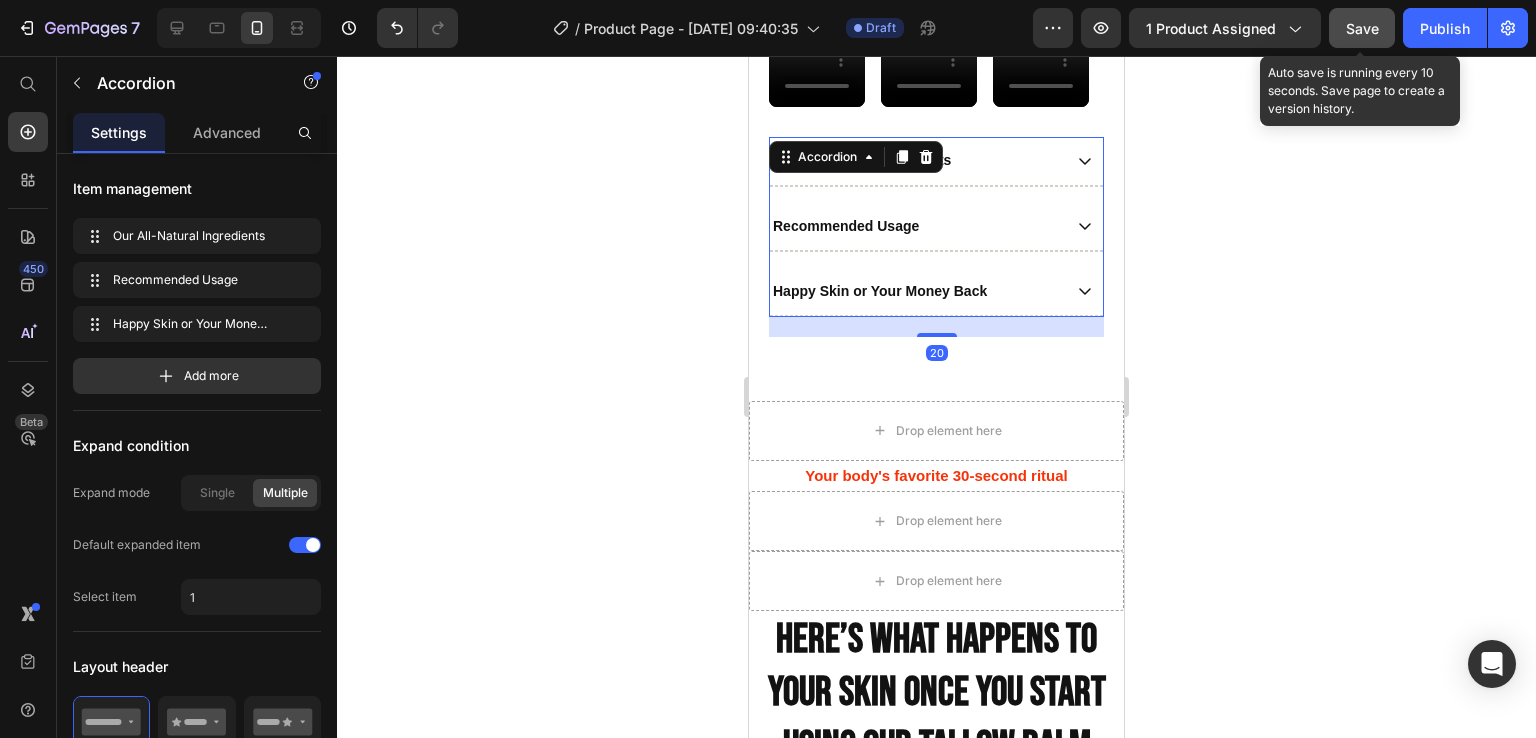 click on "Happy Skin or Your Money Back" at bounding box center [936, 292] 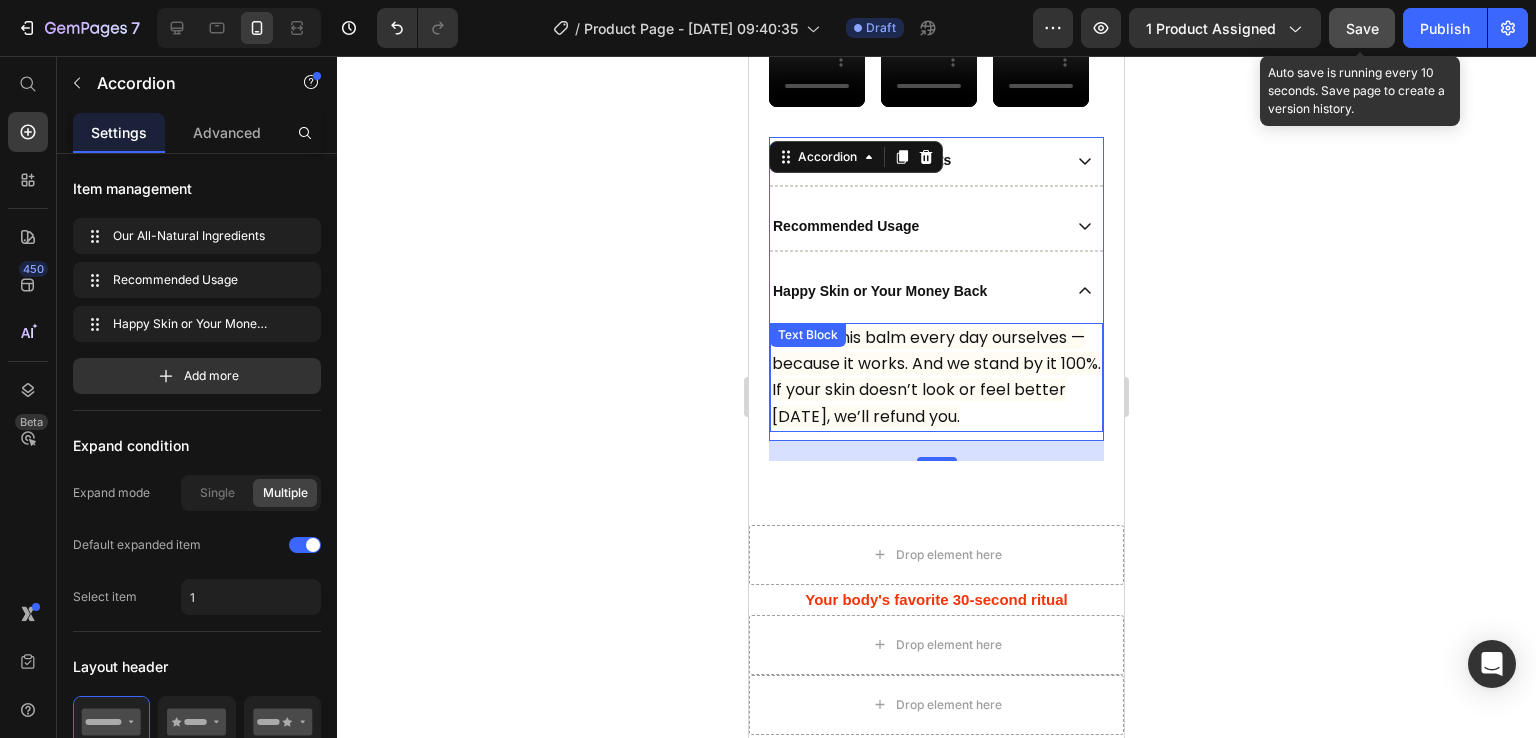 click on "We use this balm every day ourselves — because it works. And we stand by it 100%. If your skin doesn’t look or feel better [DATE], we’ll refund you." at bounding box center [936, 377] 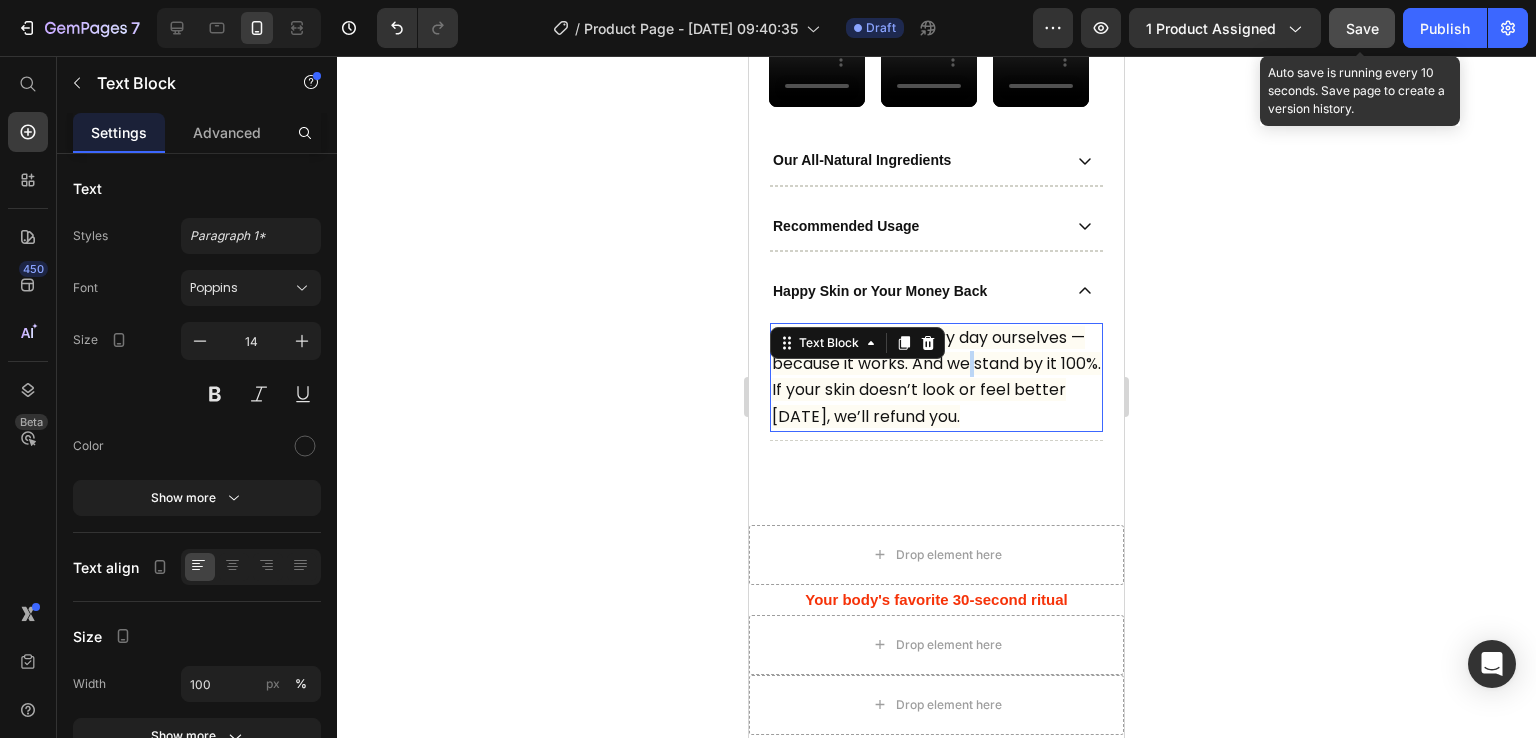 click on "We use this balm every day ourselves — because it works. And we stand by it 100%. If your skin doesn’t look or feel better [DATE], we’ll refund you." at bounding box center [936, 377] 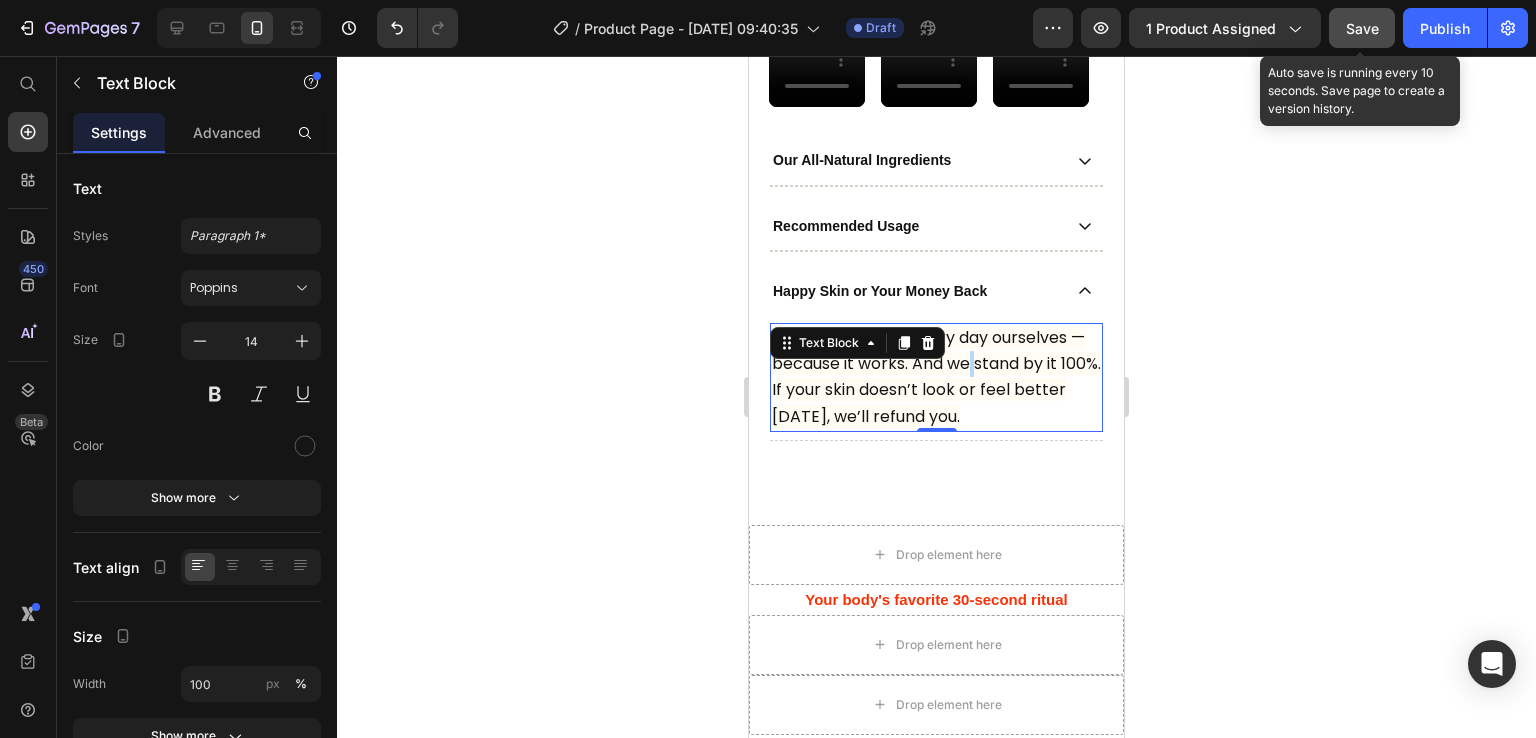 click on "We use this balm every day ourselves — because it works. And we stand by it 100%. If your skin doesn’t look or feel better [DATE], we’ll refund you." at bounding box center [936, 377] 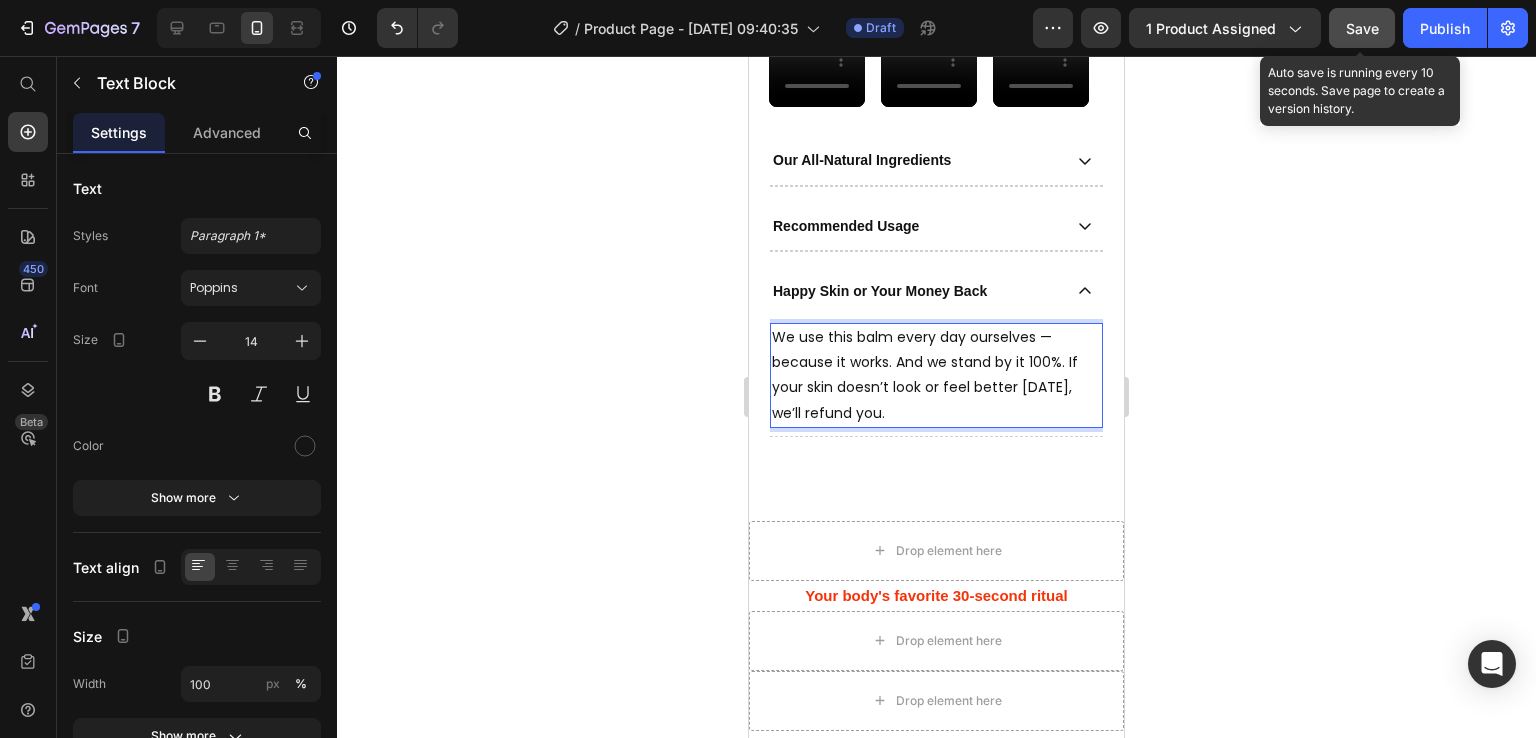 click 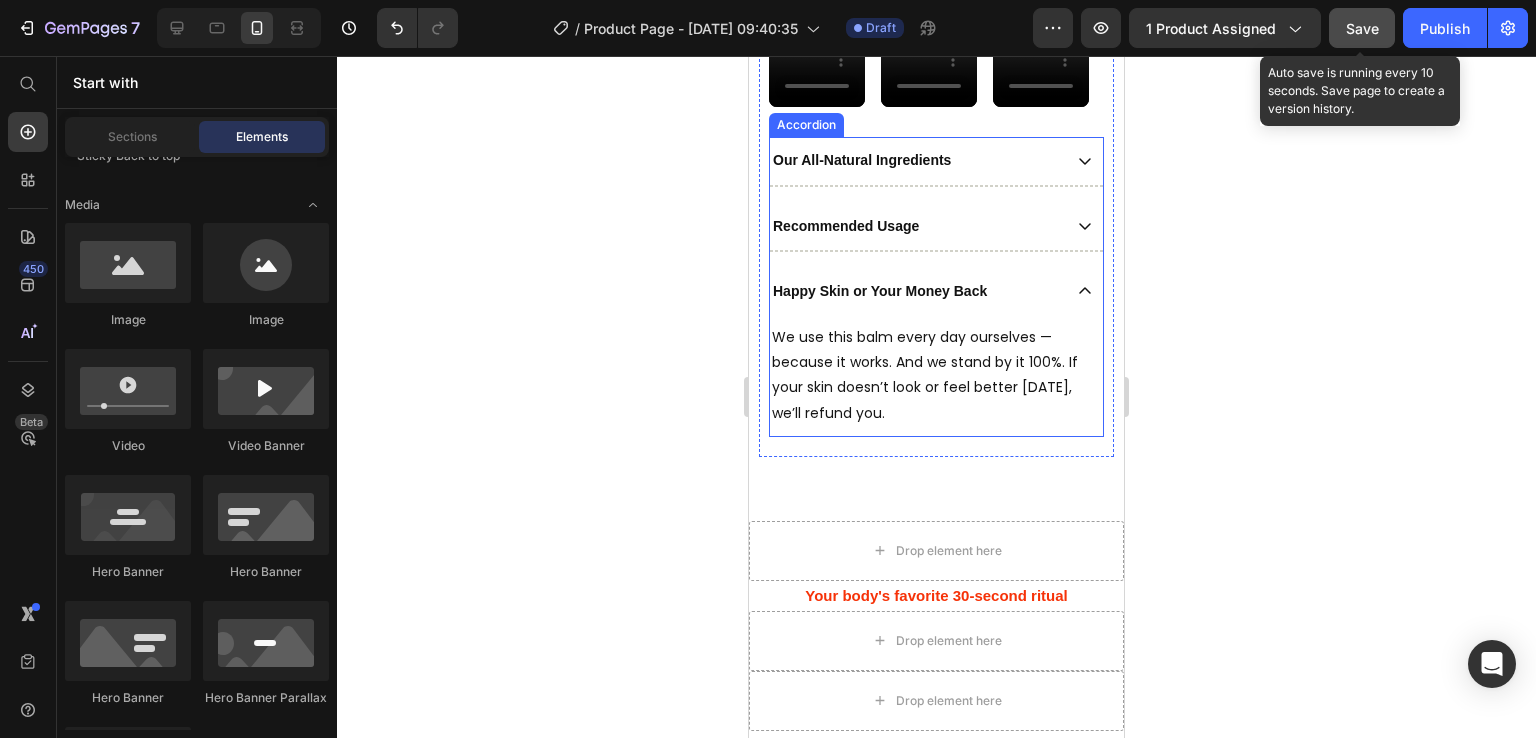 scroll, scrollTop: 1307, scrollLeft: 0, axis: vertical 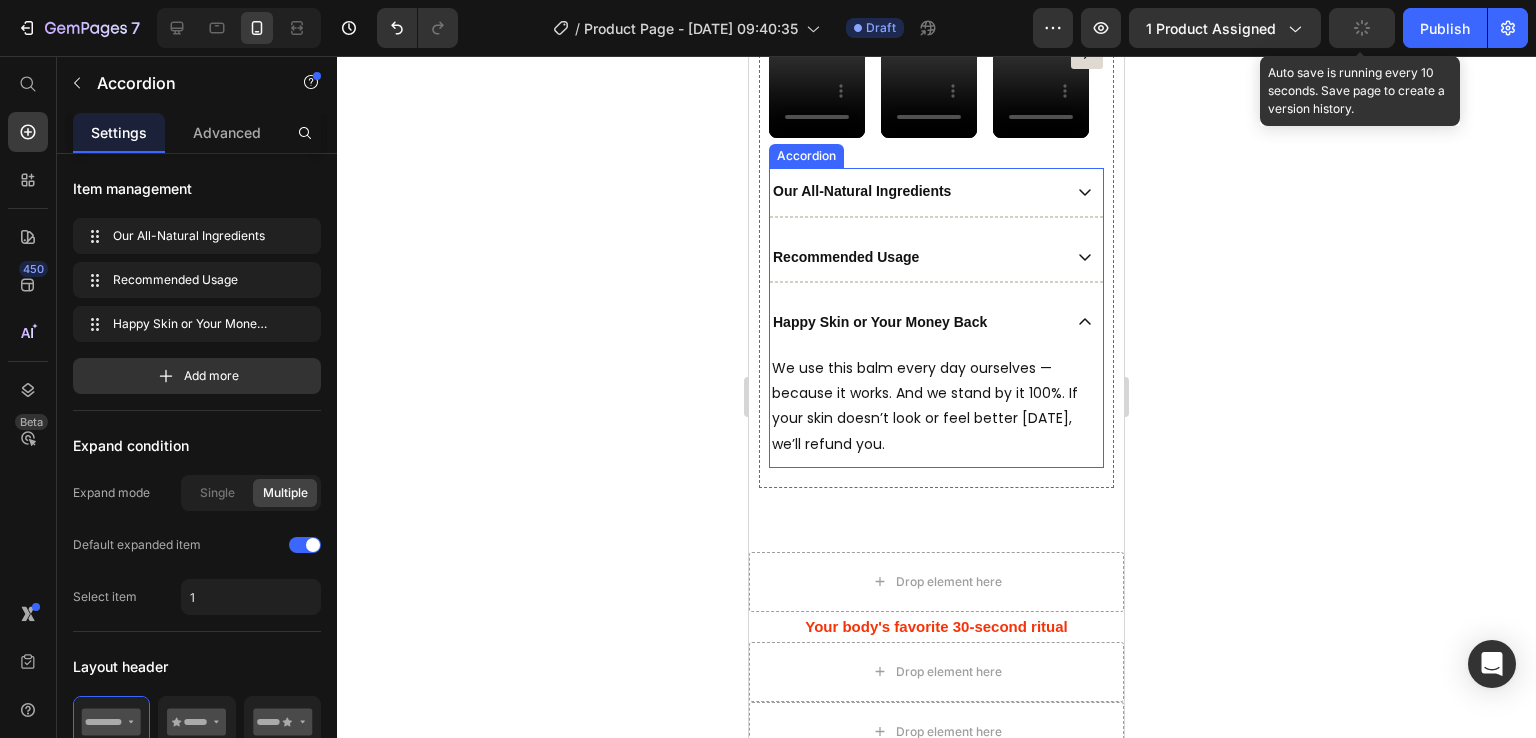click 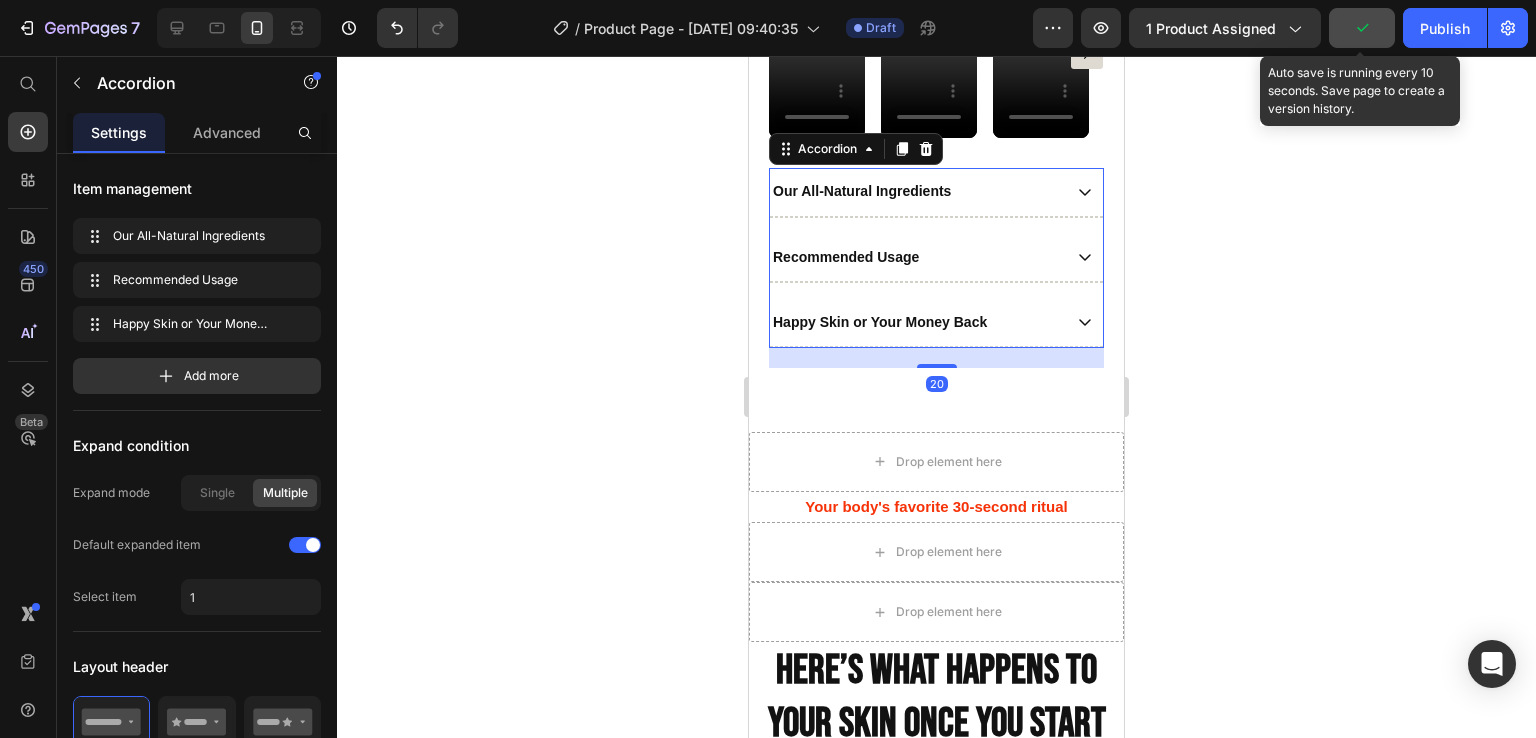 click 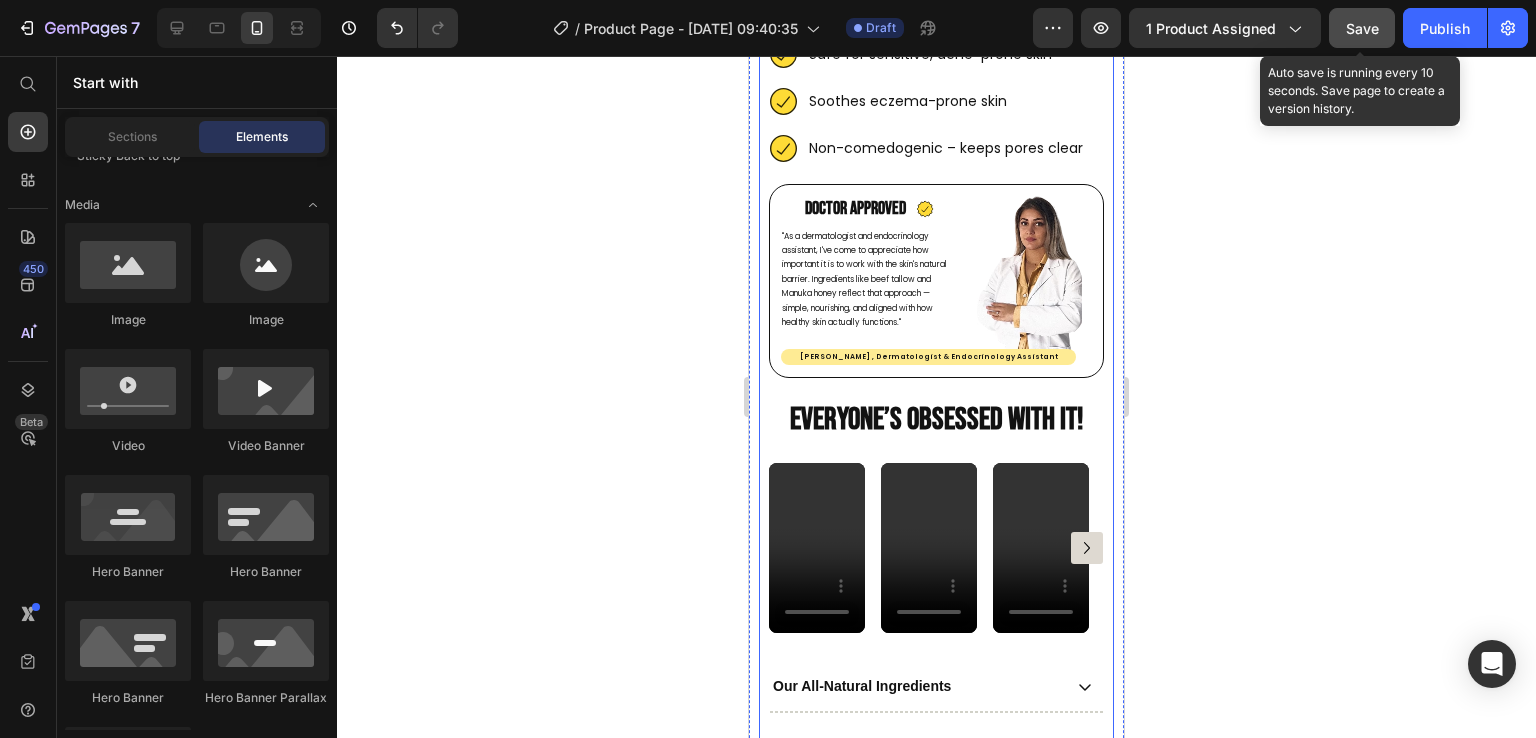 scroll, scrollTop: 835, scrollLeft: 0, axis: vertical 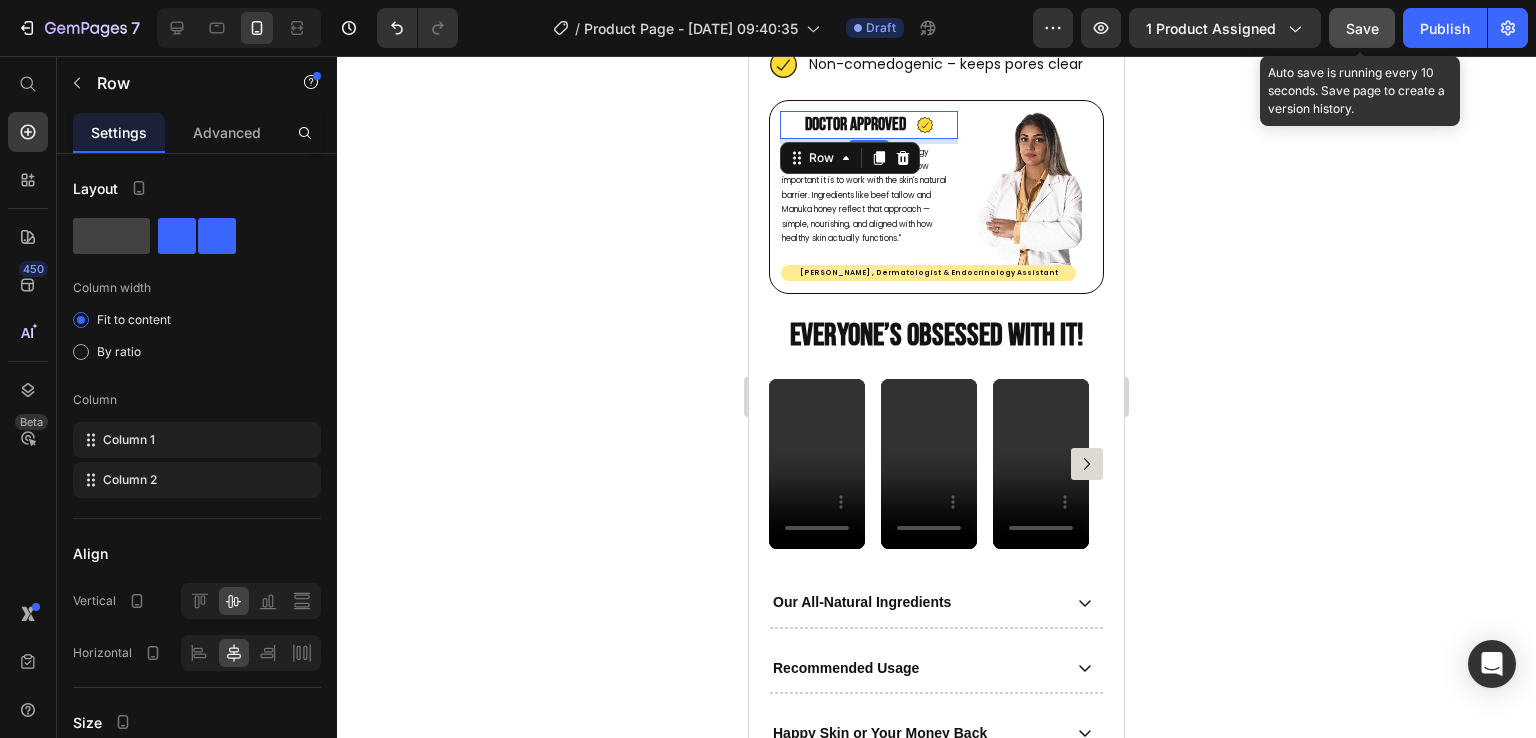 click on "Doctor Approved Heading
Icon Row   5" at bounding box center [869, 124] 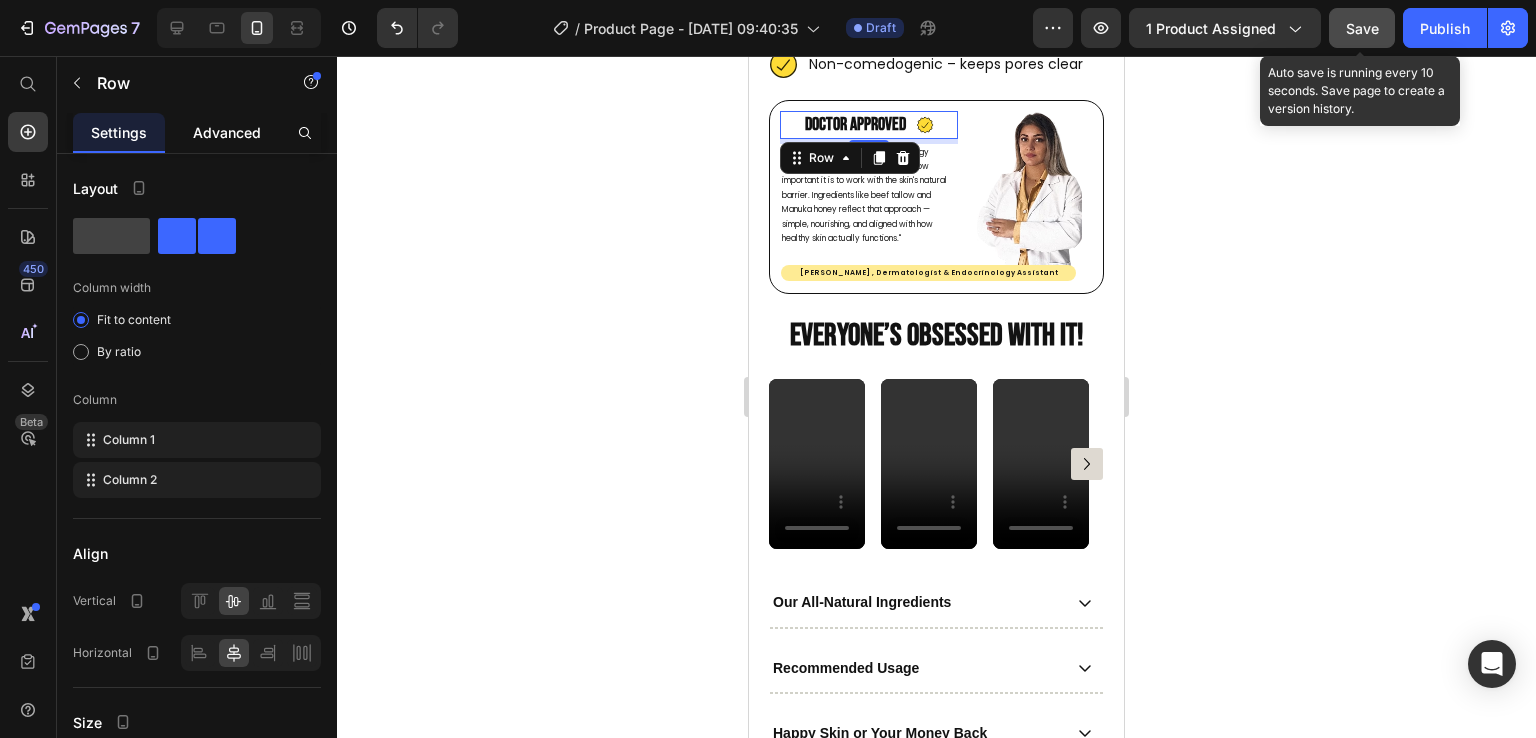 click on "Advanced" at bounding box center [227, 132] 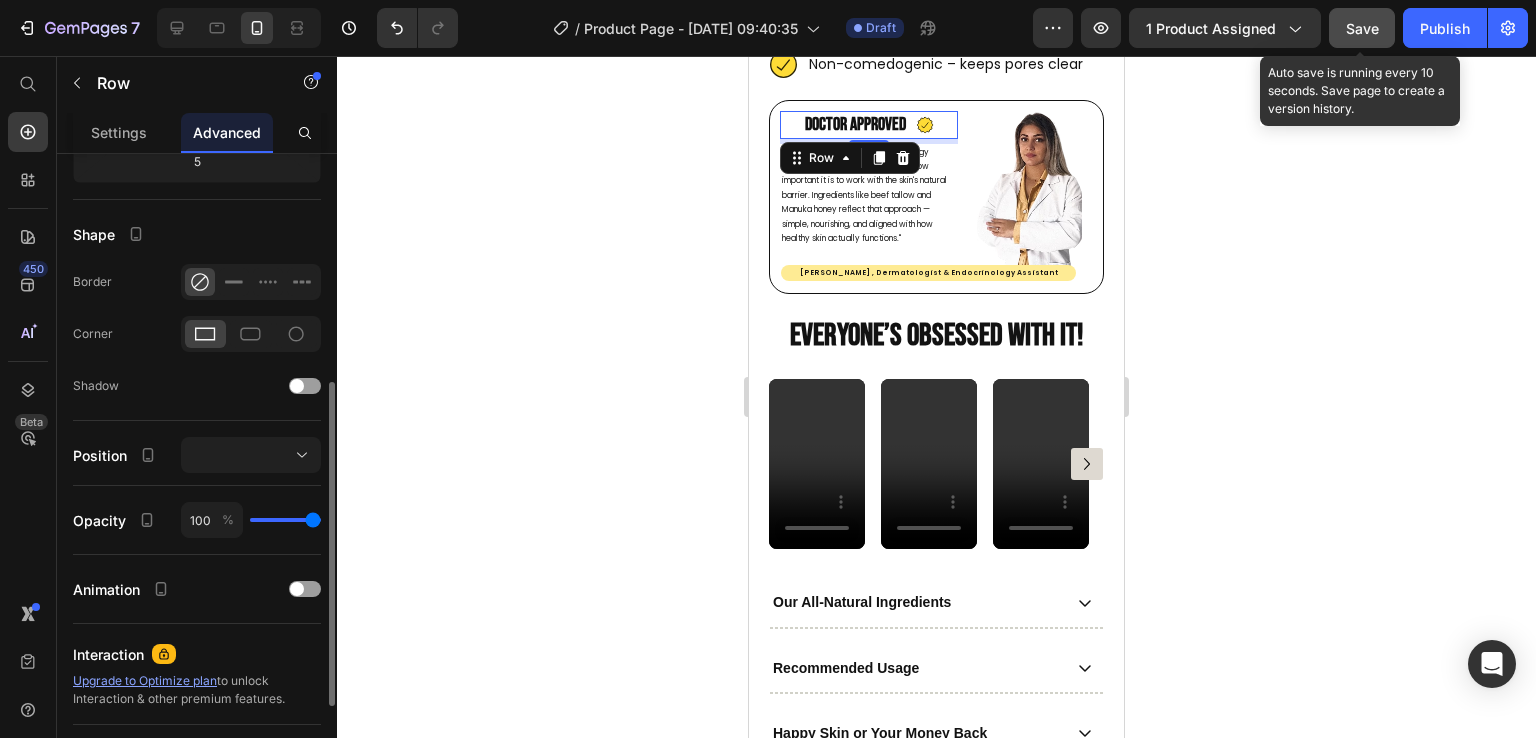 scroll, scrollTop: 452, scrollLeft: 0, axis: vertical 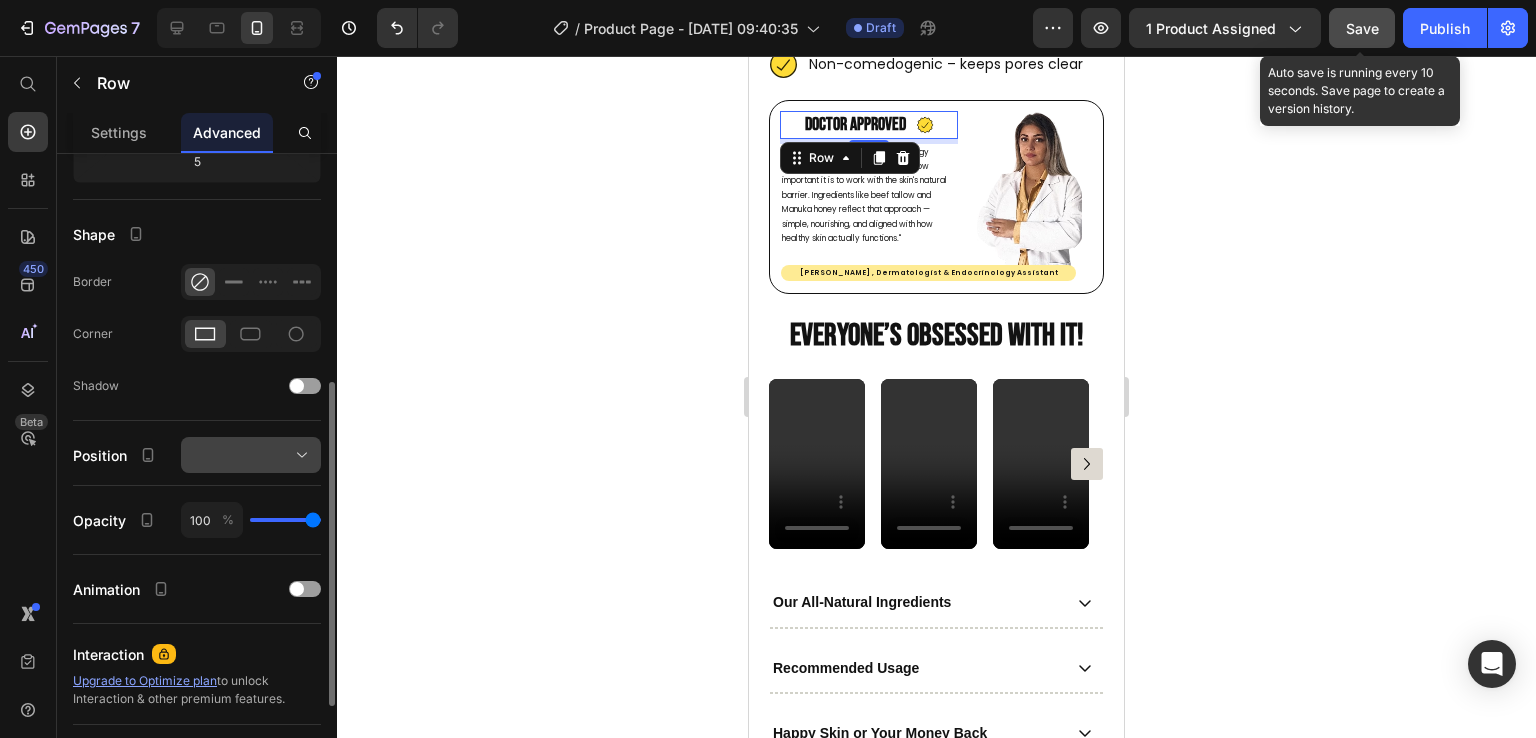 click at bounding box center (251, 455) 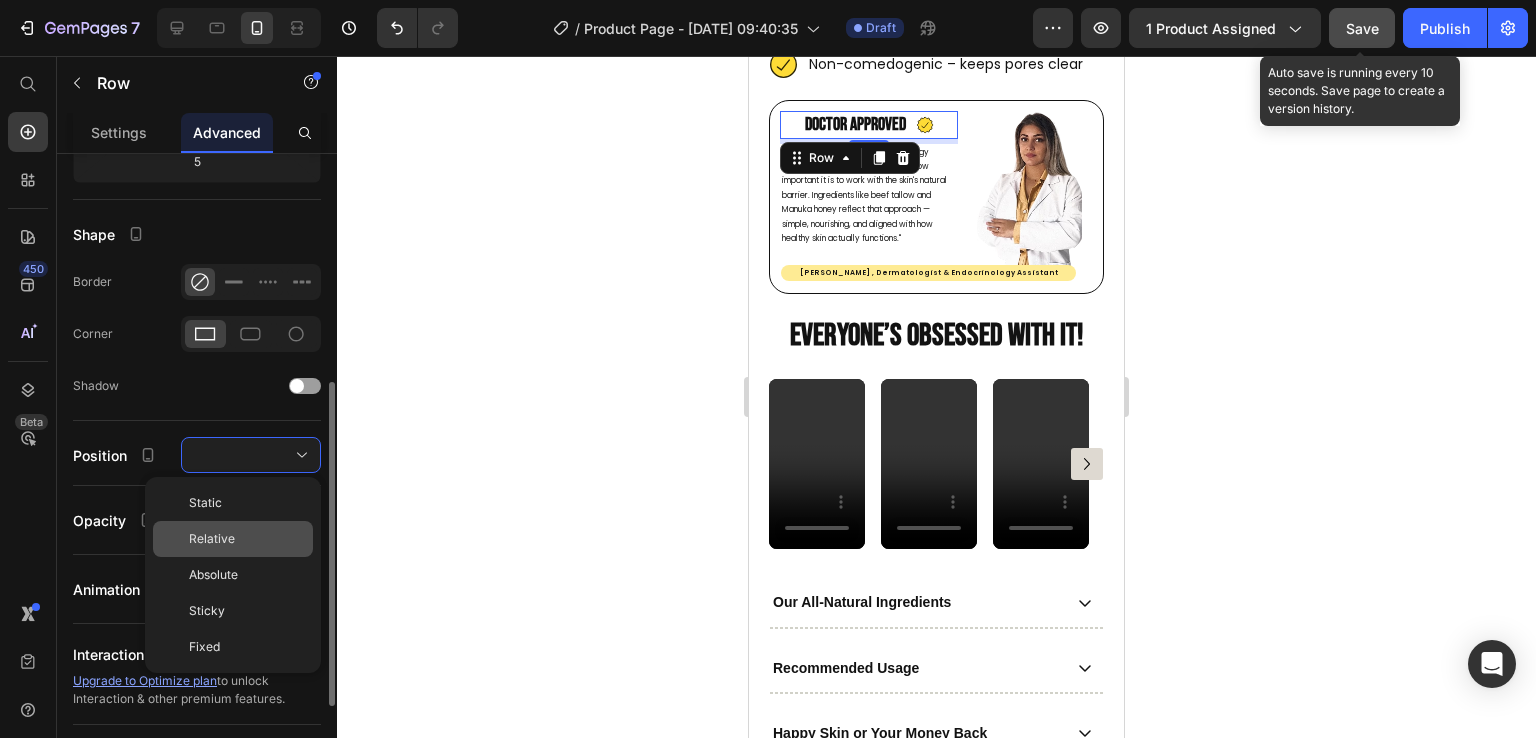 click on "Relative" at bounding box center (247, 539) 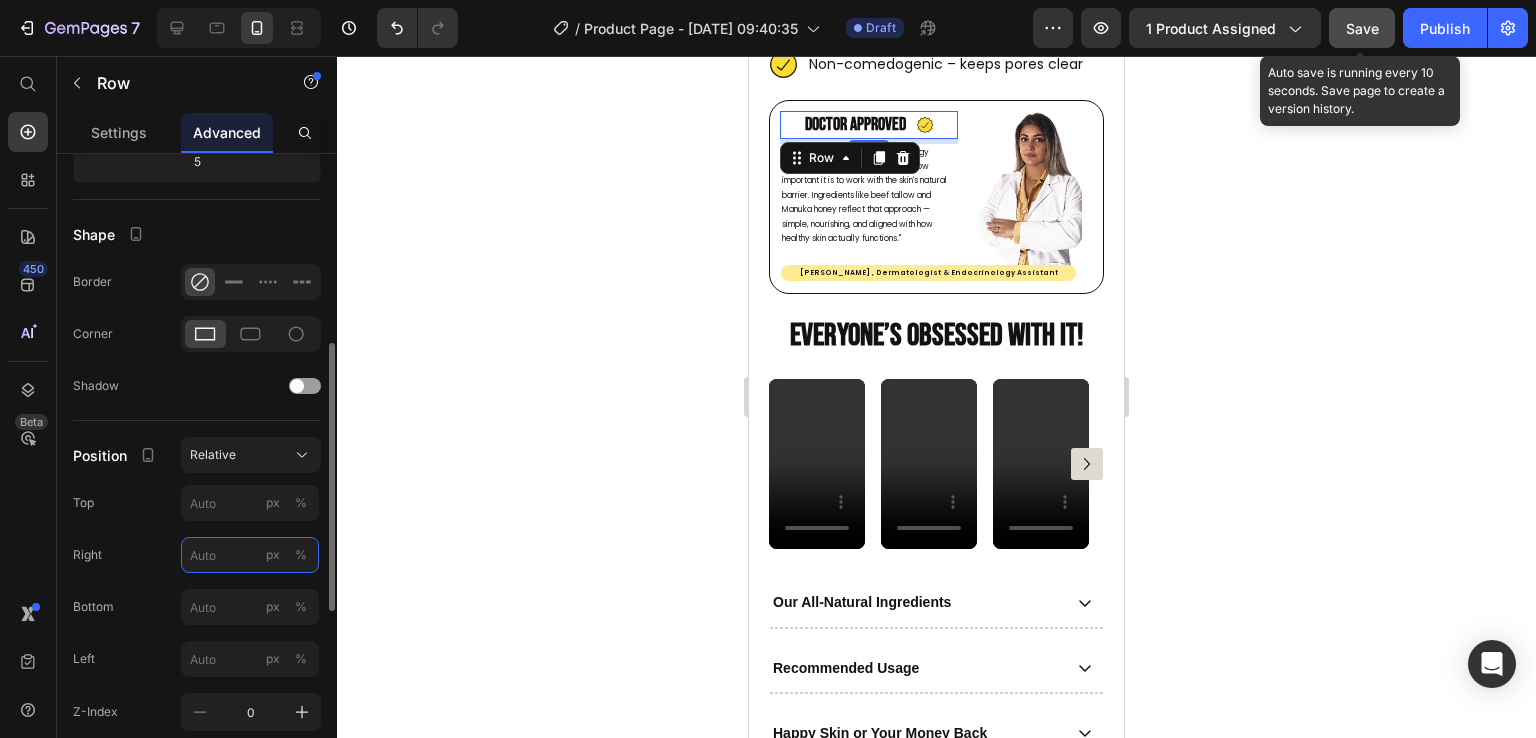 click on "px %" at bounding box center [250, 555] 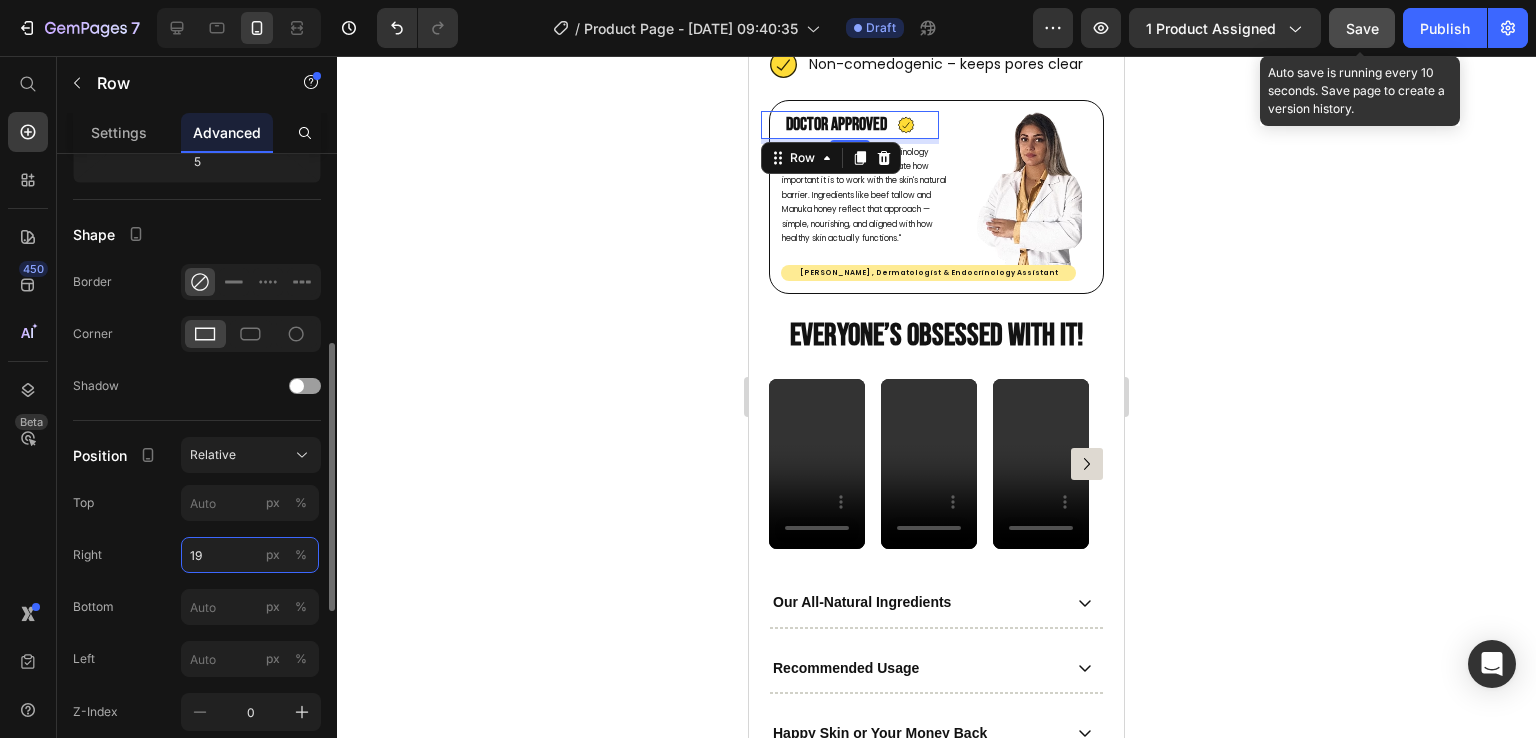 type on "18" 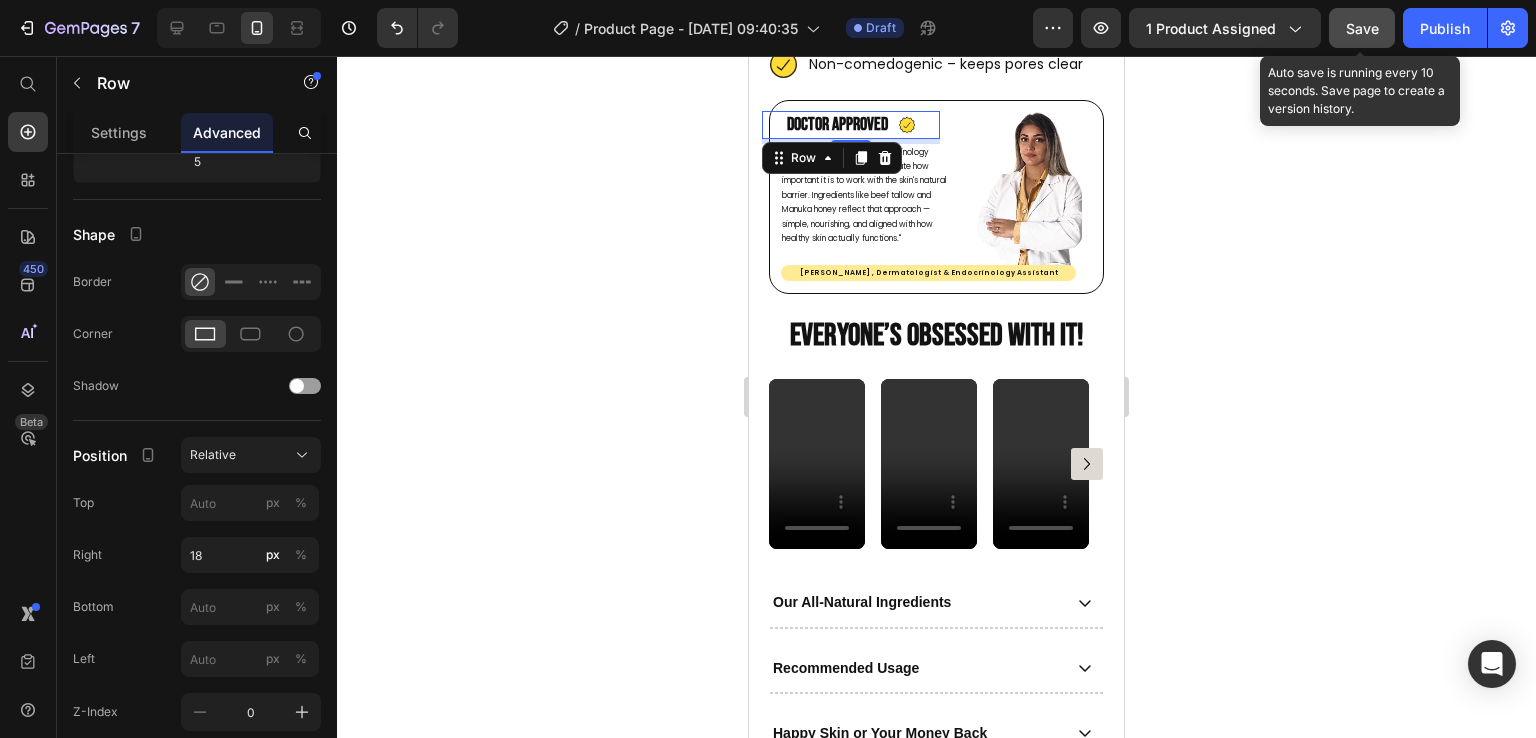 click 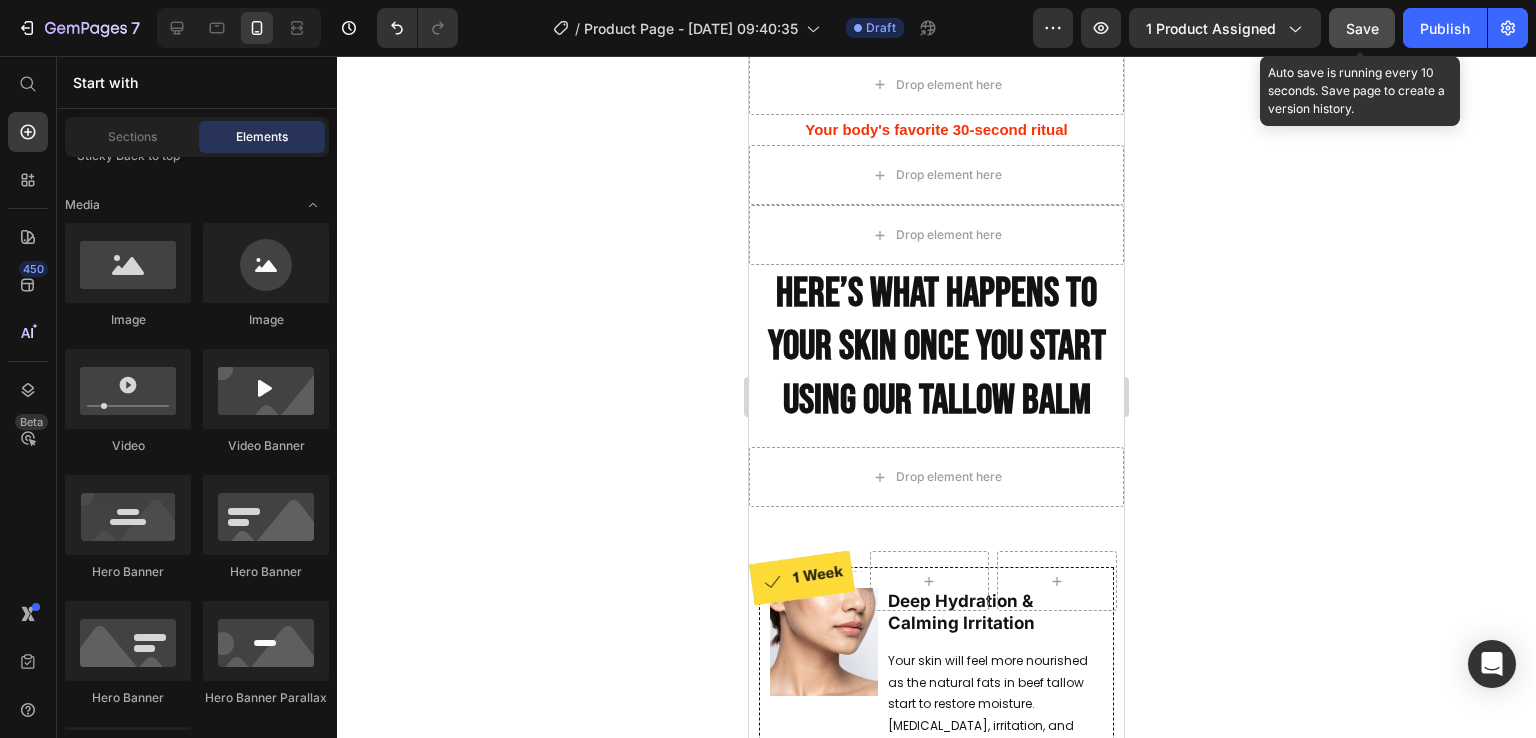 scroll, scrollTop: 1655, scrollLeft: 0, axis: vertical 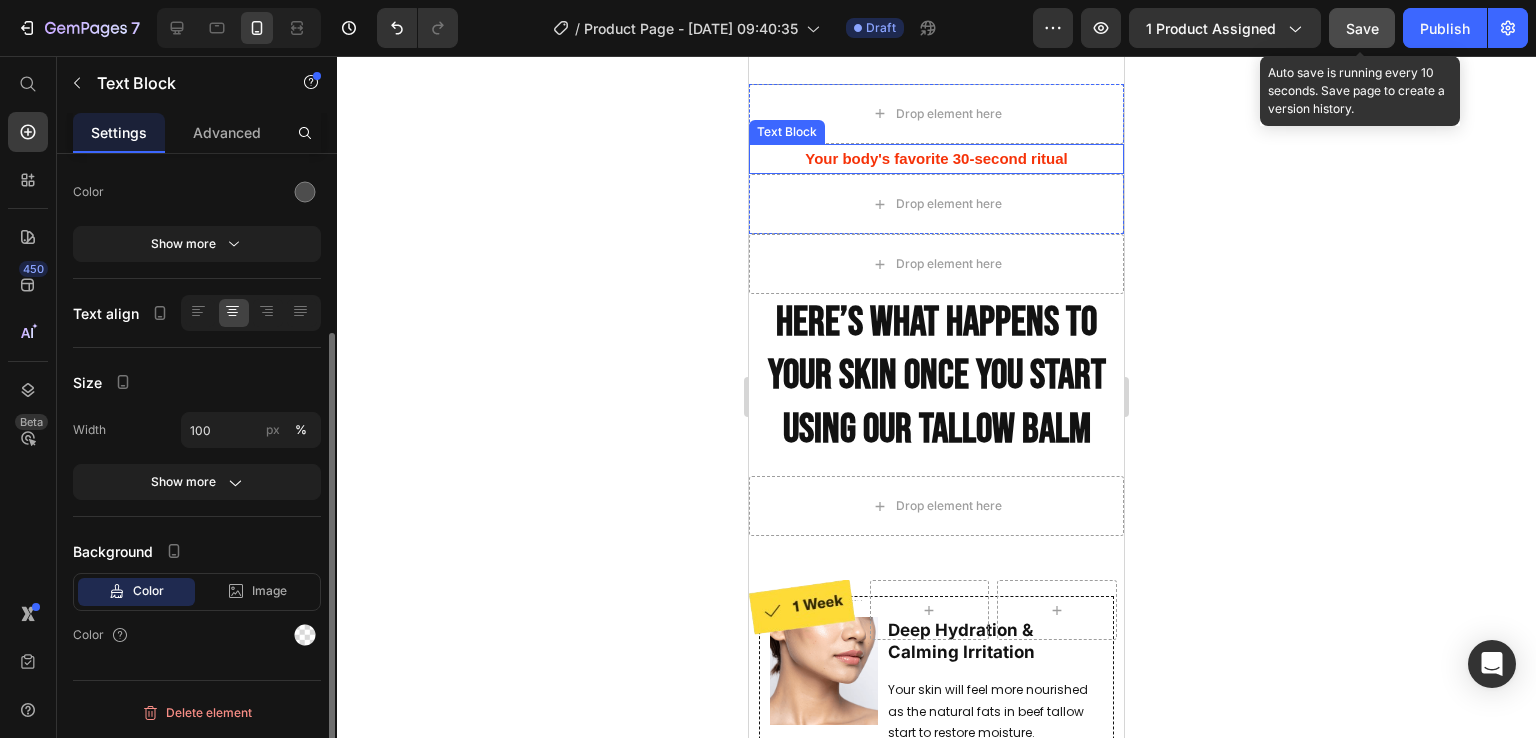 click on "Your body's favorite 30-second ritual" at bounding box center (936, 159) 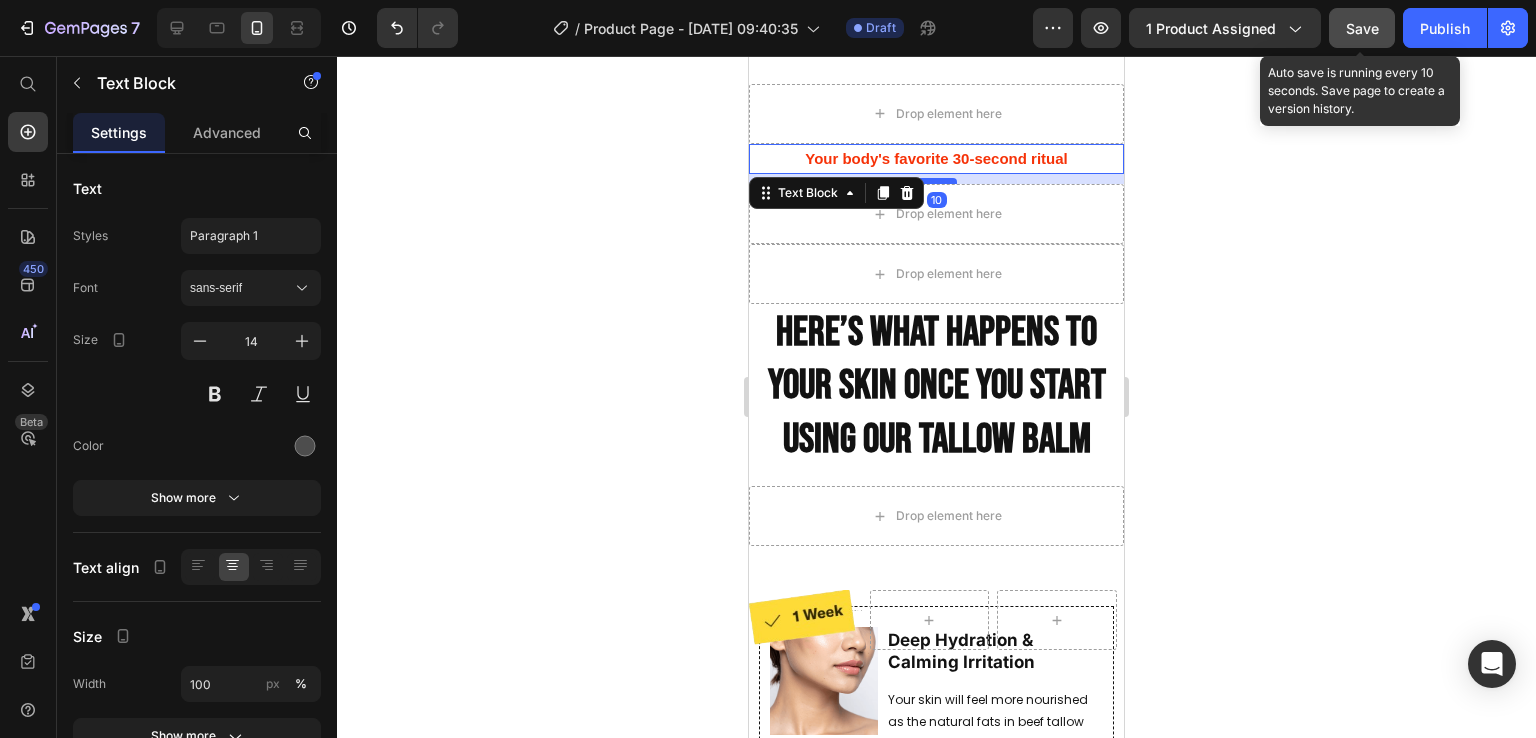 click at bounding box center (937, 181) 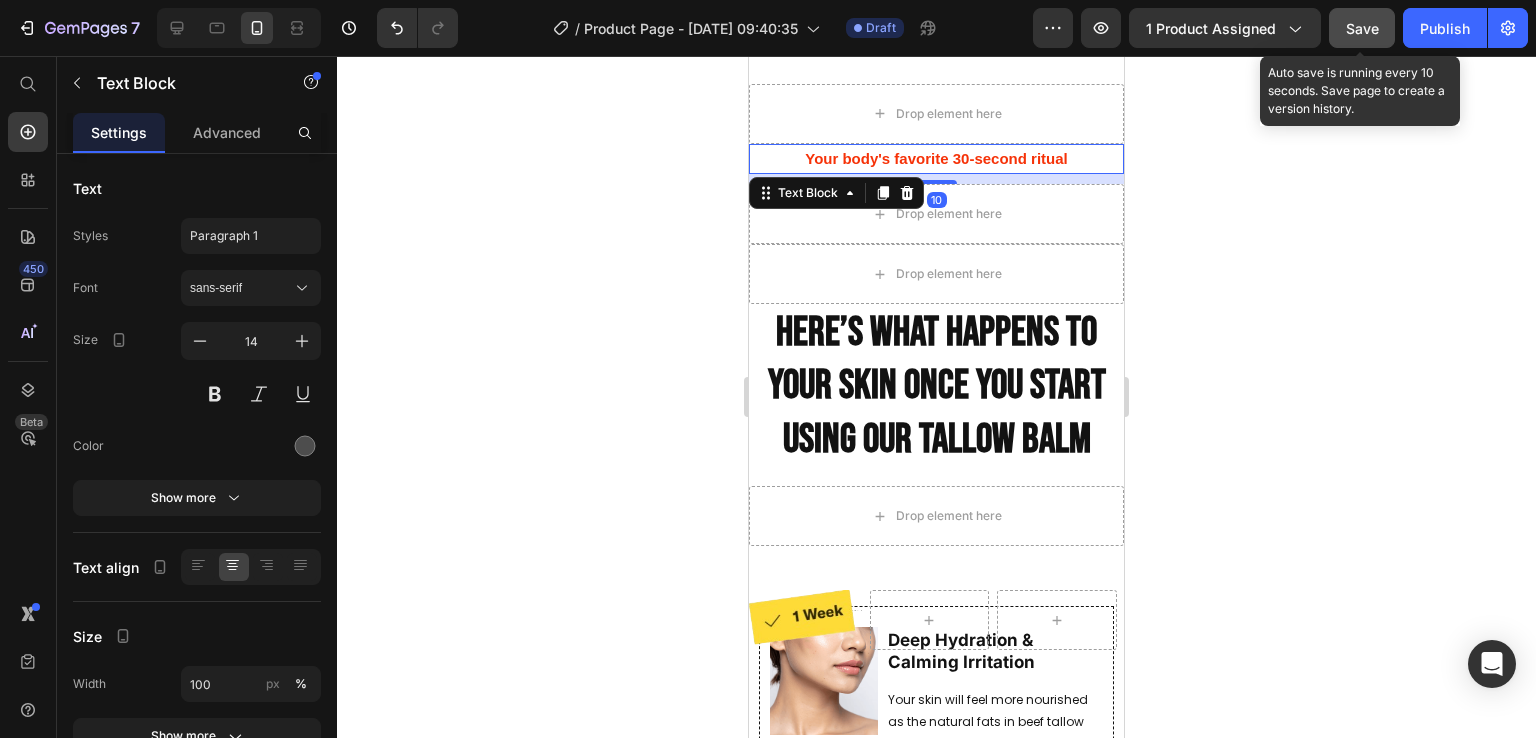 click 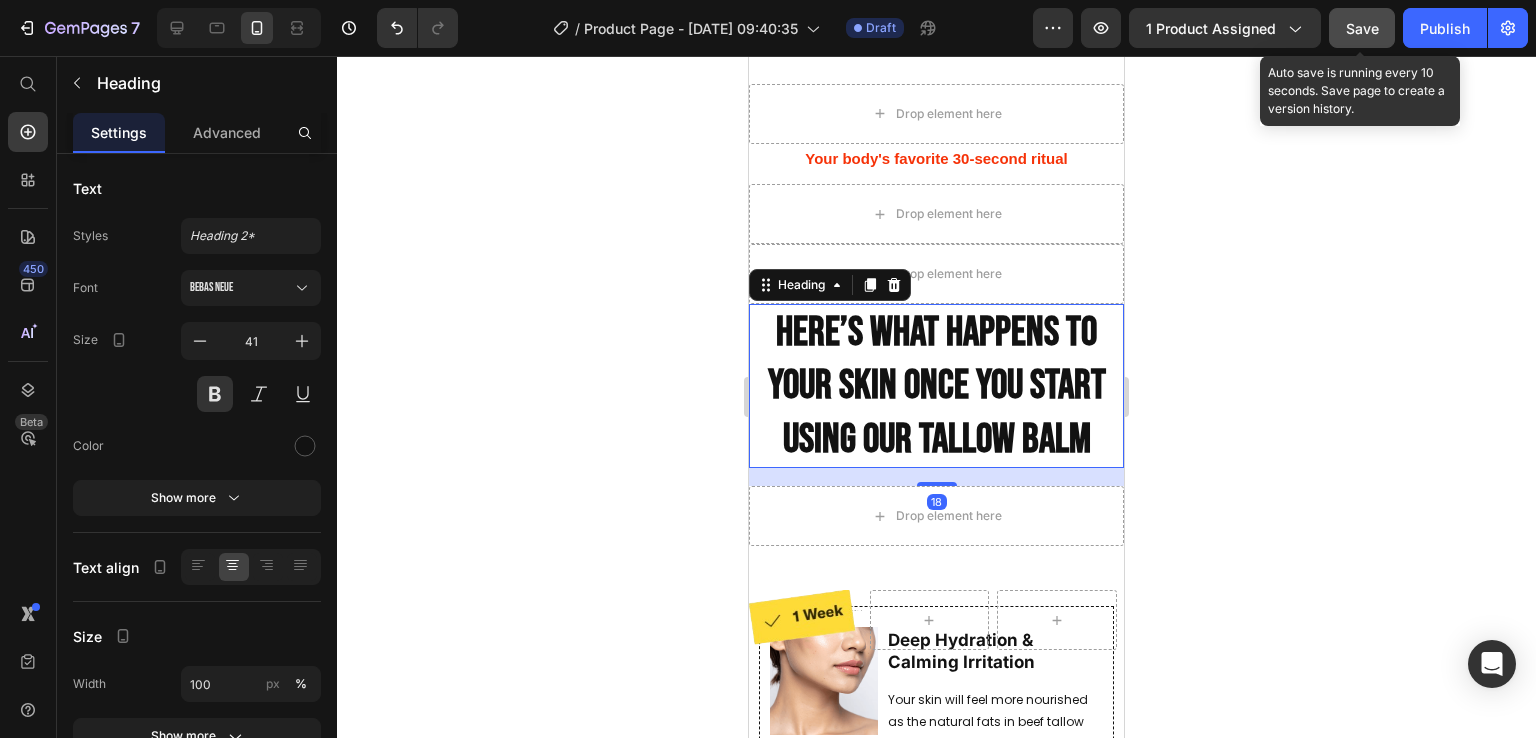 click 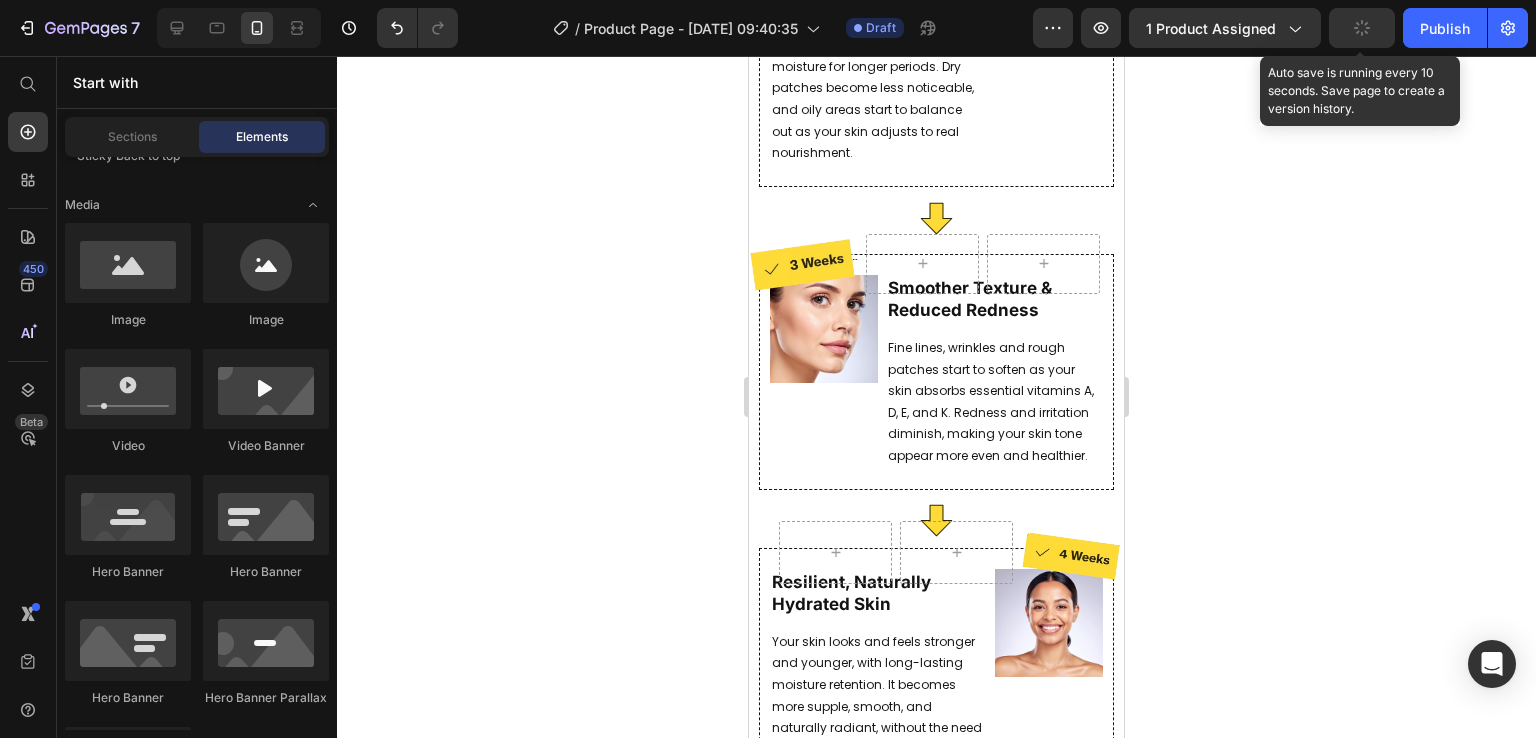 scroll, scrollTop: 2797, scrollLeft: 0, axis: vertical 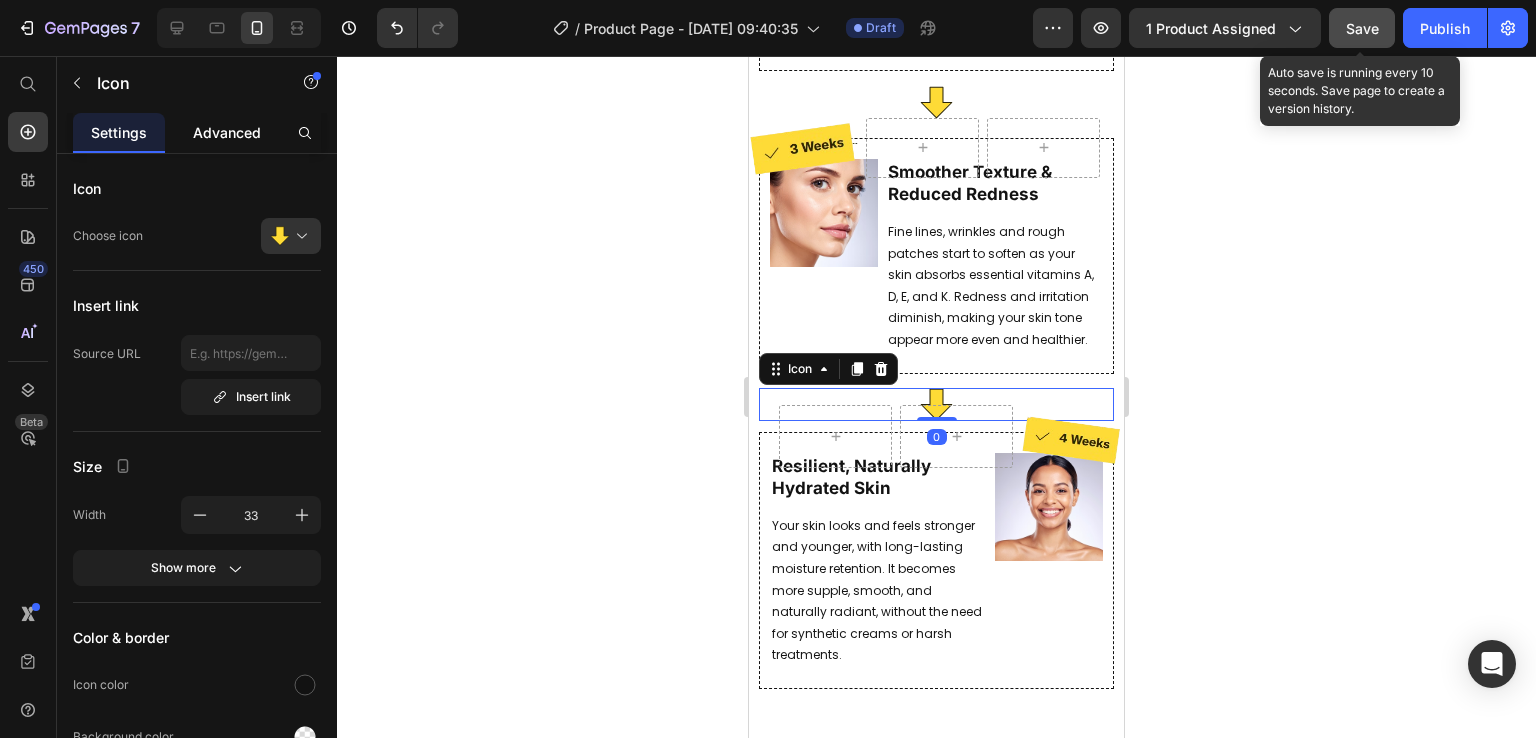 click on "Advanced" 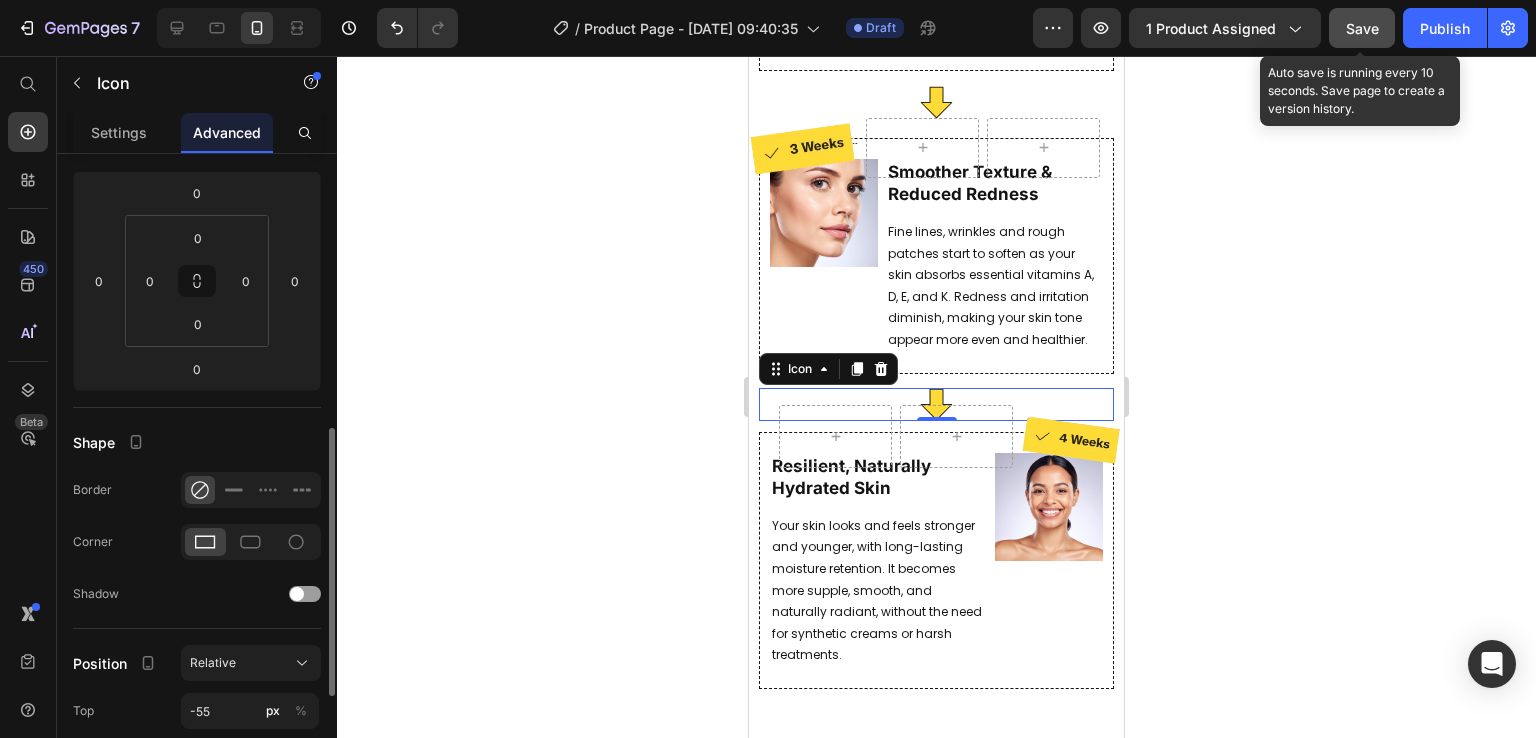 scroll, scrollTop: 381, scrollLeft: 0, axis: vertical 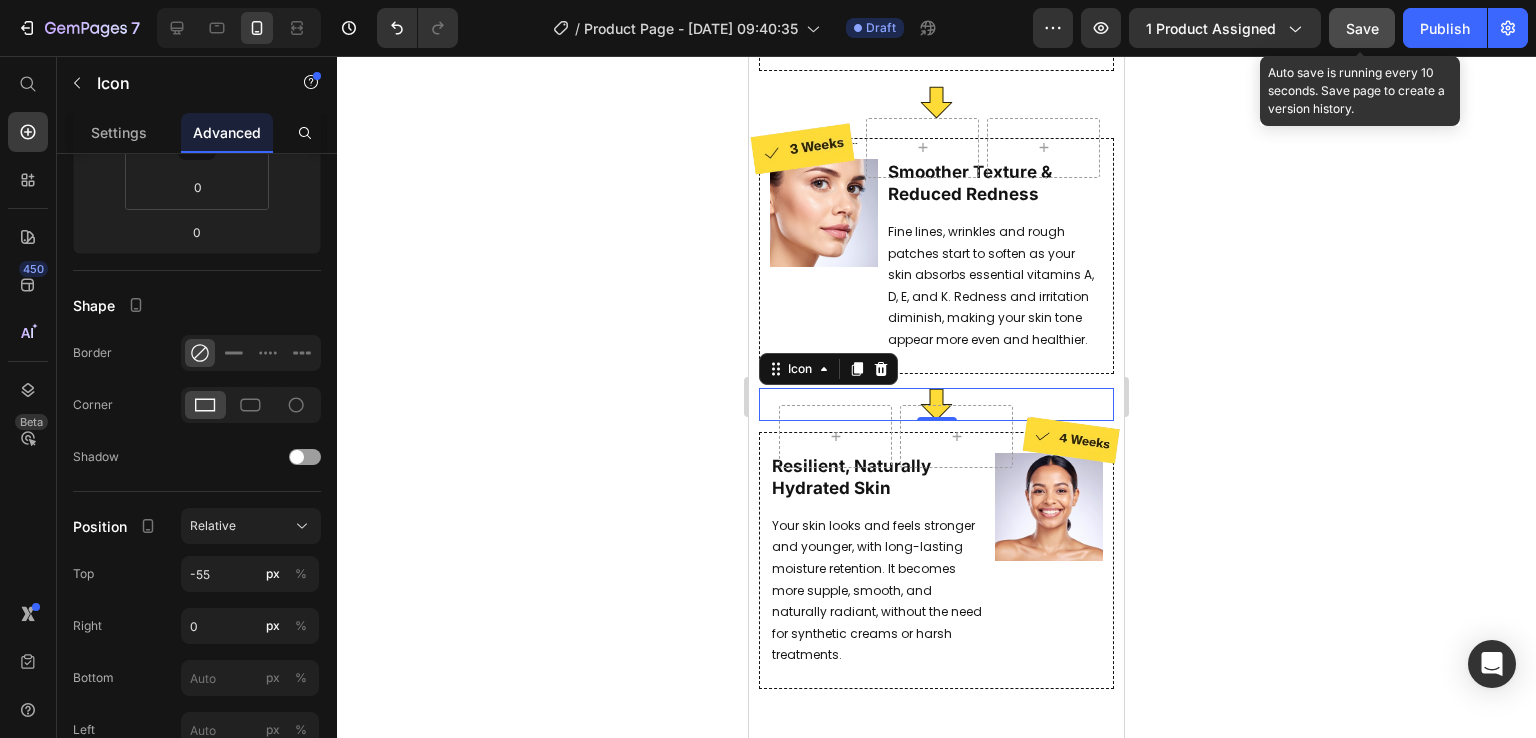 click 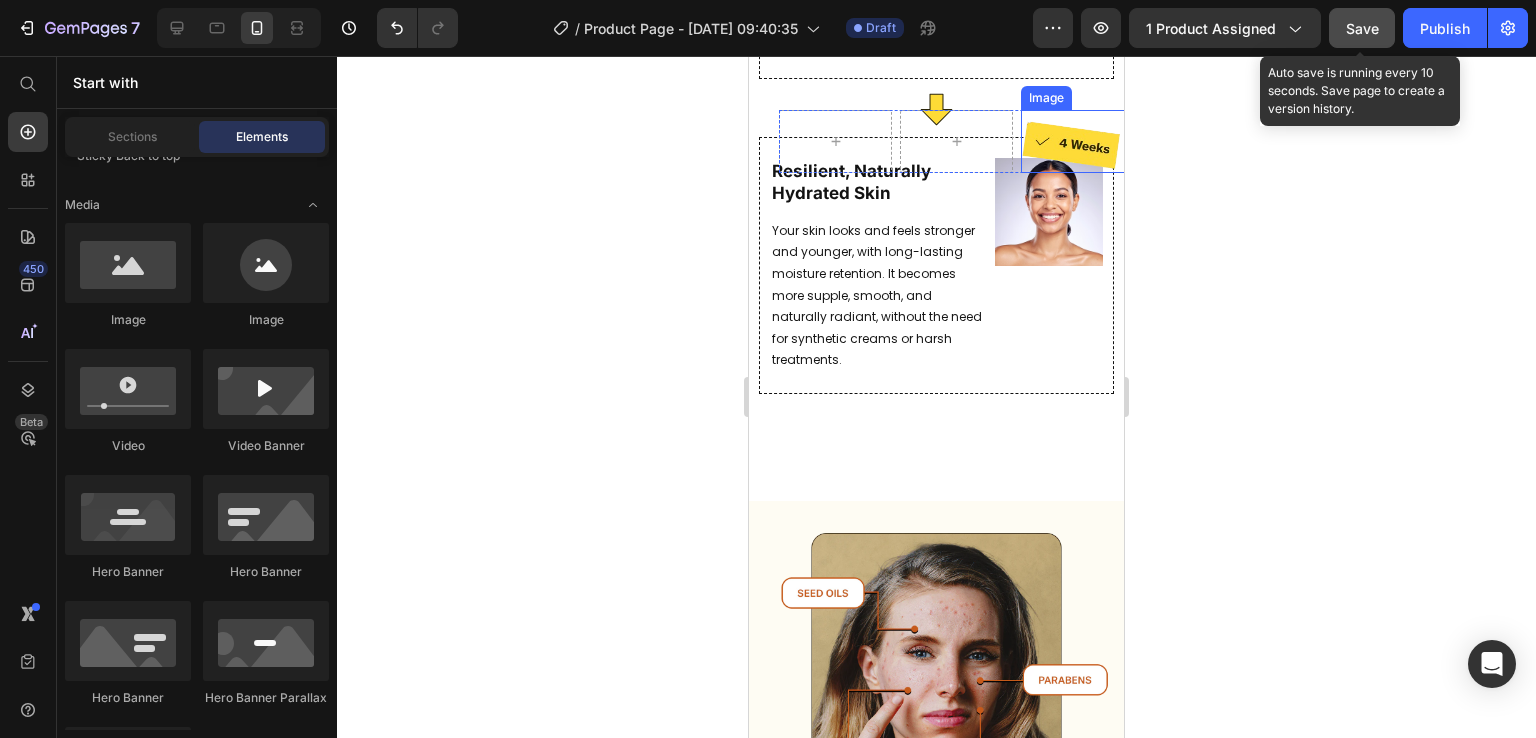 scroll, scrollTop: 3146, scrollLeft: 0, axis: vertical 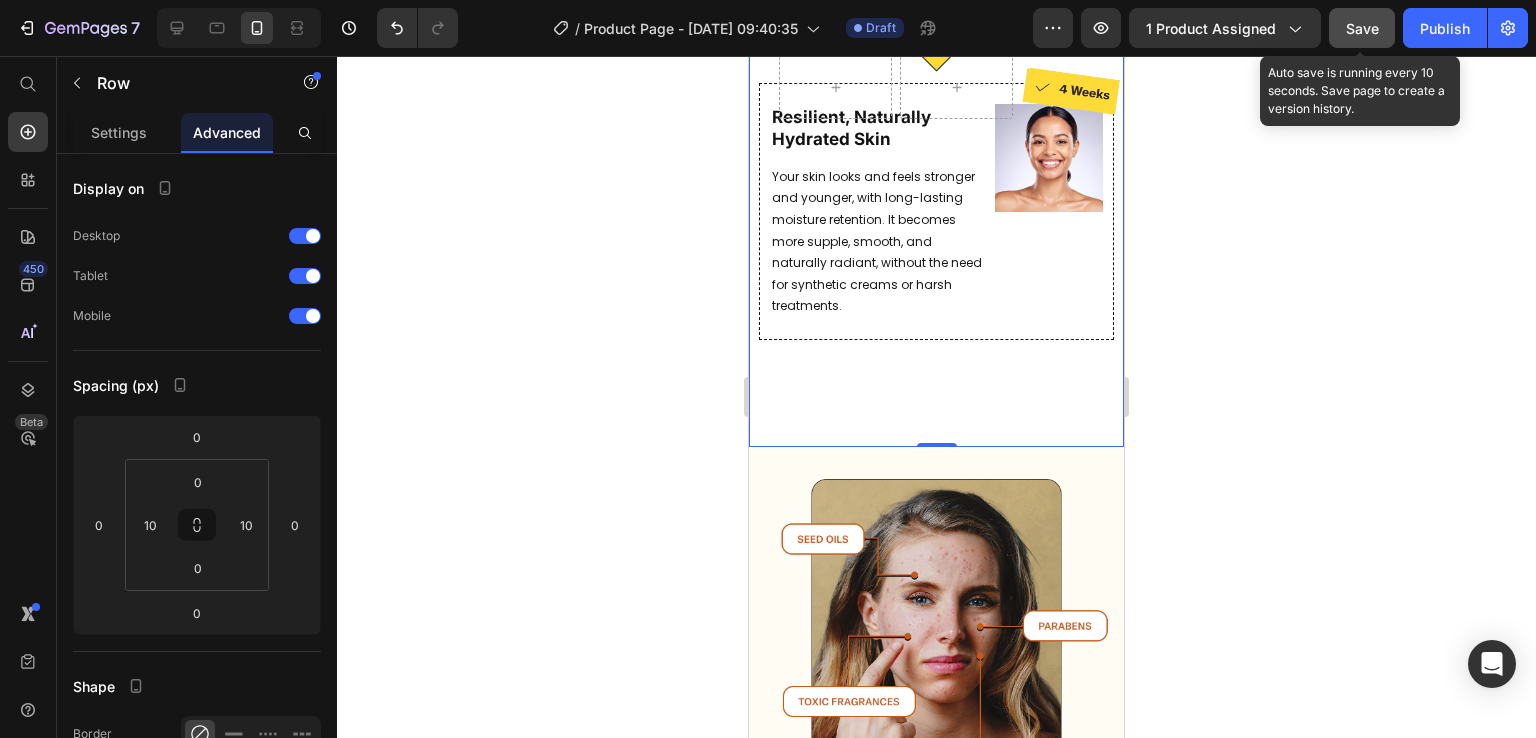 click on "Image Deep Hydration & Calming Irritation Heading Your skin will feel more nourished as the natural fats in beef tallow start to restore moisture. [MEDICAL_DATA], irritation, and redness begin to subside, especially if your skin has been exposed to harsh skincare products. Text Block Row Row
Icon
Image Row Image Strengthened Skin Barrier & Balanced Oil Production Heading Your skin barrier becomes stronger, helping to lock in moisture for longer periods. Dry patches become less noticeable, and oily areas start to balance out as your skin adjusts to real nourishment. Text Block Row Row
Icon Image
Row Image Smoother Texture & Reduced Redness Heading Fine lines, wrinkles and rough patches start to soften as your skin absorbs essential vitamins A, D, E, and K. Redness and irritation diminish, making your skin tone appear more even and healthier. Row" at bounding box center [936, -230] 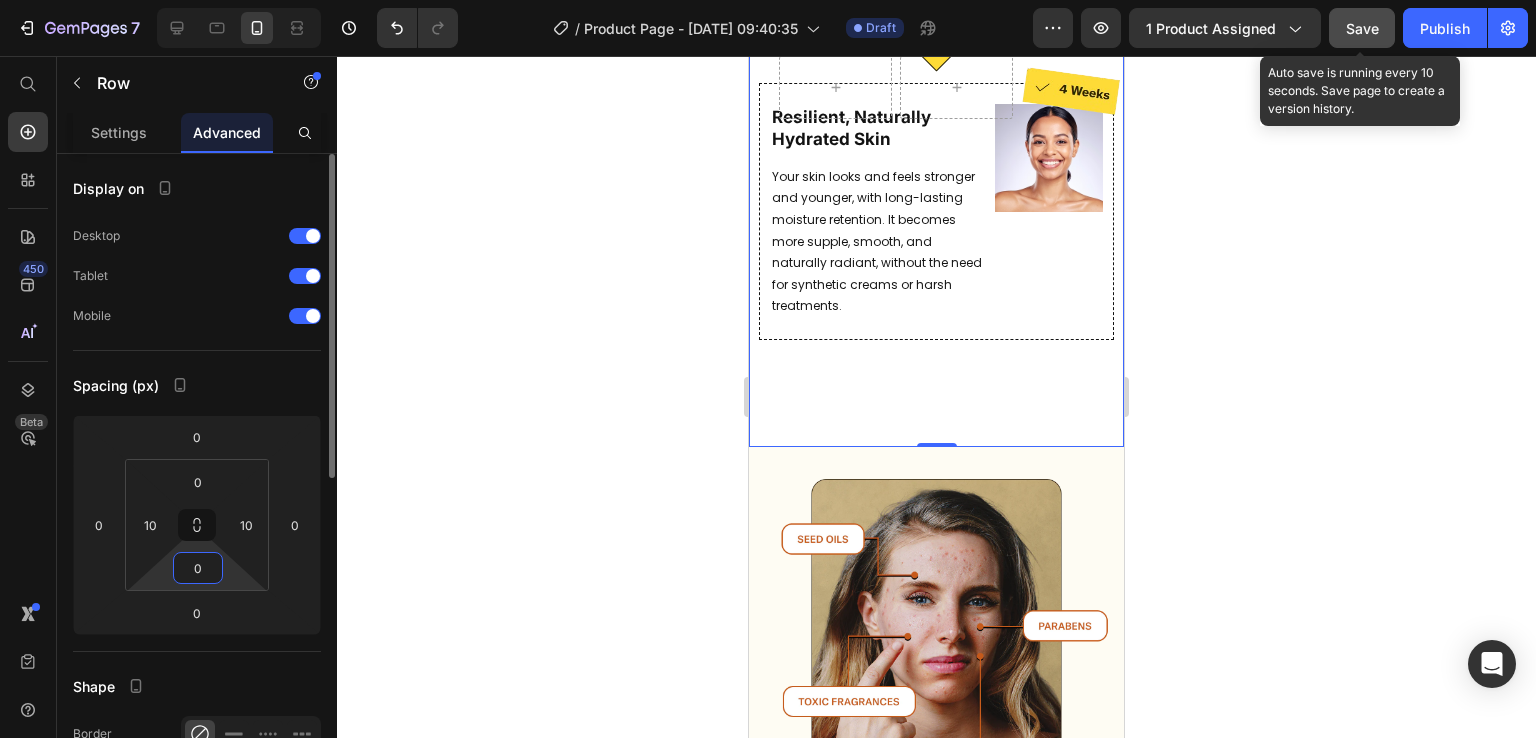 click on "0" at bounding box center (198, 568) 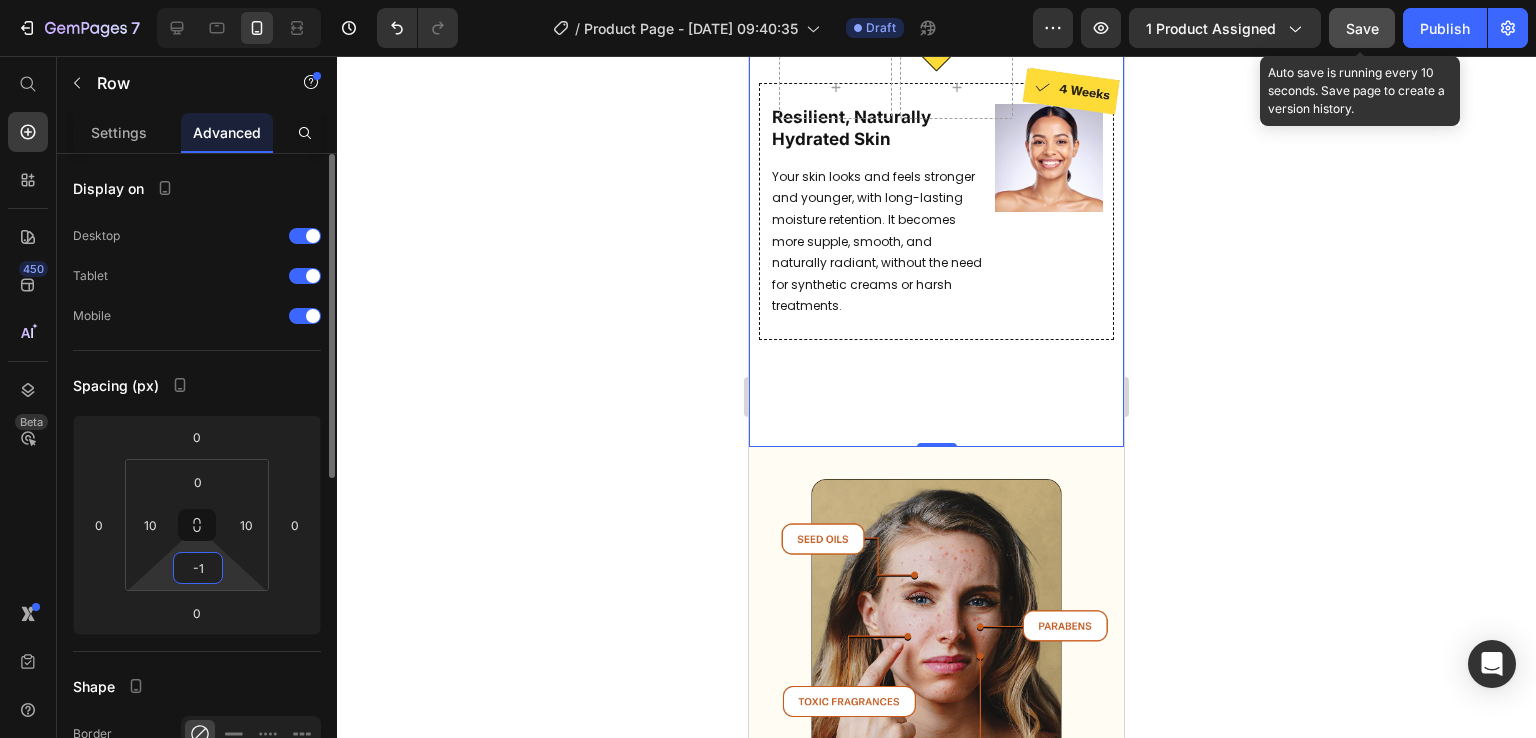 type on "0" 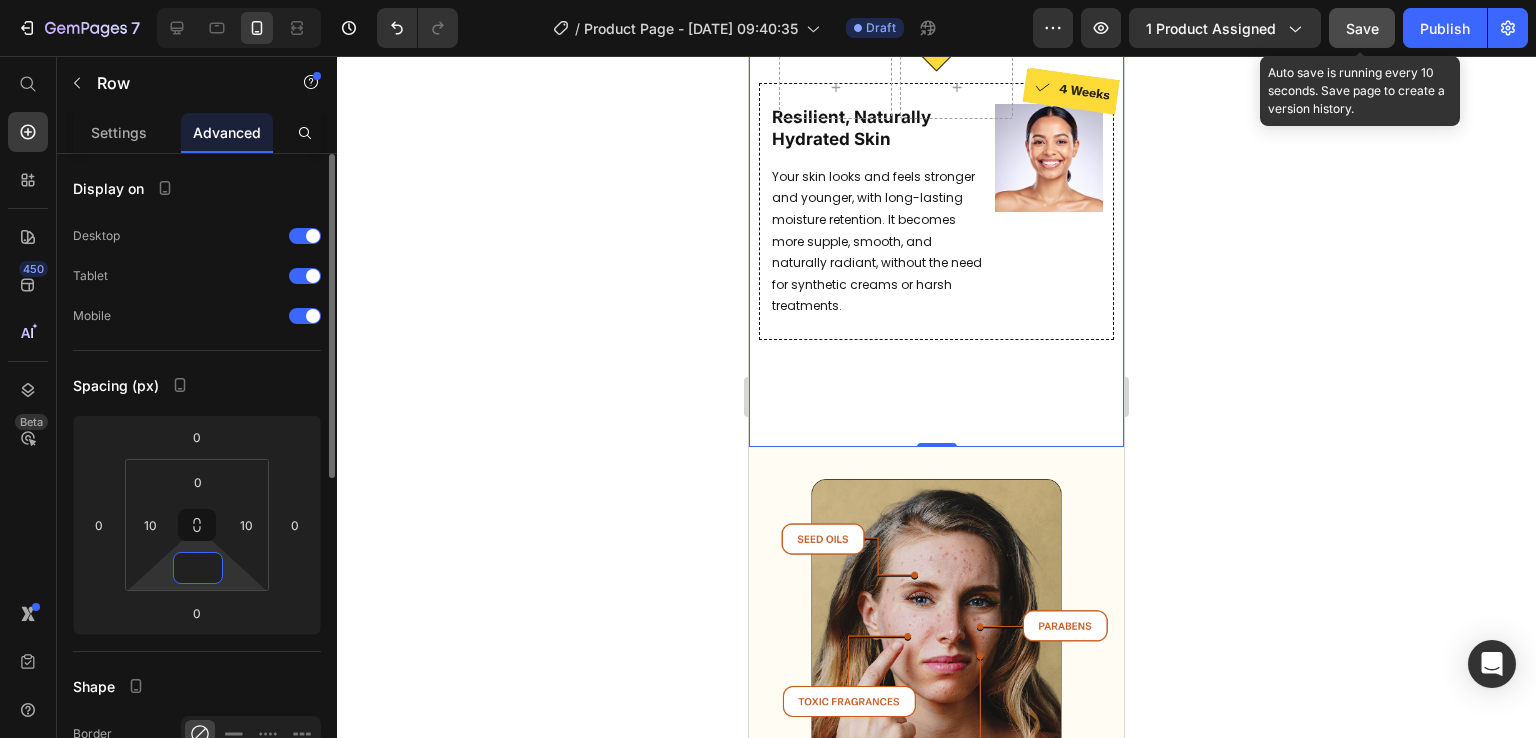 type on "1" 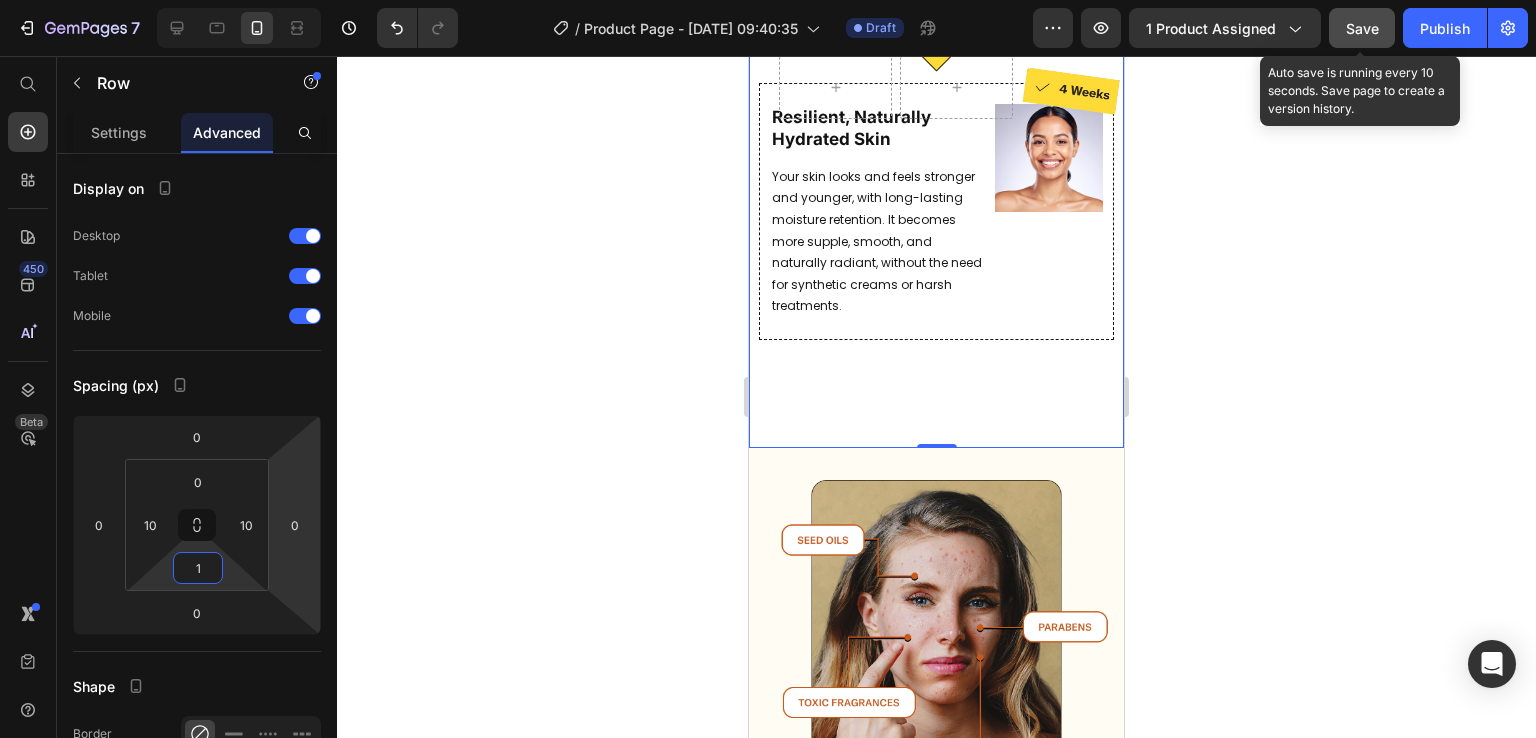 click 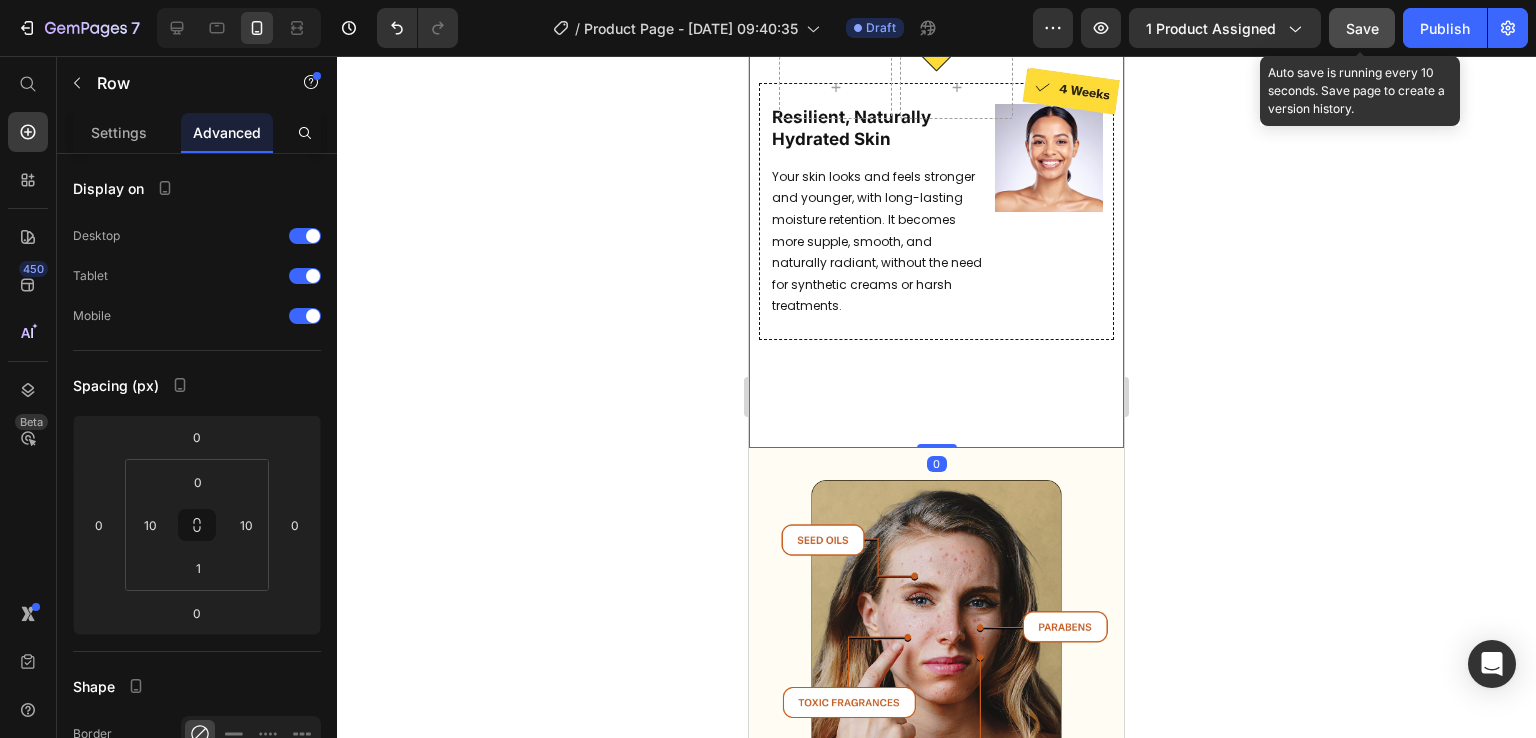 click on "Image Deep Hydration & Calming Irritation Heading Your skin will feel more nourished as the natural fats in beef tallow start to restore moisture. [MEDICAL_DATA], irritation, and redness begin to subside, especially if your skin has been exposed to harsh skincare products. Text Block Row Row
Icon
Image Row Image Strengthened Skin Barrier & Balanced Oil Production Heading Your skin barrier becomes stronger, helping to lock in moisture for longer periods. Dry patches become less noticeable, and oily areas start to balance out as your skin adjusts to real nourishment. Text Block Row Row
Icon Image
Row Image Smoother Texture & Reduced Redness Heading Fine lines, wrinkles and rough patches start to soften as your skin absorbs essential vitamins A, D, E, and K. Redness and irritation diminish, making your skin tone appear more even and healthier. Row" at bounding box center (936, -230) 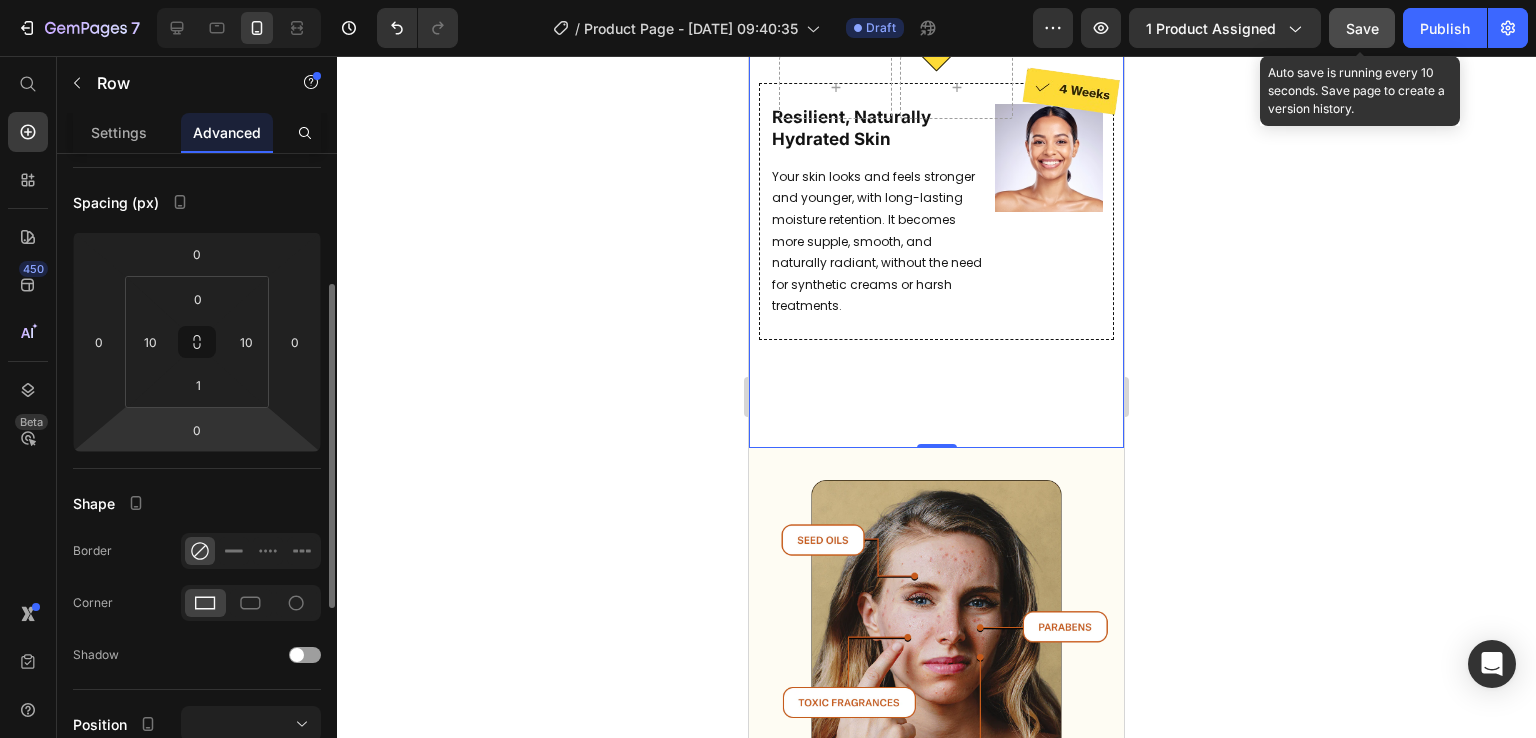 scroll, scrollTop: 284, scrollLeft: 0, axis: vertical 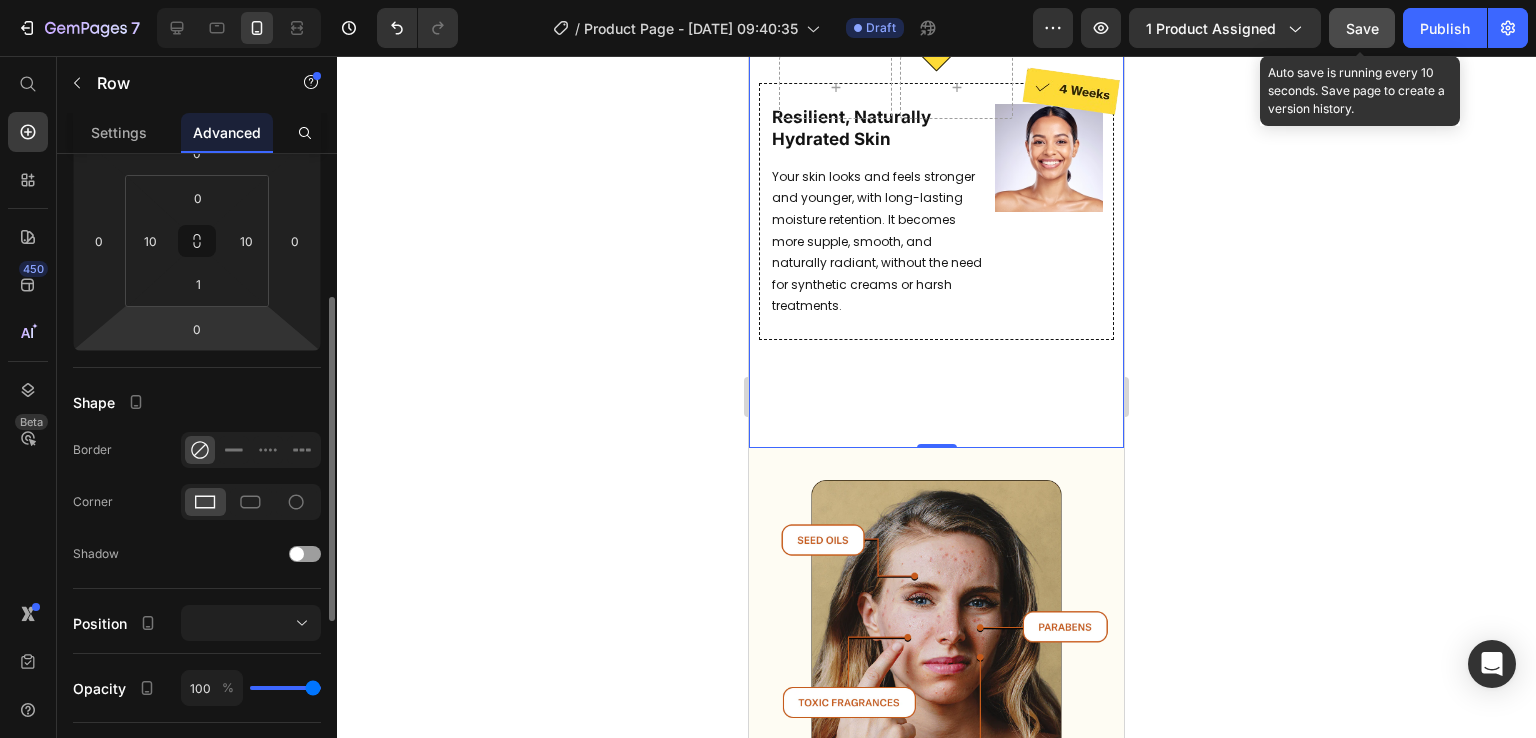 click at bounding box center [251, 623] 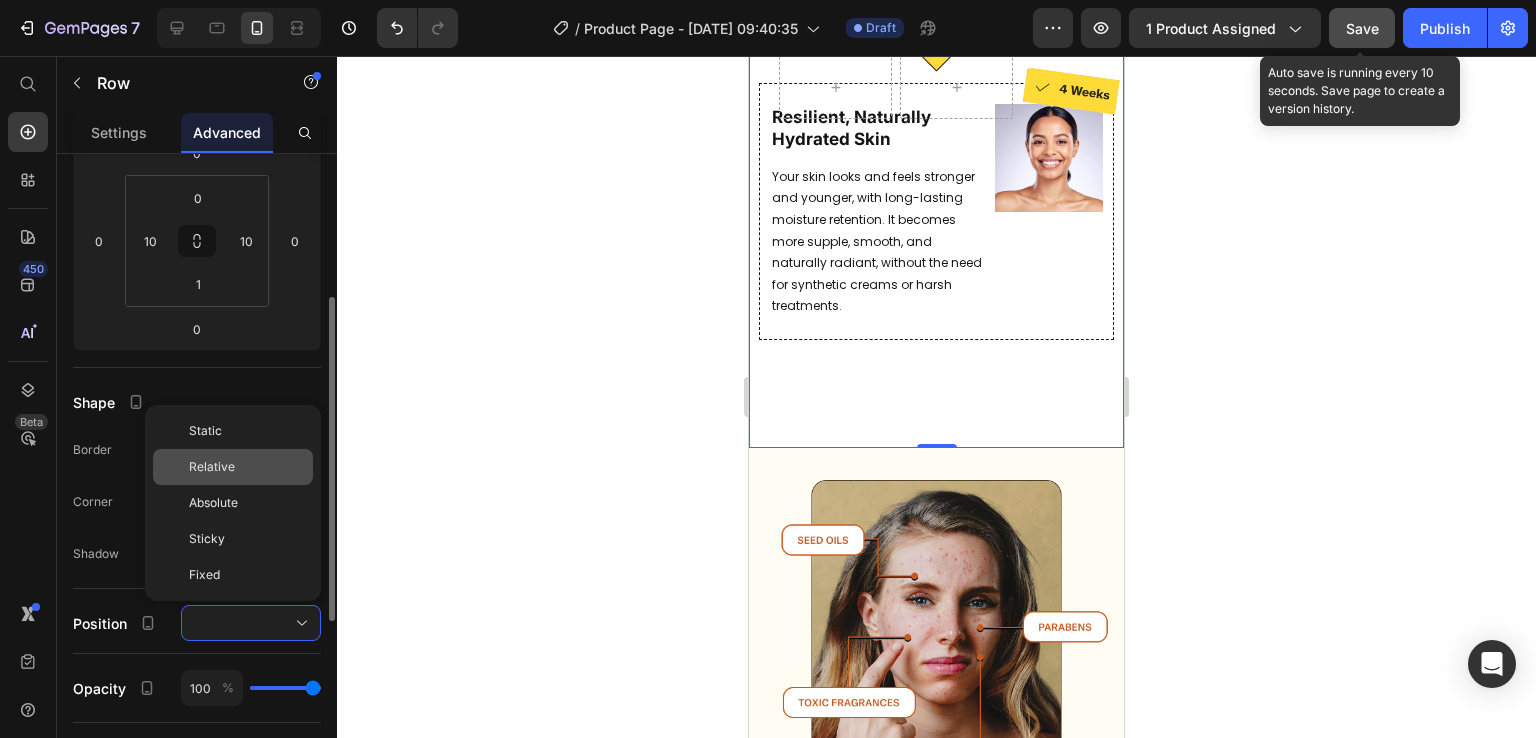 click on "Relative" 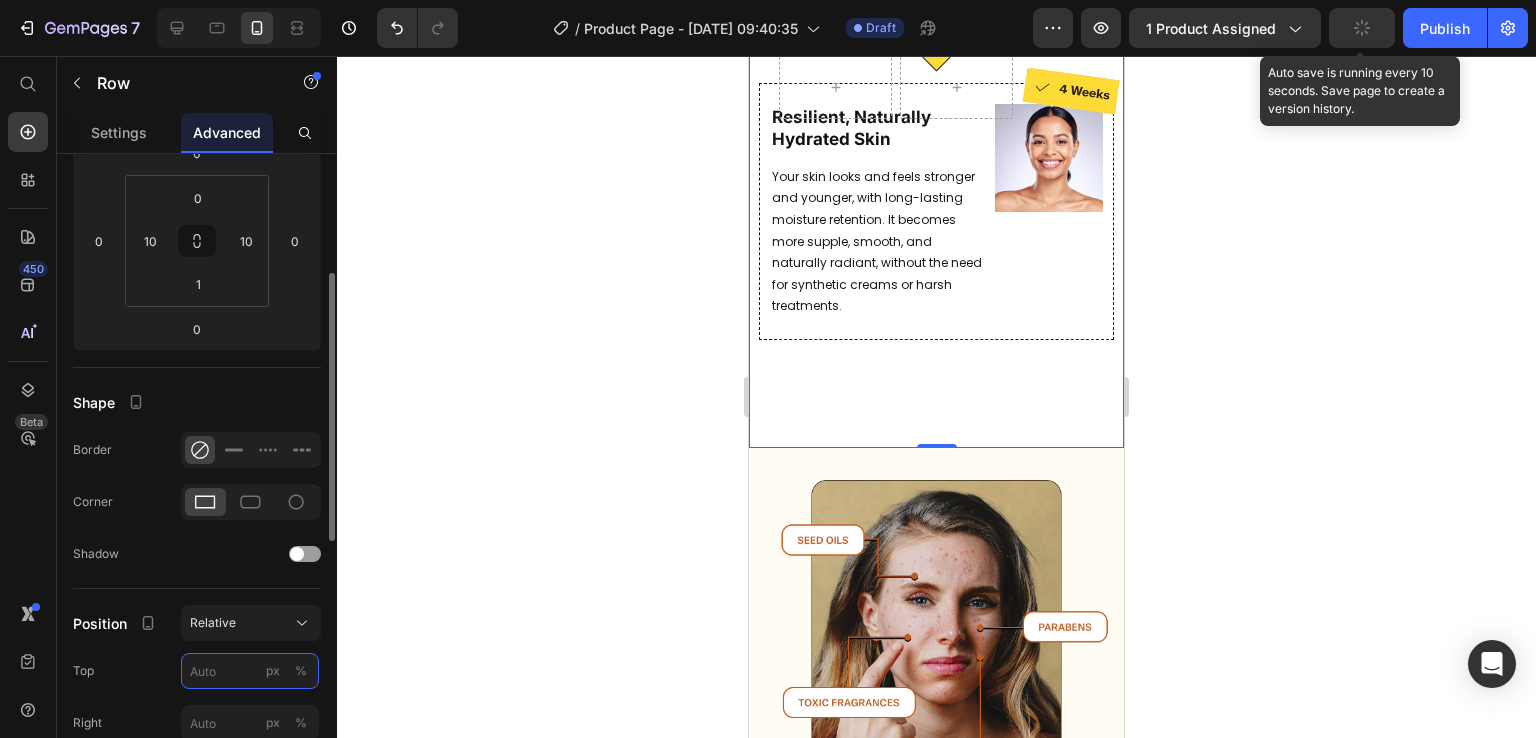 click on "px %" at bounding box center [250, 671] 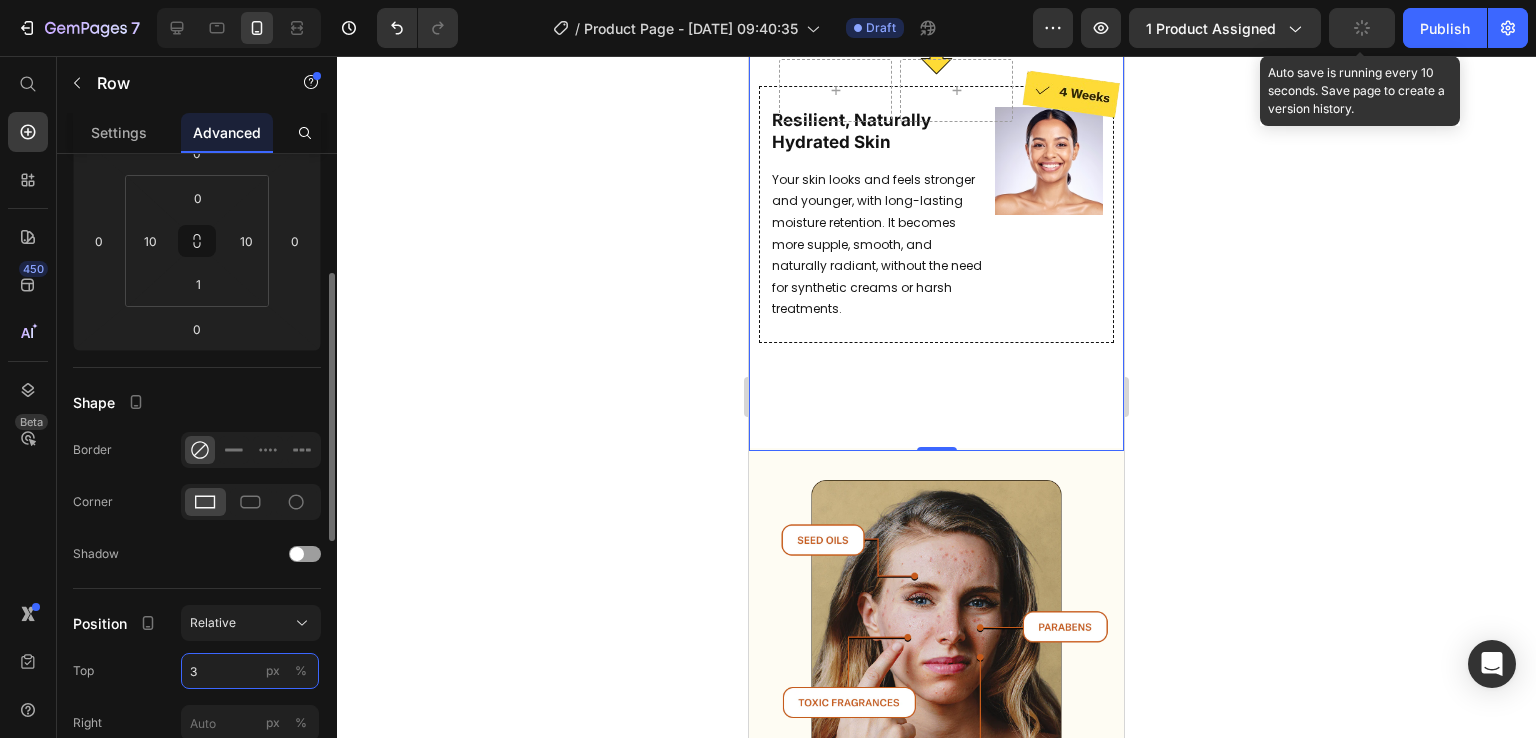 type on "2" 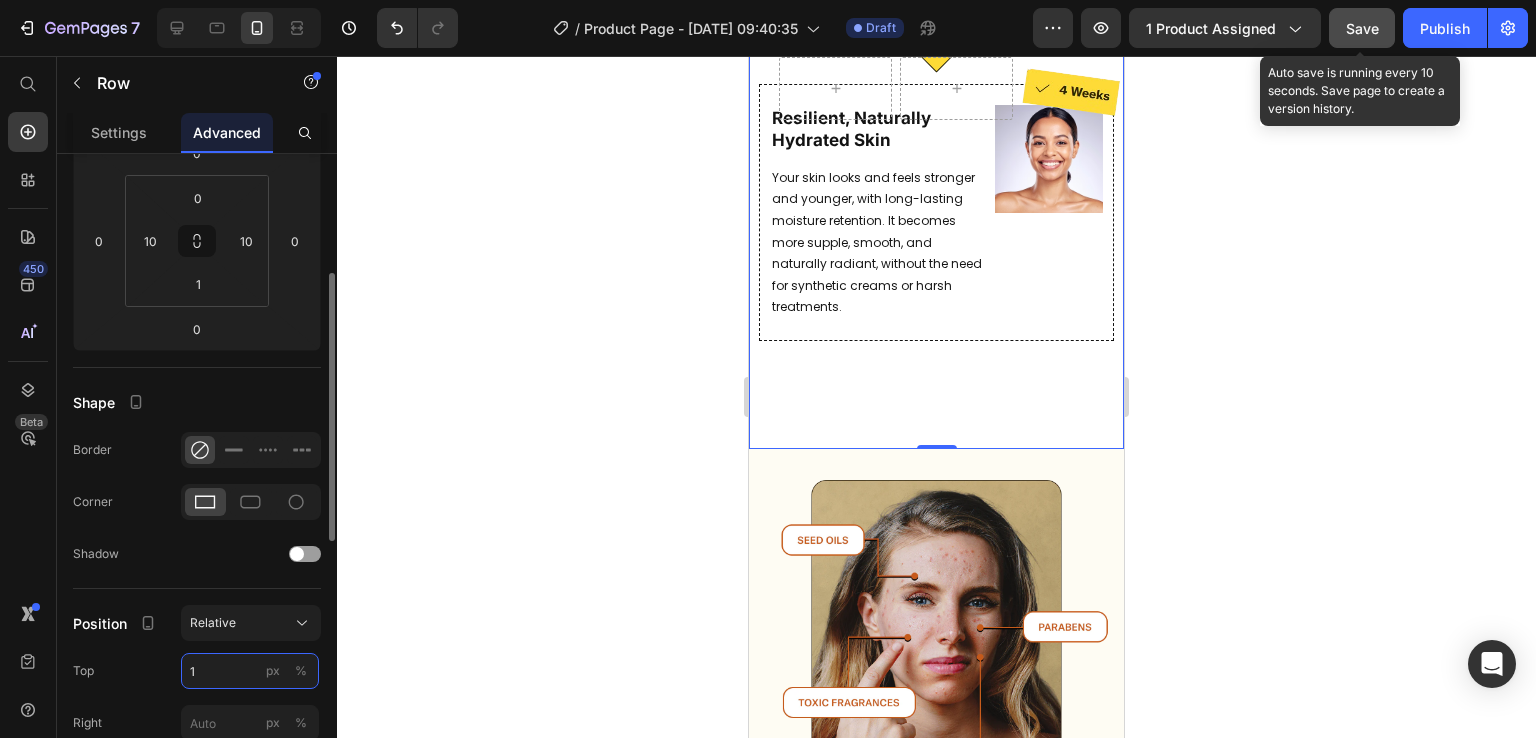 type on "0" 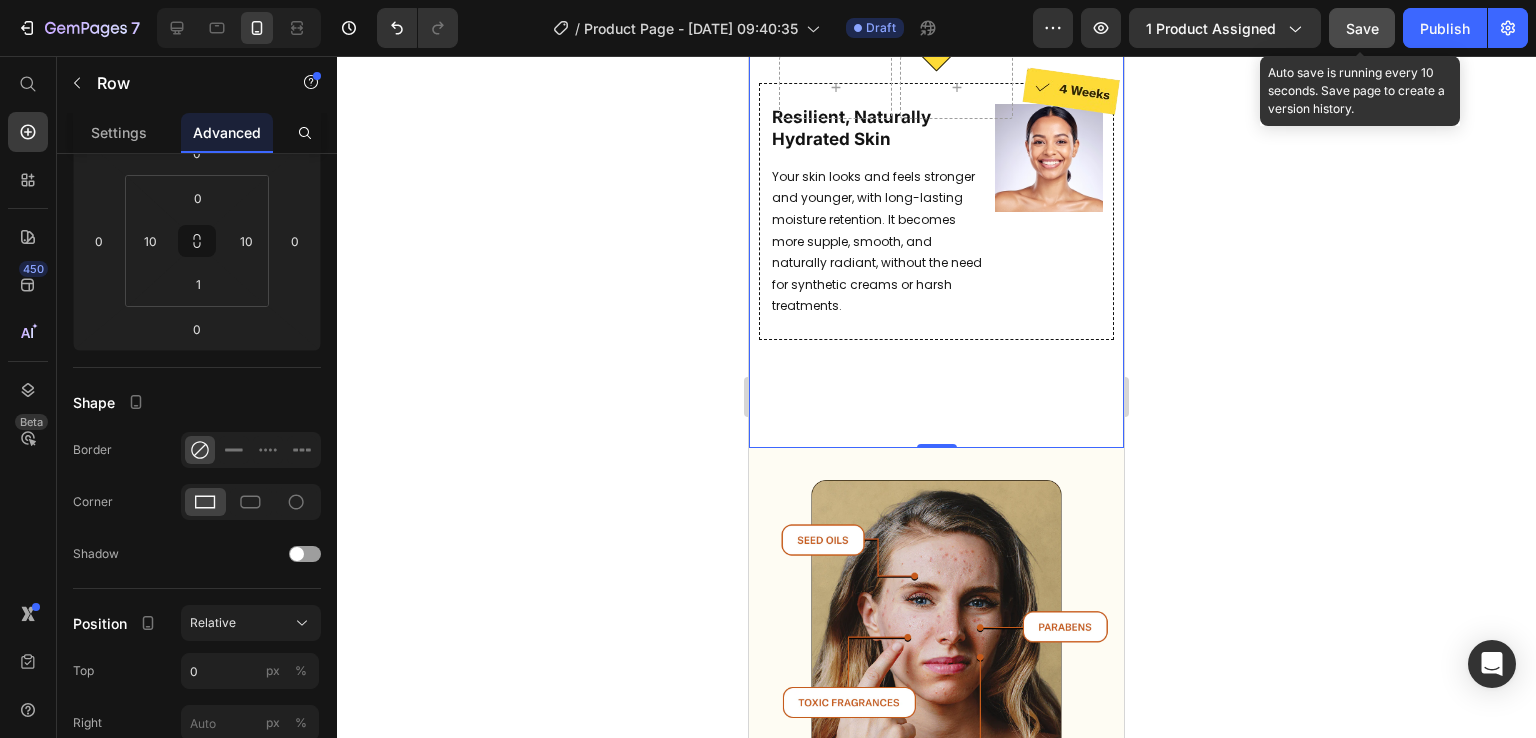 click 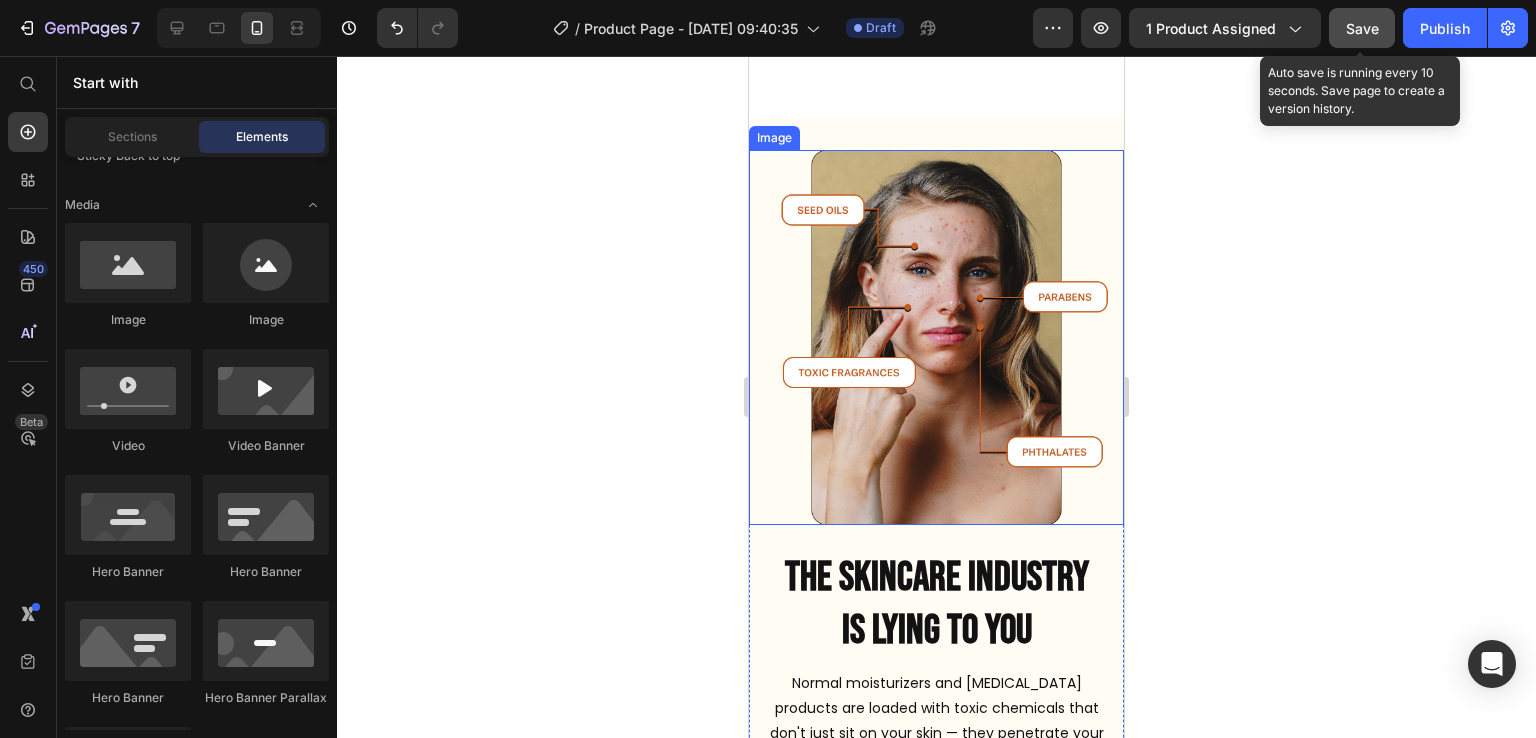 scroll, scrollTop: 3430, scrollLeft: 0, axis: vertical 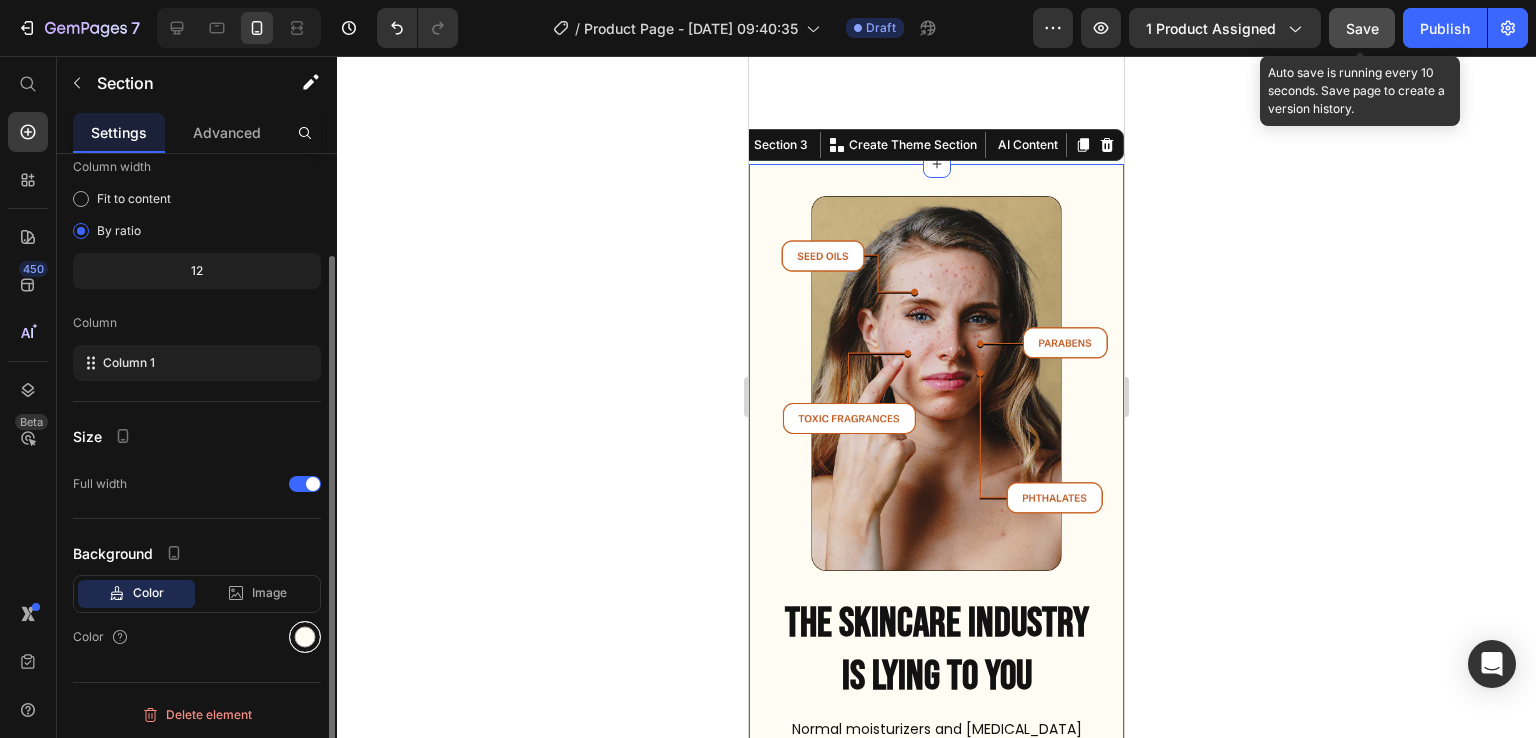 click at bounding box center [305, 637] 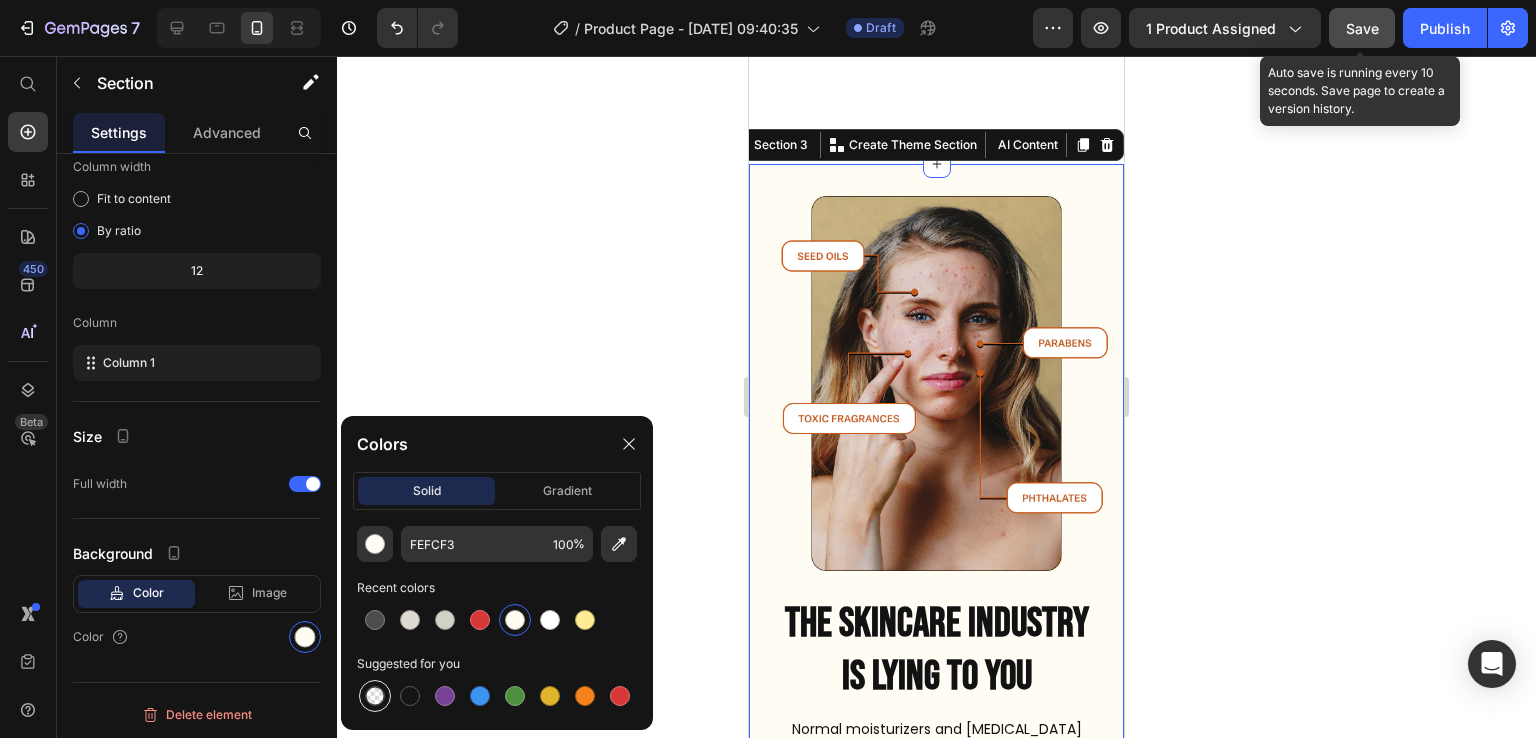 click at bounding box center [375, 696] 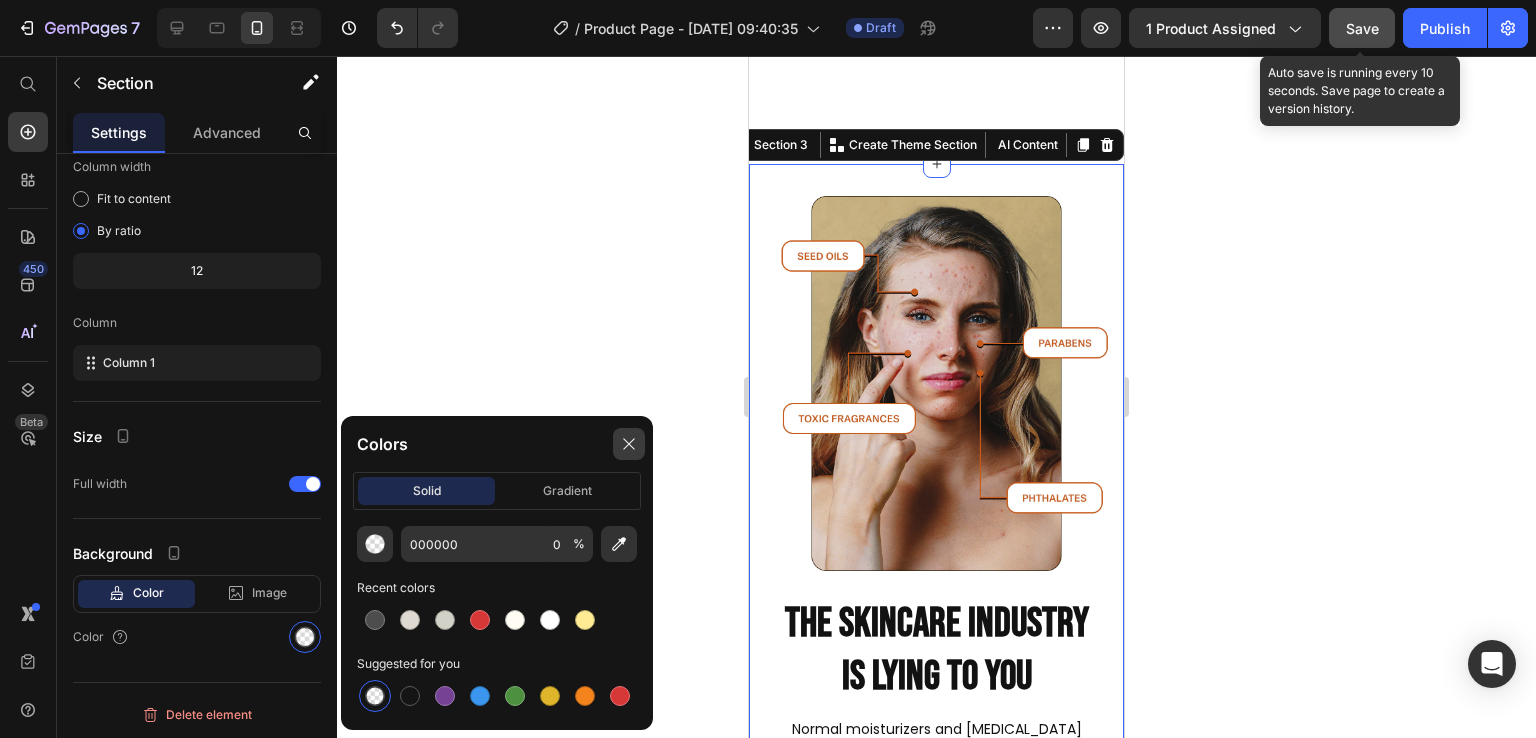 click at bounding box center (629, 444) 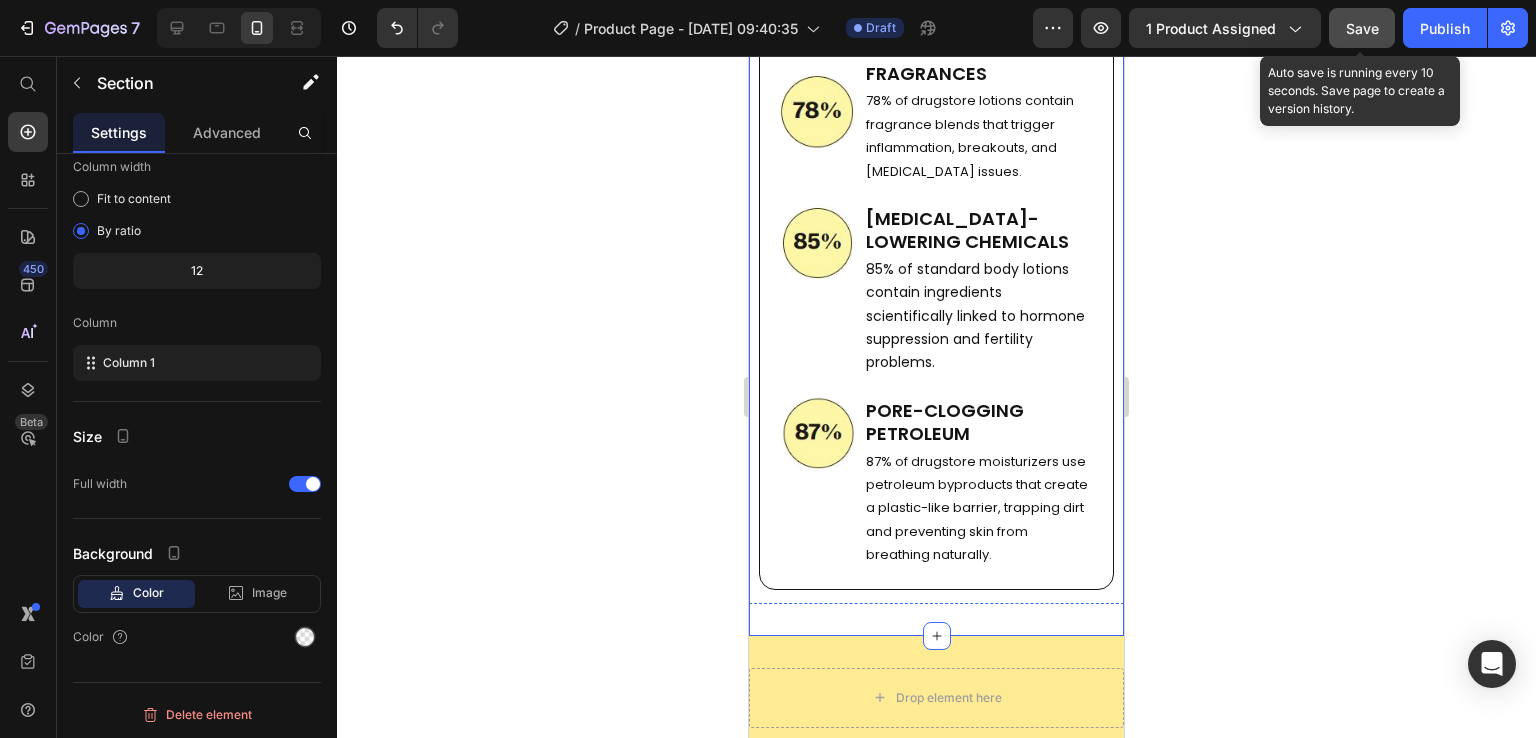 scroll, scrollTop: 4302, scrollLeft: 0, axis: vertical 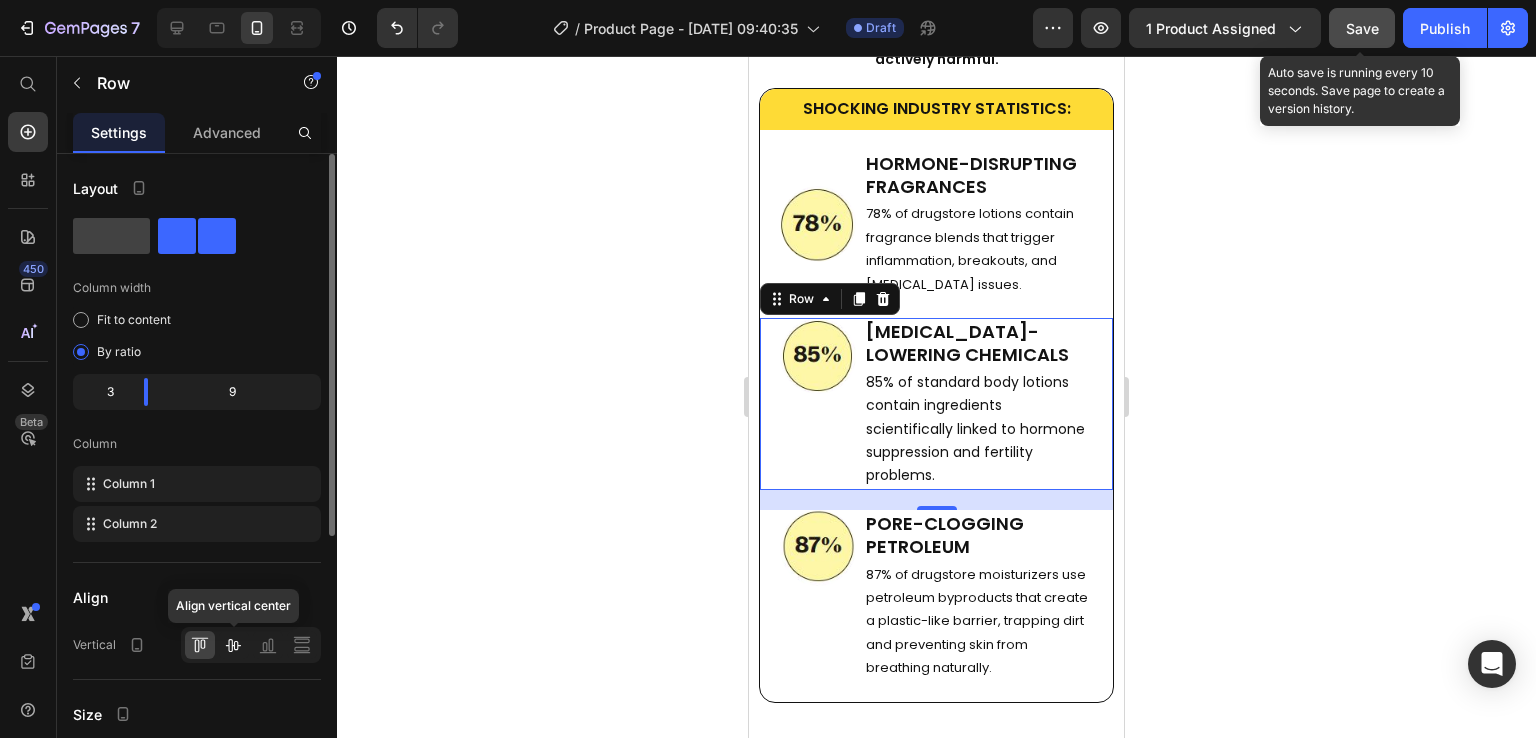 click 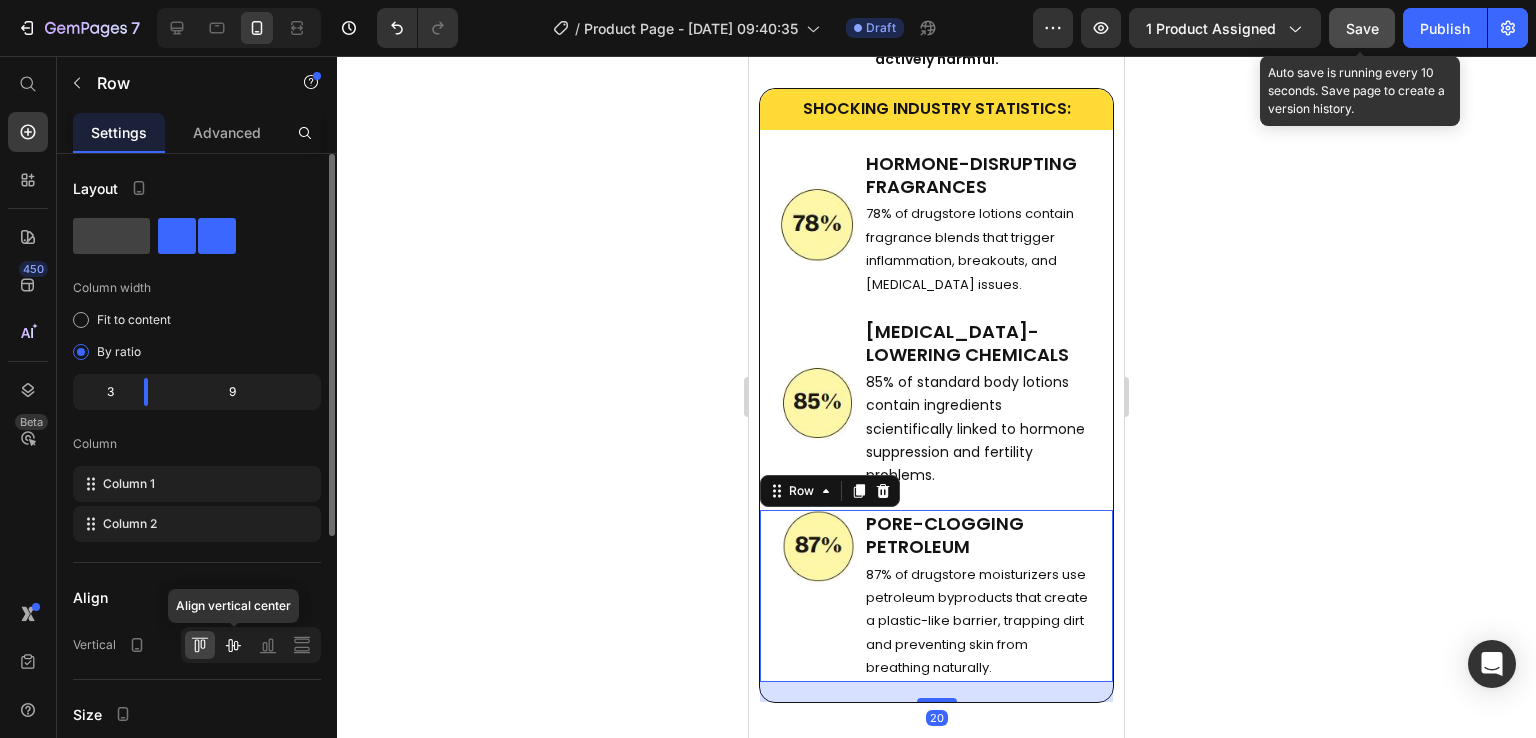 click 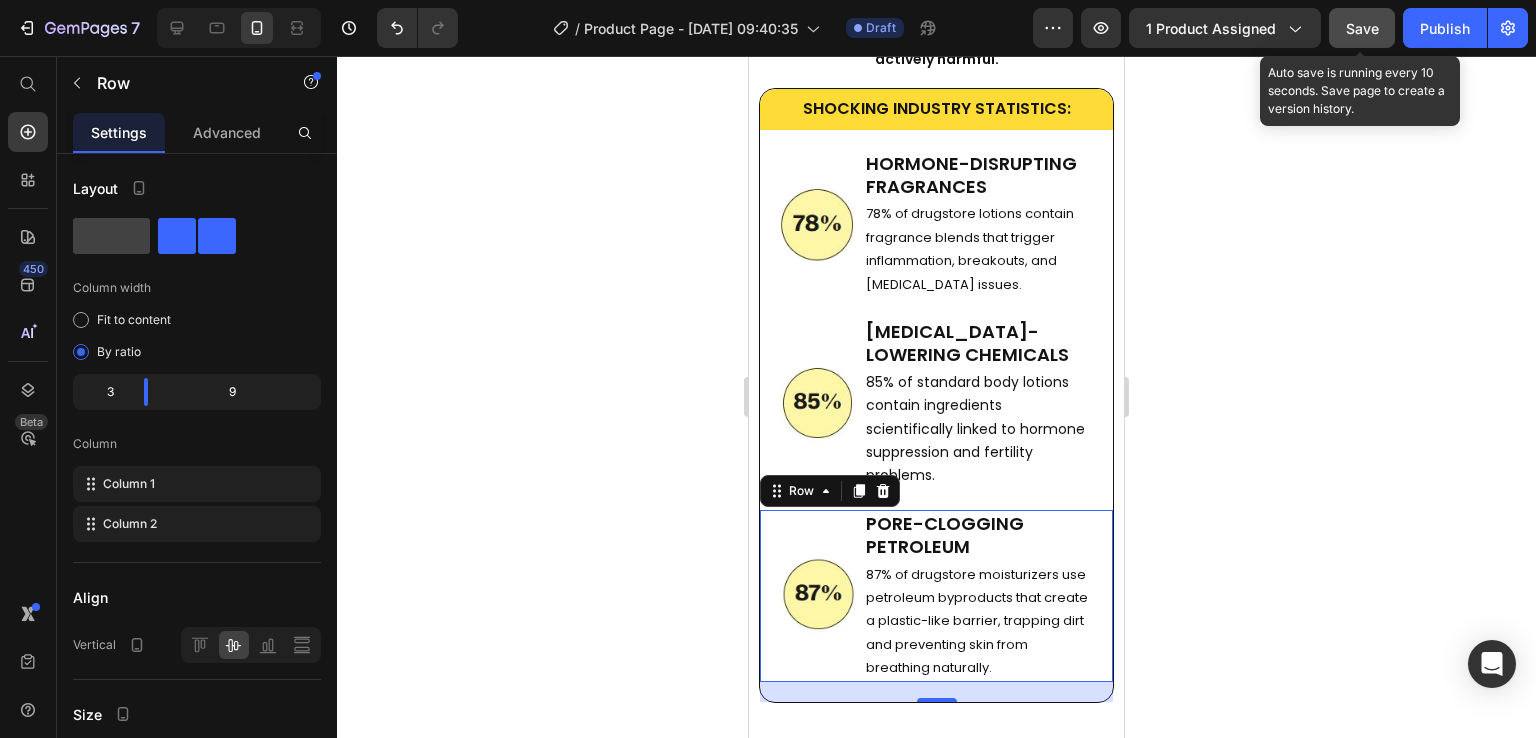 click 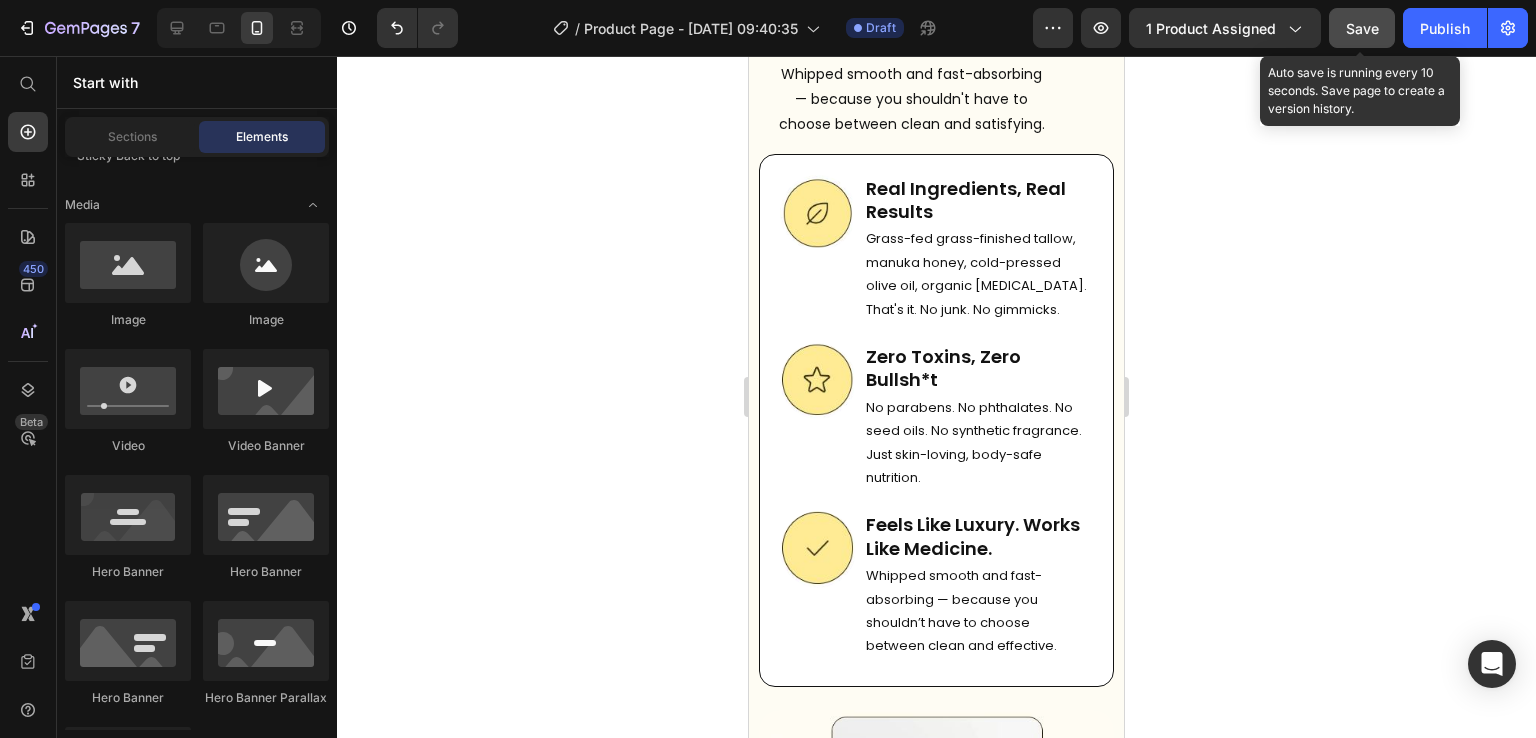 scroll, scrollTop: 6114, scrollLeft: 0, axis: vertical 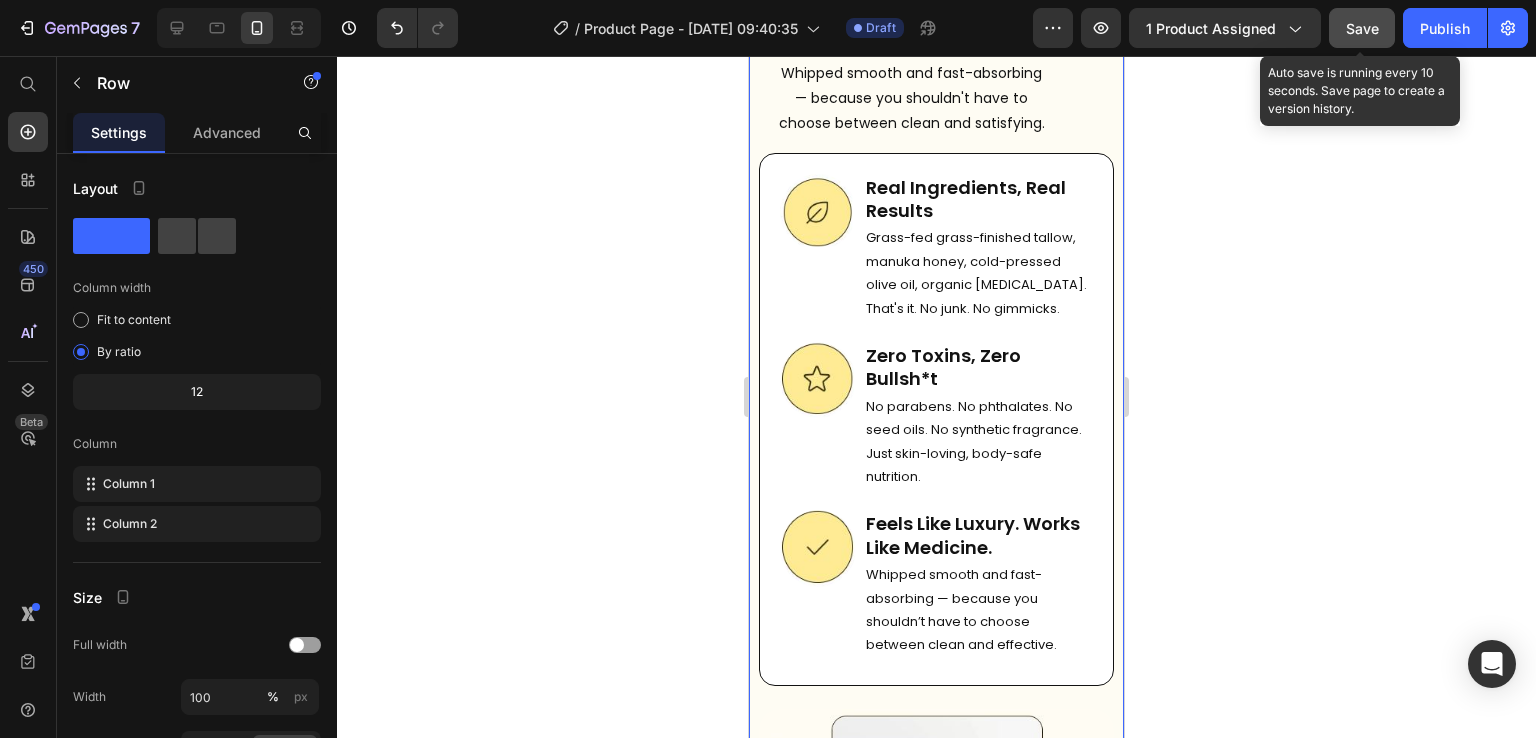 click 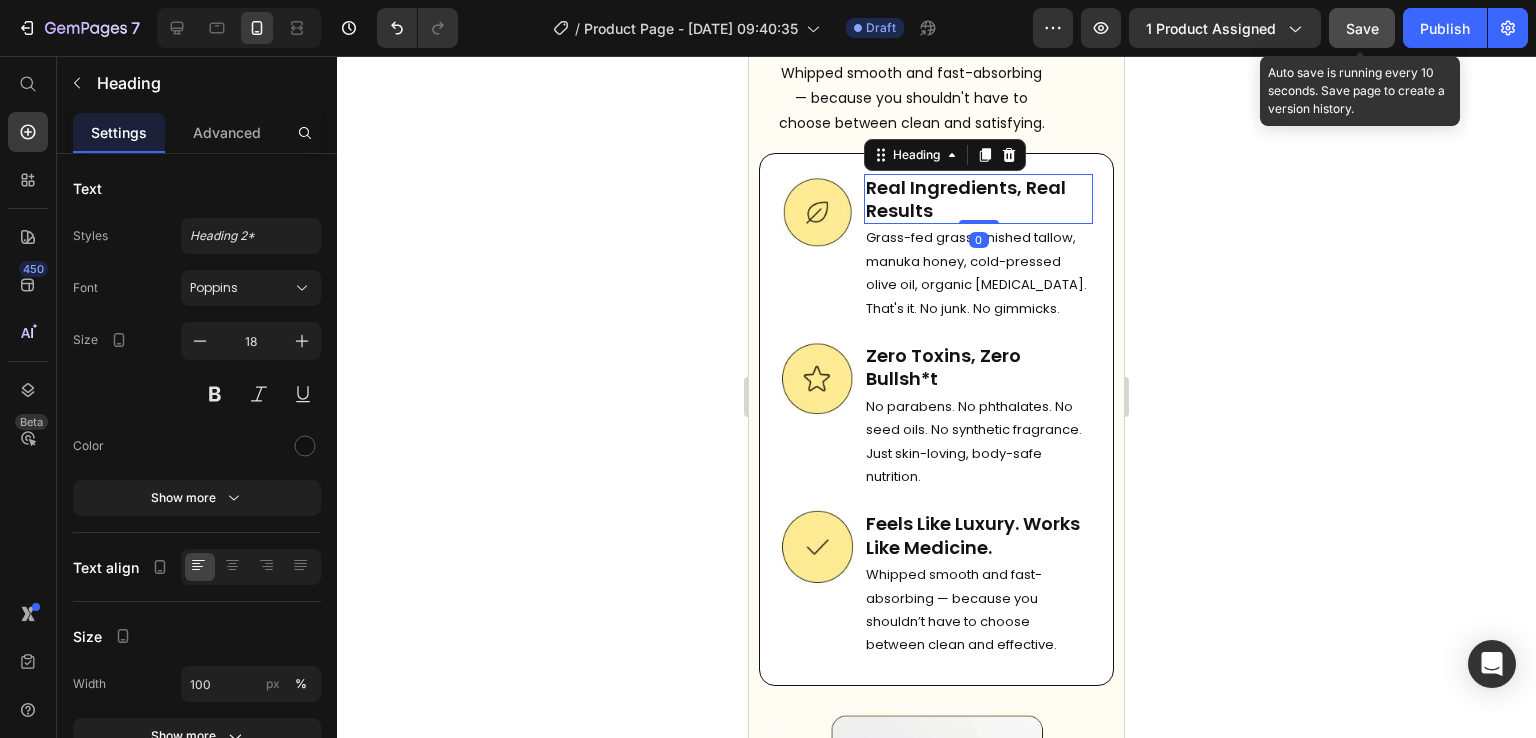 scroll, scrollTop: 6324, scrollLeft: 0, axis: vertical 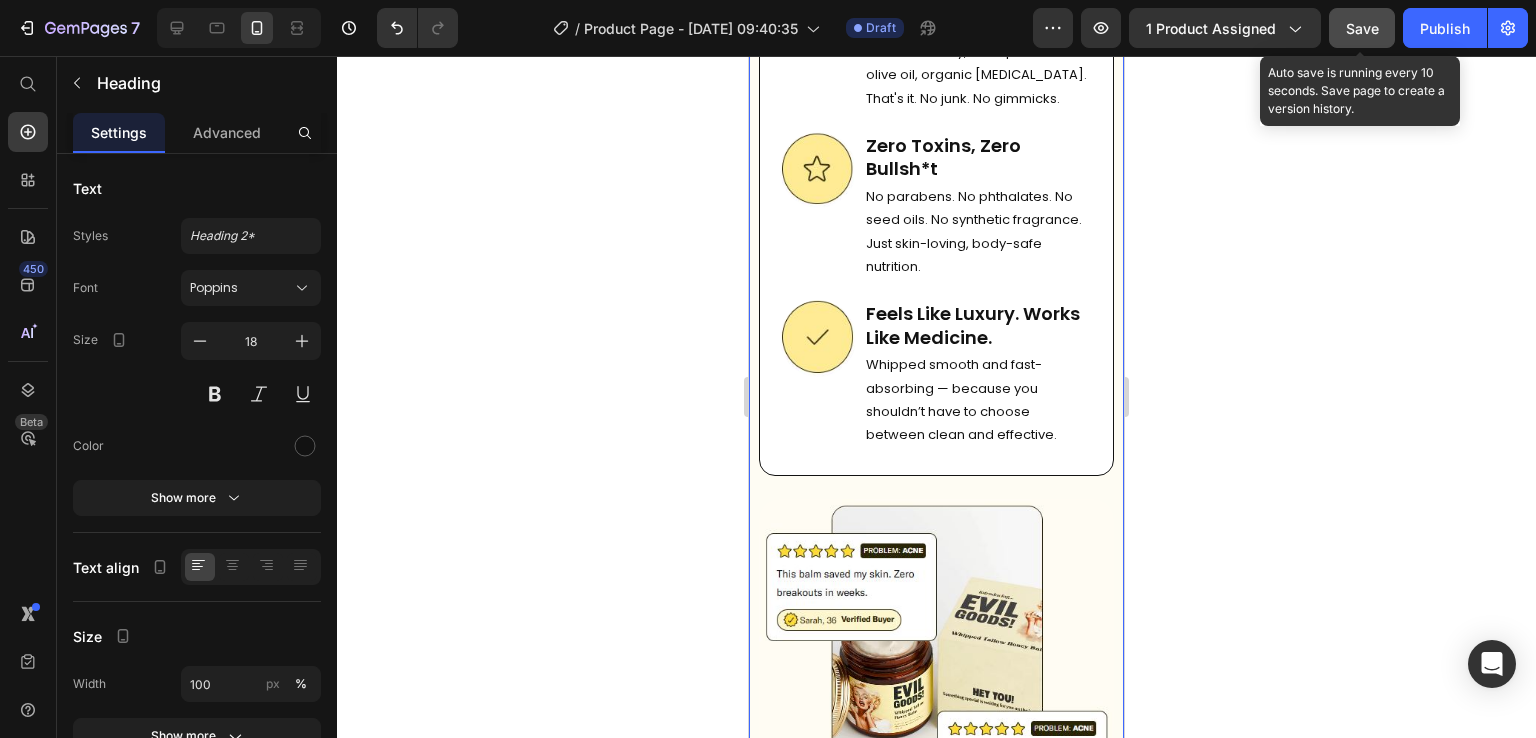 click on "WHY SWITCH TO EVIL GOODS? Heading Whipped smooth and fast-absorbing — because you shouldn't have to choose between clean and satisfying. Text Block Image Real Ingredients, Real Results Heading Grass-fed grass-finished tallow, manuka honey, cold-pressed olive oil, organic [MEDICAL_DATA]. That's it. No junk. No gimmicks. Text Block Row Image Zero Toxins, Zero Bullsh*t Heading No parabens. No phthalates. No seed oils. No synthetic fragrance. Just skin-loving, body-safe nutrition. Text Block Row Image Feels Like Luxury. Works Like Medicine. Heading Whipped smooth and fast-absorbing — because you shouldn’t have to choose between clean and effective. Text Block Row Row Image Row   0" at bounding box center [936, 312] 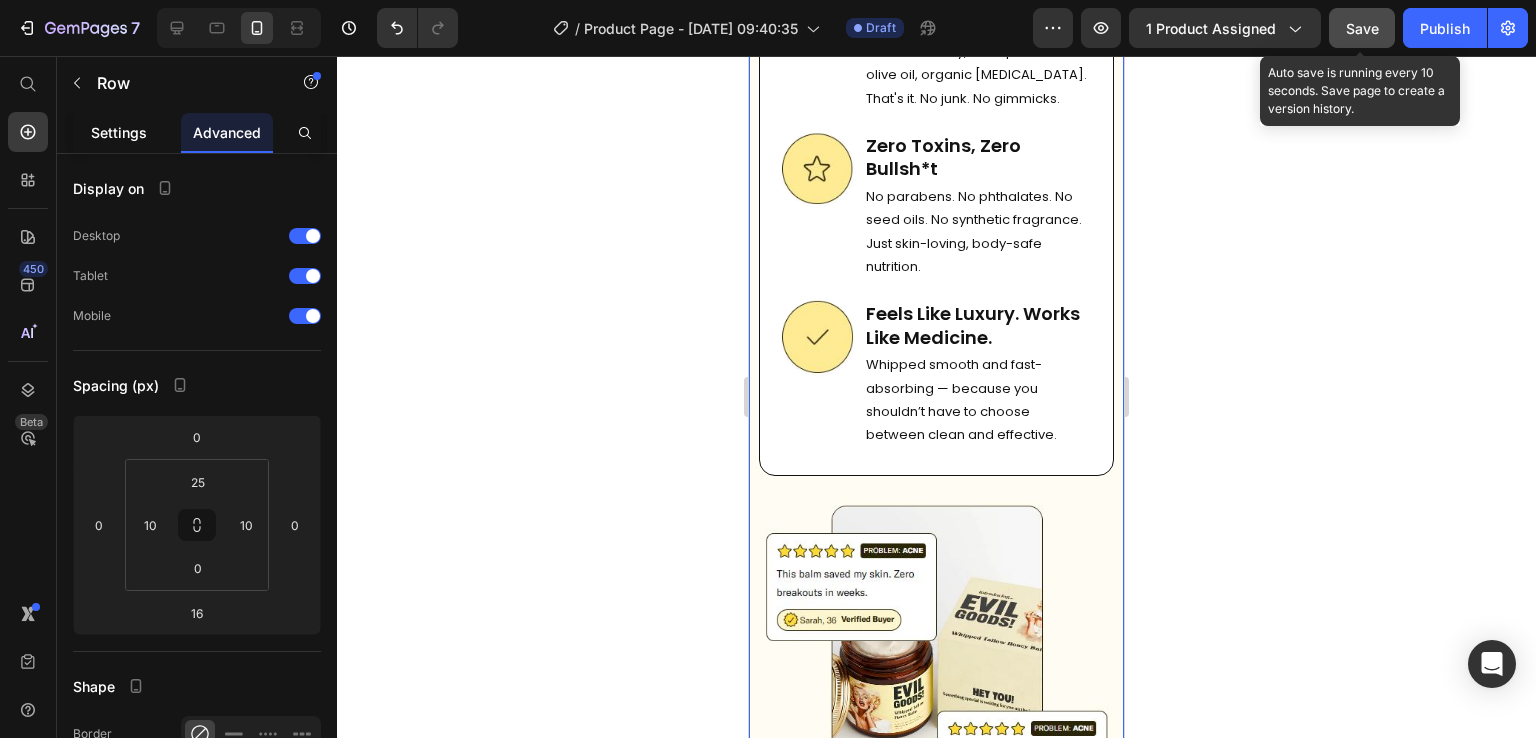click on "Settings" at bounding box center (119, 132) 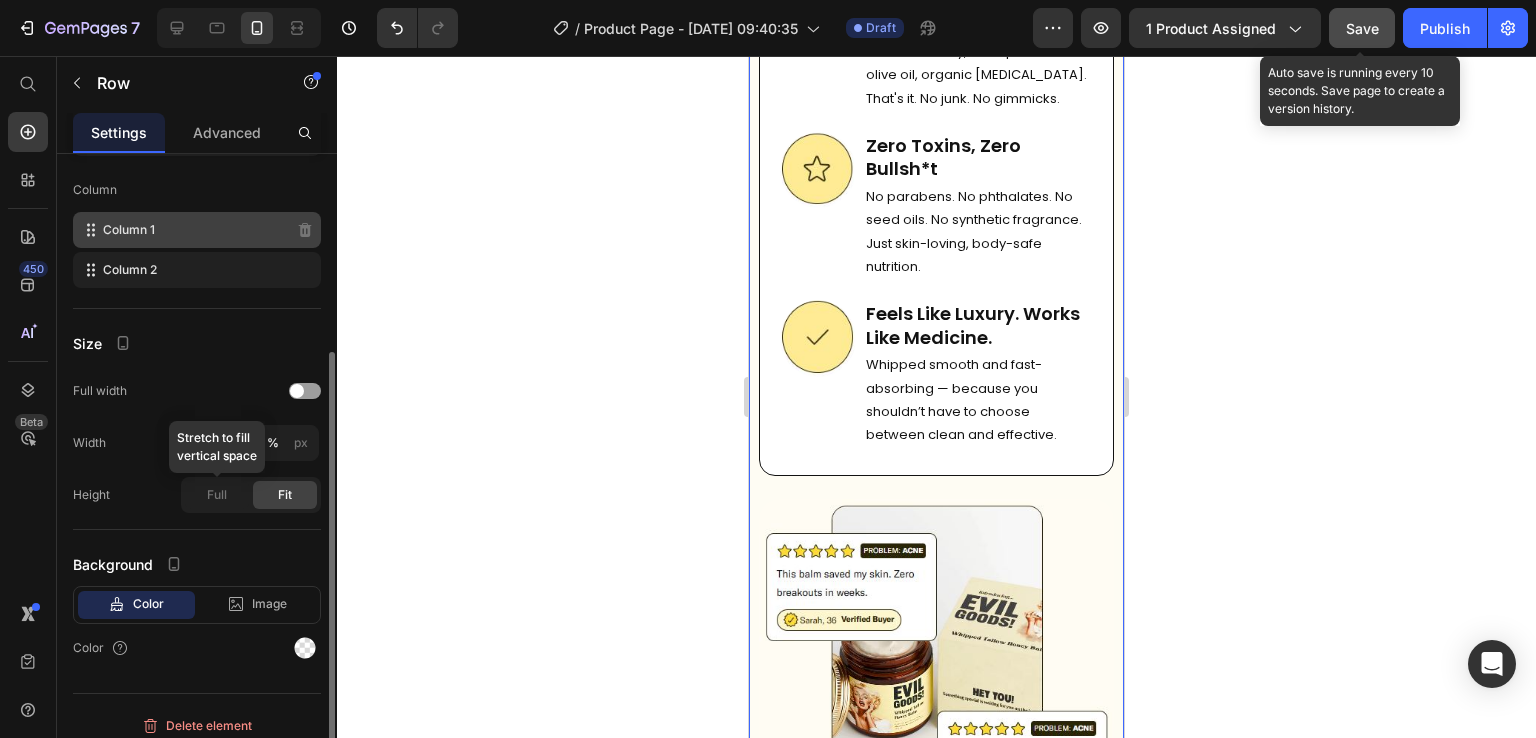 scroll, scrollTop: 265, scrollLeft: 0, axis: vertical 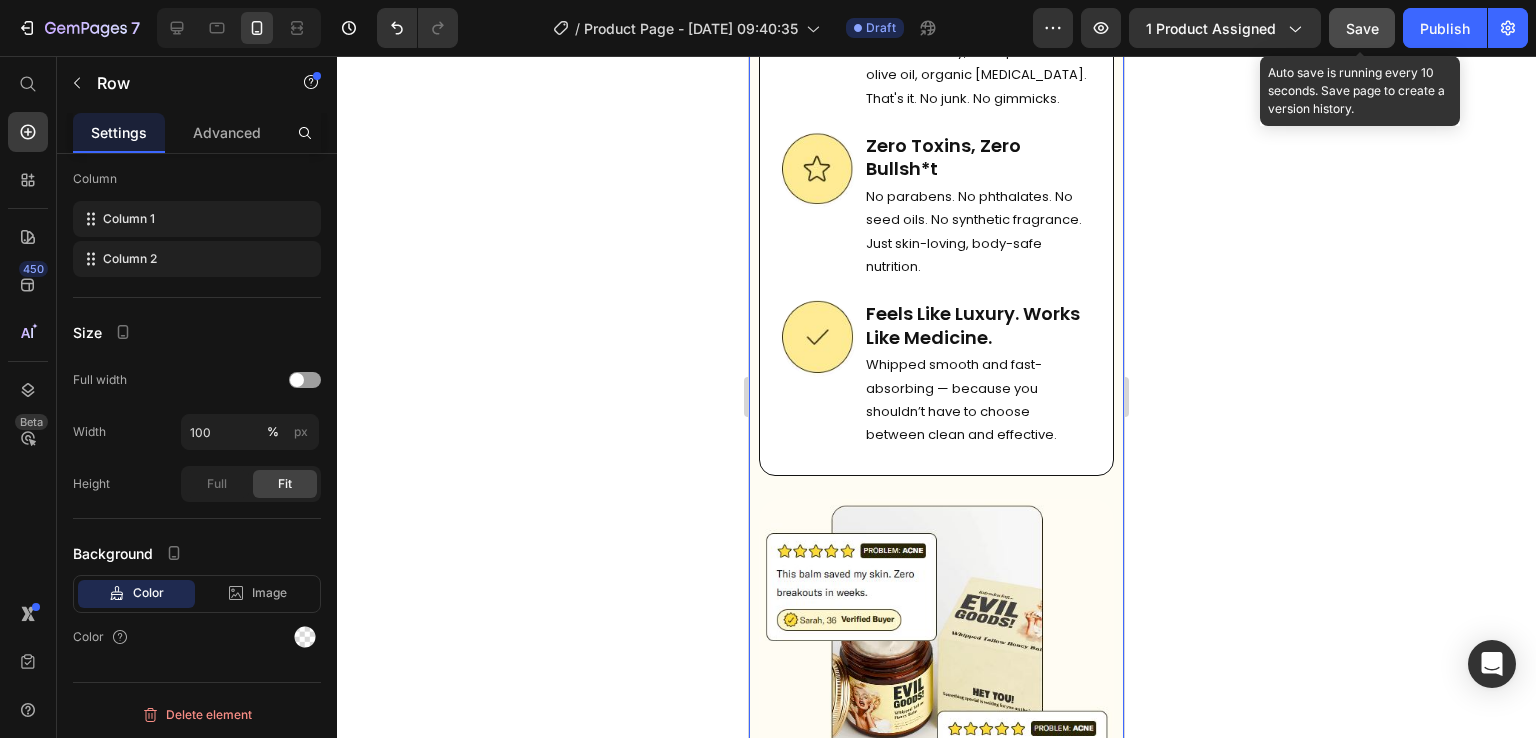 click on "Row" at bounding box center (790, -214) 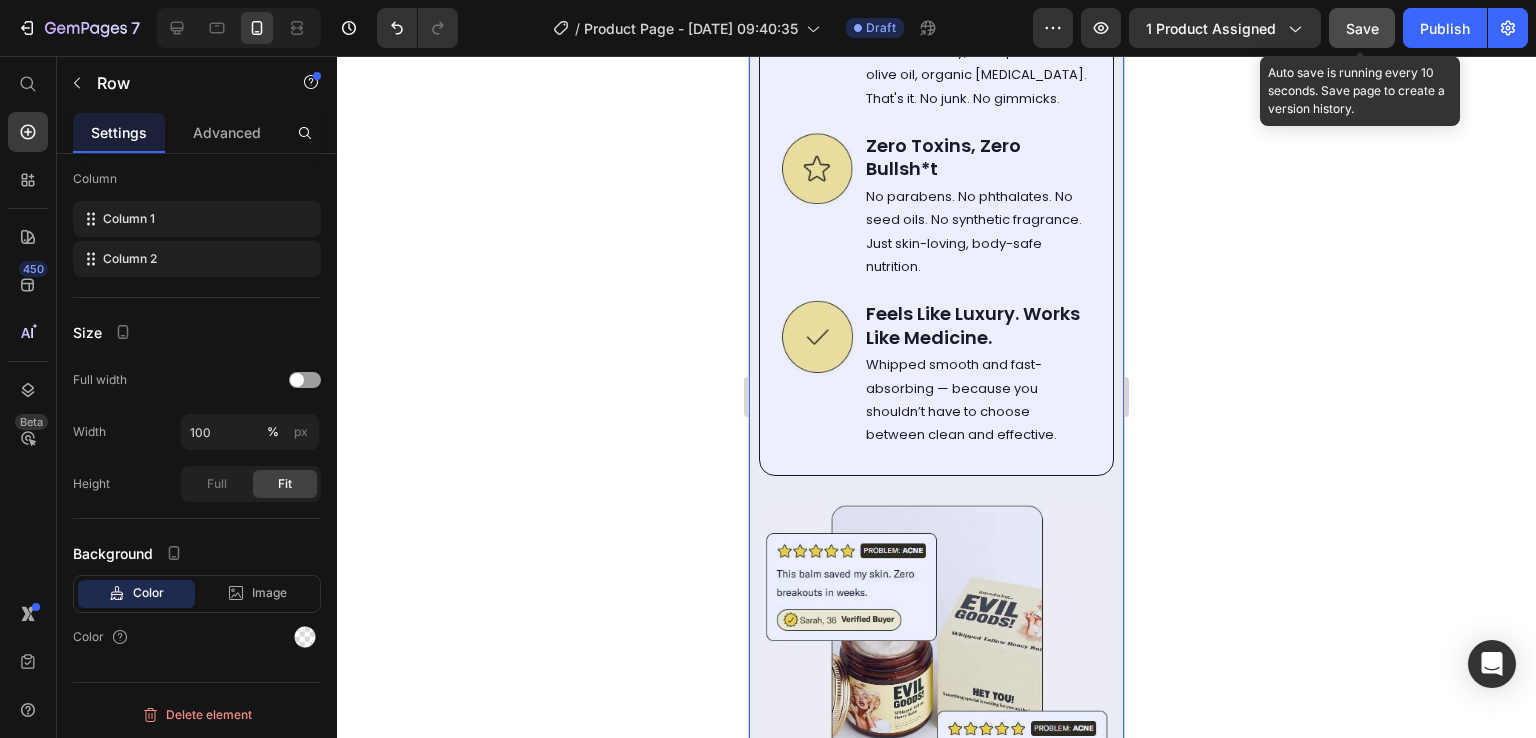 click on "Section" at bounding box center (783, -249) 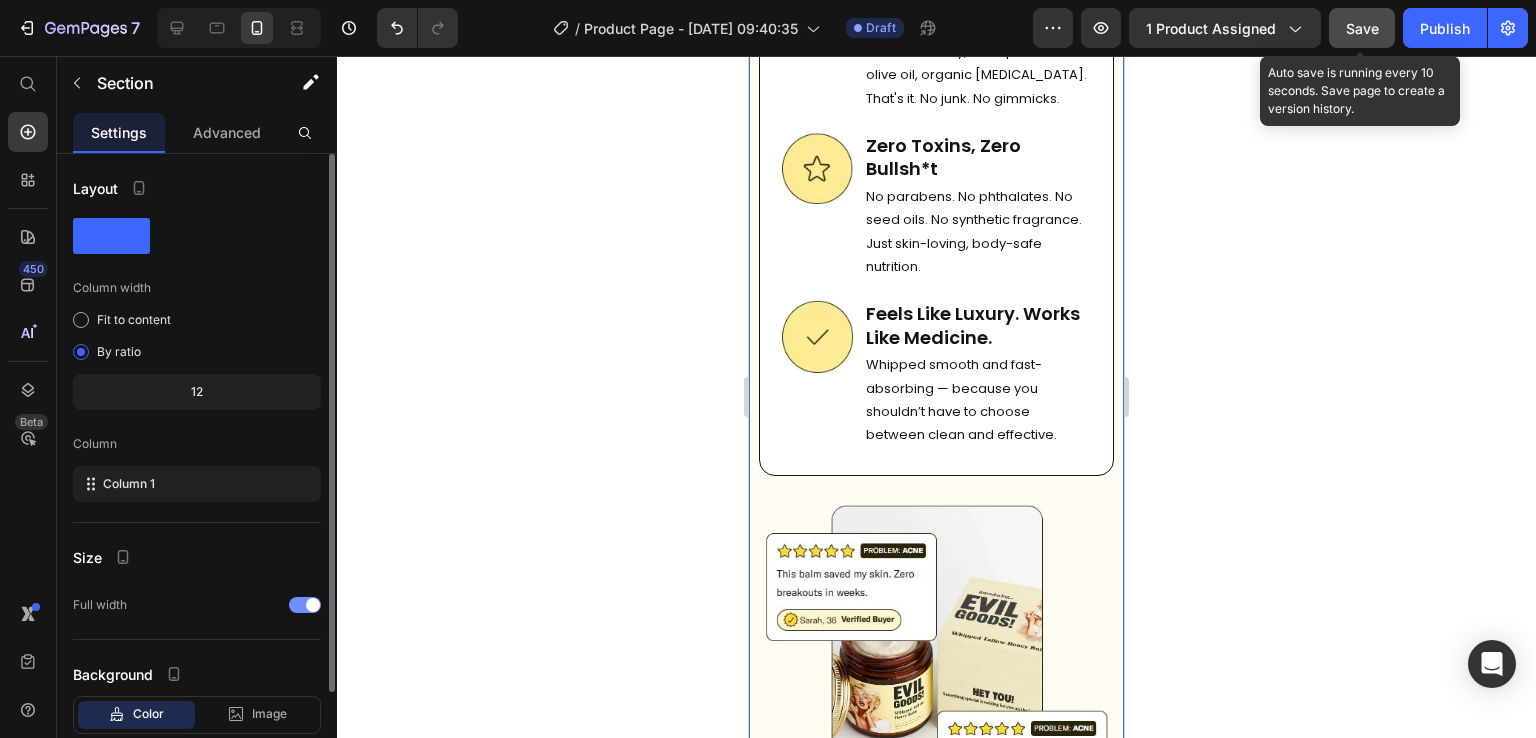 scroll, scrollTop: 121, scrollLeft: 0, axis: vertical 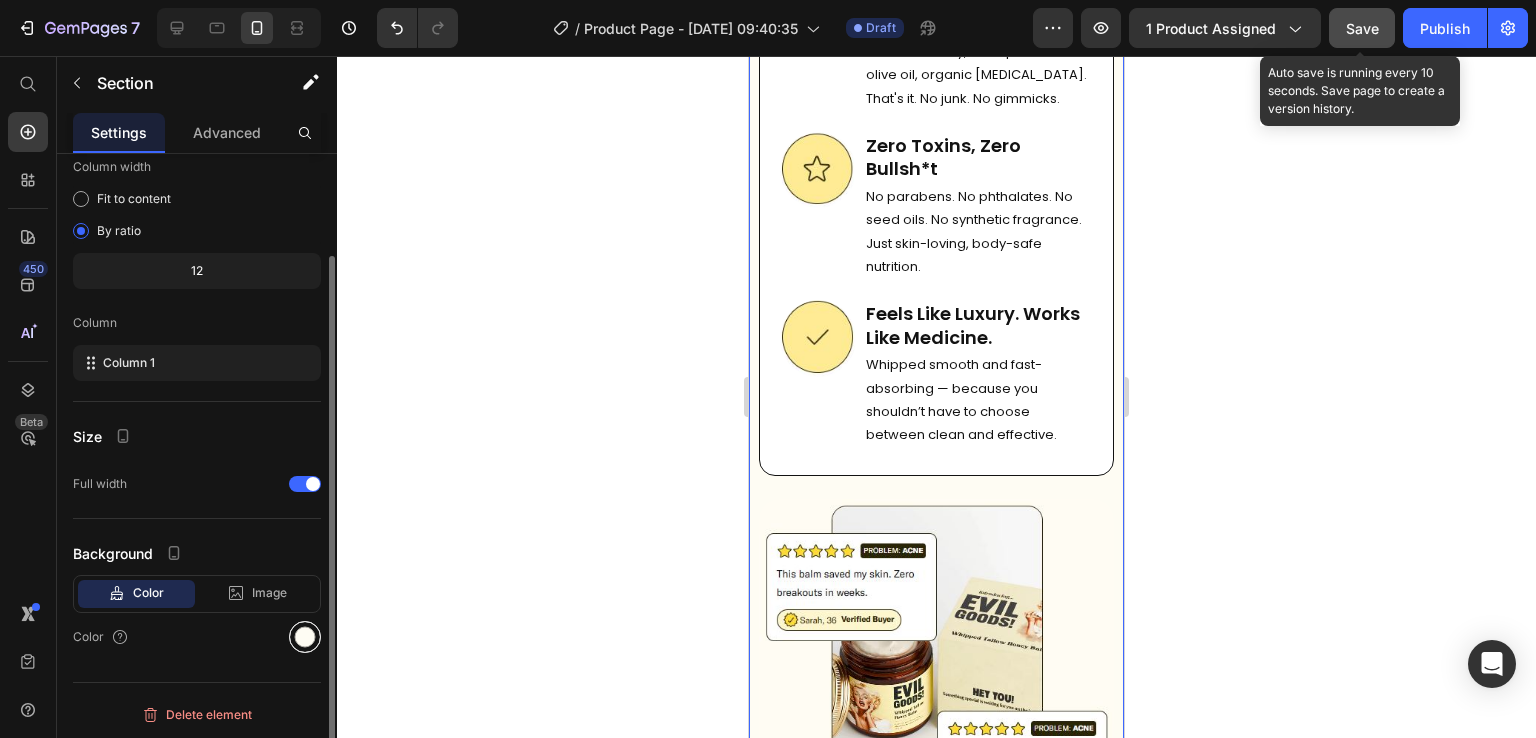 click at bounding box center [305, 637] 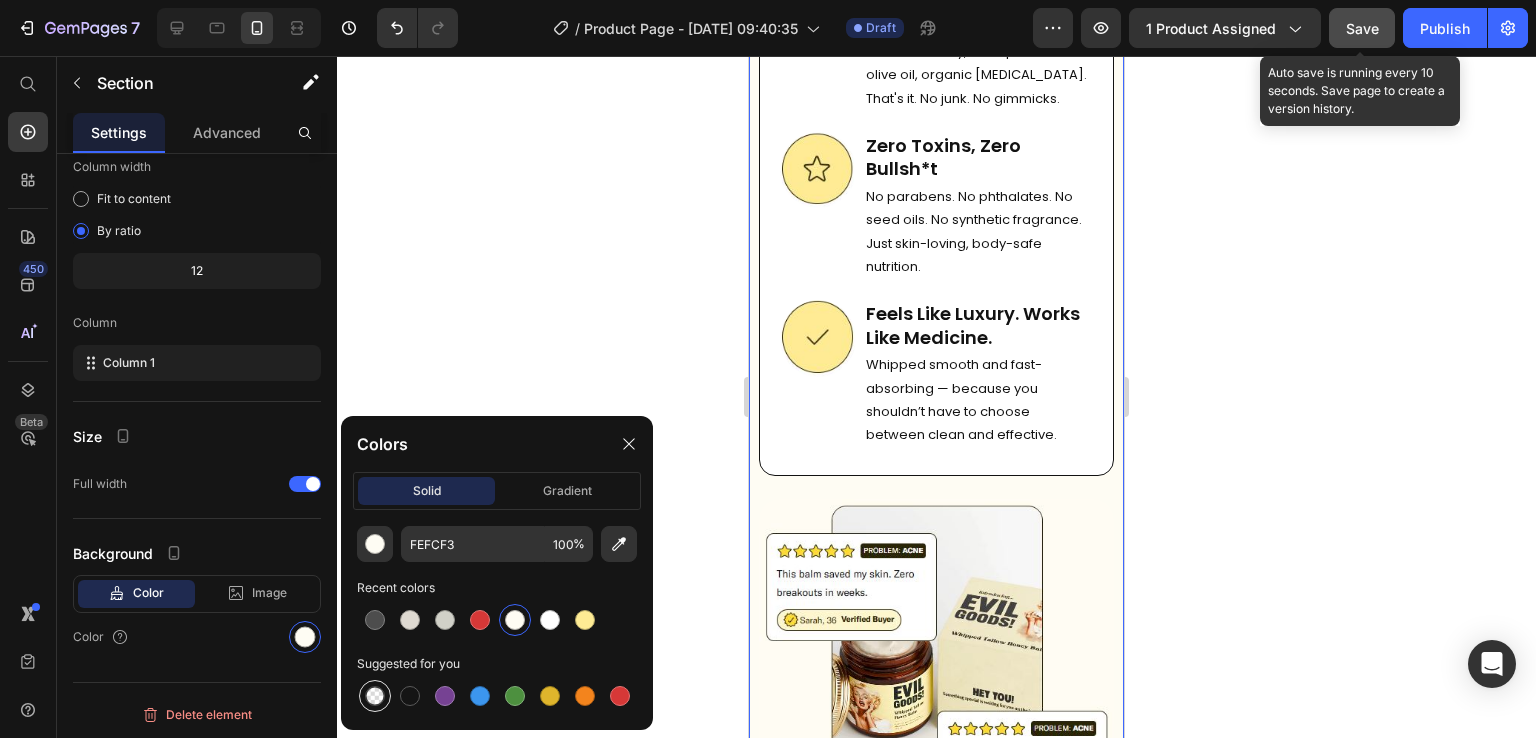 click at bounding box center [375, 696] 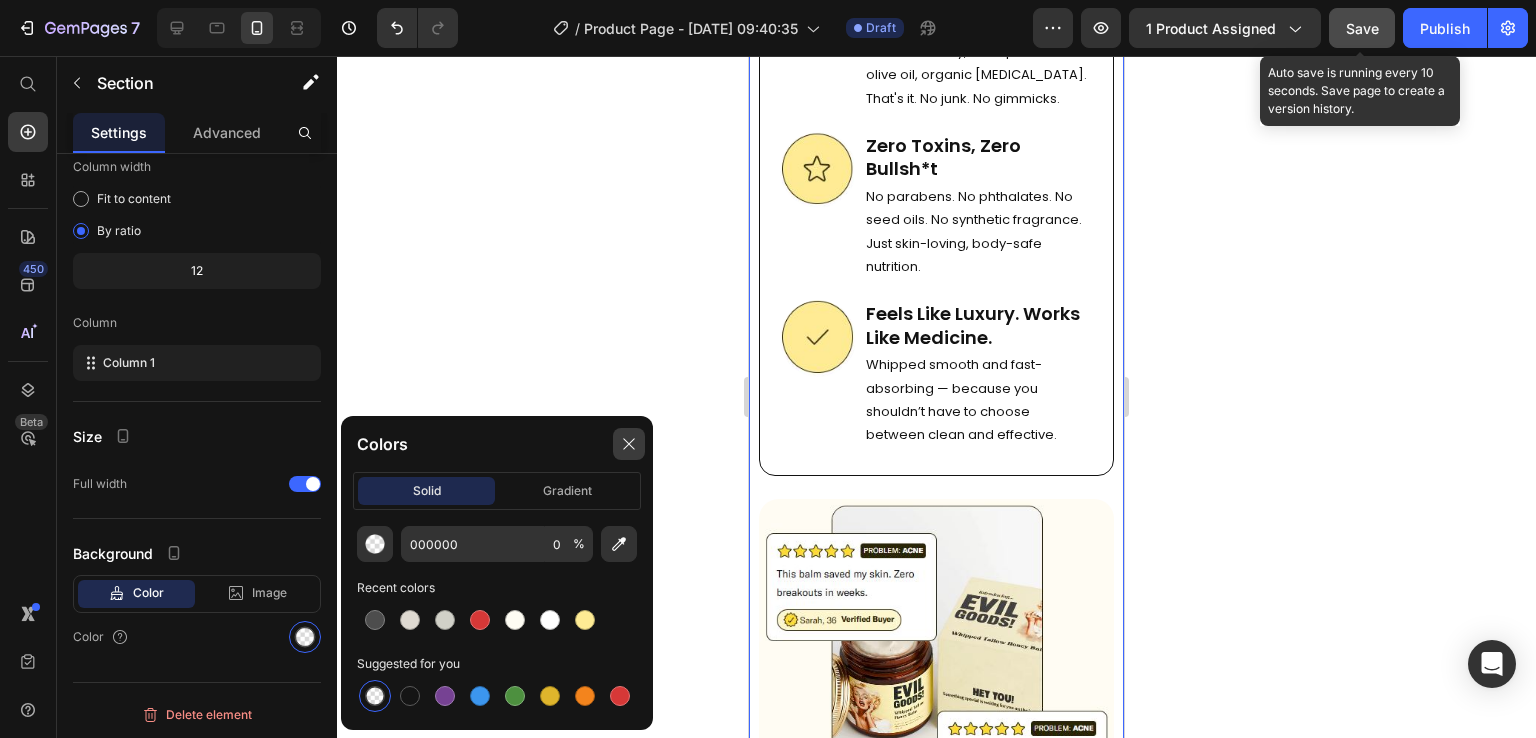 click 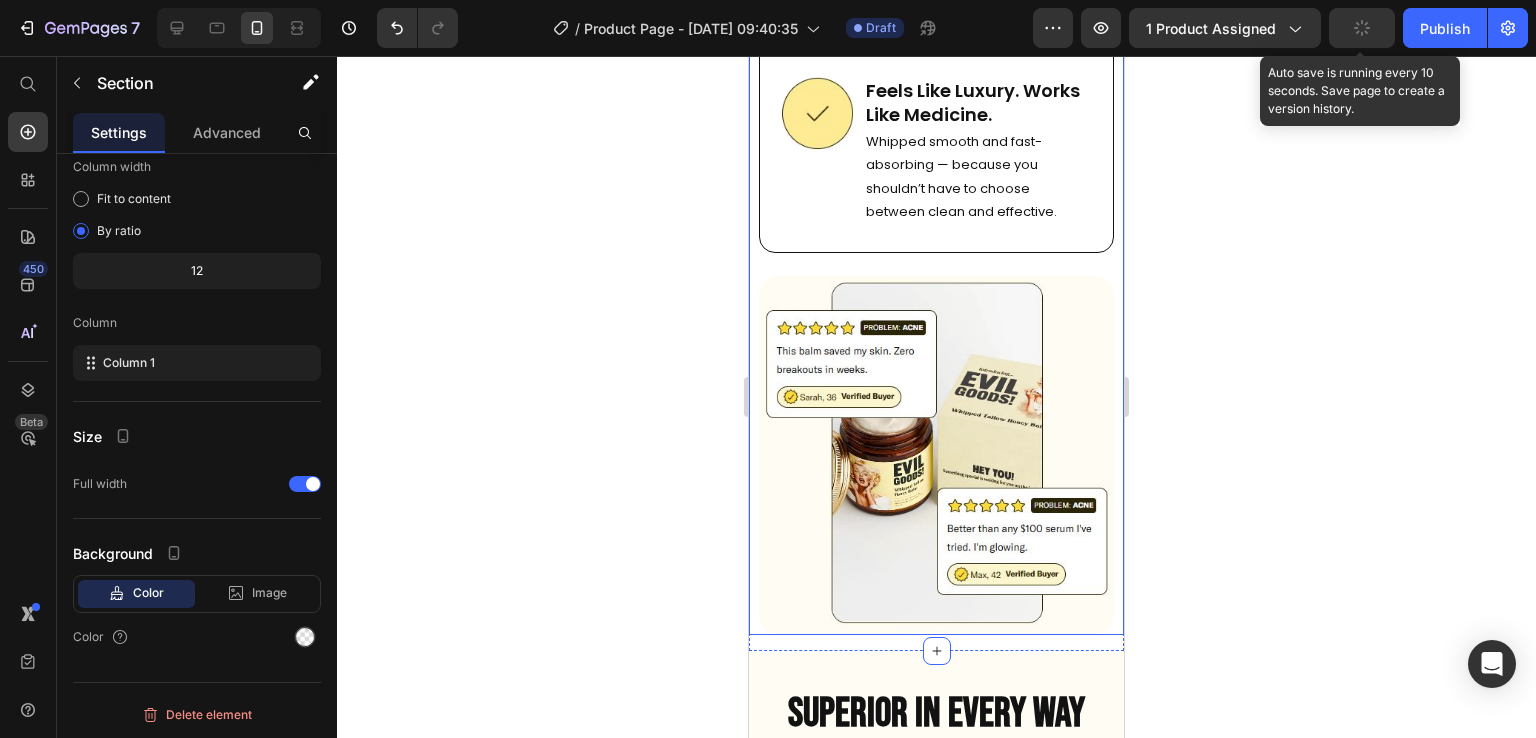 scroll, scrollTop: 6856, scrollLeft: 0, axis: vertical 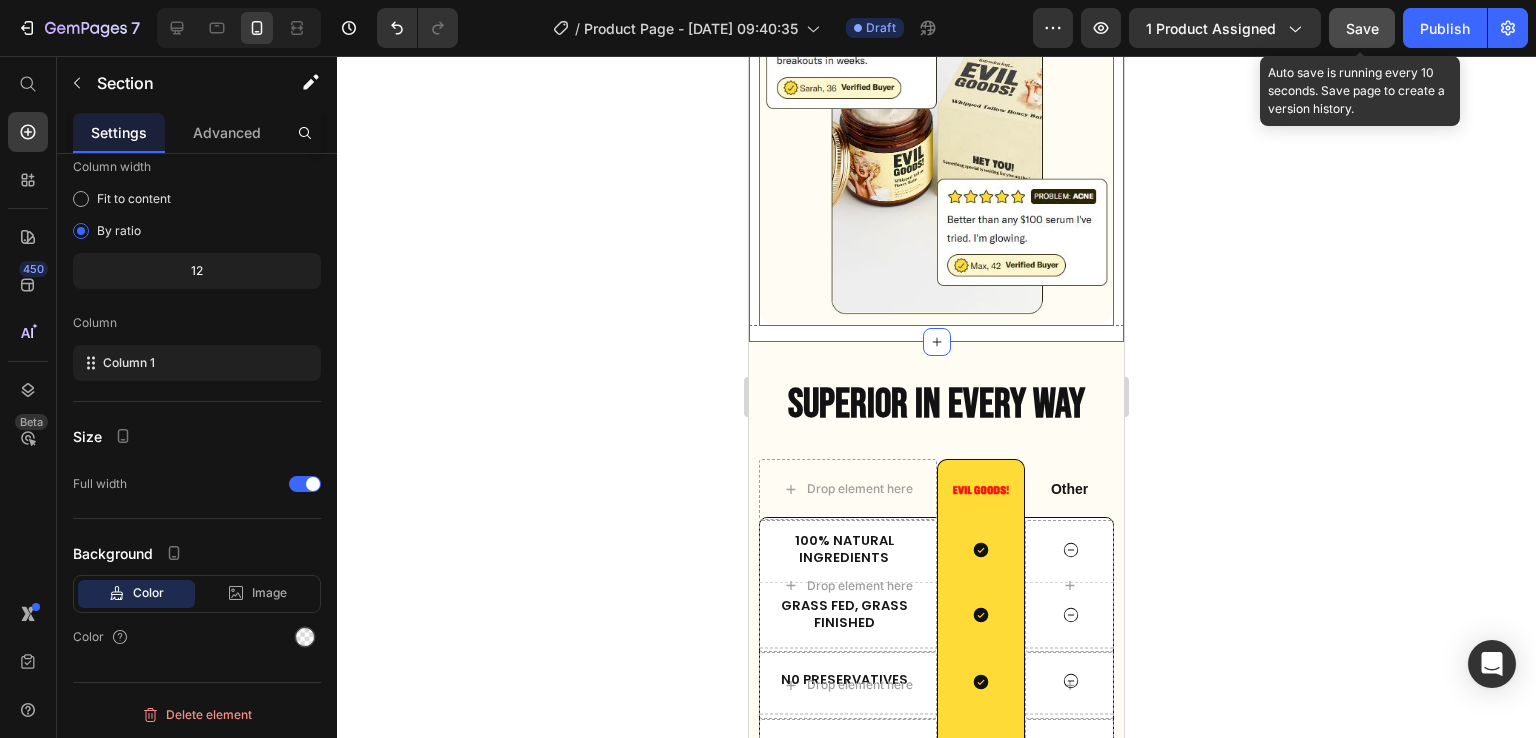 click at bounding box center (936, 146) 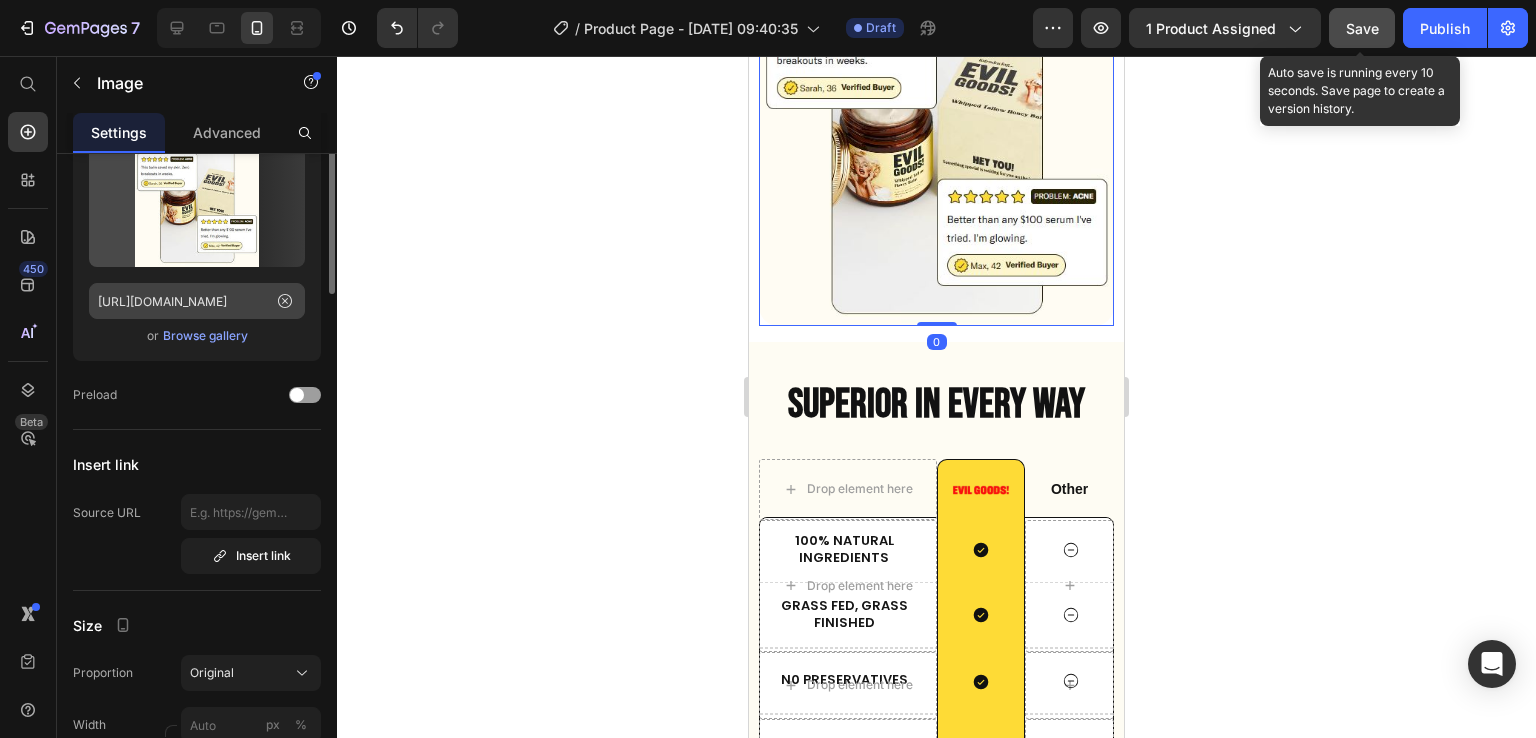scroll, scrollTop: 0, scrollLeft: 0, axis: both 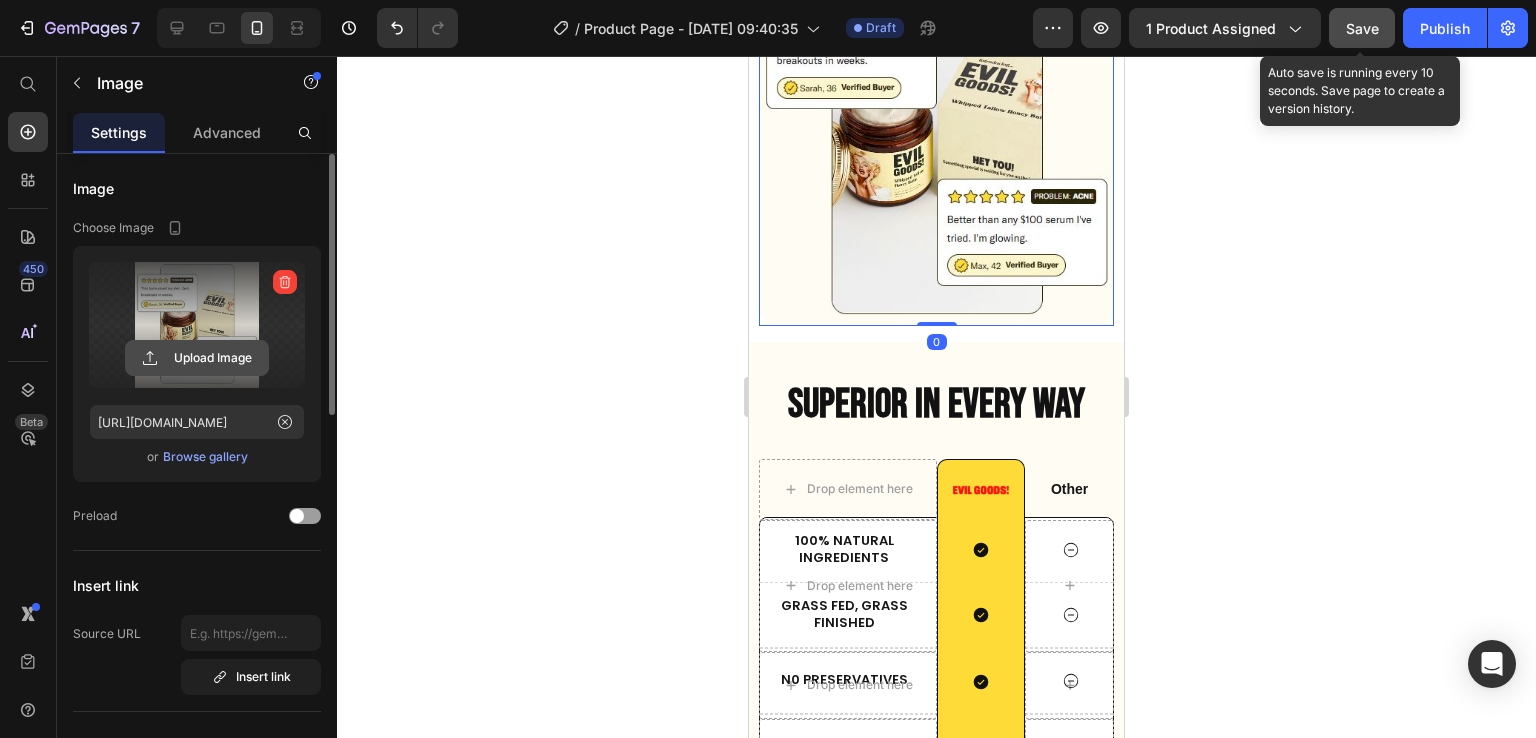 click 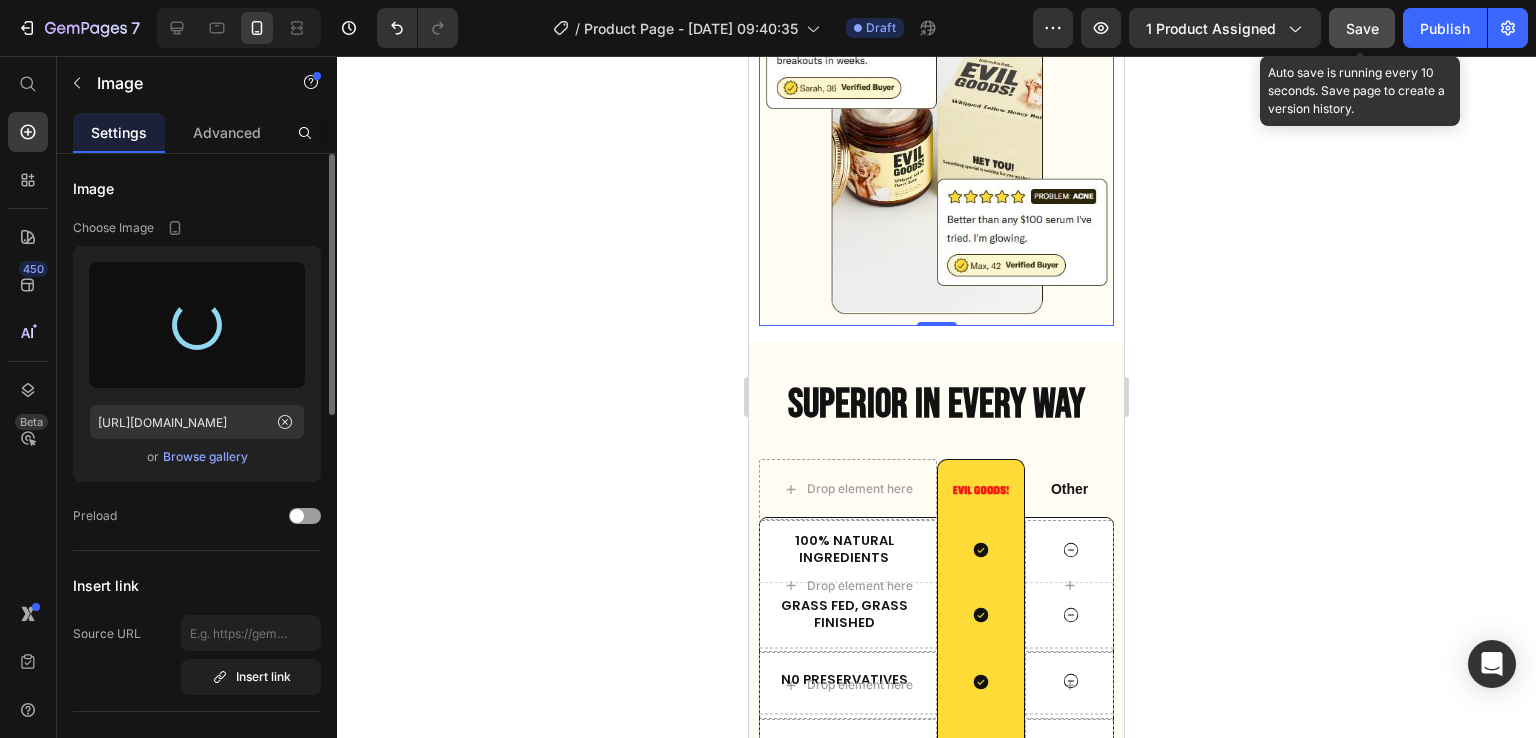 type on "[URL][DOMAIN_NAME]" 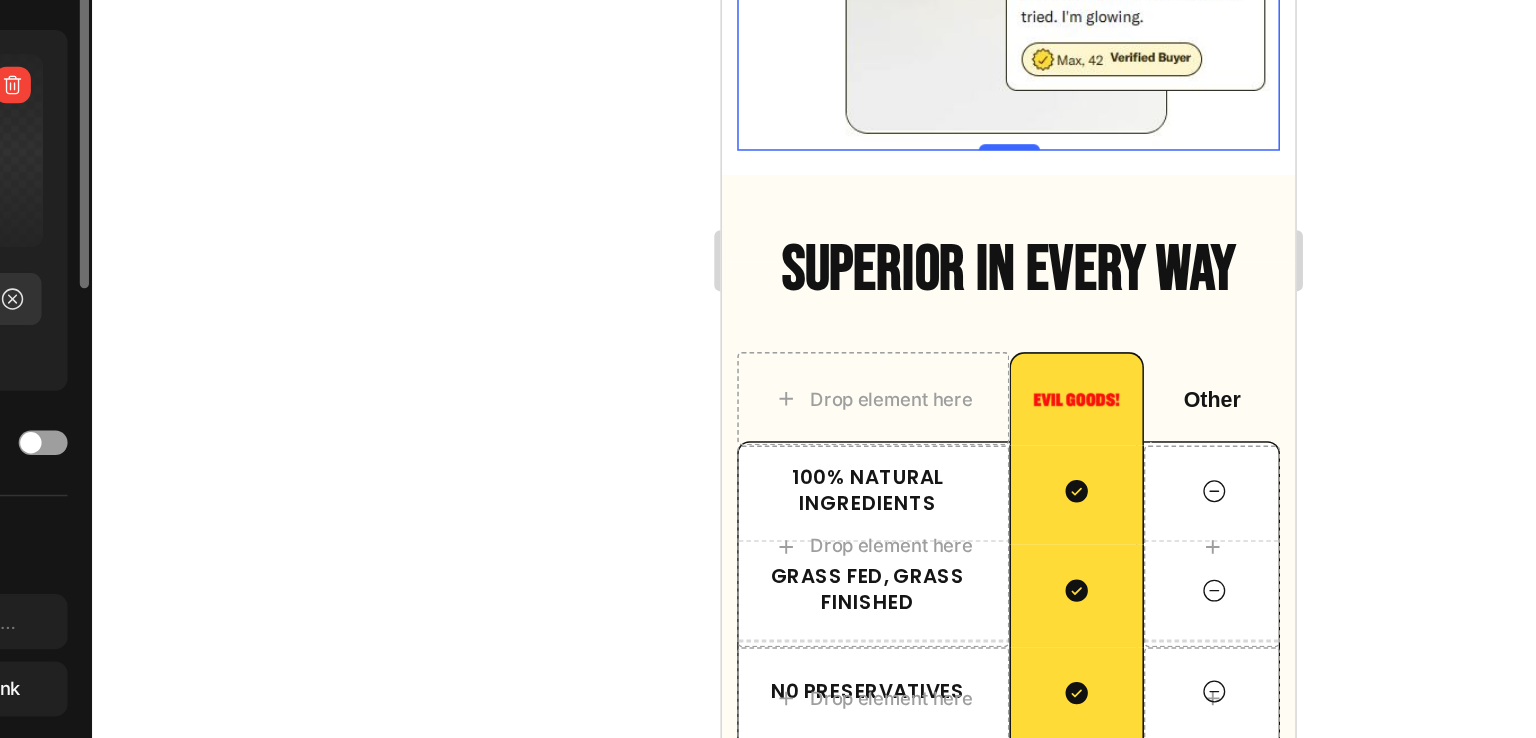 scroll, scrollTop: 6861, scrollLeft: 0, axis: vertical 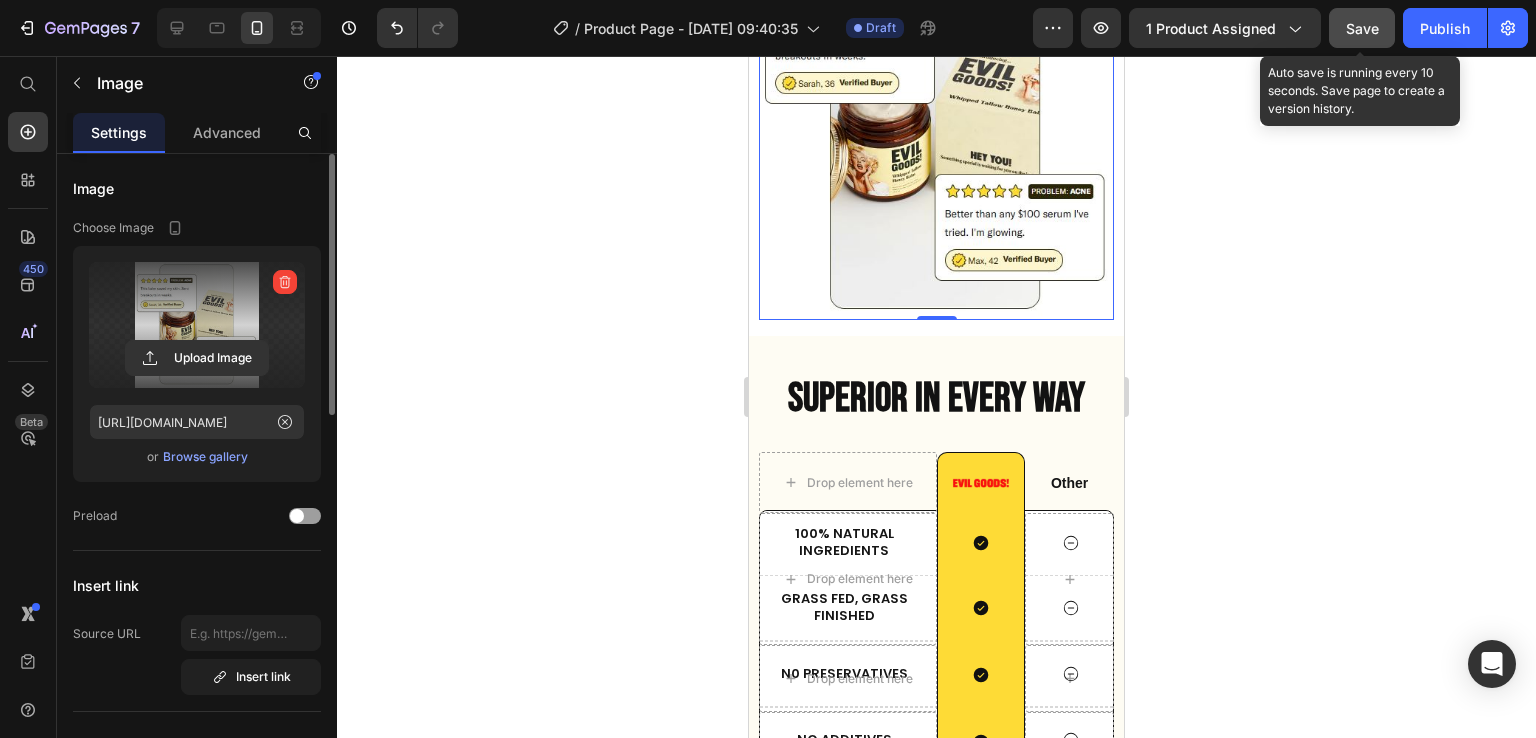 click at bounding box center [936, 141] 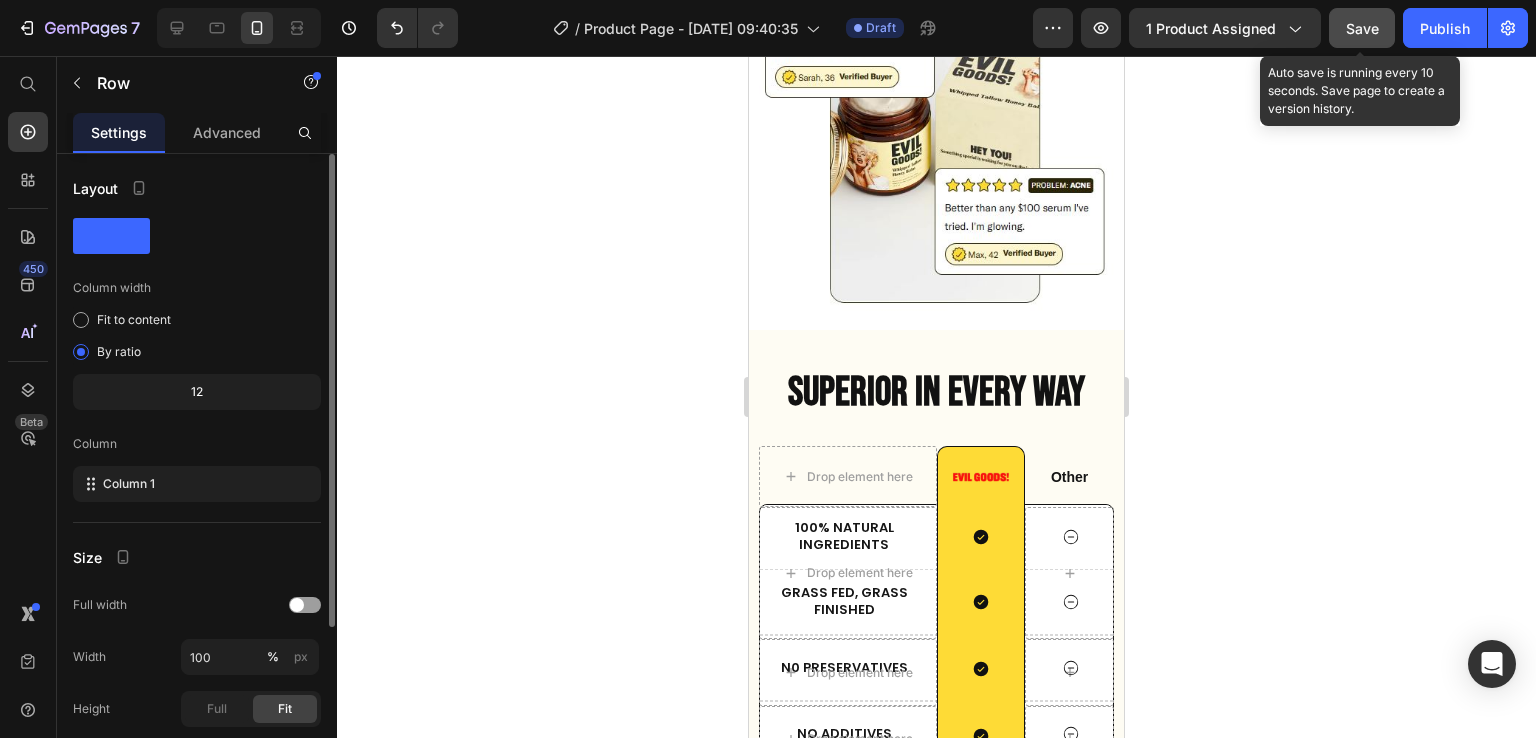 click at bounding box center (937, -48) 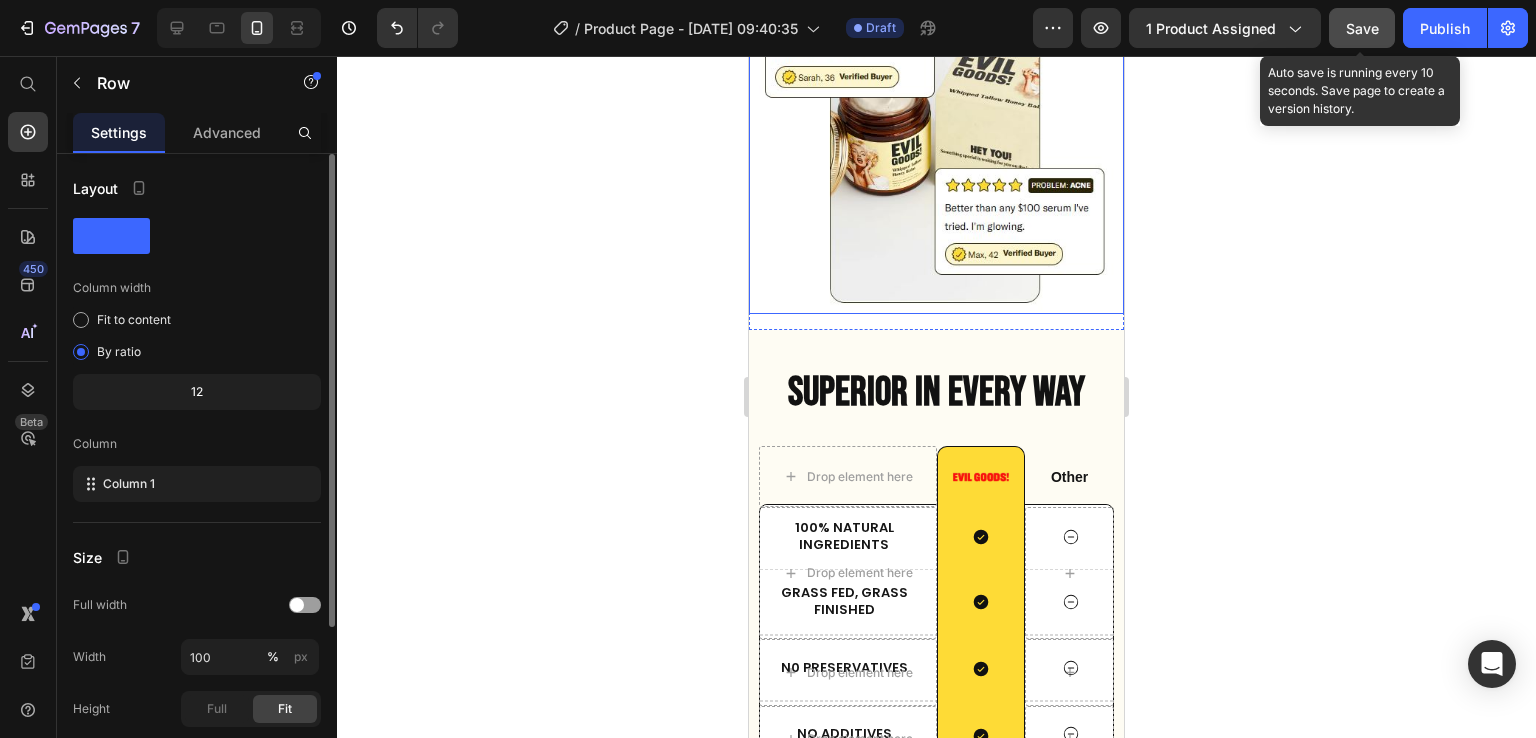 click 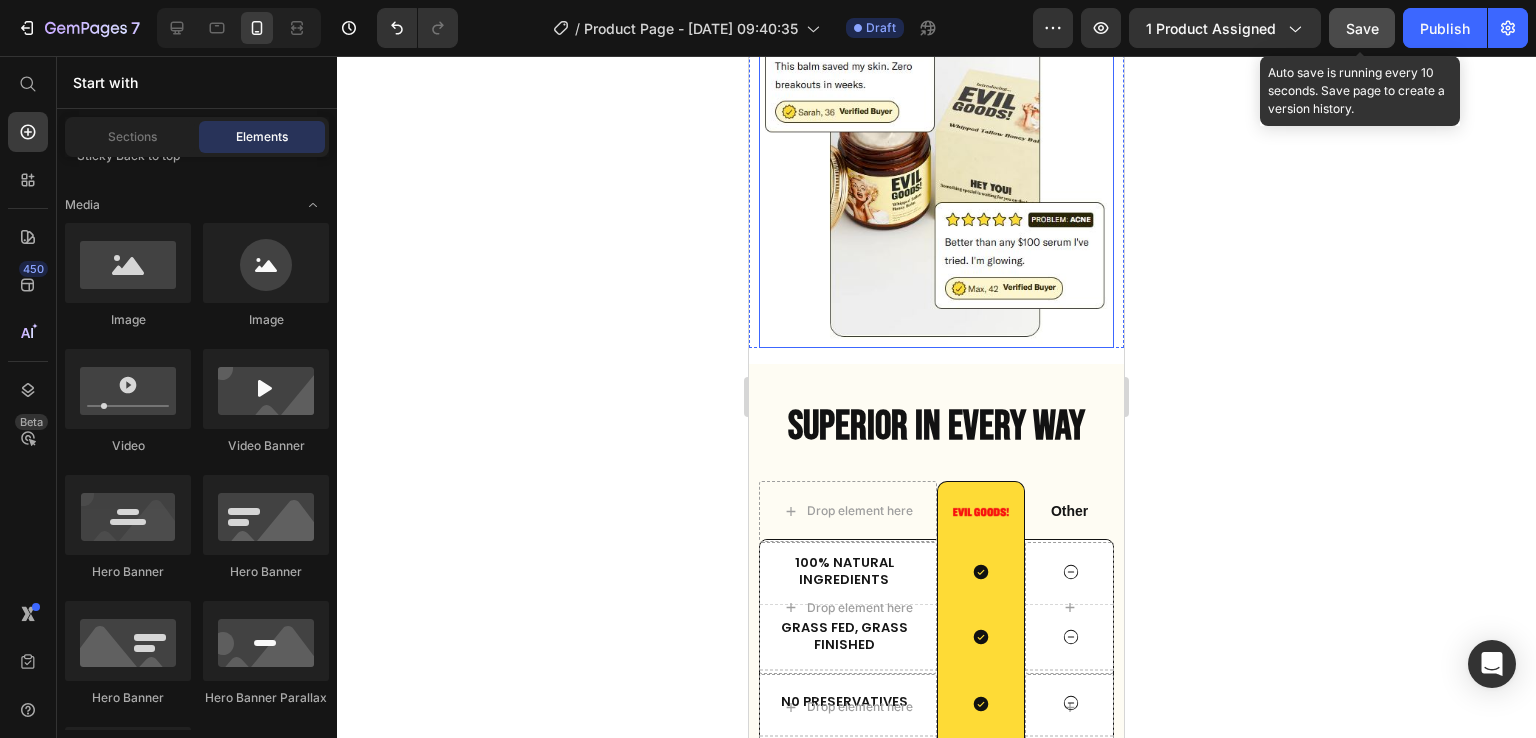 scroll, scrollTop: 7253, scrollLeft: 0, axis: vertical 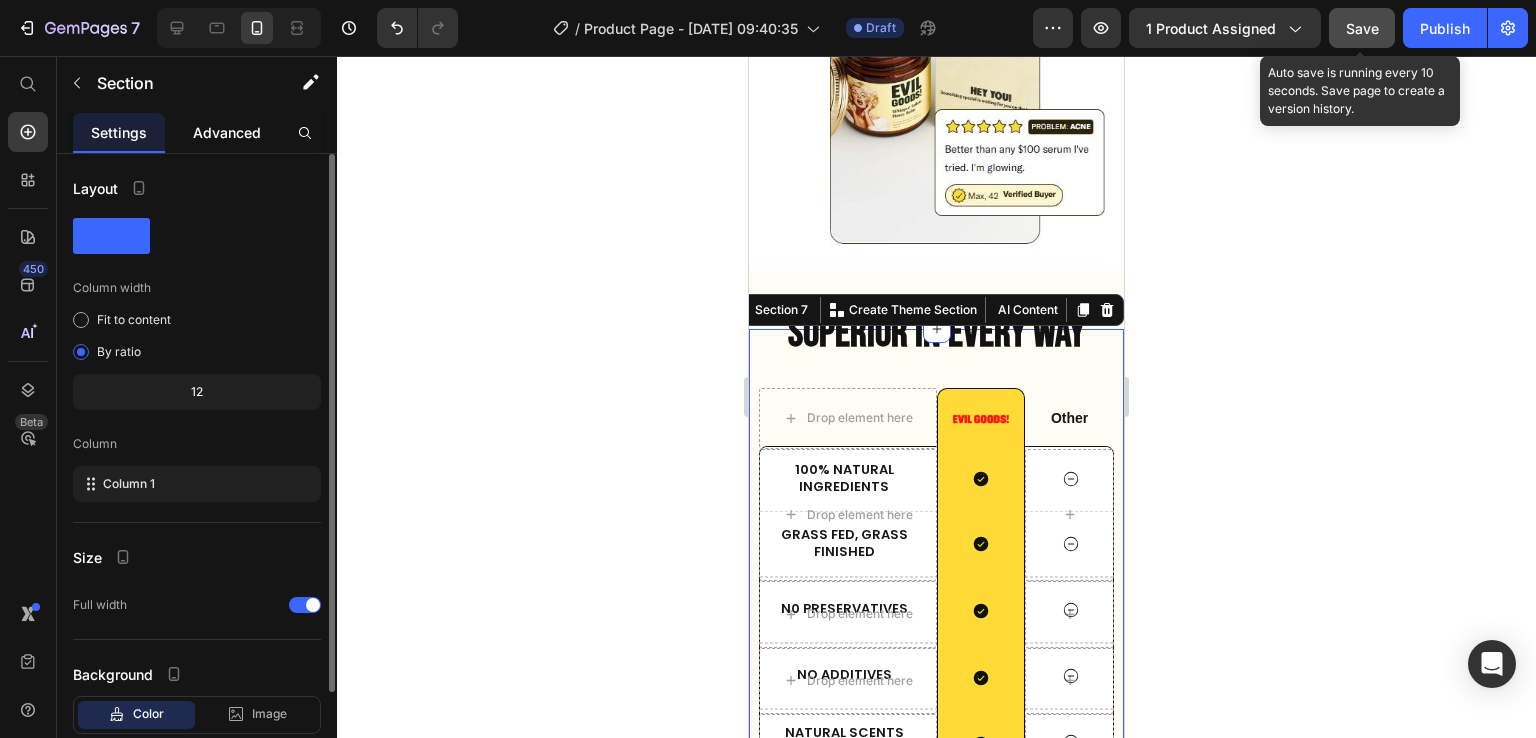 click on "Advanced" at bounding box center [227, 132] 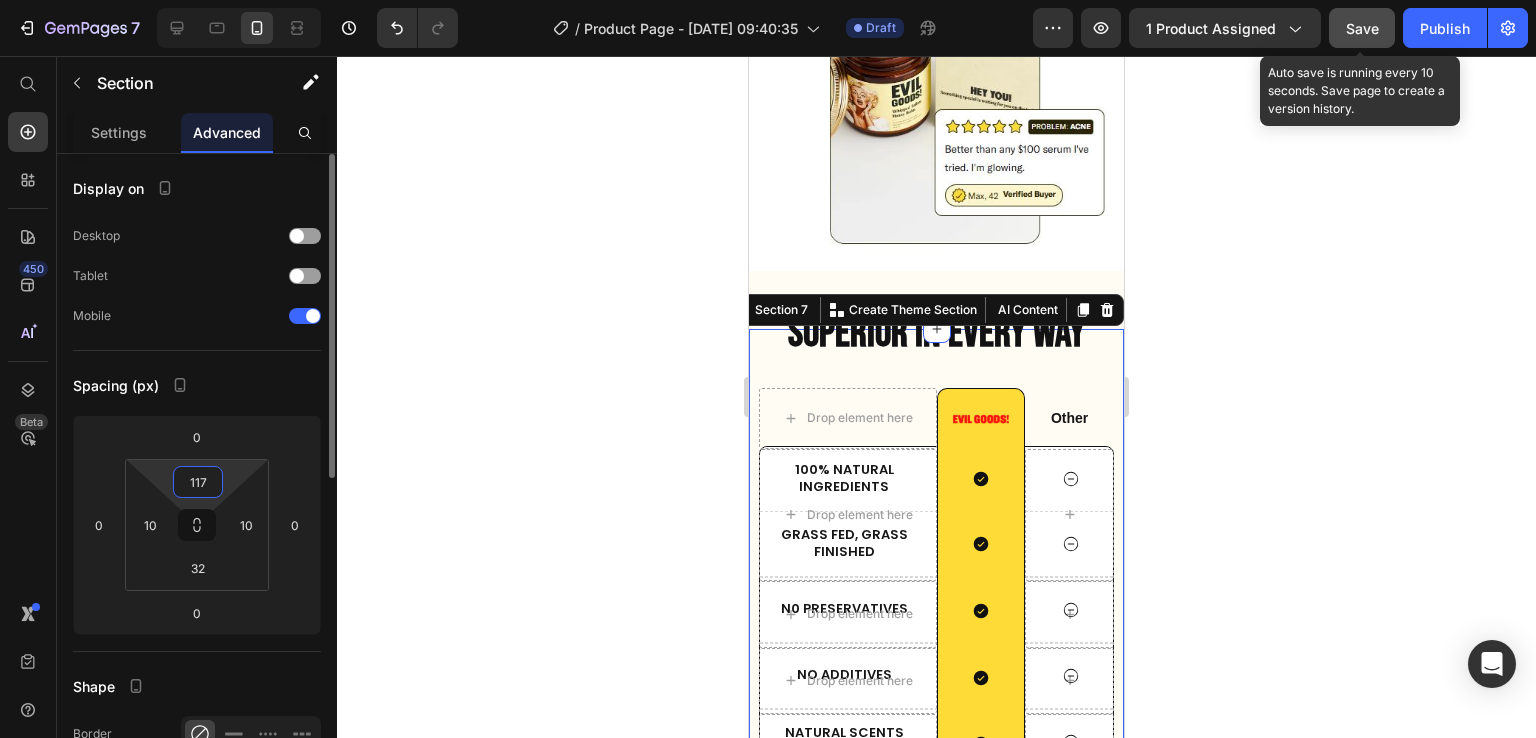 click on "117" at bounding box center (198, 482) 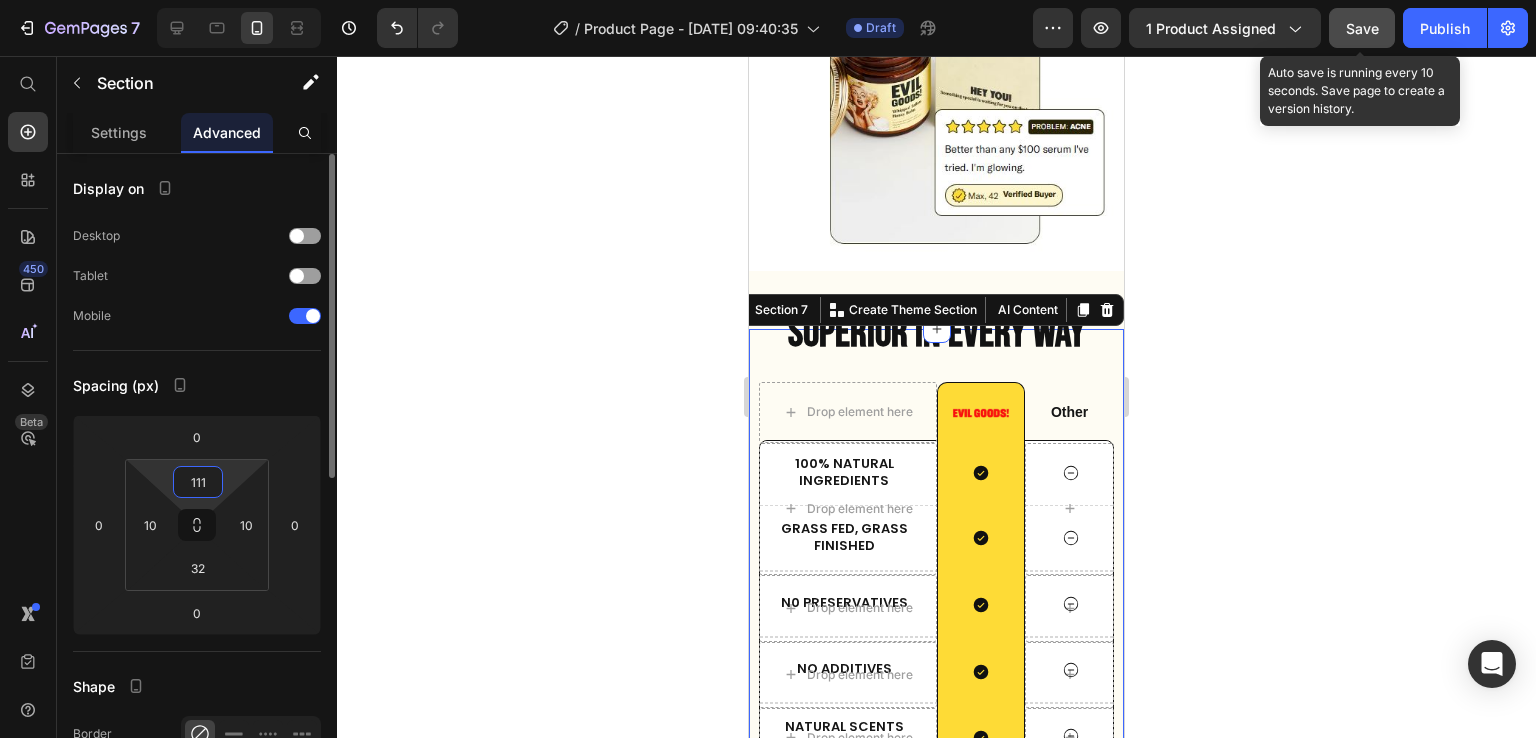 type on "112" 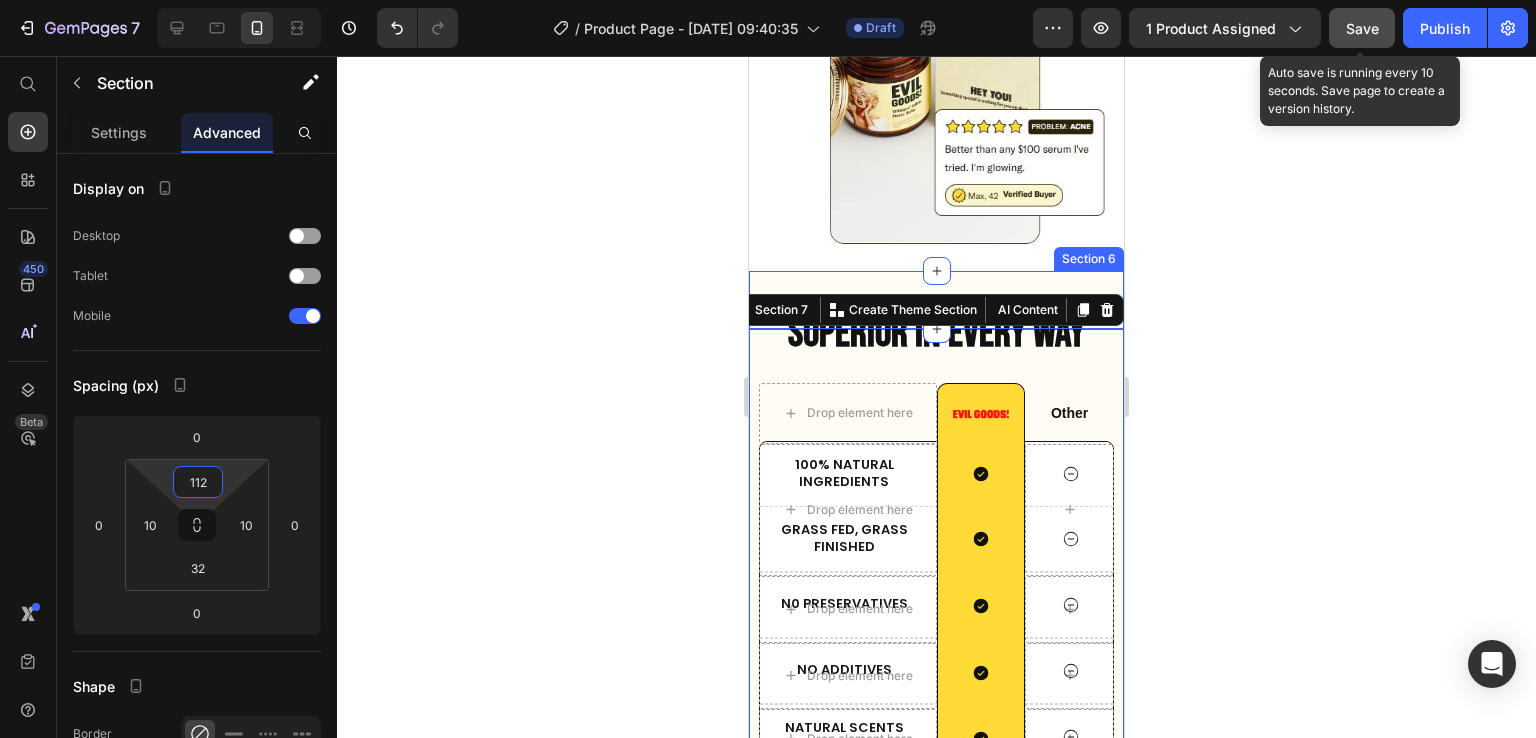 click on "SUPERIOR IN EVERY WAY Heading" at bounding box center [936, 299] 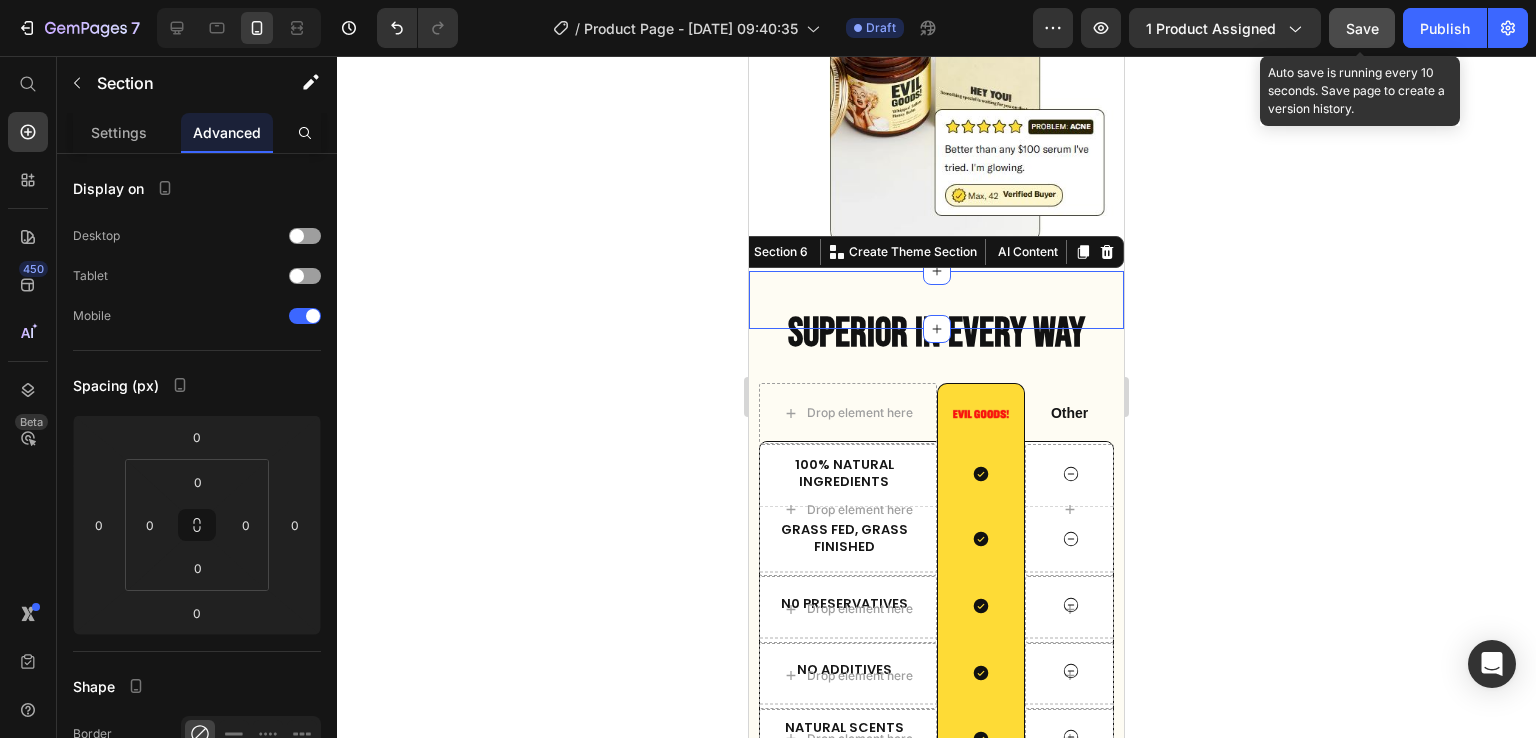 click 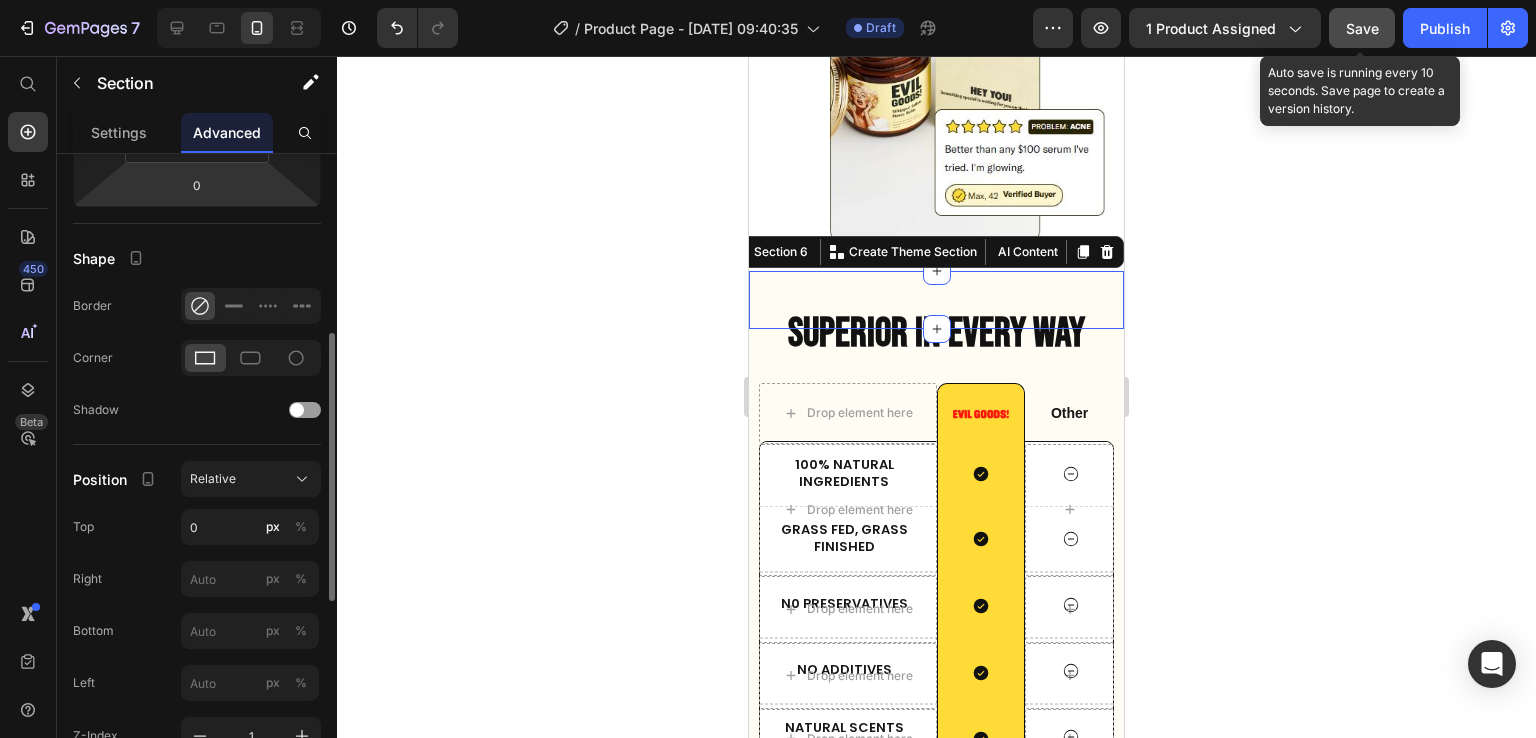 scroll, scrollTop: 429, scrollLeft: 0, axis: vertical 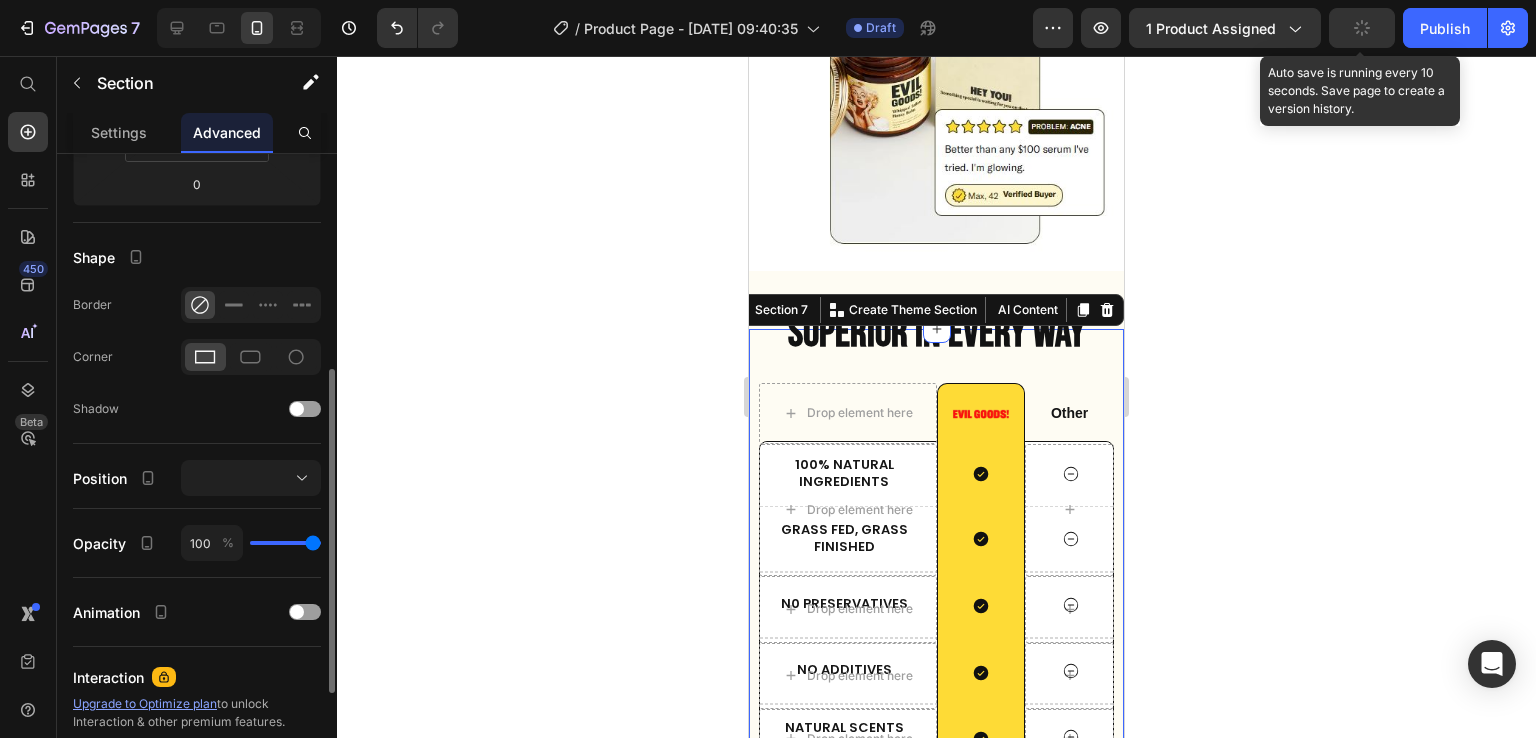 click on "100% Natural Ingredients Text Block
Icon Hero Banner Row Grass Fed, Grass Finished Text Block
Icon Hero Banner Row N0 Preservatives Text Block
Icon Hero Banner Row No Additives Text Block
Icon Hero Banner Row Natural Scents Only Text Block
Icon Hero Banner Row Made in [GEOGRAPHIC_DATA] Text Block
Icon Hero Banner Row Row
Drop element here Image Row Other Text Block Row
Drop element here
Icon Row
Icon Row
Row
Drop element here
Icon Row
Row
Drop element here
Icon Row
Row
Drop element here
Icon Row
Row
Drop element here
Icon Row
[GEOGRAPHIC_DATA]" at bounding box center [936, 632] 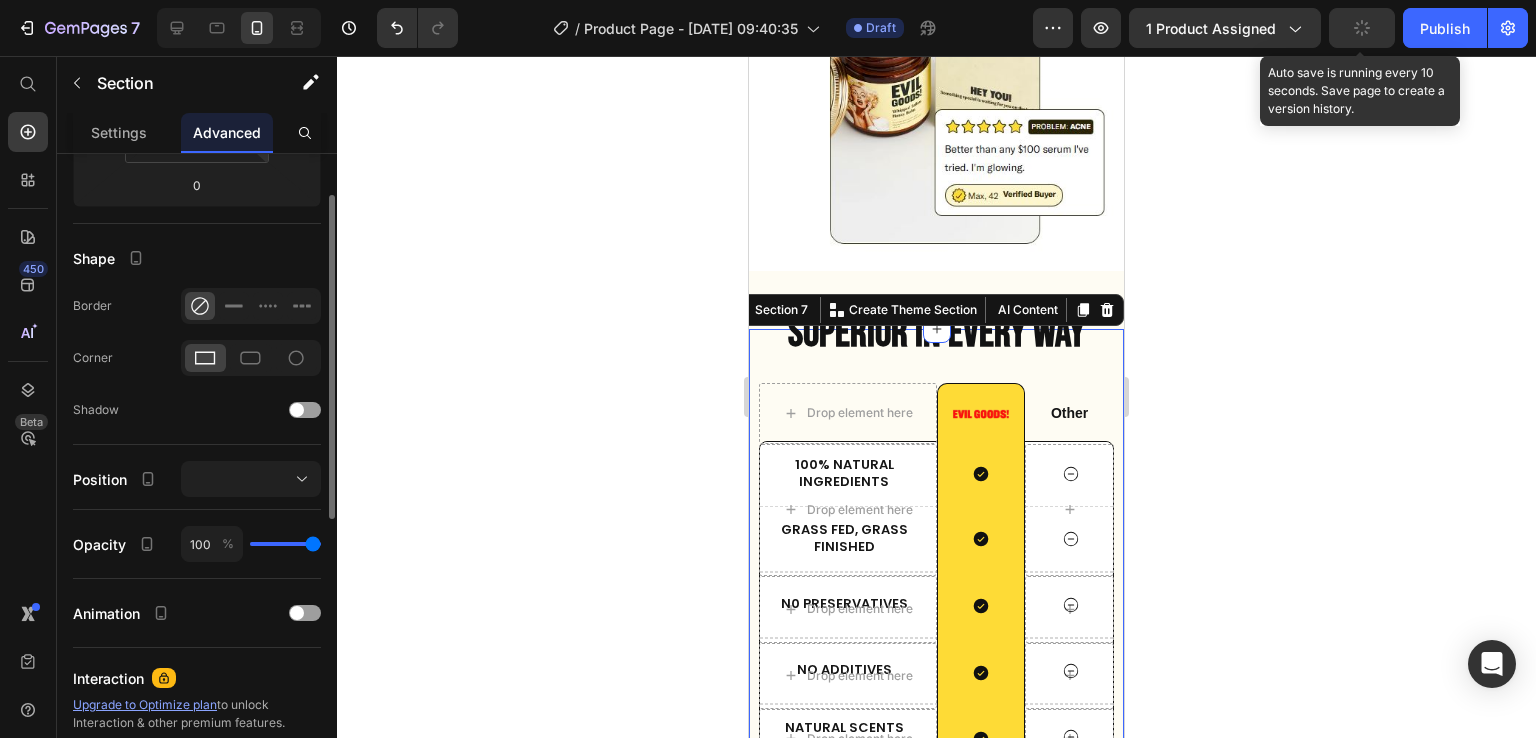 scroll, scrollTop: 310, scrollLeft: 0, axis: vertical 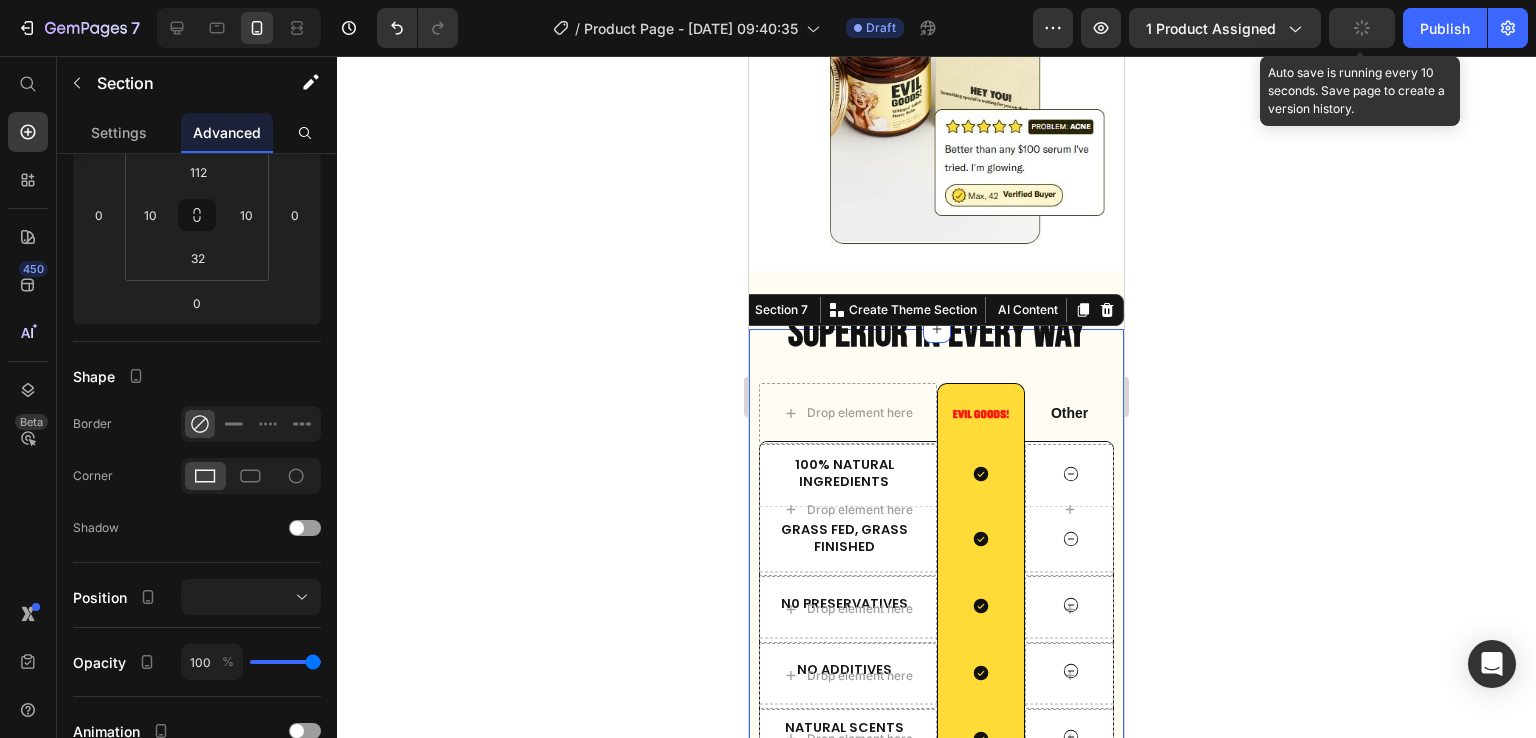click 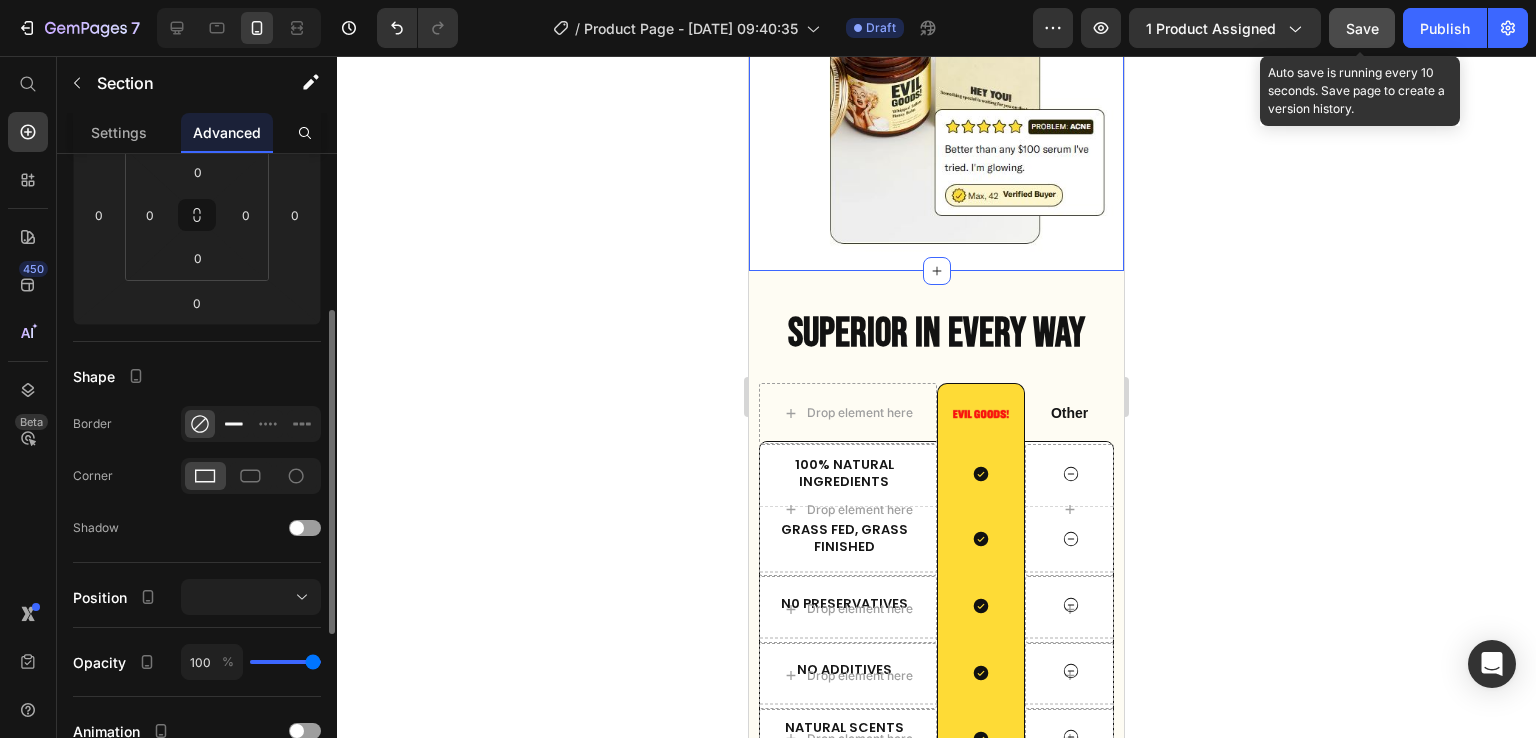 click 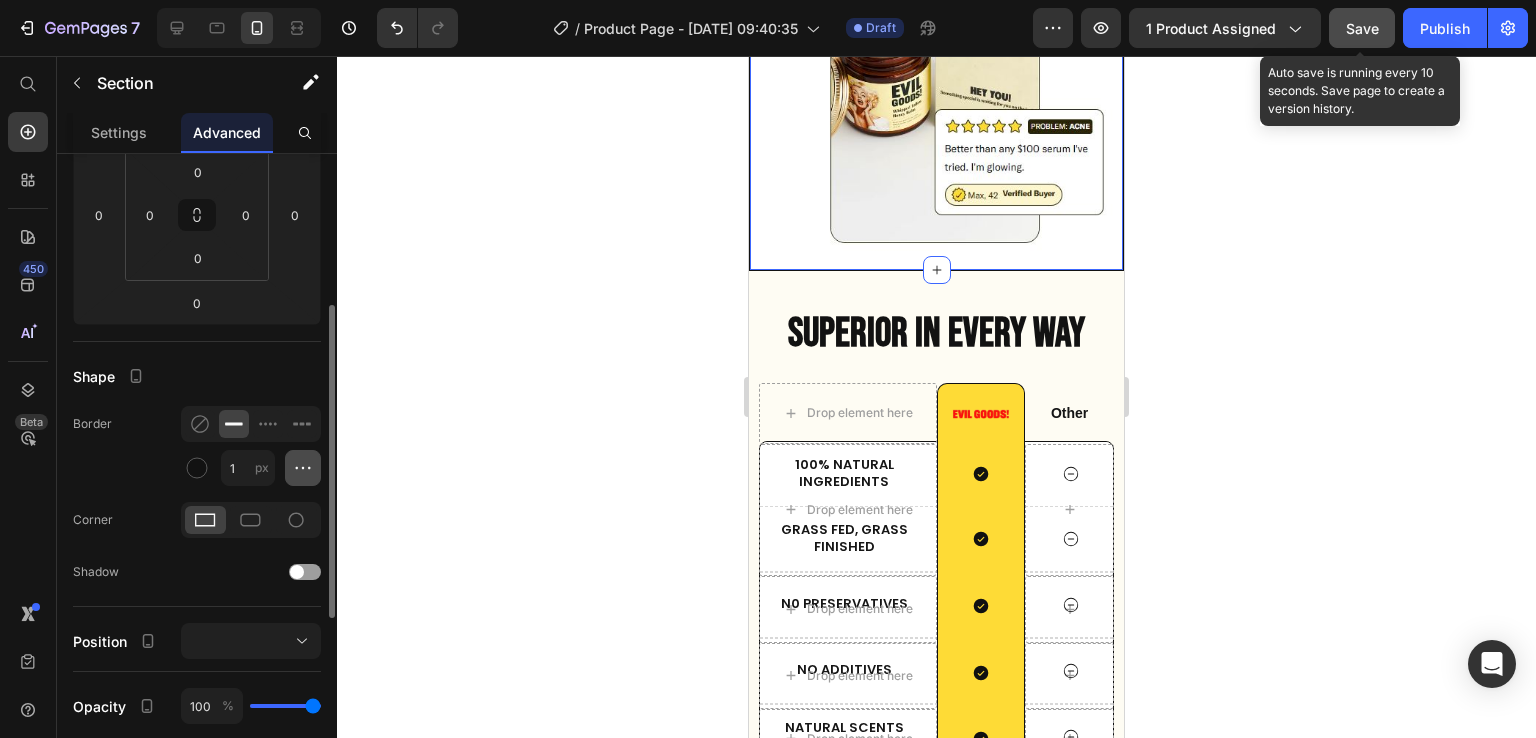 click 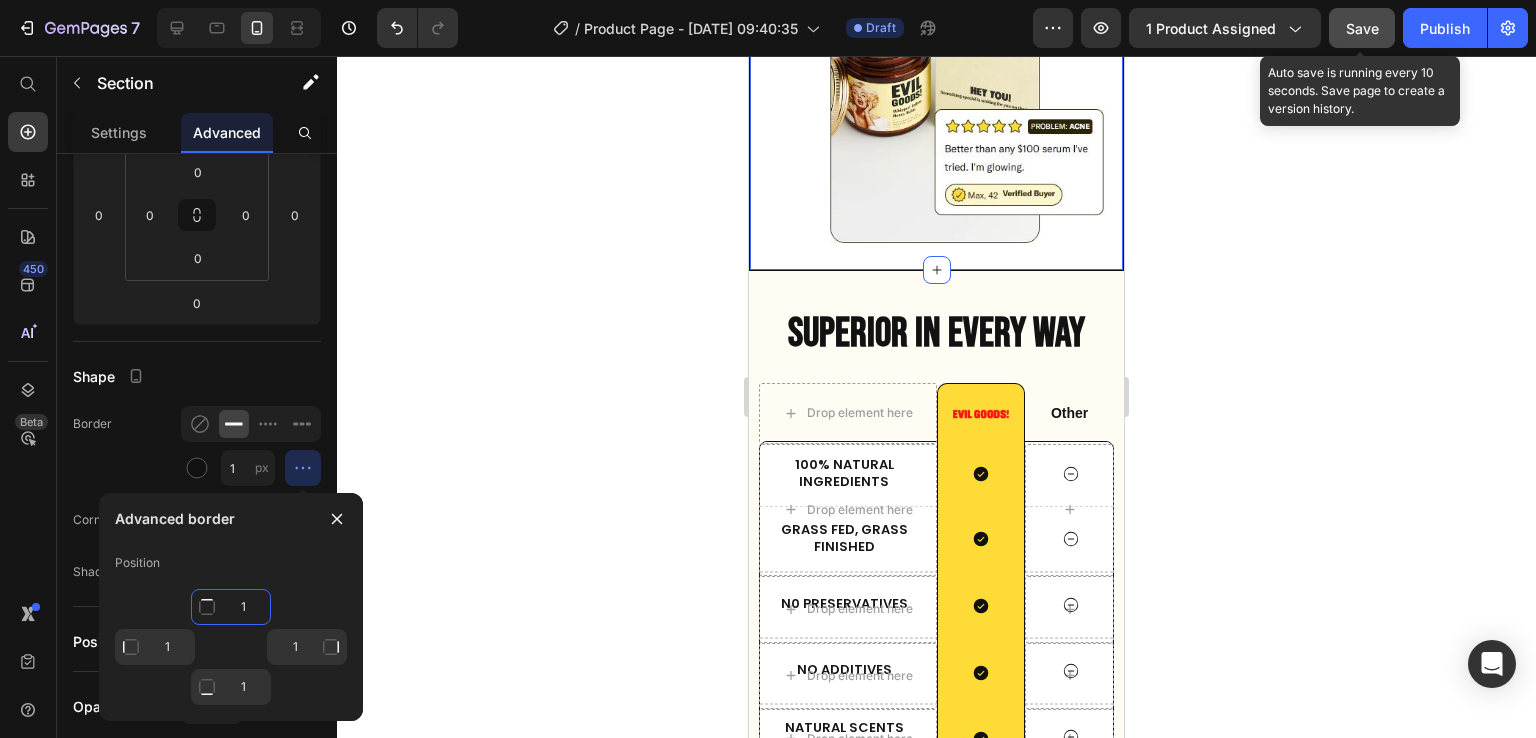 click on "1" 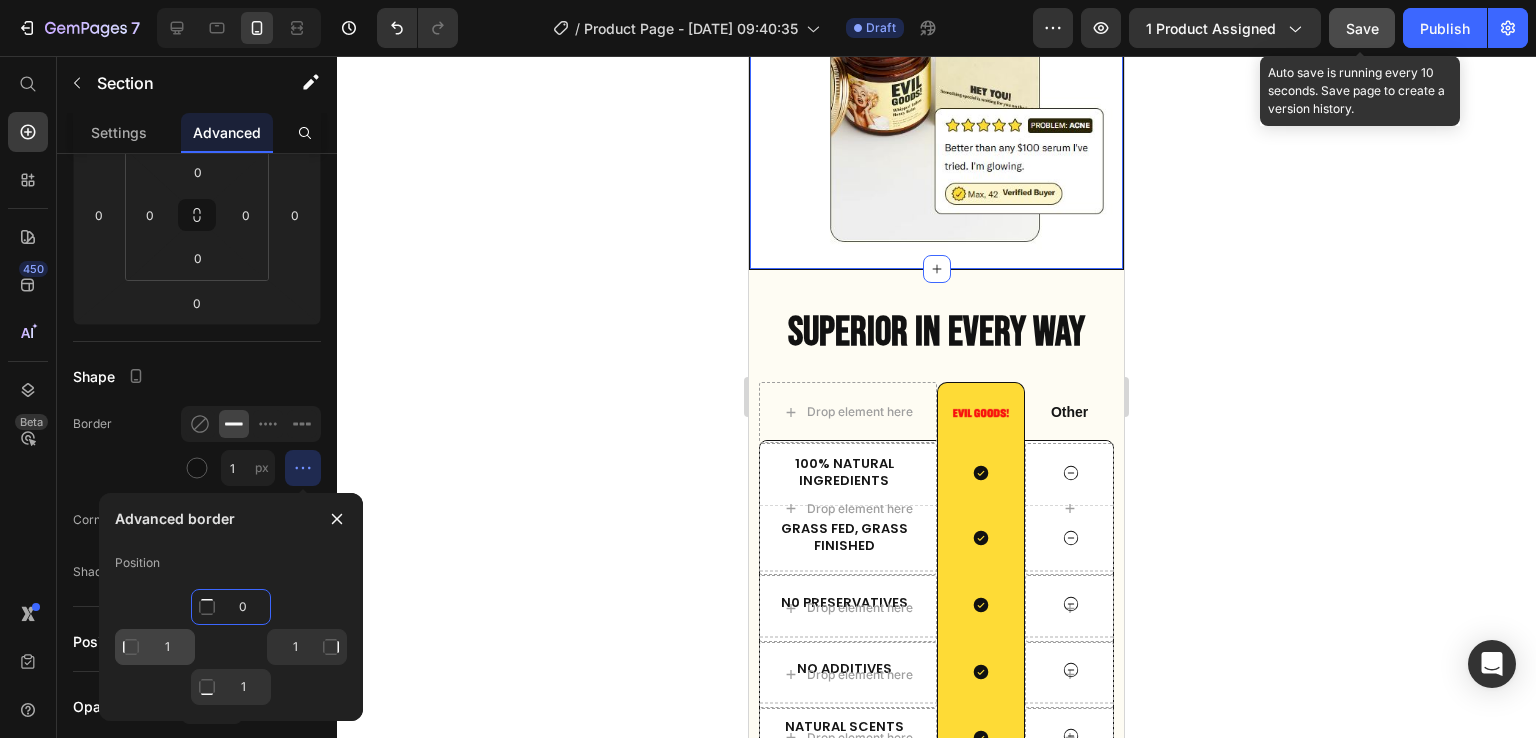 type on "0" 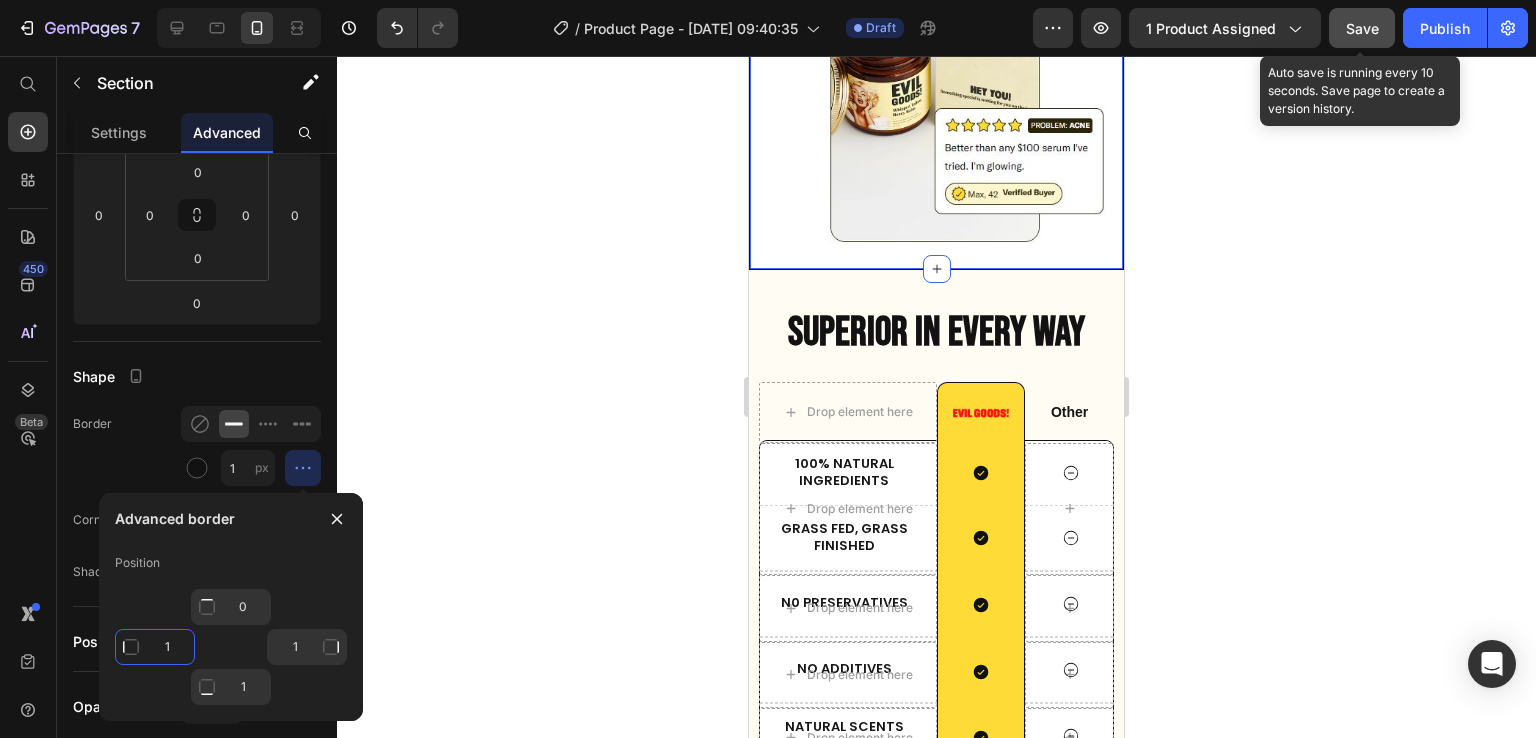 type on "Mixed" 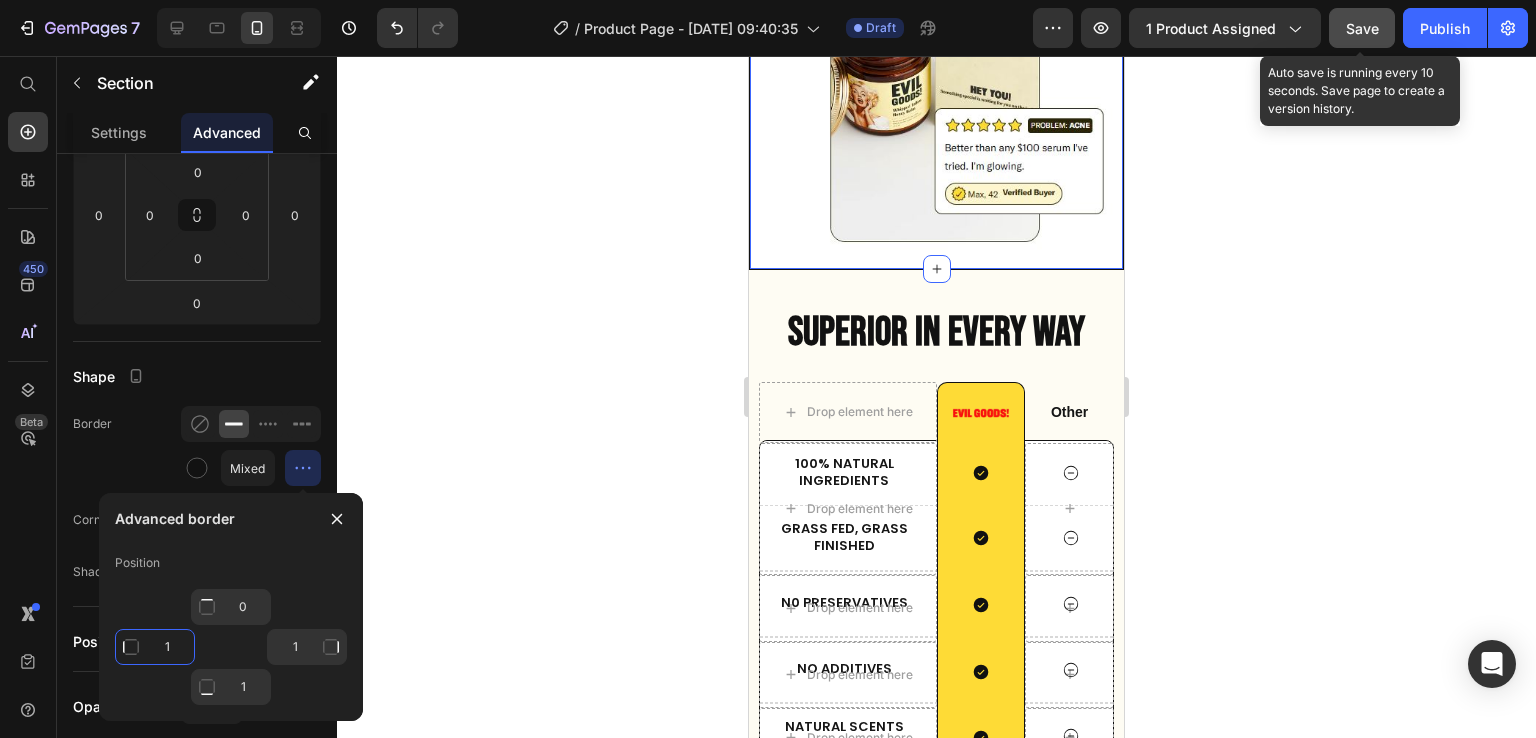 click on "1" 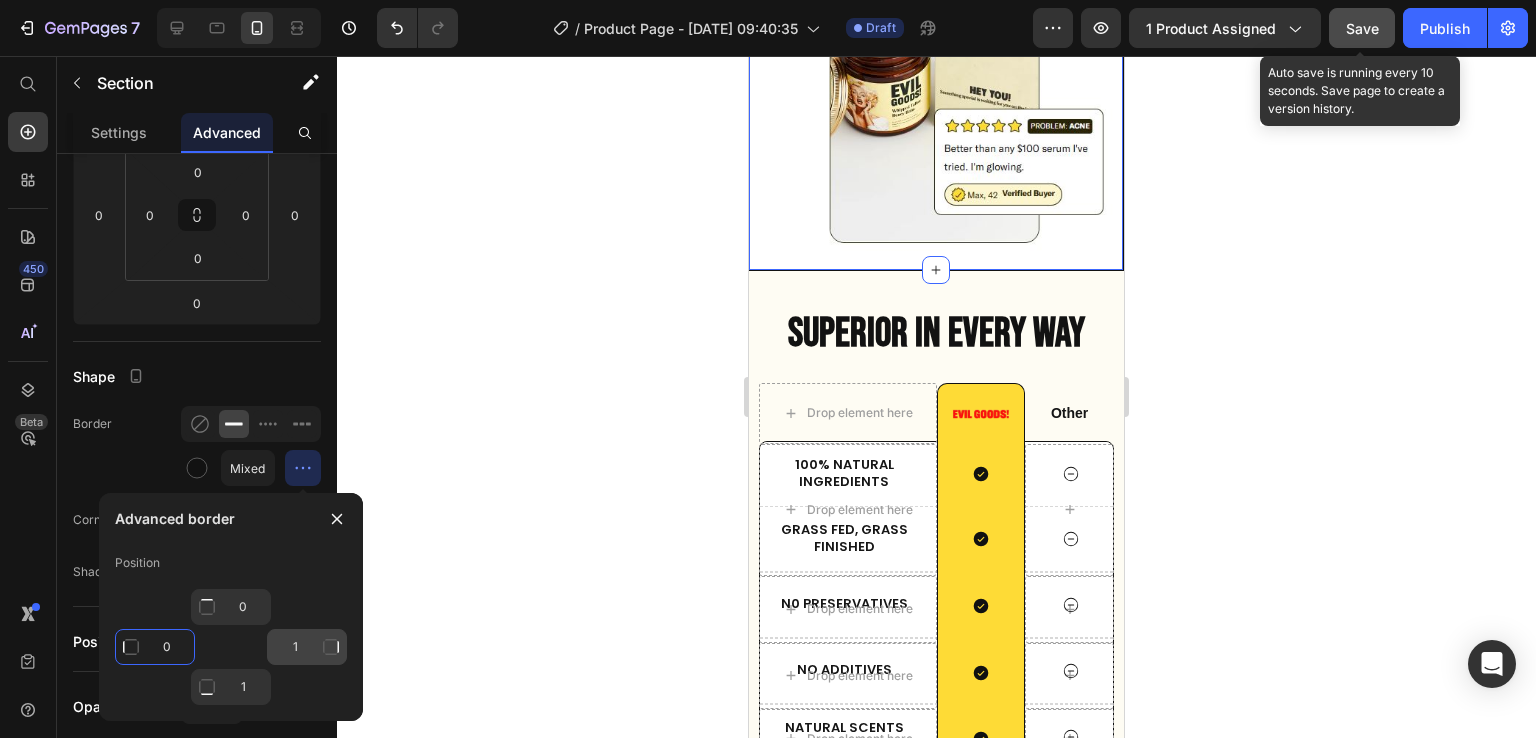 type on "0" 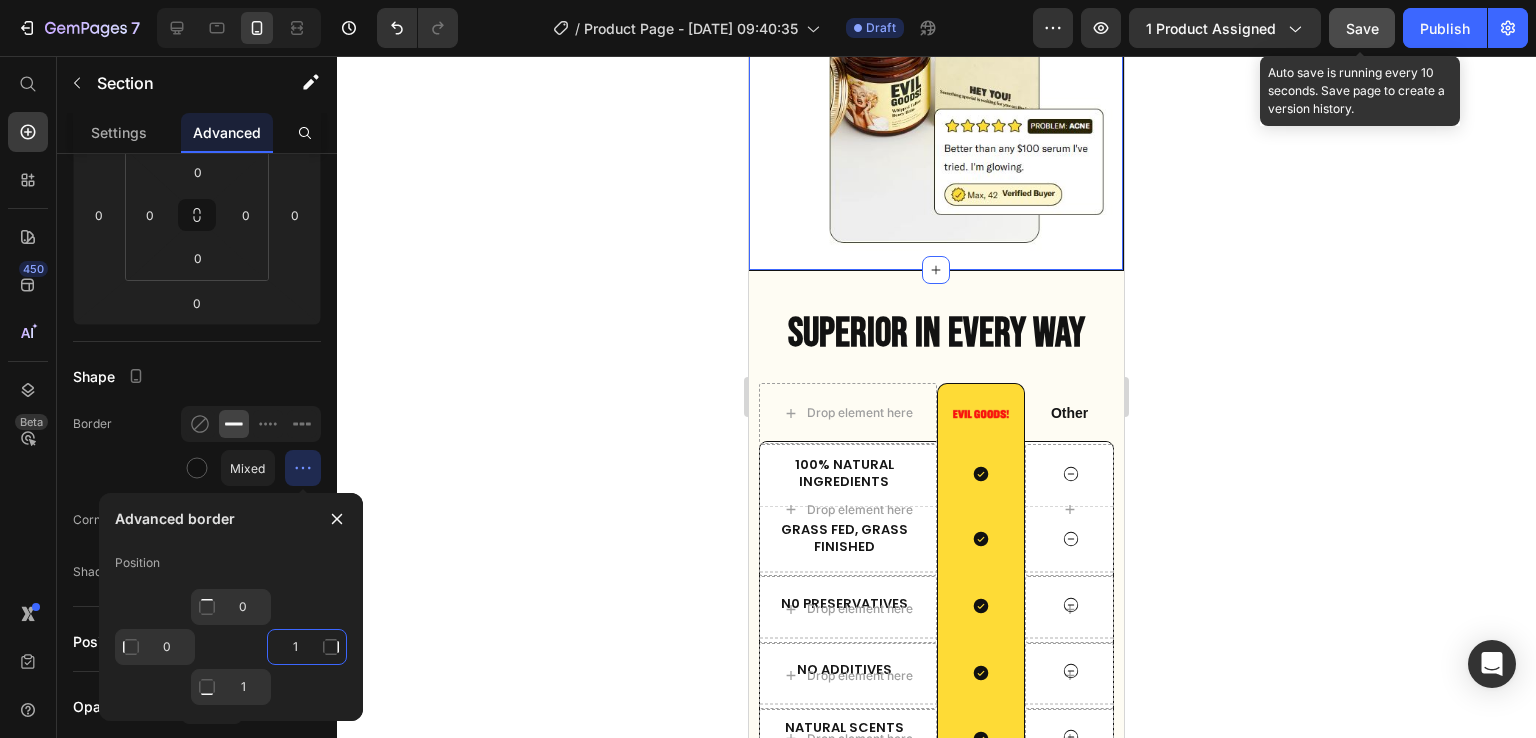 click on "1" 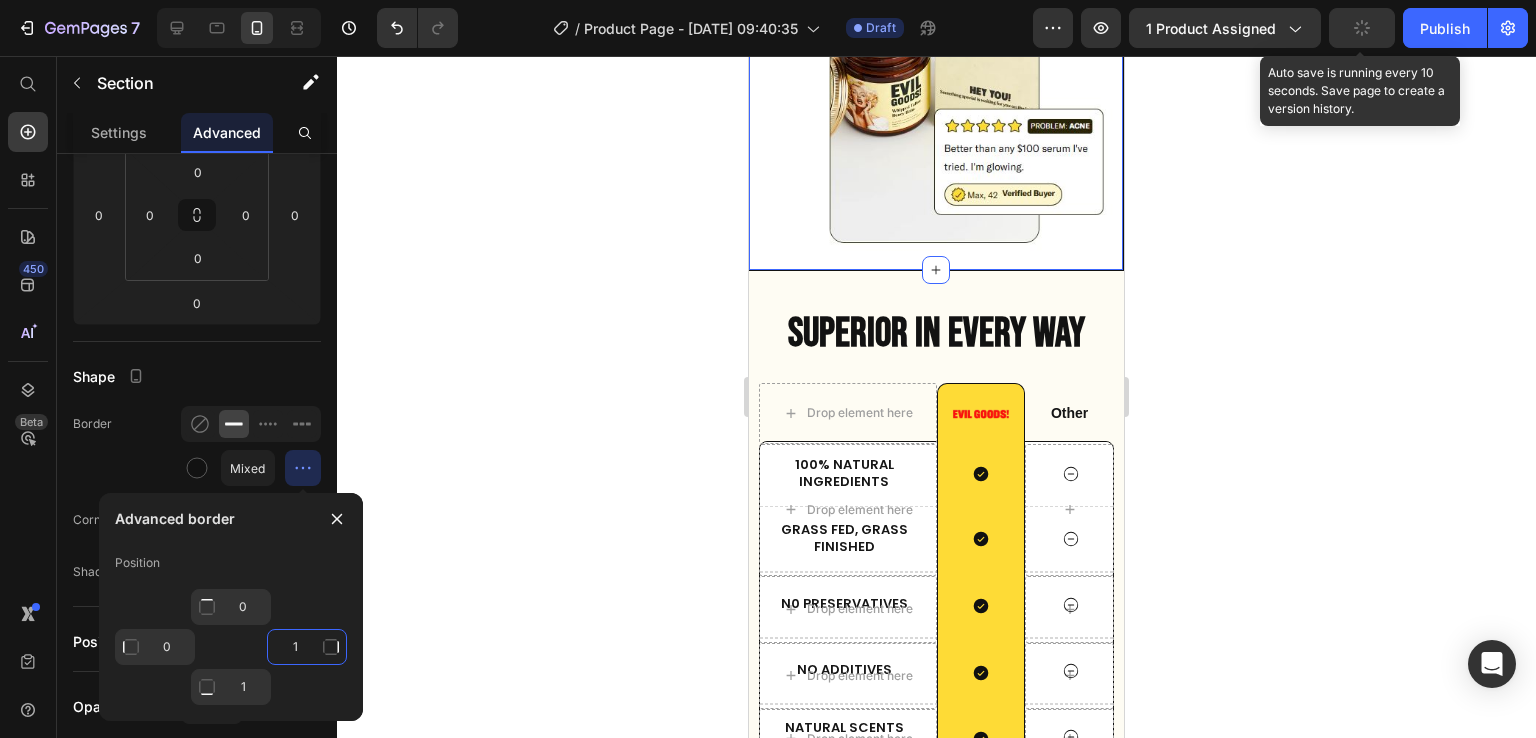 type on "0" 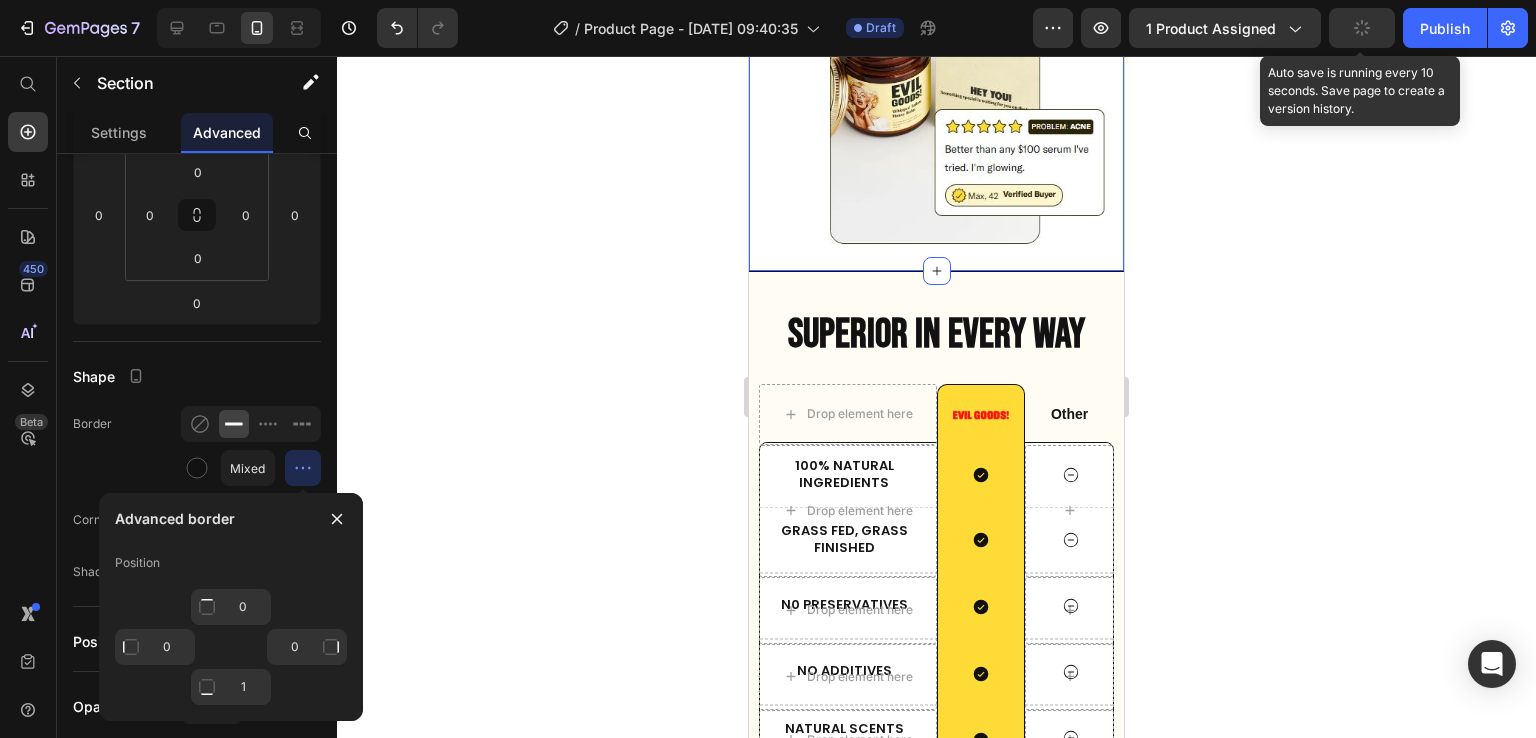 click 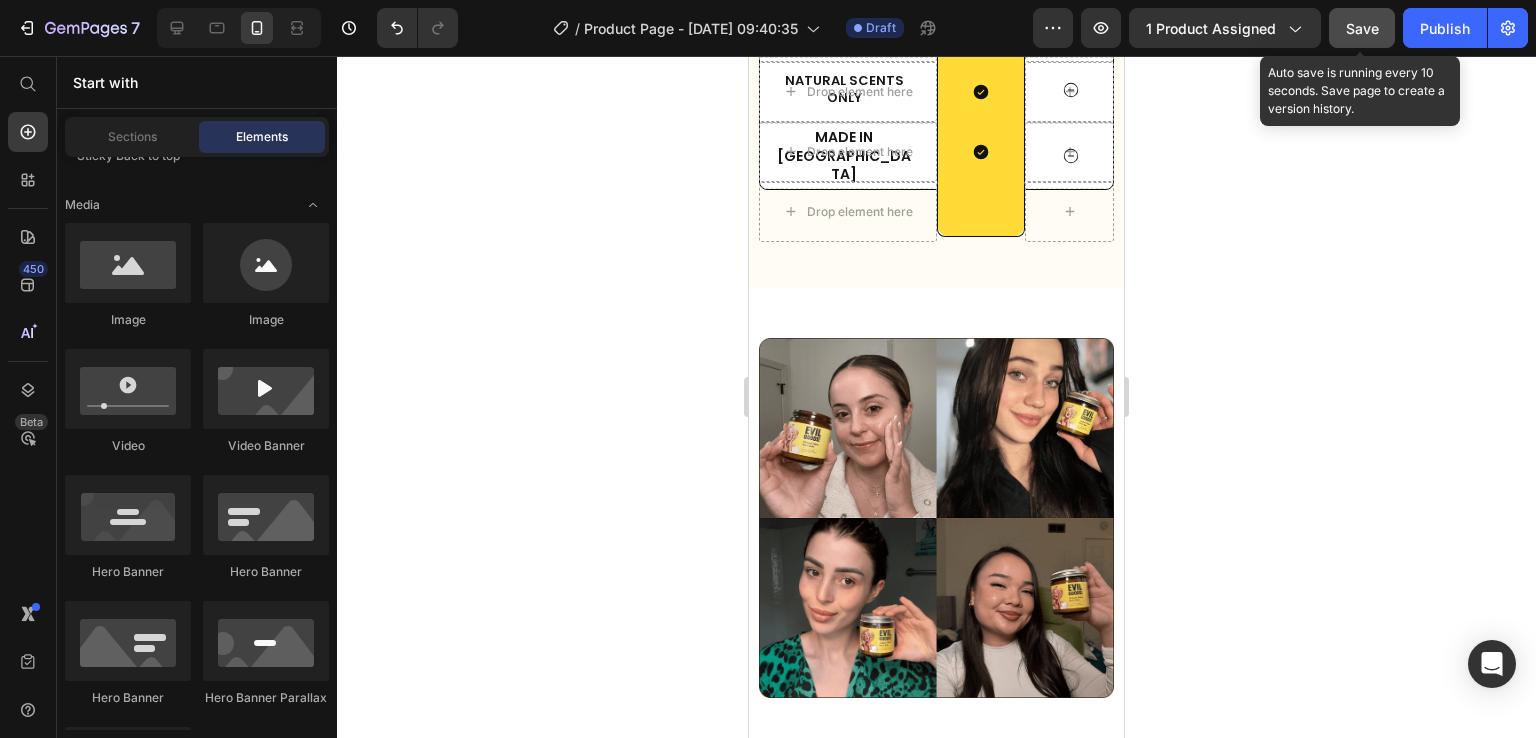 scroll, scrollTop: 7904, scrollLeft: 0, axis: vertical 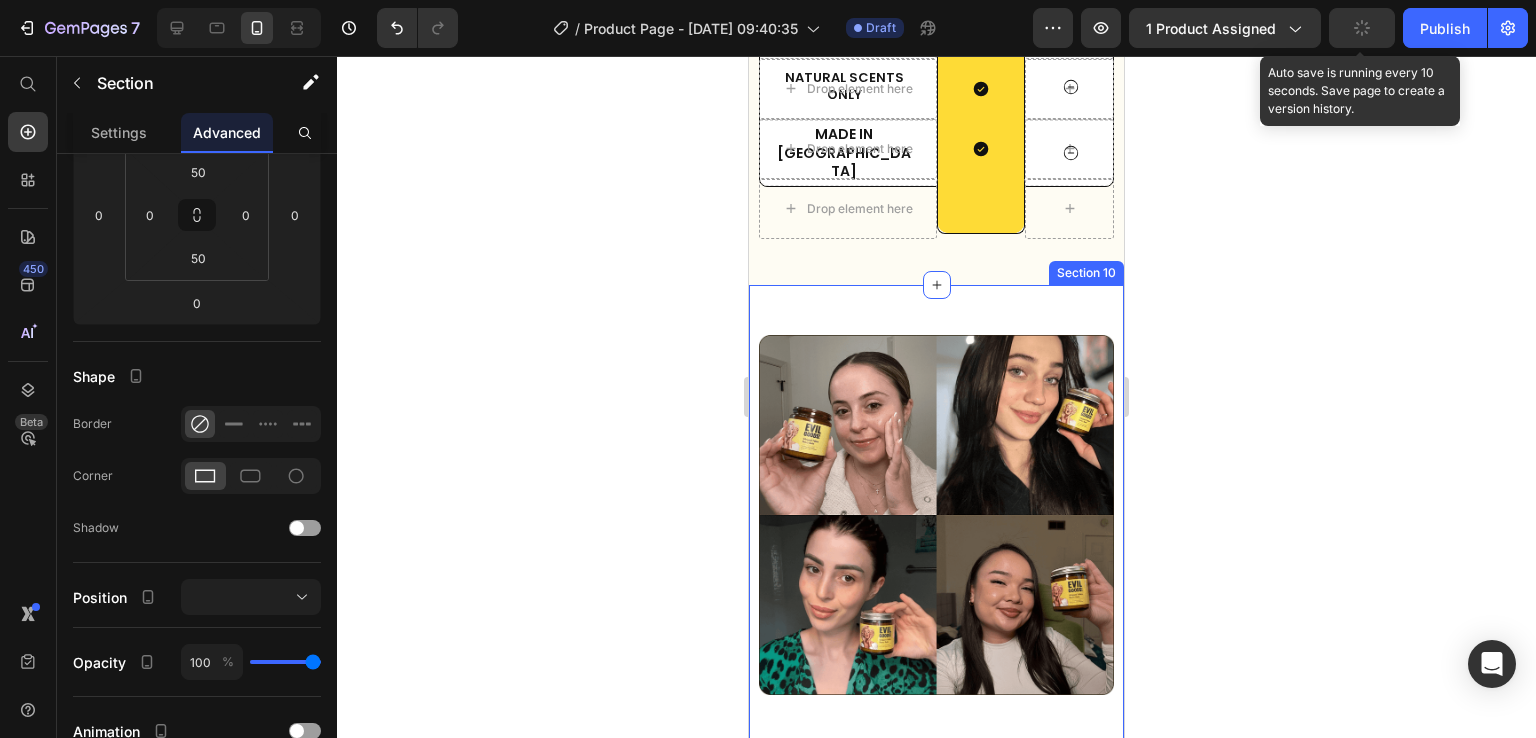 click on "Image GOT QUESTIONS? WE'VE GOT ANSWERS Text [PERSON_NAME] FREQUENTLY ASKED QUESTIONS Heading We understand that investing in your skin is a big decision. That's why we're here to help you make an informed choice. Text Block
What ingredients are in your Tallow Balm? Our Tallow Balm contains only 4 natural ingredients: grass-fed, grass-finished beef tallow, cold-pressed organic olive oil, pot marigold extract, and organic [MEDICAL_DATA]. We use manuka honey in some variations for its additional healing properties. No fillers, no chemicals, just raw, unadulterated skin nutrition that lets your skin thrive naturally. Text Block Row Row
Do your products contain any artificial fragrances?
Are your products suitable [MEDICAL_DATA]?
How do I apply the tallow balm?
How often should I use the product?
Can I use your tallow balm on my face? Accordion Row Section 10" at bounding box center (936, 1076) 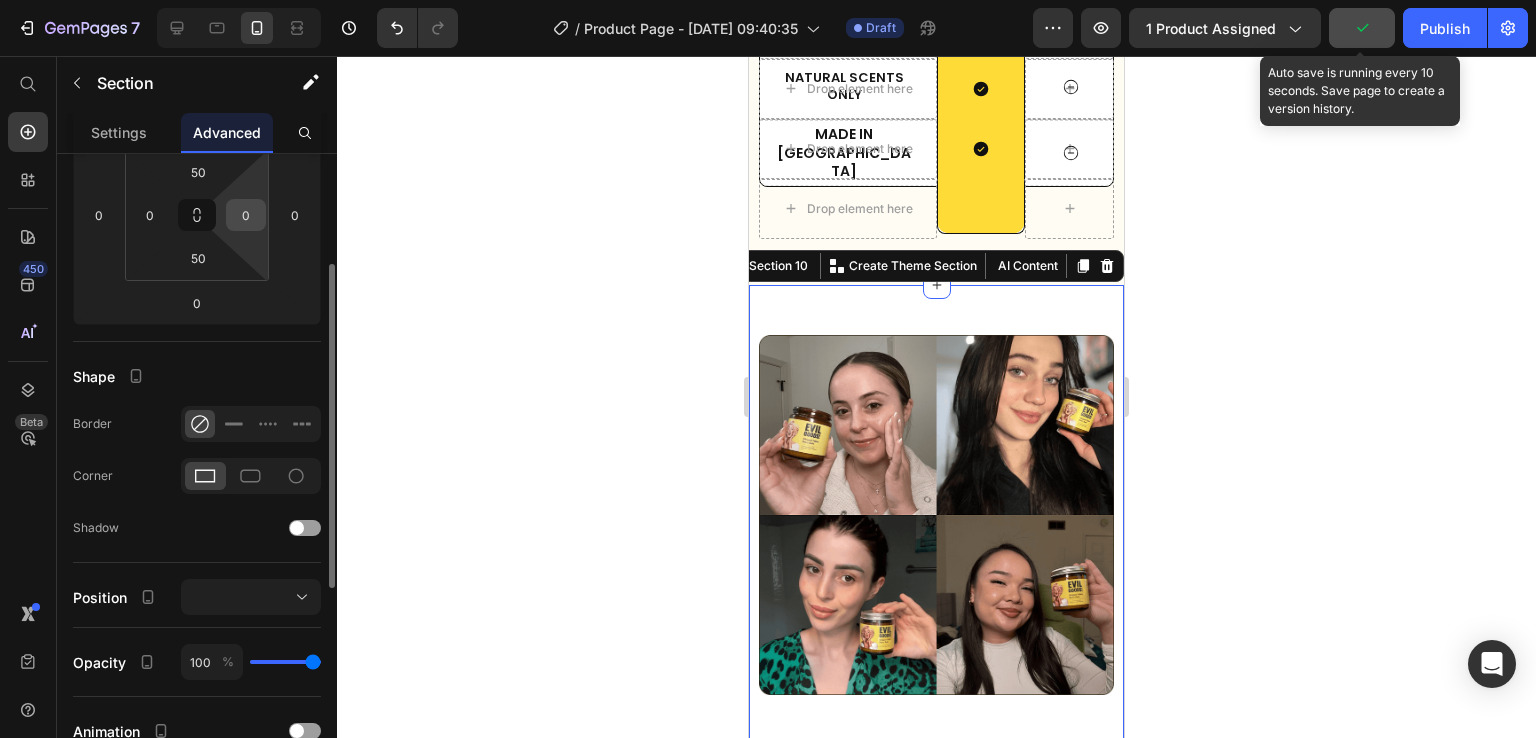 scroll, scrollTop: 256, scrollLeft: 0, axis: vertical 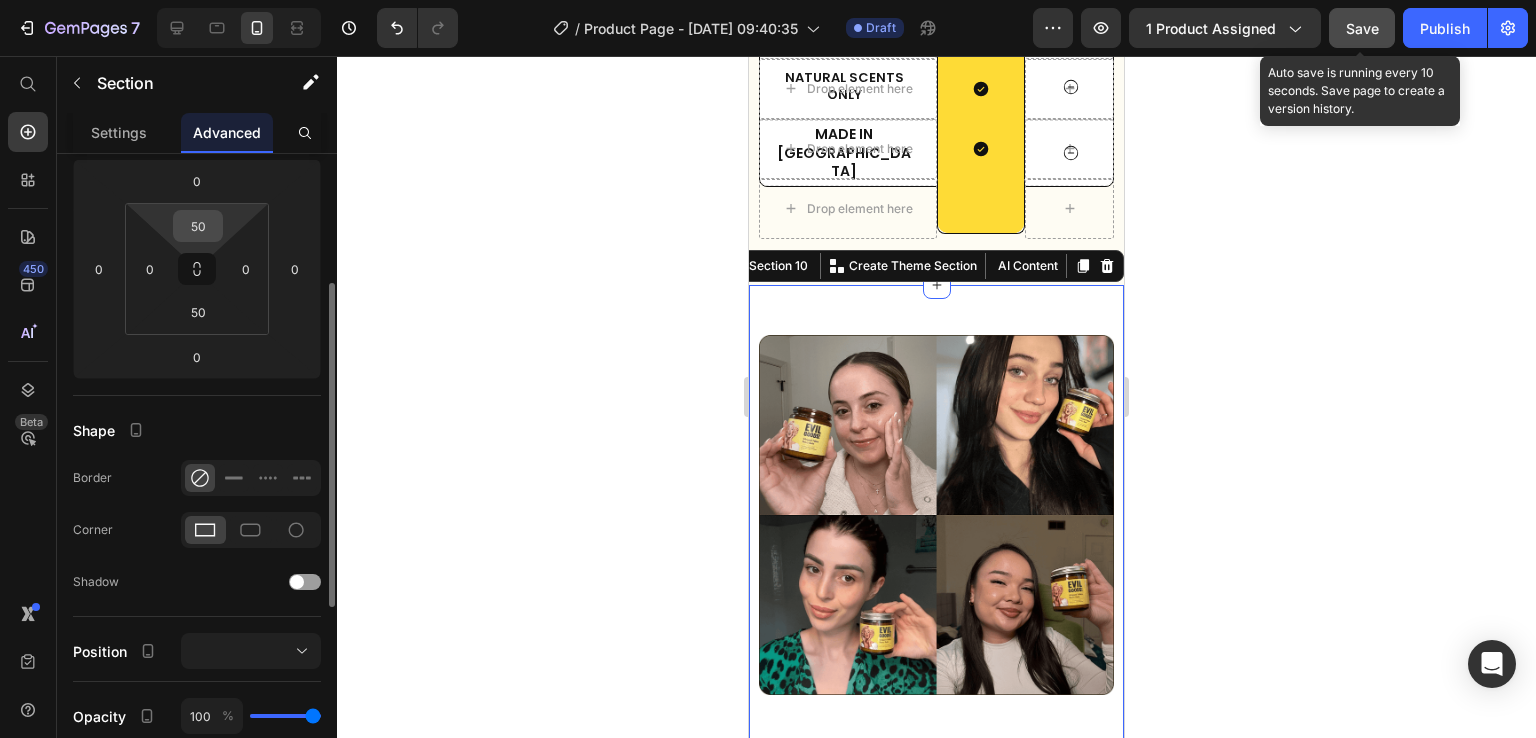 click on "50" at bounding box center [198, 226] 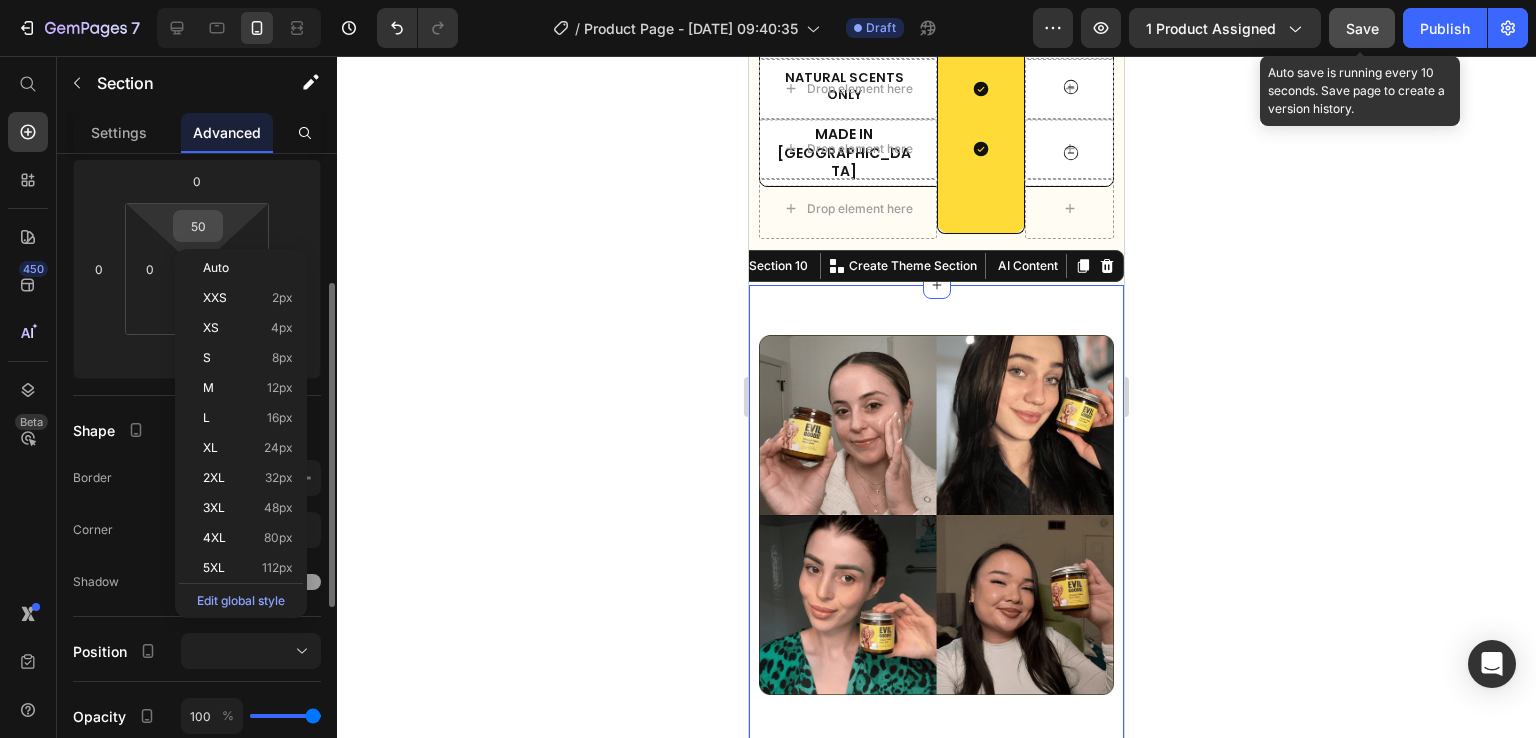 click on "50" at bounding box center [198, 226] 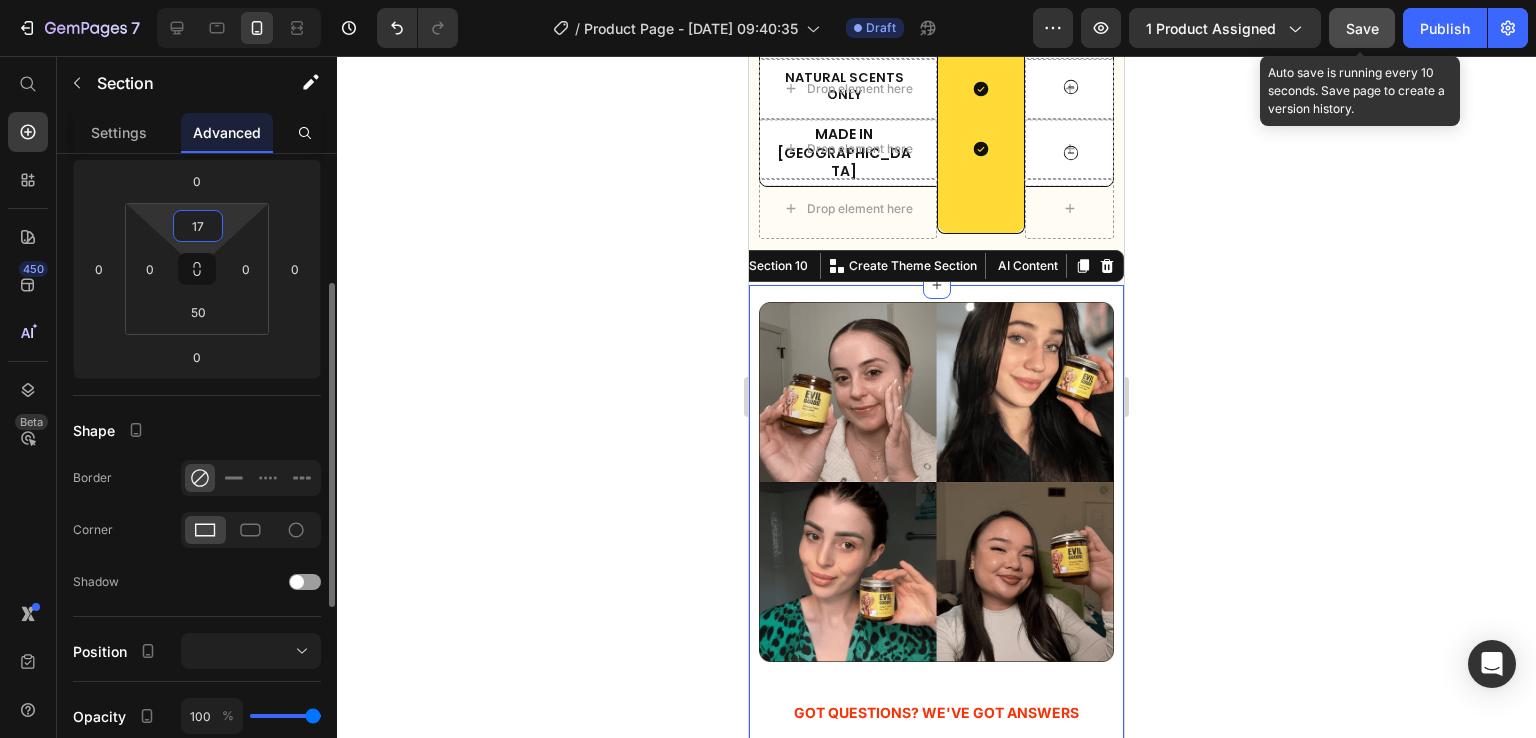 type on "16" 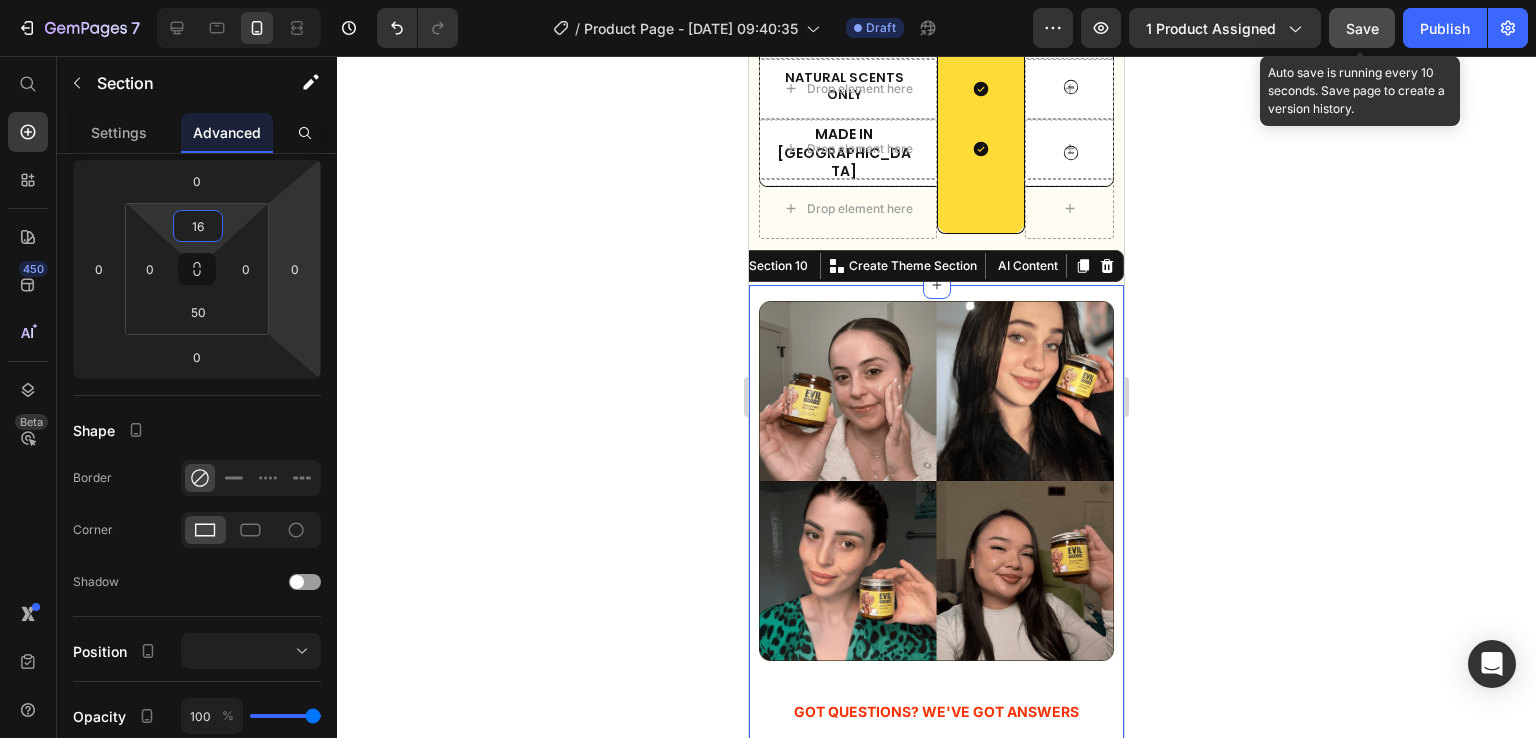 click 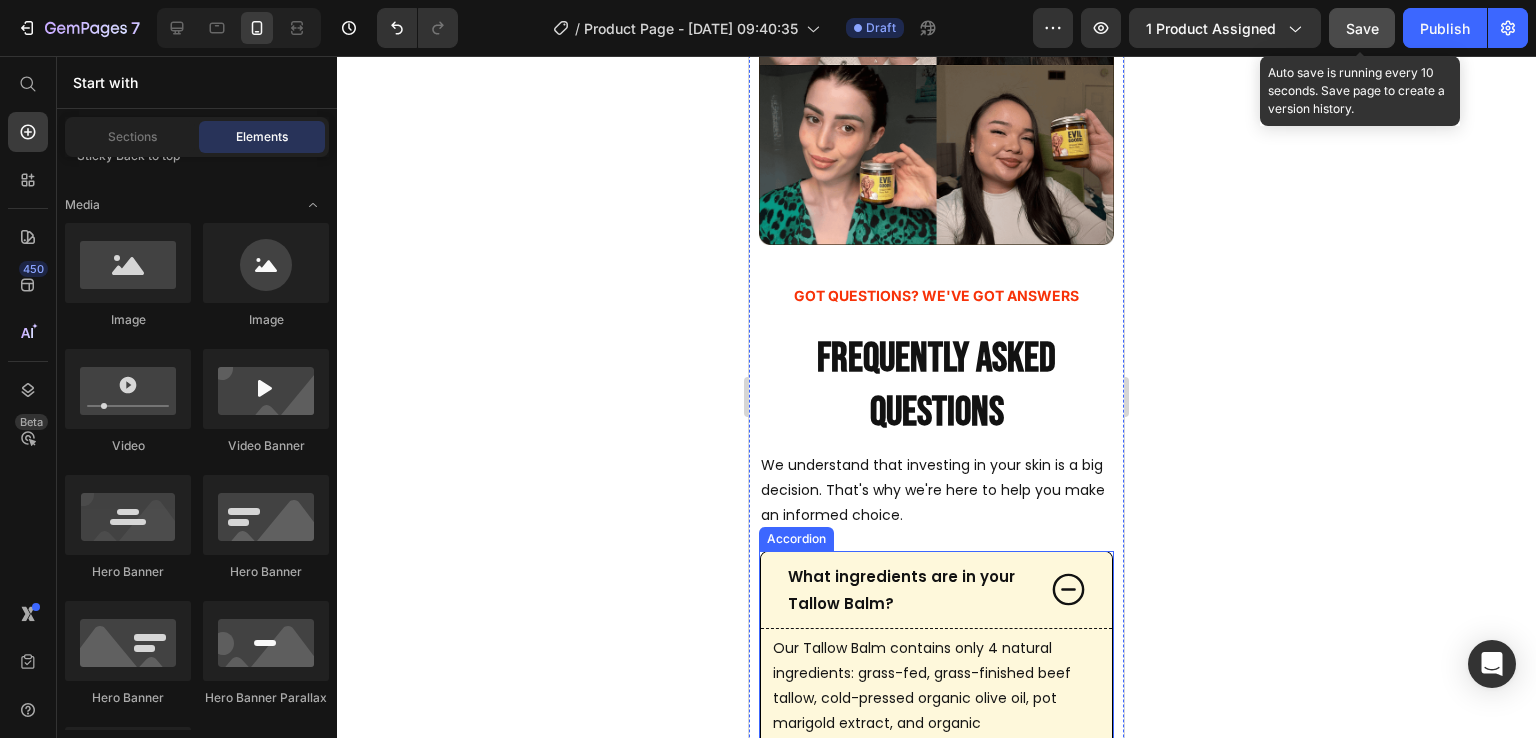 scroll, scrollTop: 8406, scrollLeft: 0, axis: vertical 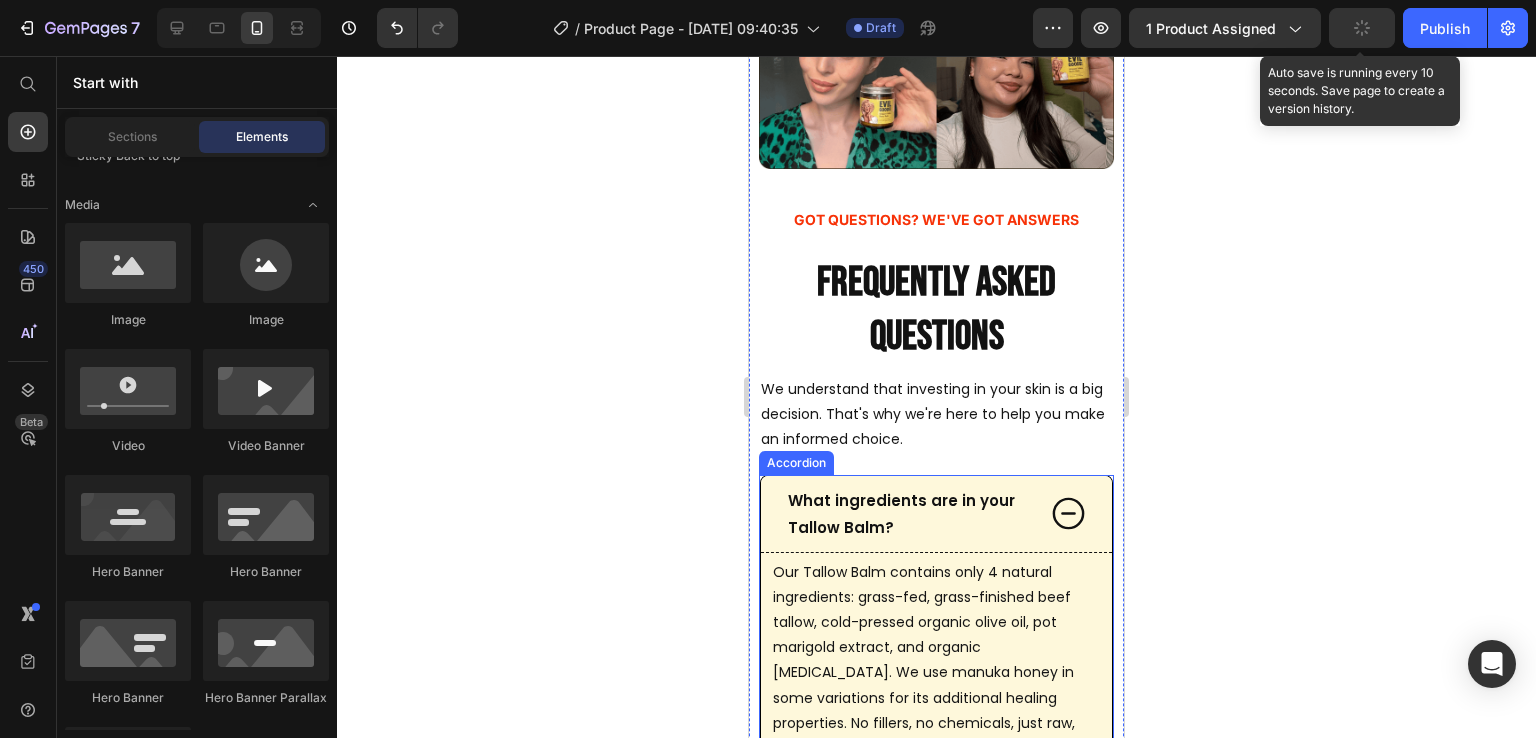 click on "What ingredients are in your Tallow Balm?" at bounding box center [936, 514] 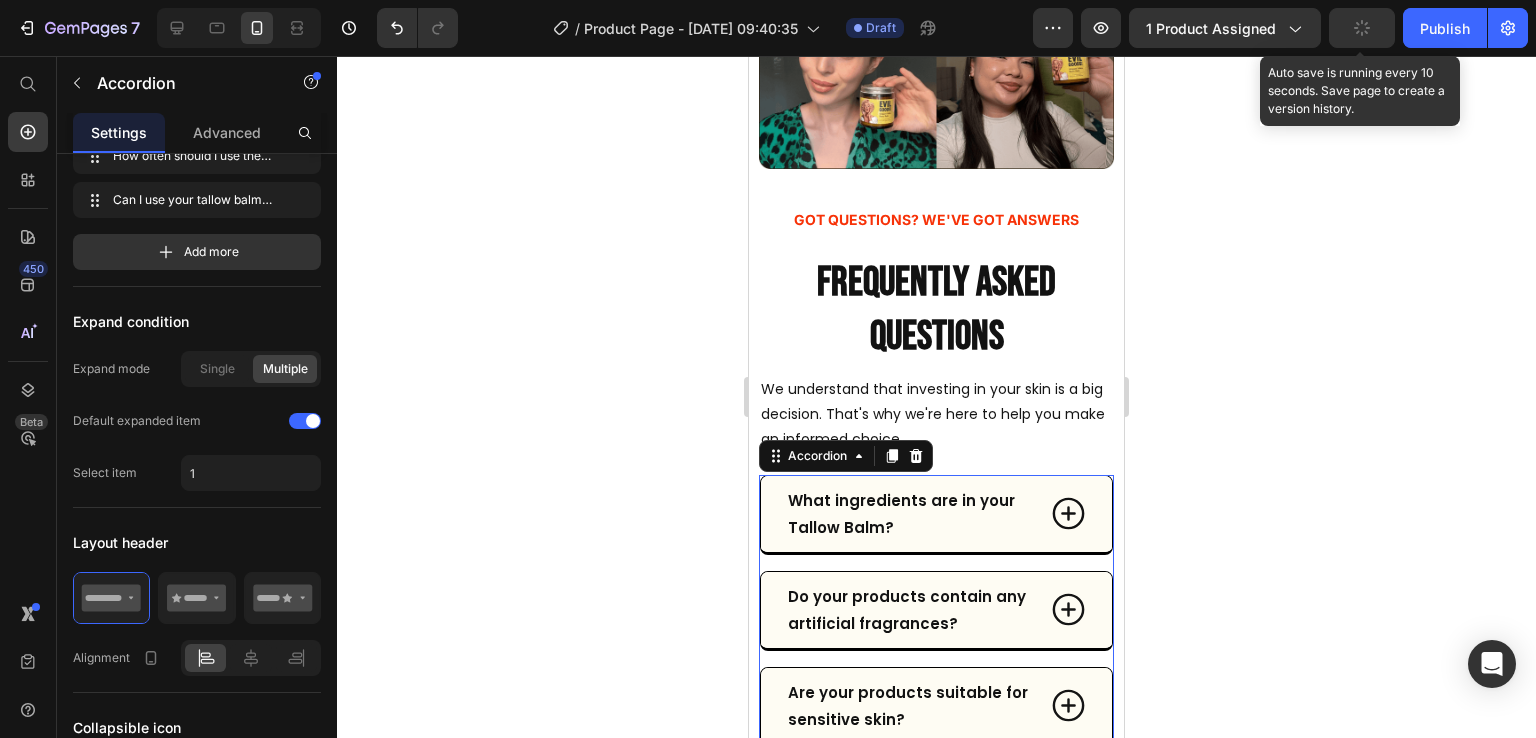scroll, scrollTop: 0, scrollLeft: 0, axis: both 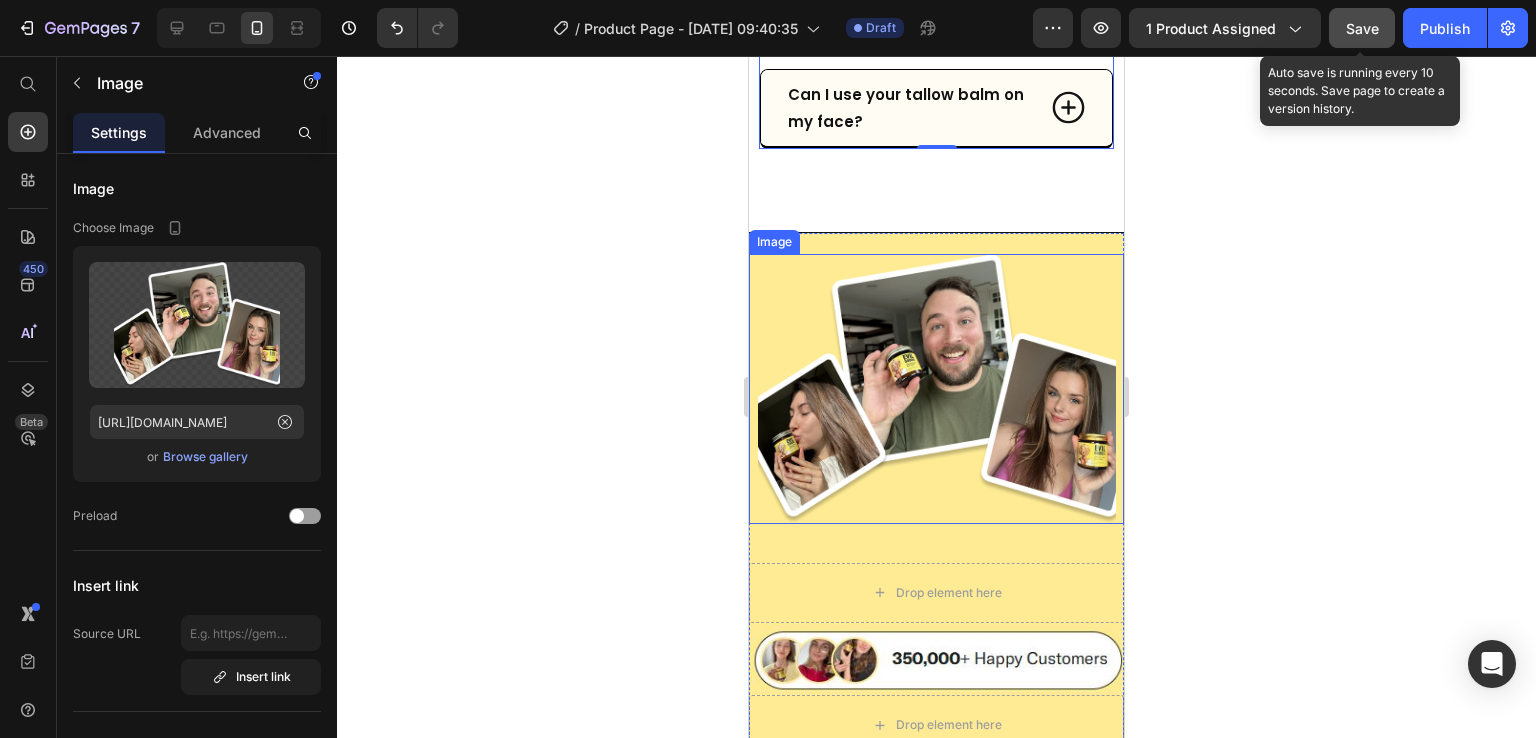 click at bounding box center [936, 389] 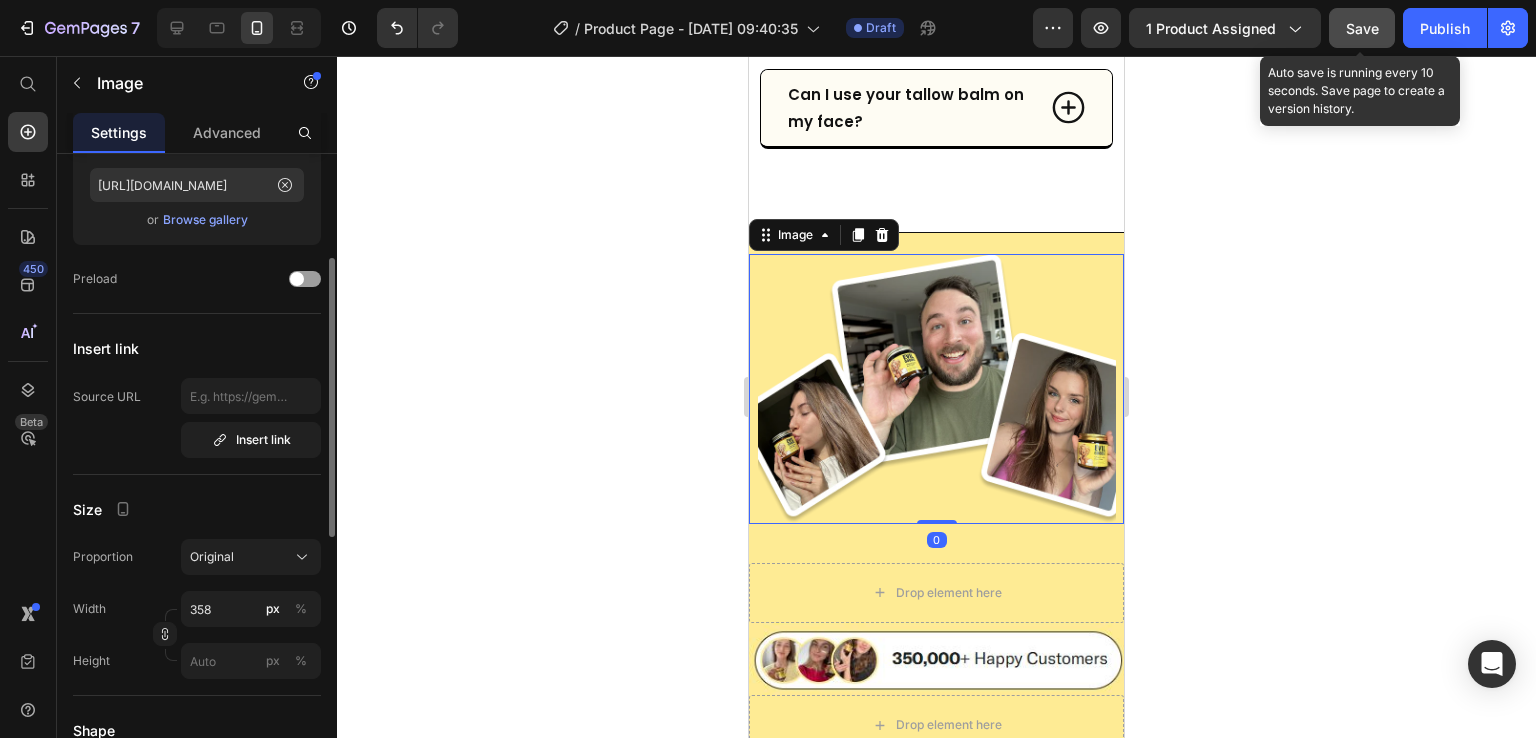 scroll, scrollTop: 238, scrollLeft: 0, axis: vertical 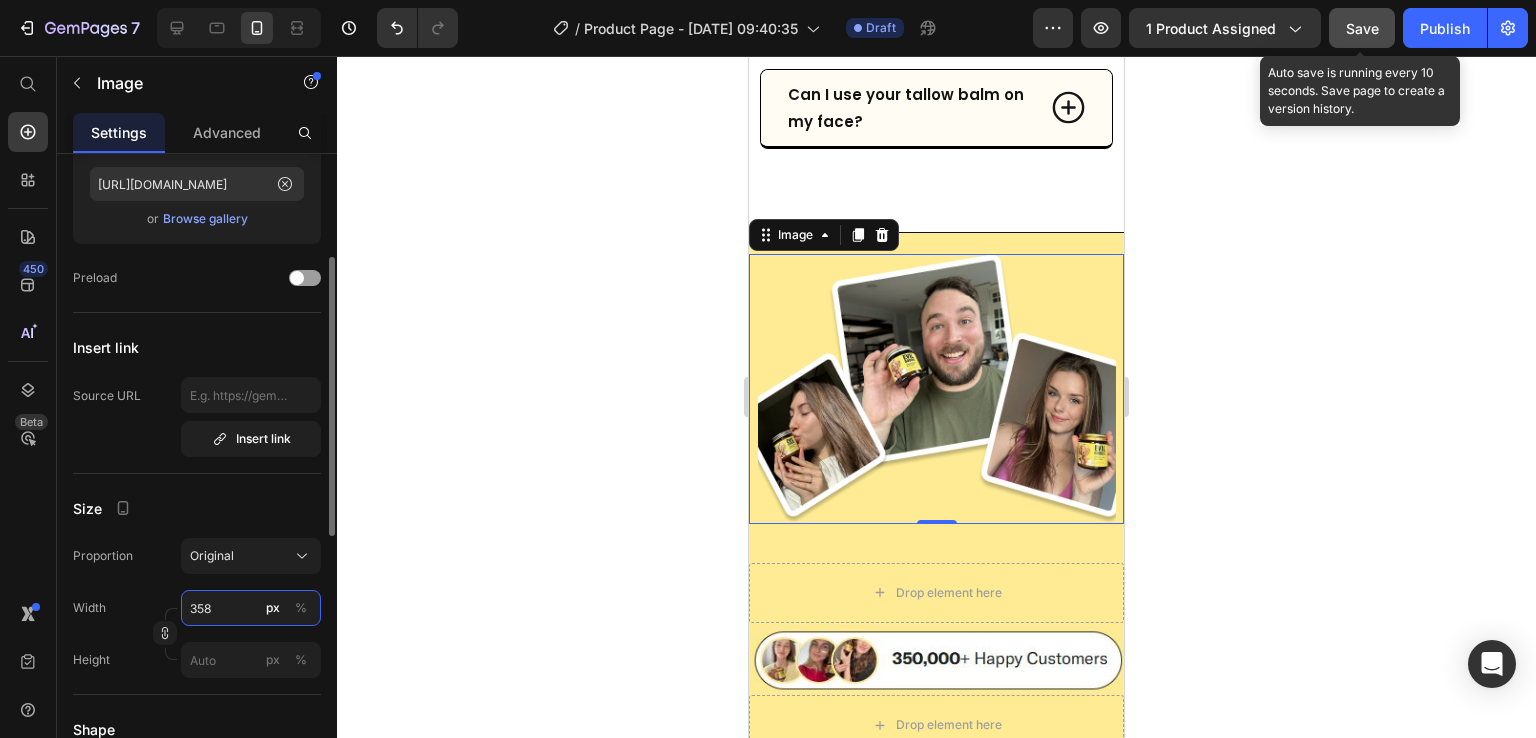 click on "358" at bounding box center (251, 608) 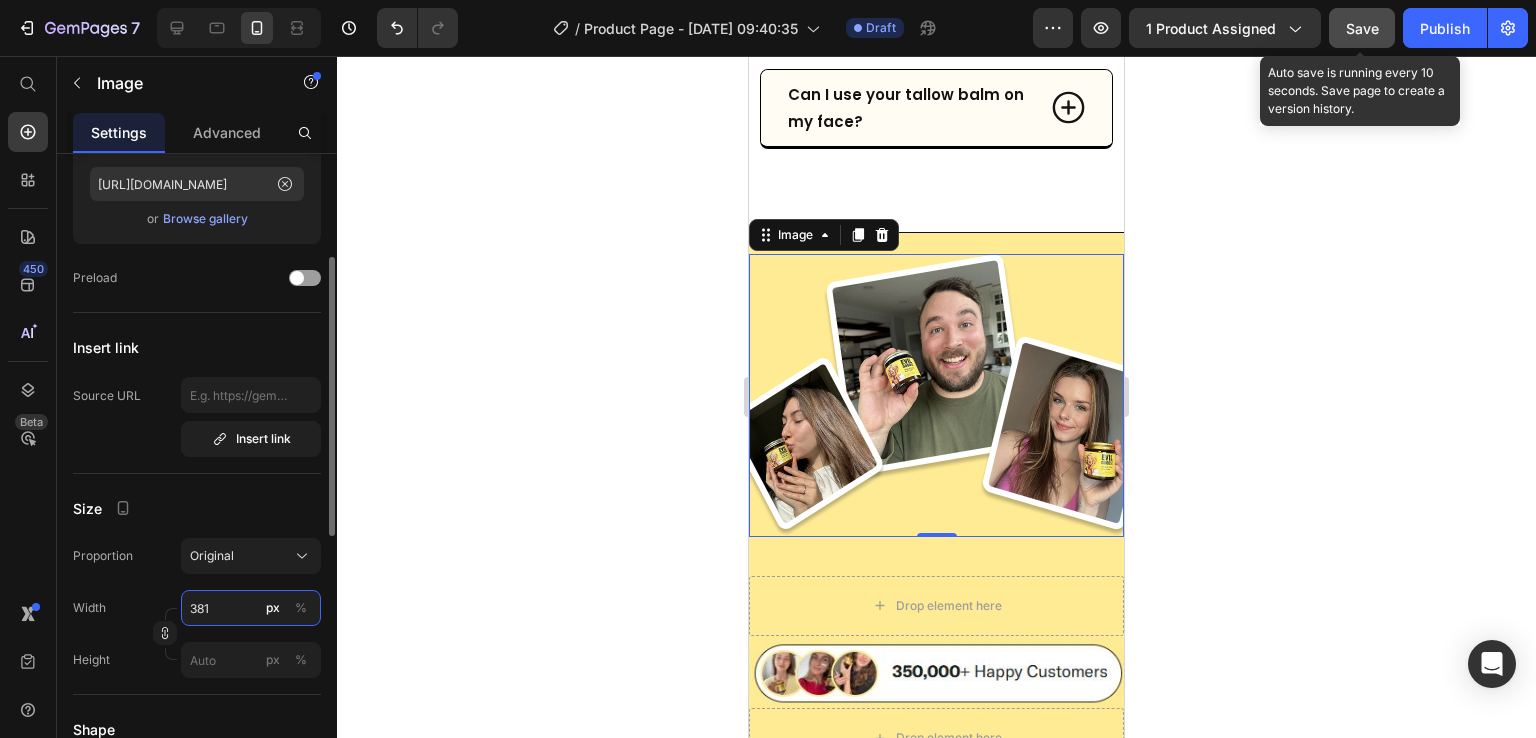 type on "380" 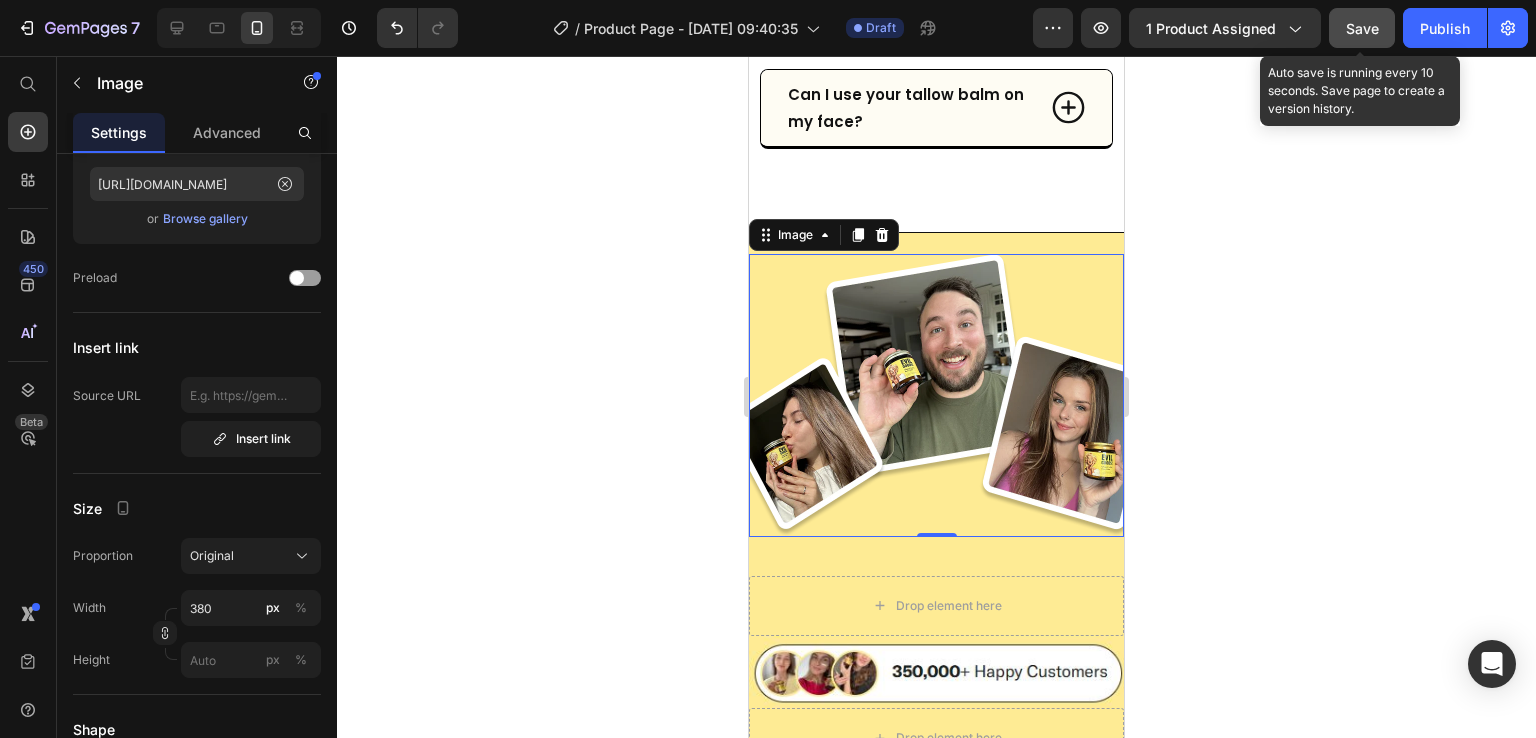 click on "Save" 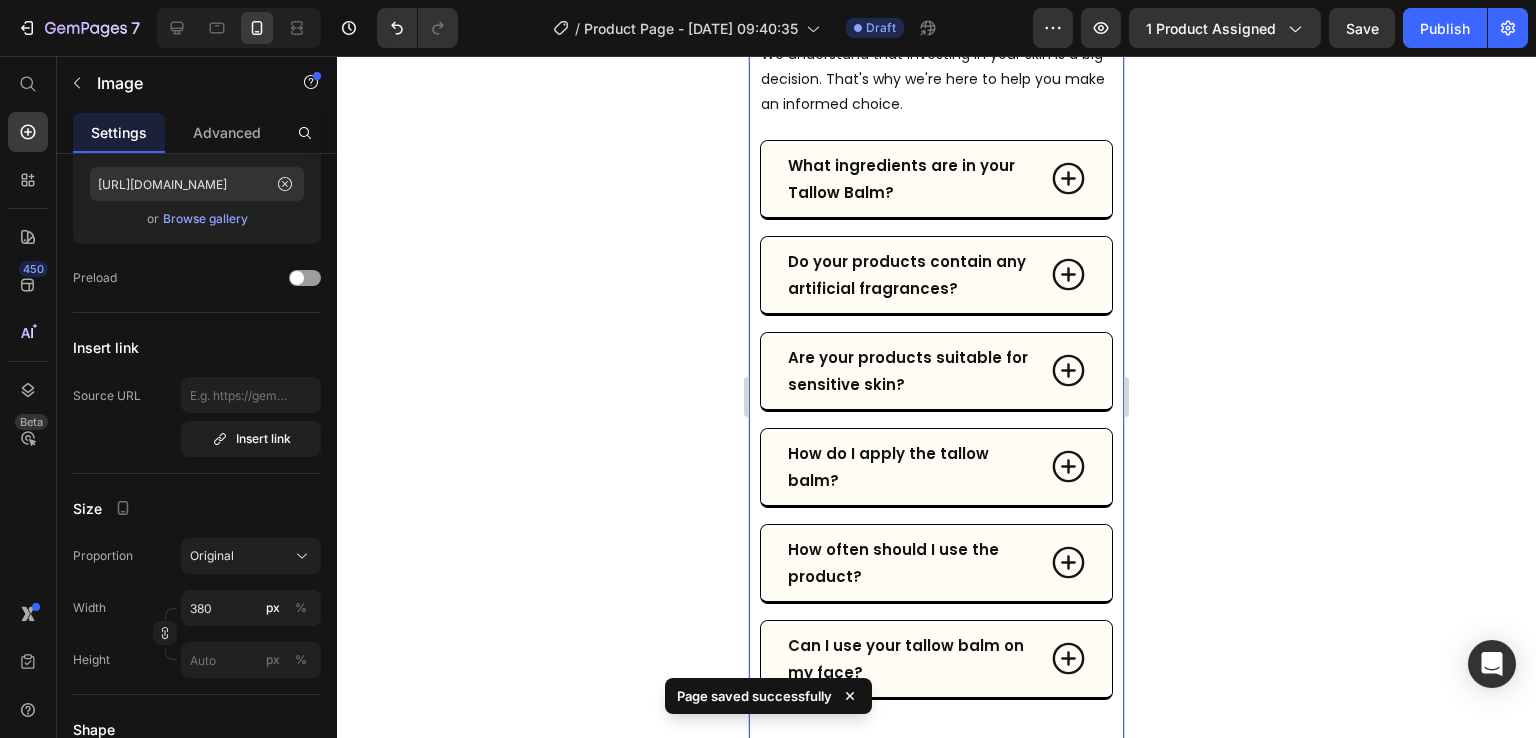 scroll, scrollTop: 8654, scrollLeft: 0, axis: vertical 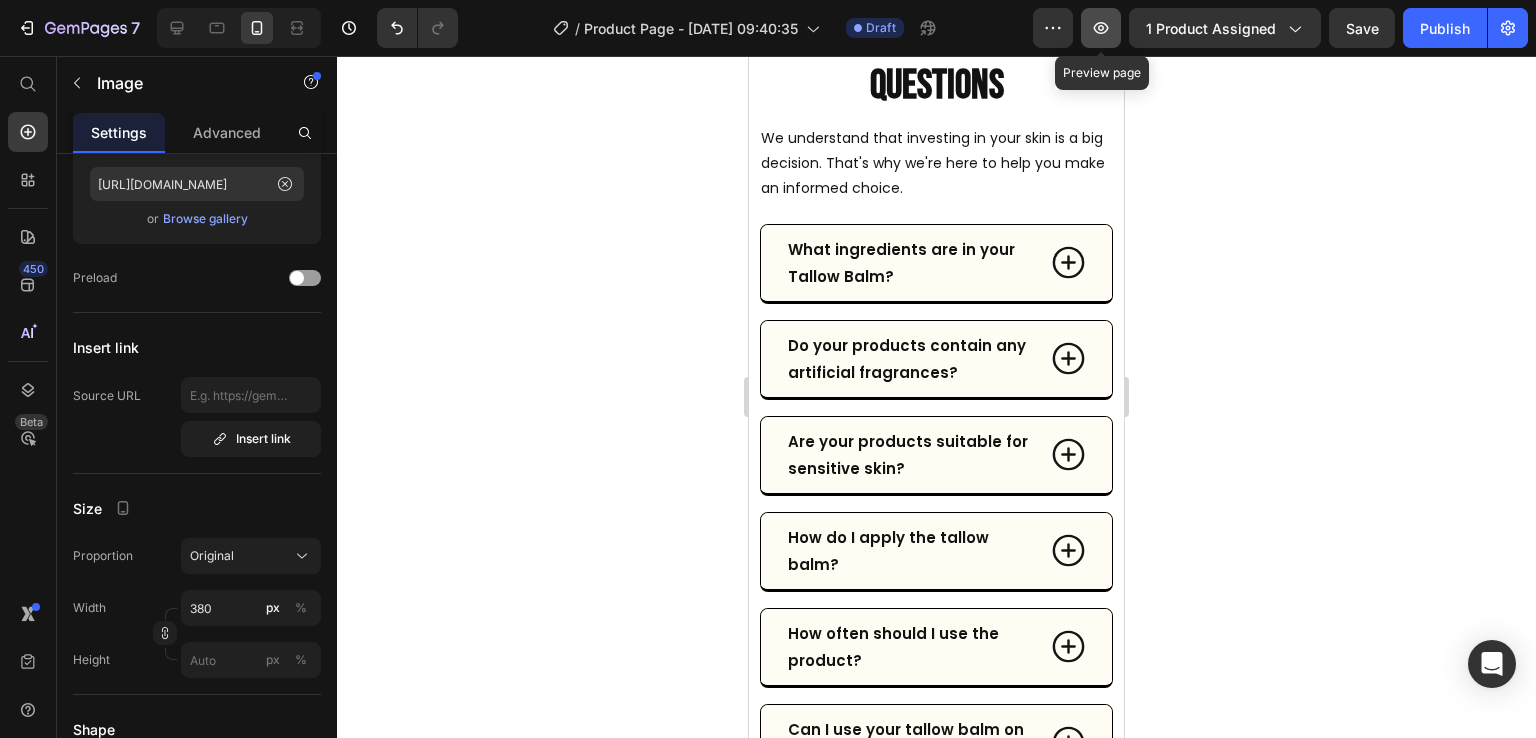 click 